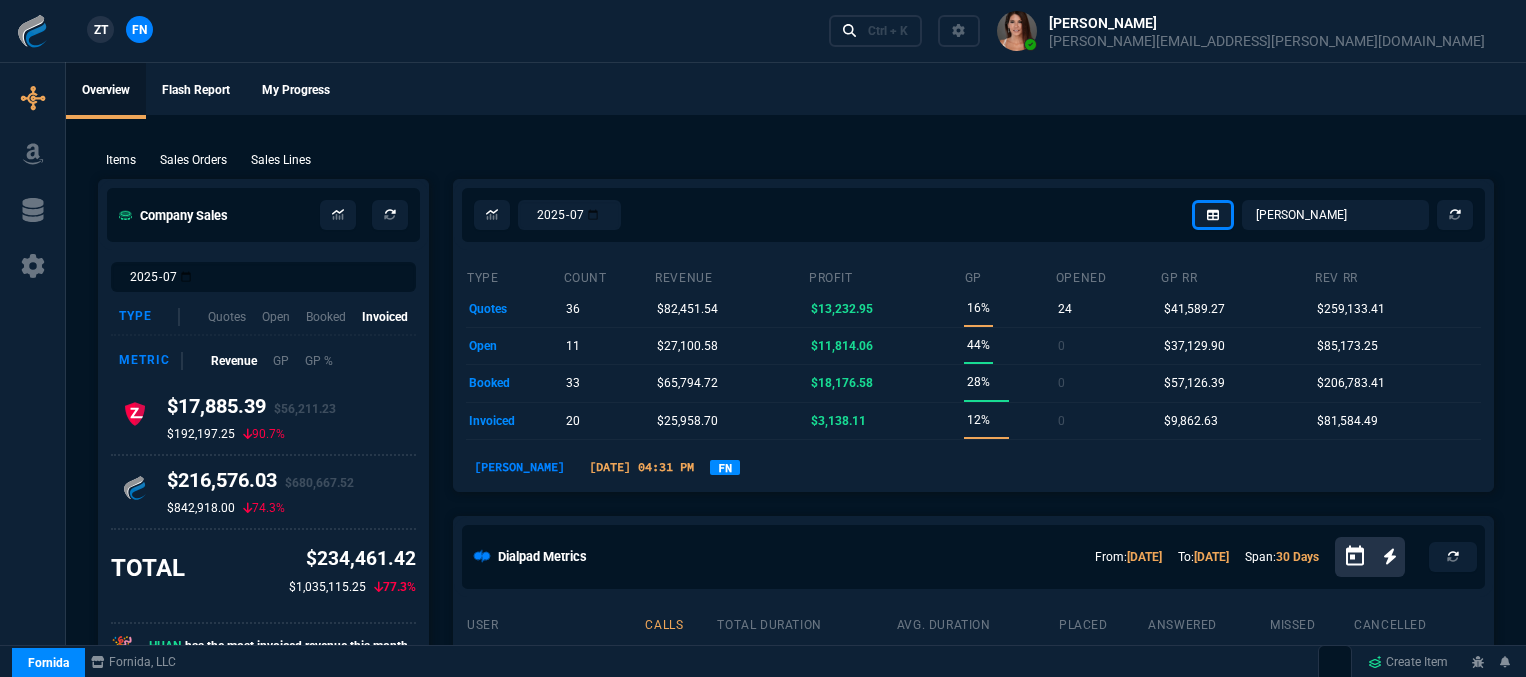 select on "12: [PERSON_NAME]" 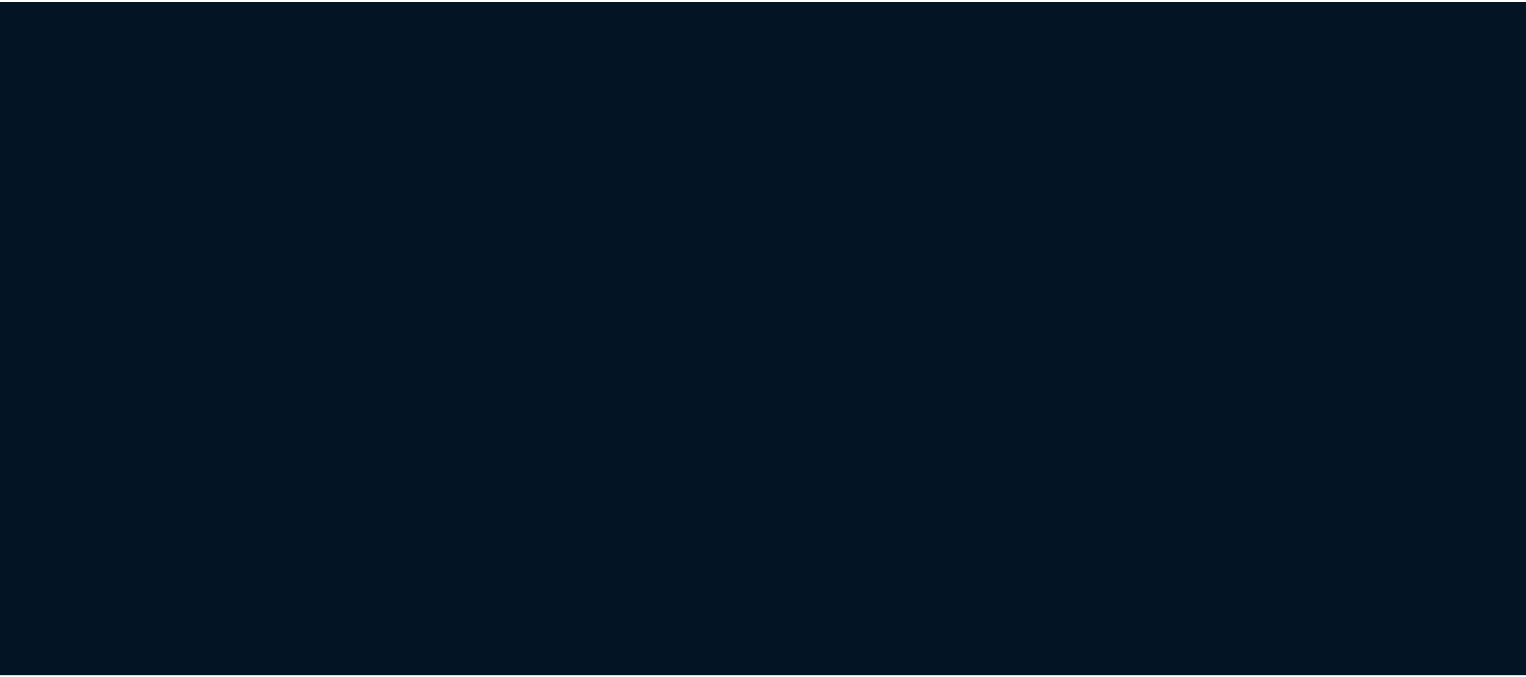 scroll, scrollTop: 0, scrollLeft: 0, axis: both 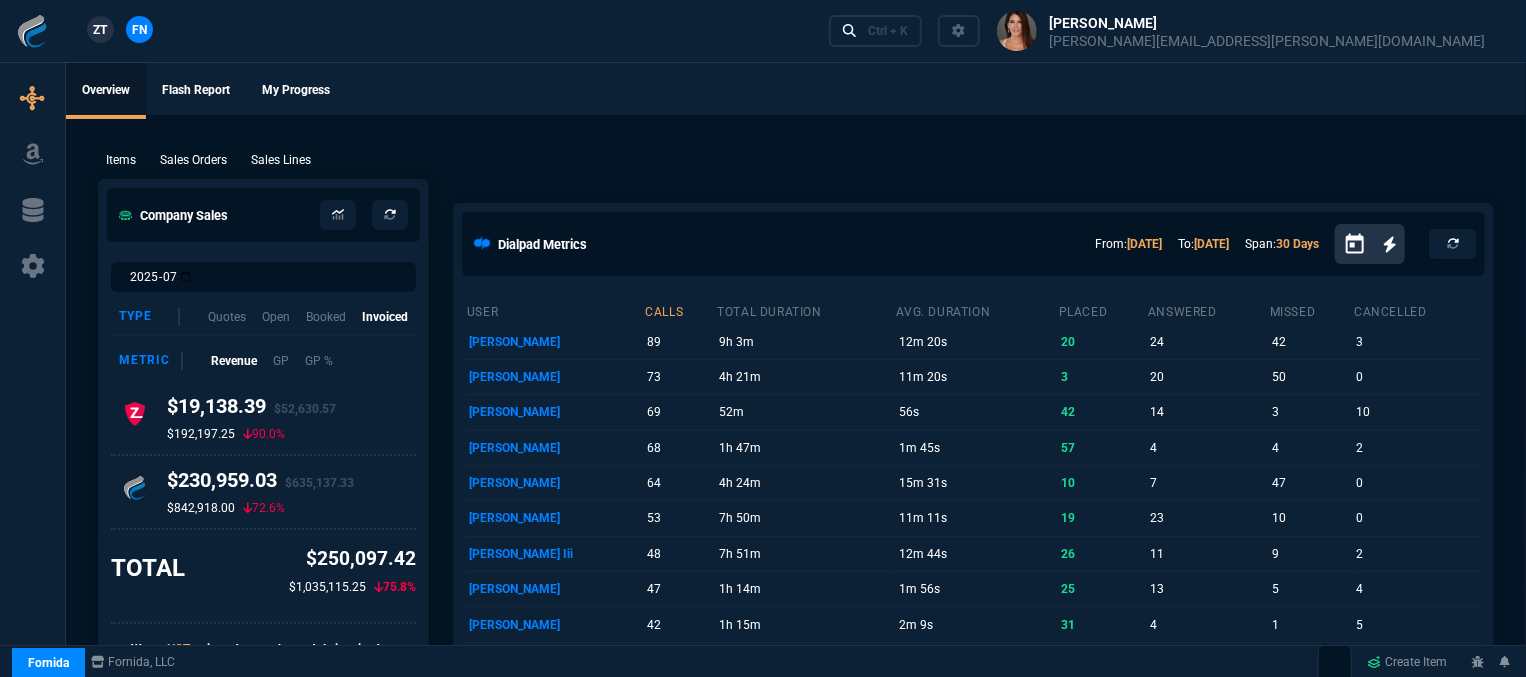 select on "12: [PERSON_NAME]" 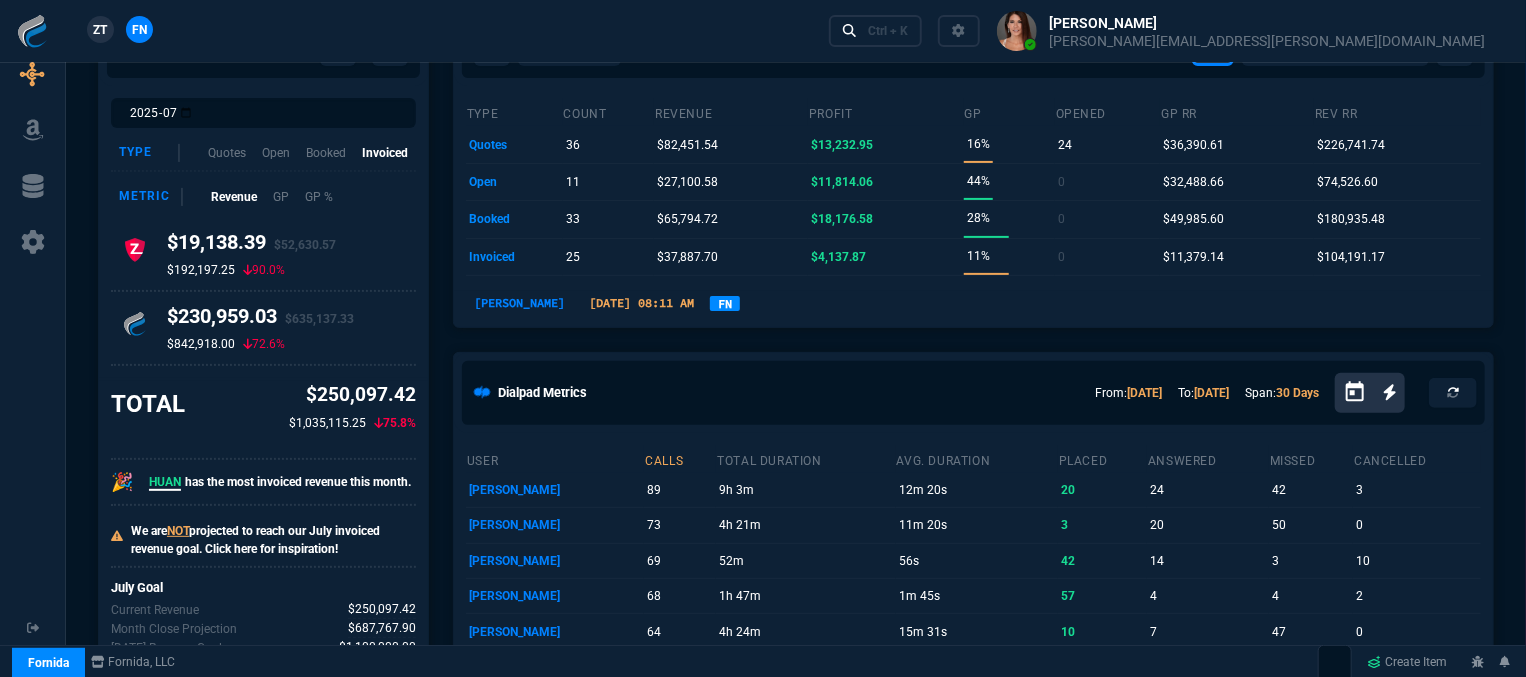 scroll, scrollTop: 200, scrollLeft: 0, axis: vertical 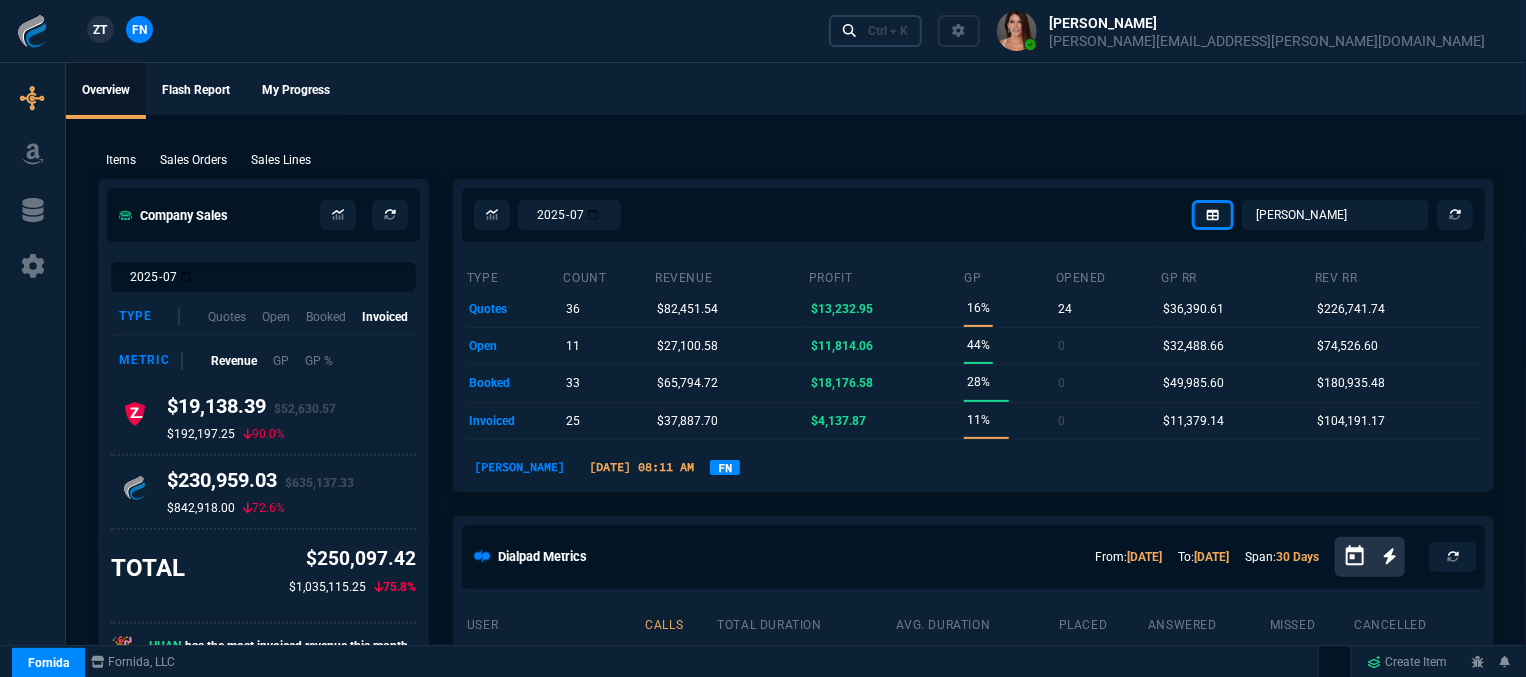 click on "Ctrl + K" at bounding box center (888, 31) 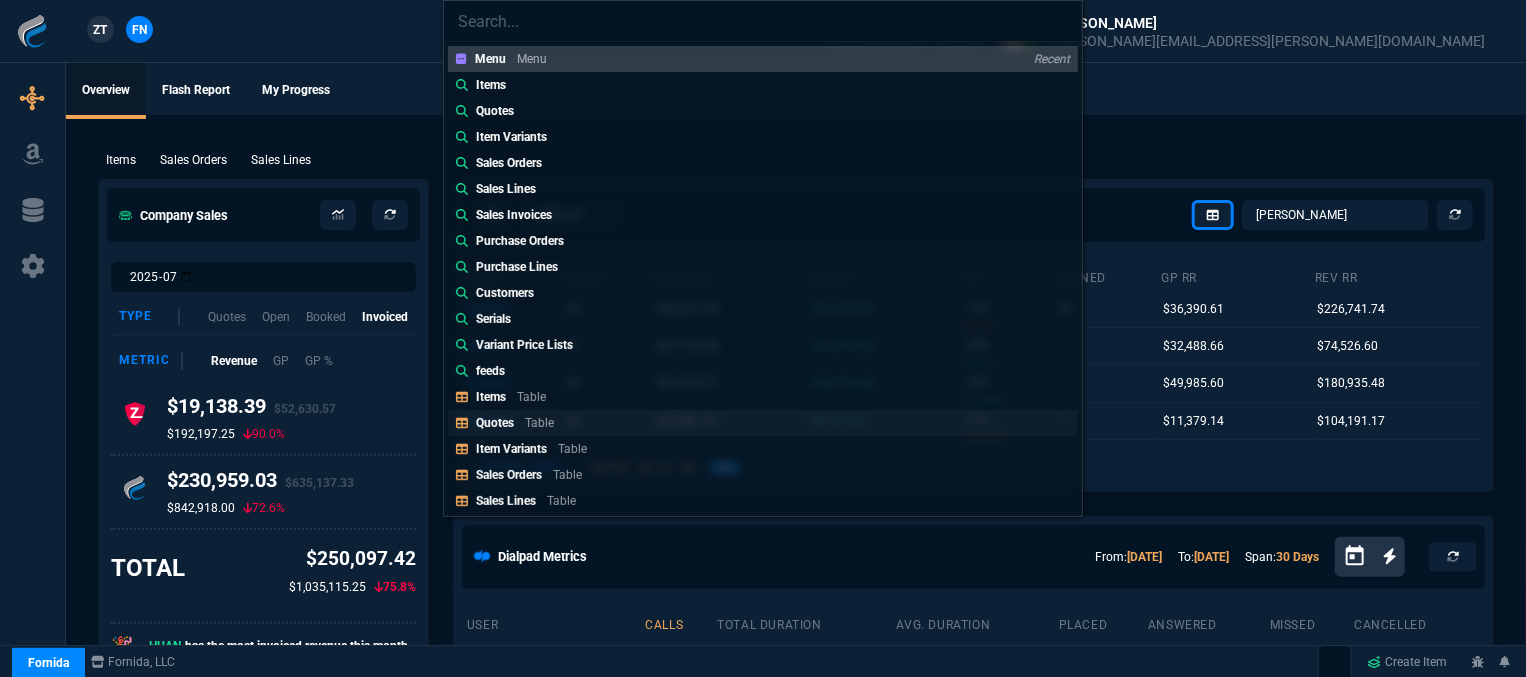 click on "Quotes
Table" at bounding box center (763, 423) 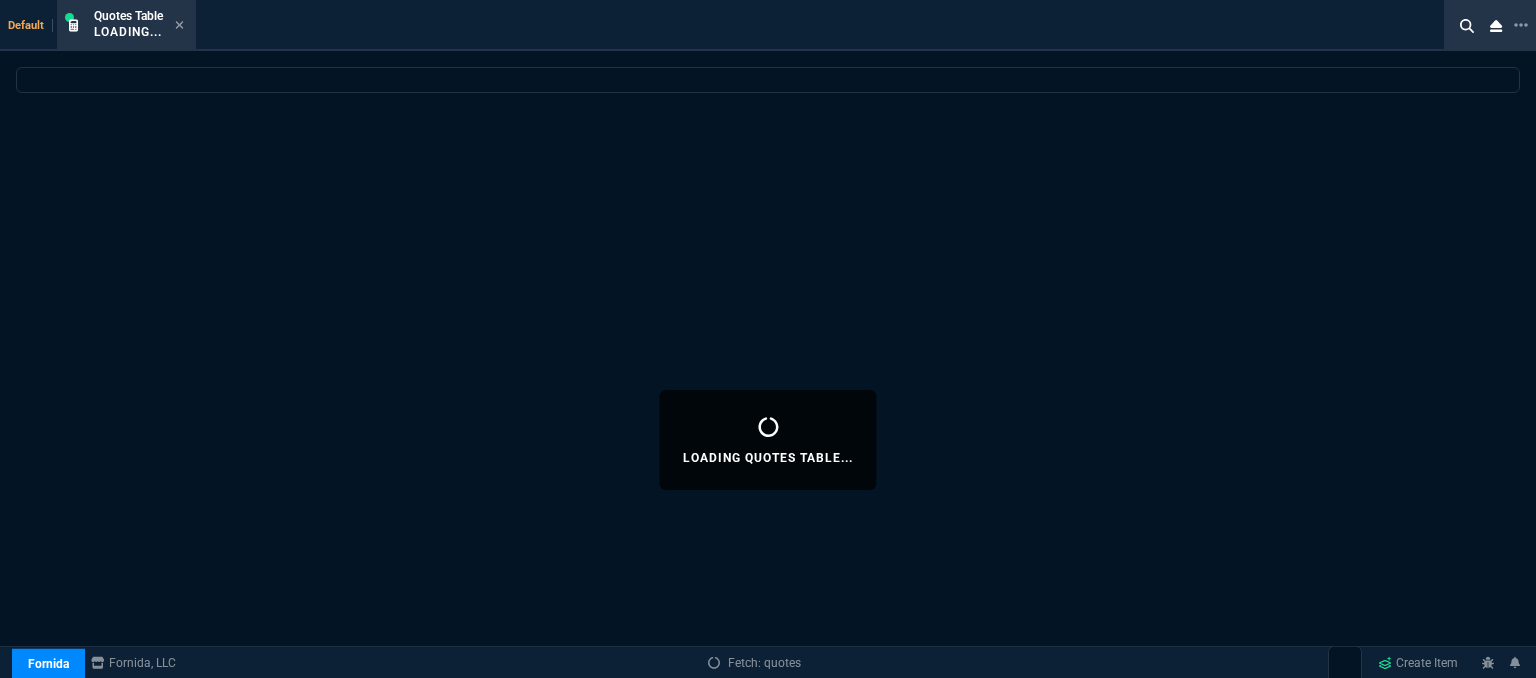 select 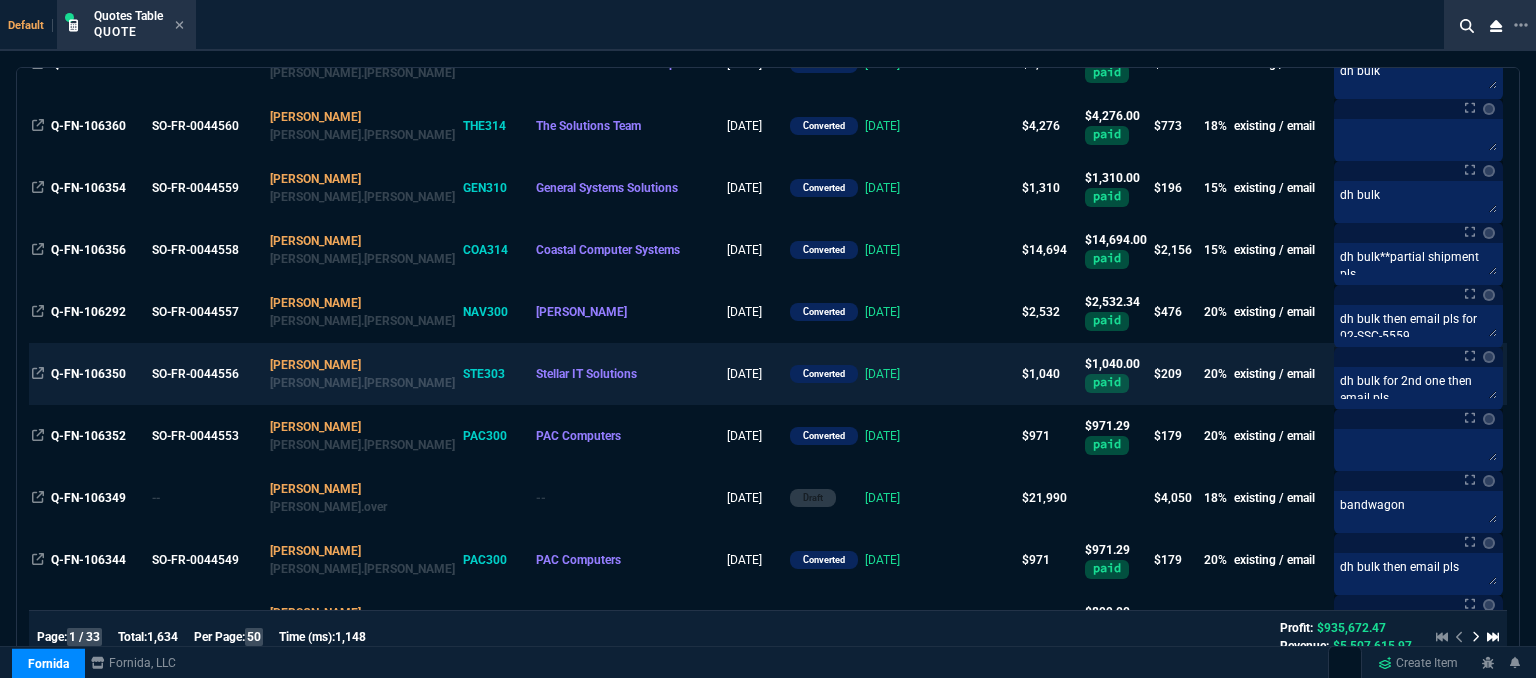 scroll, scrollTop: 500, scrollLeft: 0, axis: vertical 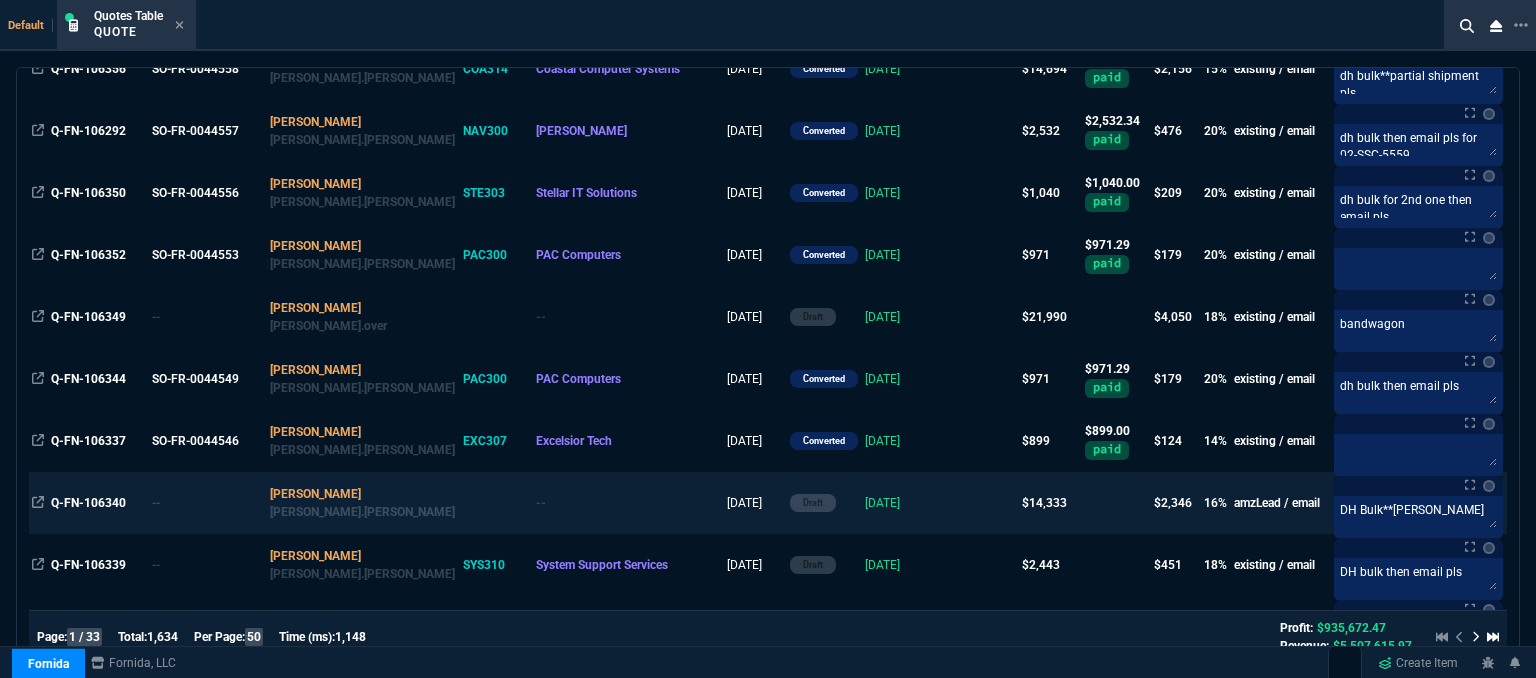 click at bounding box center [980, 503] 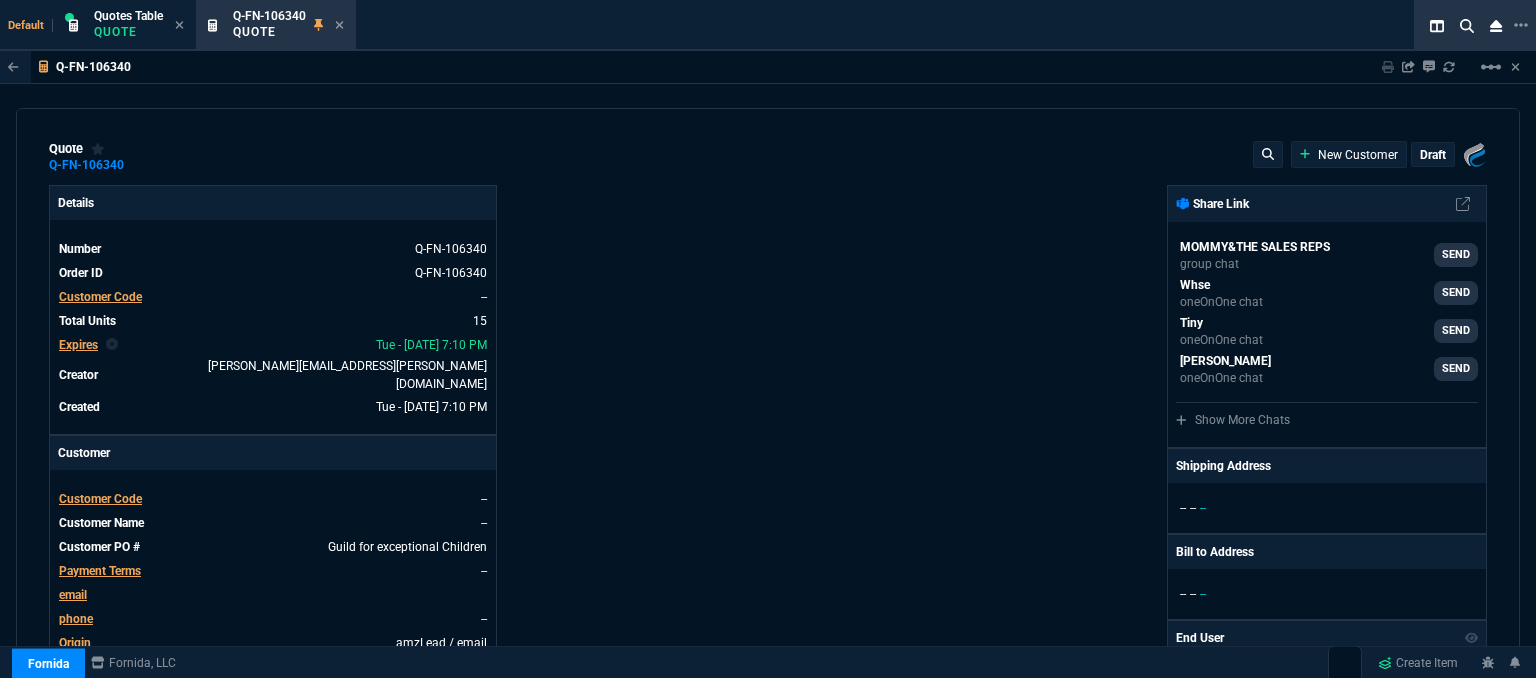 type on "19" 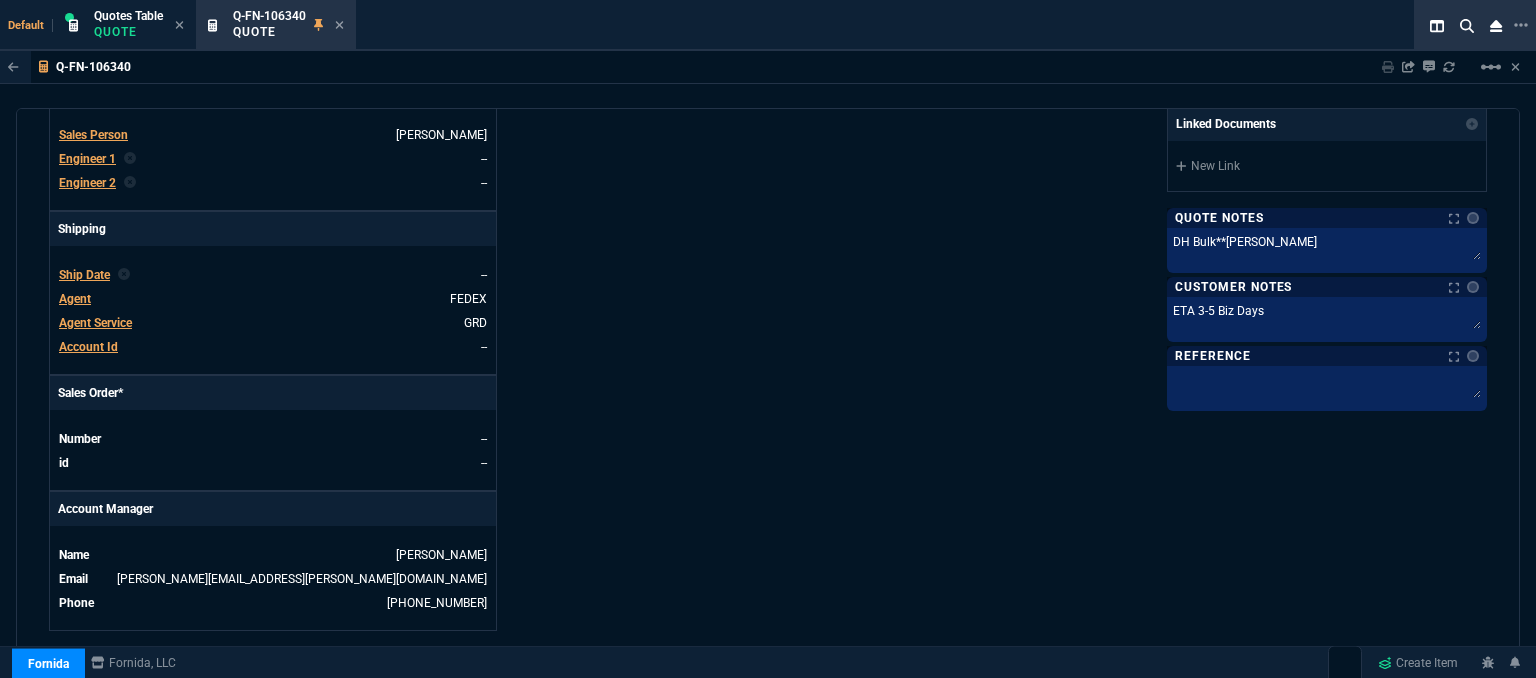 type on "34" 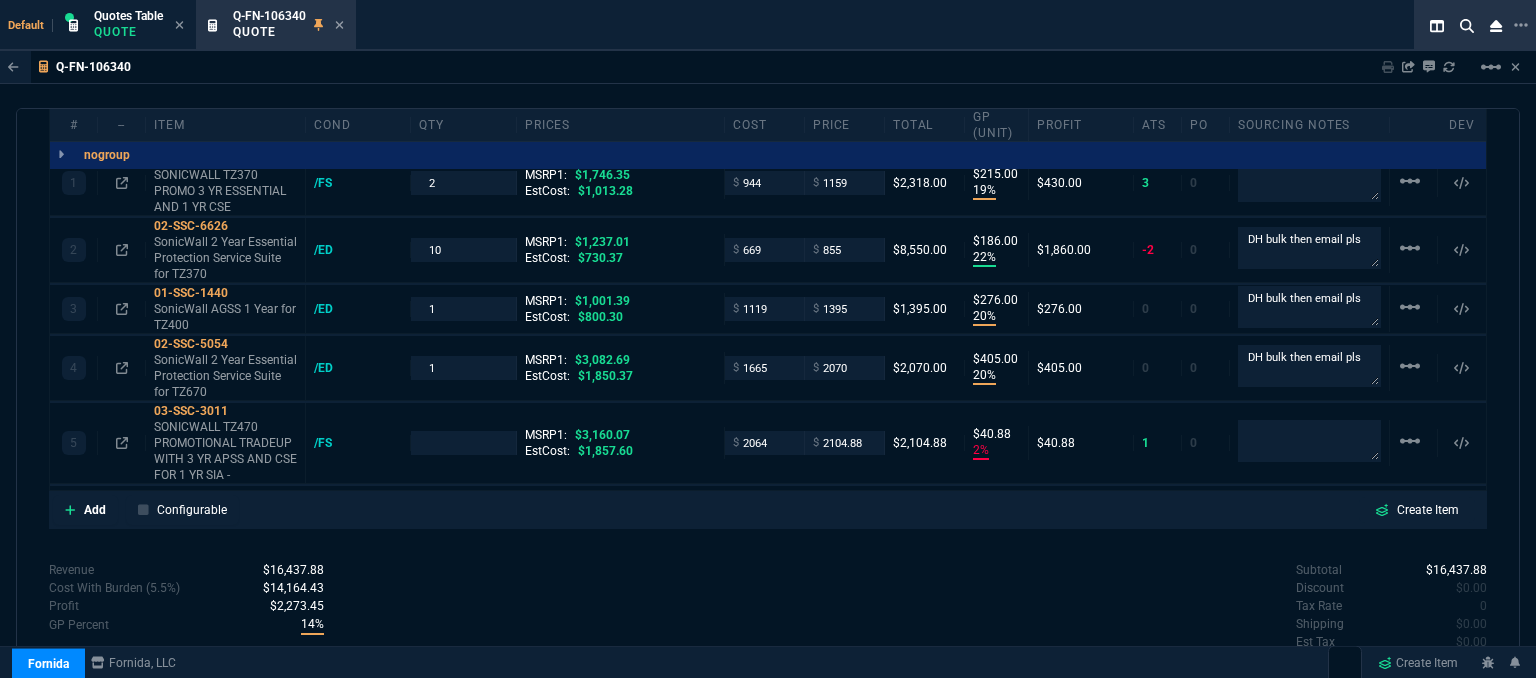 scroll, scrollTop: 1290, scrollLeft: 0, axis: vertical 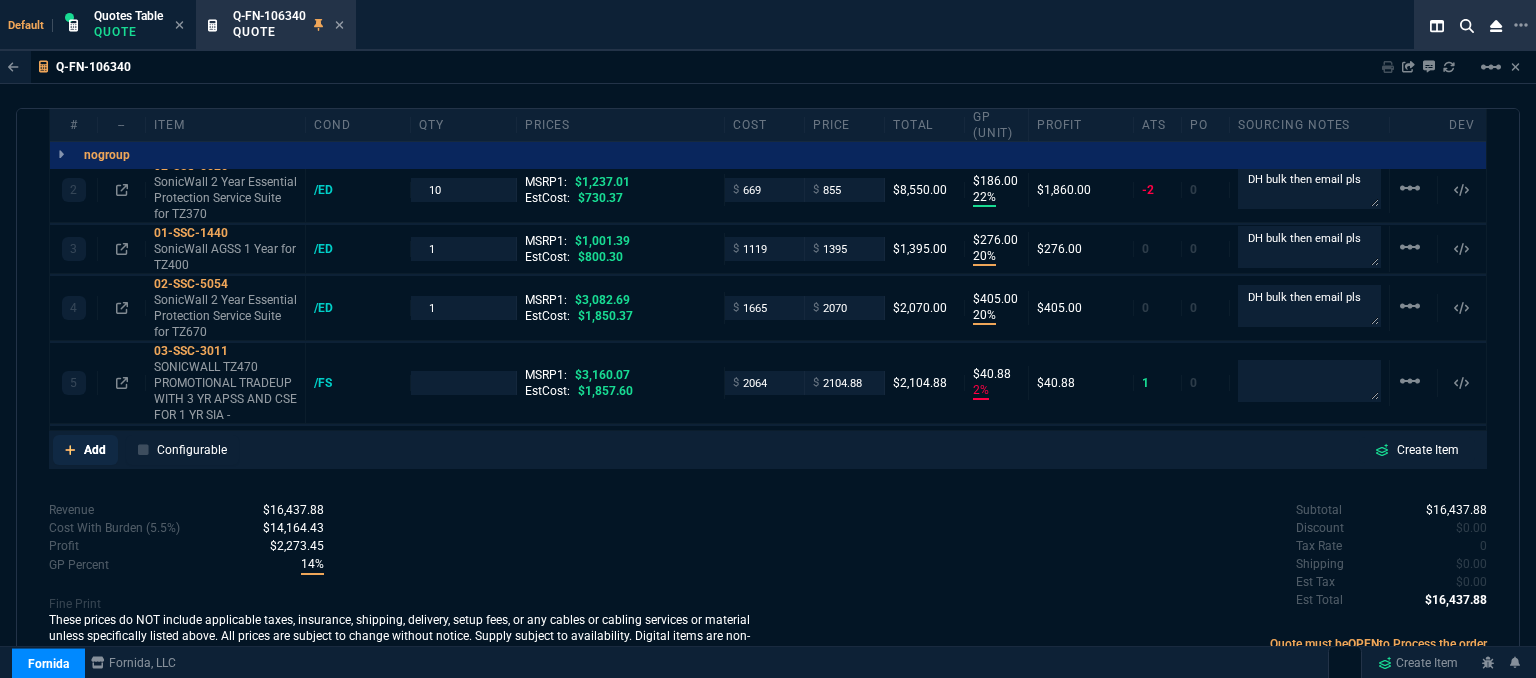 click on "Add" at bounding box center (85, 450) 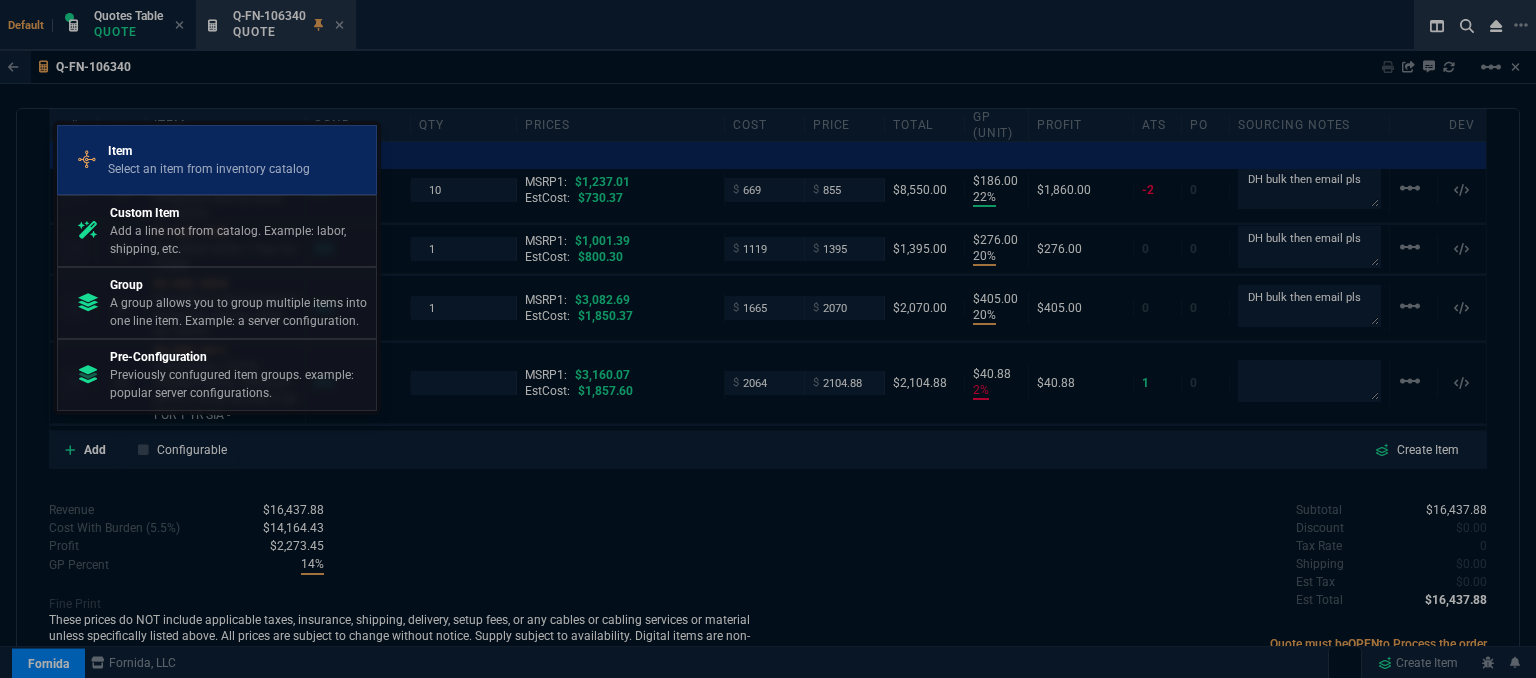 click on "Select an item from inventory catalog" at bounding box center [209, 169] 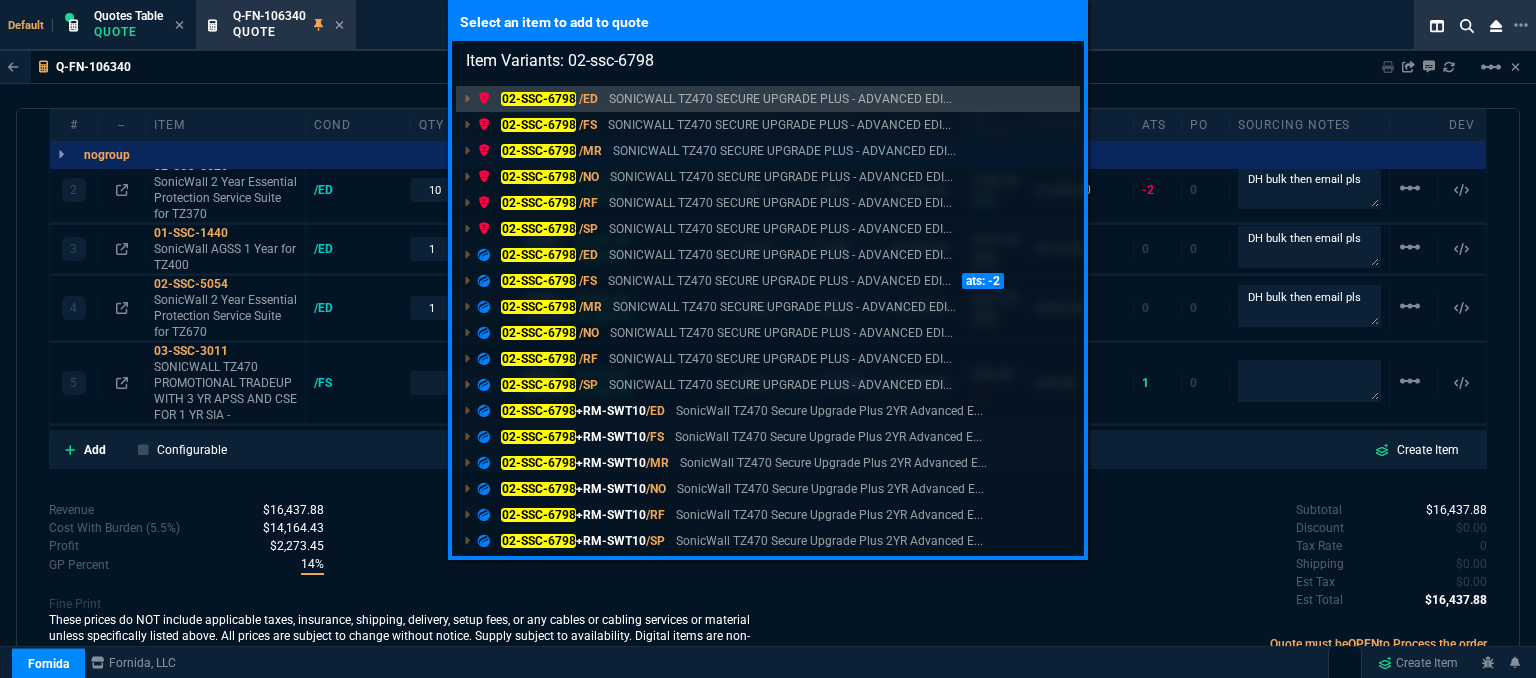 type on "Item Variants: 02-ssc-6798" 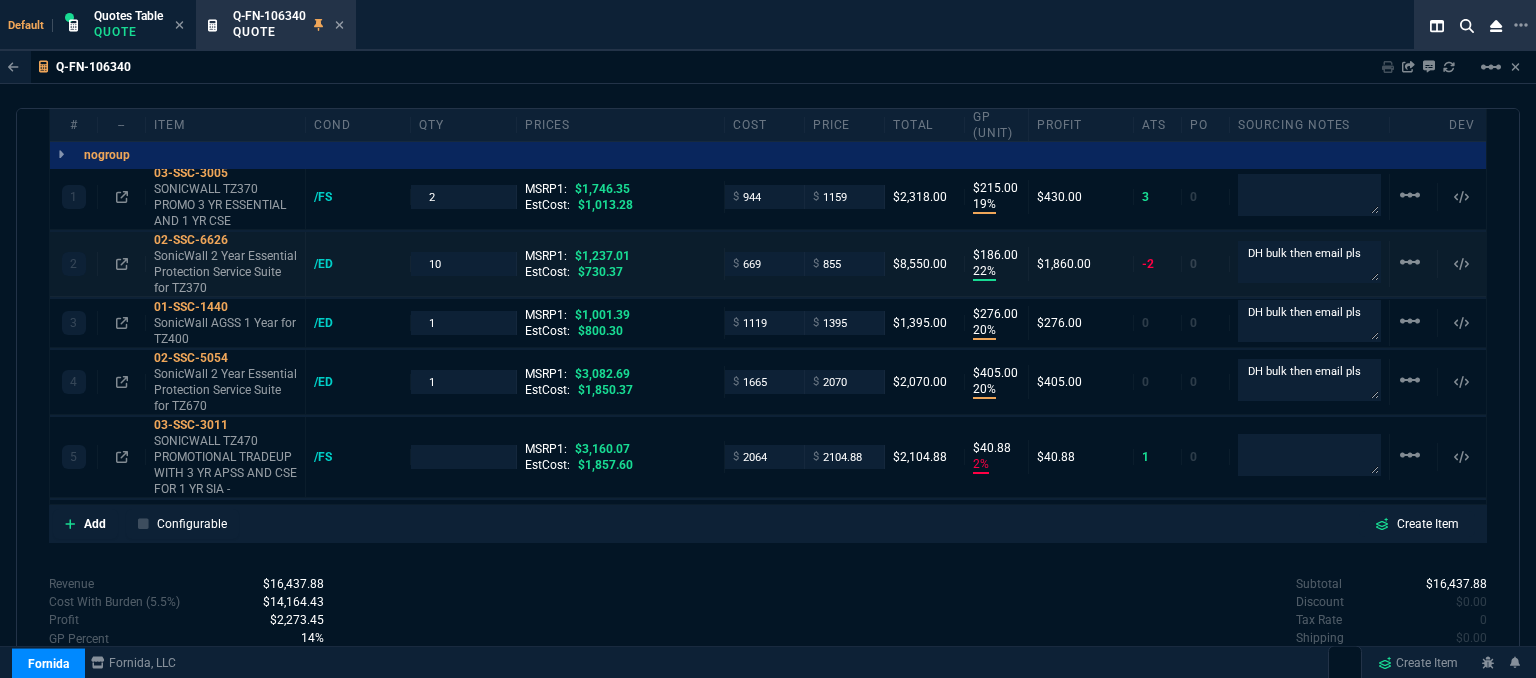 scroll, scrollTop: 1290, scrollLeft: 0, axis: vertical 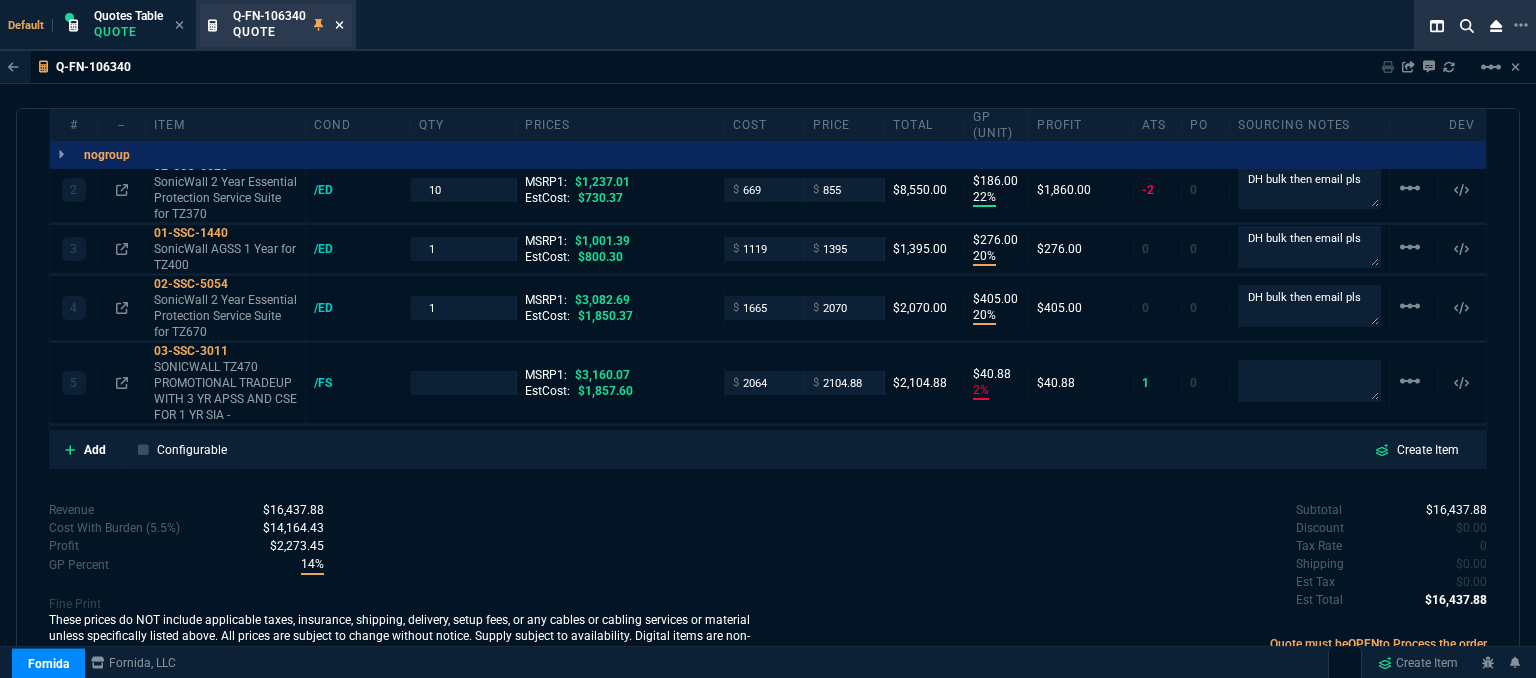 click 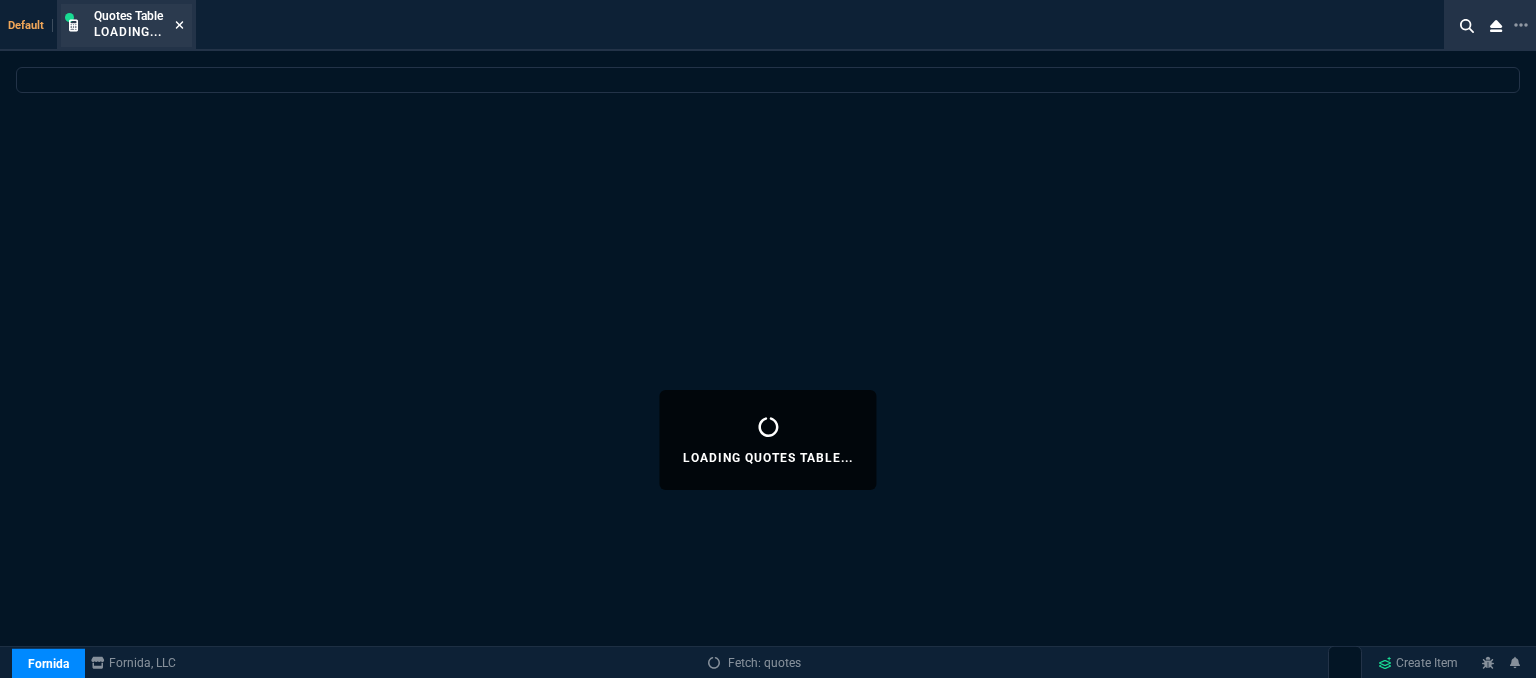 click 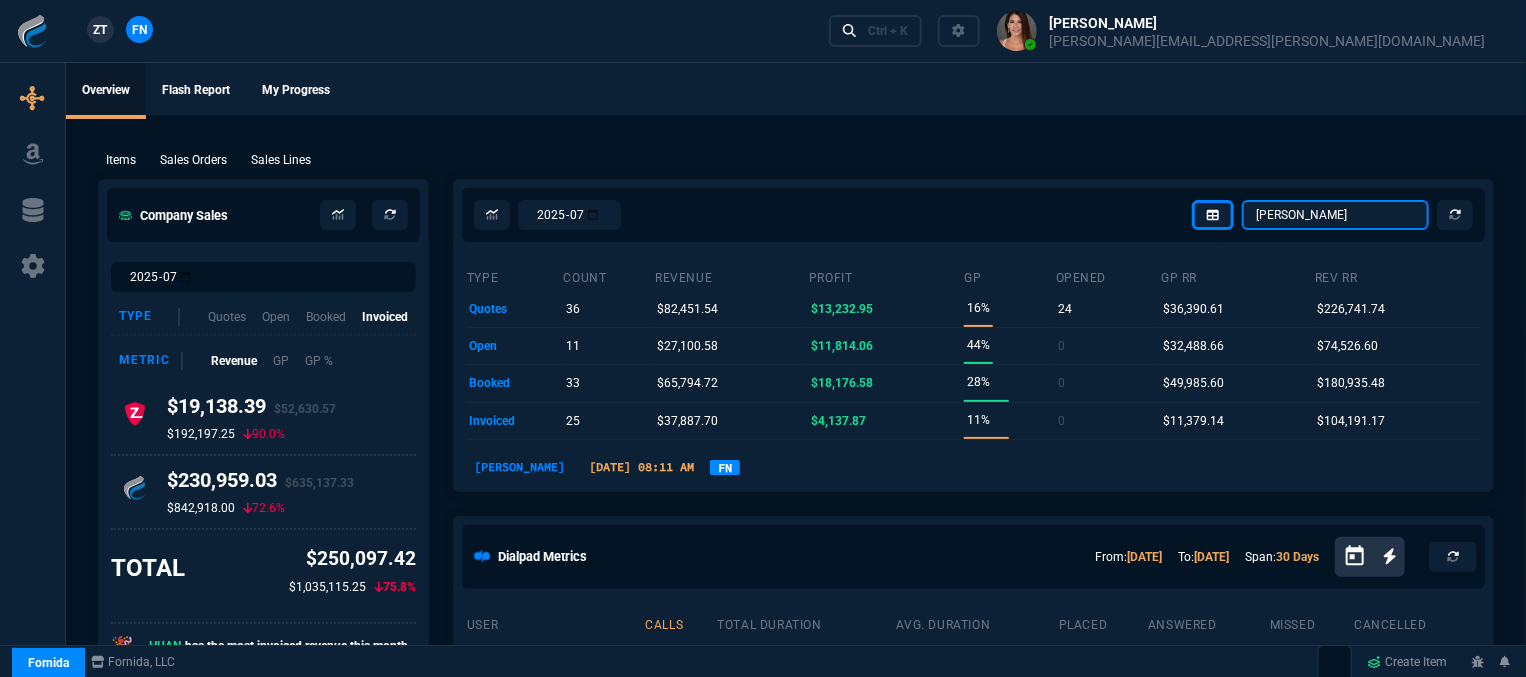 click on "Omar   Brian Over   Farzad Vahid   Steven Huang   Seti Shadab   Alicia Bostic   Wafek Mohammed   Sarah Smith   Ryan Neptune   Carlos Ocampo   Amazon Order   Dave Jenks   Fiona Rossi   Billy Hefner   dash.test   Chase Bollinger   Rob Henneberger   Scott DeJarnette   Jared Tokuz   Selected Company Total" at bounding box center (1335, 215) 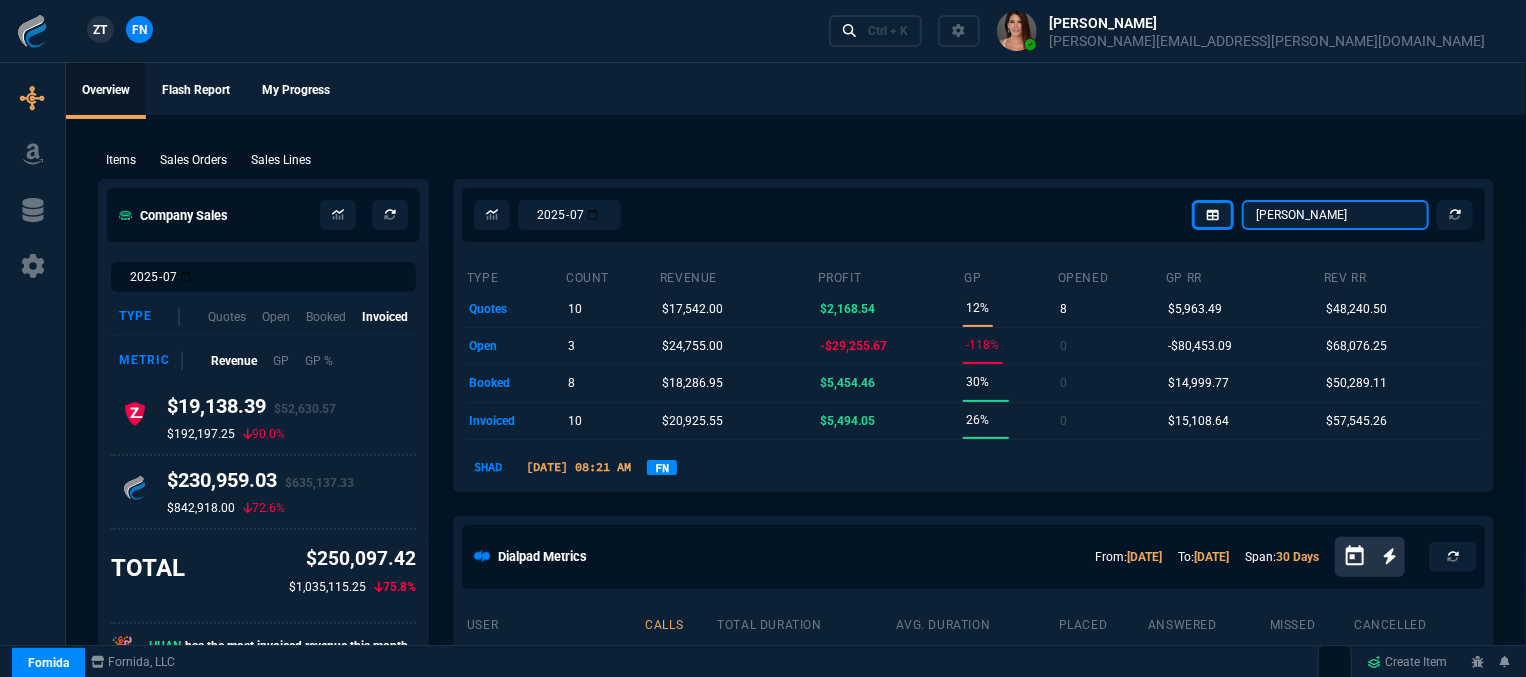 click on "Omar   Brian Over   Farzad Vahid   Steven Huang   Seti Shadab   Alicia Bostic   Wafek Mohammed   Sarah Smith   Ryan Neptune   Carlos Ocampo   Amazon Order   Dave Jenks   Fiona Rossi   Billy Hefner   dash.test   Chase Bollinger   Rob Henneberger   Scott DeJarnette   Jared Tokuz   Selected Company Total" at bounding box center (1335, 215) 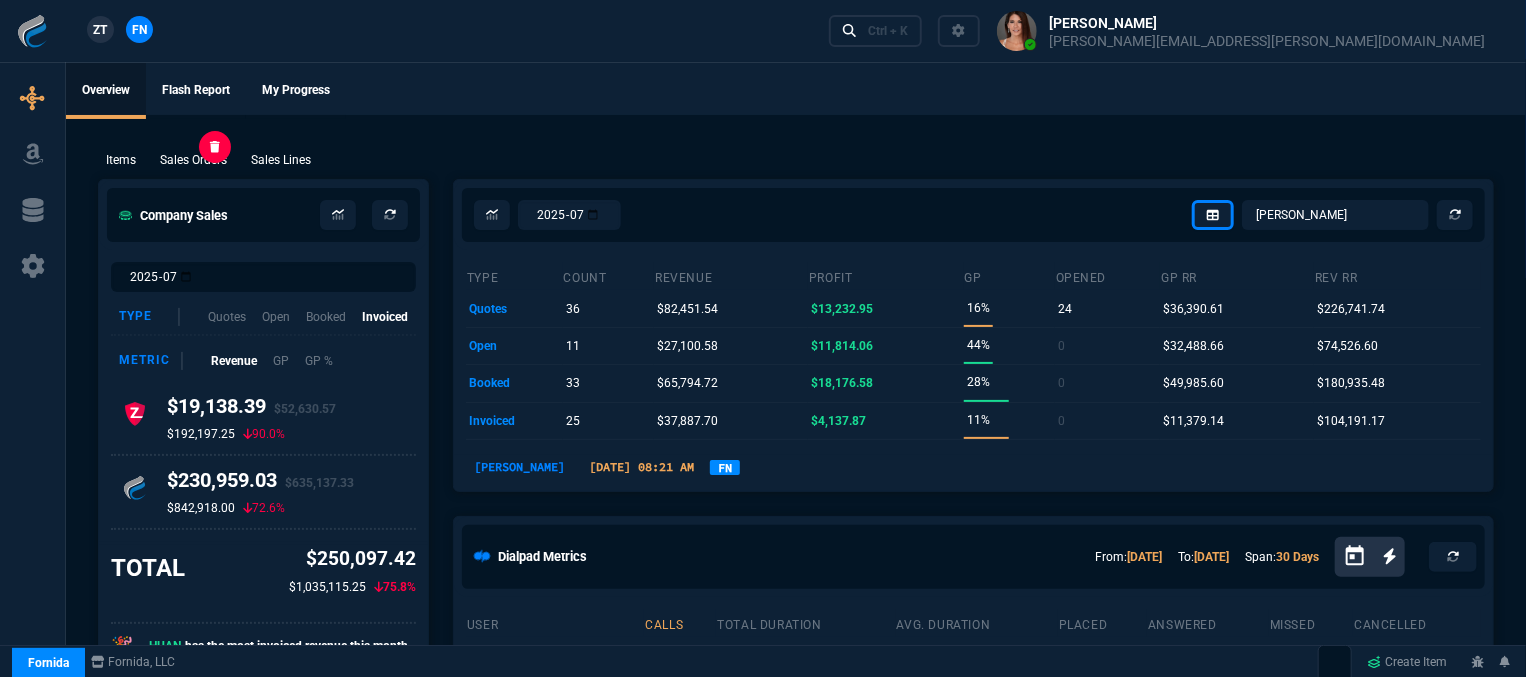 click on "Sales Orders" at bounding box center [193, 160] 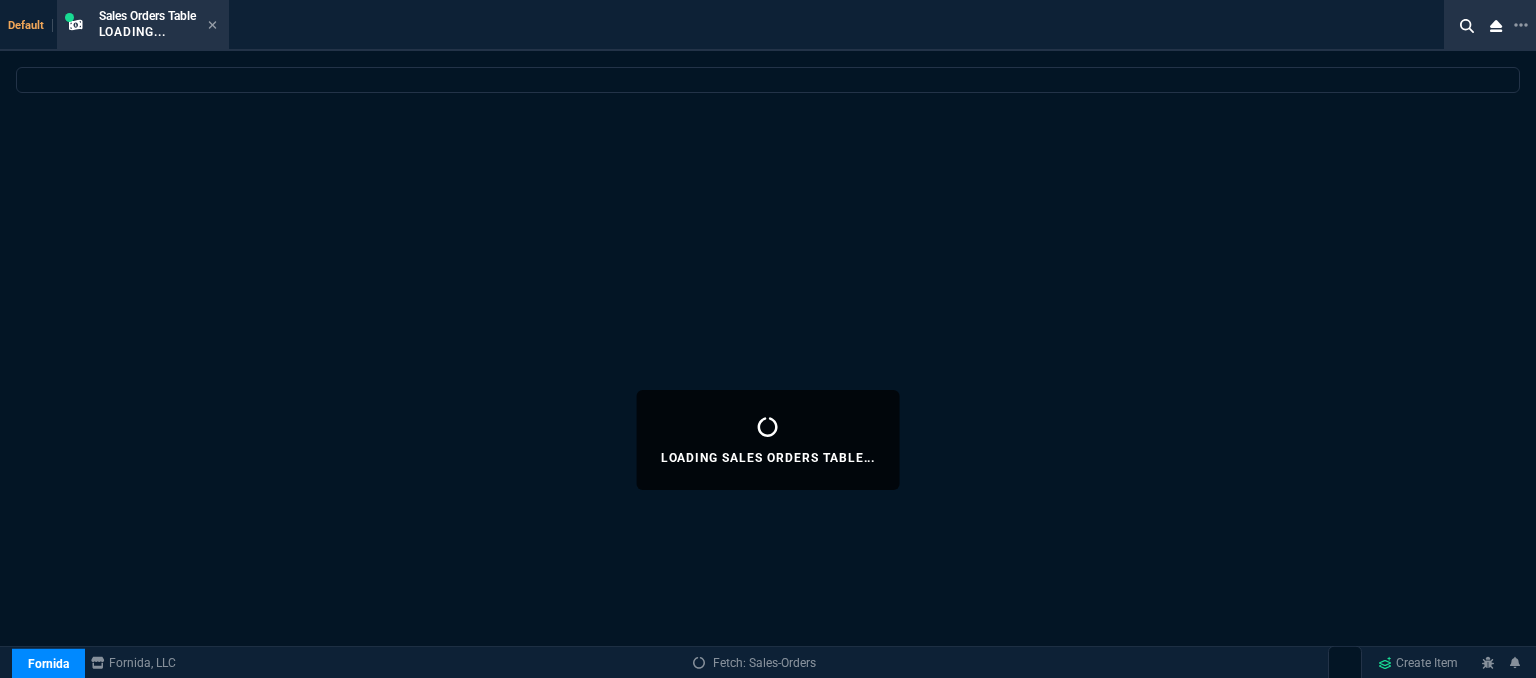 select 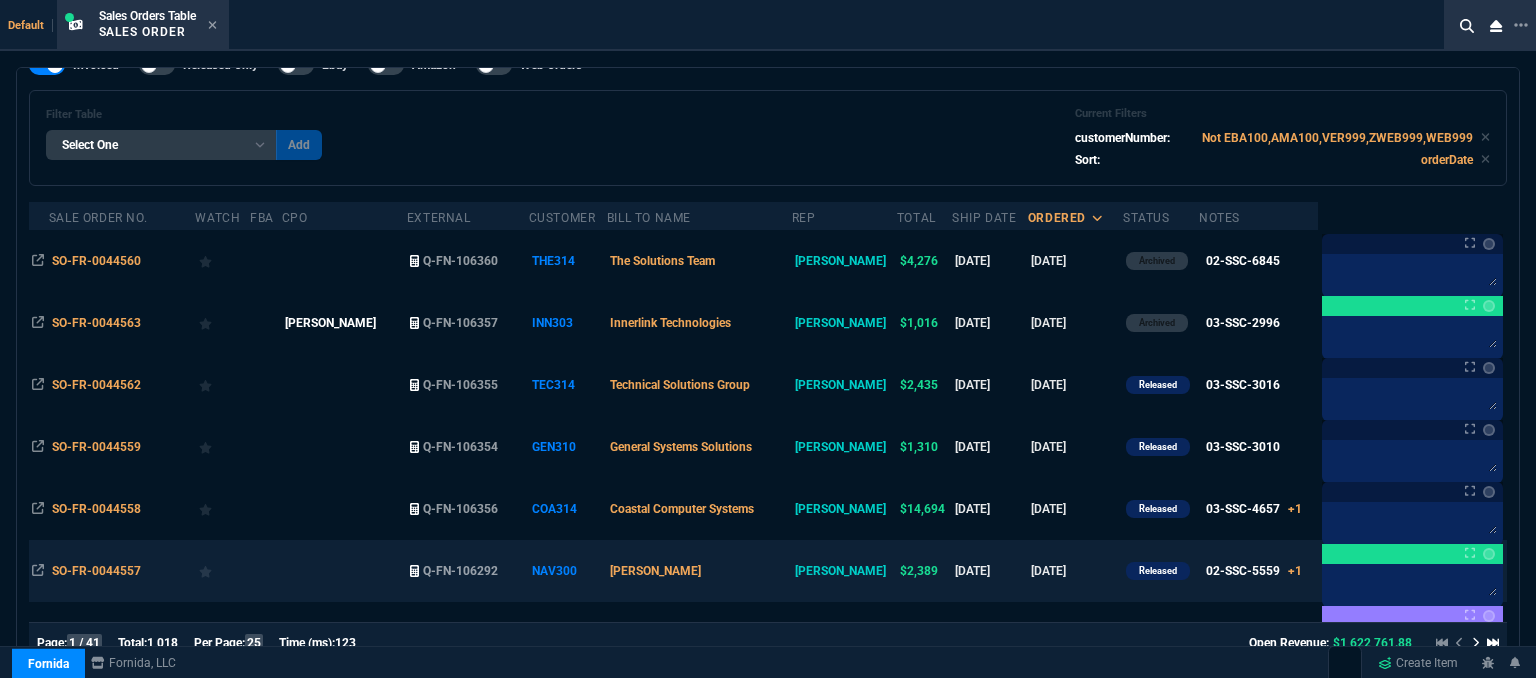 scroll, scrollTop: 0, scrollLeft: 0, axis: both 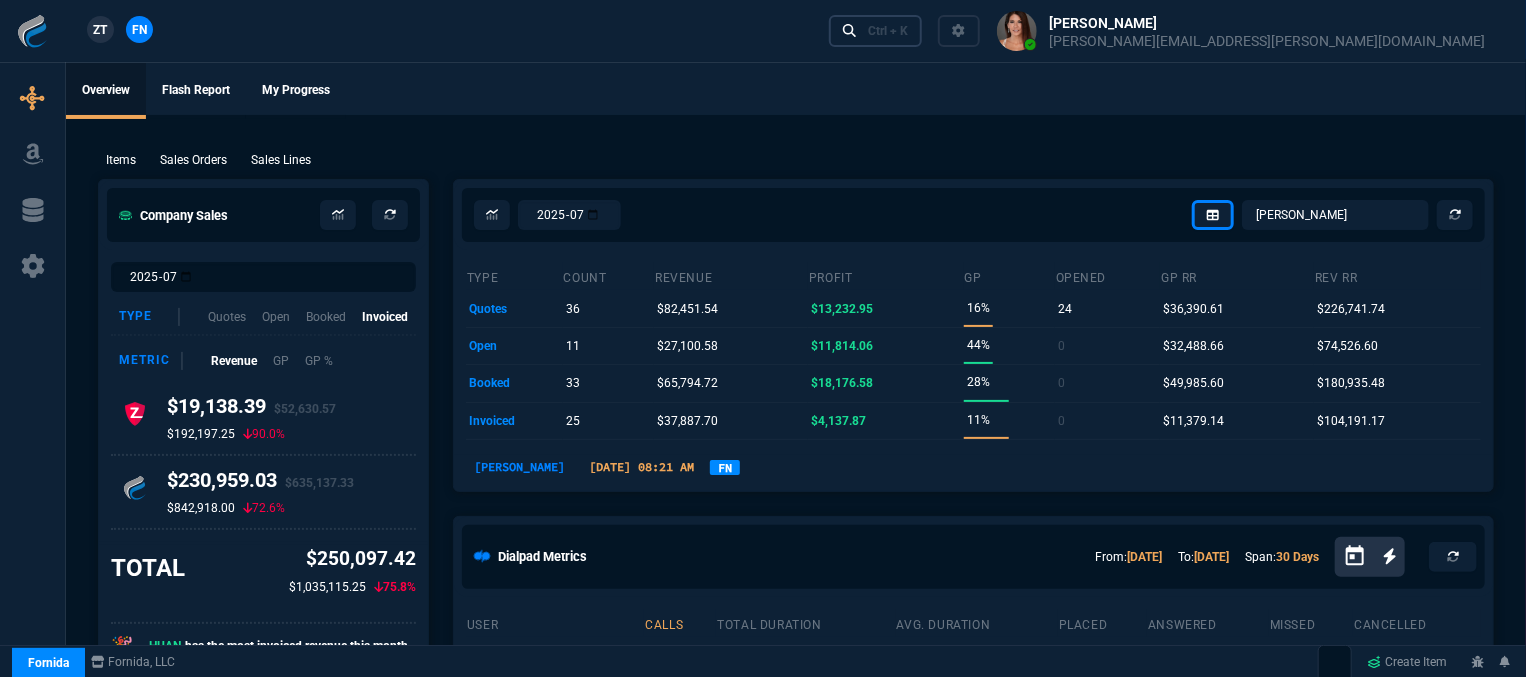 click on "Ctrl + K" at bounding box center (888, 31) 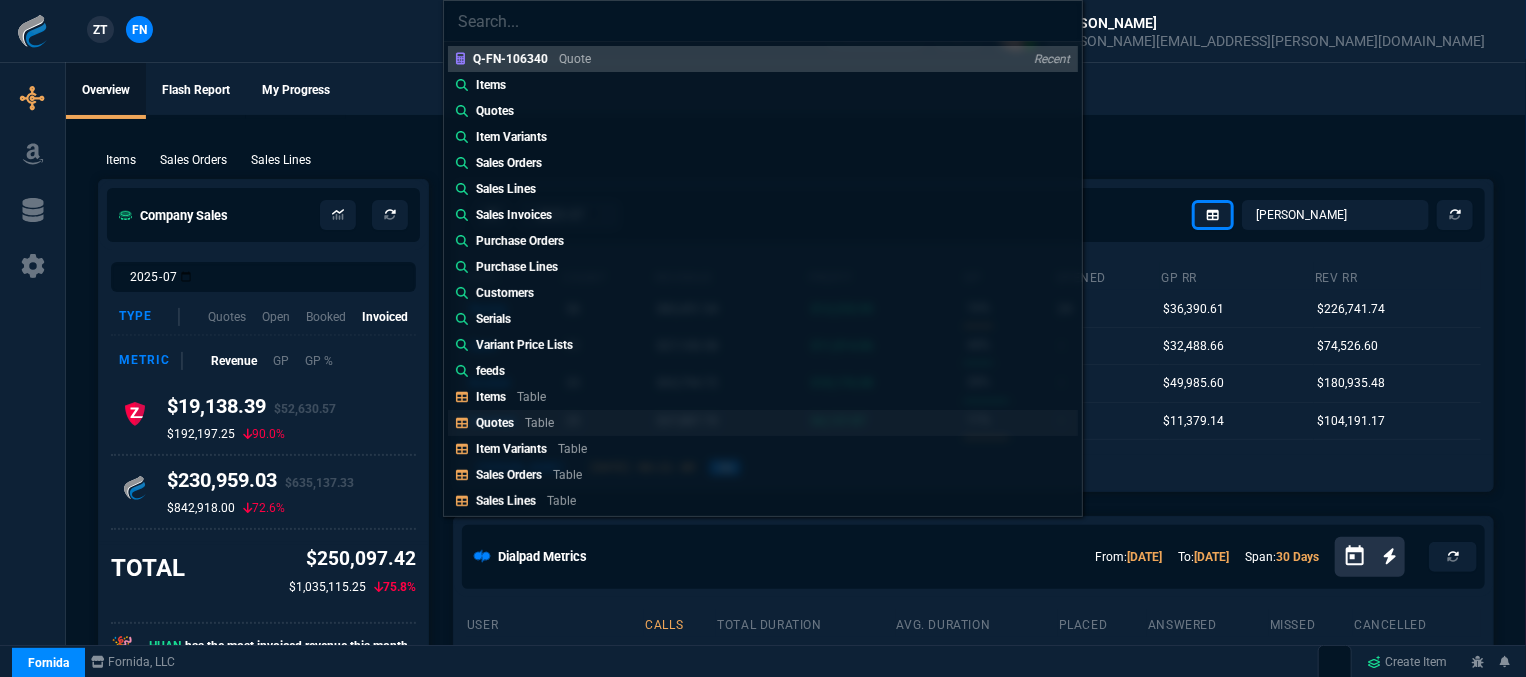 click on "Table" at bounding box center (539, 423) 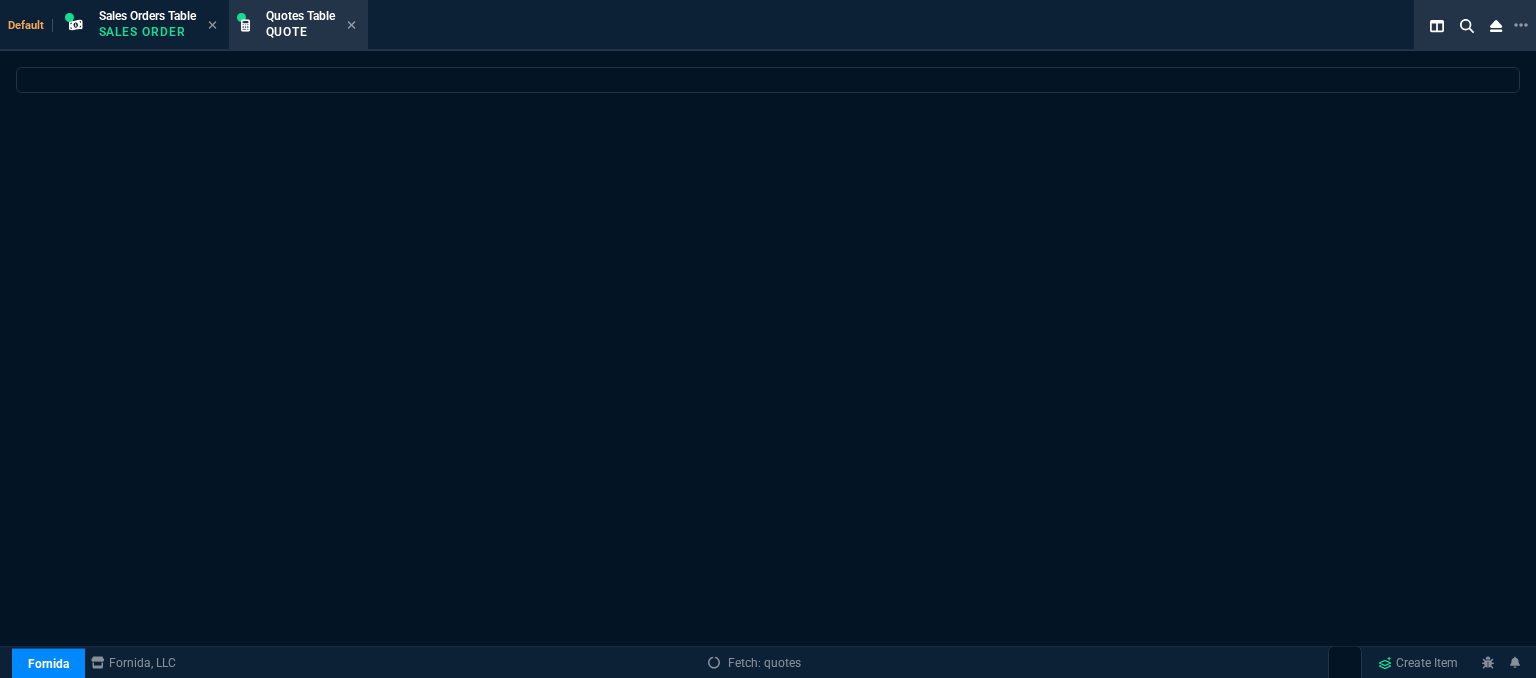 select 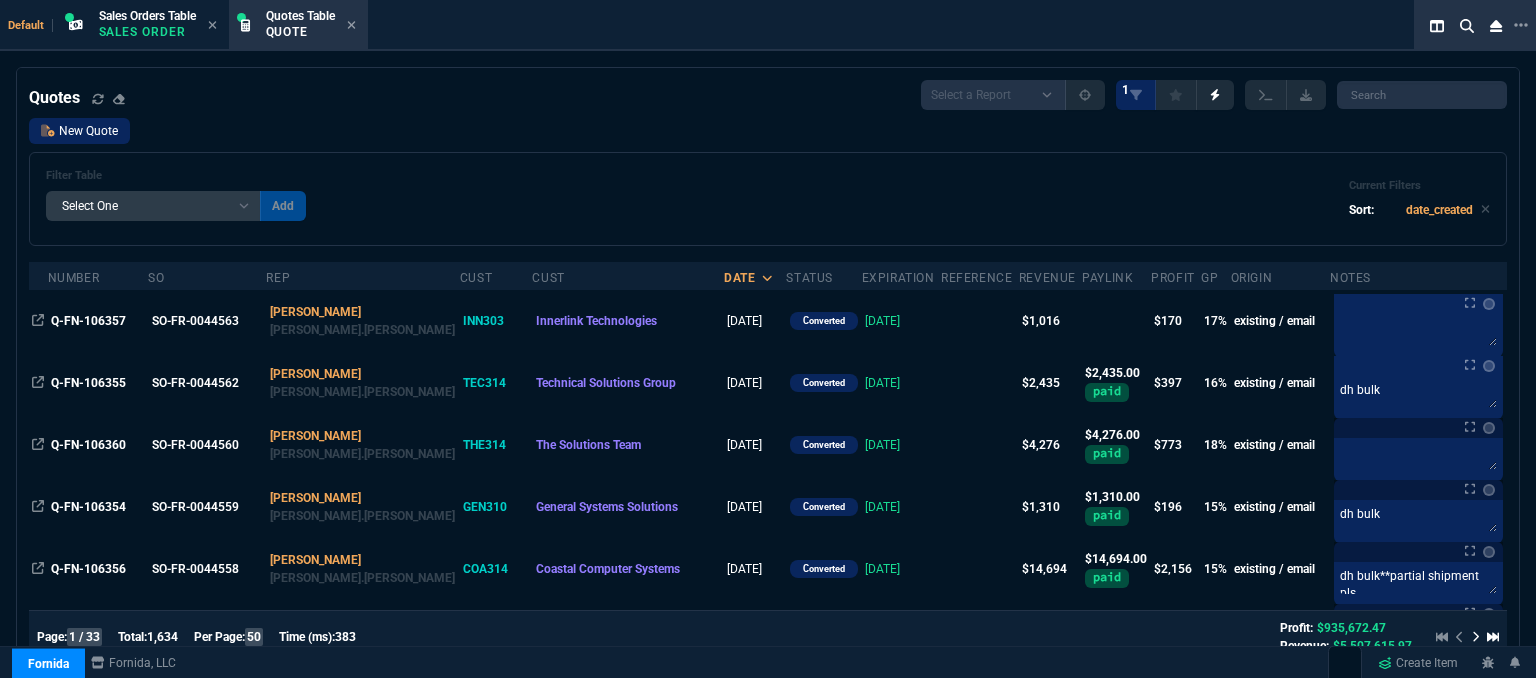 click on "New Quote" at bounding box center (79, 131) 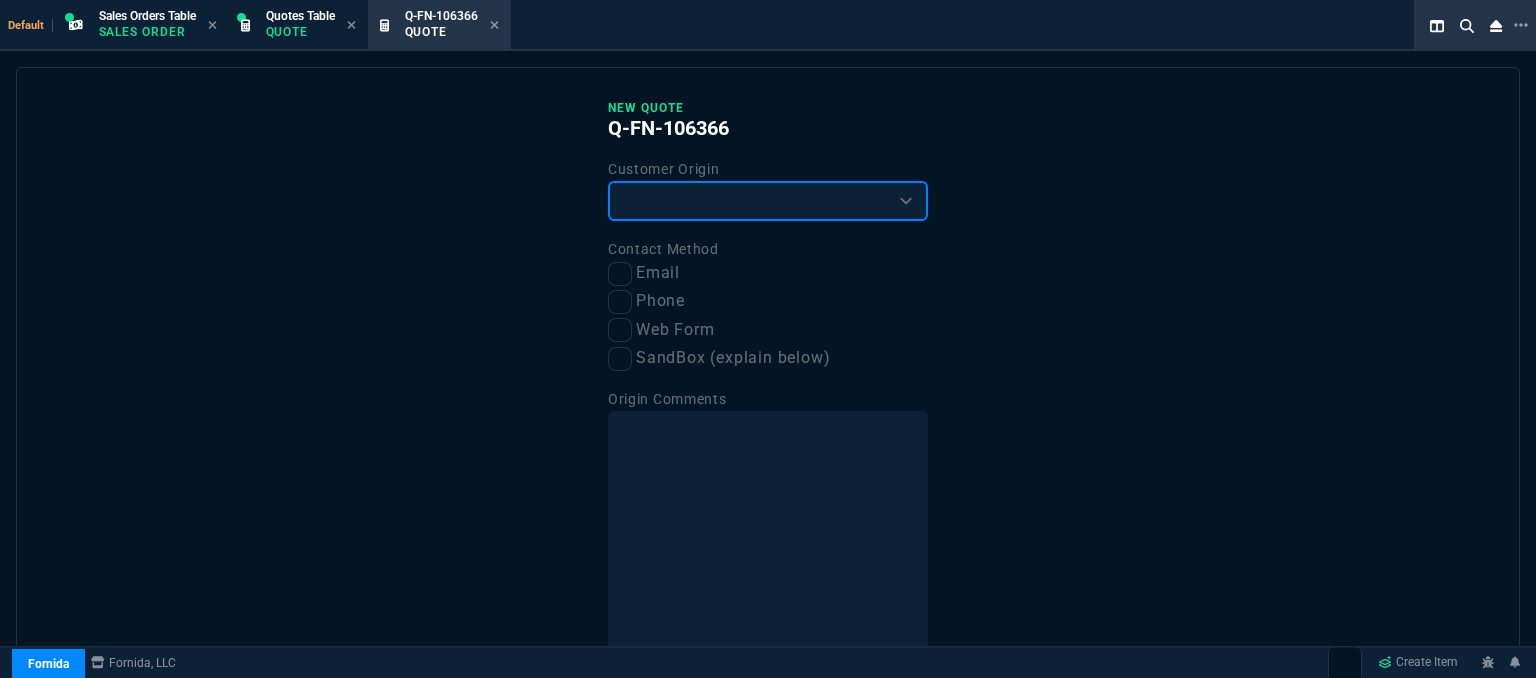 click on "Existing Customer Amazon Lead (first order) Website Lead (first order) Called (first order) Referral (first order) SandBox (explain below)" at bounding box center [768, 201] 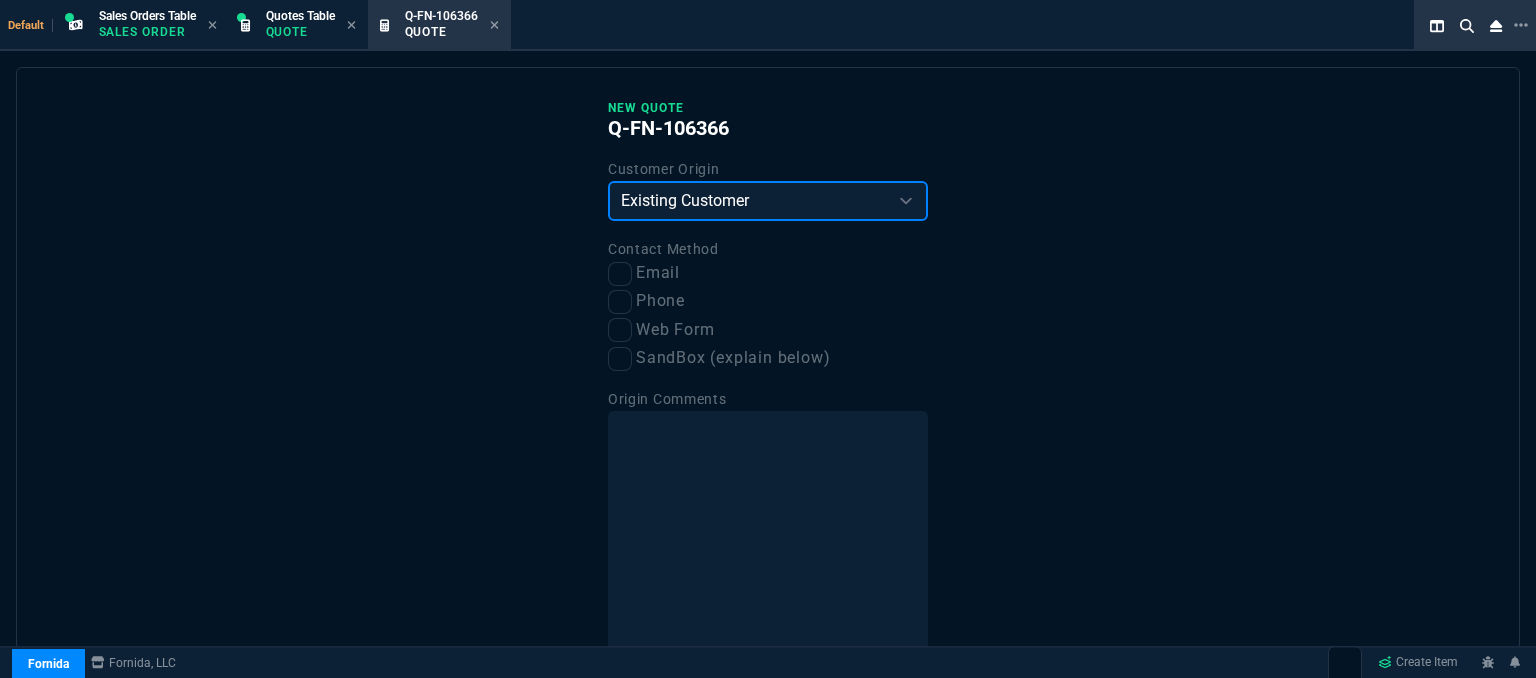 click on "Existing Customer Amazon Lead (first order) Website Lead (first order) Called (first order) Referral (first order) SandBox (explain below)" at bounding box center [768, 201] 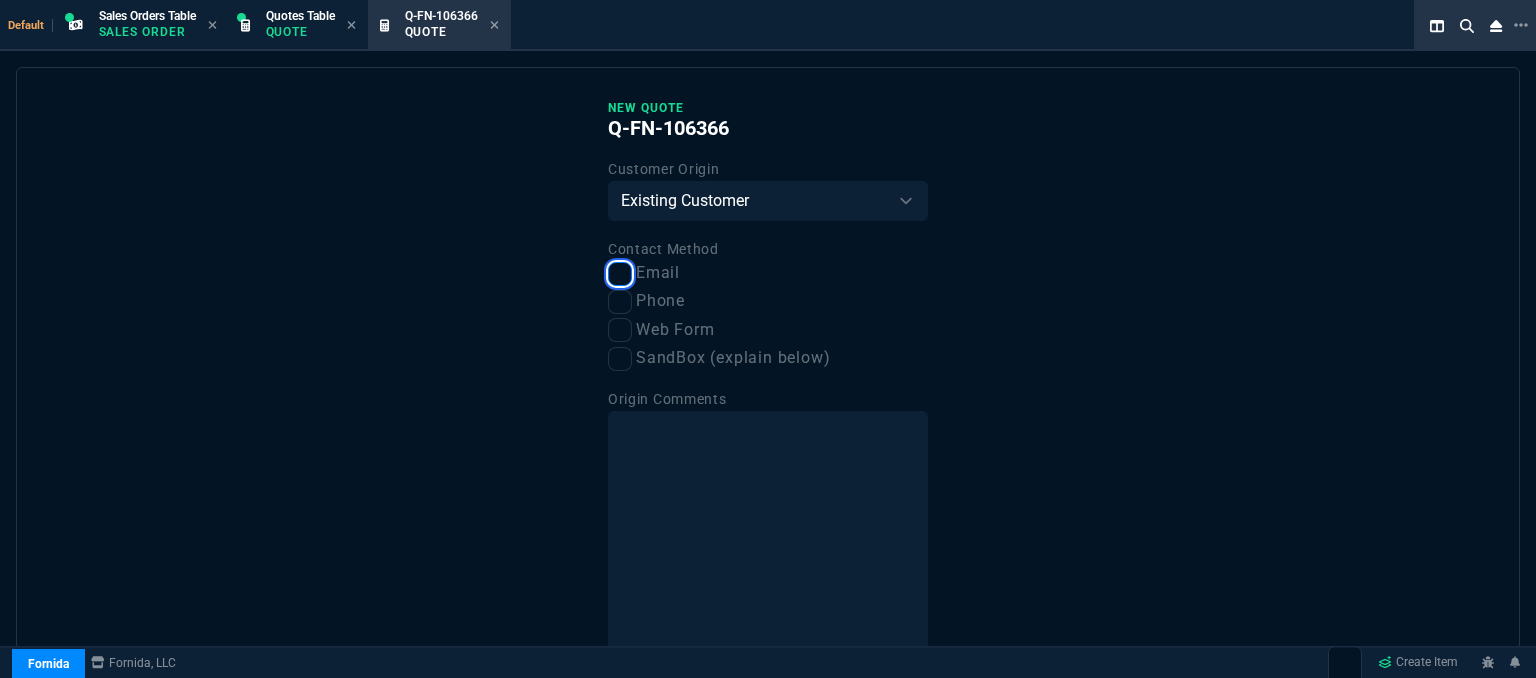 click on "Email" at bounding box center [620, 274] 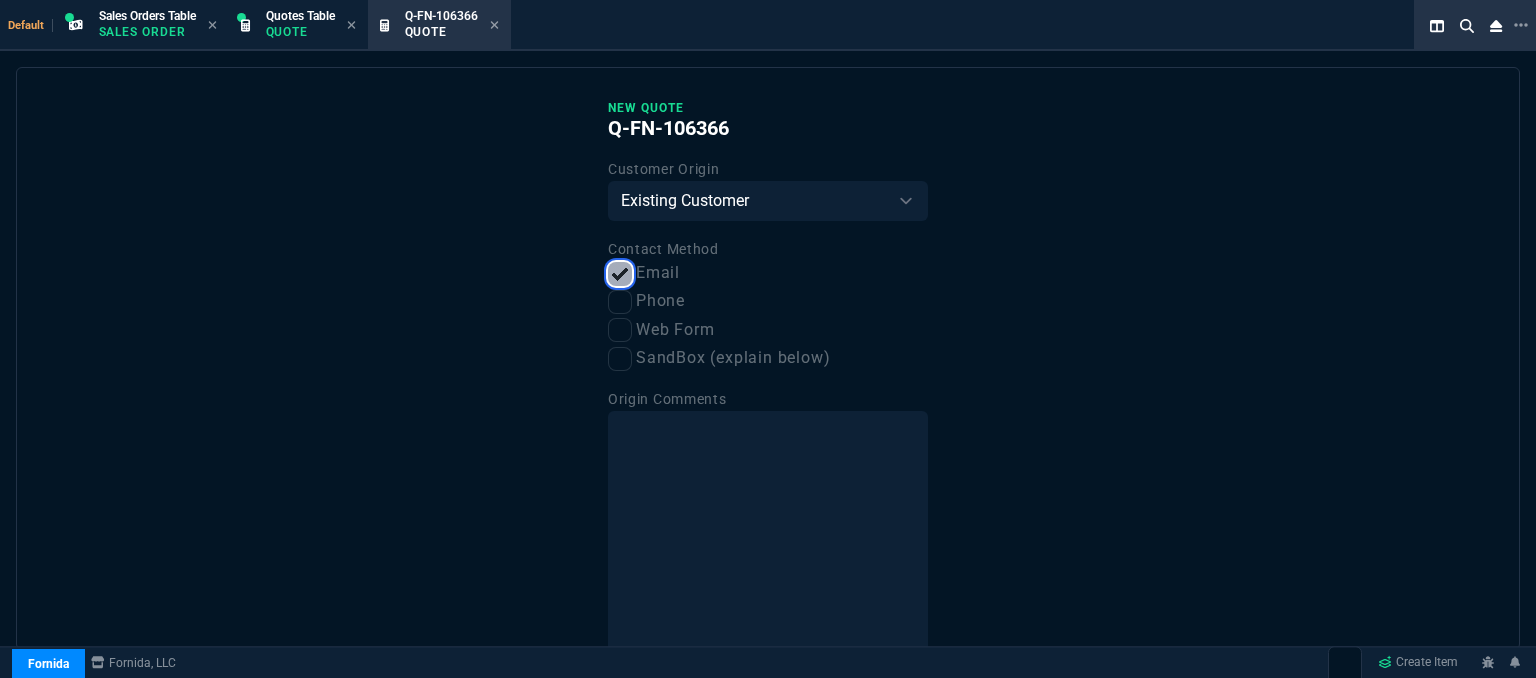 scroll, scrollTop: 101, scrollLeft: 0, axis: vertical 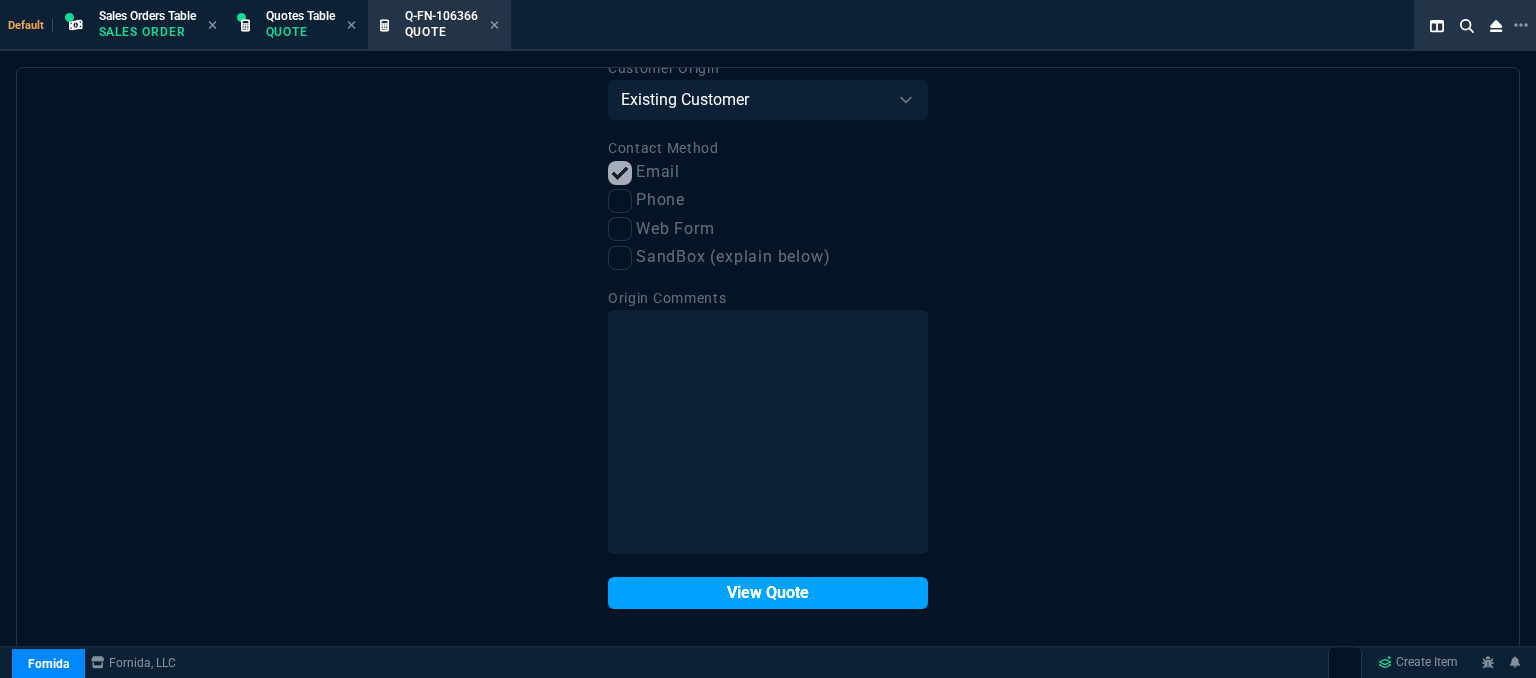 click on "View Quote" at bounding box center [768, 593] 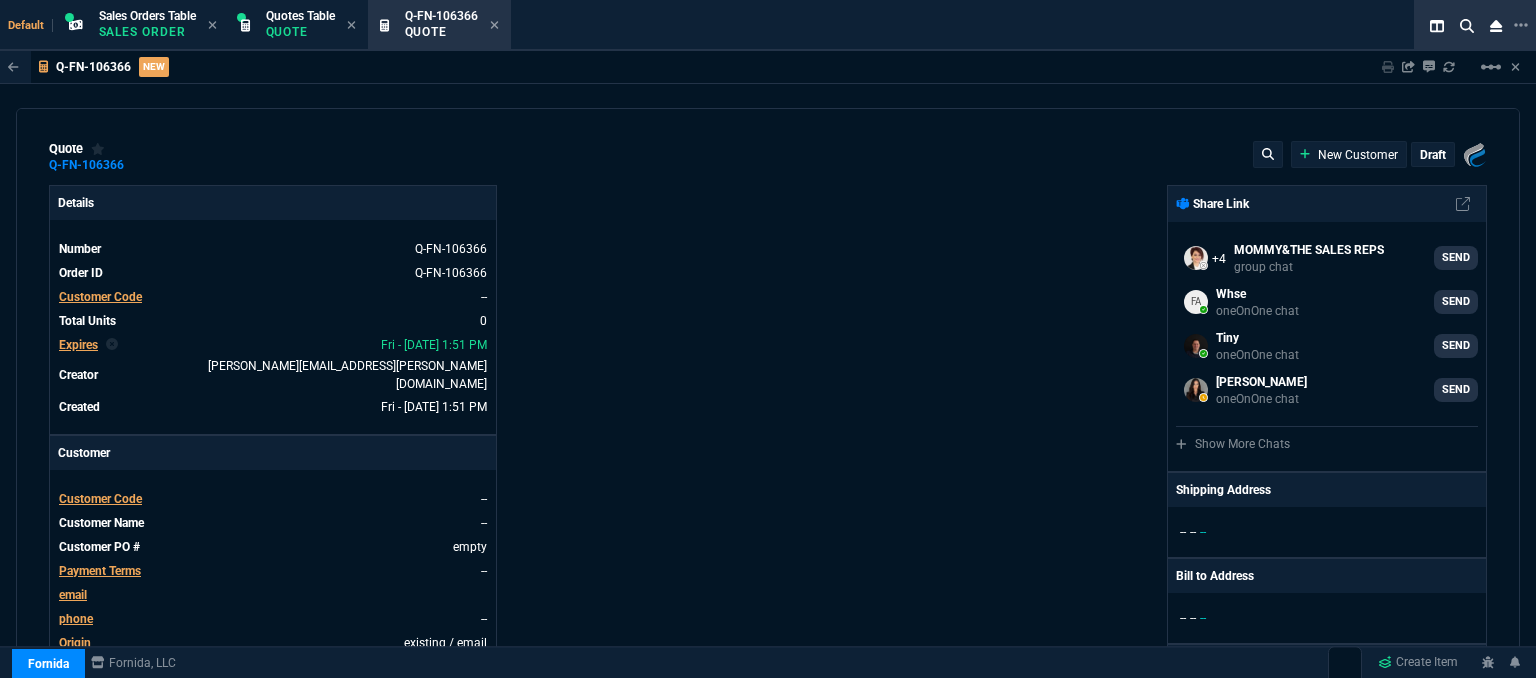 click on "Customer Code" at bounding box center (100, 499) 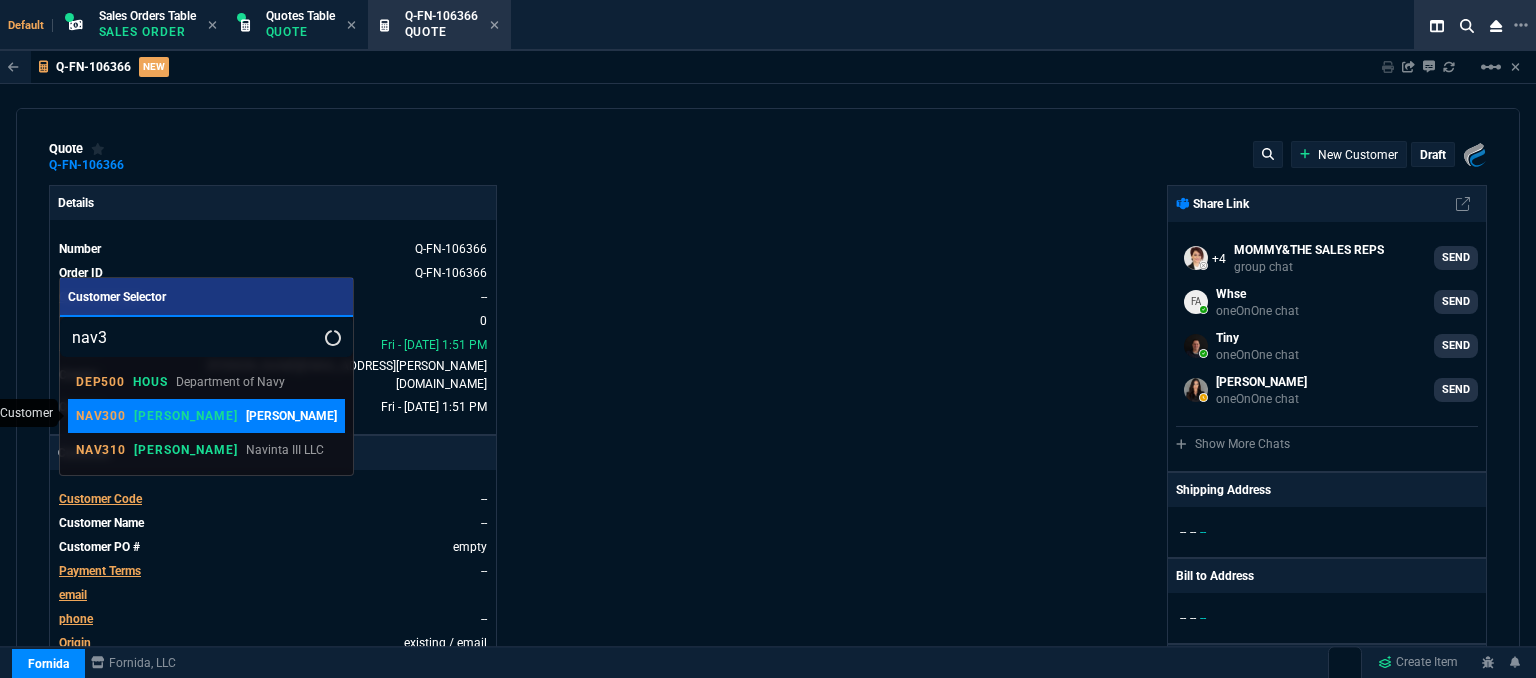 type on "nav3" 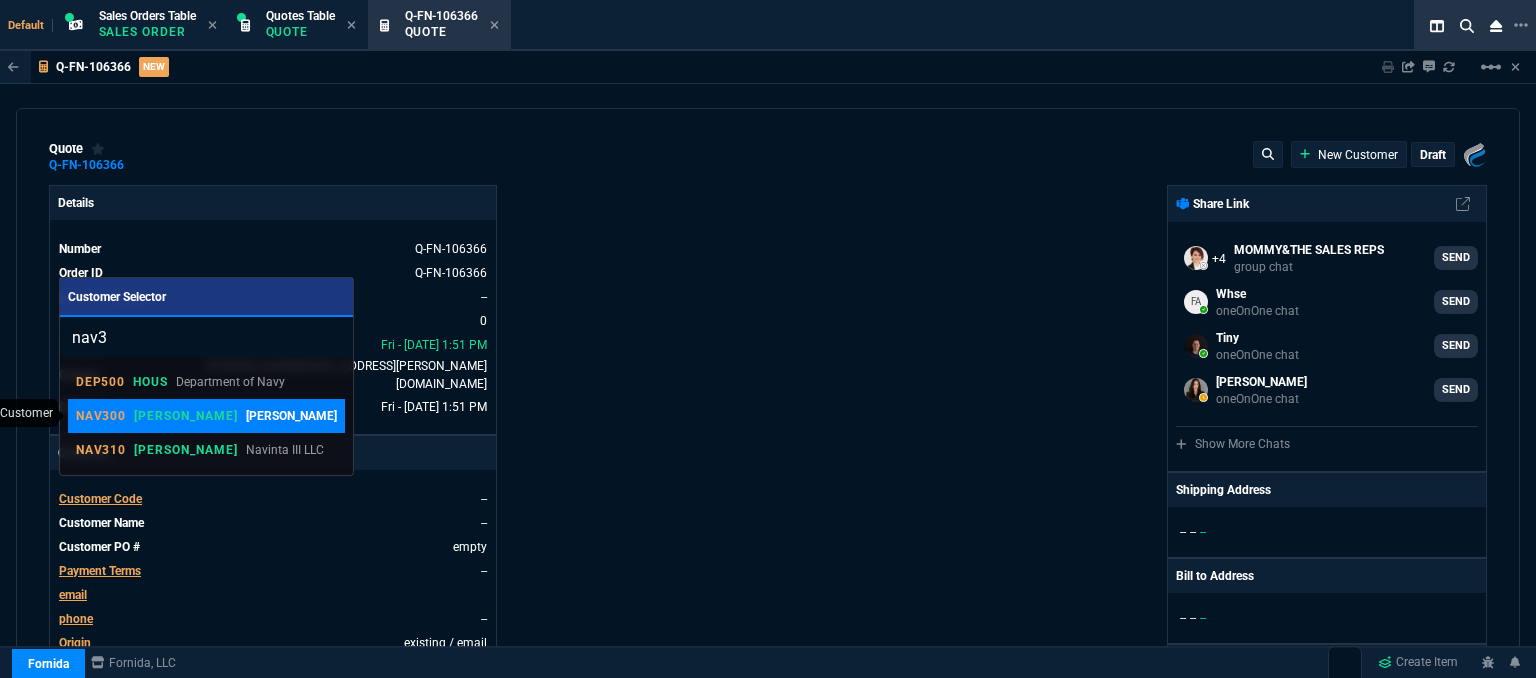 click on "[PERSON_NAME]" at bounding box center (291, 416) 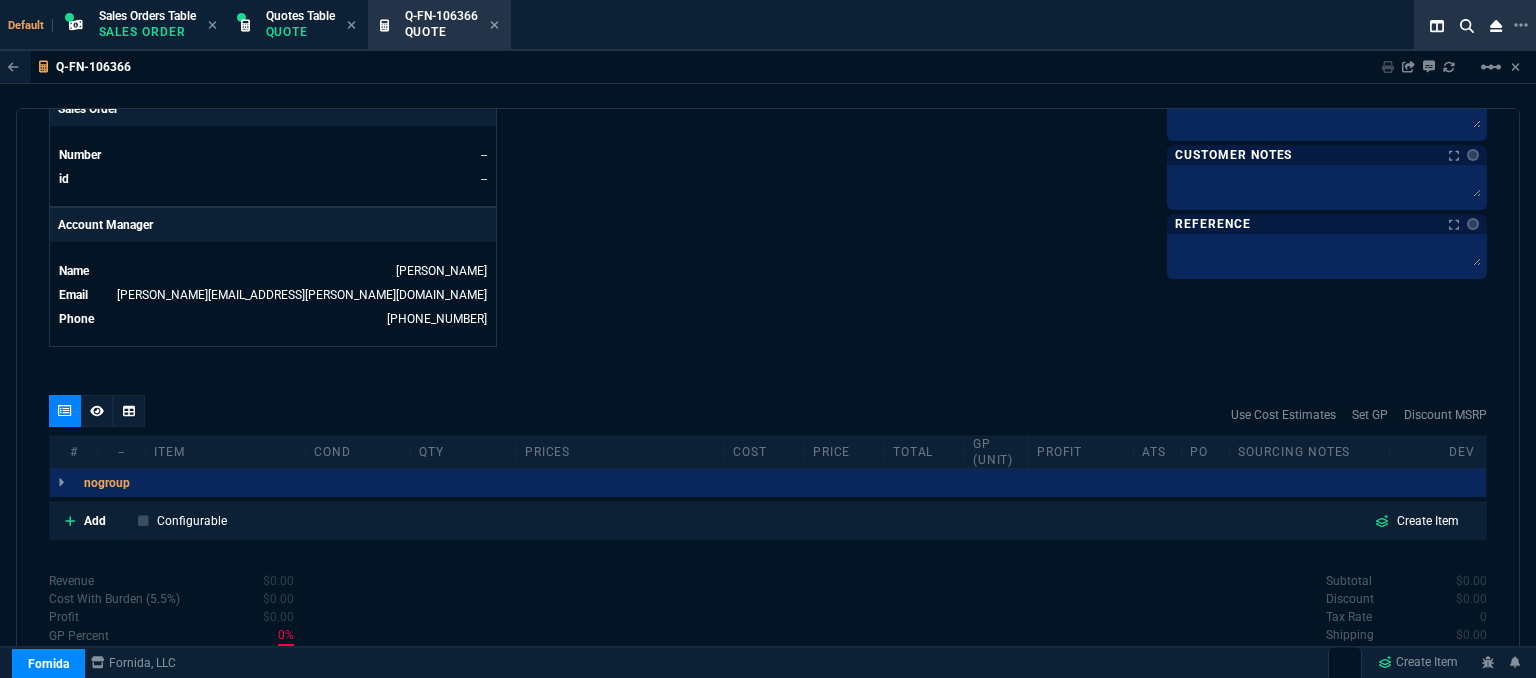 scroll, scrollTop: 958, scrollLeft: 0, axis: vertical 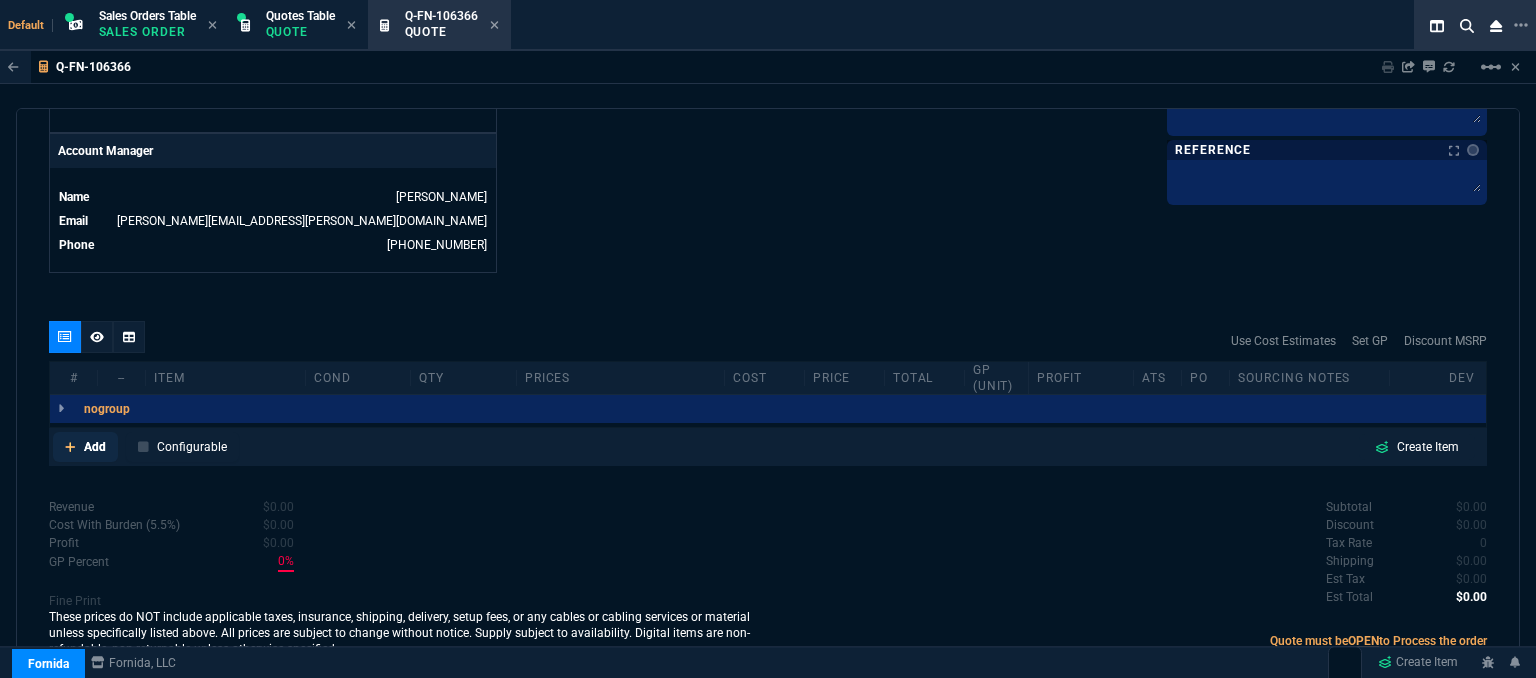 click on "Add" at bounding box center (85, 447) 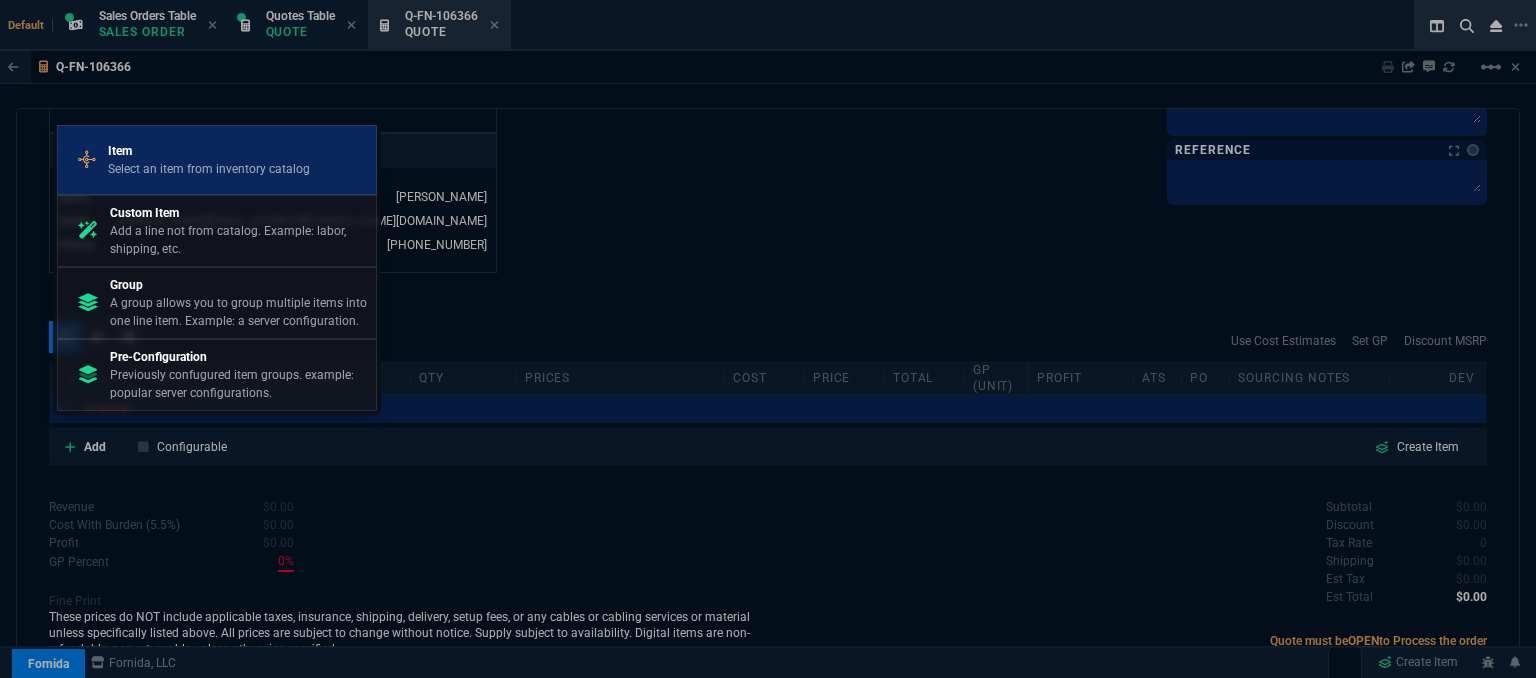 click on "Select an item from inventory catalog" at bounding box center [209, 169] 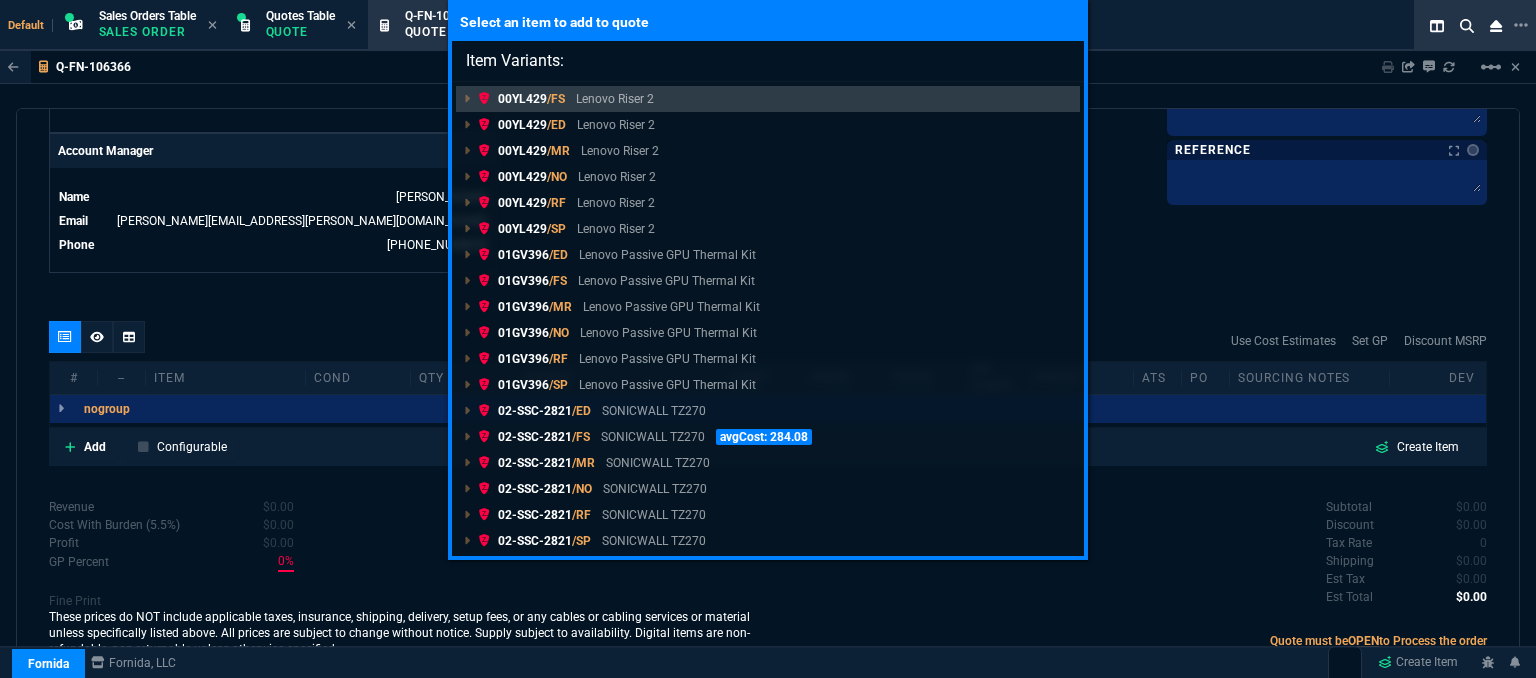 click on "Select an item to add to quote Item Variants:
00YL429
/FS
Lenovo Riser 2
00YL429
/ED
Lenovo Riser 2
00YL429
/MR
Lenovo Riser 2
00YL429
/NO
Lenovo Riser 2
00YL429
/RF
Lenovo Riser 2
00YL429
/SP
Lenovo Riser 2
01GV396
/ED
Lenovo Passive GPU Thermal Kit
01GV396
/FS
Lenovo Passive GPU Thermal Kit
01GV396
/MR
Lenovo Passive GPU Thermal Kit
01GV396
/NO
Lenovo Passive GPU Thermal Kit
01GV396
/RF
Lenovo Passive GPU Thermal Kit
01GV396
/SP
Lenovo Passive GPU Thermal Kit
02-SSC-2821
/ED
SONICWALL TZ270
02-SSC-2821
/FS
SONICWALL TZ270
avgCost: 284.08
02-SSC-2821
/MR
SONICWALL TZ270
/NO" at bounding box center [768, 339] 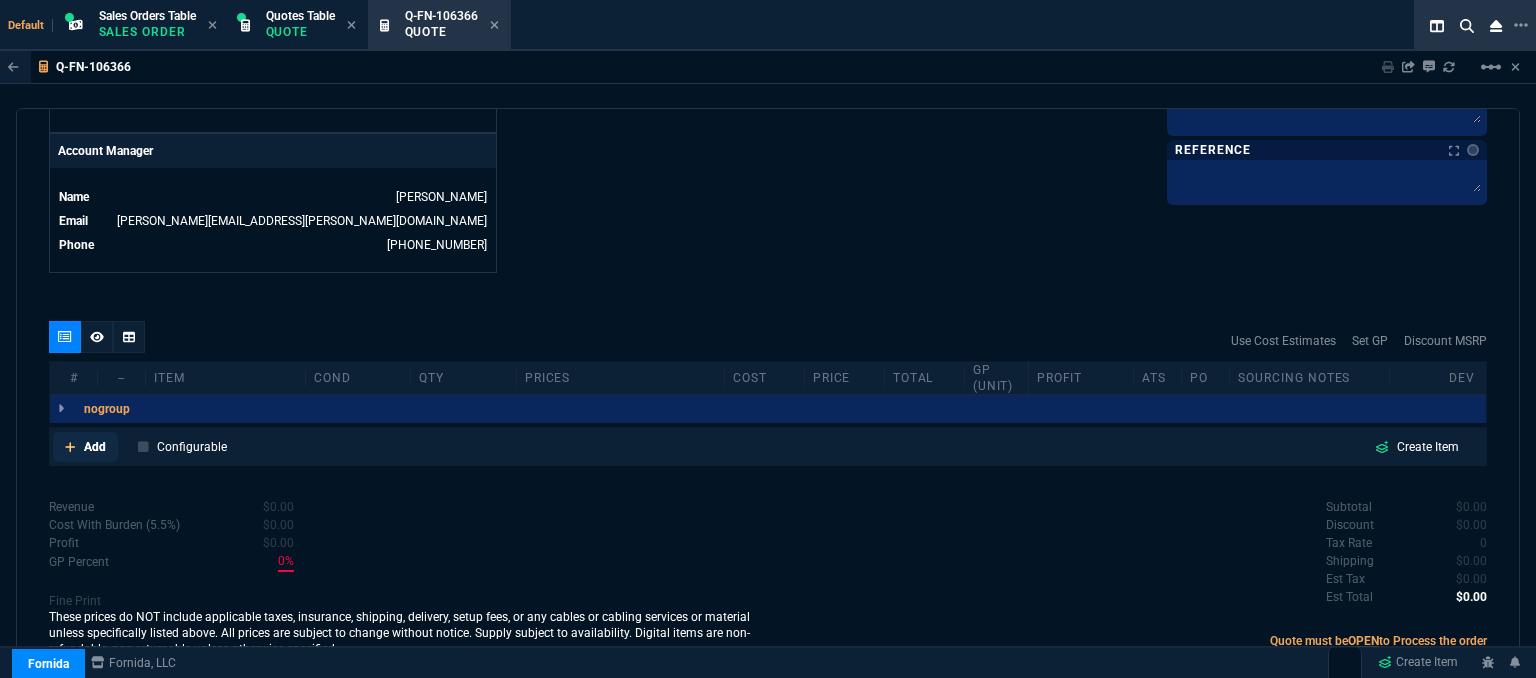 click 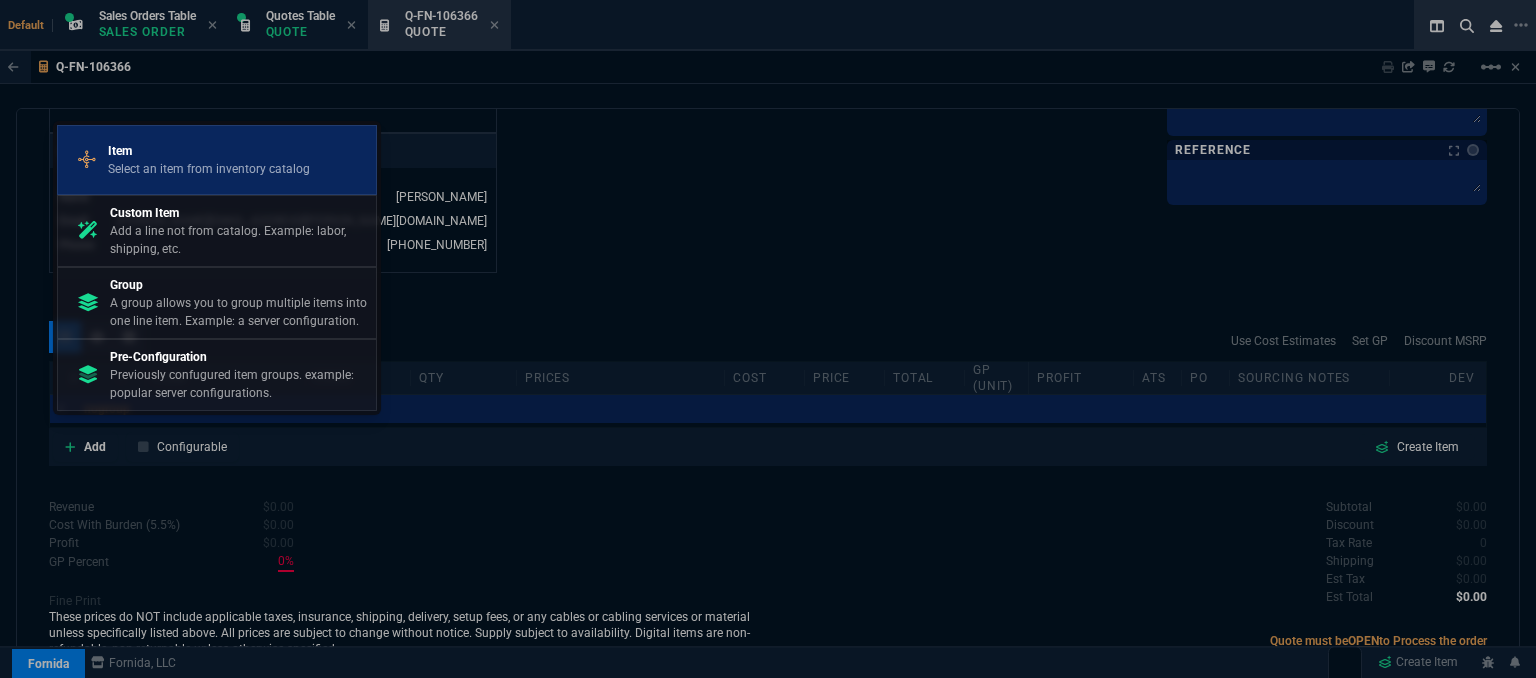 click on "Select an item from inventory catalog" at bounding box center [209, 169] 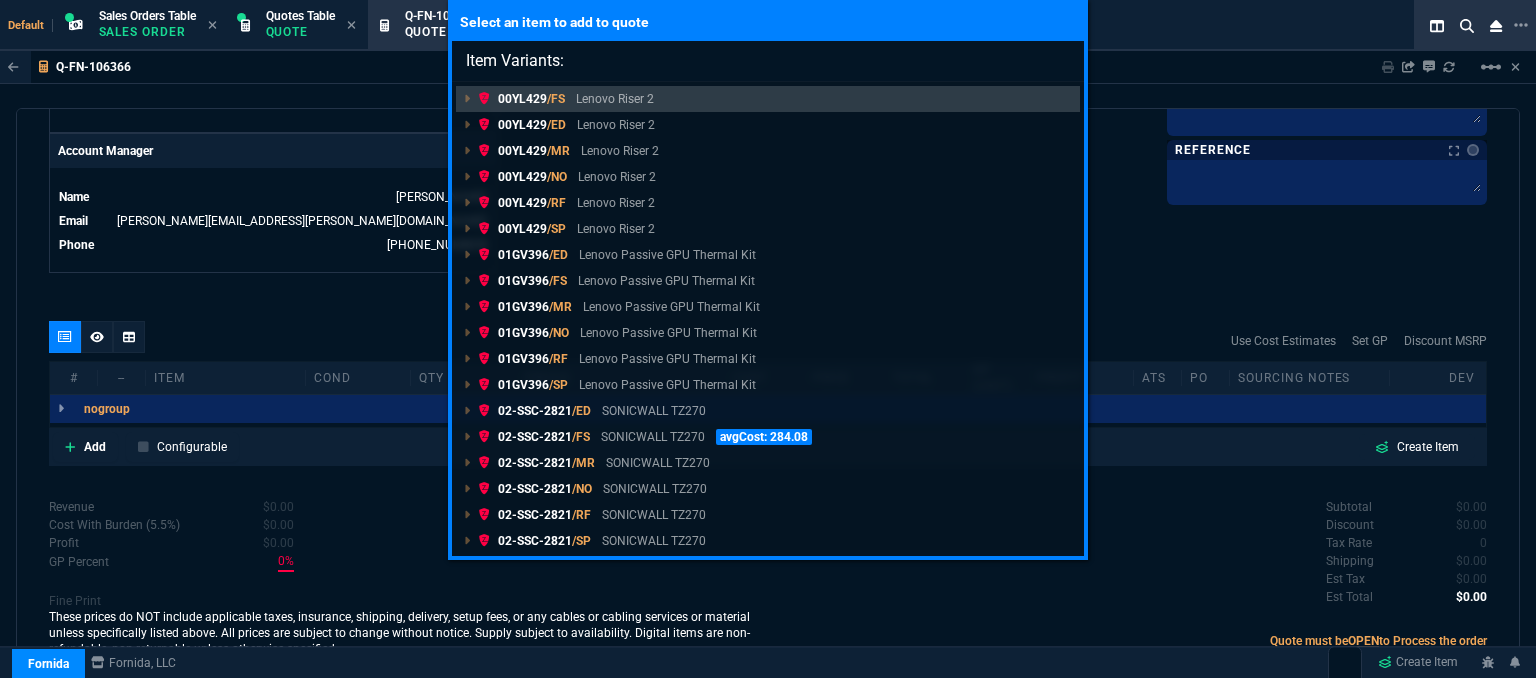 drag, startPoint x: 702, startPoint y: 66, endPoint x: 1229, endPoint y: 289, distance: 572.23944 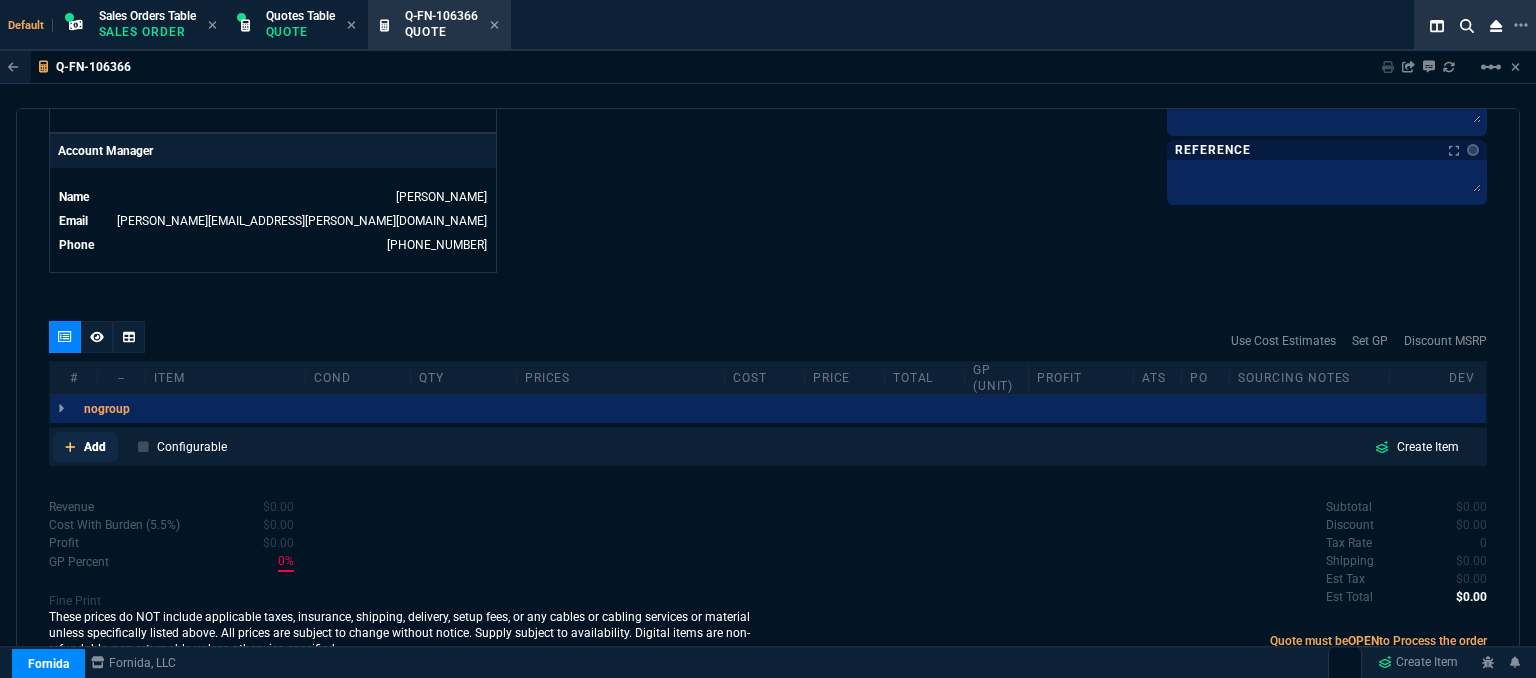 click 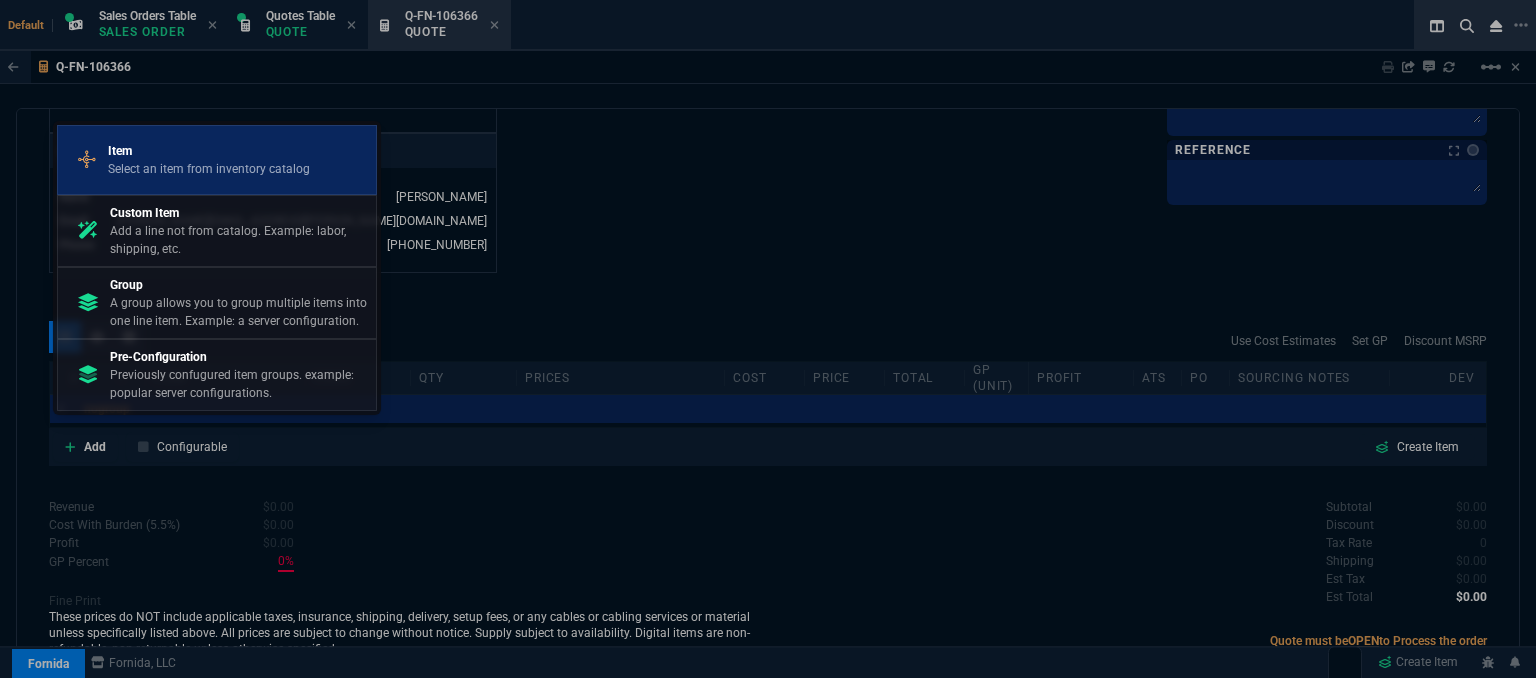 click on "Item" at bounding box center (209, 151) 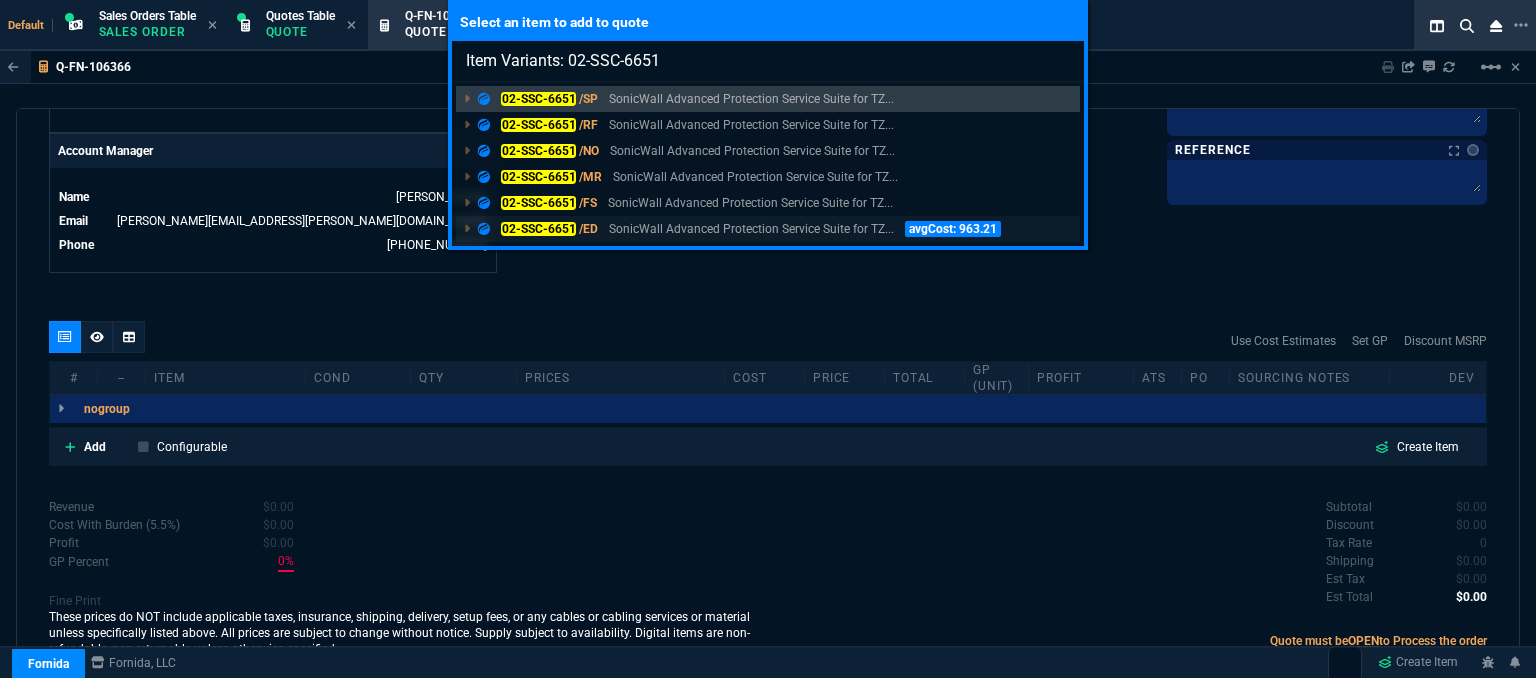 type on "Item Variants: 02-SSC-6651" 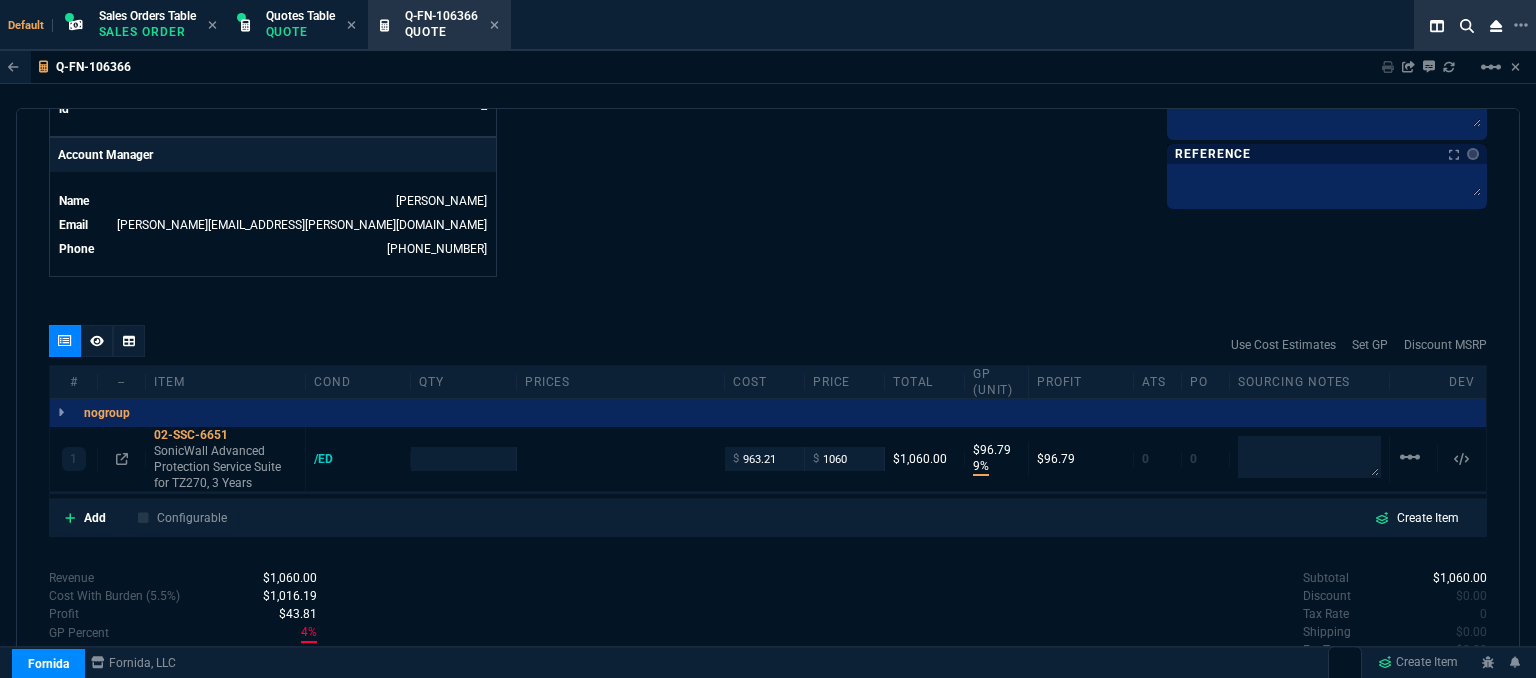 scroll, scrollTop: 958, scrollLeft: 0, axis: vertical 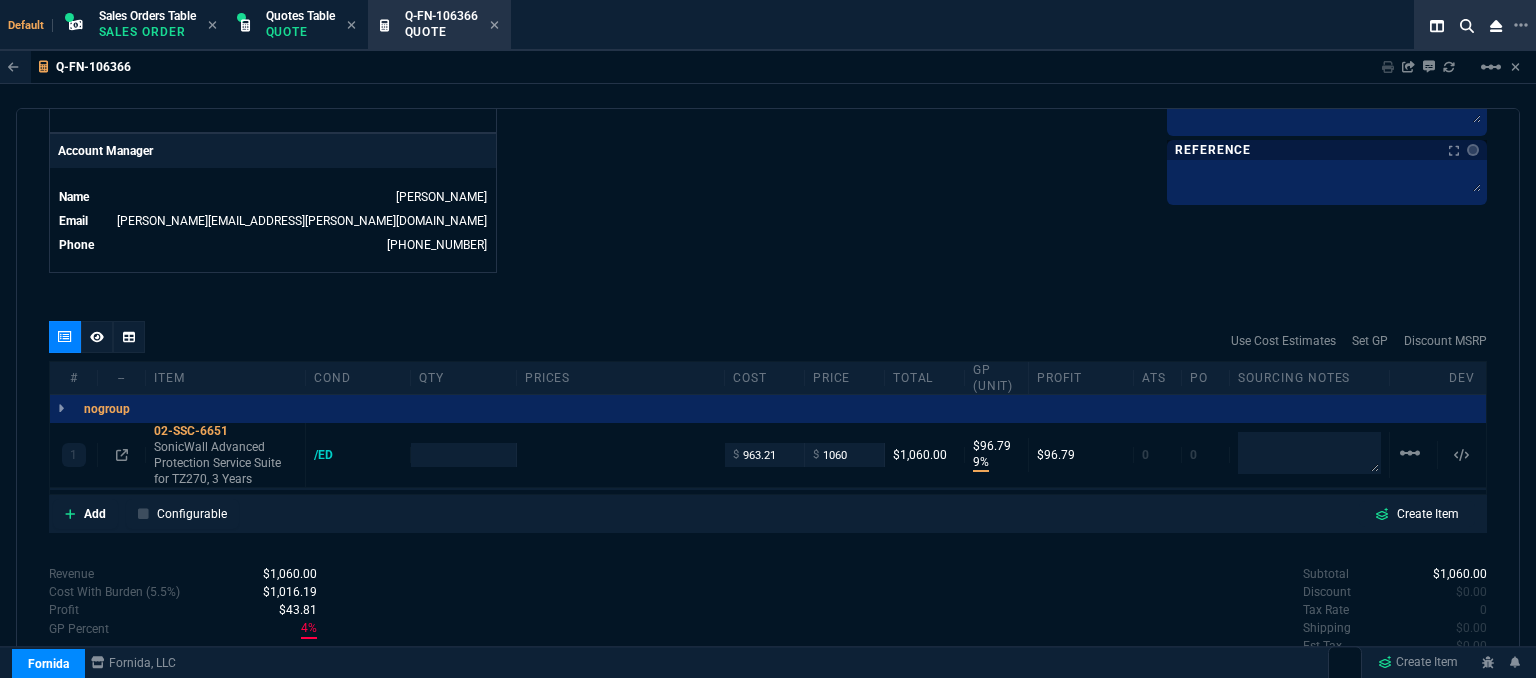 type on "9" 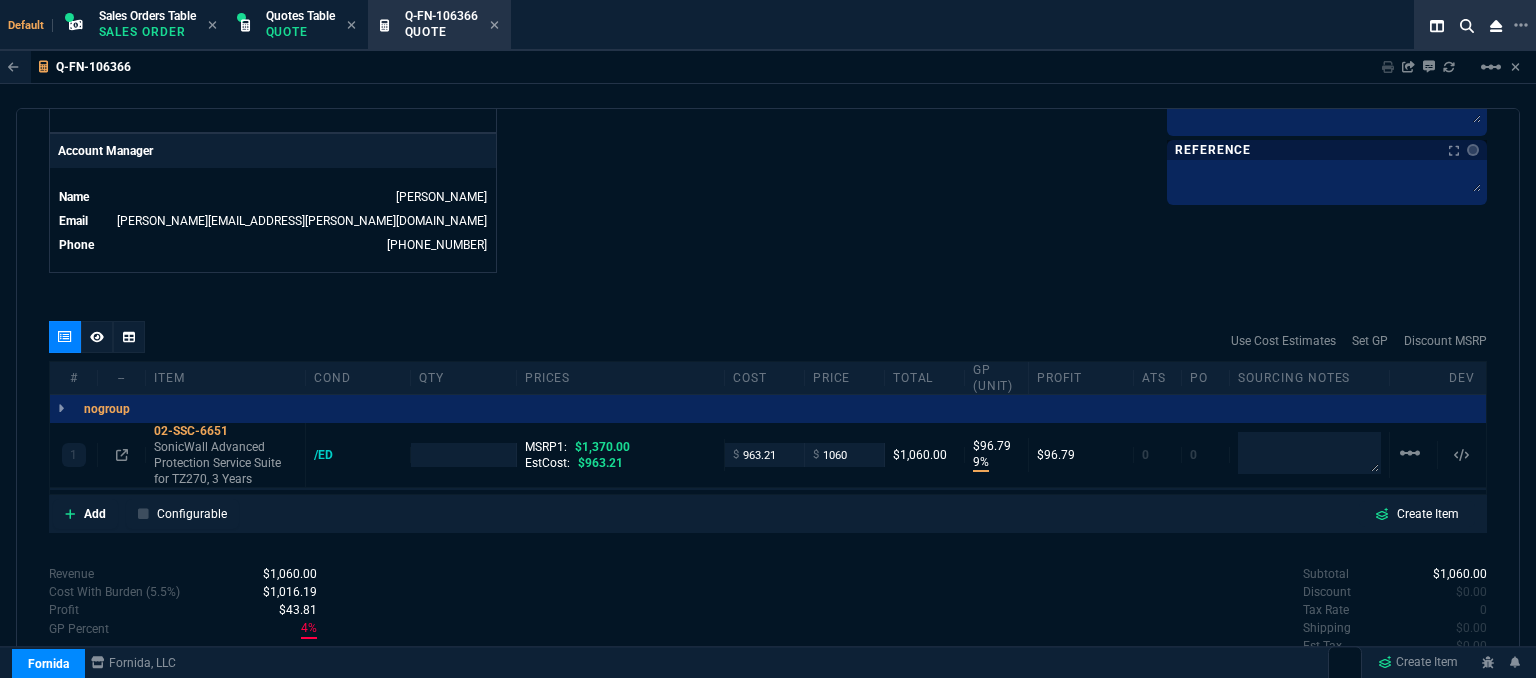 type on "23" 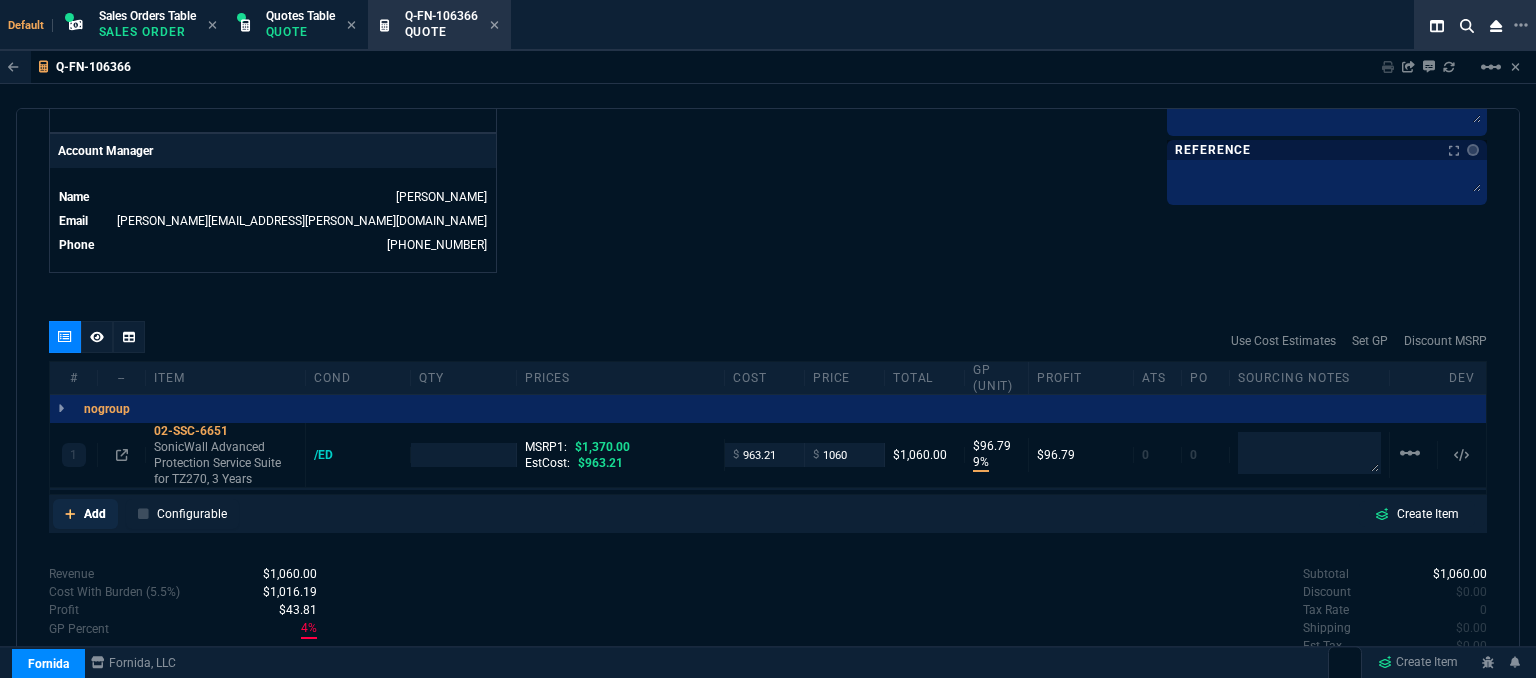 click on "Add" at bounding box center [85, 514] 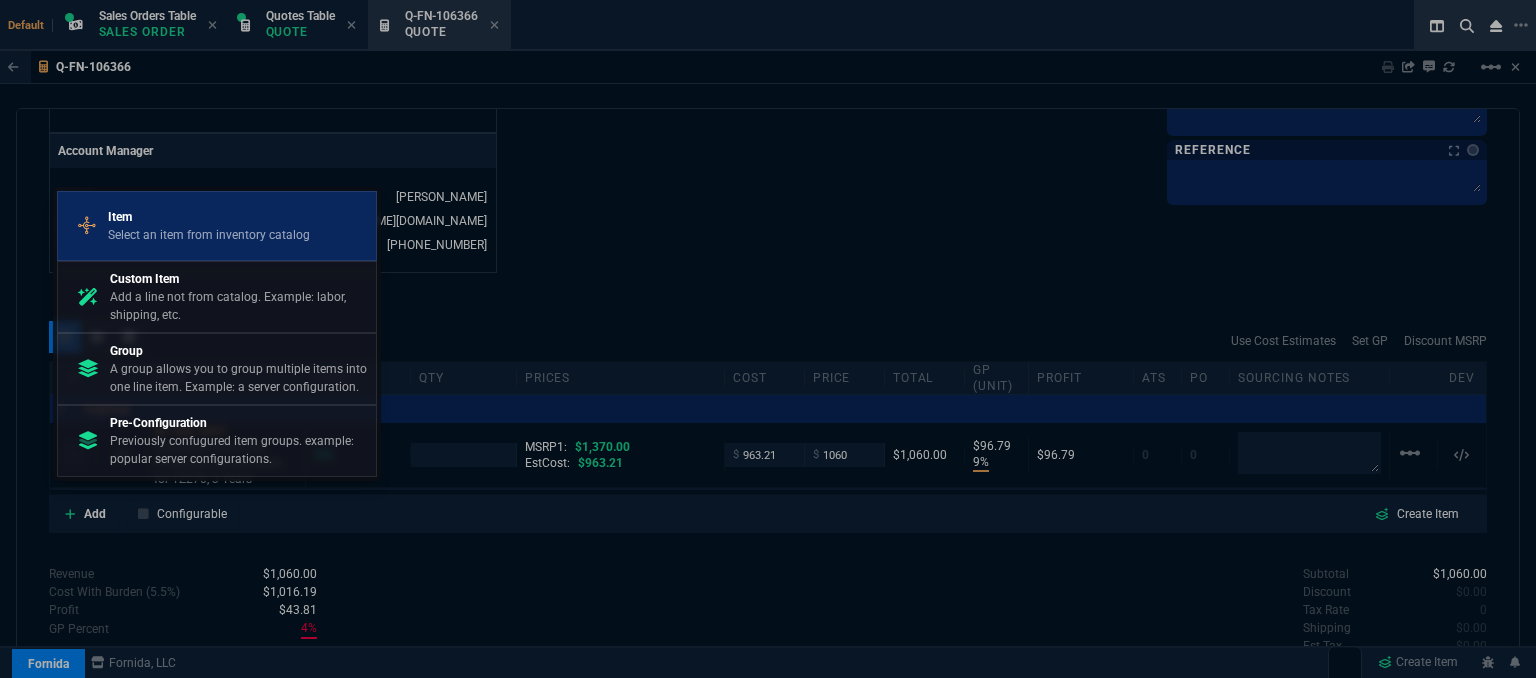 click on "Item  Select an item from inventory catalog" at bounding box center [217, 226] 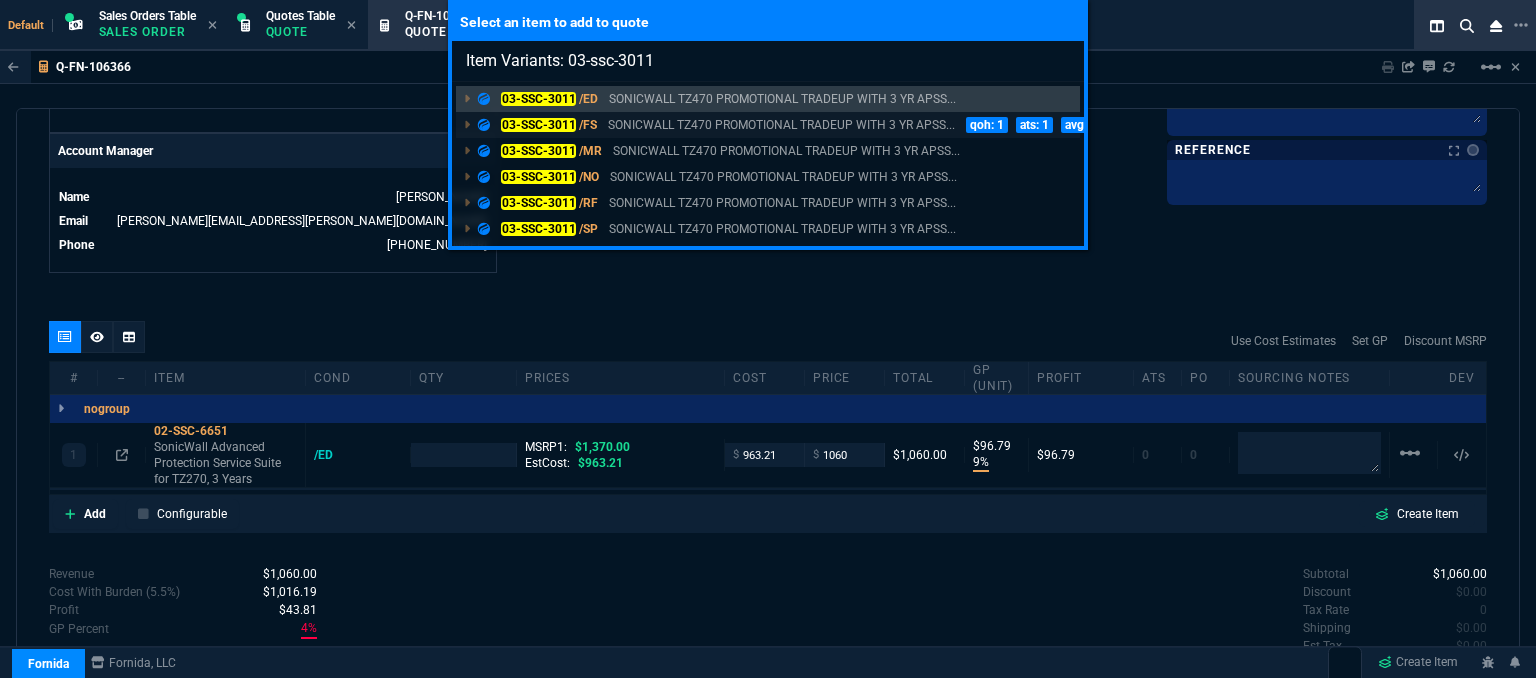 type on "Item Variants: 03-ssc-3011" 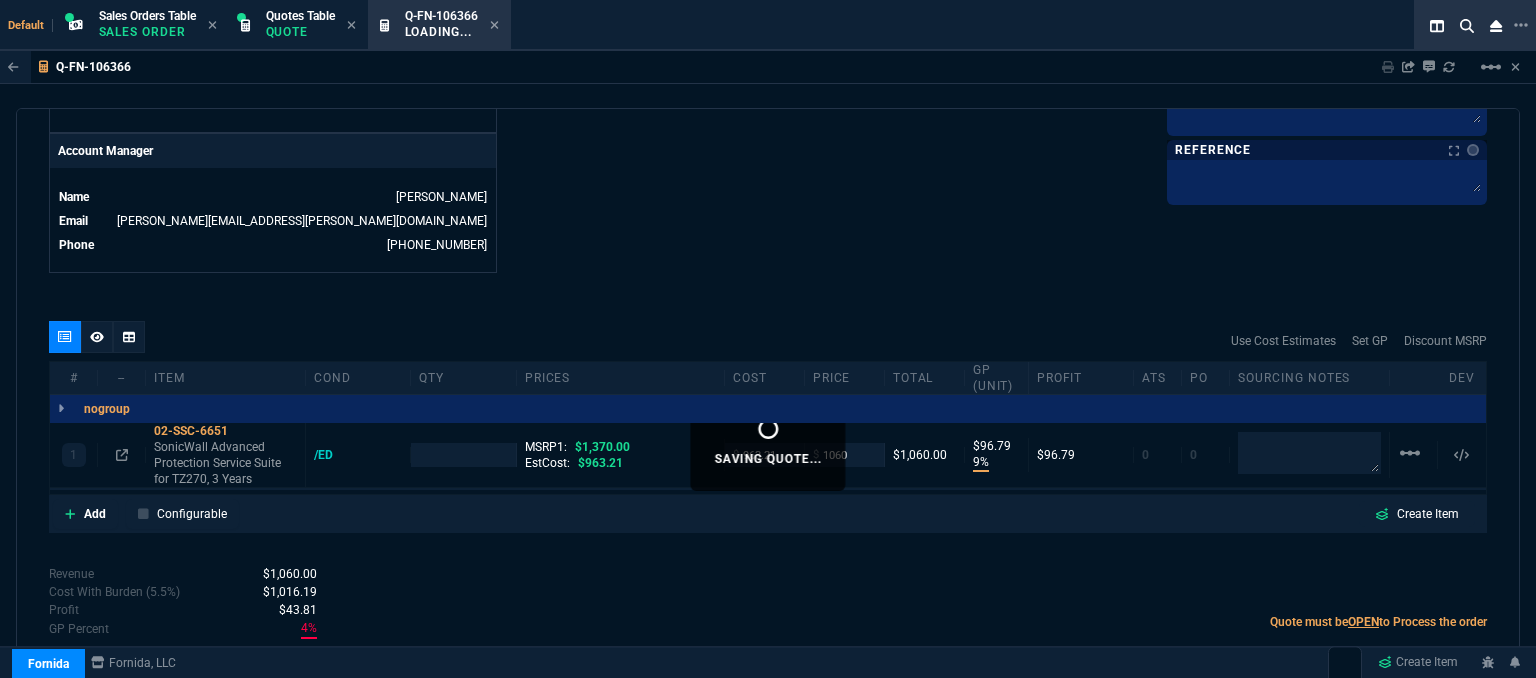 type on "1" 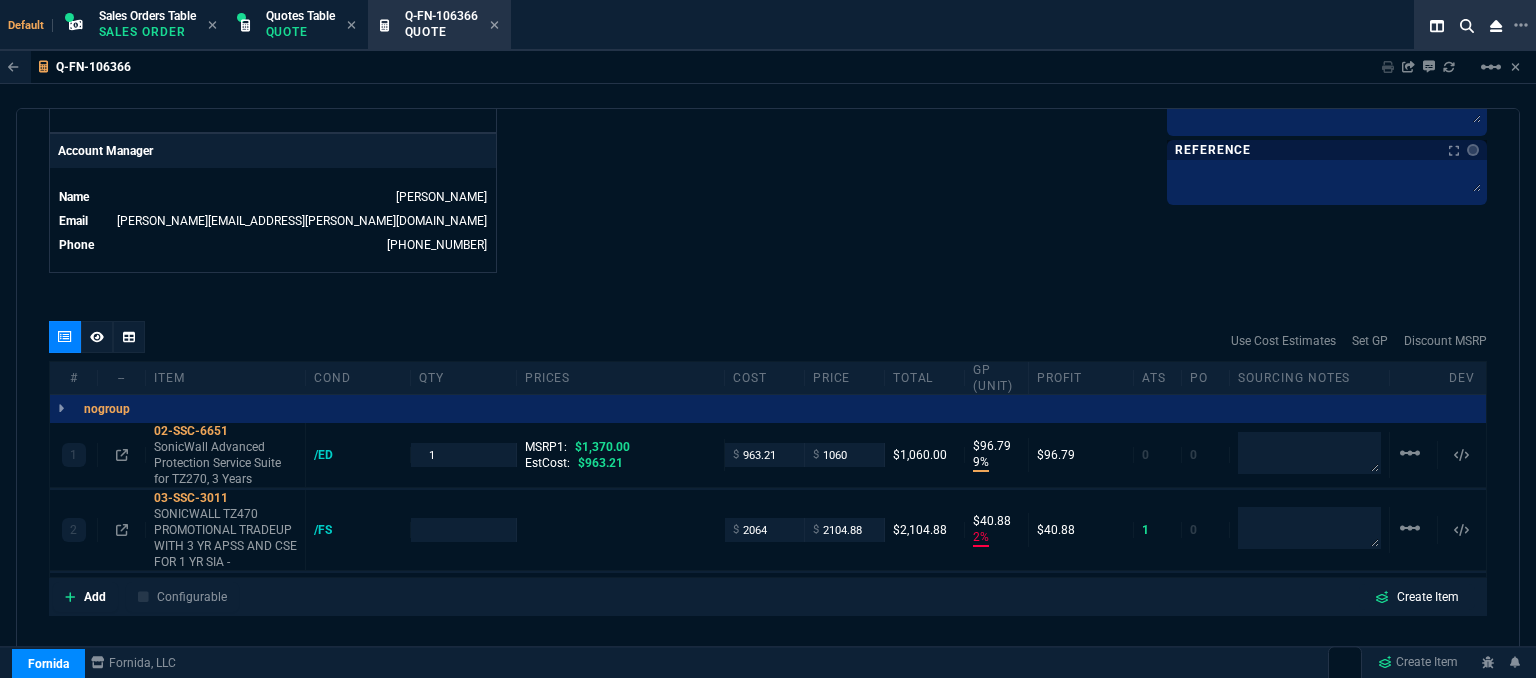 type on "2" 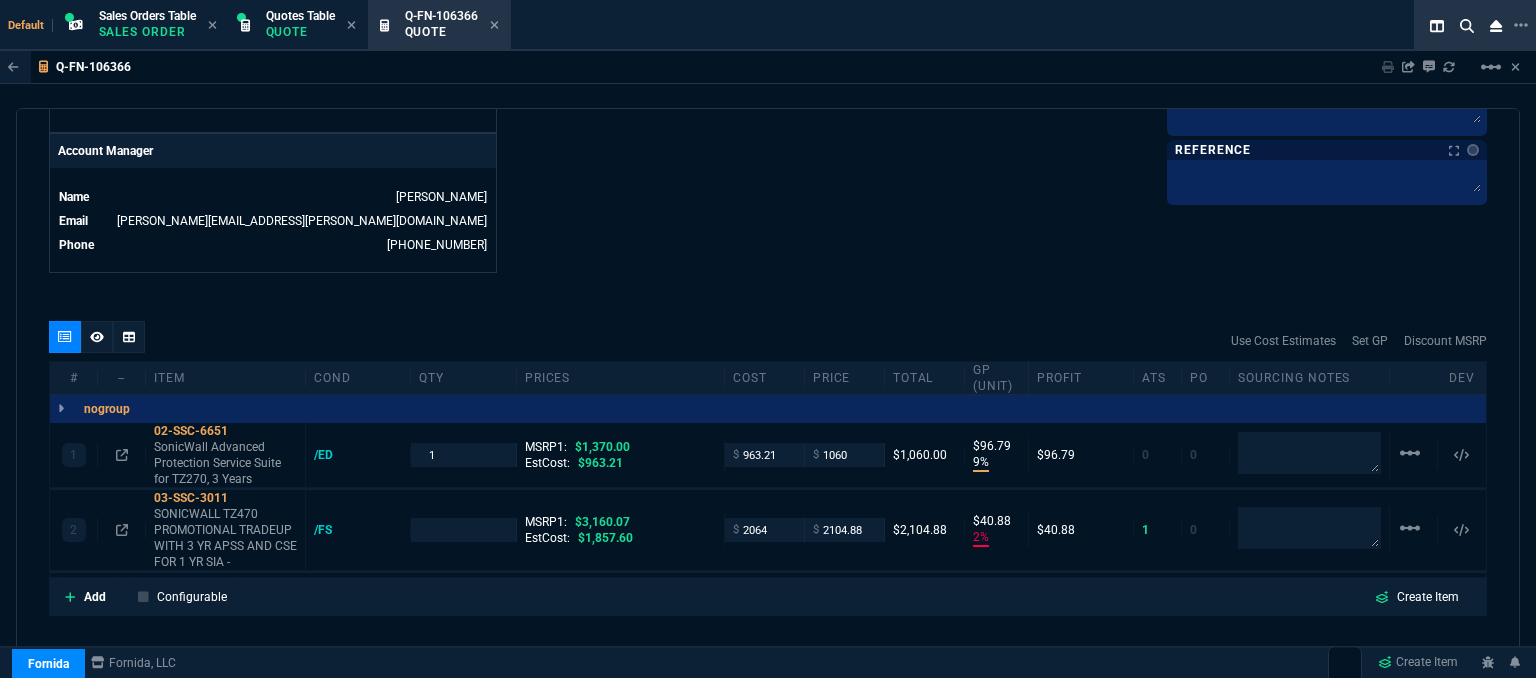 type on "9" 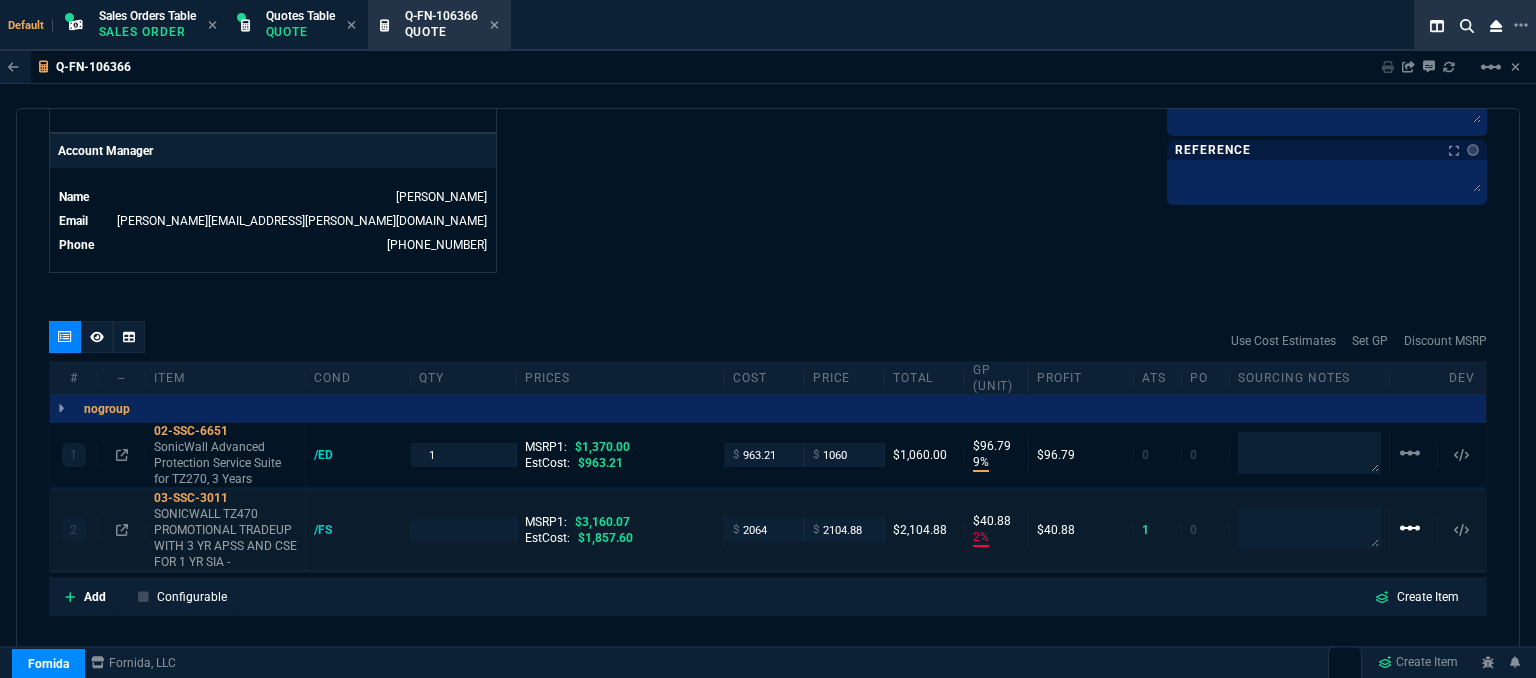 click on "linear_scale" at bounding box center [1410, 453] 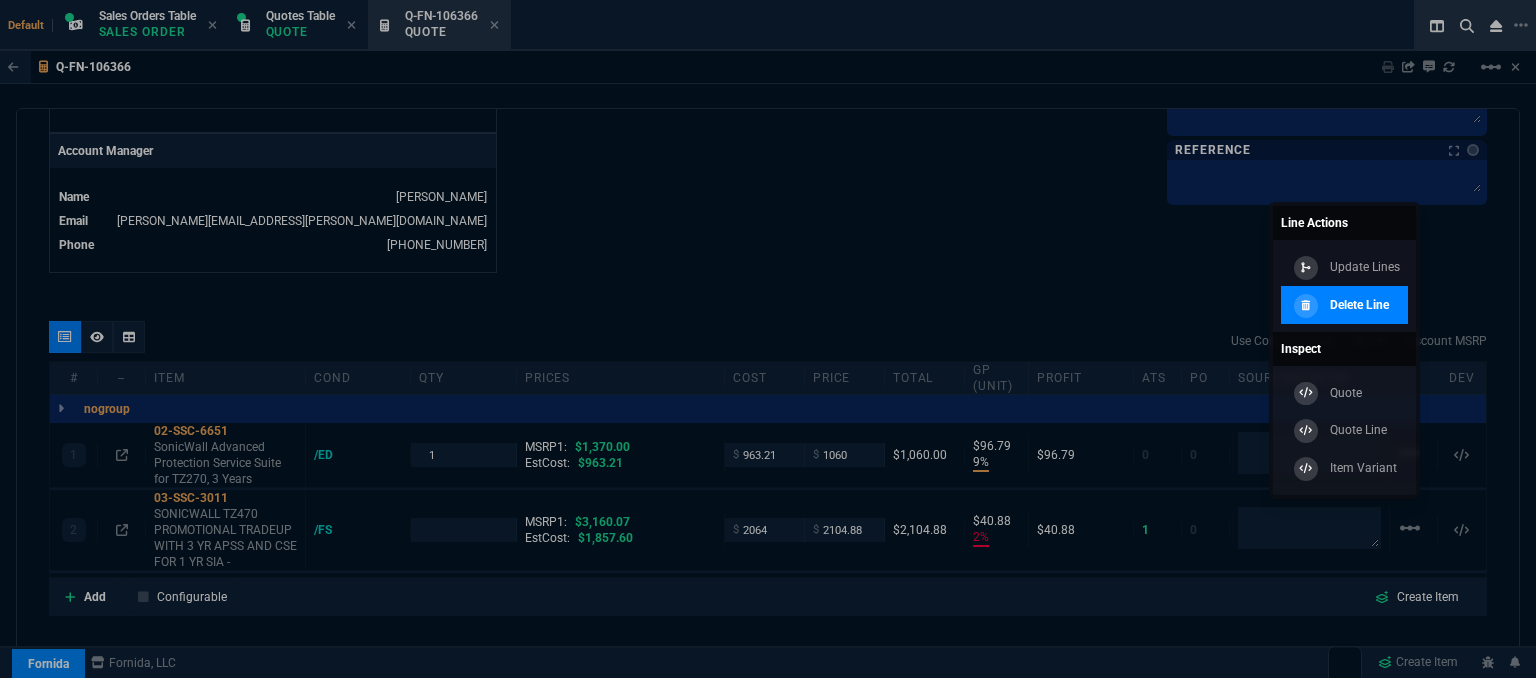 click on "Delete Line" at bounding box center (1344, 305) 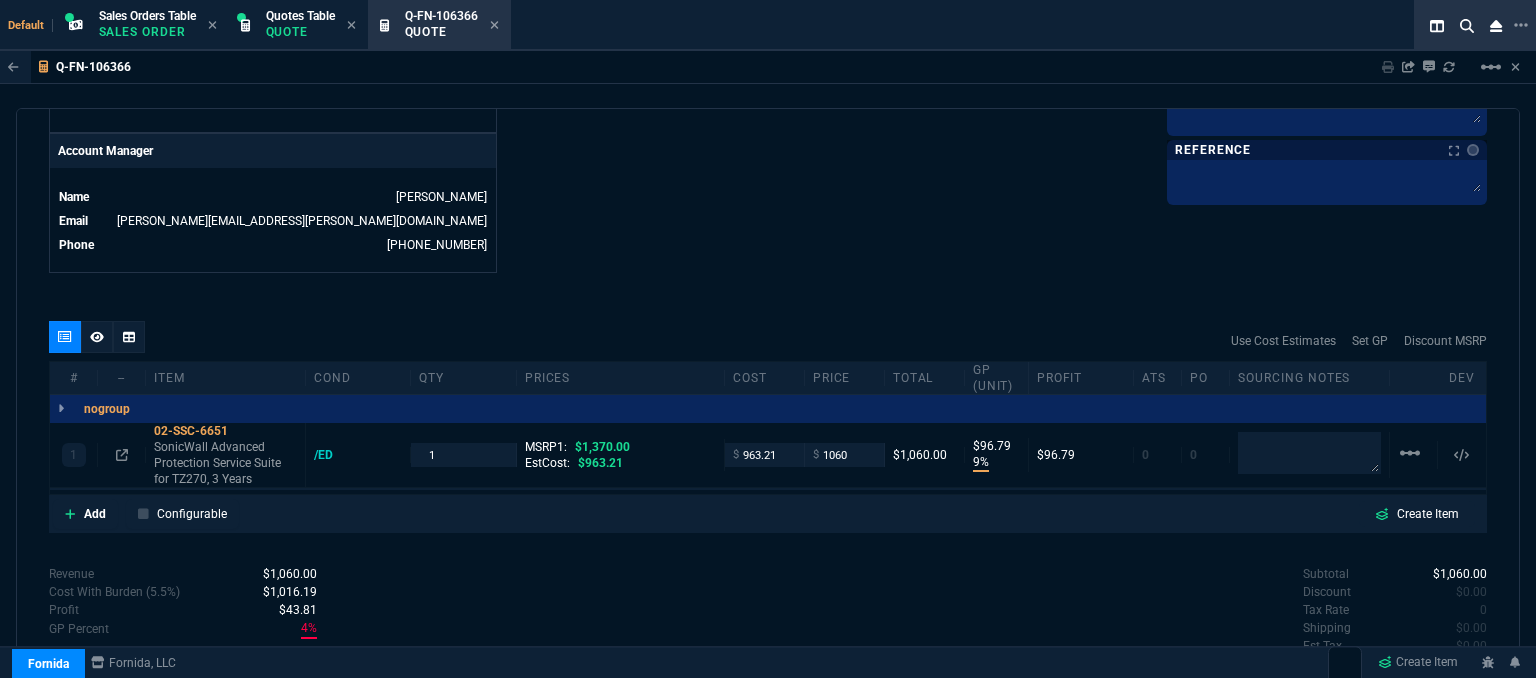 type on "9" 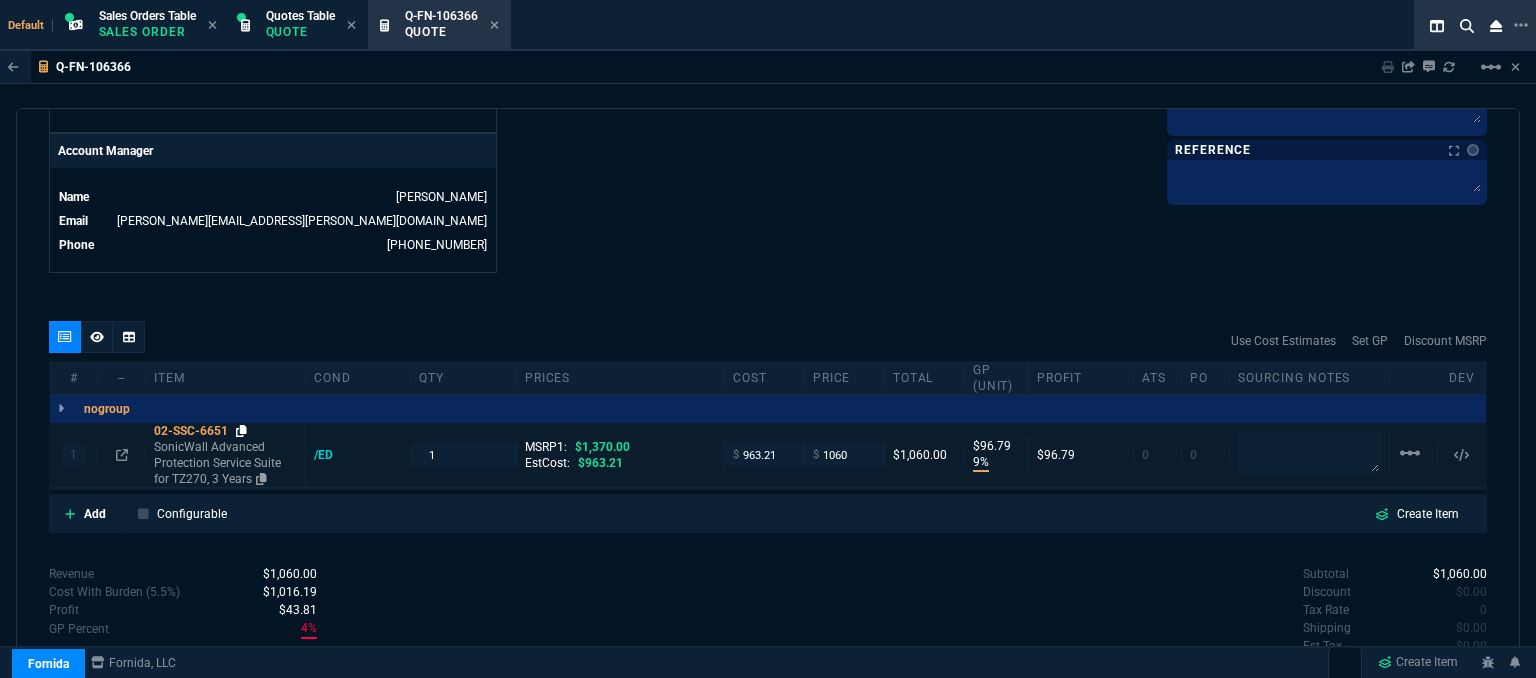 click 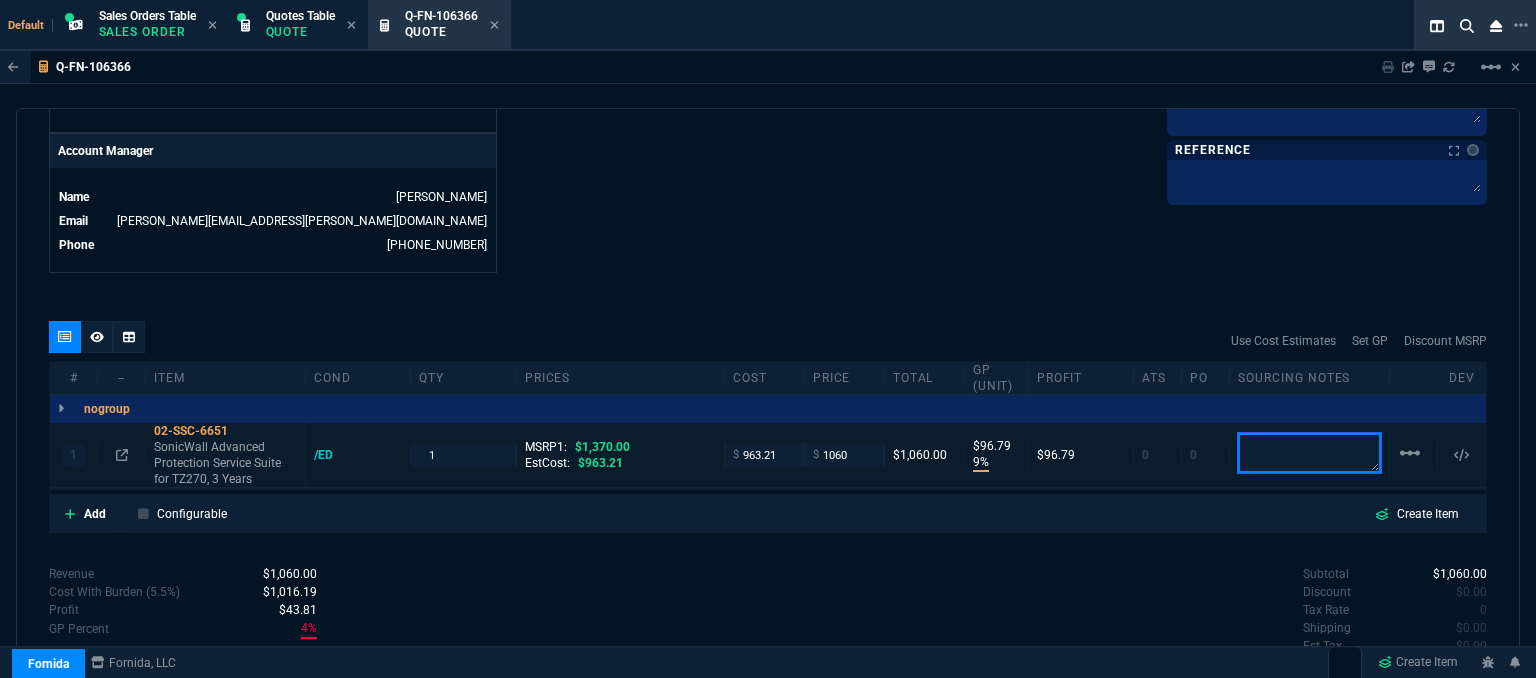 click at bounding box center (1309, 453) 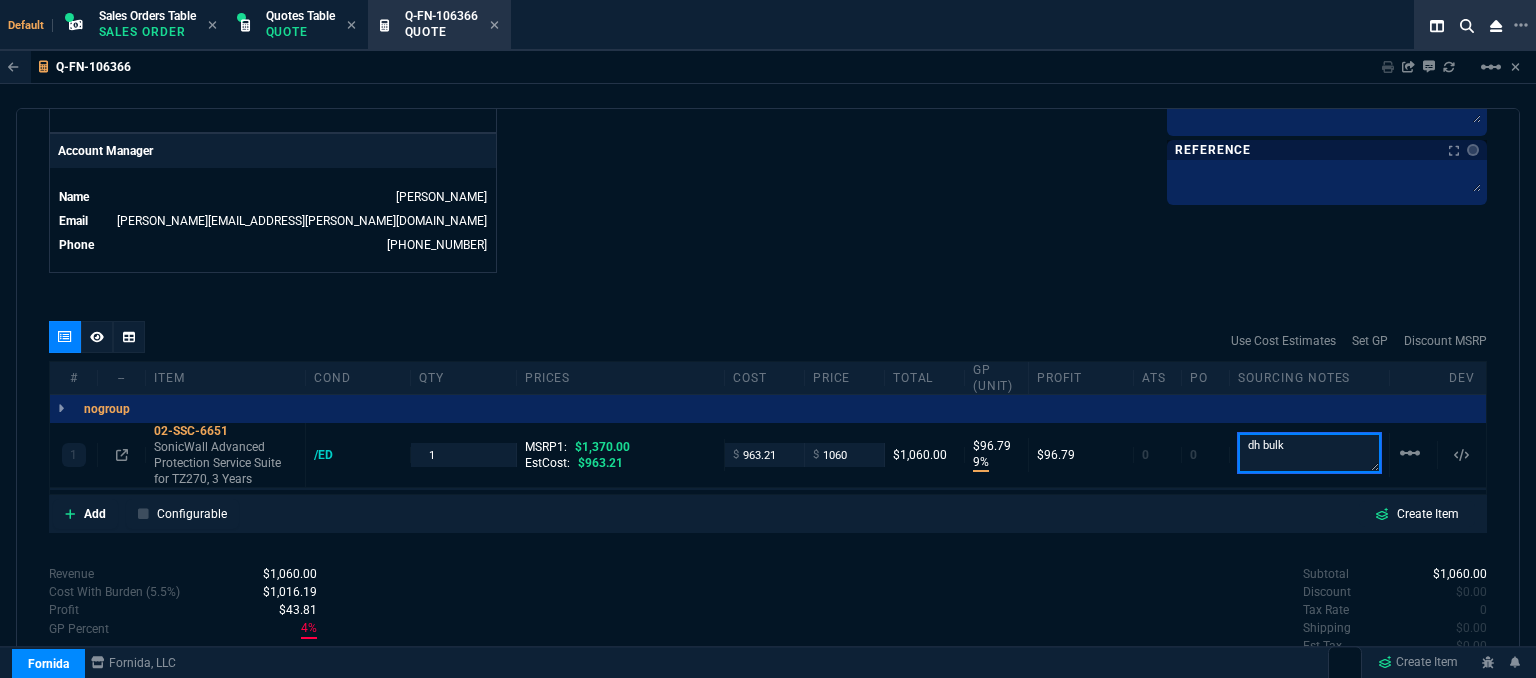 type on "dh bulk" 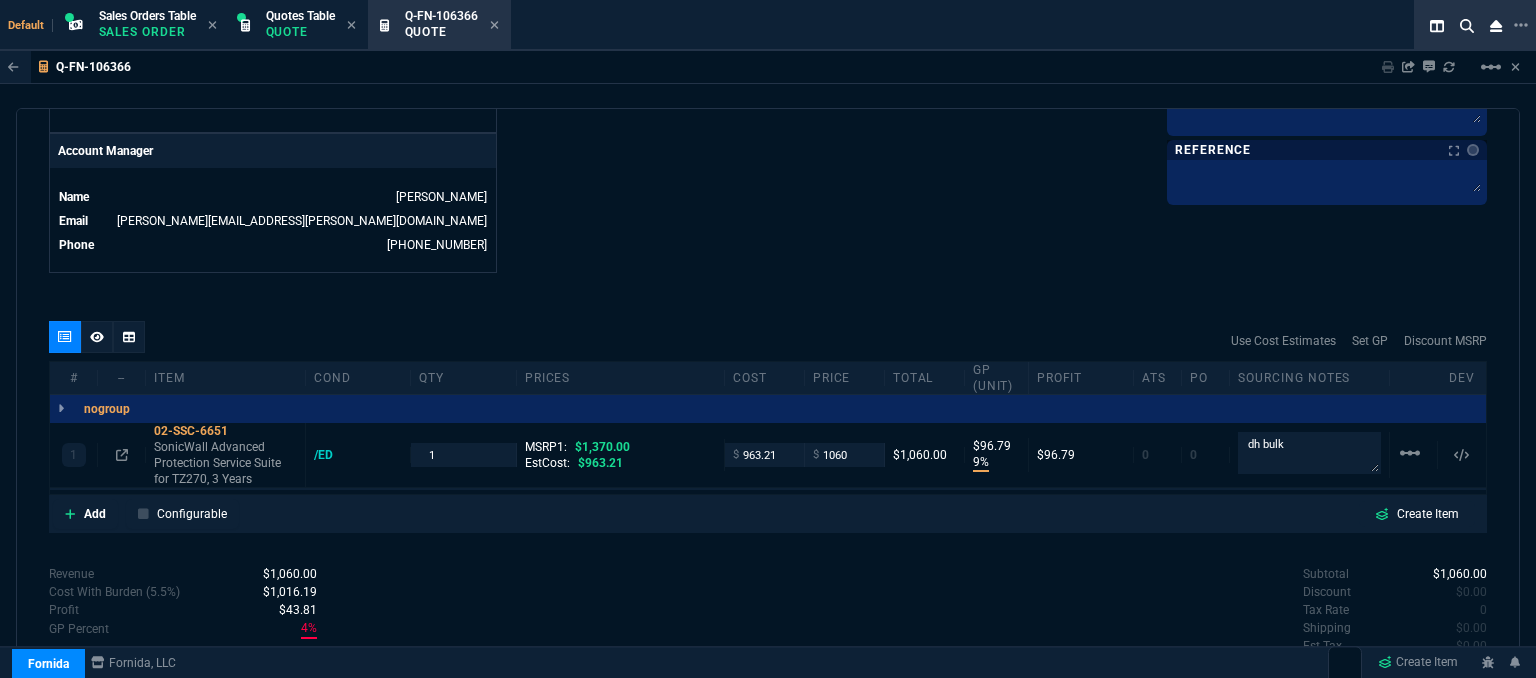 click on "Fornida, LLC 2609 Technology Dr Suite 300 Plano, TX 75074  Share Link  MOMMY&THE SALES REPS group chat SEND Whse oneOnOne chat SEND Tiny oneOnOne chat SEND Sarah Costa oneOnOne chat SEND  Show More Chats  Shipping Address 681 W Lumsden Rd Brandon,  FL -- USA Bill to Address 681 W Lumsden Rd Brandon,  FL -- USA End User -- -- -- Payment Link  Quote must be open to create payment link.  Linked Documents  New Link  Quote Notes Quote Notes    Customer Notes Customer Notes    Reference Reference" at bounding box center [1127, -250] 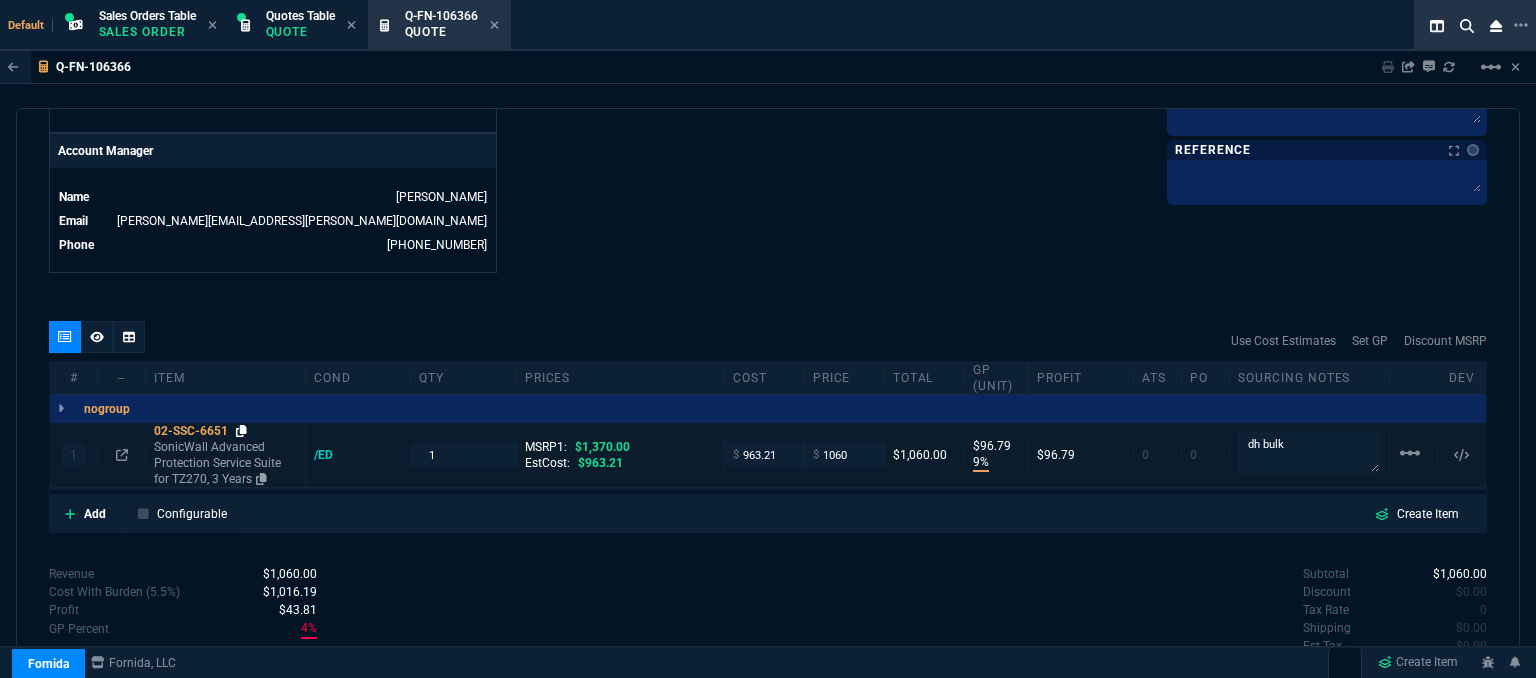 click 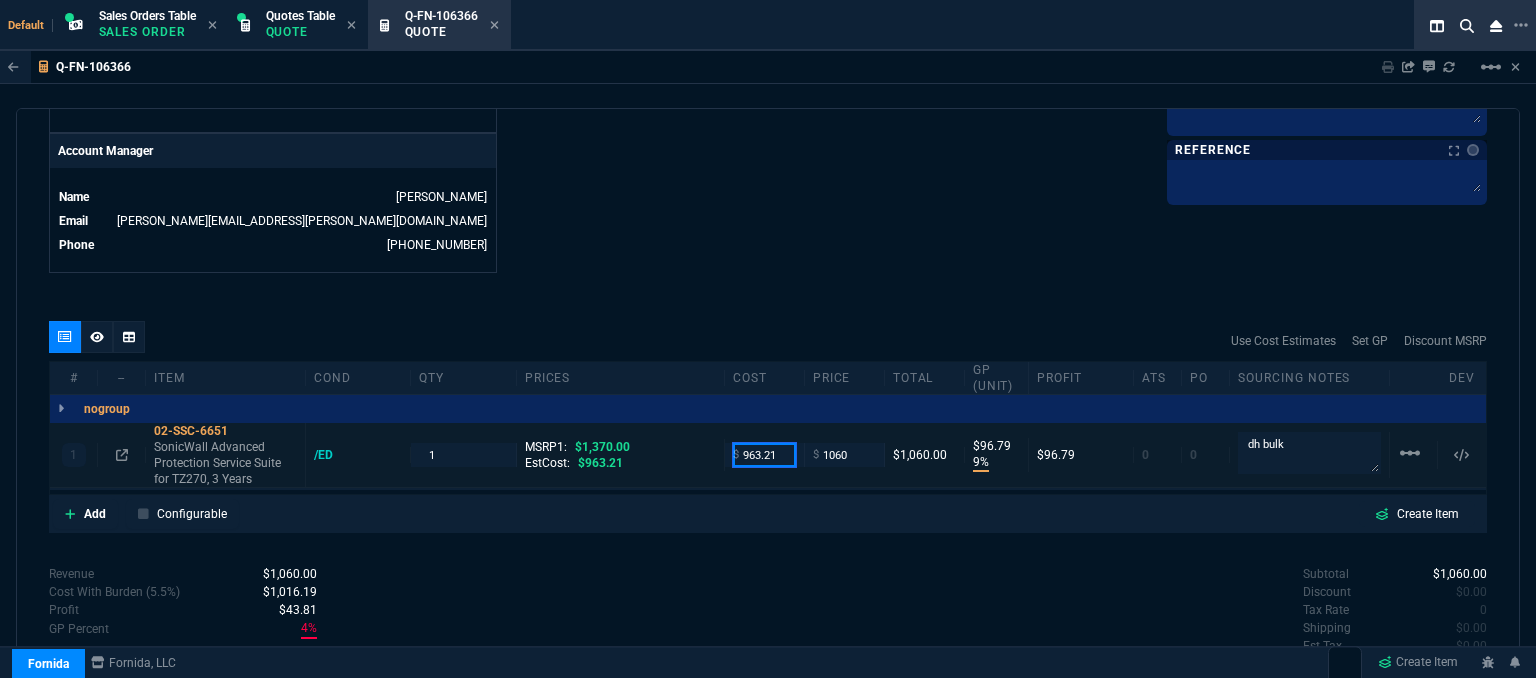 click on "963.21" at bounding box center [764, 454] 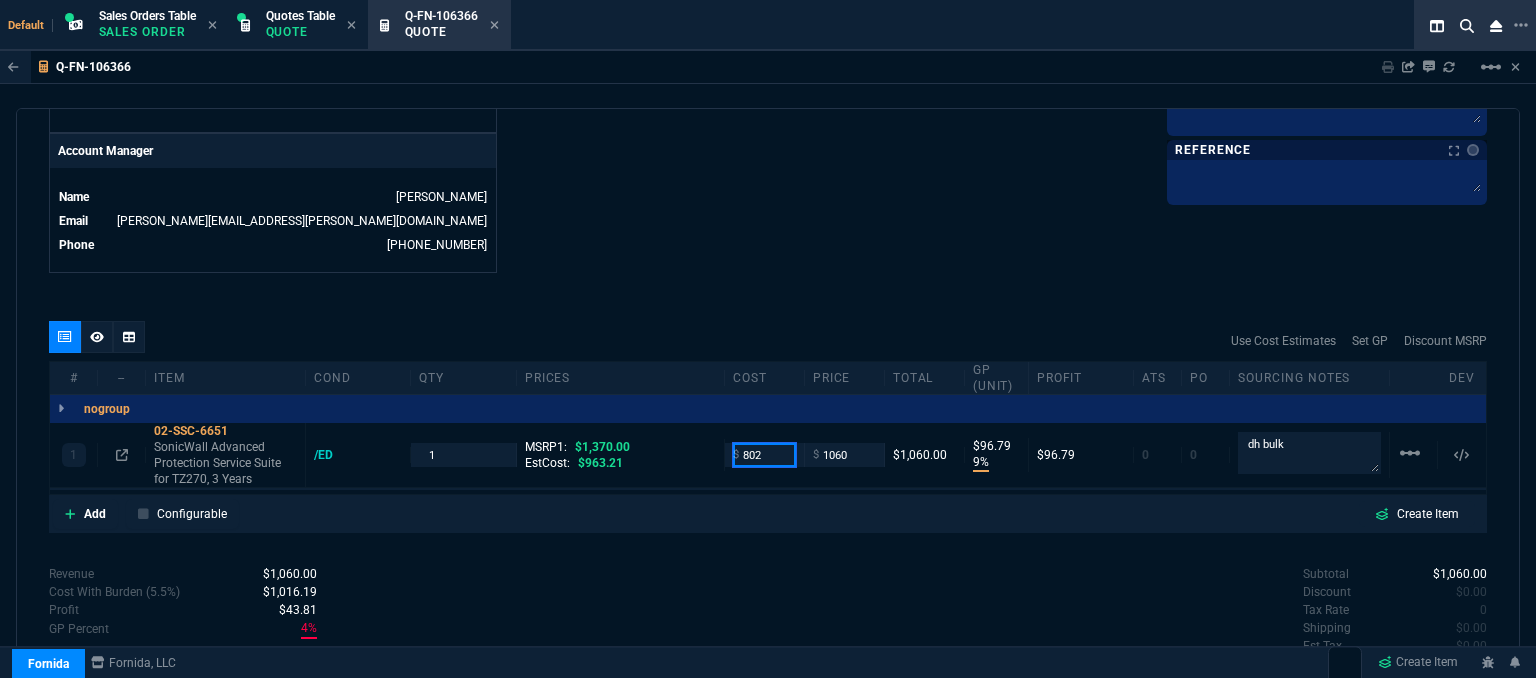 type on "802" 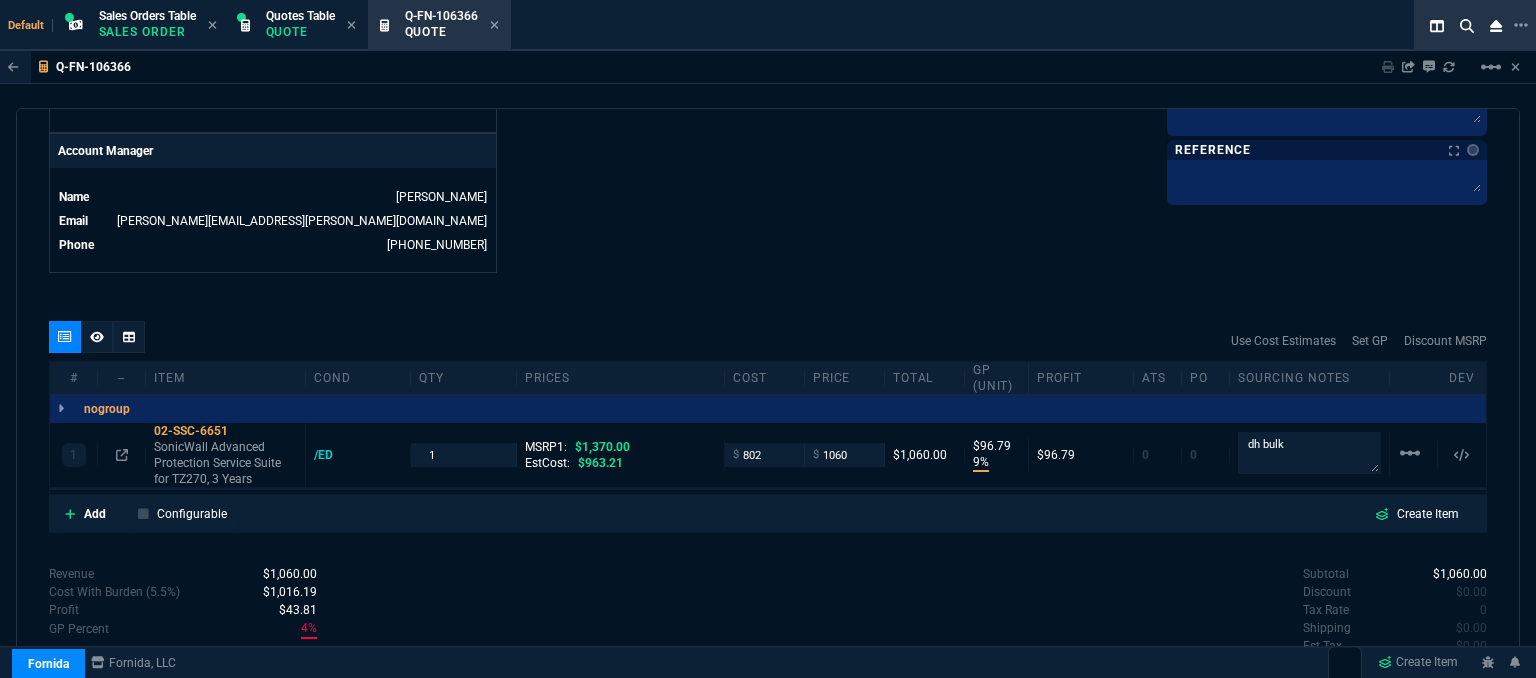 type on "802" 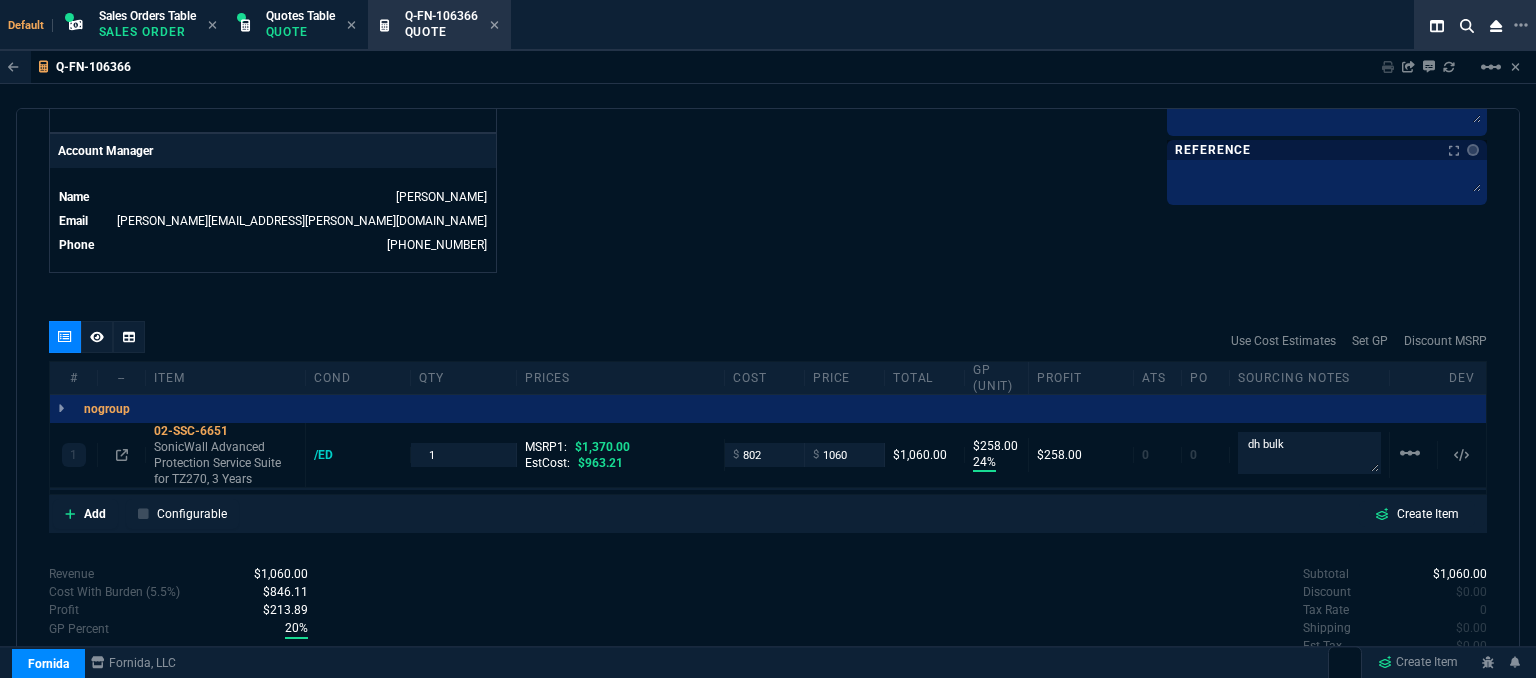 type on "24" 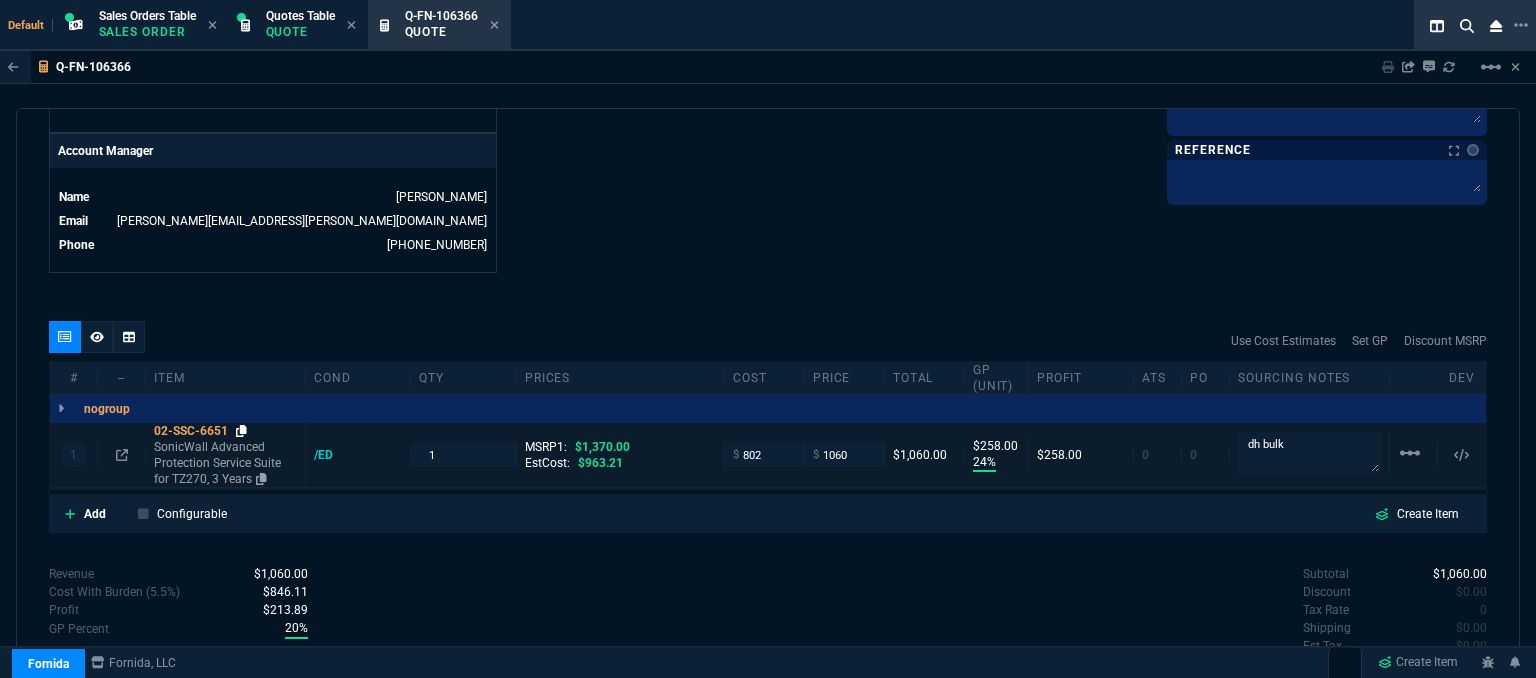 click 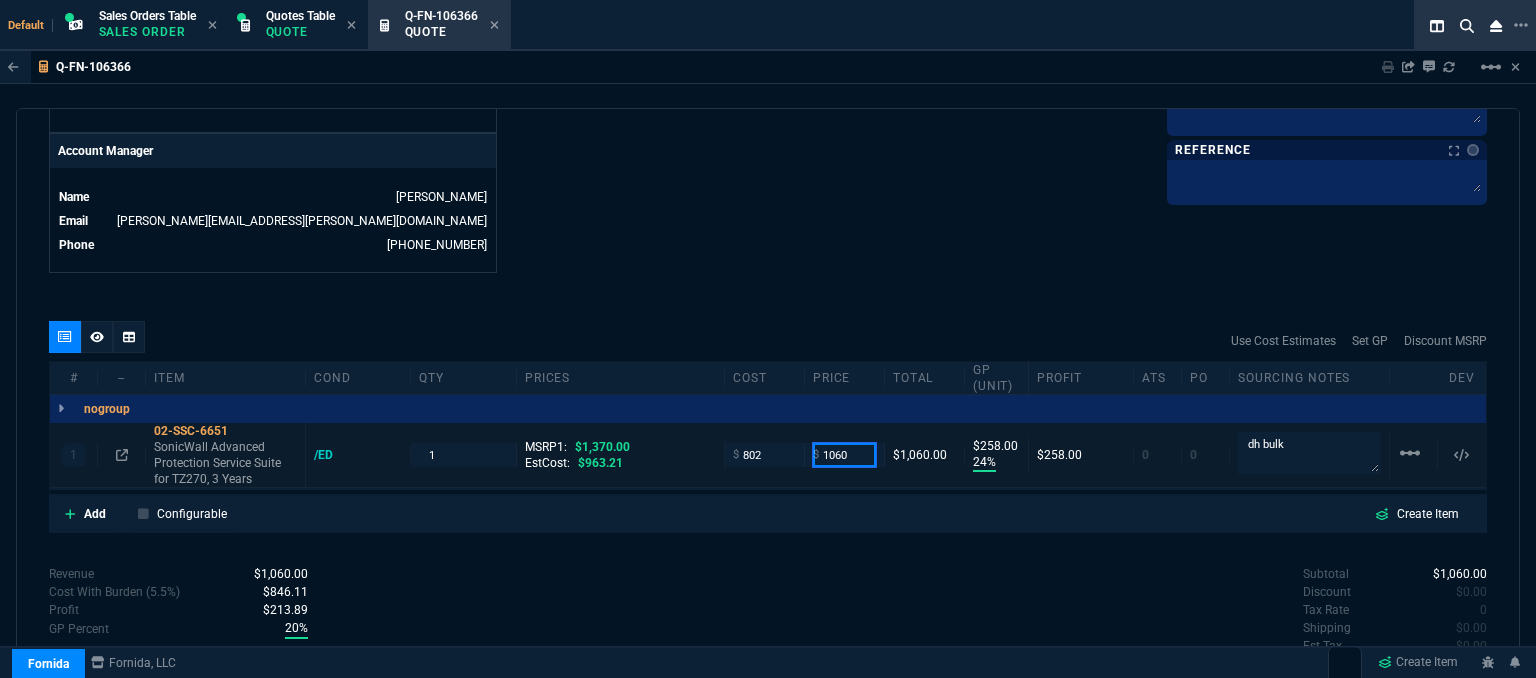 click on "1060" at bounding box center (844, 454) 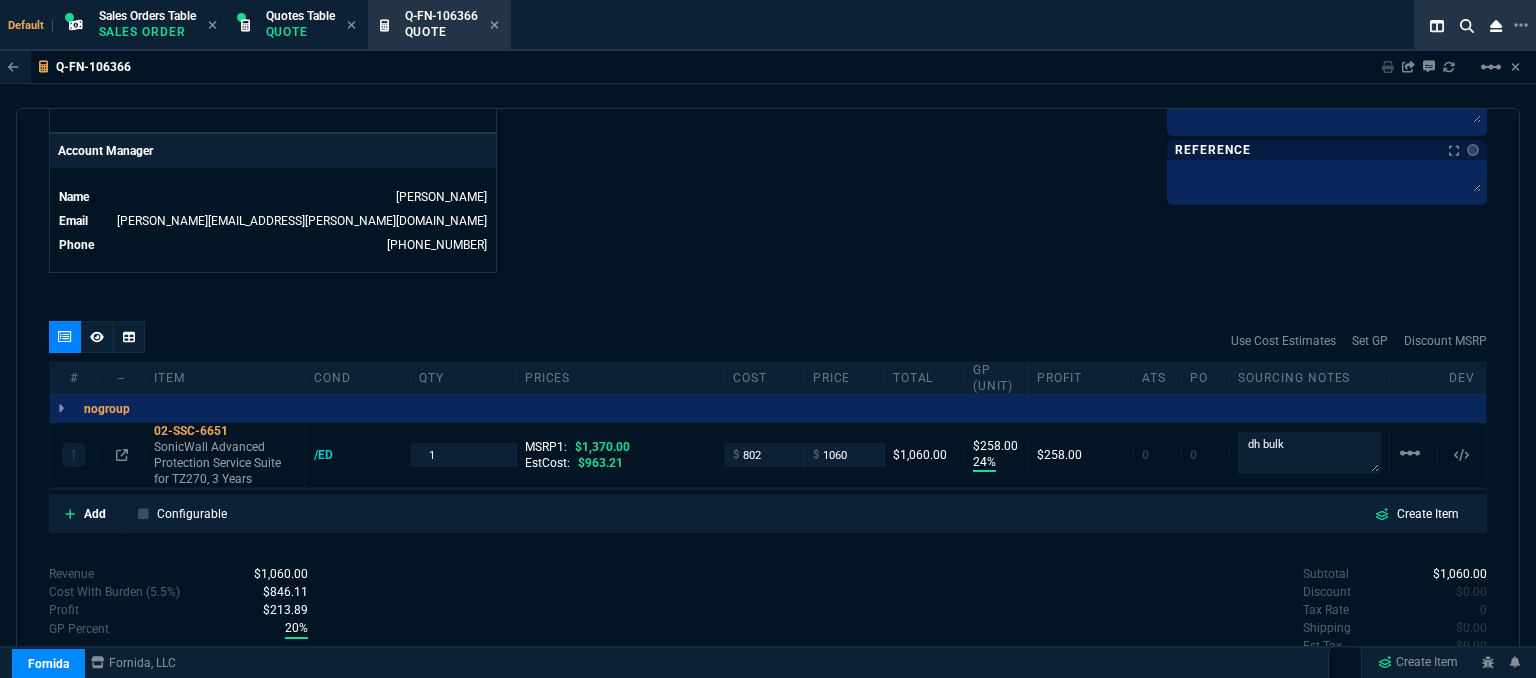 click on "Fornida, LLC 2609 Technology Dr Suite 300 Plano, TX 75074  Share Link  MOMMY&THE SALES REPS group chat SEND Whse oneOnOne chat SEND Tiny oneOnOne chat SEND Sarah Costa oneOnOne chat SEND  Show More Chats  Shipping Address 681 W Lumsden Rd Brandon,  FL -- USA Bill to Address 681 W Lumsden Rd Brandon,  FL -- USA End User -- -- -- Payment Link  Quote must be open to create payment link.  Linked Documents  New Link  Quote Notes Quote Notes    Customer Notes Customer Notes    Reference Reference" at bounding box center (1127, -250) 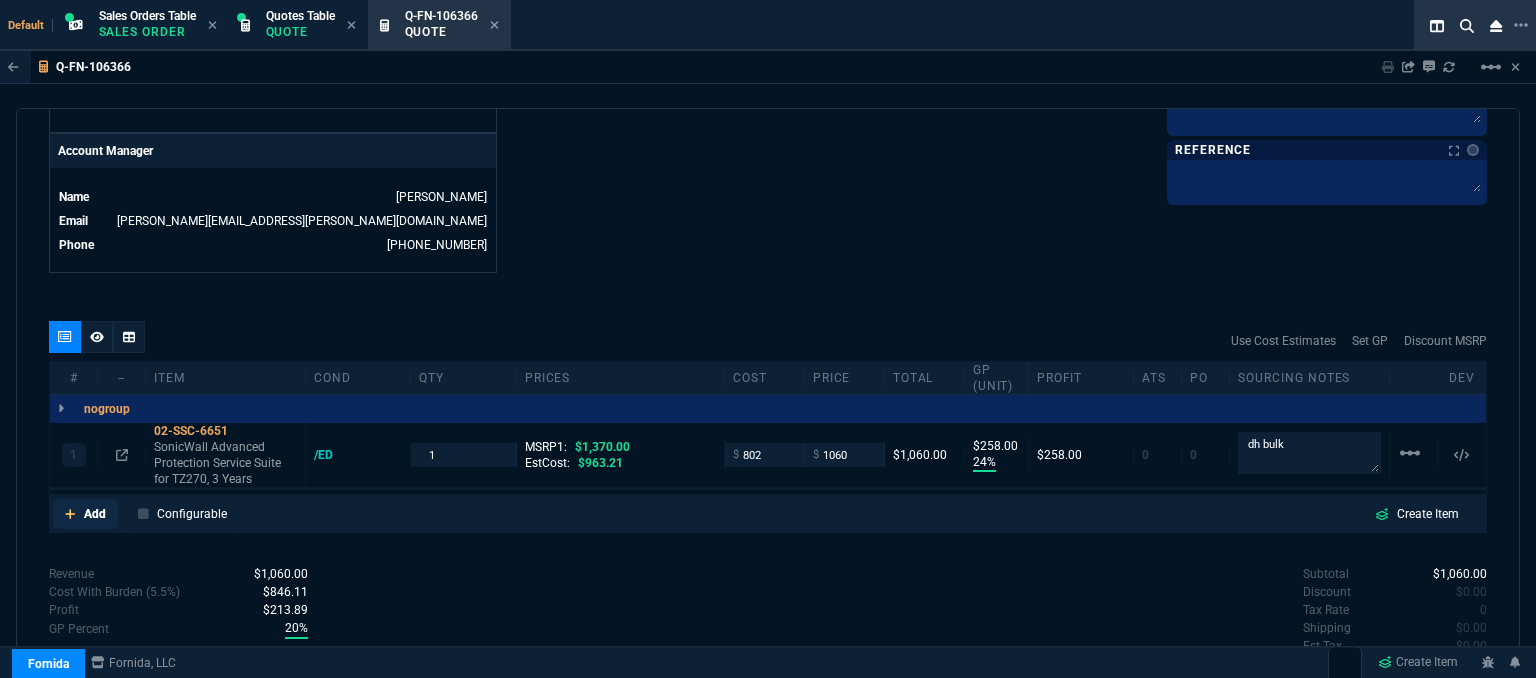 click 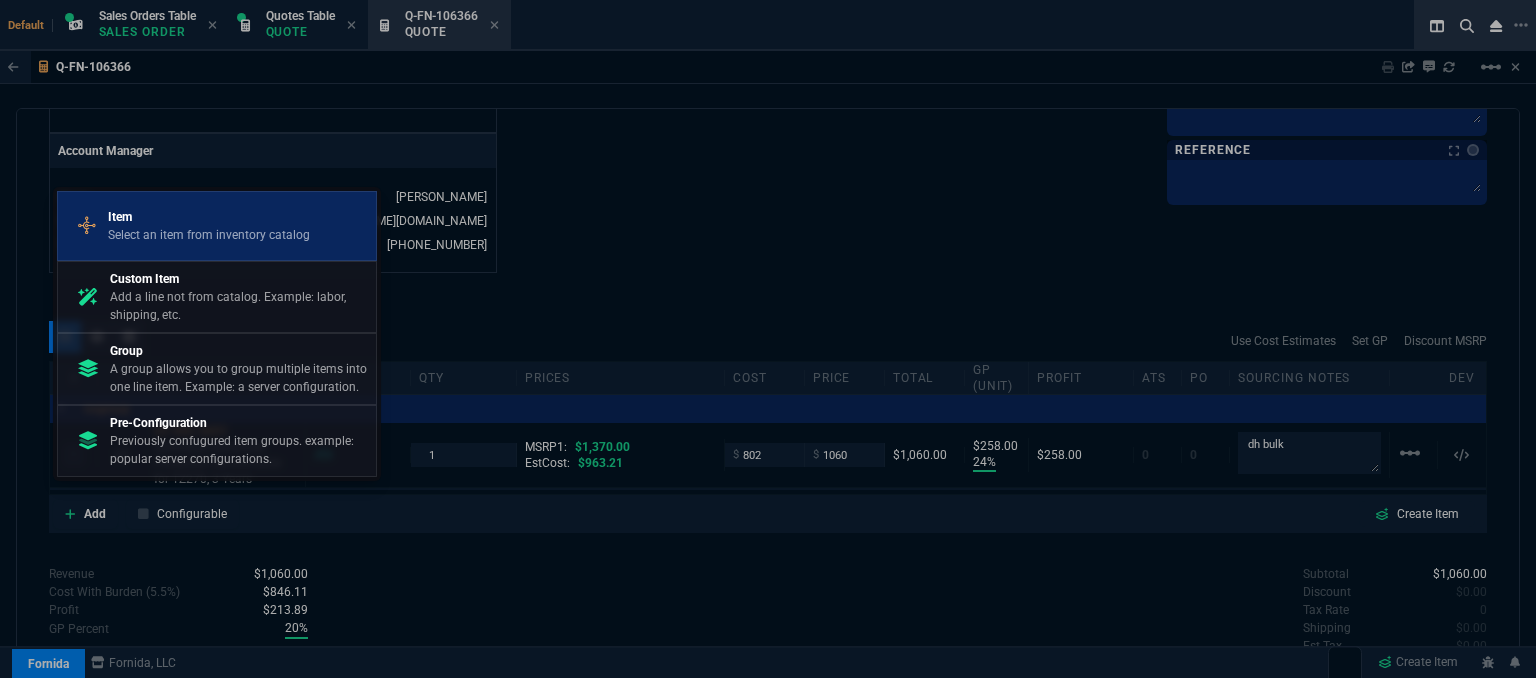 click on "Select an item from inventory catalog" at bounding box center (209, 235) 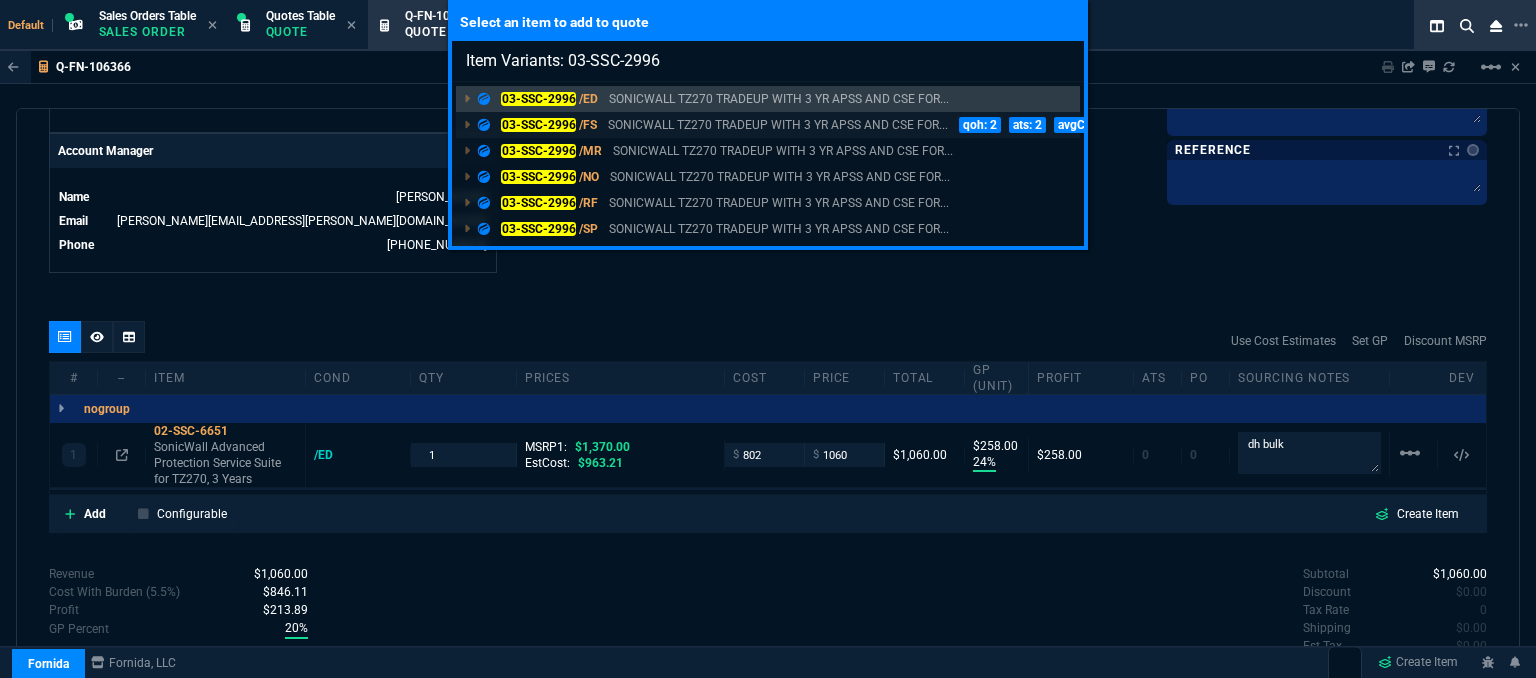 type on "Item Variants: 03-SSC-2996" 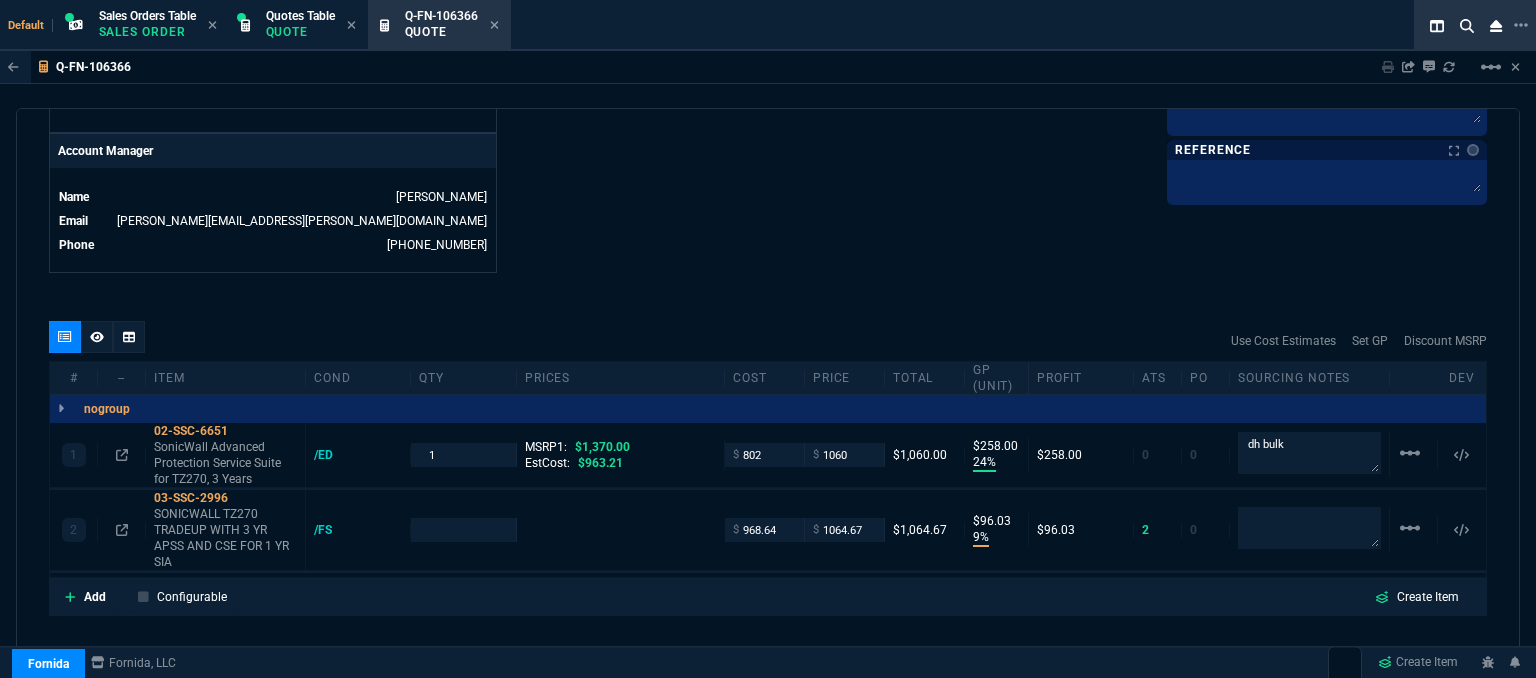 type on "9" 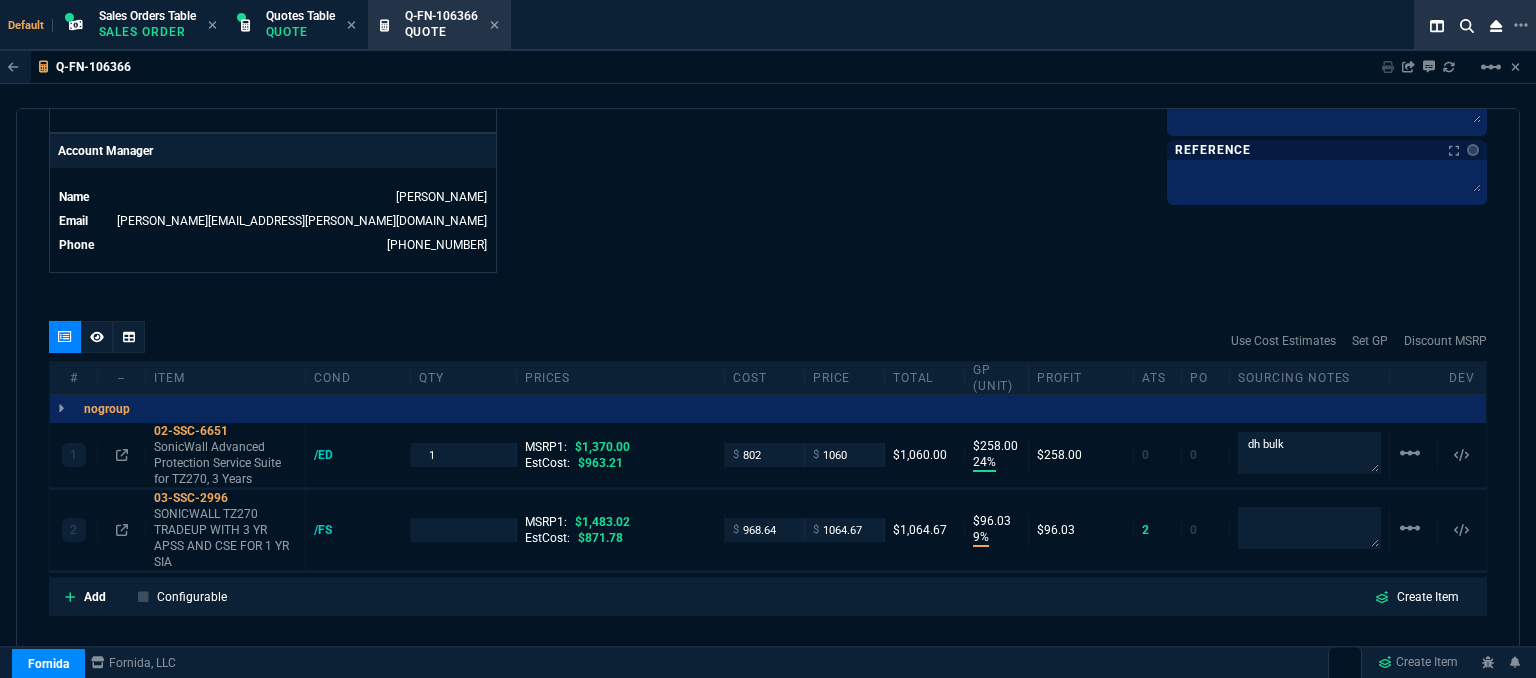 type on "24" 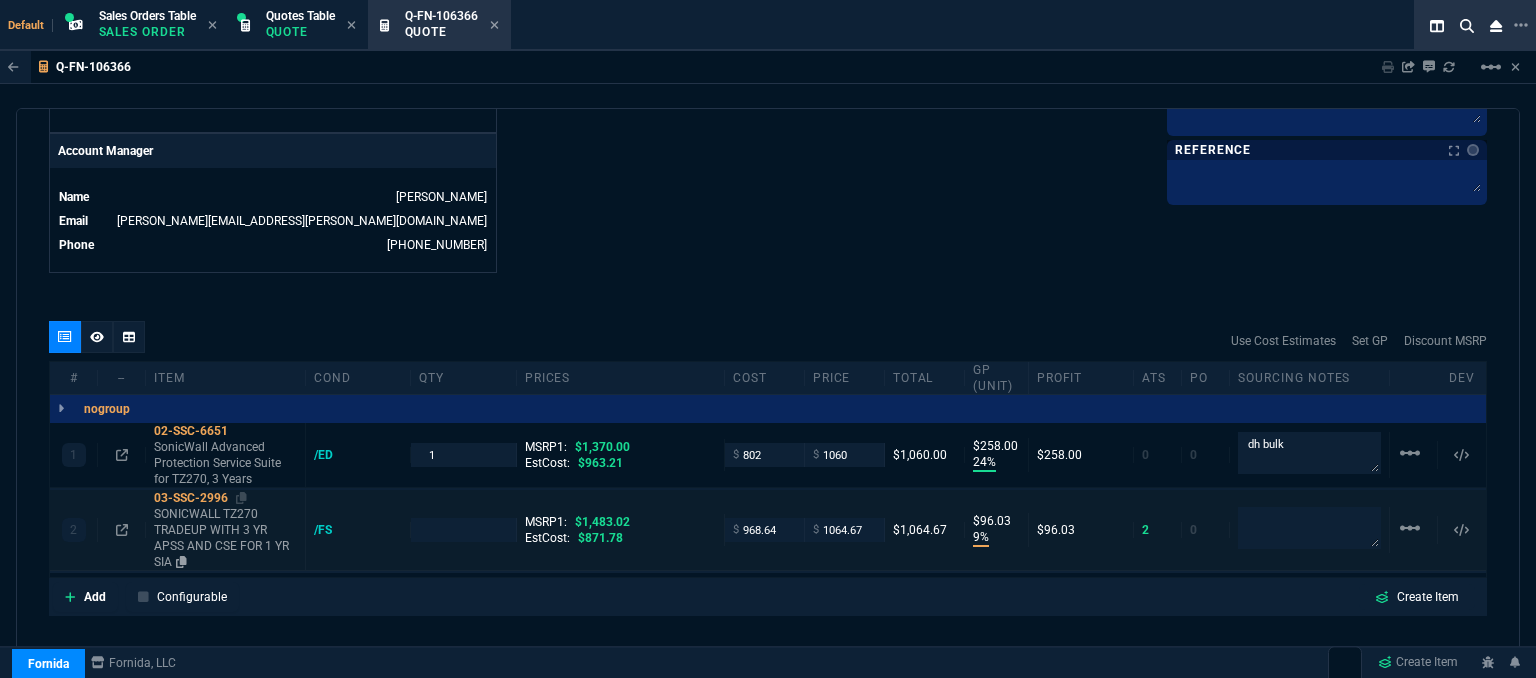 click on "SONICWALL TZ270 TRADEUP WITH 3 YR APSS AND CSE FOR 1 YR SIA" at bounding box center (225, 538) 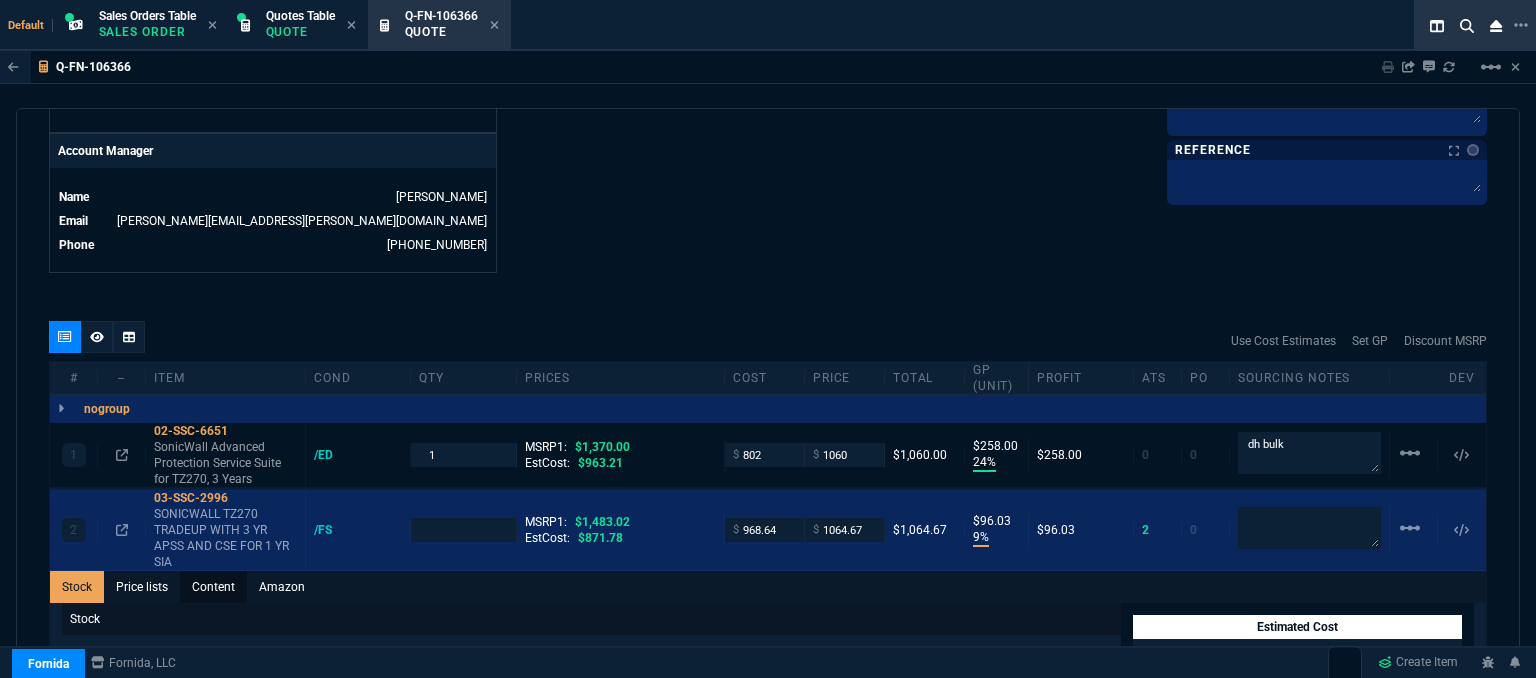 click on "Content" at bounding box center [213, 587] 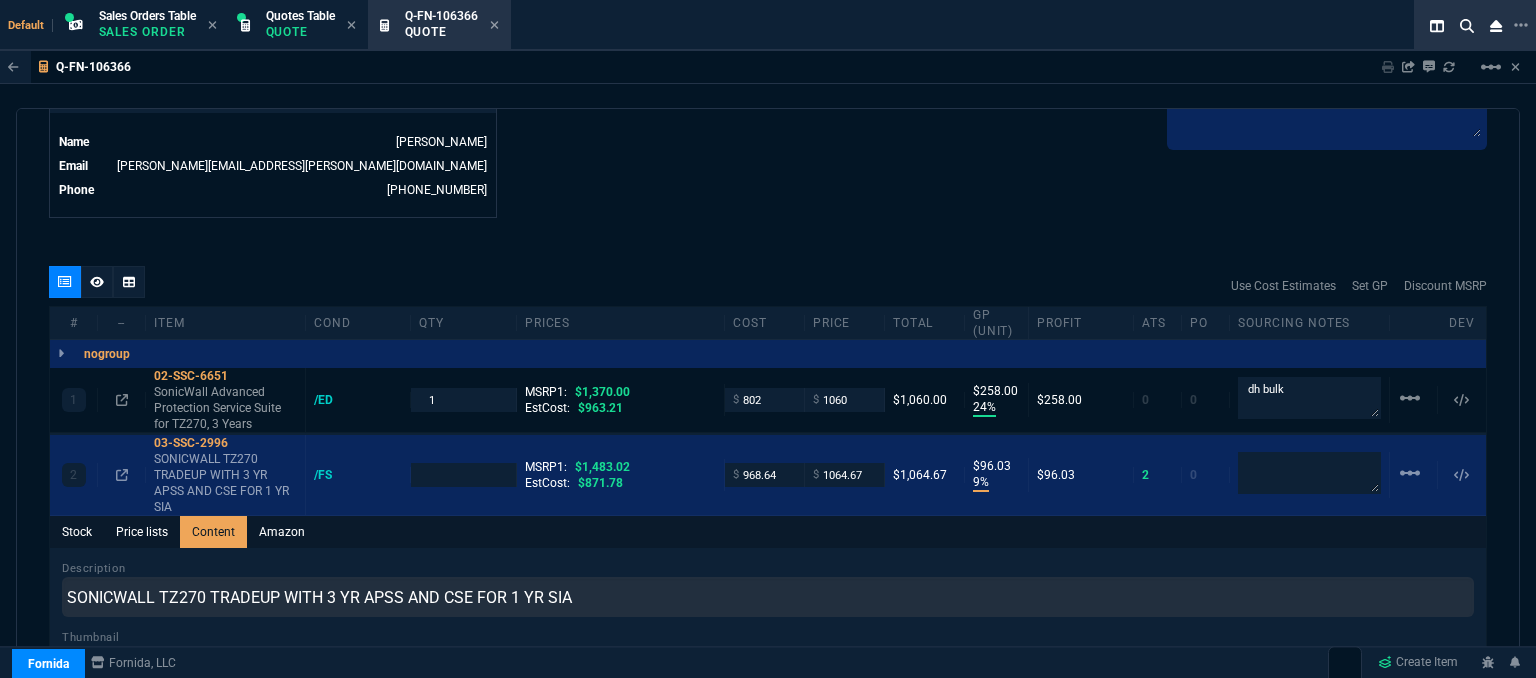 scroll, scrollTop: 1058, scrollLeft: 0, axis: vertical 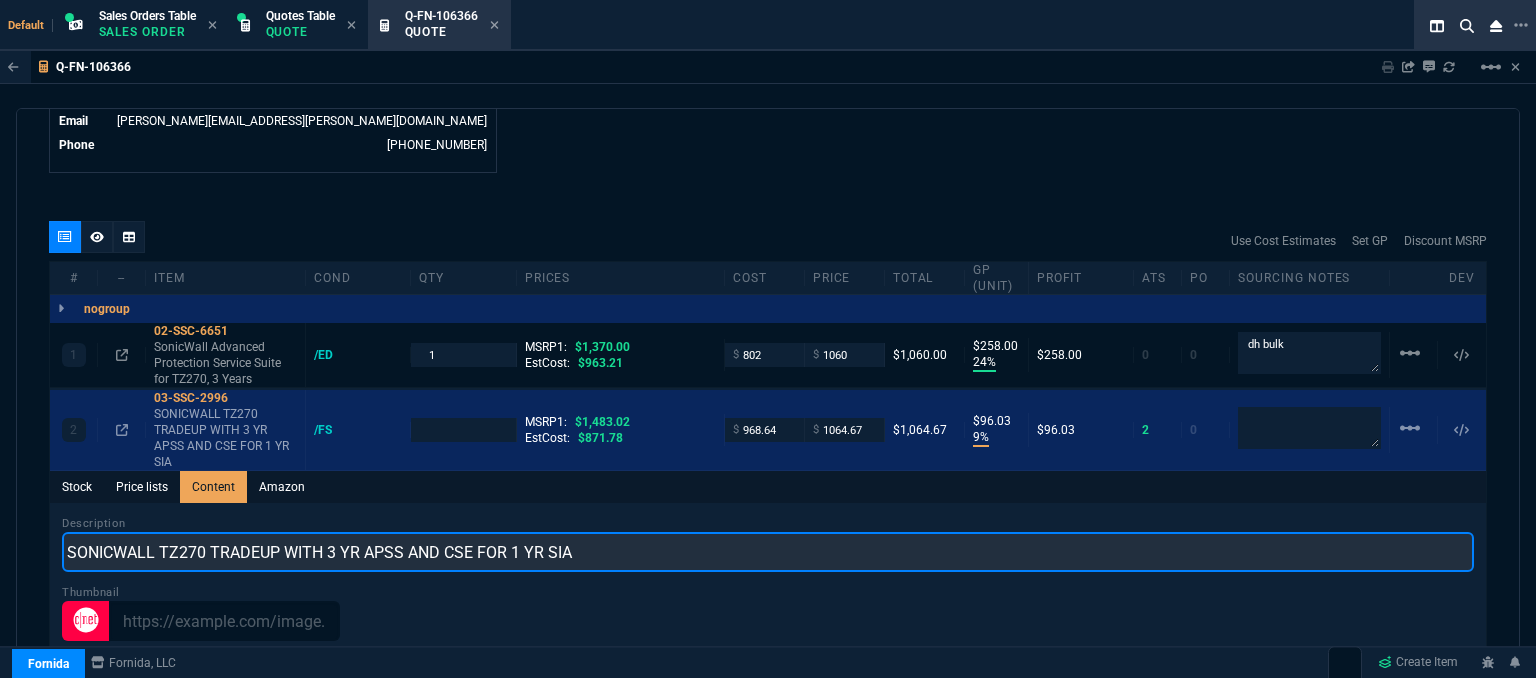 click on "SONICWALL TZ270 TRADEUP WITH 3 YR APSS AND CSE FOR 1 YR SIA" at bounding box center [768, 552] 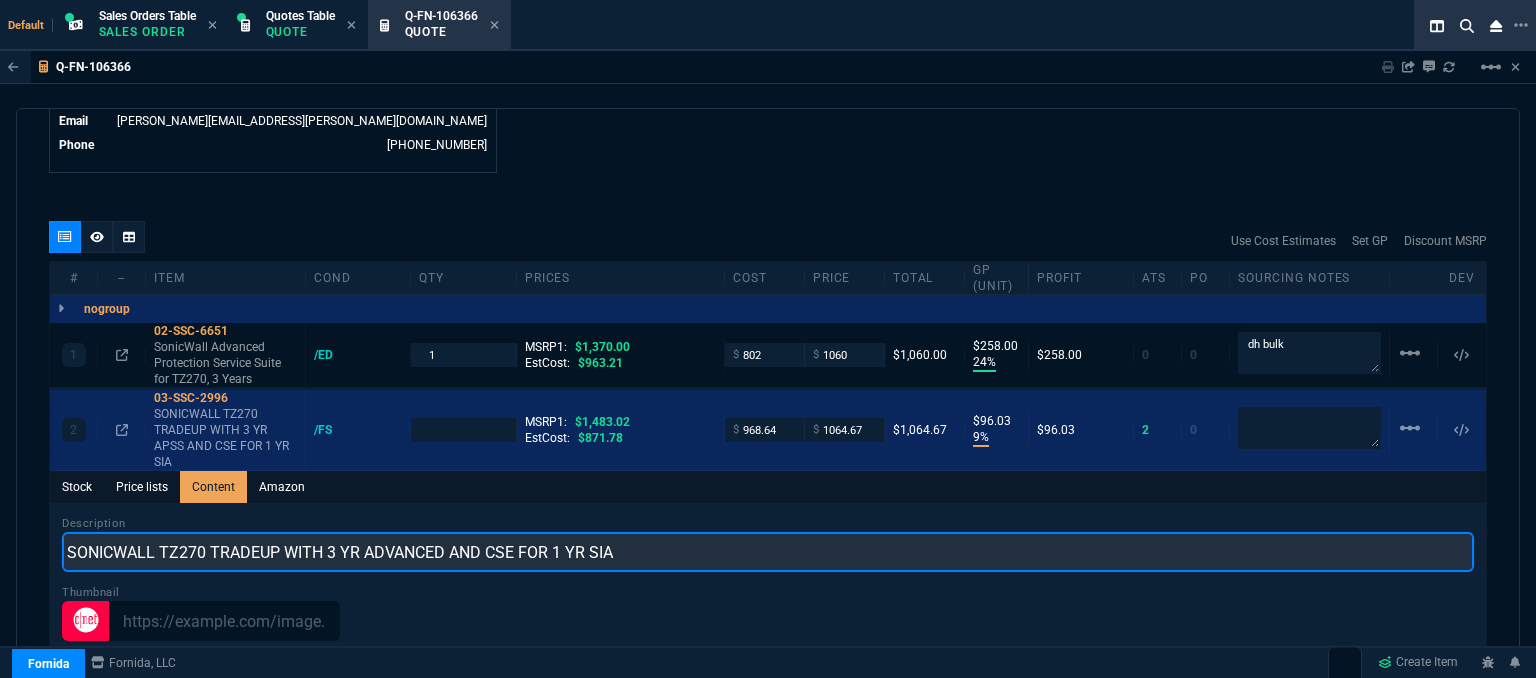 click on "SONICWALL TZ270 TRADEUP WITH 3 YR ADVANCED AND CSE FOR 1 YR SIA" at bounding box center [768, 552] 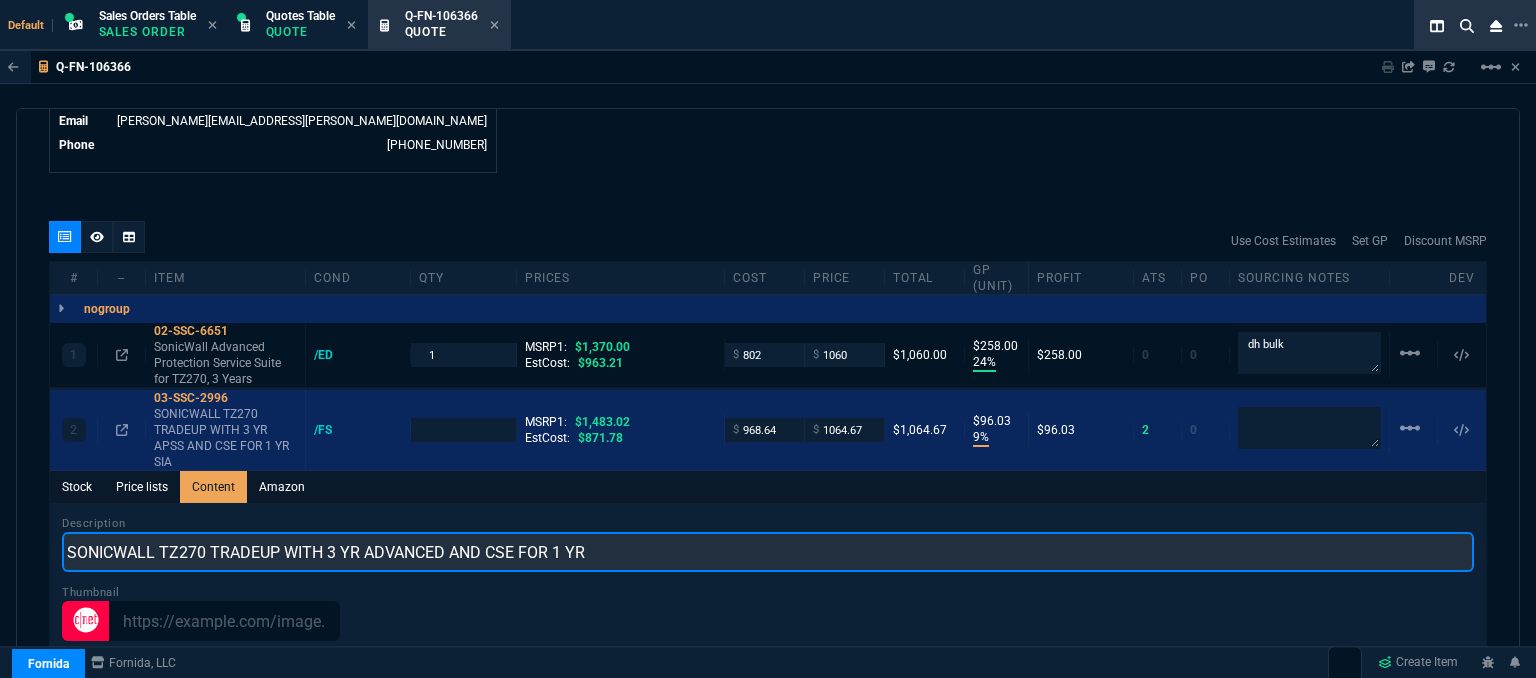 type on "SONICWALL TZ270 TRADEUP WITH 3 YR ADVANCED AND CSE FOR 1 YR" 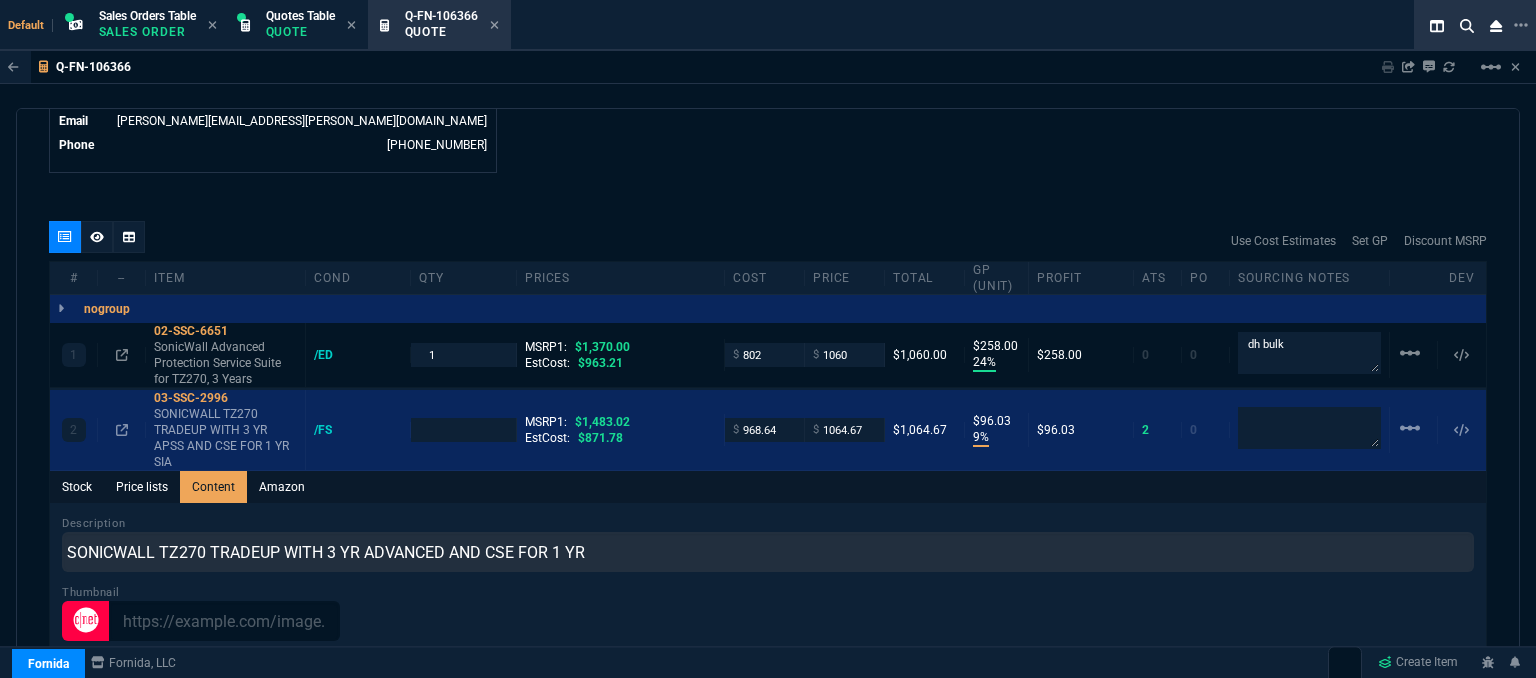 click on "Q-FN-106366 Sharing Q-FN-106366 Link Dev Link  Share on Teams linear_scale  quote   Q-FN-106366  Naven Kumar draft Fornida, LLC 2609 Technology Dr Suite 300 Plano, TX 75074 Details Number Q-FN-106366  Order ID Q-FN-106366  Customer Code NAV300  Total Units 2  Expires Fri - 7/25/25, 1:51 PM Creator fiona.rossi@fornida.com  Created Fri - 7/11/25, 1:51 PM Print Specs Number Q-FN-106366  Customer ID NAV300  Customer Name Naven Kumar  Expires 7/25/25,  8:51 AM  Customer PO # --  Payment Terms --  Shipping Agent FEDEX | GRD  Customer Customer Code NAV300  Customer Name Naven Kumar  Customer PO # empty  Payment Terms --  email navenkmr@yahoo.com  phone (813) 625-6256     Origin  existing / email   Origin Comment    Staff Sales Person ROSS  Engineer 1 --  Engineer 2 --  Shipping Ship Date -- Agent FEDEX  Agent Service GRD  Account Id --  Sales Order* Number --  id --  Account Manager Name Fiona  Email fiona.rossi@fornida.com  Phone 469-249-2107  Fornida, LLC 2609 Technology Dr Suite 300 Plano, TX 75074  Share Link  1" at bounding box center (768, 415) 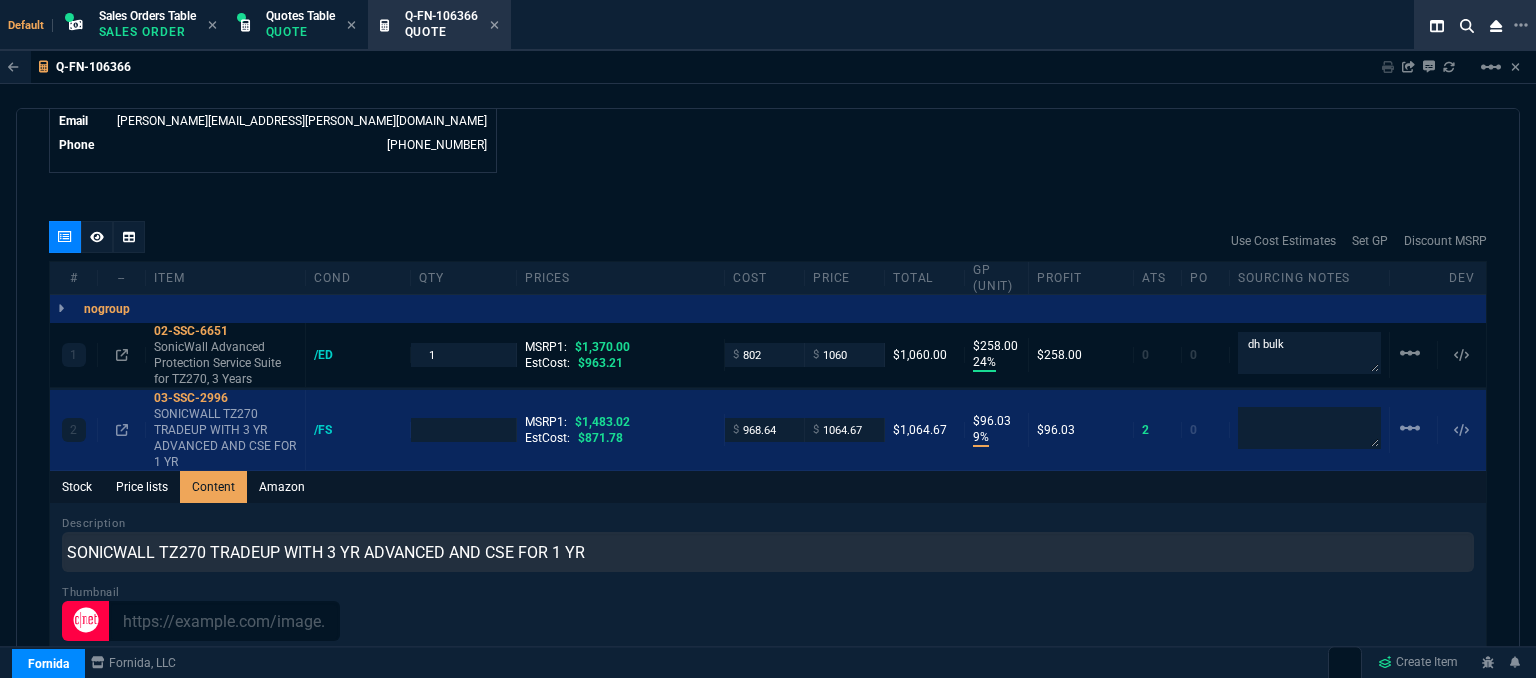 type on "1" 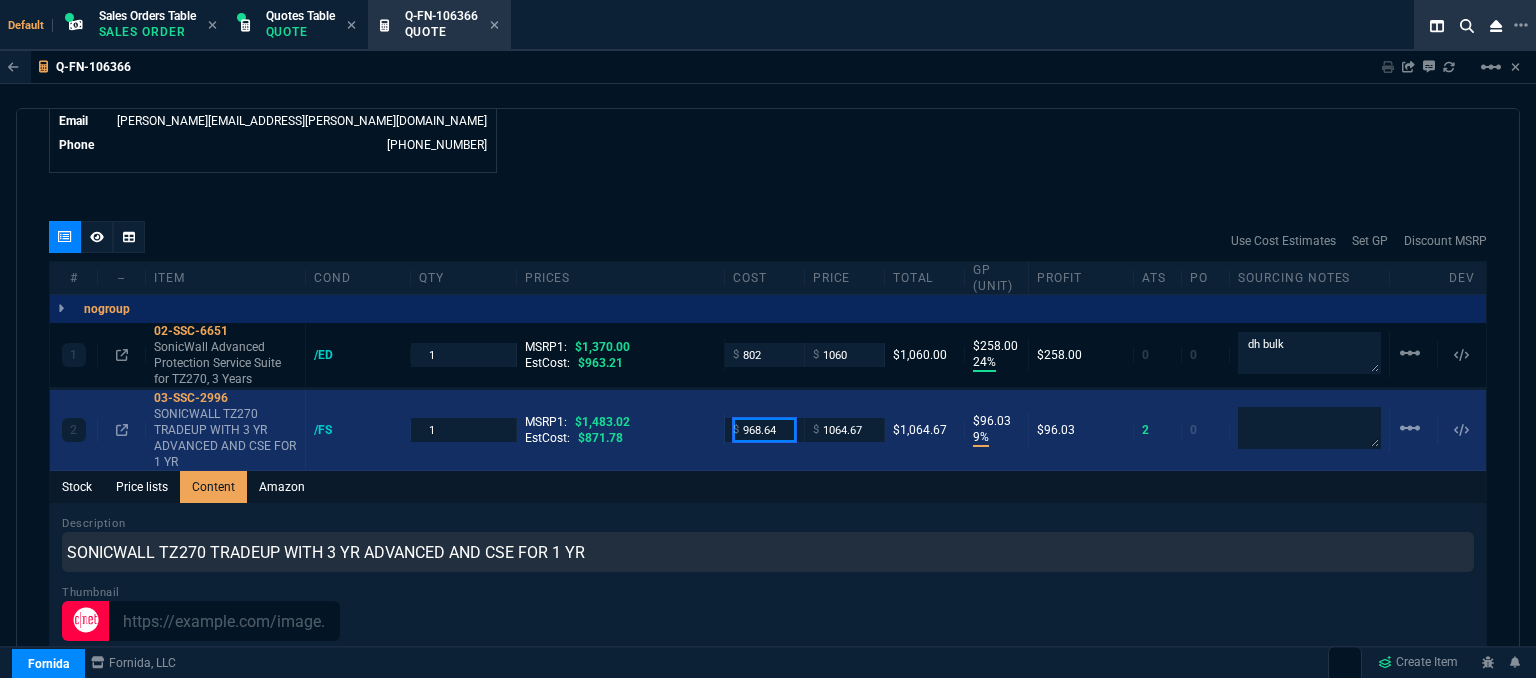 click on "968.64" at bounding box center [764, 429] 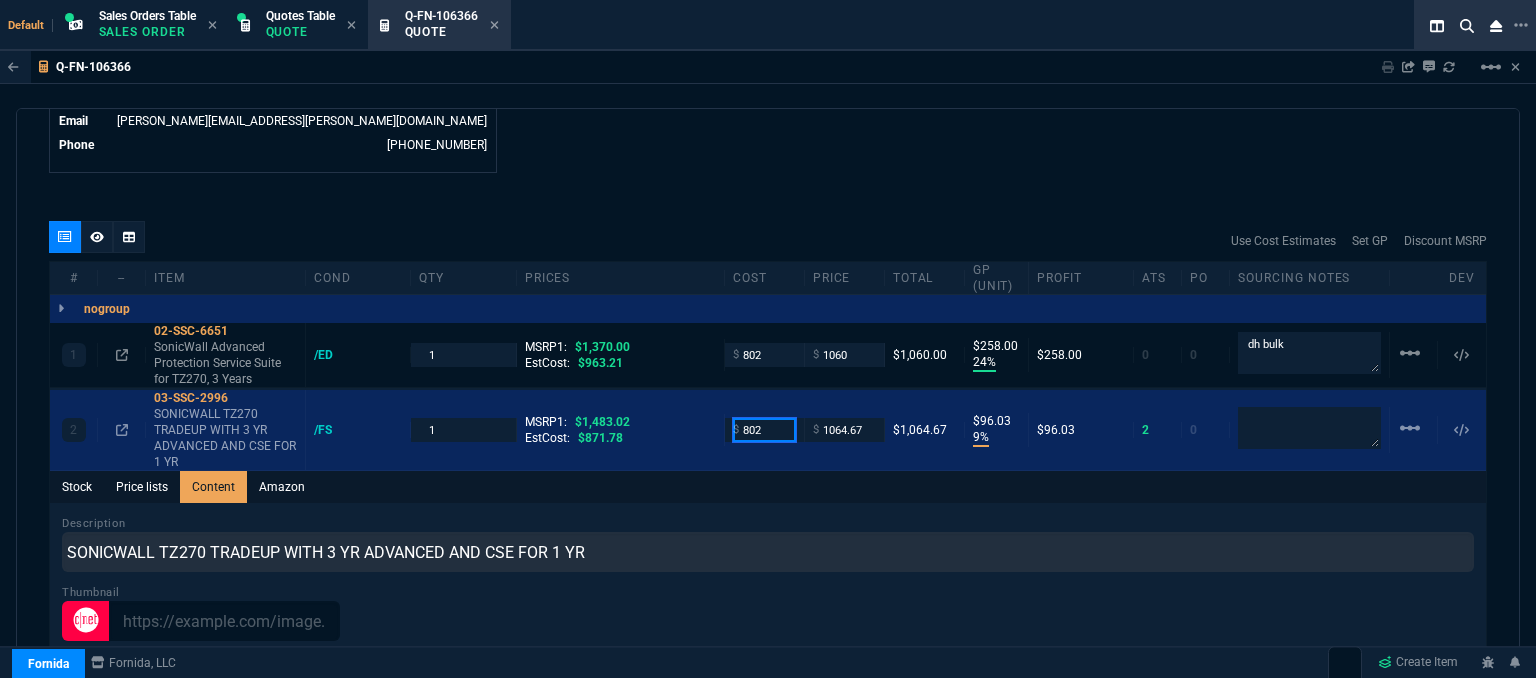 type on "802" 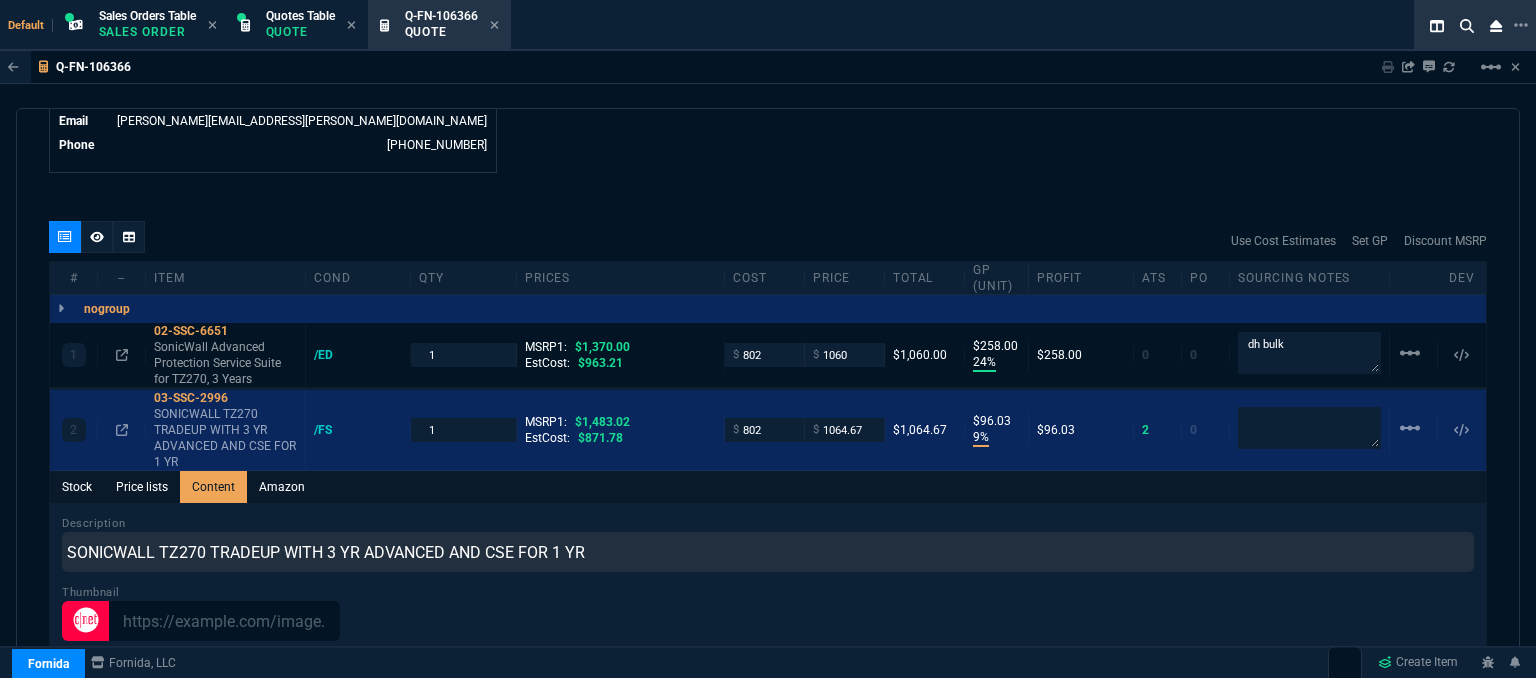 click on "Fornida, LLC 2609 Technology Dr Suite 300 Plano, TX 75074  Share Link  MOMMY&THE SALES REPS group chat SEND Whse oneOnOne chat SEND Tiny oneOnOne chat SEND Sarah Costa oneOnOne chat SEND  Show More Chats  Shipping Address 681 W Lumsden Rd Brandon,  FL -- USA Bill to Address 681 W Lumsden Rd Brandon,  FL -- USA End User -- -- -- Payment Link  Quote must be open to create payment link.  Linked Documents  New Link  Quote Notes Quote Notes    Customer Notes Customer Notes    Reference Reference" at bounding box center (1127, -350) 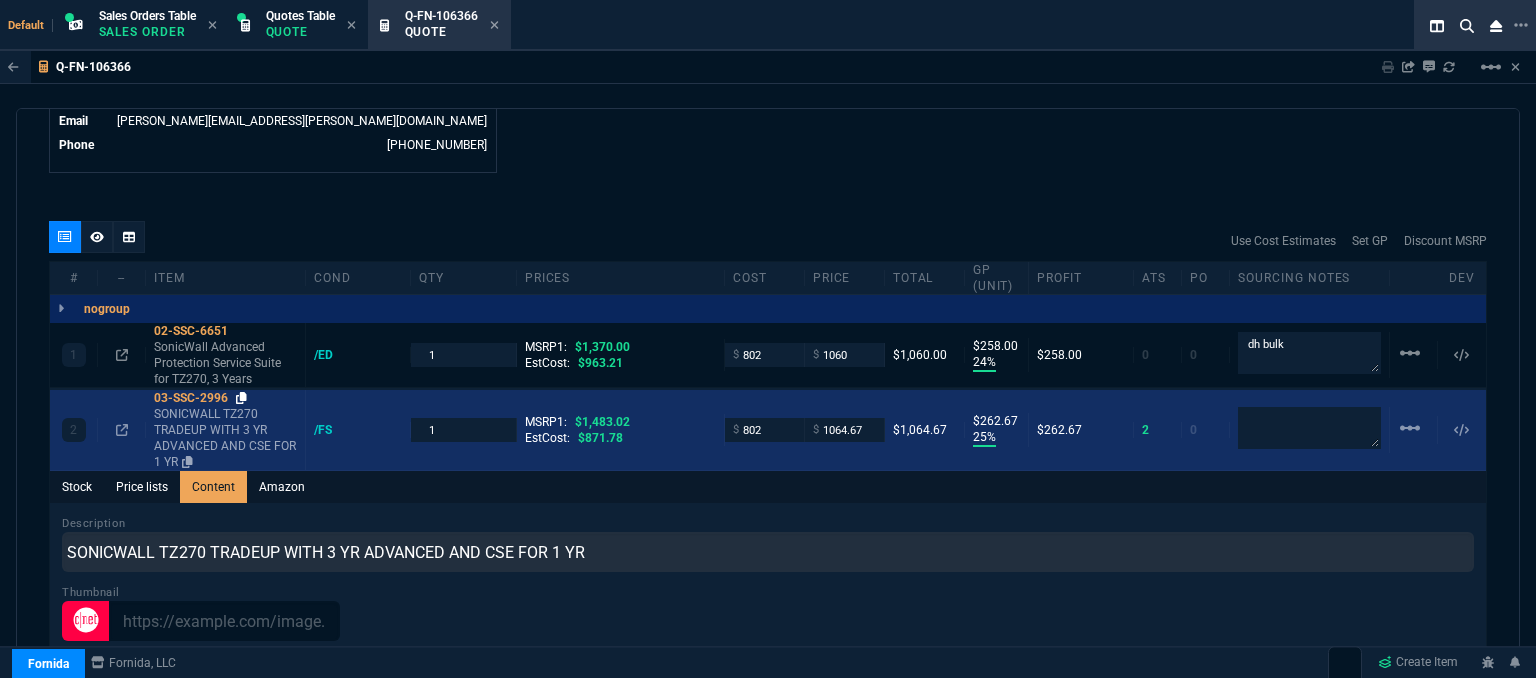click 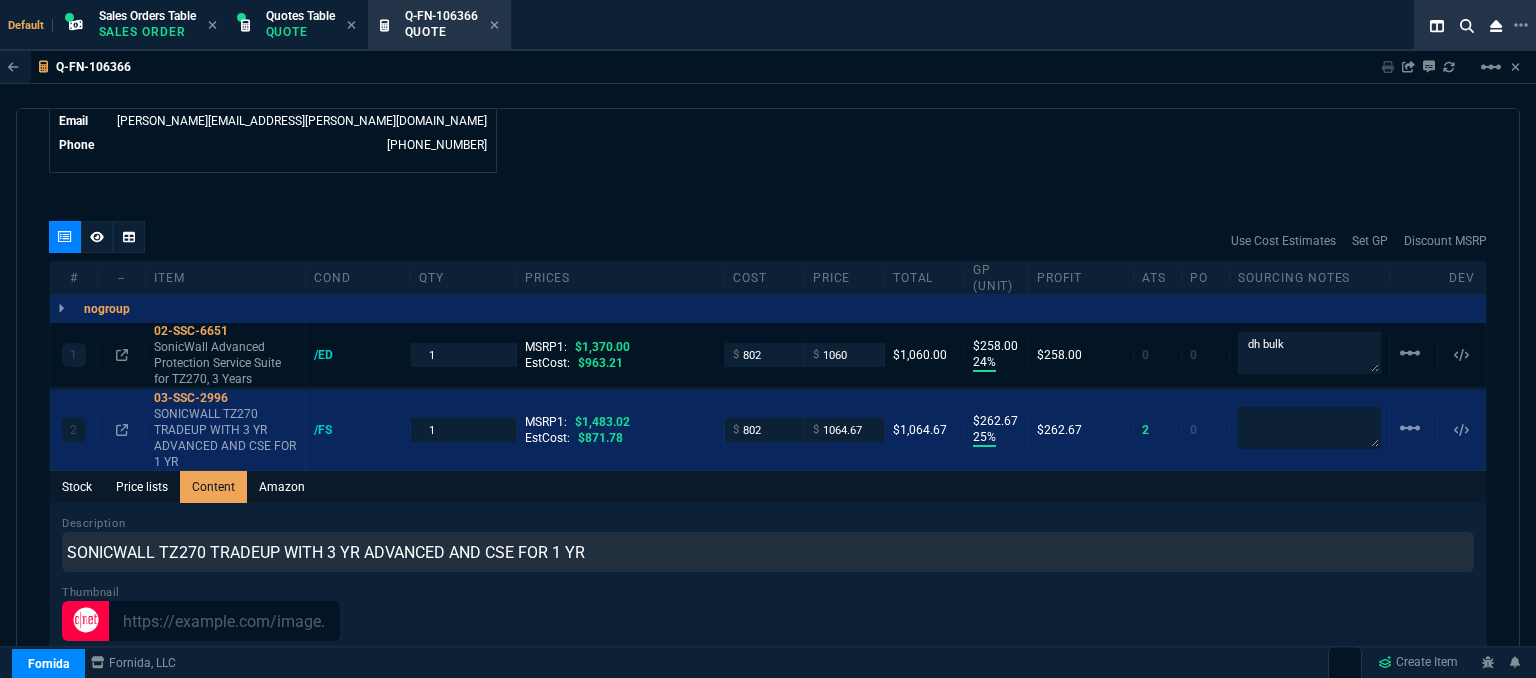 click on "Default Sales Orders Table  Sales Order  Quotes Table  Quote  Q-FN-106366  Quote" at bounding box center [728, 25] 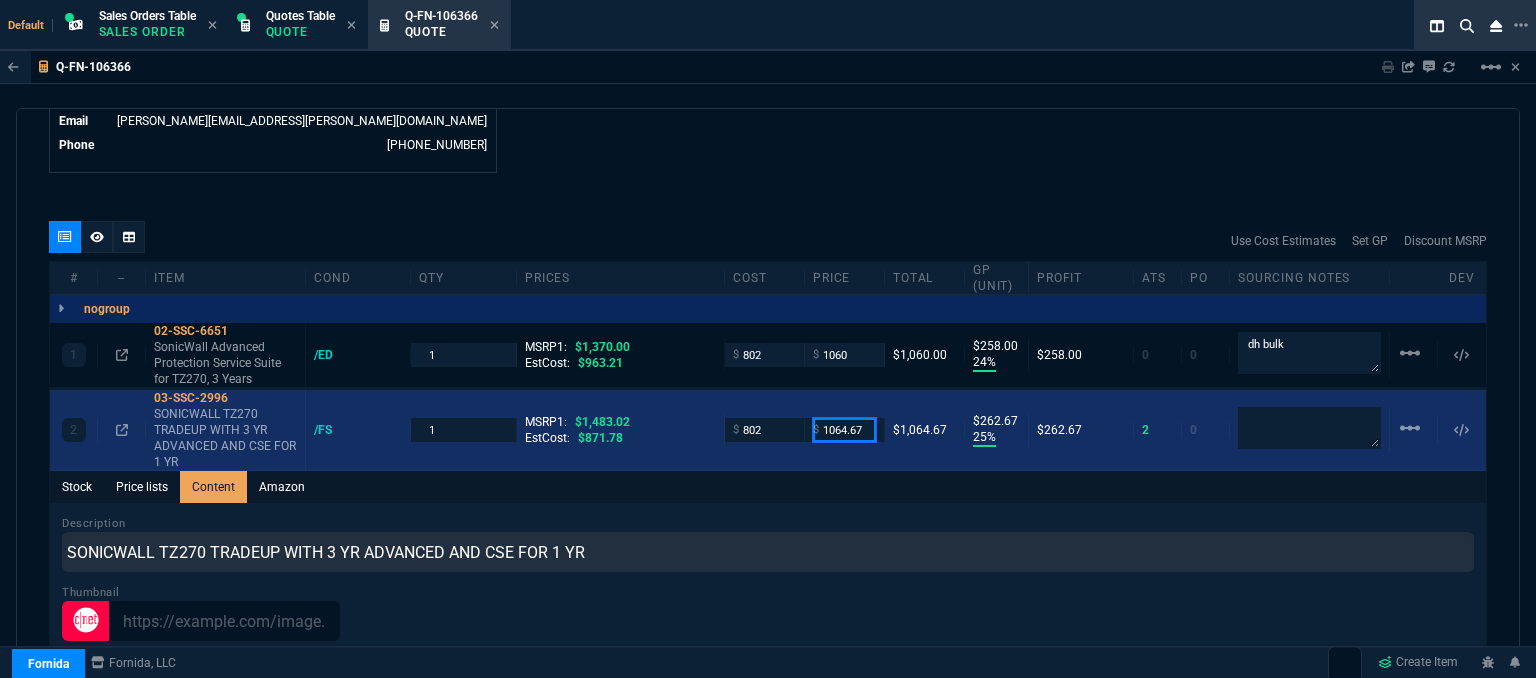 click on "1064.67" at bounding box center [844, 429] 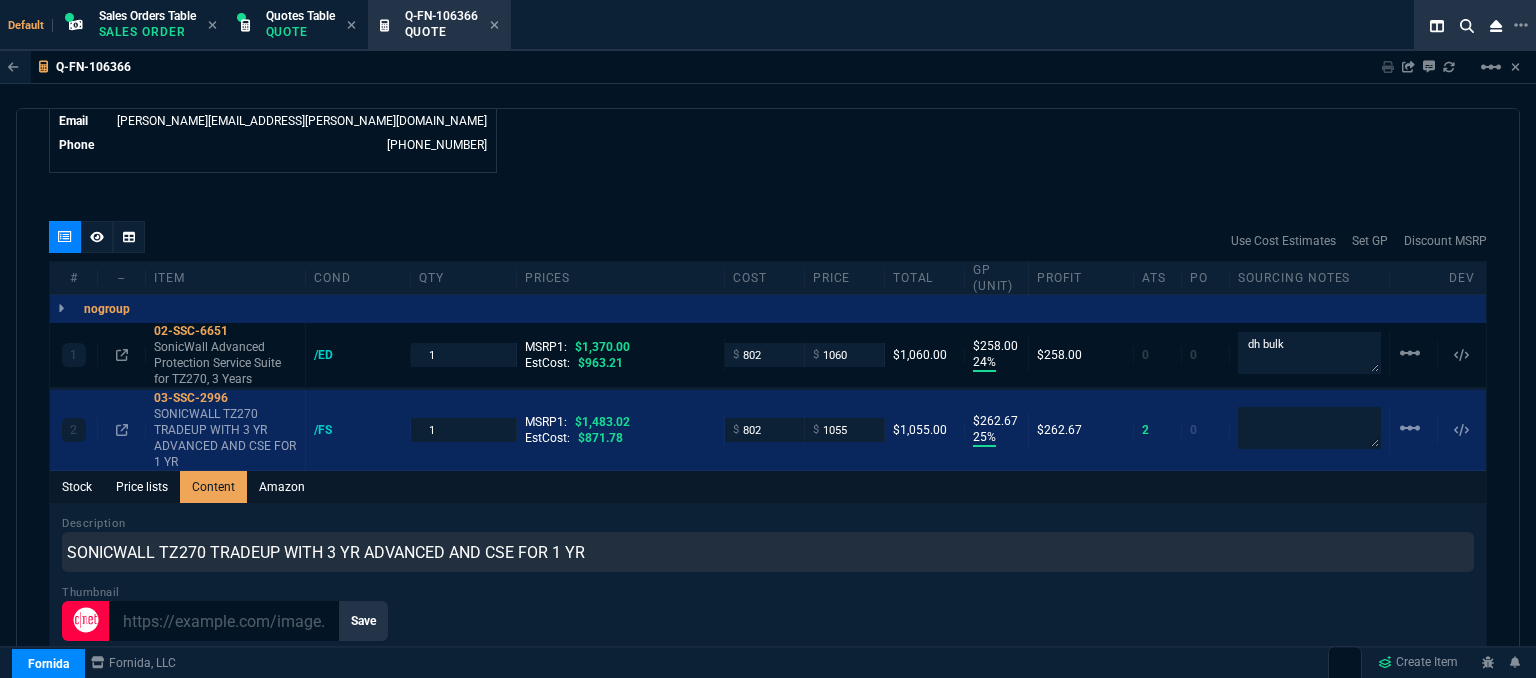 click on "Description SONICWALL TZ270 TRADEUP WITH 3 YR ADVANCED AND CSE FOR 1 YR" at bounding box center [768, 543] 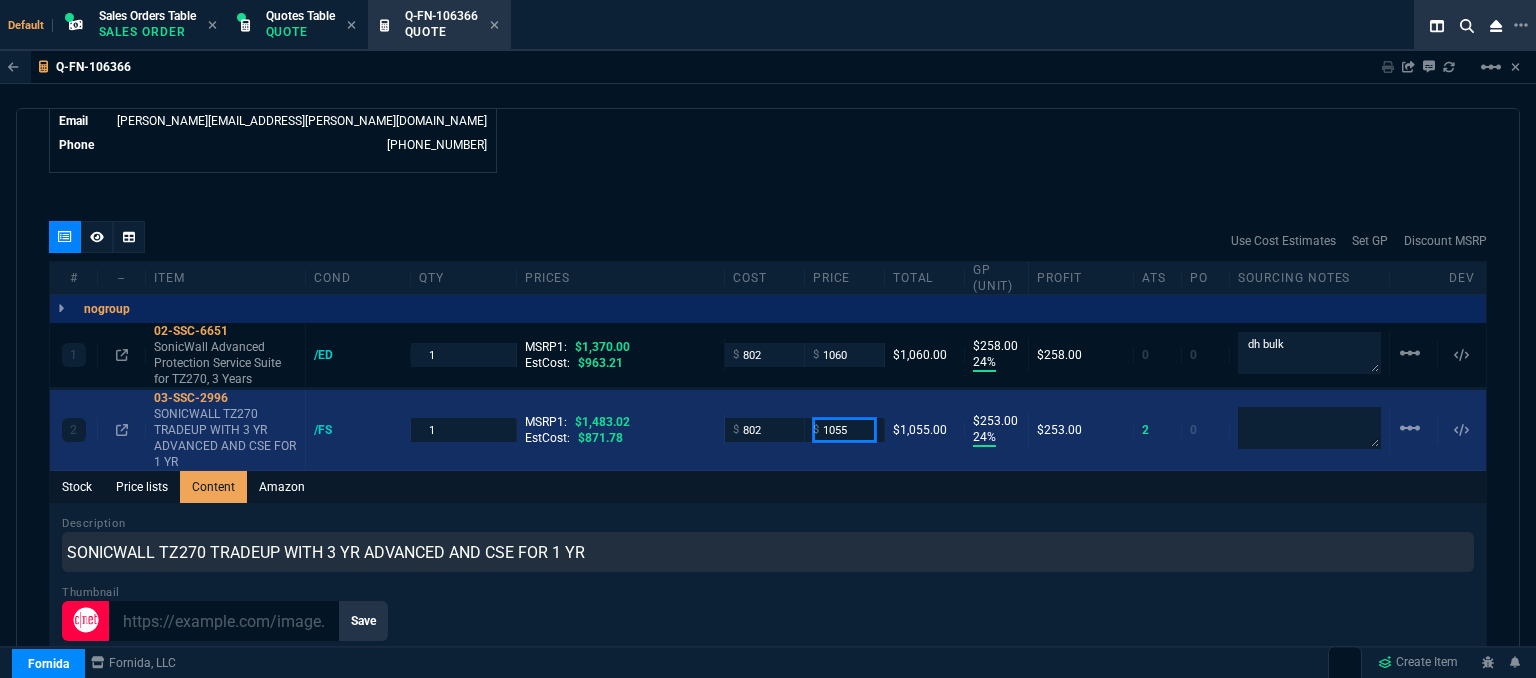 click on "1055" at bounding box center (844, 429) 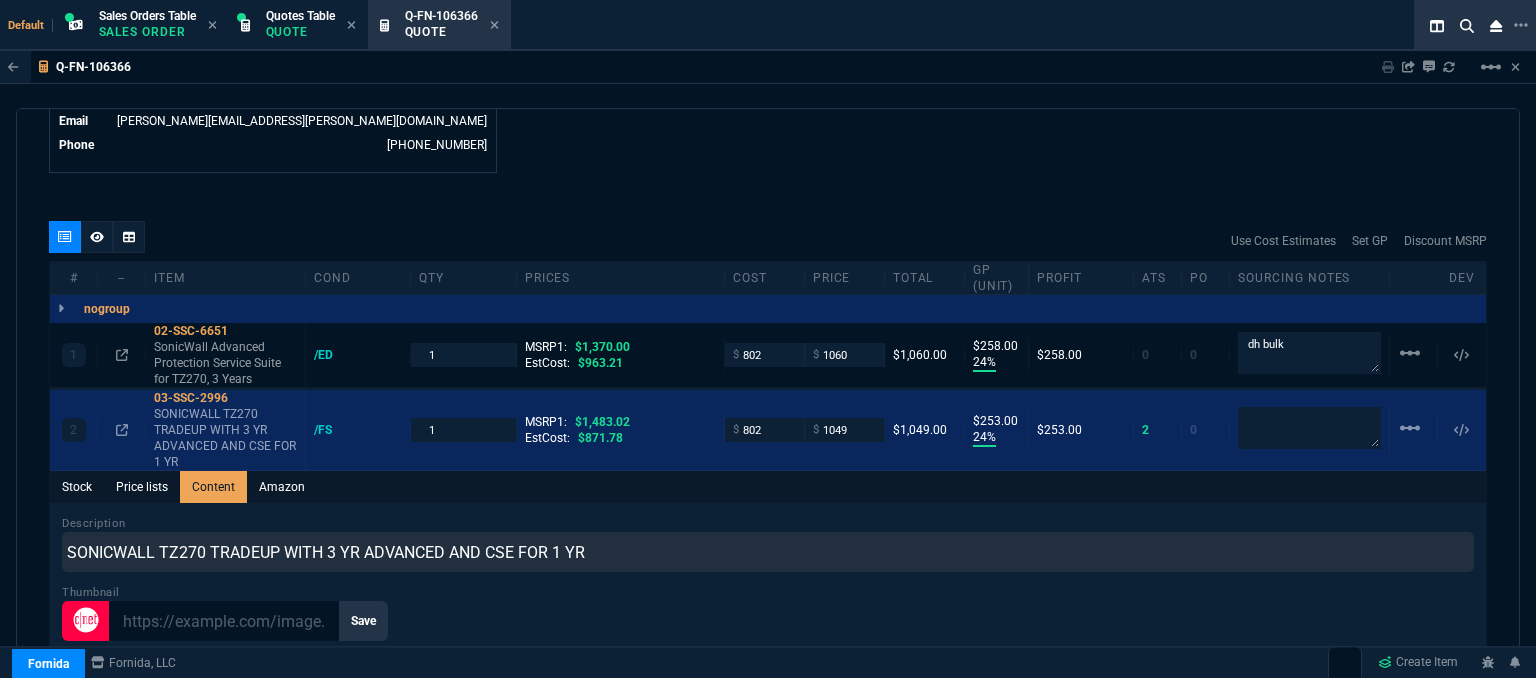 click on "Stock Price lists Content Amazon" at bounding box center (768, 487) 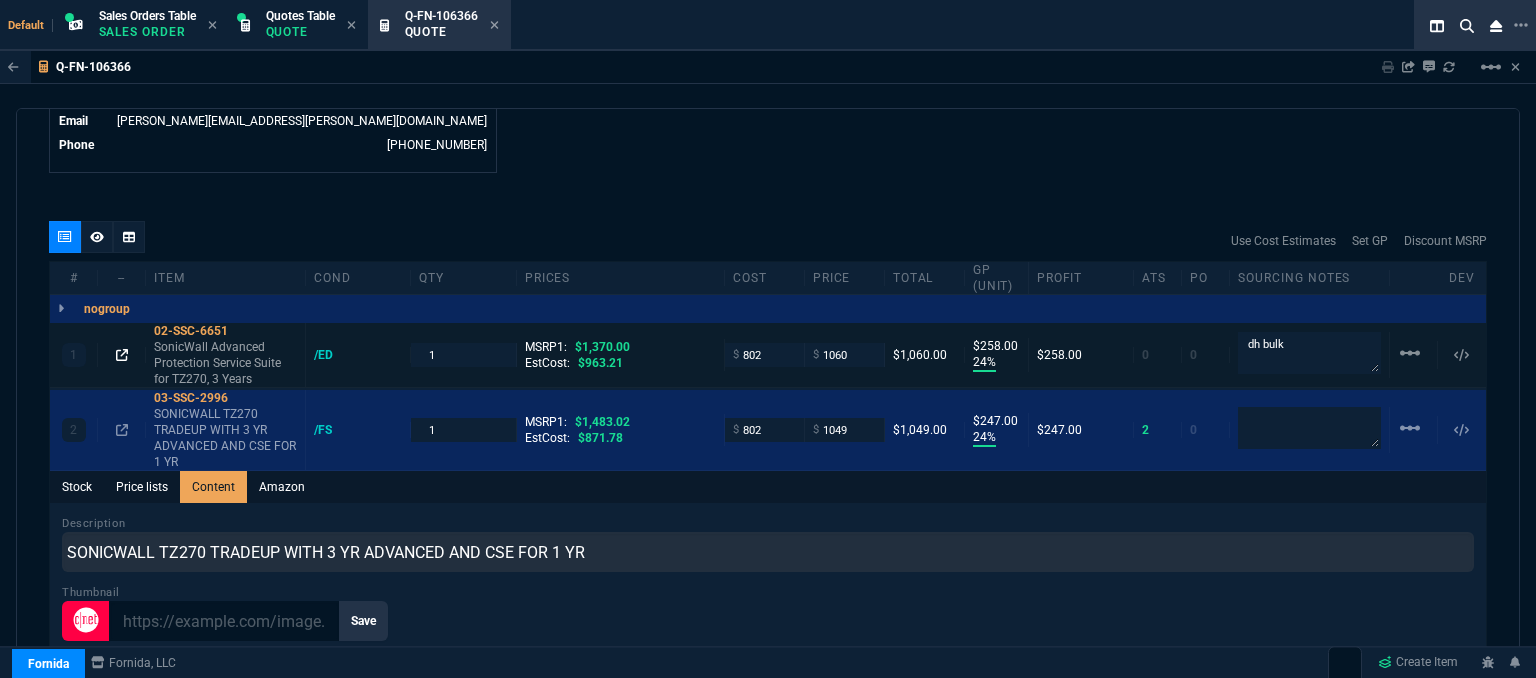click at bounding box center (122, 355) 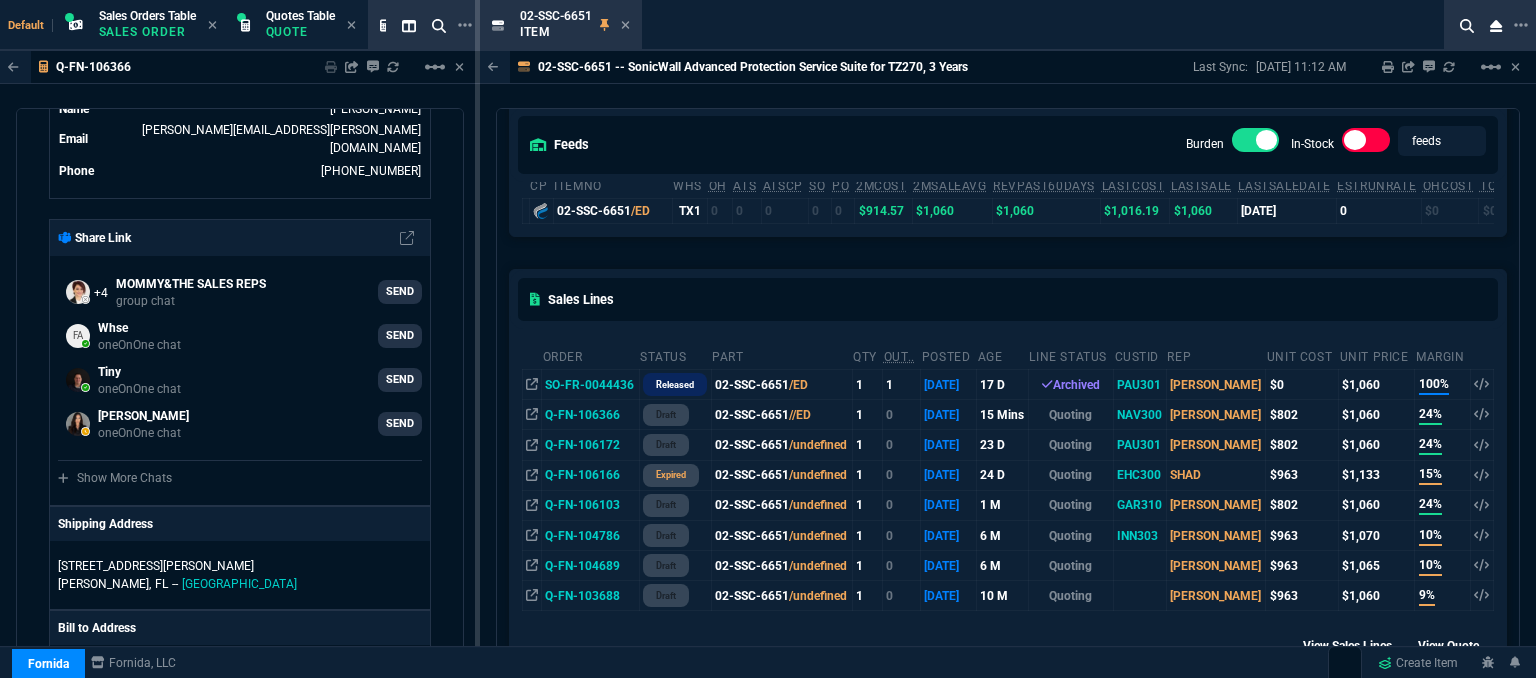 scroll, scrollTop: 200, scrollLeft: 0, axis: vertical 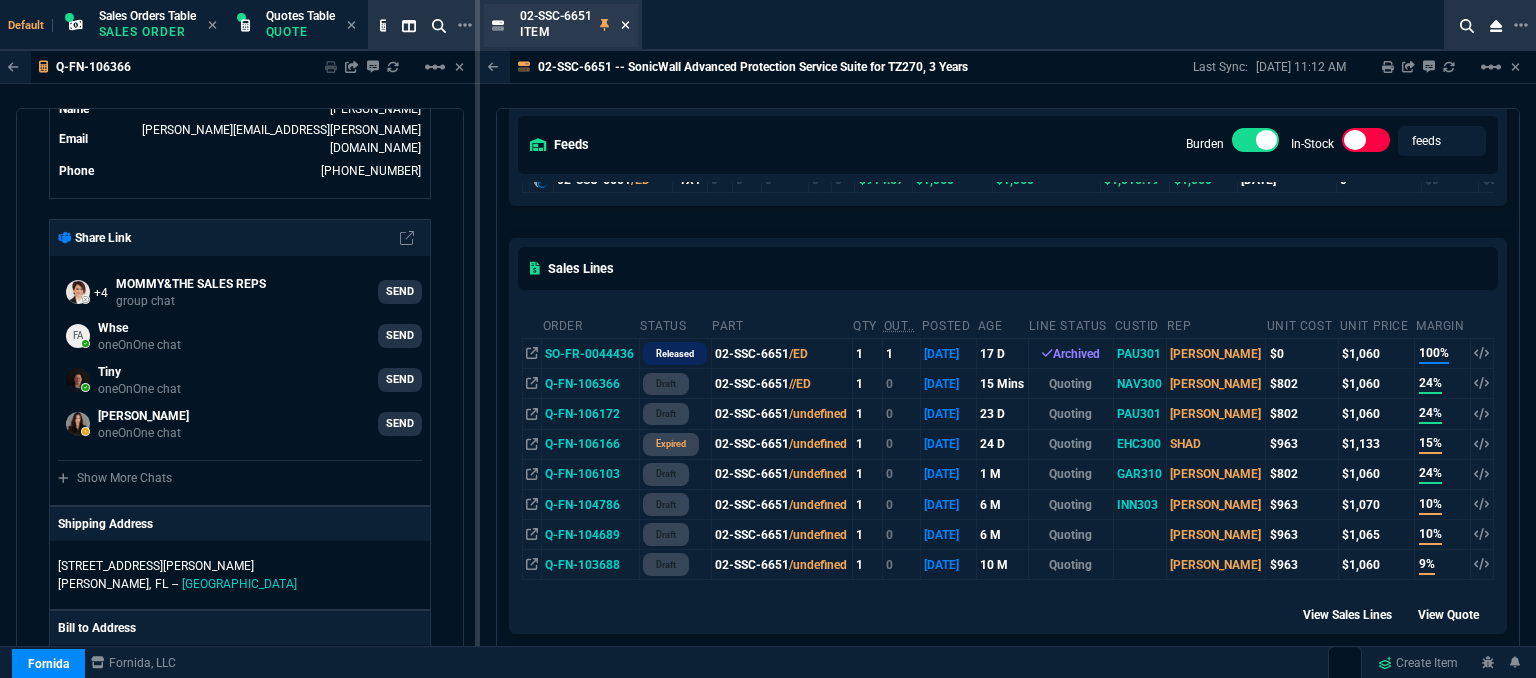 click 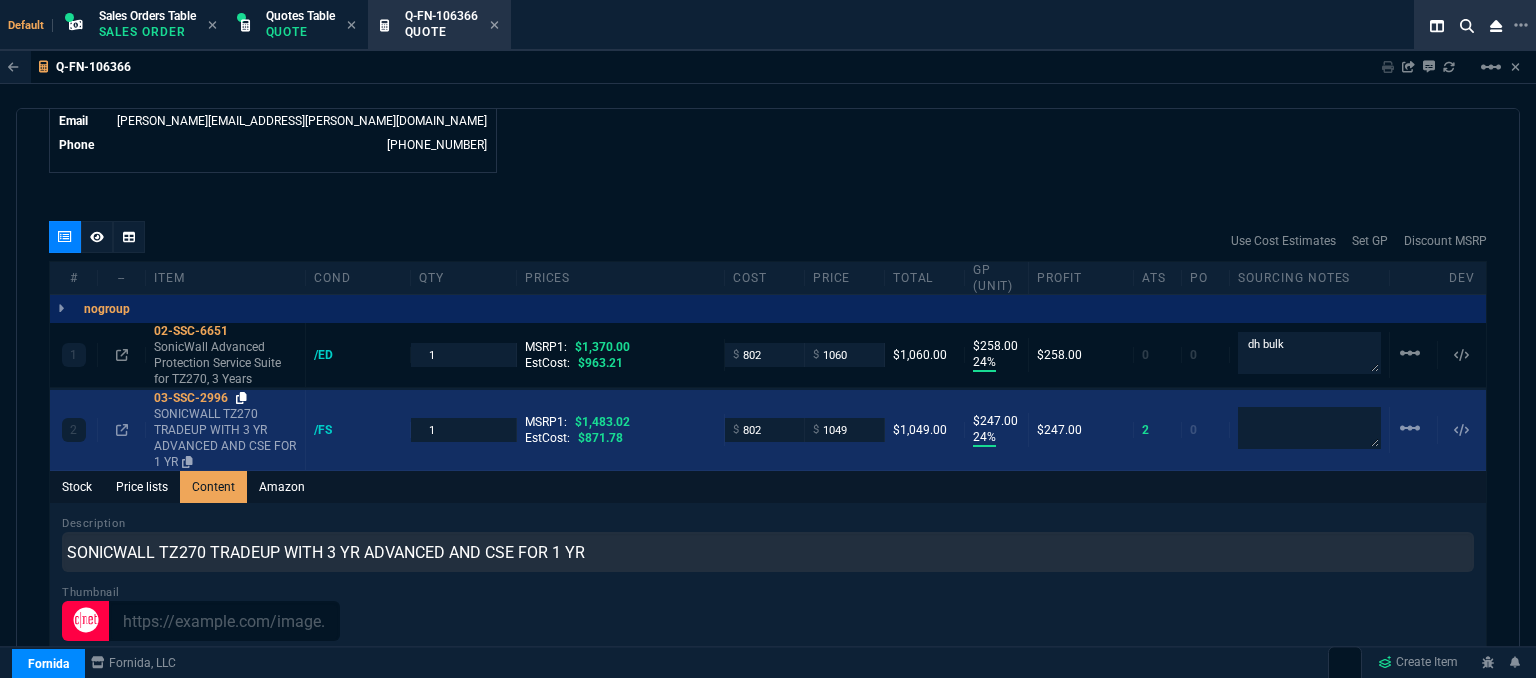 click 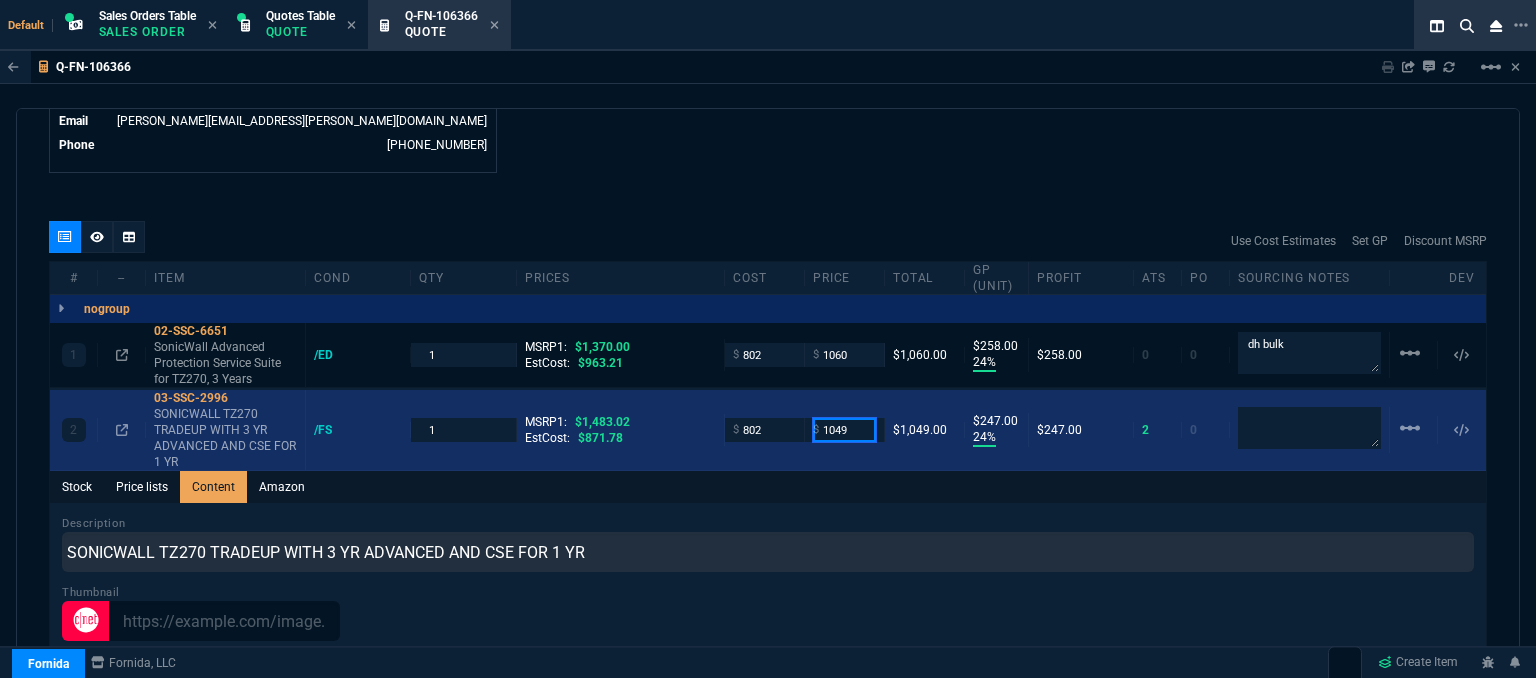 click on "1049" at bounding box center [844, 429] 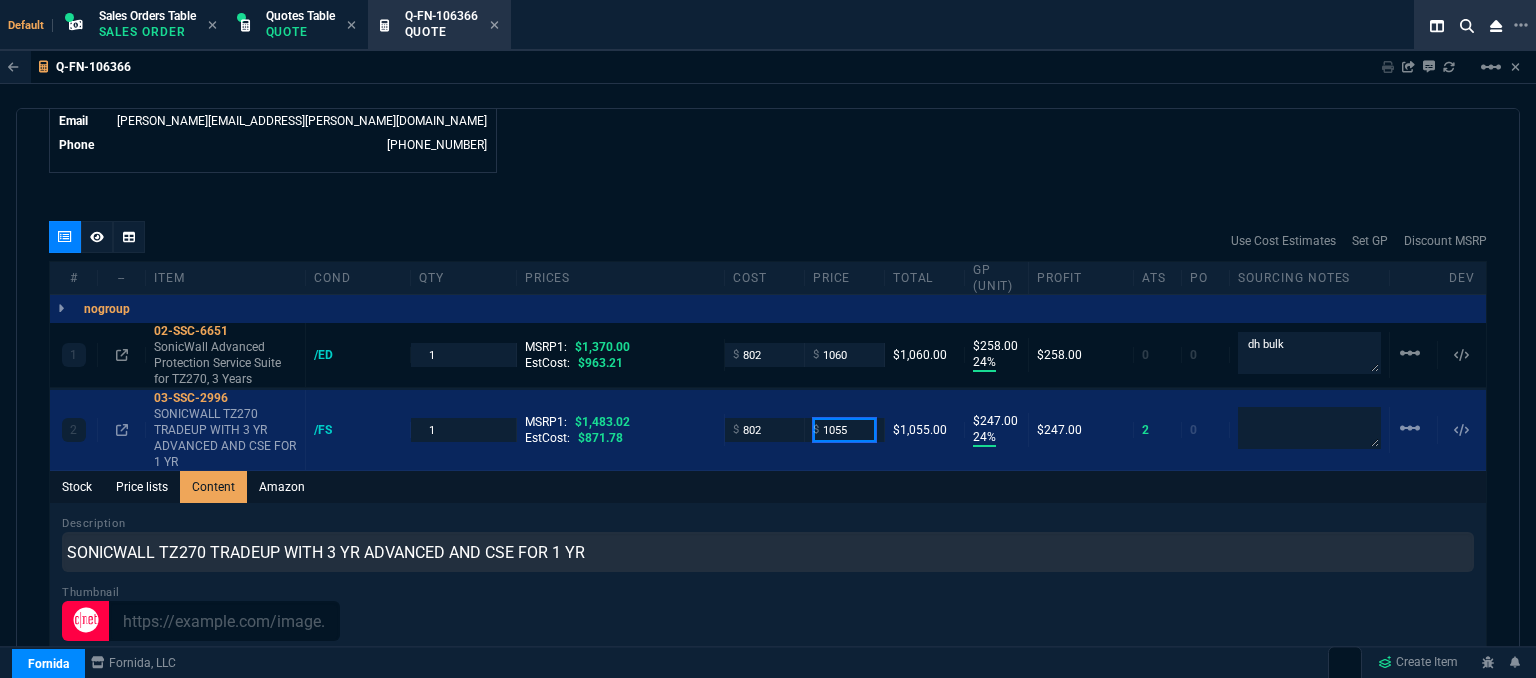 type on "1055" 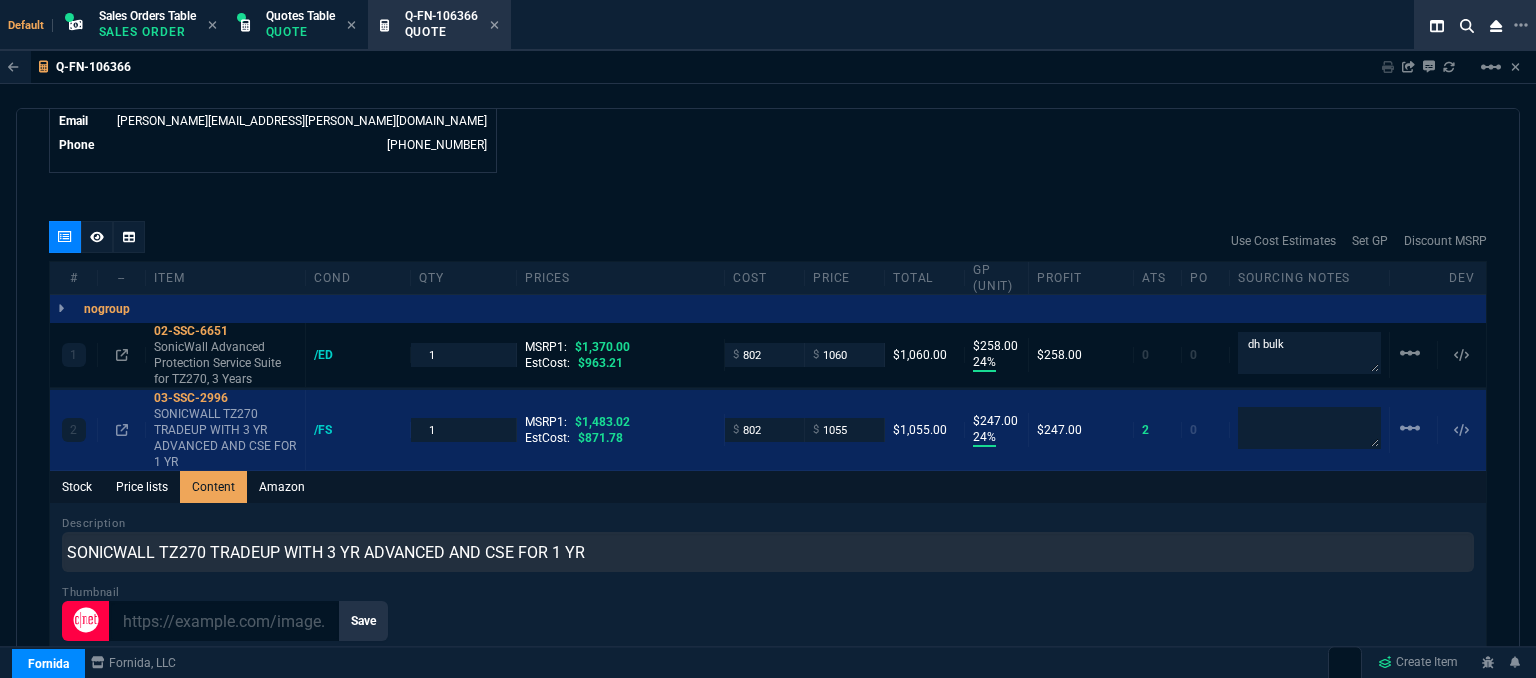click on "Stock Price lists Content Amazon" at bounding box center (768, 487) 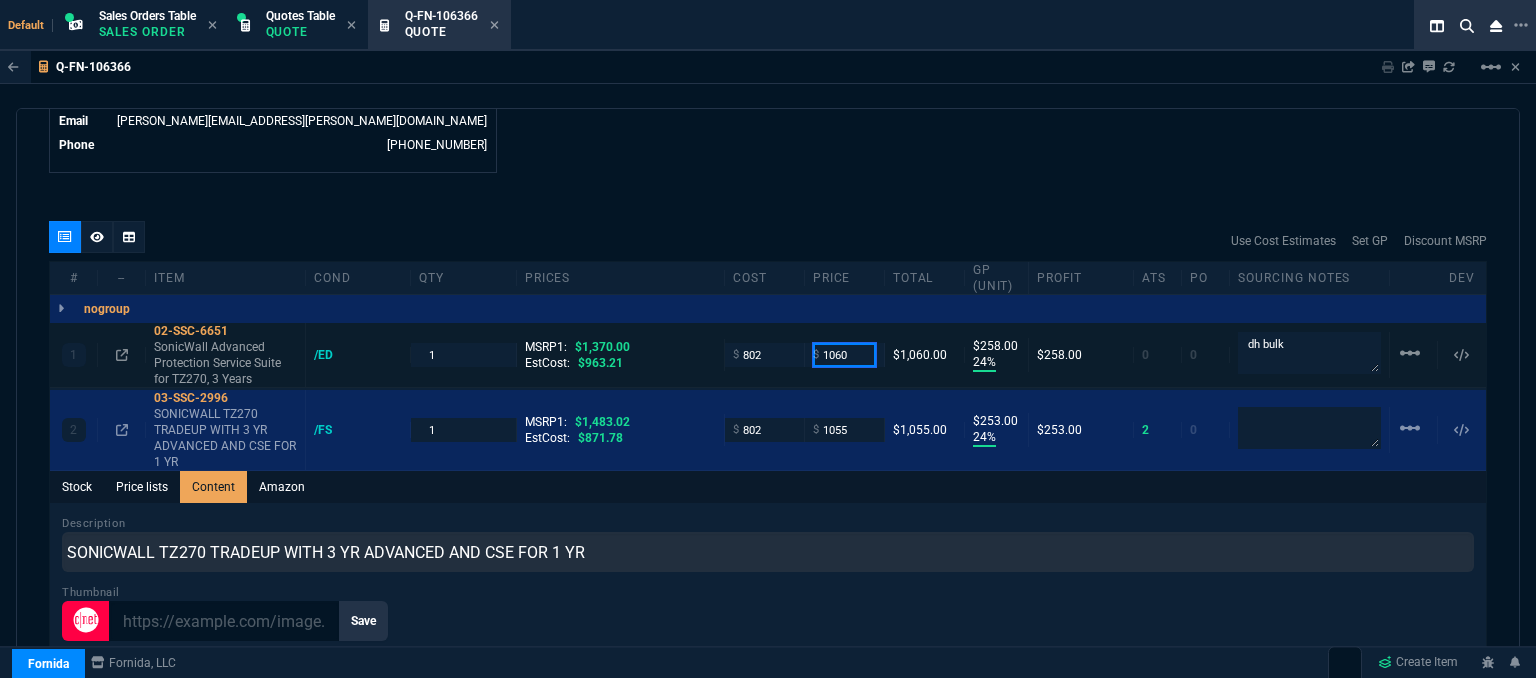 click on "1060" at bounding box center [844, 354] 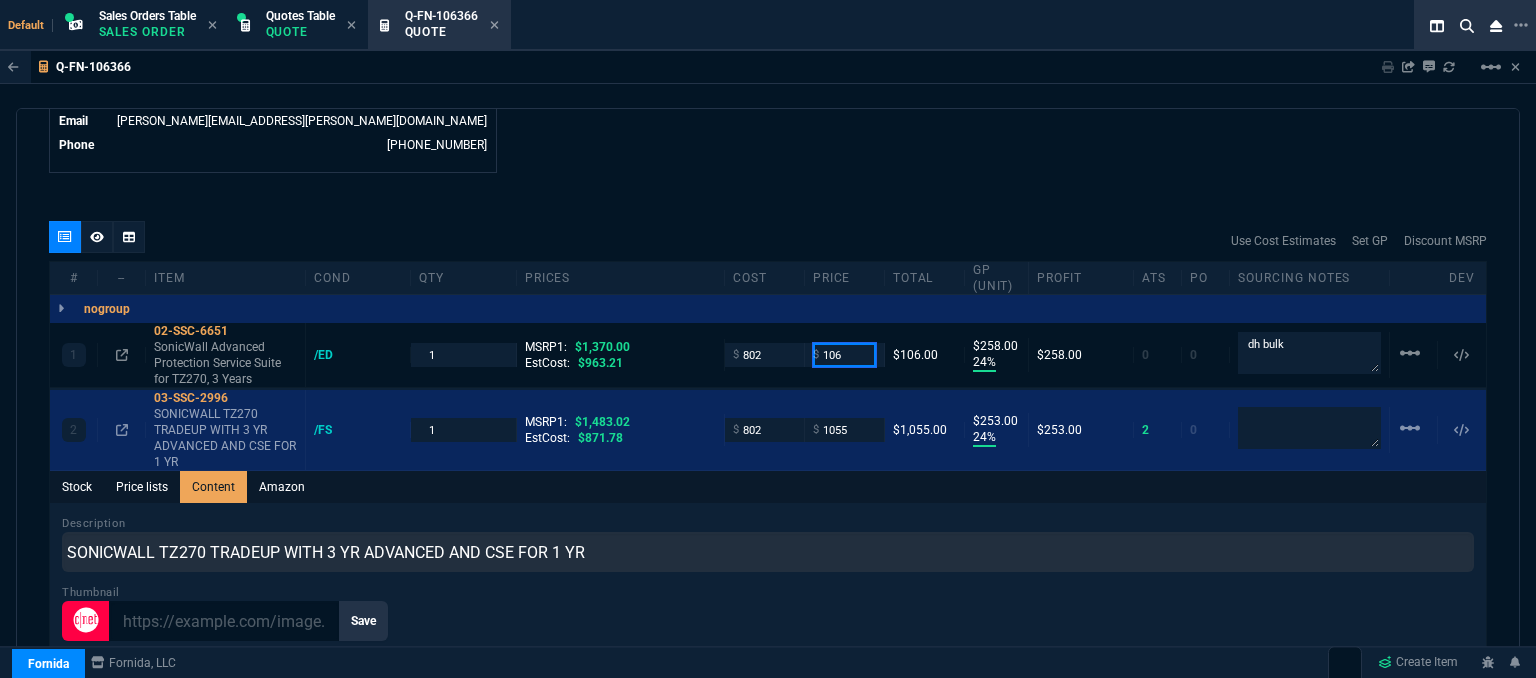 type on "1060" 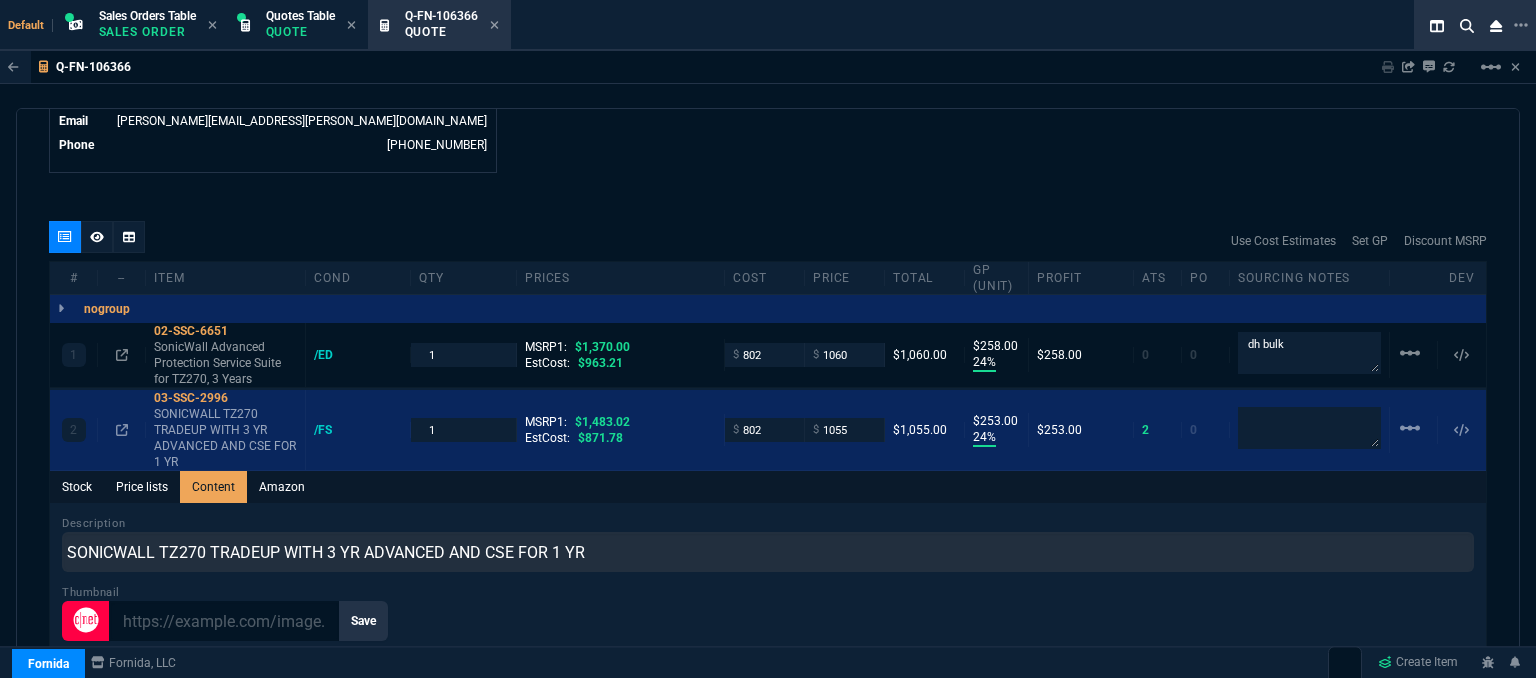 click on "Fornida, LLC 2609 Technology Dr Suite 300 Plano, TX 75074  Share Link  MOMMY&THE SALES REPS group chat SEND Whse oneOnOne chat SEND Tiny oneOnOne chat SEND Sarah Costa oneOnOne chat SEND  Show More Chats  Shipping Address 681 W Lumsden Rd Brandon,  FL -- USA Bill to Address 681 W Lumsden Rd Brandon,  FL -- USA End User -- -- -- Payment Link  Quote must be open to create payment link.  Linked Documents  New Link  Quote Notes Quote Notes    Customer Notes Customer Notes    Reference Reference" at bounding box center (1127, -350) 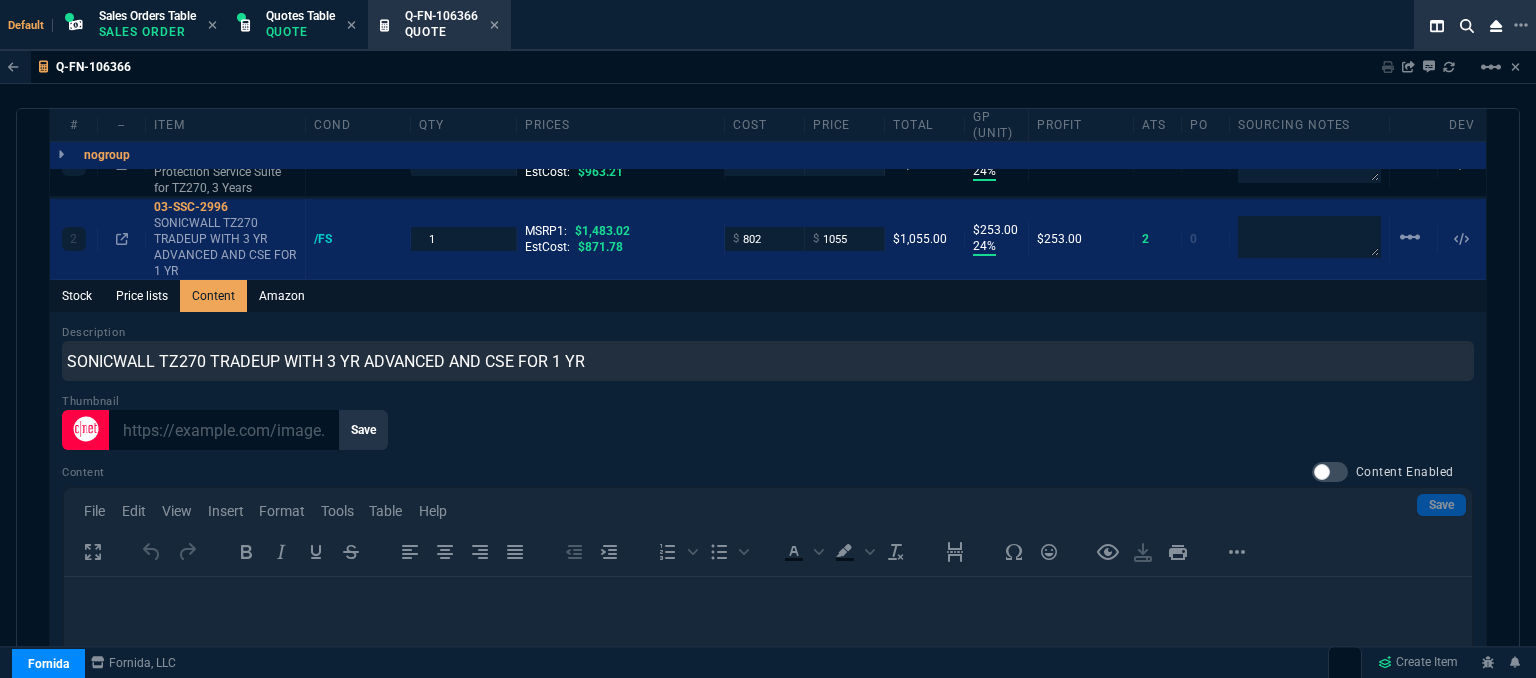 scroll, scrollTop: 1358, scrollLeft: 0, axis: vertical 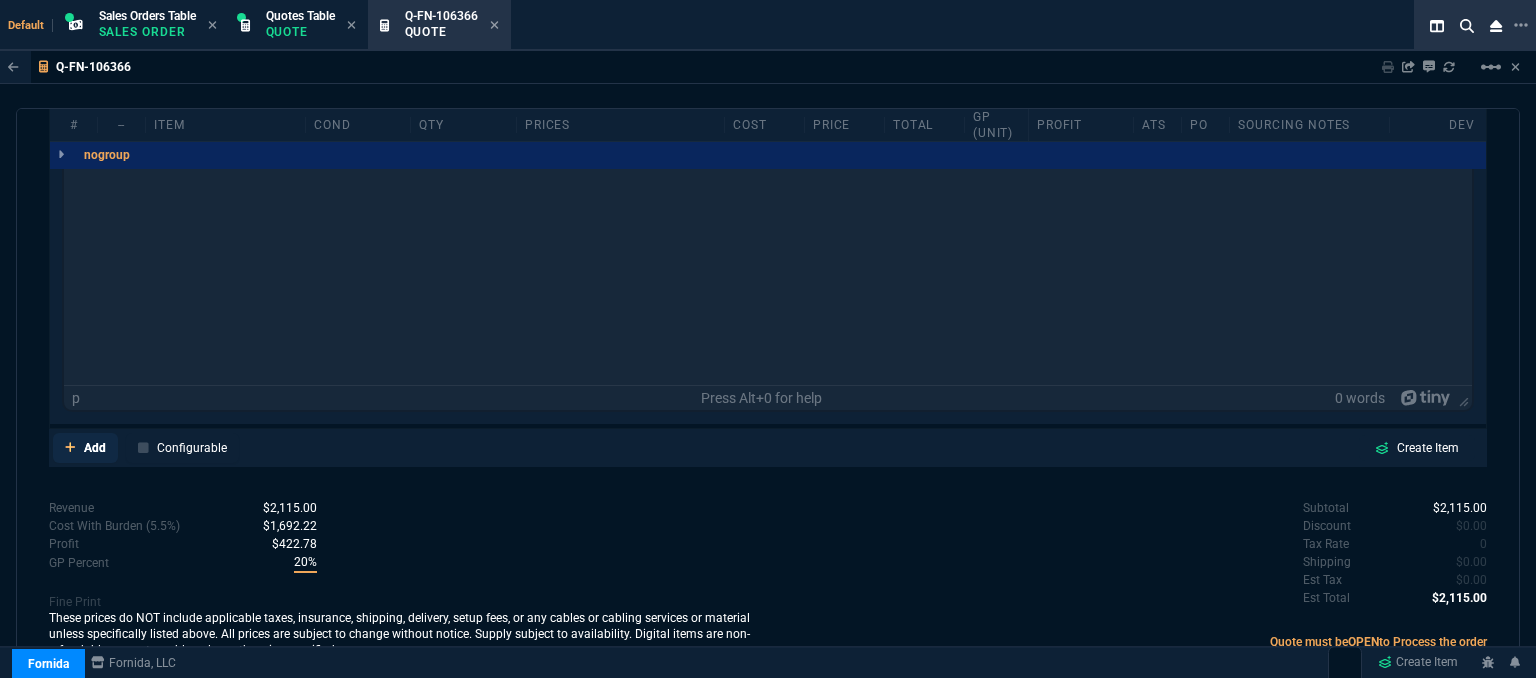 click 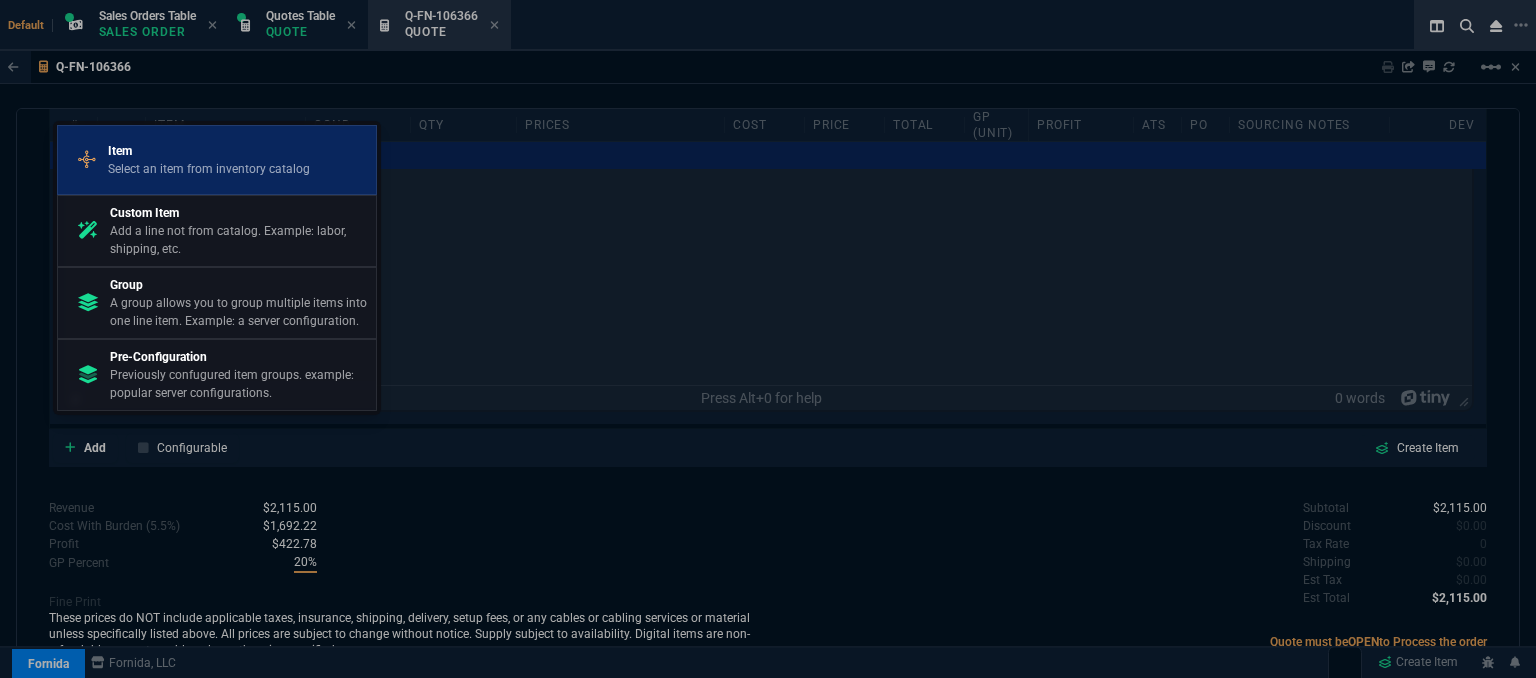 click on "Select an item from inventory catalog" at bounding box center [209, 169] 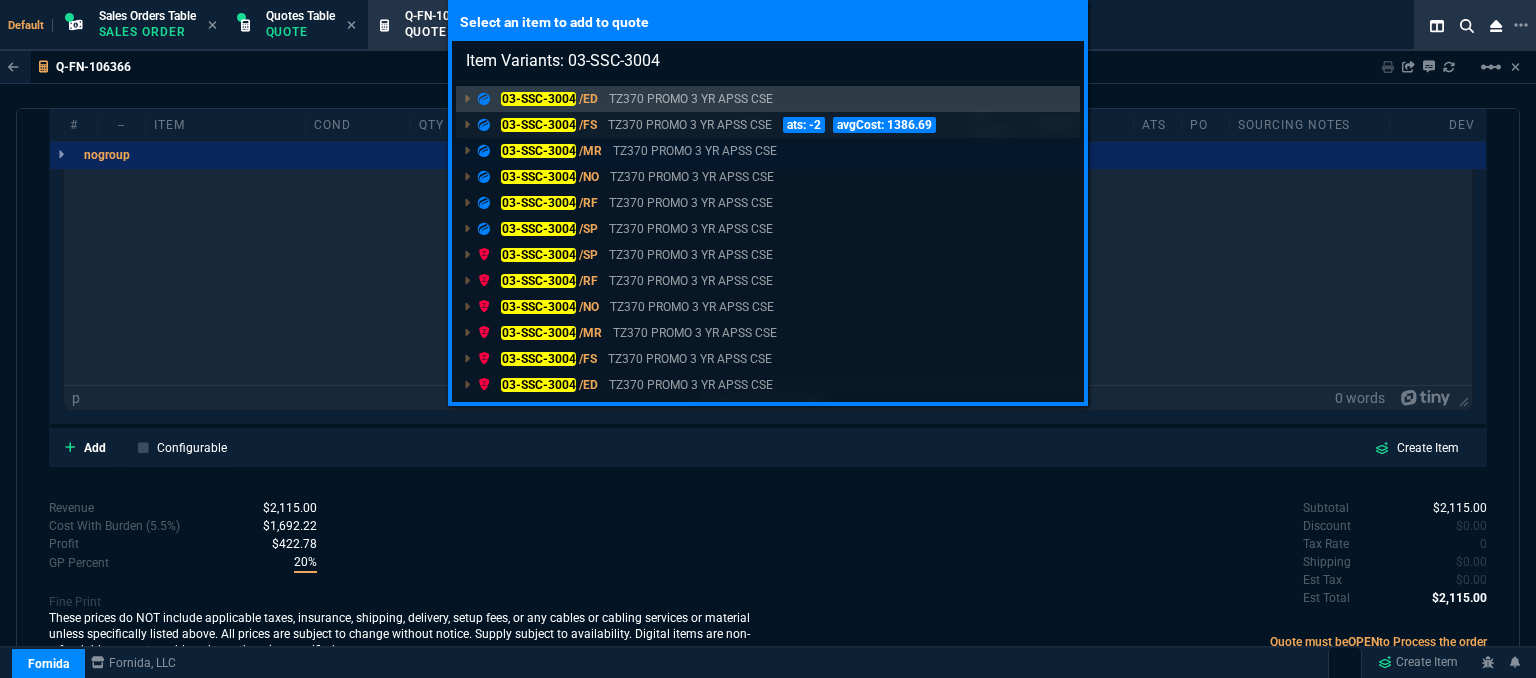 type on "Item Variants: 03-SSC-3004" 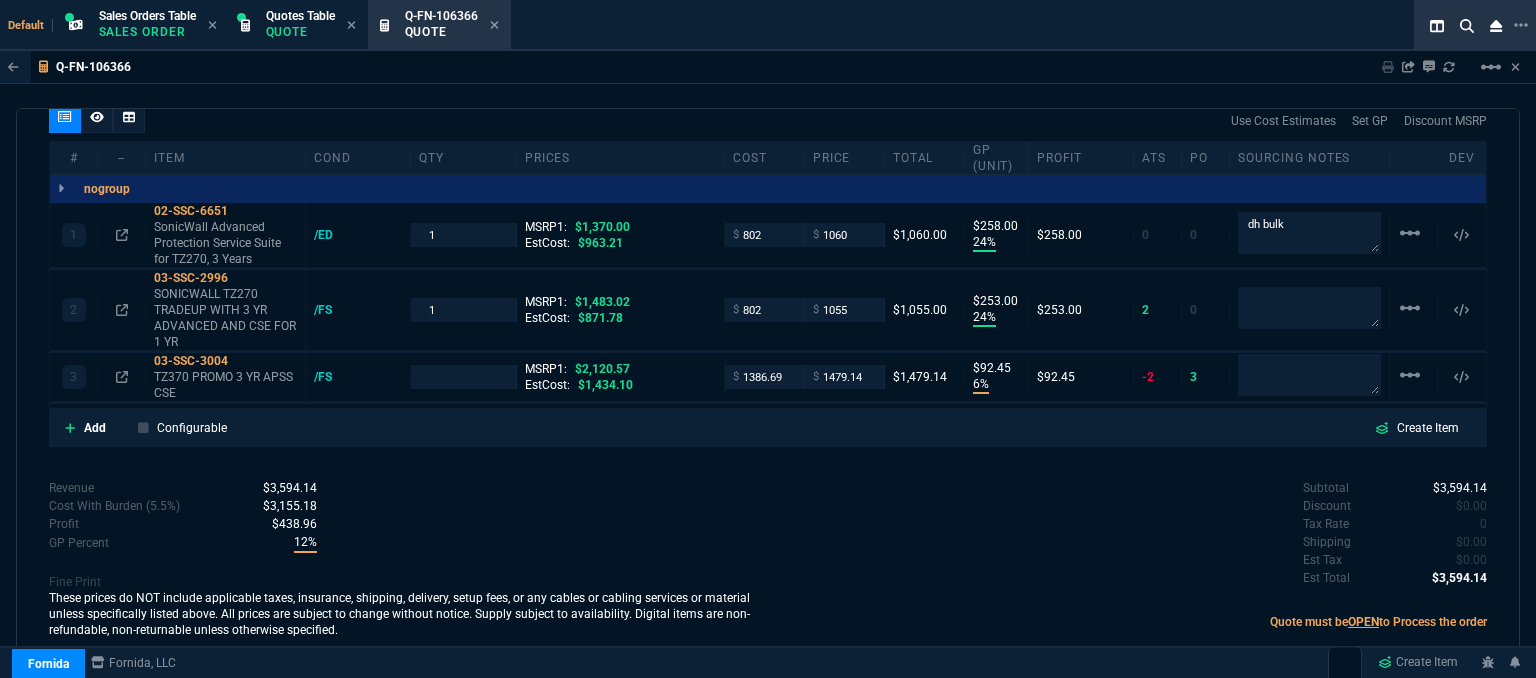 scroll, scrollTop: 1158, scrollLeft: 0, axis: vertical 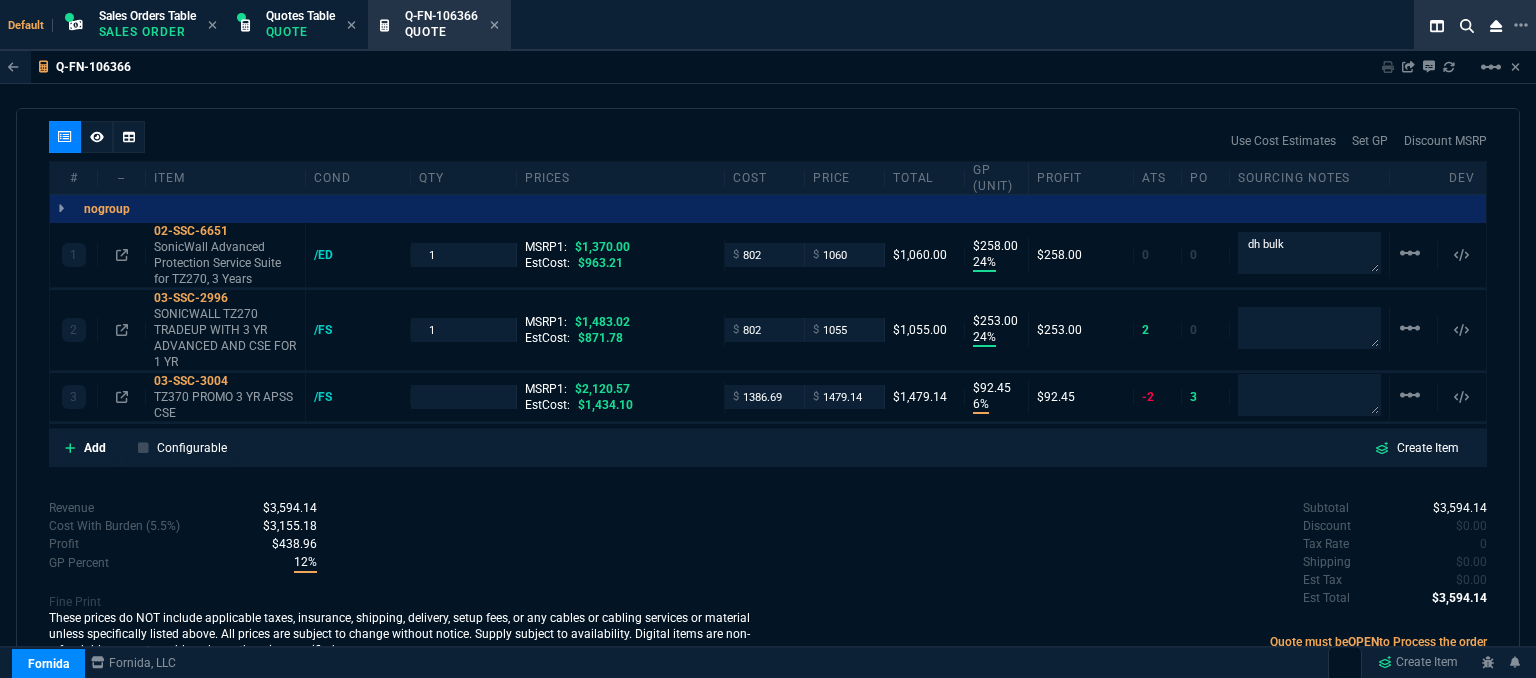 type on "24" 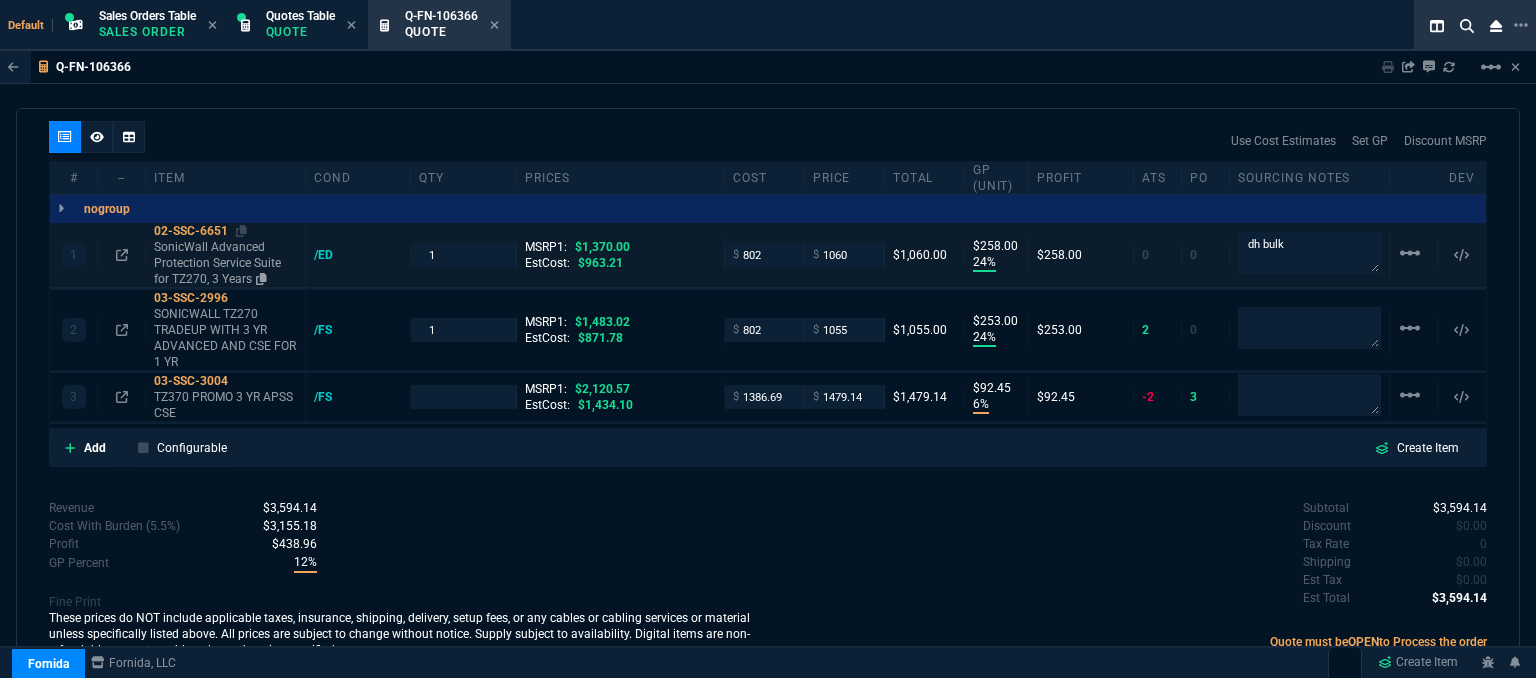 click on "SonicWall Advanced Protection Service Suite for TZ270, 3 Years" at bounding box center (225, 263) 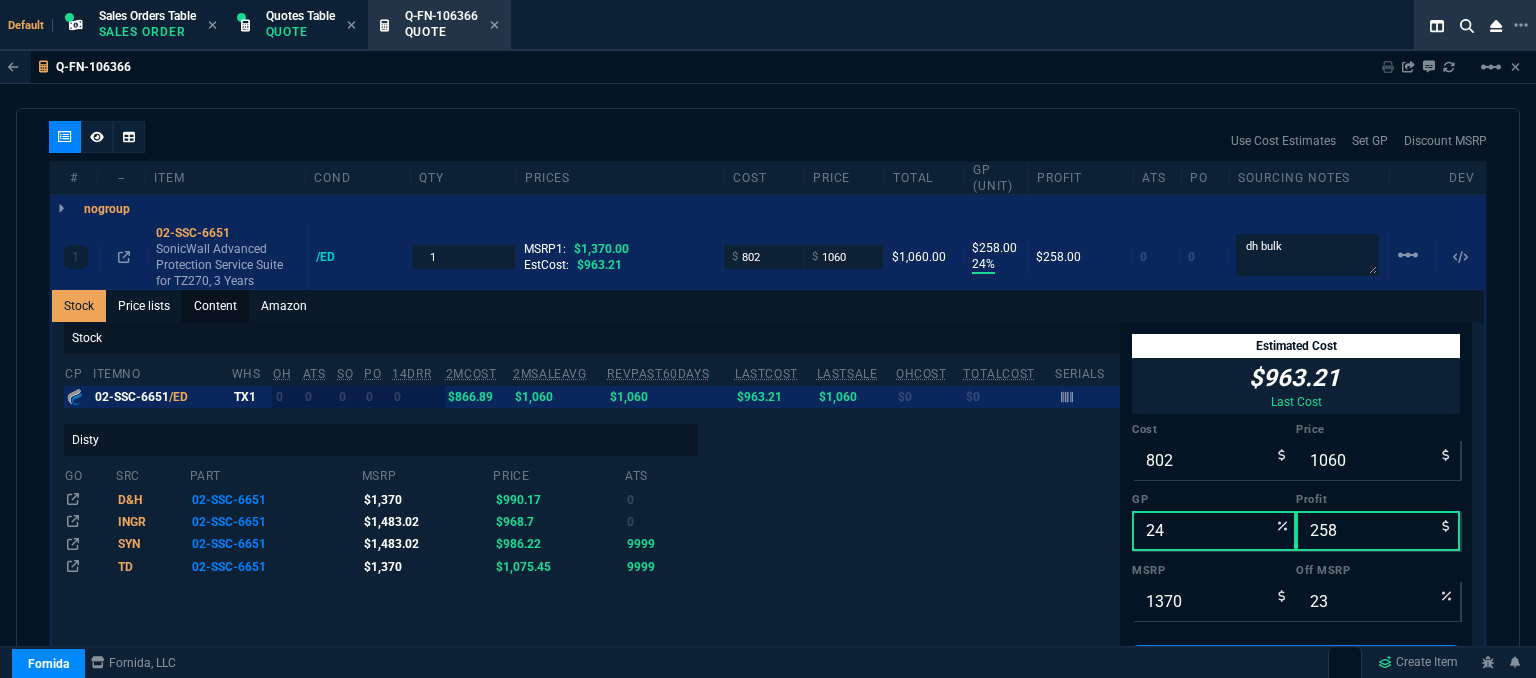 click on "Content" at bounding box center (215, 306) 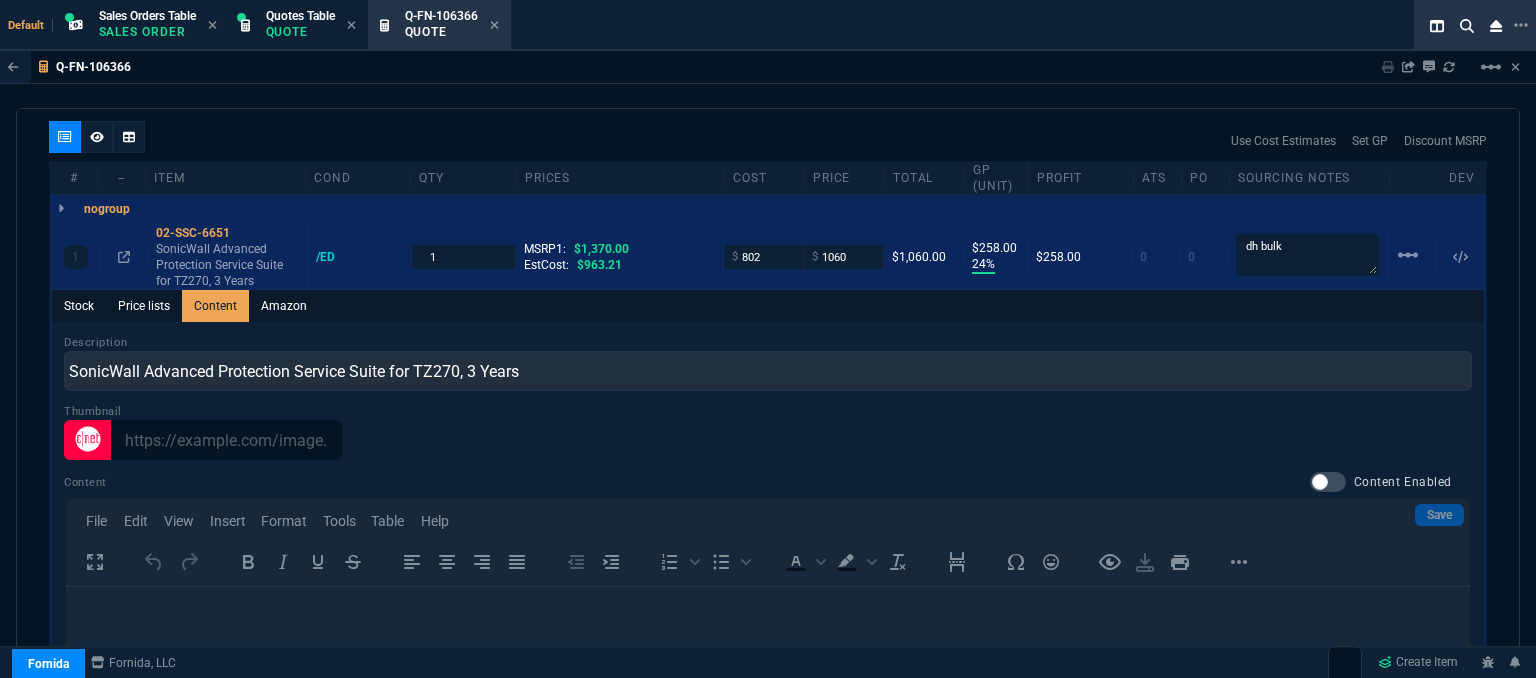 scroll, scrollTop: 0, scrollLeft: 0, axis: both 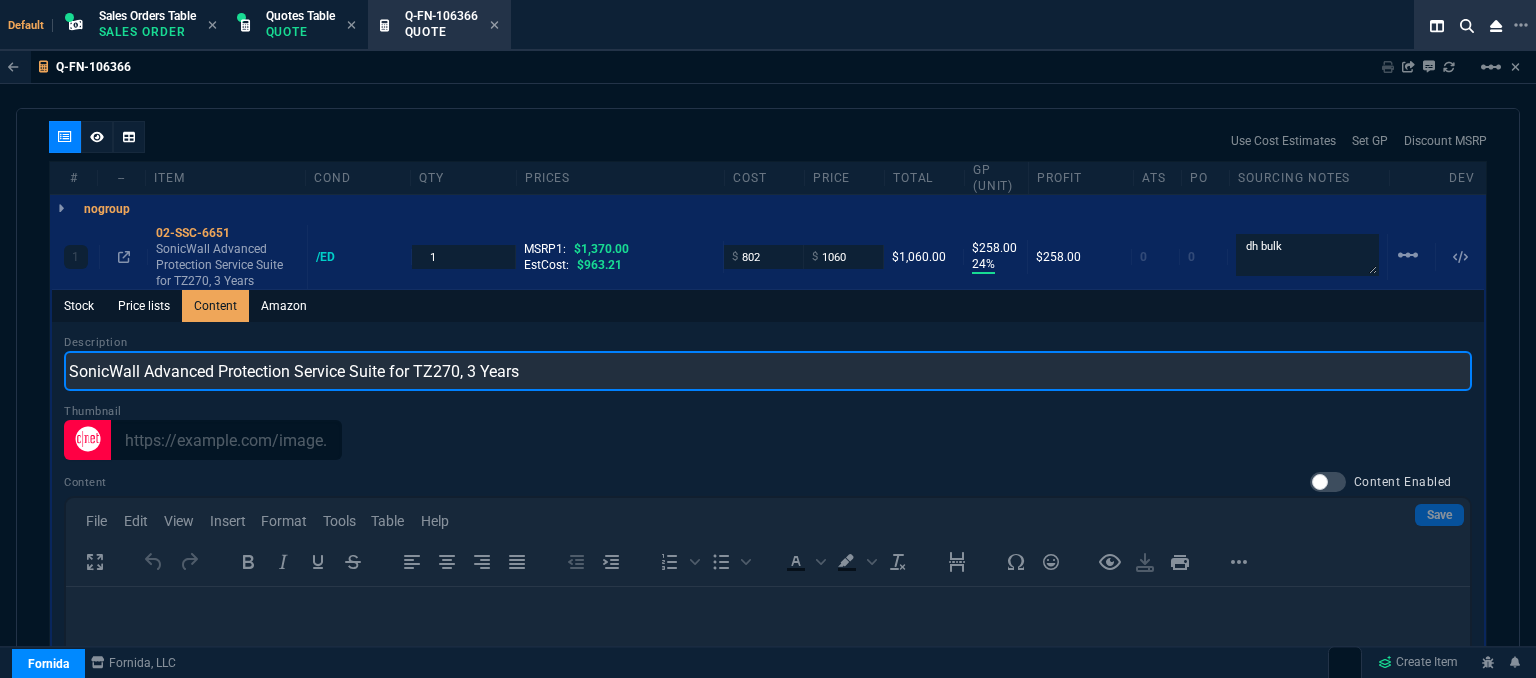 click on "SonicWall Advanced Protection Service Suite for TZ270, 3 Years" at bounding box center [768, 371] 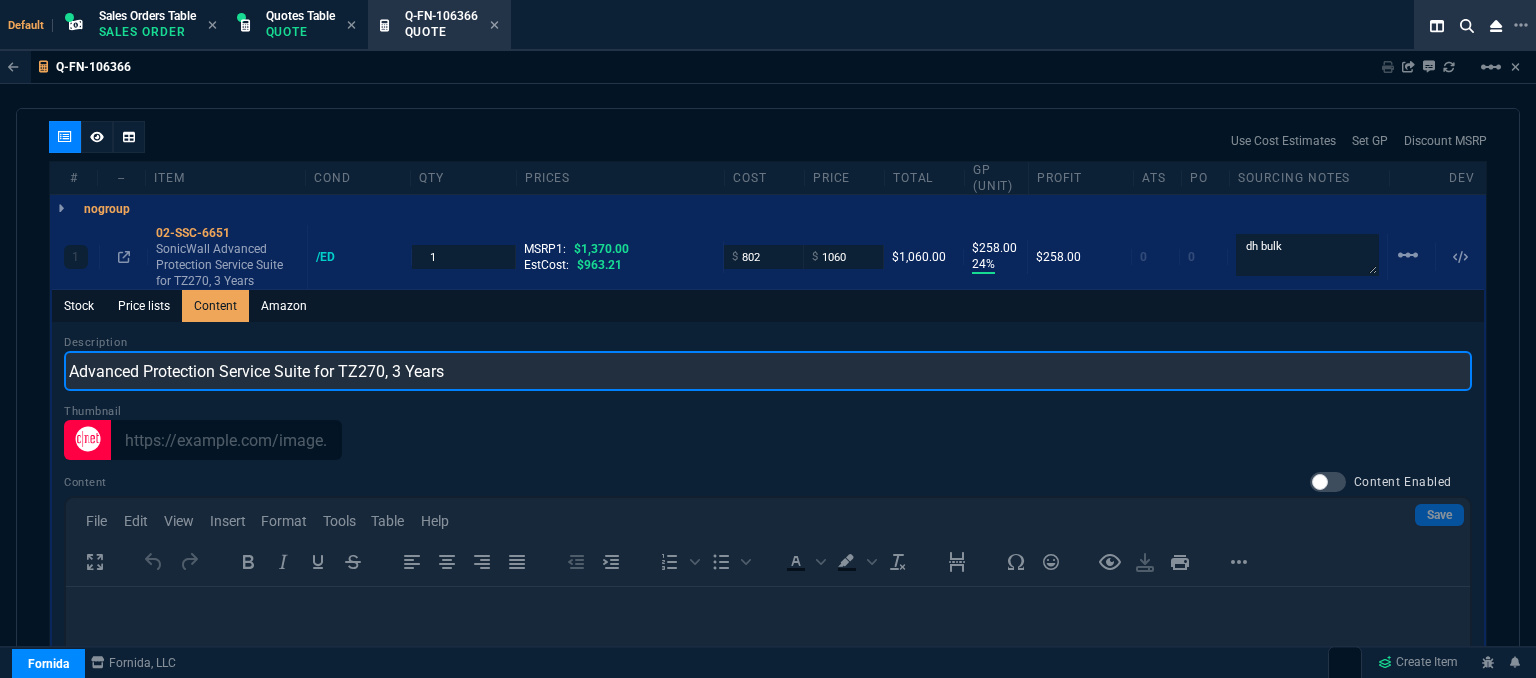 type on "Advanced Protection Service Suite for TZ270, 3 Years" 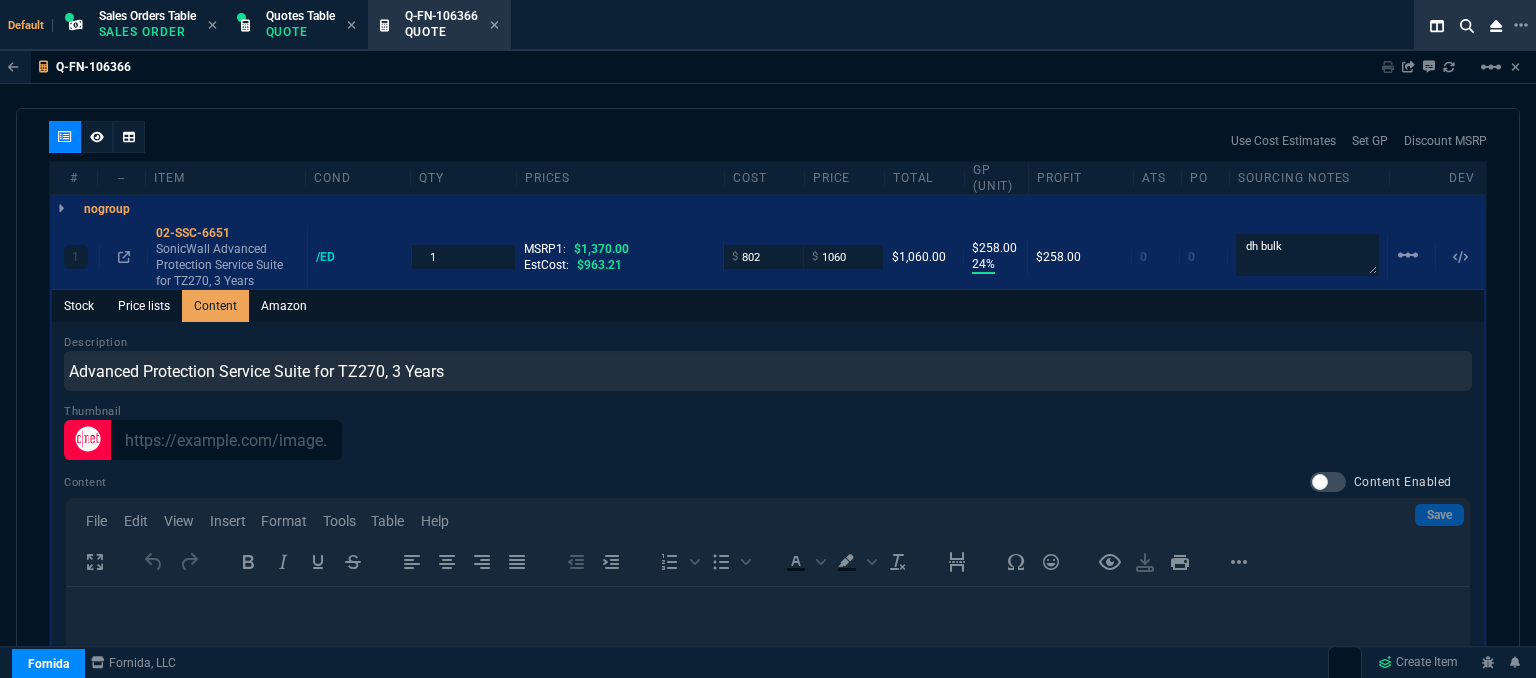 click on "Use Cost Estimates   Set GP   Discount MSRP" at bounding box center (768, 141) 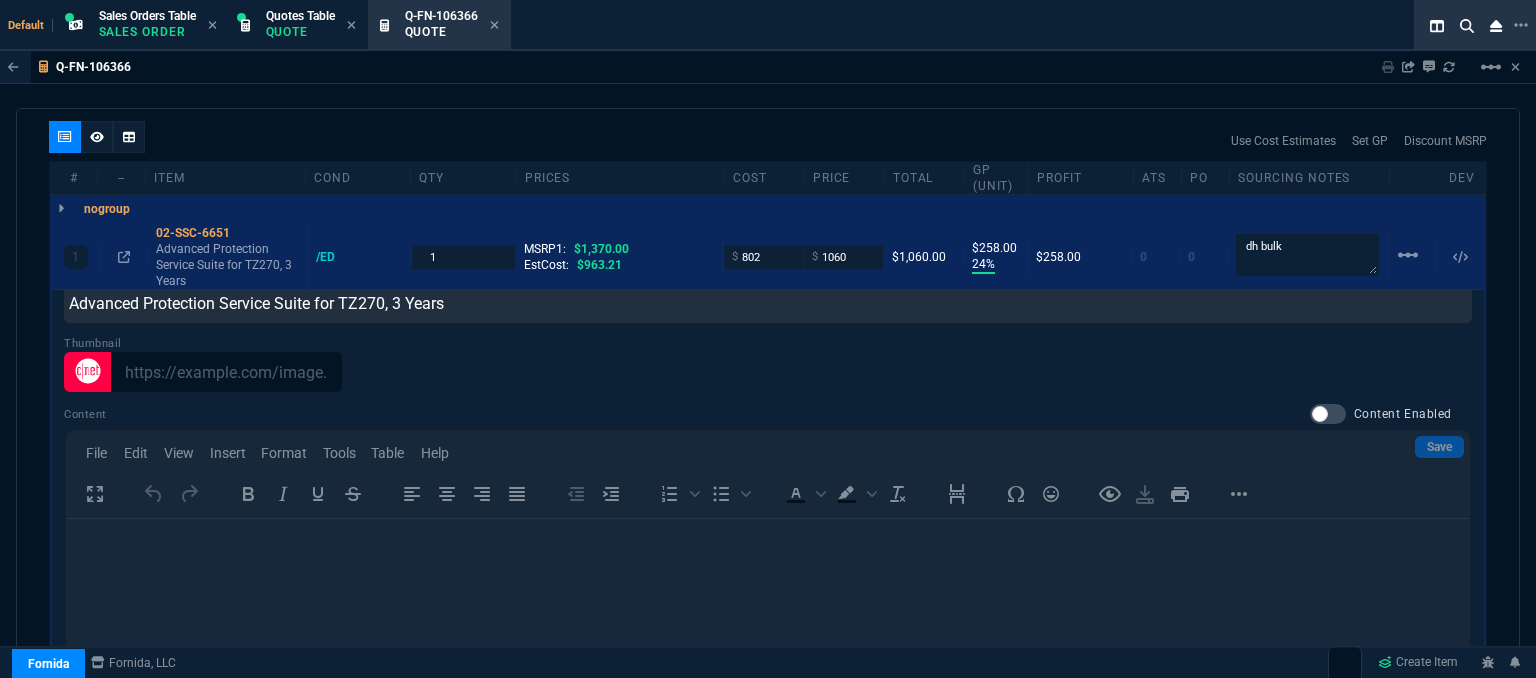 scroll, scrollTop: 143, scrollLeft: 0, axis: vertical 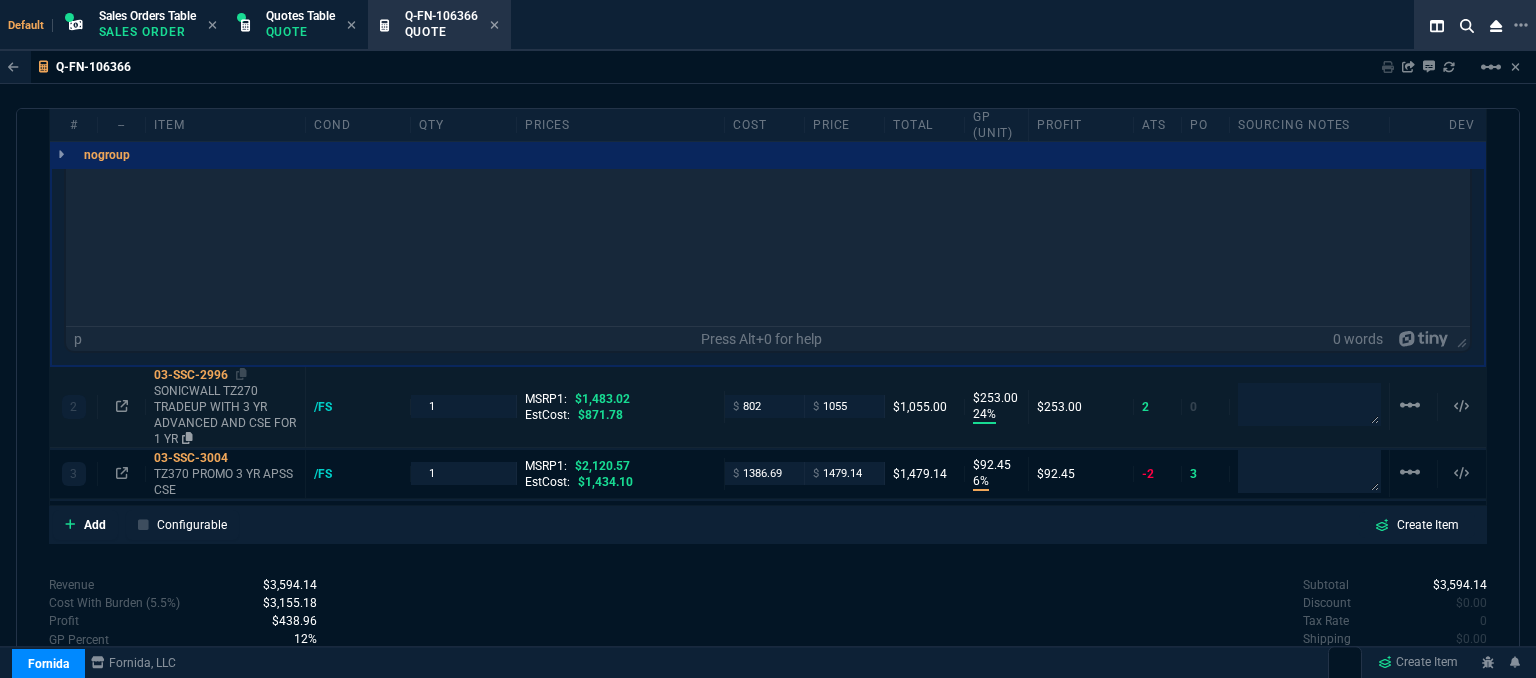 click on "SONICWALL TZ270 TRADEUP WITH 3 YR ADVANCED AND CSE FOR 1 YR" at bounding box center (225, 415) 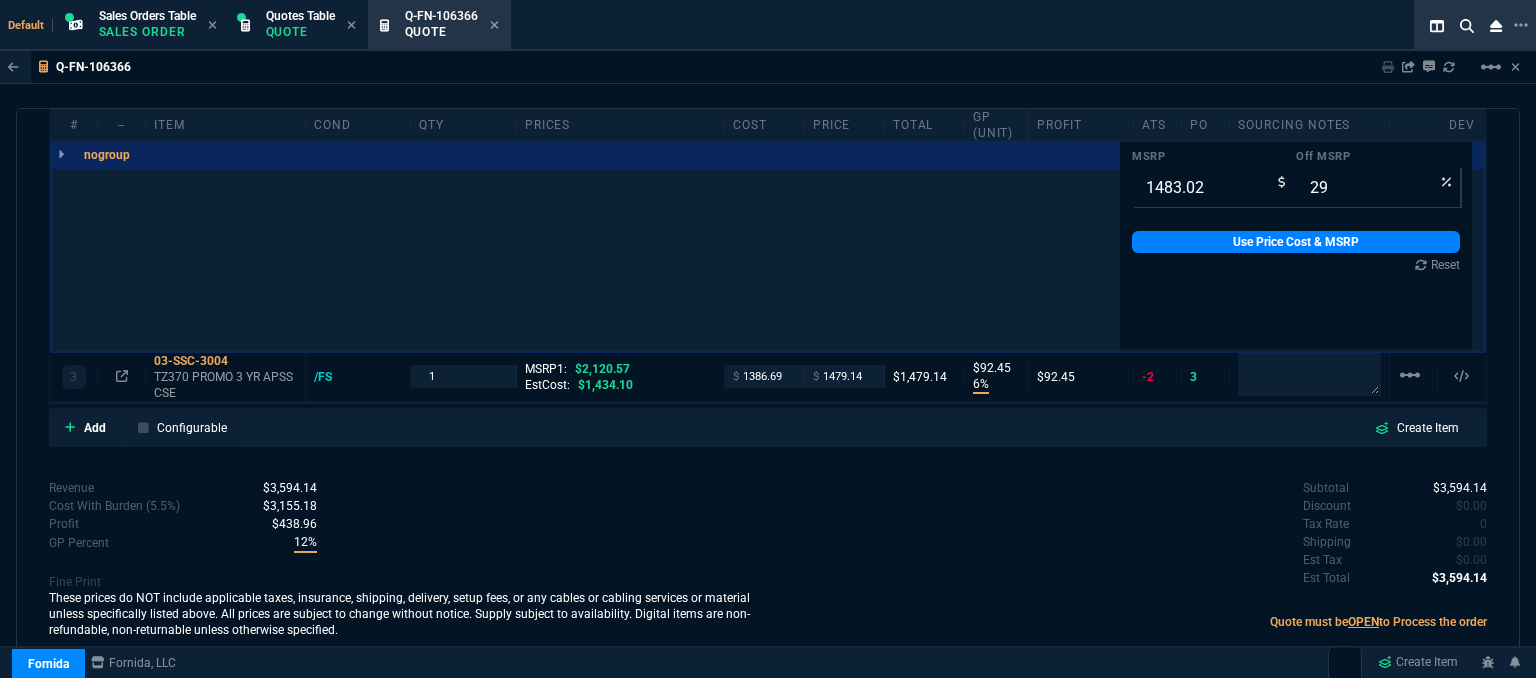 type on "24" 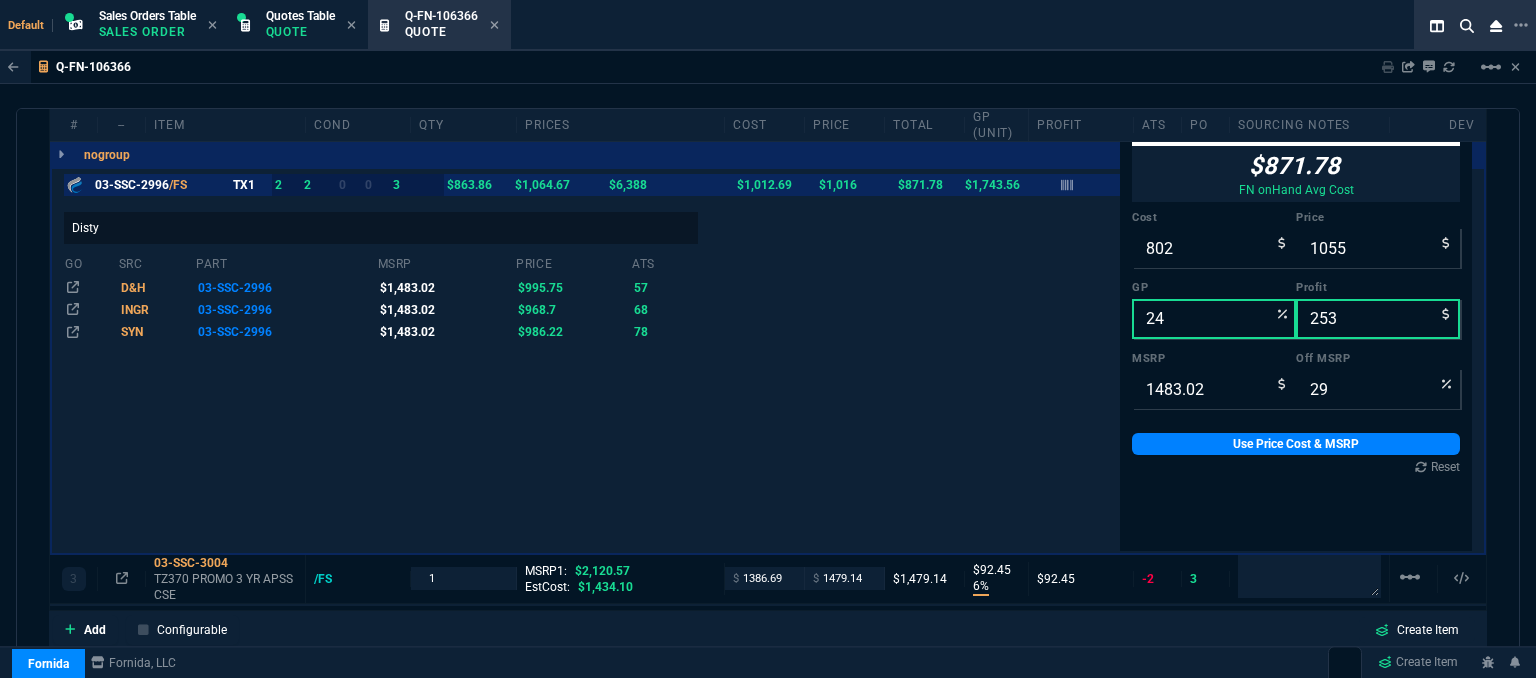 scroll, scrollTop: 1328, scrollLeft: 0, axis: vertical 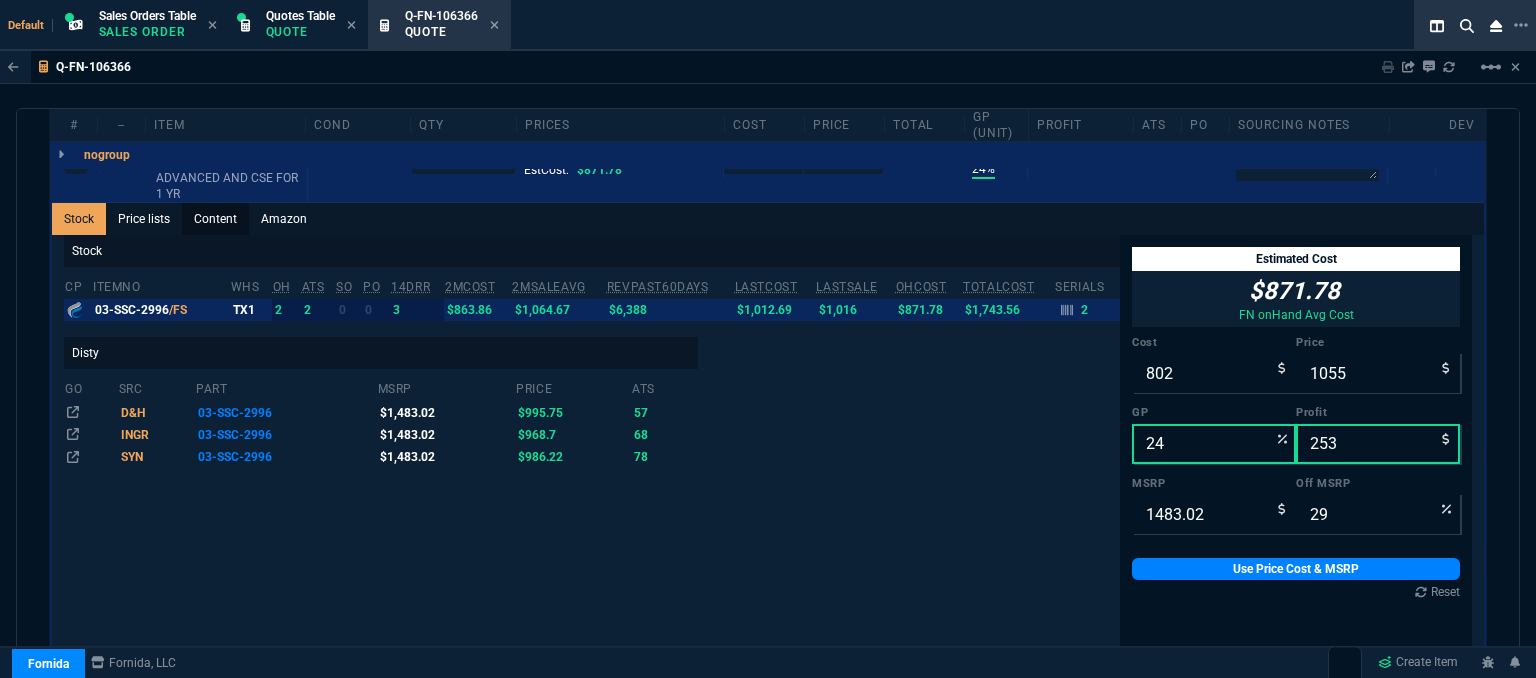 click on "Content" at bounding box center (215, 219) 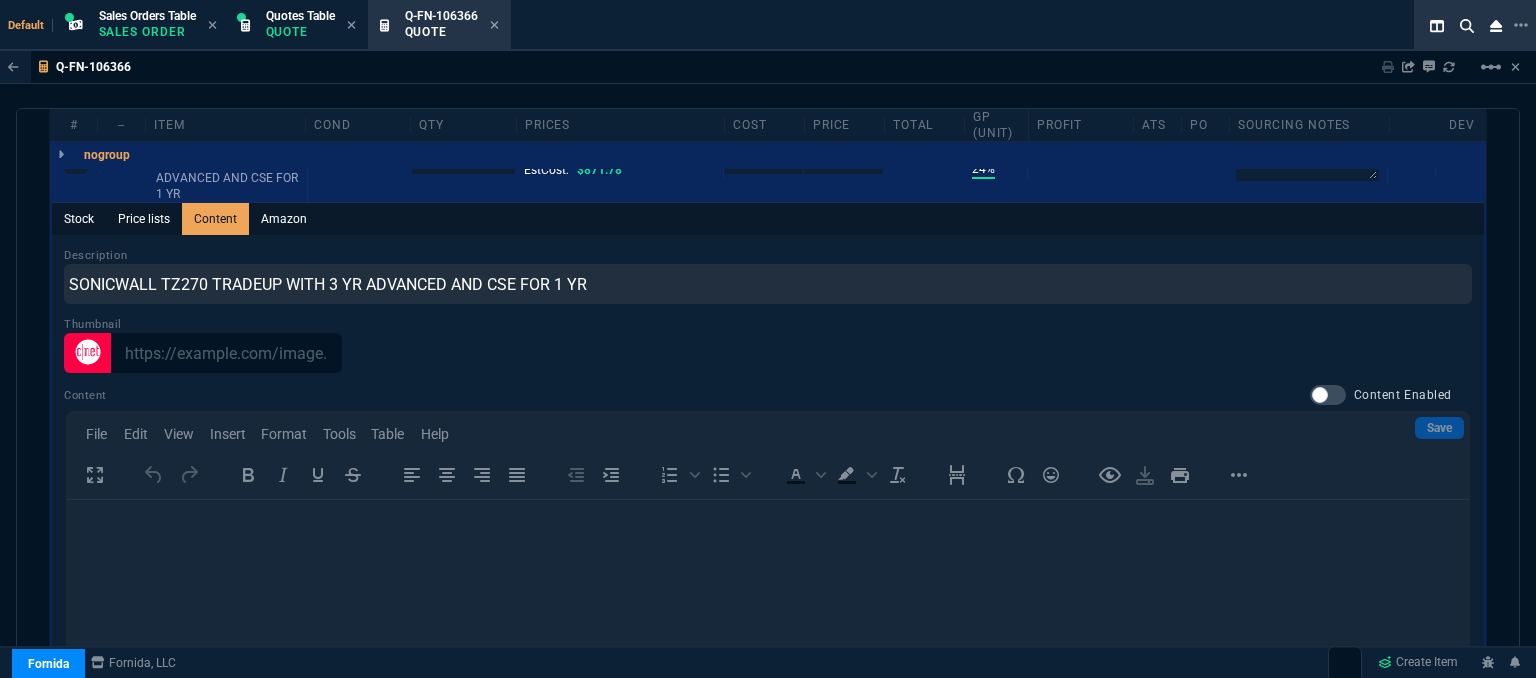 scroll, scrollTop: 0, scrollLeft: 0, axis: both 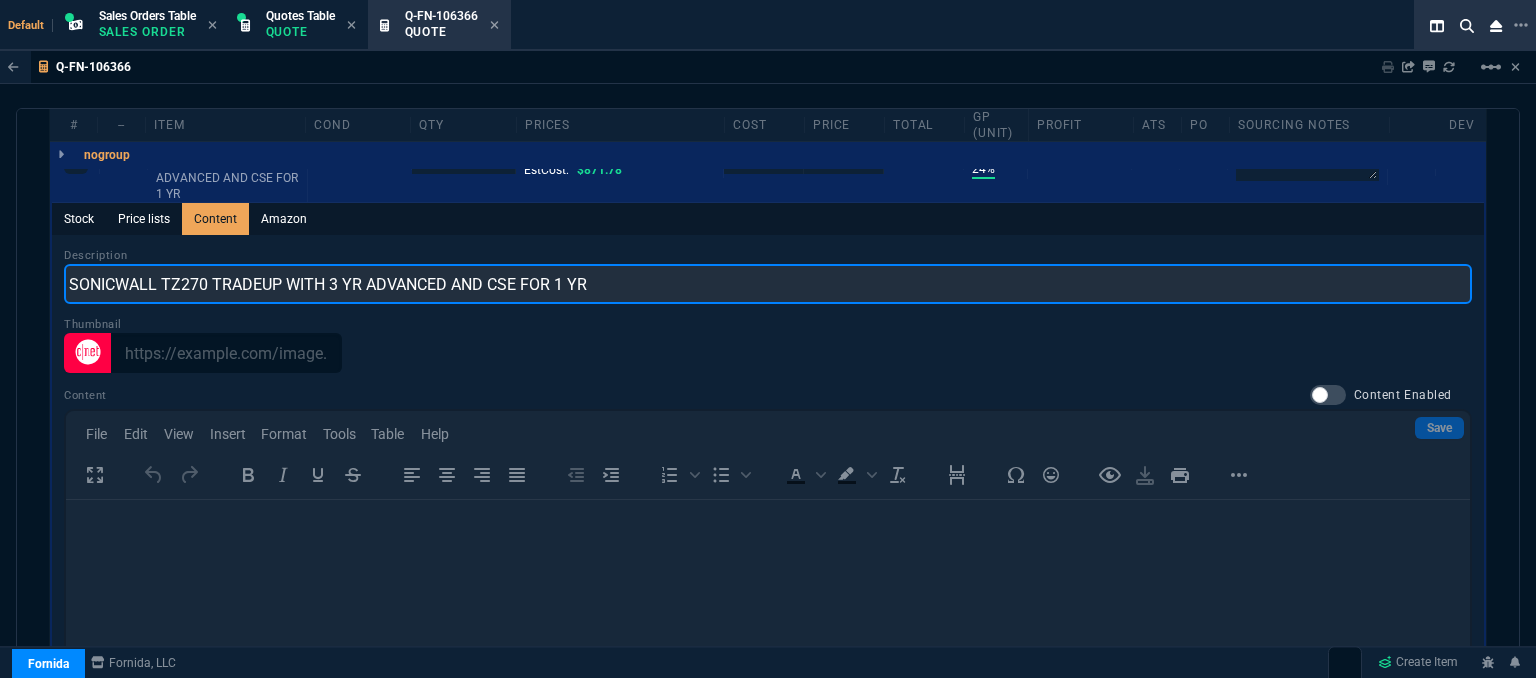 click on "SONICWALL TZ270 TRADEUP WITH 3 YR ADVANCED AND CSE FOR 1 YR" at bounding box center (768, 284) 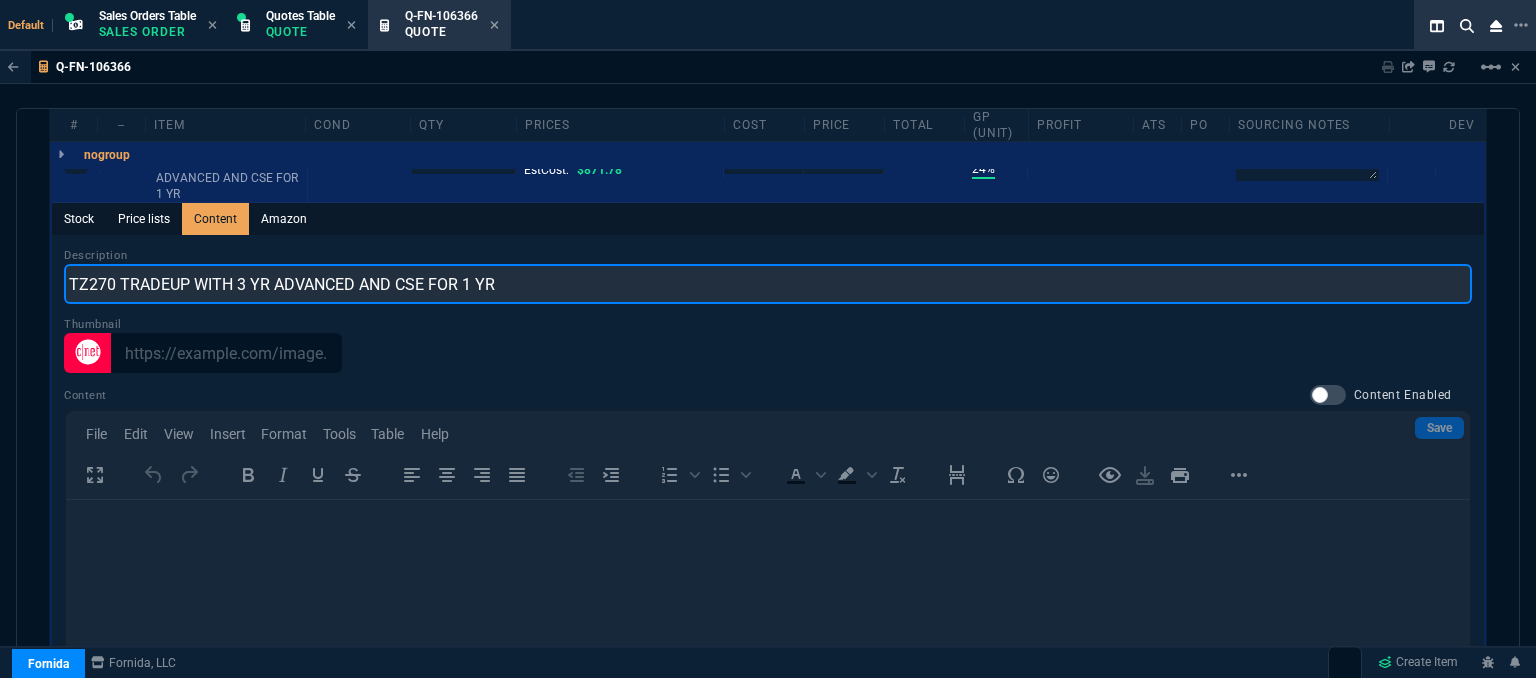 click on "TZ270 TRADEUP WITH 3 YR ADVANCED AND CSE FOR 1 YR" at bounding box center [768, 284] 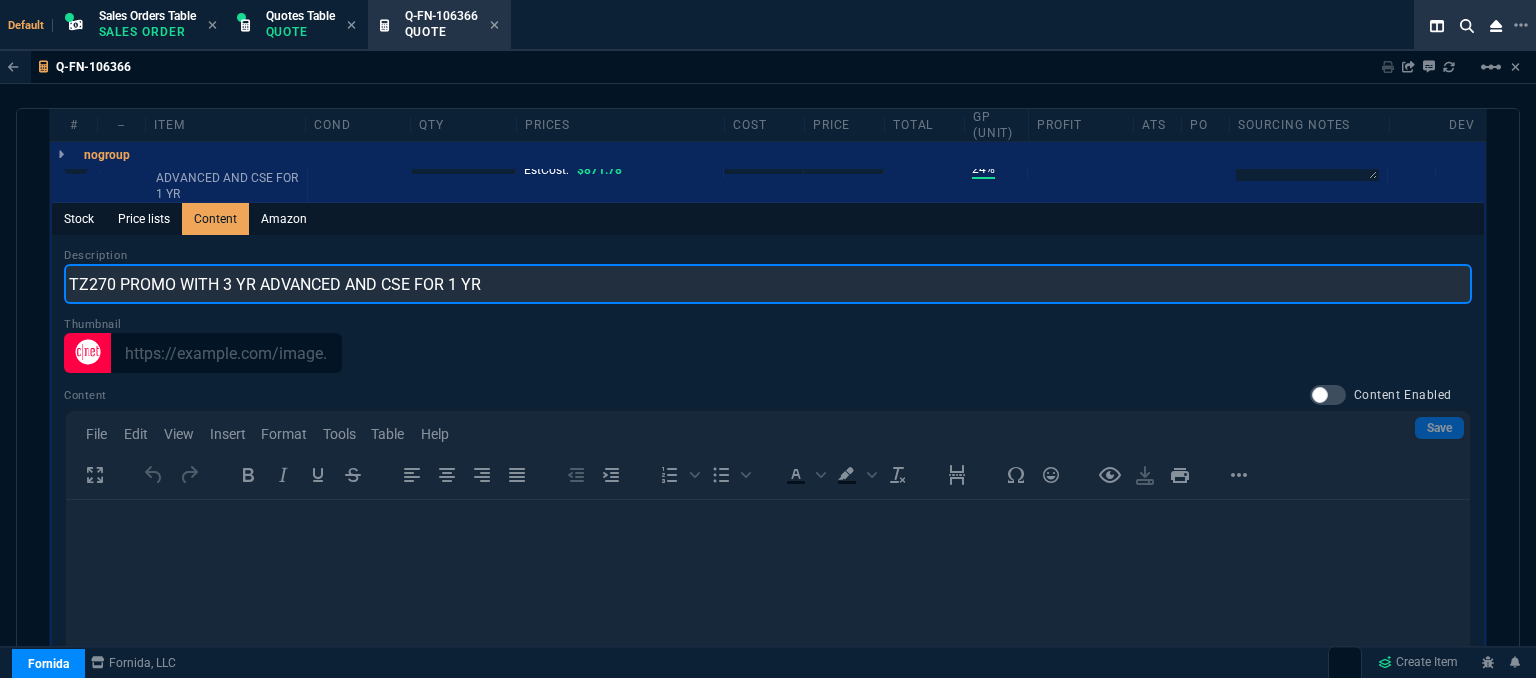 type on "TZ270 PROMO WITH 3 YR ADVANCED AND CSE FOR 1 YR" 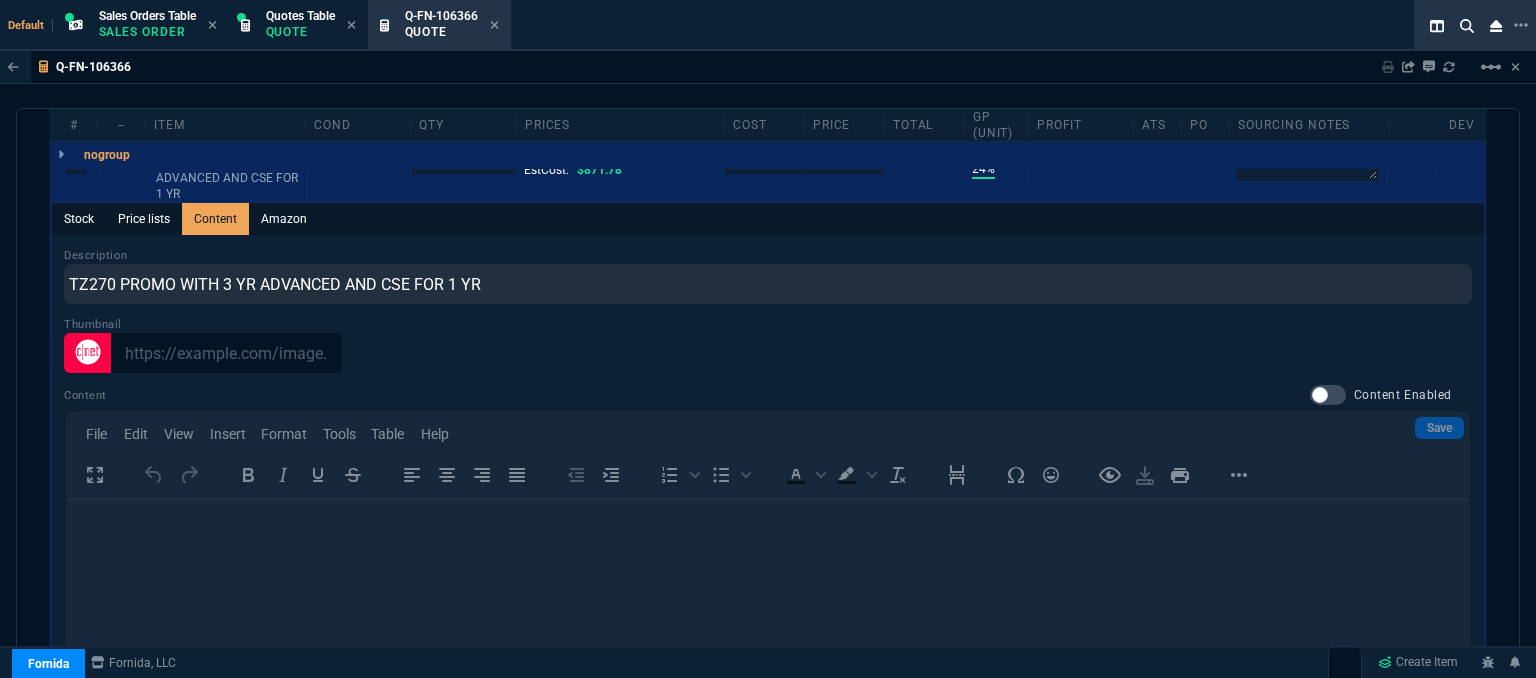 click on "Stock Price lists Content Amazon" at bounding box center [768, 219] 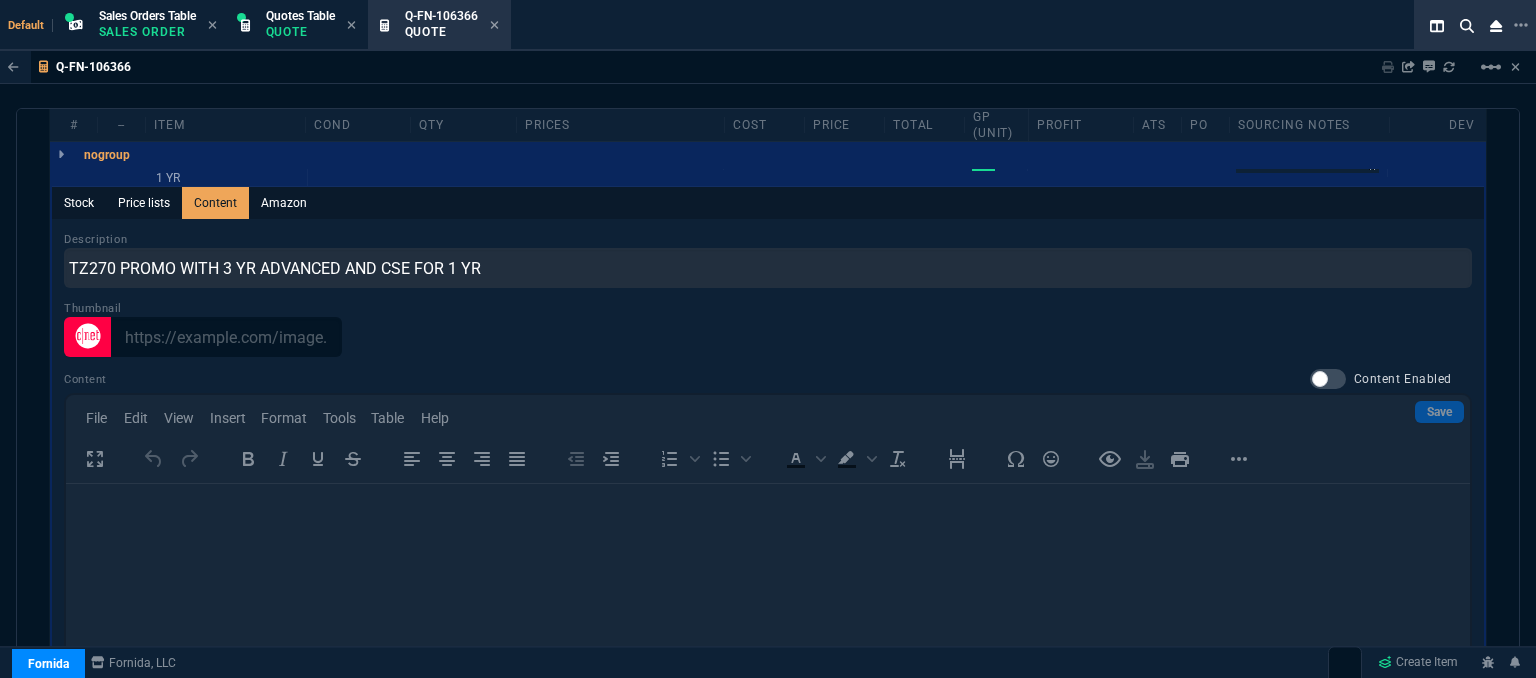 scroll, scrollTop: 1320, scrollLeft: 0, axis: vertical 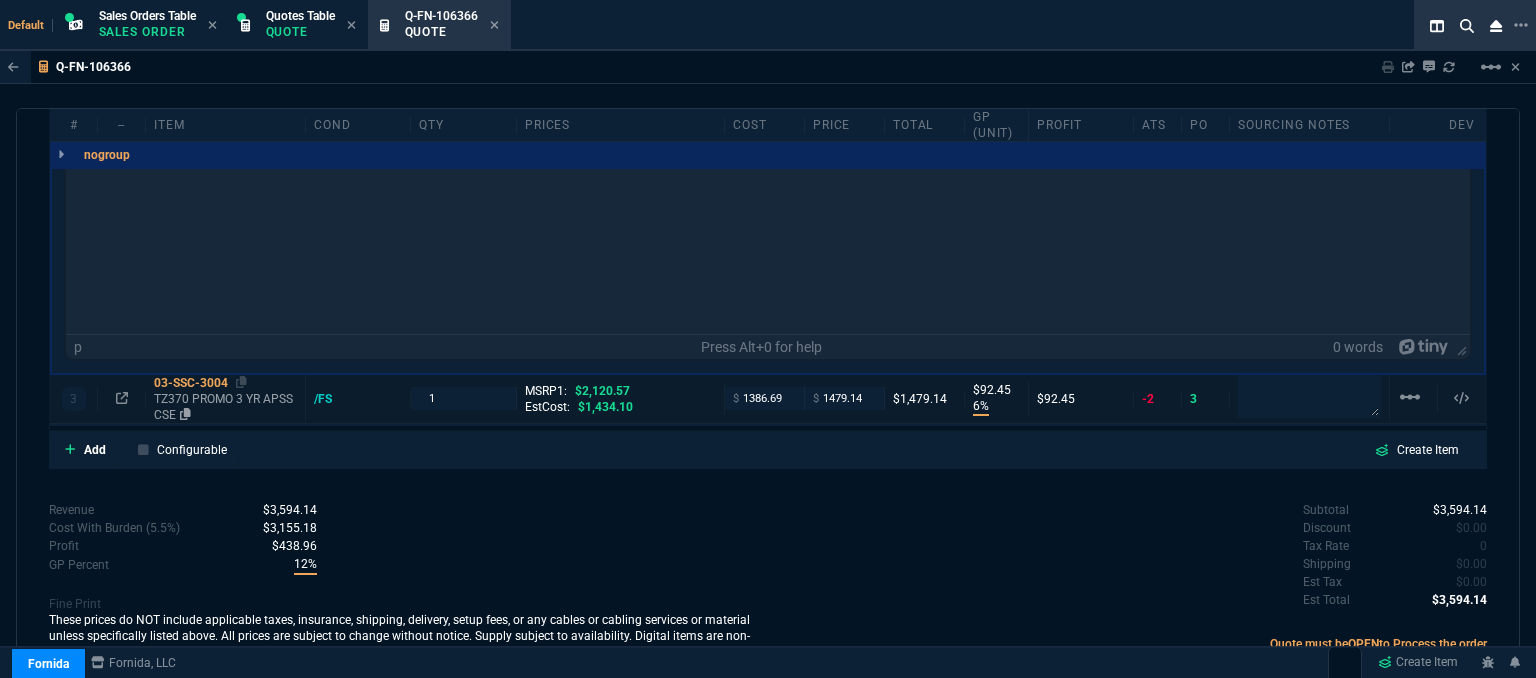 click on "TZ370 PROMO 3 YR APSS CSE" at bounding box center [225, 407] 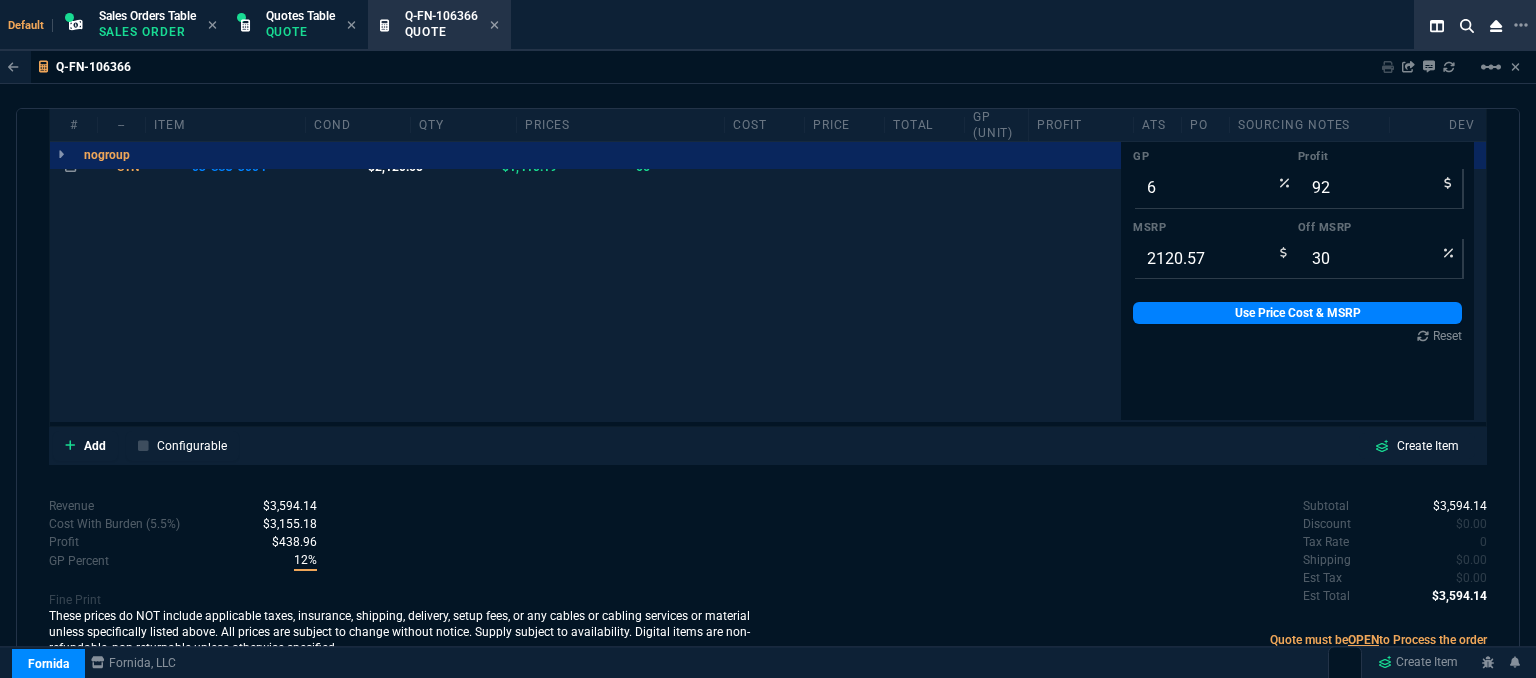scroll, scrollTop: 1636, scrollLeft: 0, axis: vertical 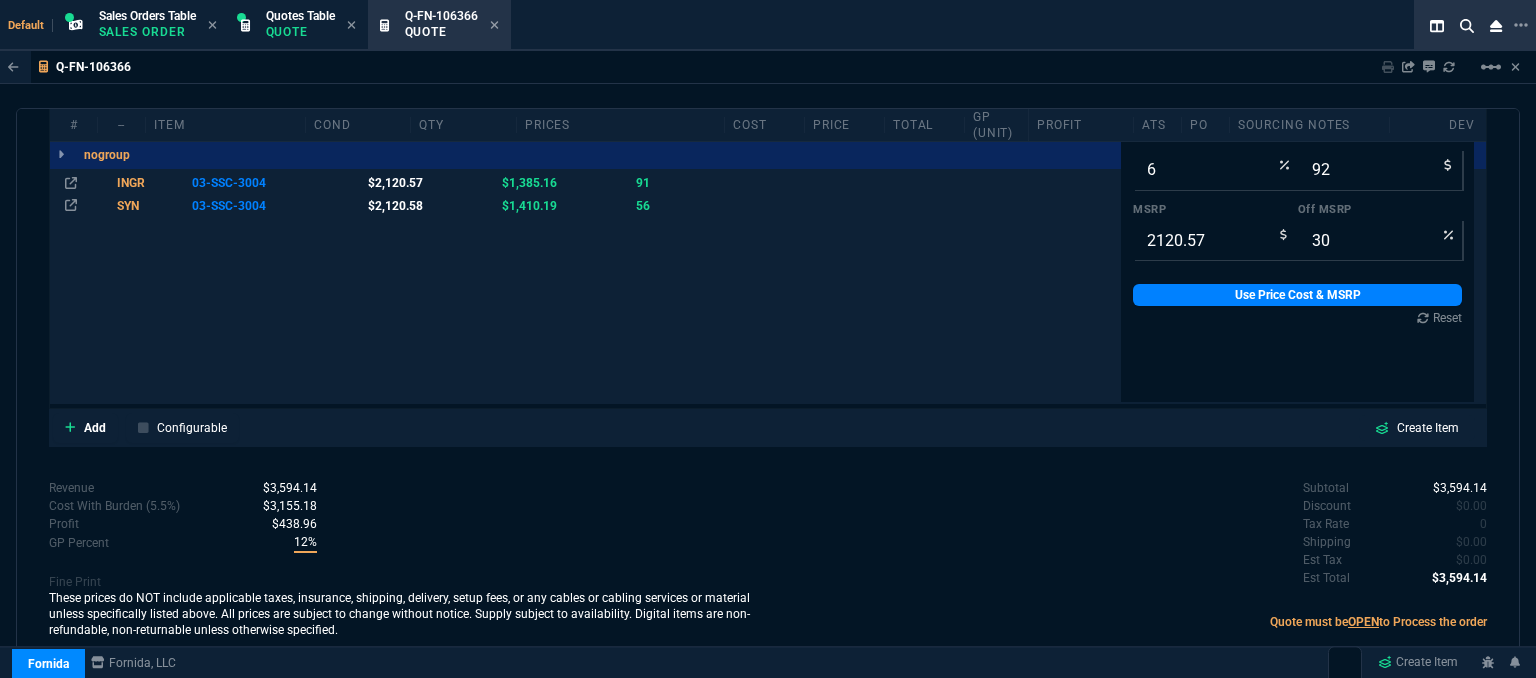 type on "24" 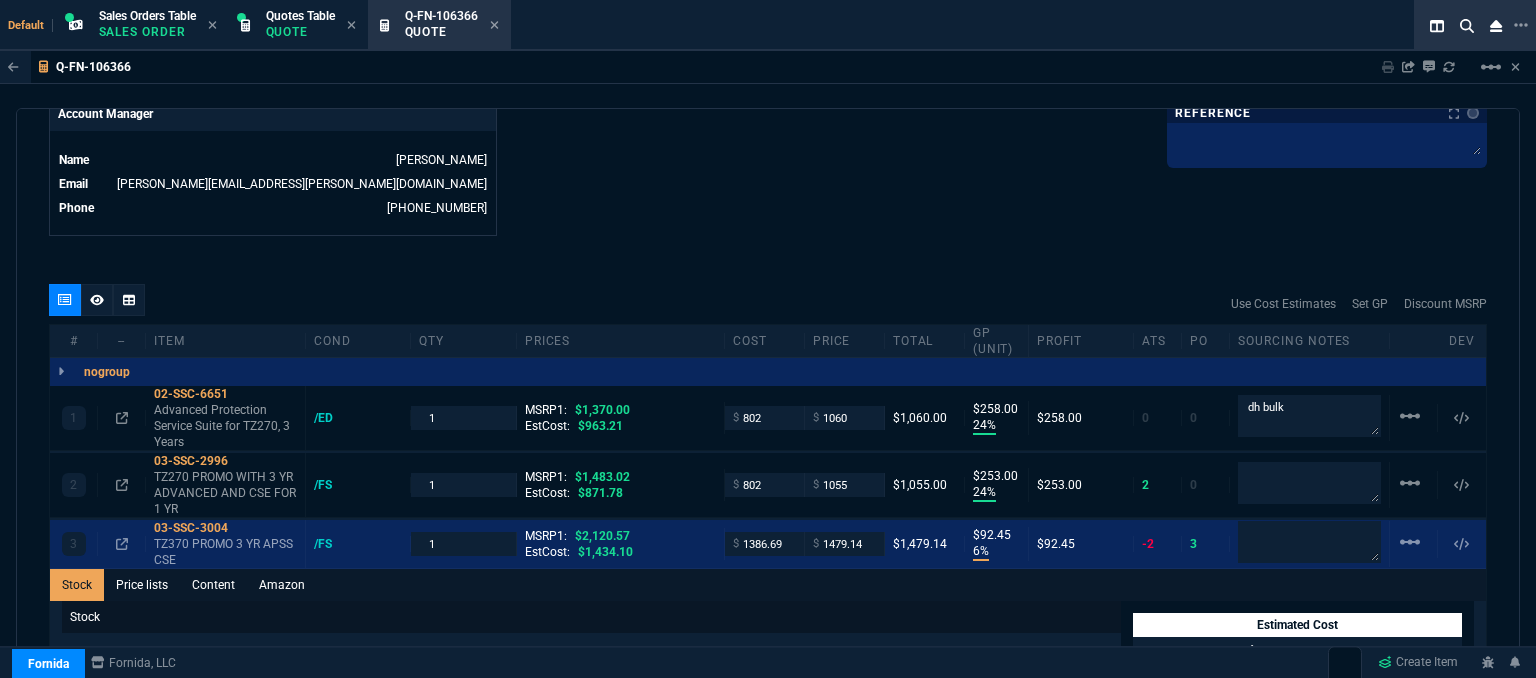scroll, scrollTop: 992, scrollLeft: 0, axis: vertical 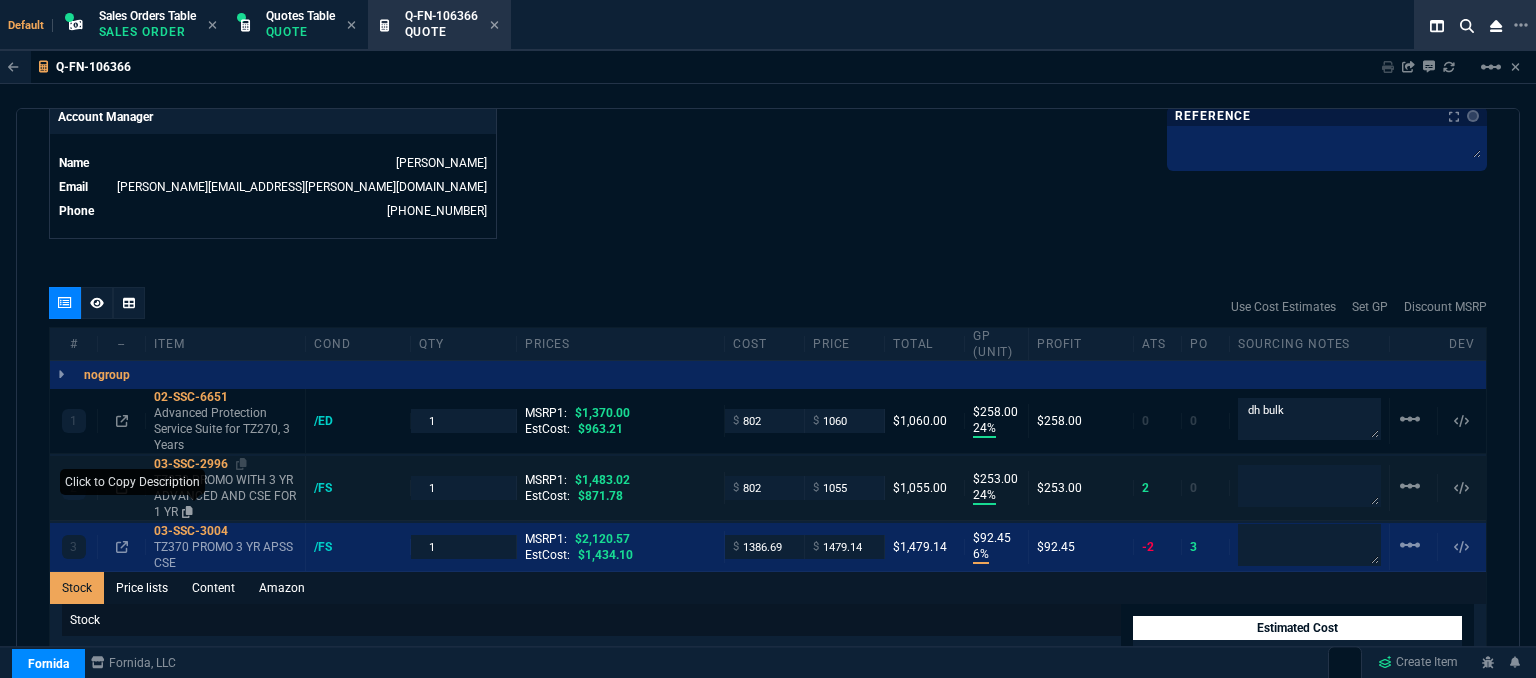 click 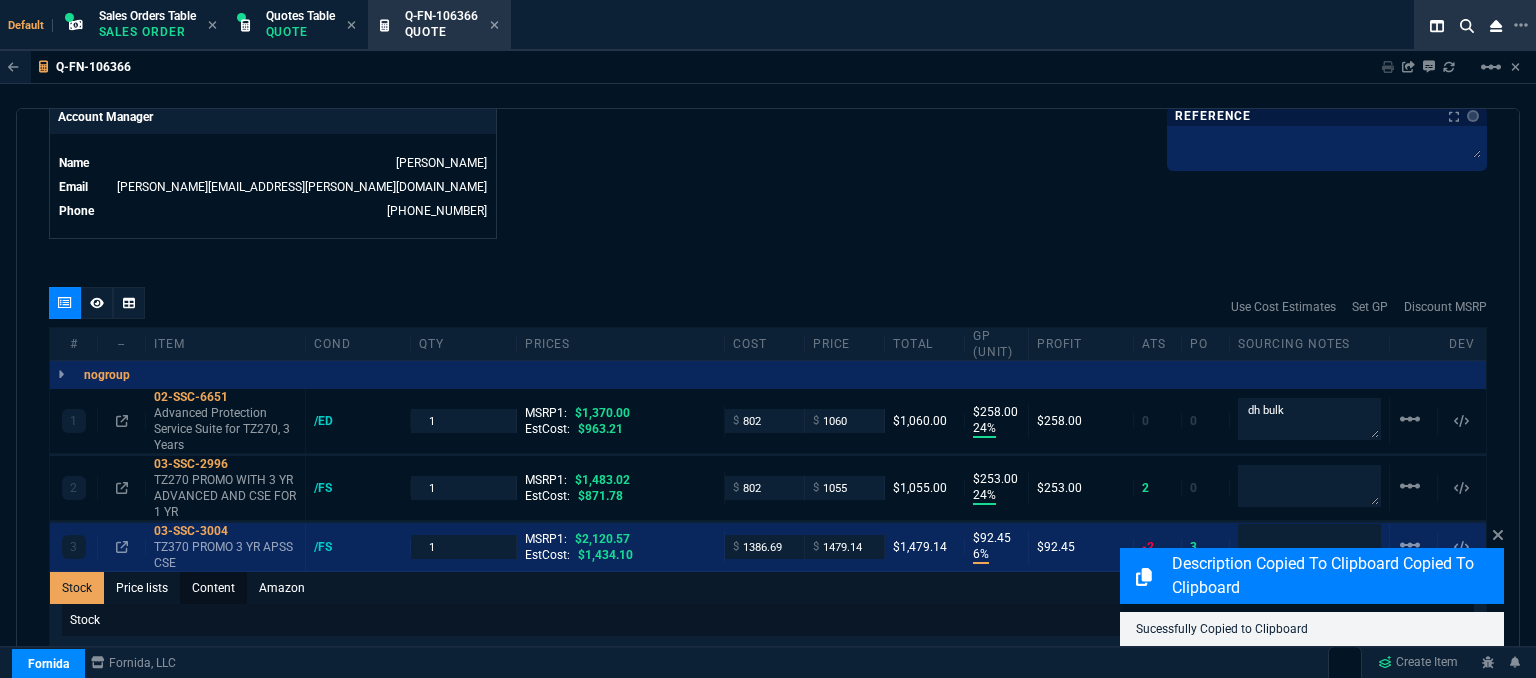 click on "Content" at bounding box center (213, 588) 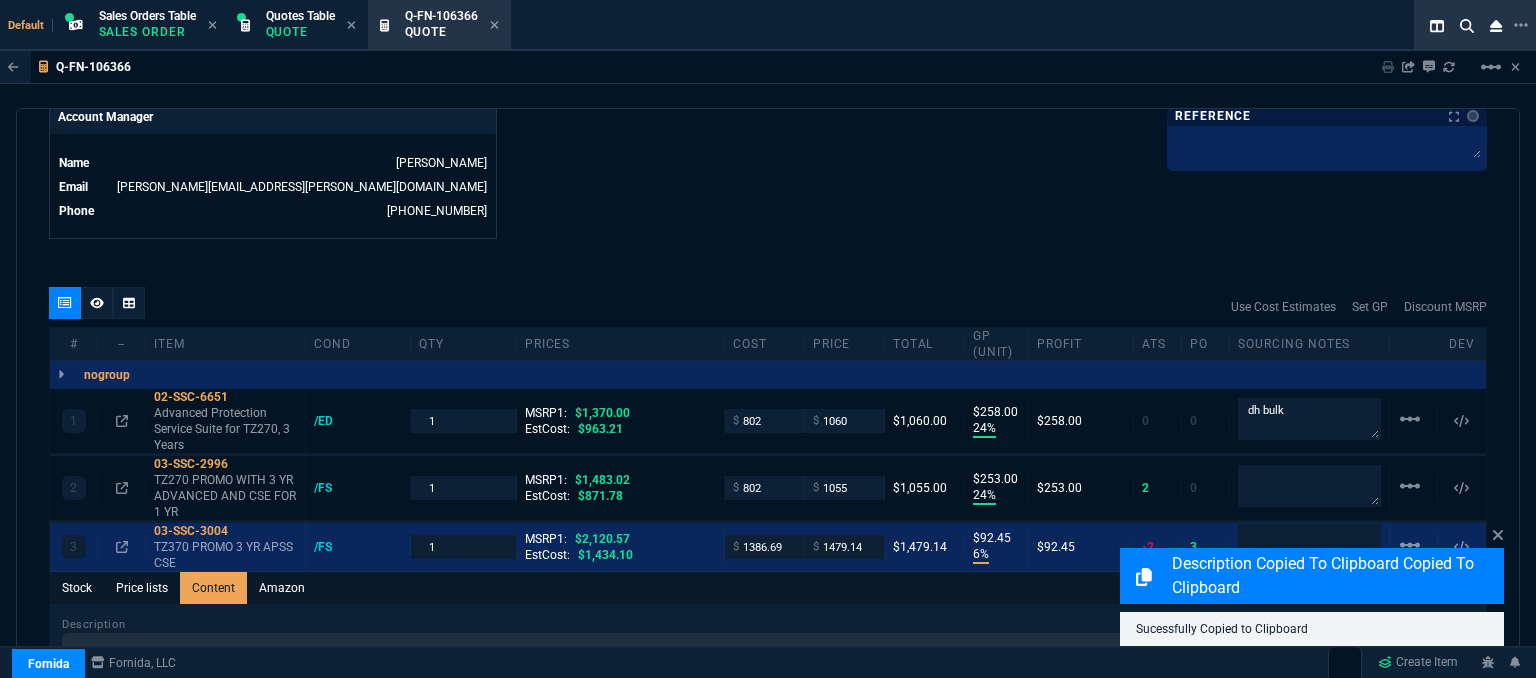 scroll, scrollTop: 0, scrollLeft: 0, axis: both 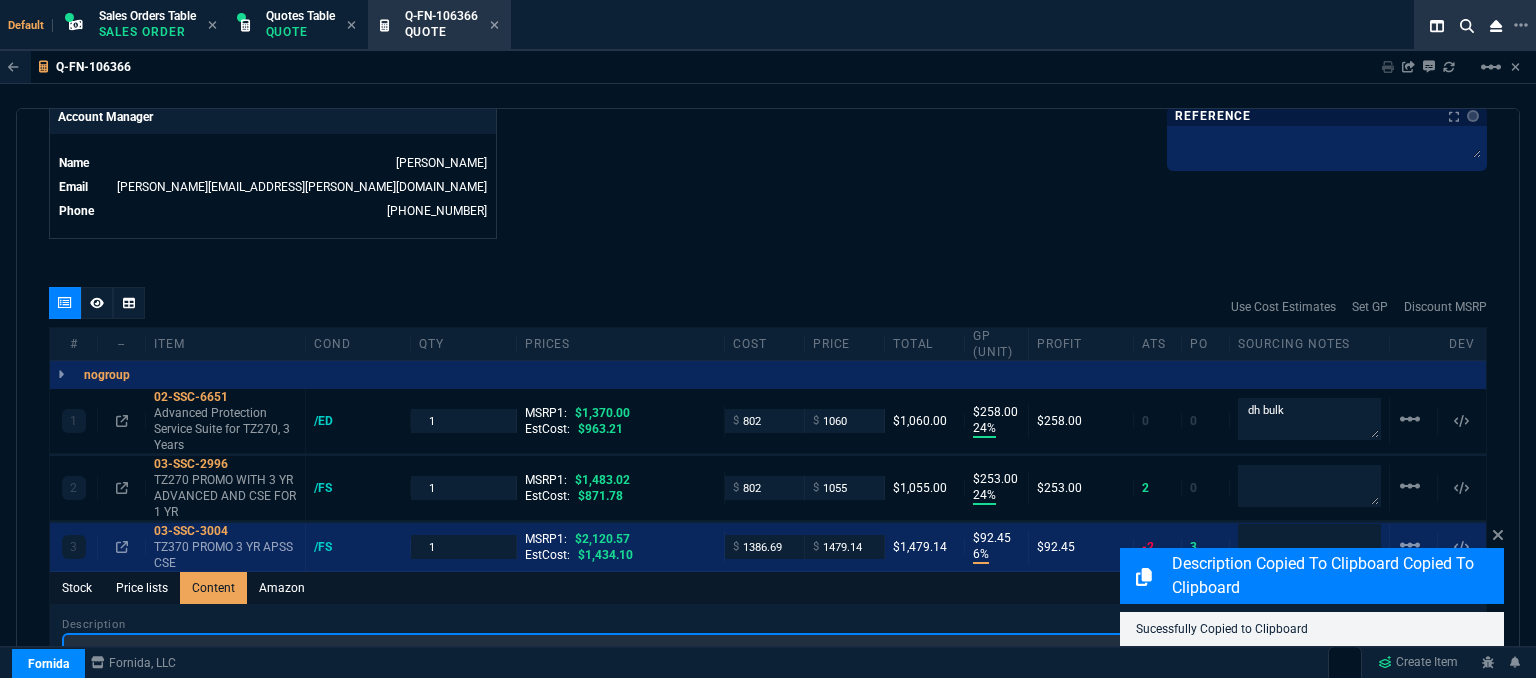 drag, startPoint x: 299, startPoint y: 633, endPoint x: 16, endPoint y: 610, distance: 283.9331 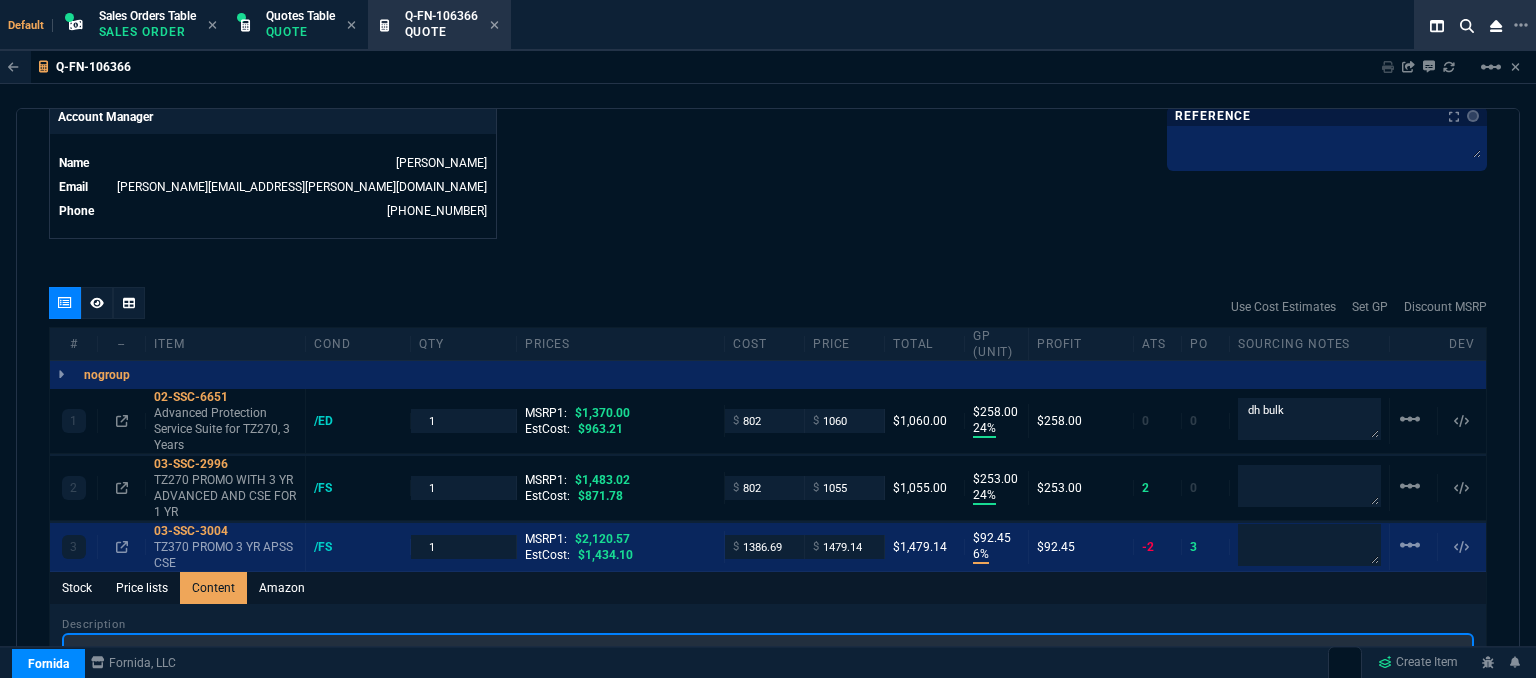 type on "TZ370 PROMO WITH 3 YR ADVANCED AND CSE FOR 1 YR" 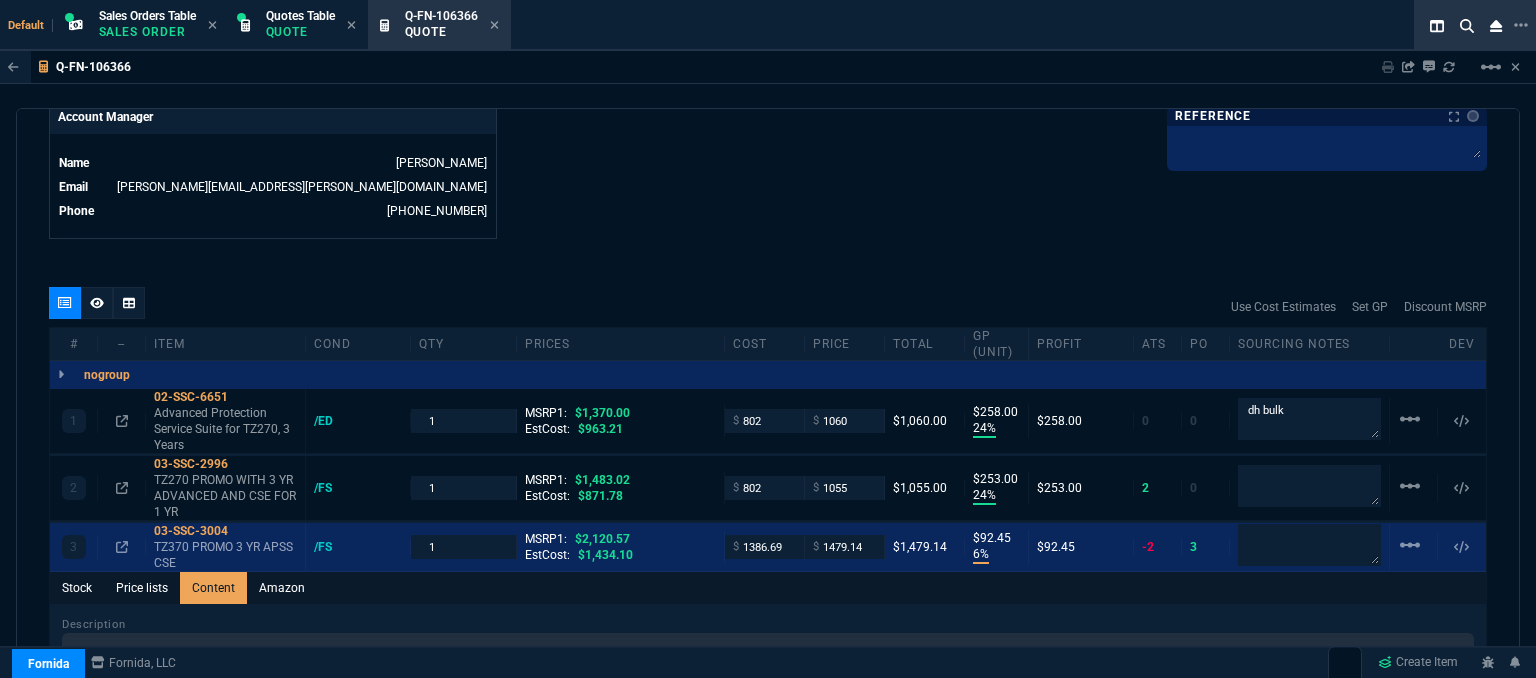 click on "Details Number Q-FN-106366  Order ID Q-FN-106366  Customer Code NAV300  Total Units 3  Expires Fri - 7/25/25, 1:51 PM Creator fiona.rossi@fornida.com  Created Fri - 7/11/25, 1:51 PM Print Specs Number Q-FN-106366  Customer ID NAV300  Customer Name Naven Kumar  Expires 7/25/25,  8:51 AM  Customer PO # --  Payment Terms --  Shipping Agent FEDEX | GRD  Customer Customer Code NAV300  Customer Name Naven Kumar  Customer PO # empty  Payment Terms --  email navenkmr@yahoo.com  phone (813) 625-6256     Origin  existing / email   Origin Comment    Staff Sales Person ROSS  Engineer 1 --  Engineer 2 --  Shipping Ship Date -- Agent FEDEX  Agent Service GRD  Account Id --  Sales Order* Number --  id --  Account Manager Name Fiona  Email fiona.rossi@fornida.com  Phone 469-249-2107" at bounding box center (408, -284) 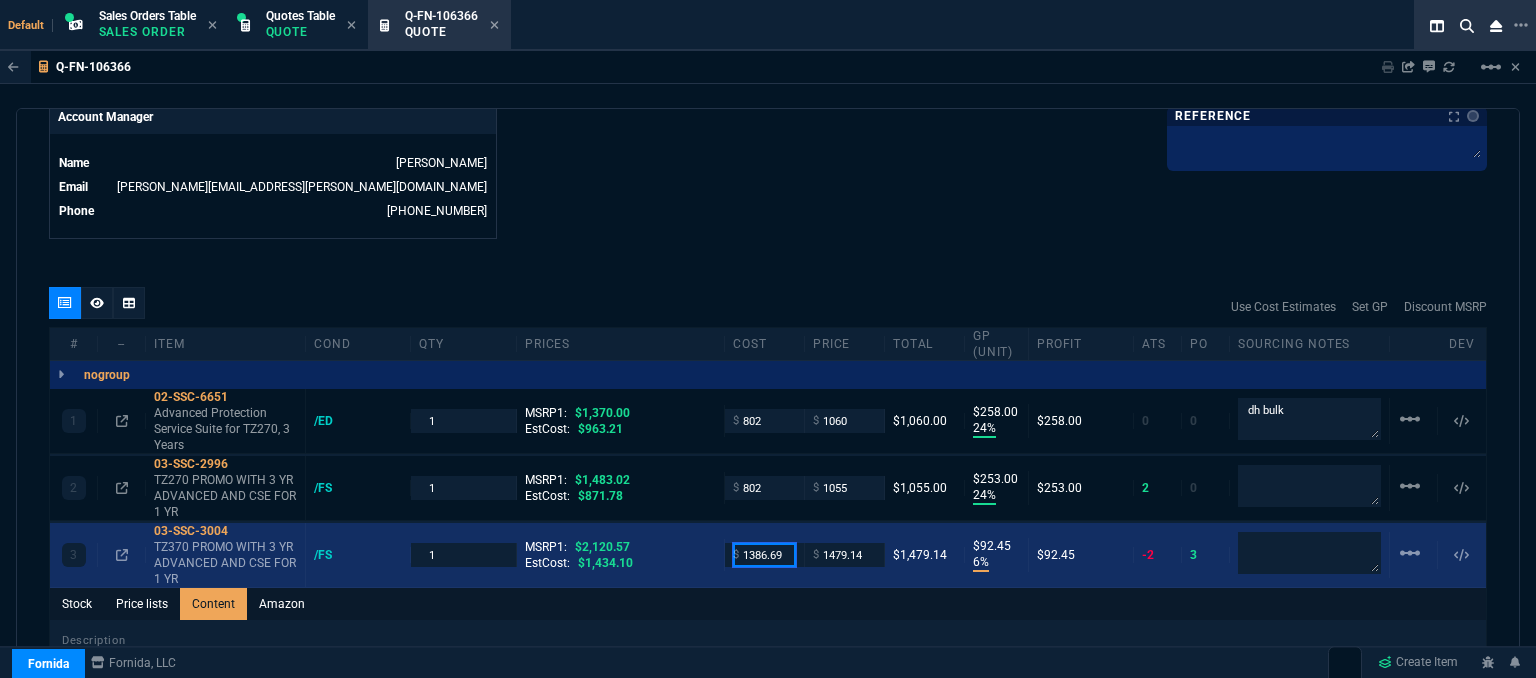 click on "1386.69" at bounding box center (764, 554) 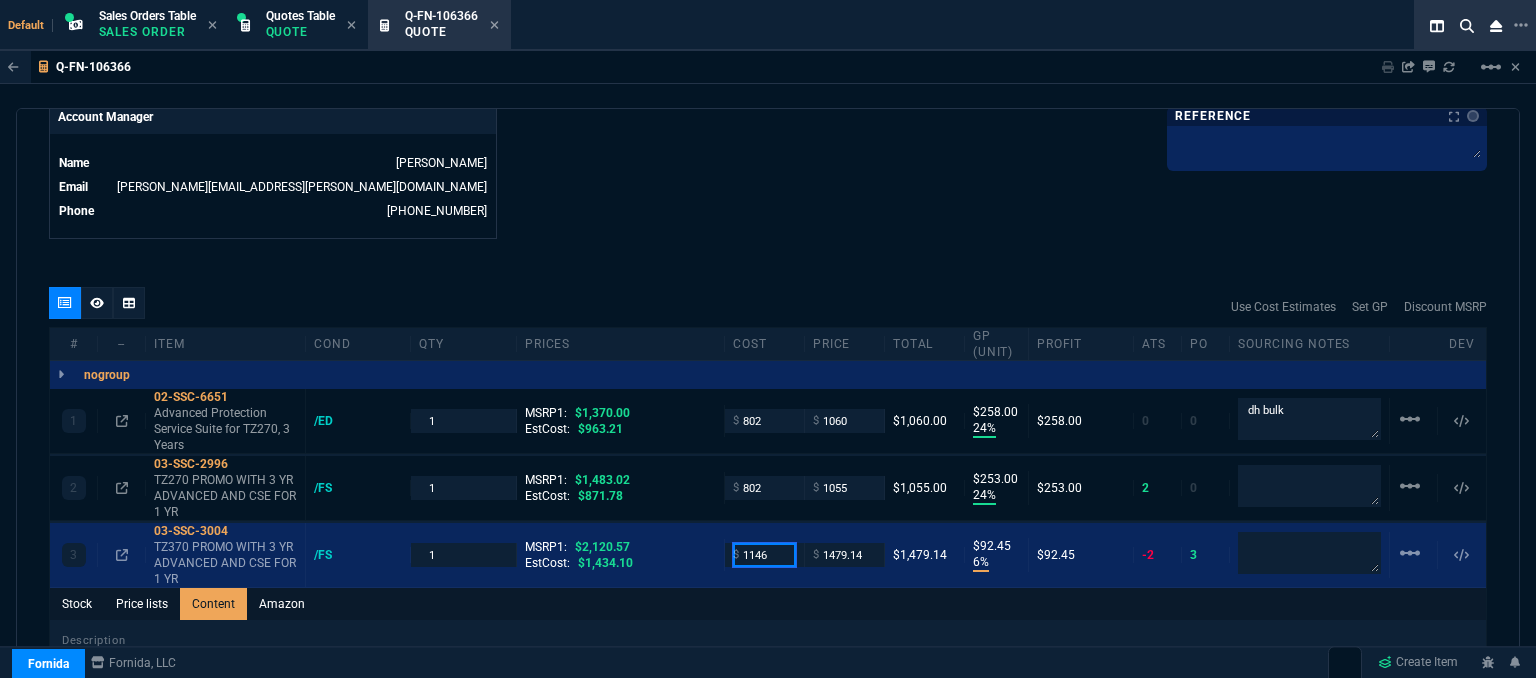 type on "1146" 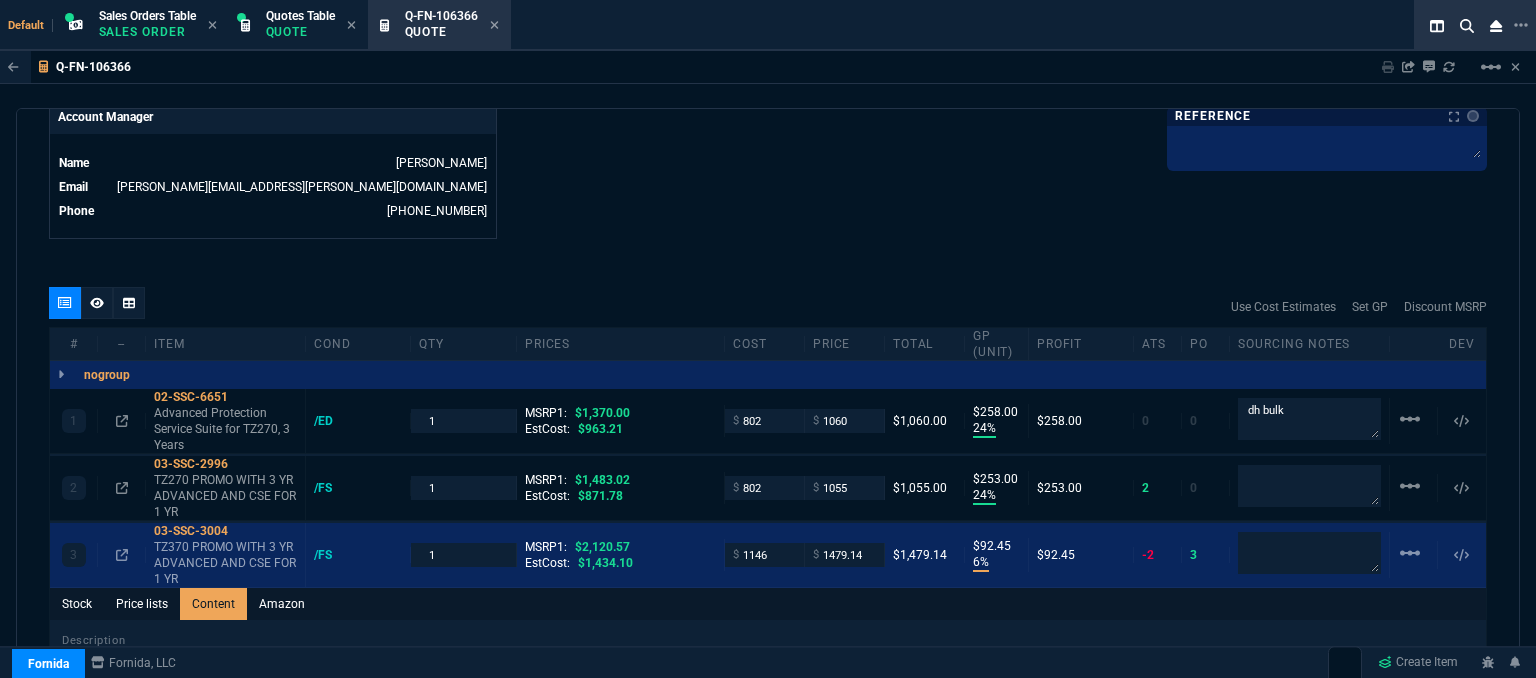 click on "Fornida, LLC 2609 Technology Dr Suite 300 Plano, TX 75074  Share Link  MOMMY&THE SALES REPS group chat SEND Whse oneOnOne chat SEND Tiny oneOnOne chat SEND Sarah Costa oneOnOne chat SEND  Show More Chats  Shipping Address 681 W Lumsden Rd Brandon,  FL -- USA Bill to Address 681 W Lumsden Rd Brandon,  FL -- USA End User -- -- -- Payment Link  Quote must be open to create payment link.  Linked Documents  New Link  Quote Notes Quote Notes    Customer Notes Customer Notes    Reference Reference" at bounding box center [1127, -284] 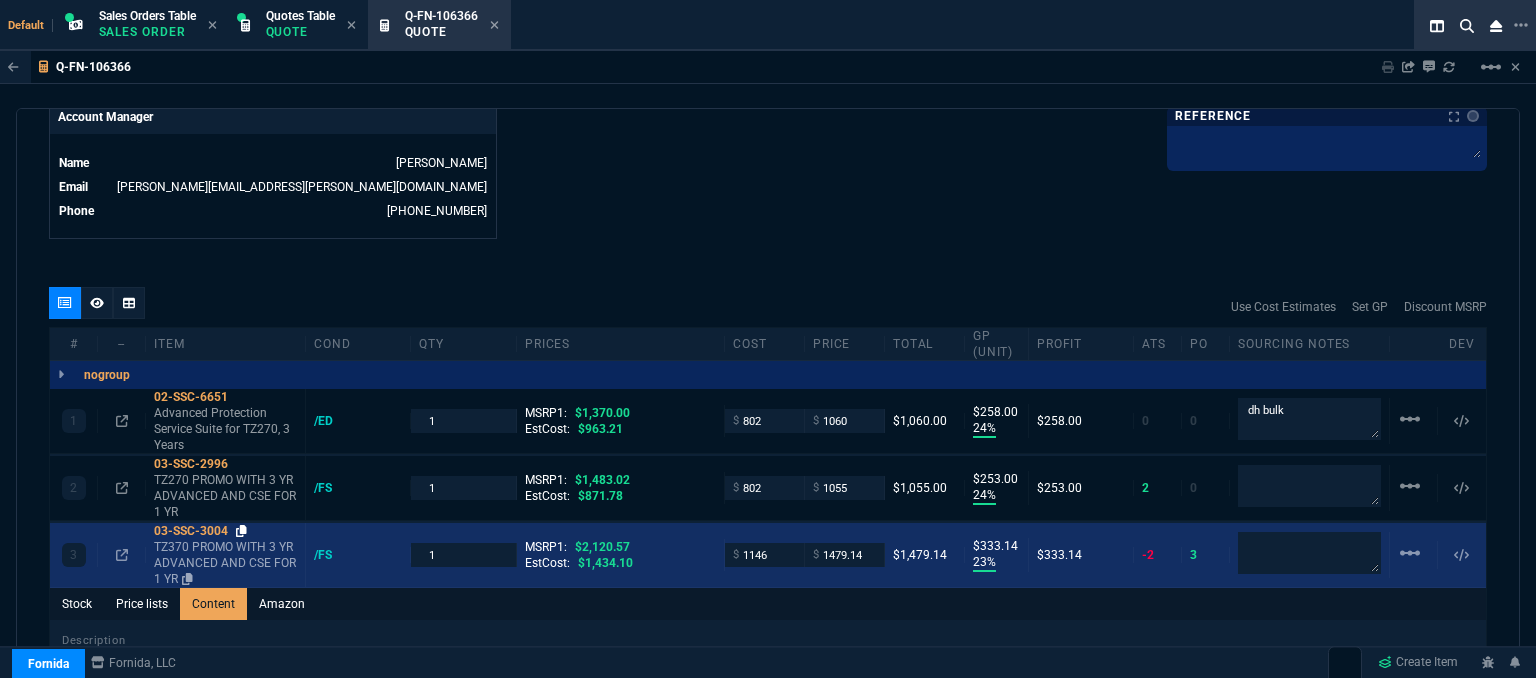 click 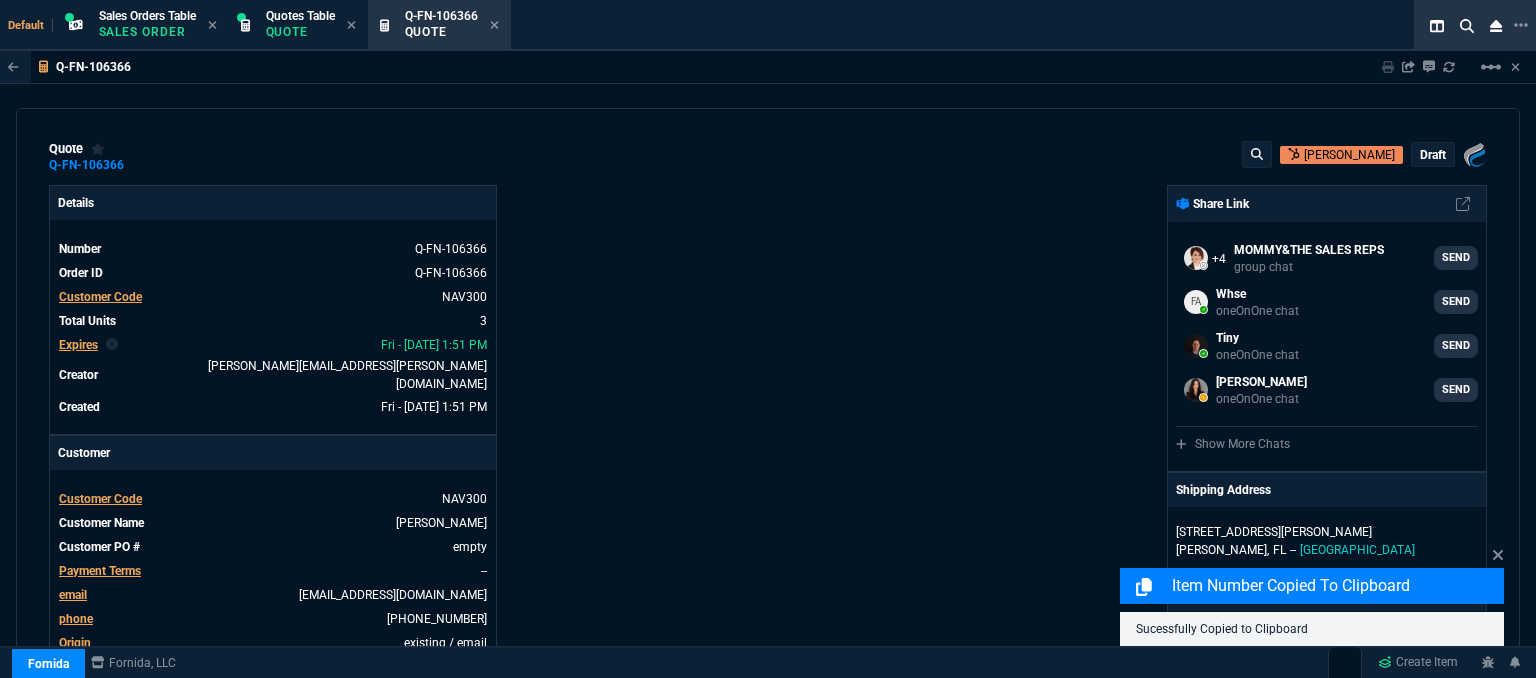 select on "12: [PERSON_NAME]" 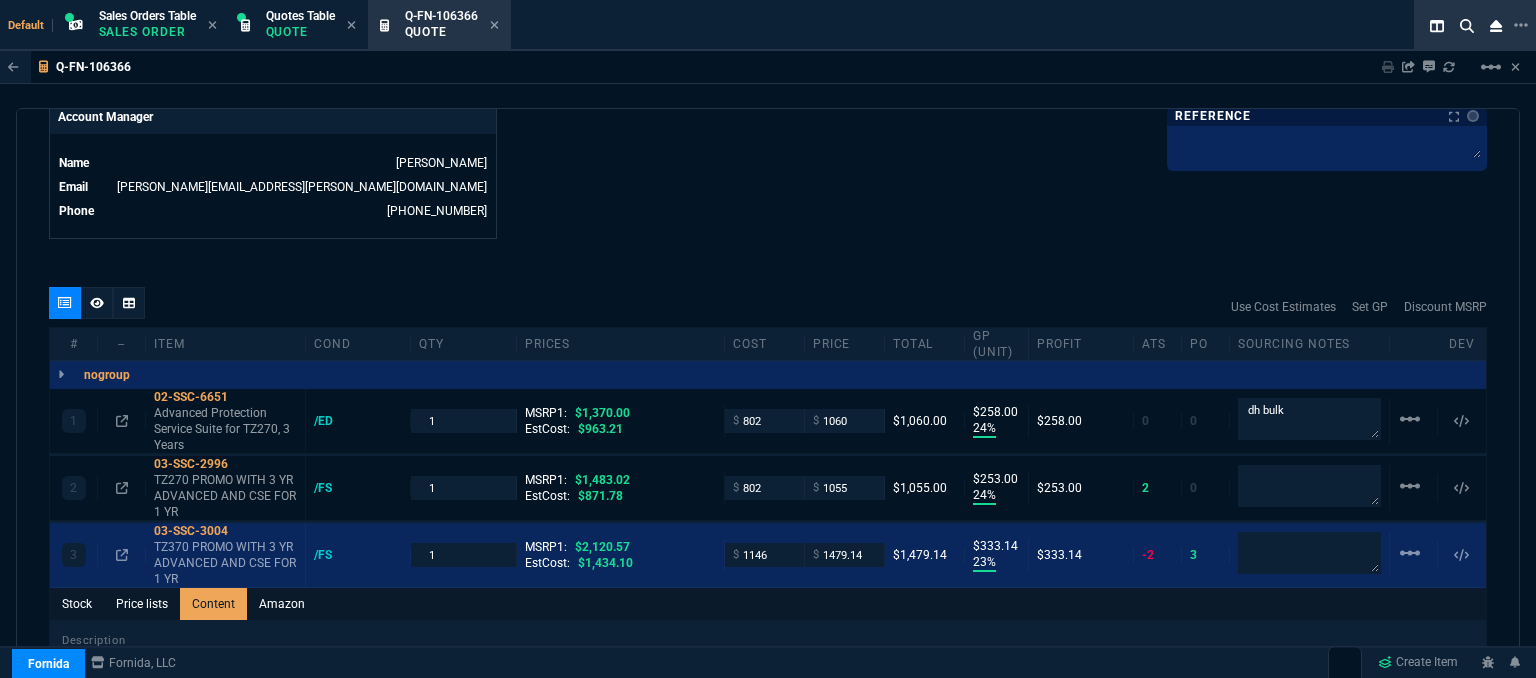 click on "Details Number Q-FN-106366  Order ID Q-FN-106366  Customer Code NAV300  Total Units 3  Expires Fri - 7/25/25, 1:51 PM Creator fiona.rossi@fornida.com  Created Fri - 7/11/25, 1:51 PM Print Specs Number Q-FN-106366  Customer ID NAV300  Customer Name Naven Kumar  Expires 7/25/25,  8:51 AM  Customer PO # --  Payment Terms --  Shipping Agent FEDEX | GRD  Customer Customer Code NAV300  Customer Name Naven Kumar  Customer PO # empty  Payment Terms --  email navenkmr@yahoo.com  phone (813) 625-6256     Origin  existing / email   Origin Comment    Staff Sales Person ROSS  Engineer 1 --  Engineer 2 --  Shipping Ship Date -- Agent FEDEX  Agent Service GRD  Account Id --  Sales Order* Number --  id --  Account Manager Name Fiona  Email fiona.rossi@fornida.com  Phone 469-249-2107" at bounding box center (408, -284) 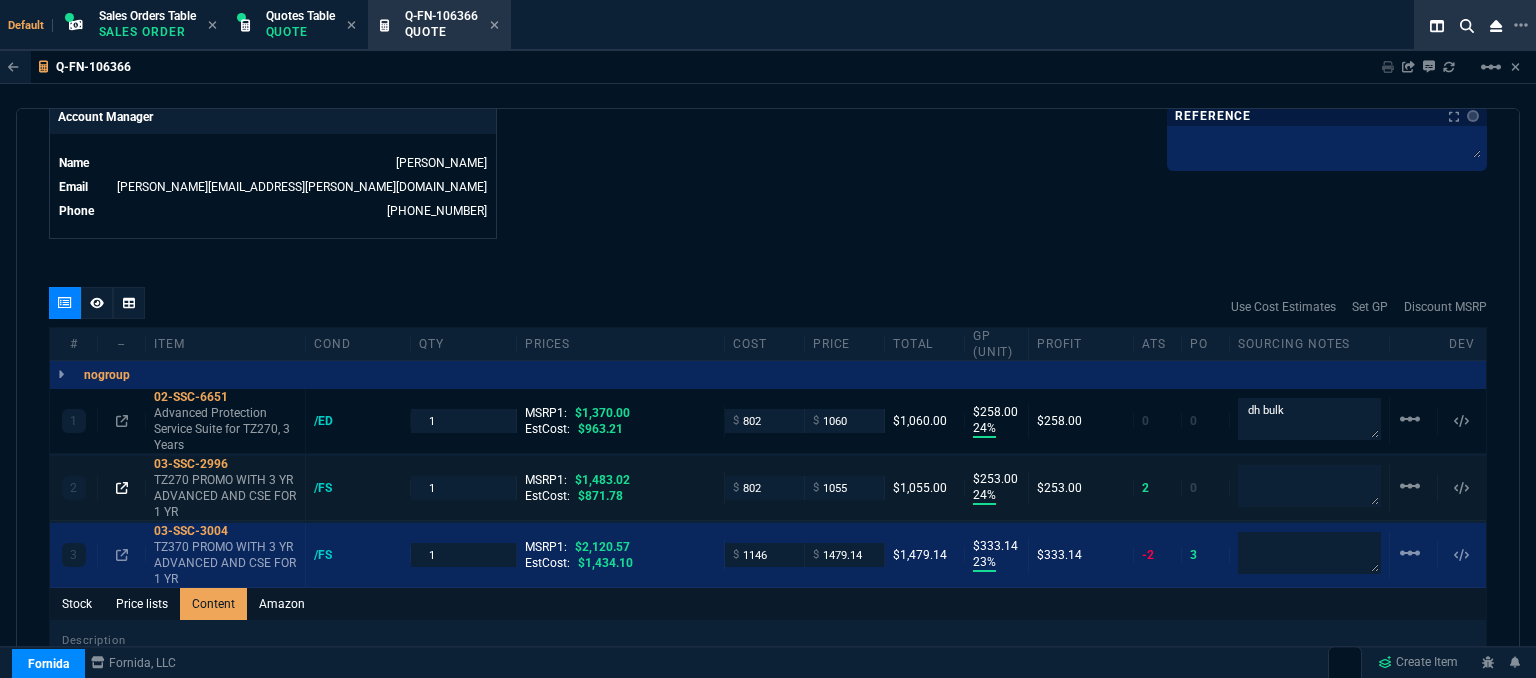 click 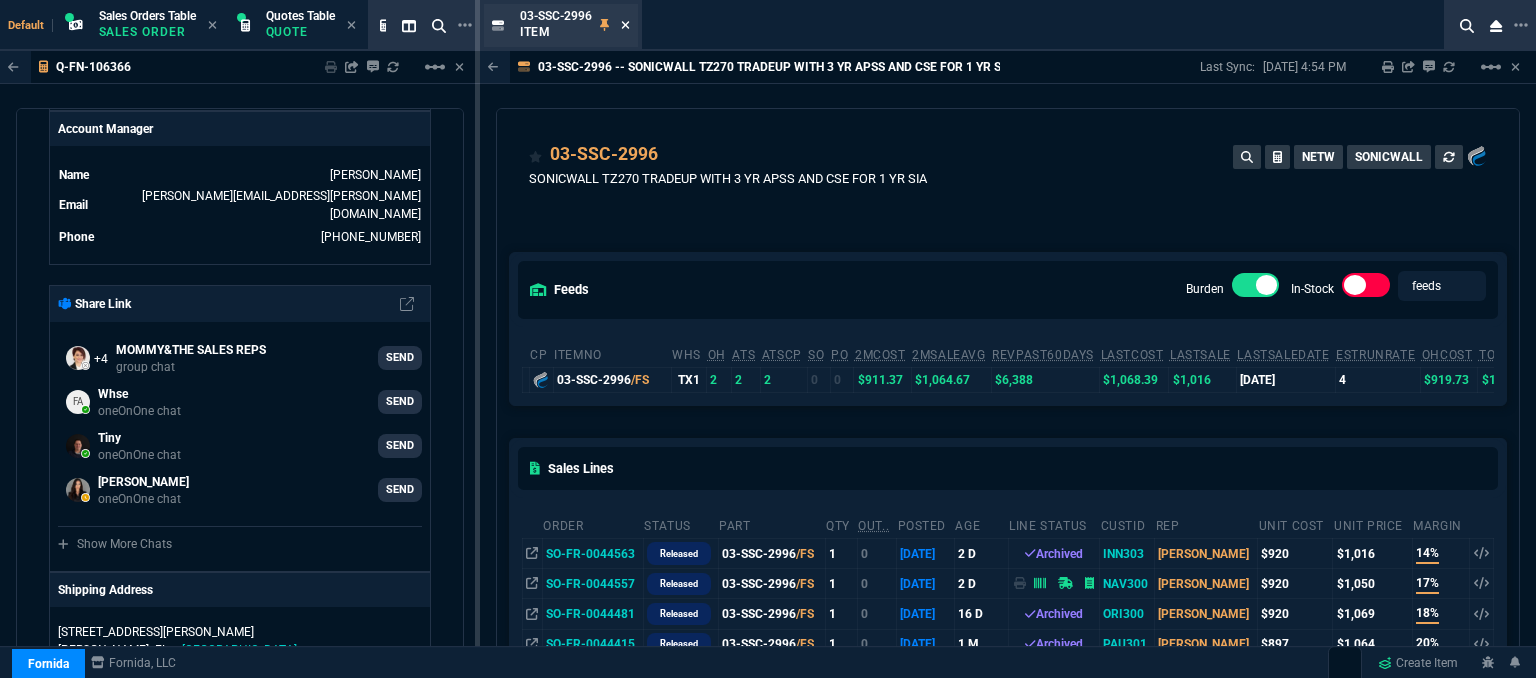 click 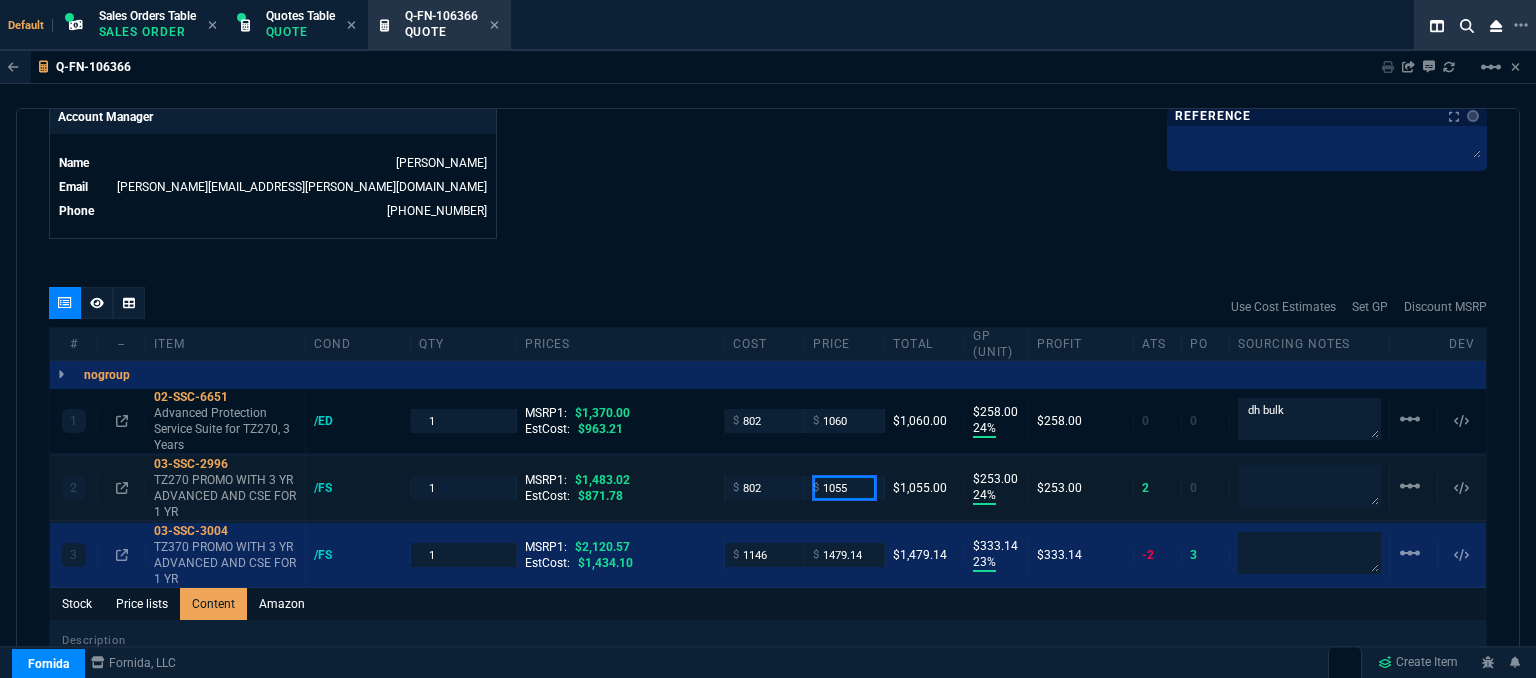 click on "1055" at bounding box center [844, 487] 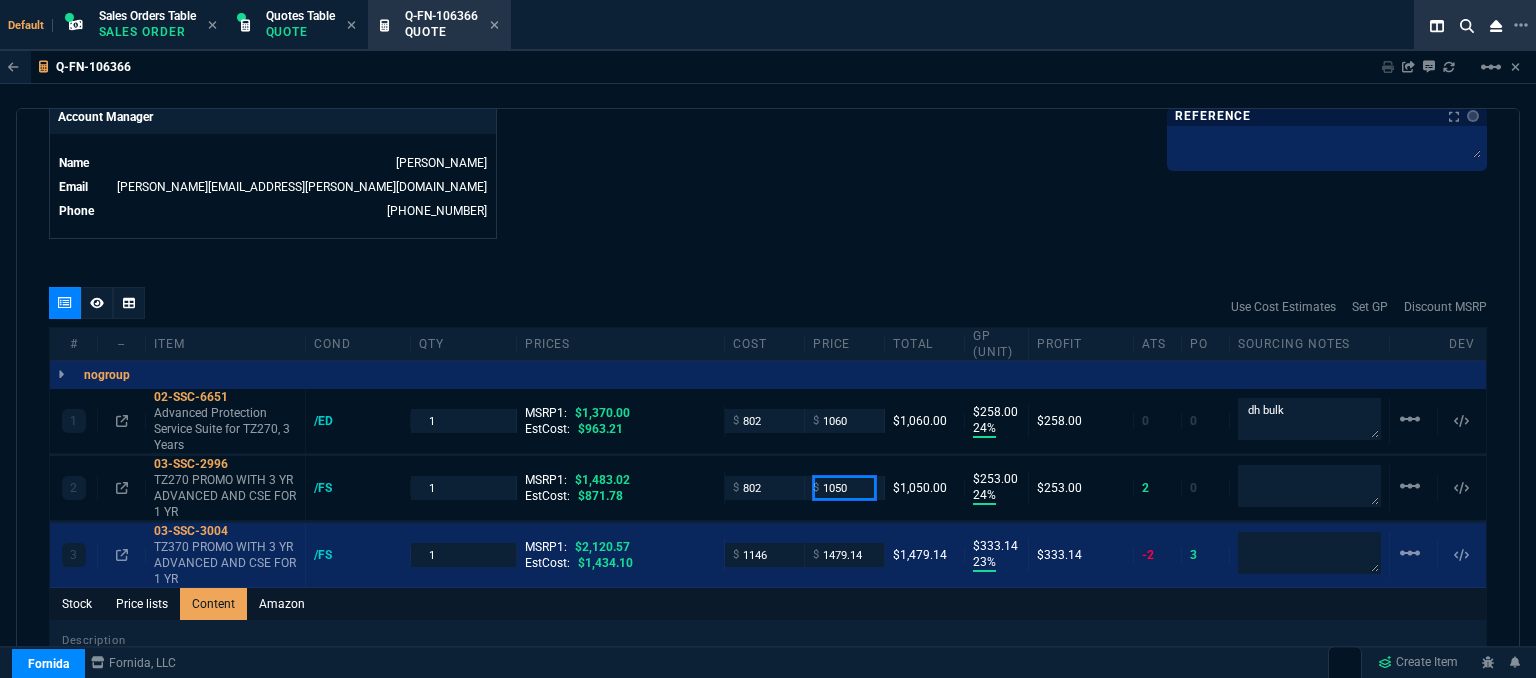 type on "1050" 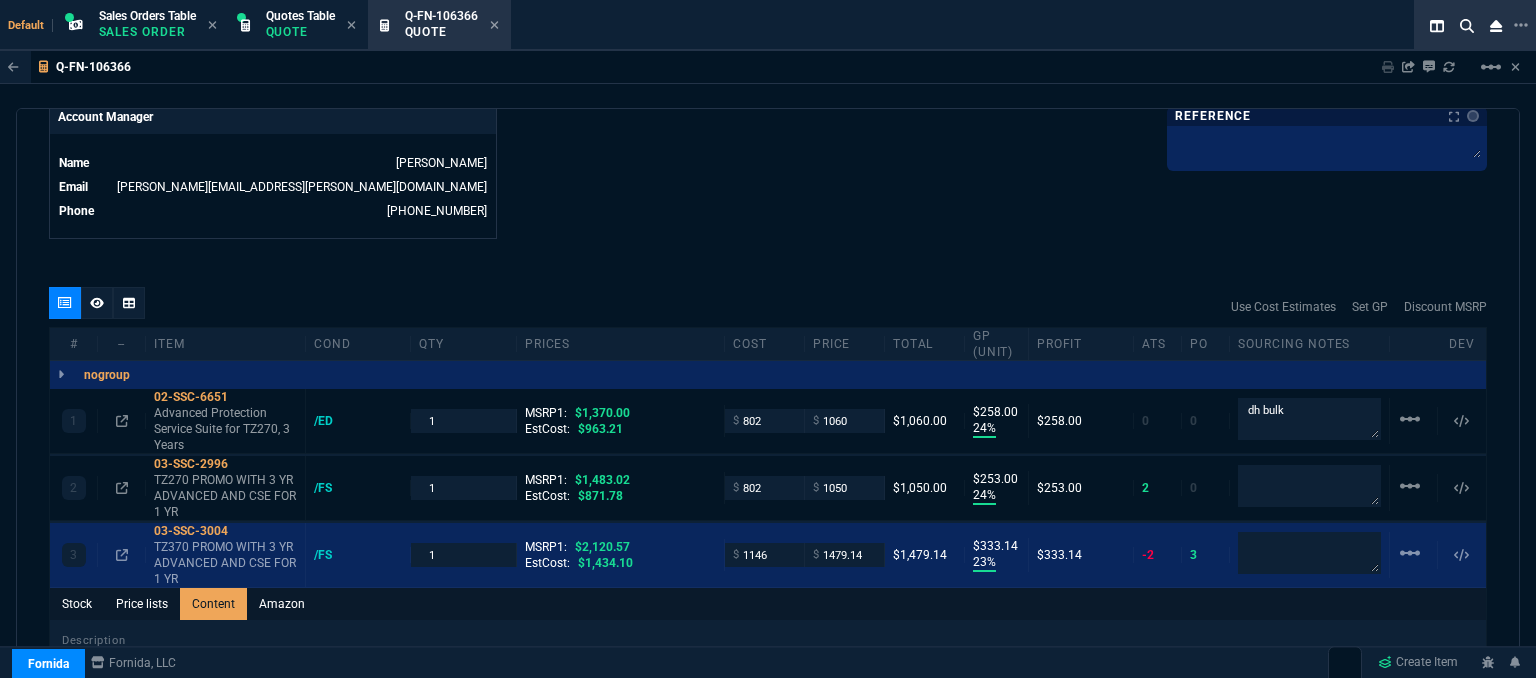 click on "Fornida, LLC 2609 Technology Dr Suite 300 Plano, TX 75074  Share Link  MOMMY&THE SALES REPS group chat SEND Whse oneOnOne chat SEND Tiny oneOnOne chat SEND Sarah Costa oneOnOne chat SEND  Show More Chats  Shipping Address 681 W Lumsden Rd Brandon,  FL -- USA Bill to Address 681 W Lumsden Rd Brandon,  FL -- USA End User -- -- -- Payment Link  Quote must be open to create payment link.  Linked Documents  New Link  Quote Notes Quote Notes    Customer Notes Customer Notes    Reference Reference" at bounding box center (1127, -284) 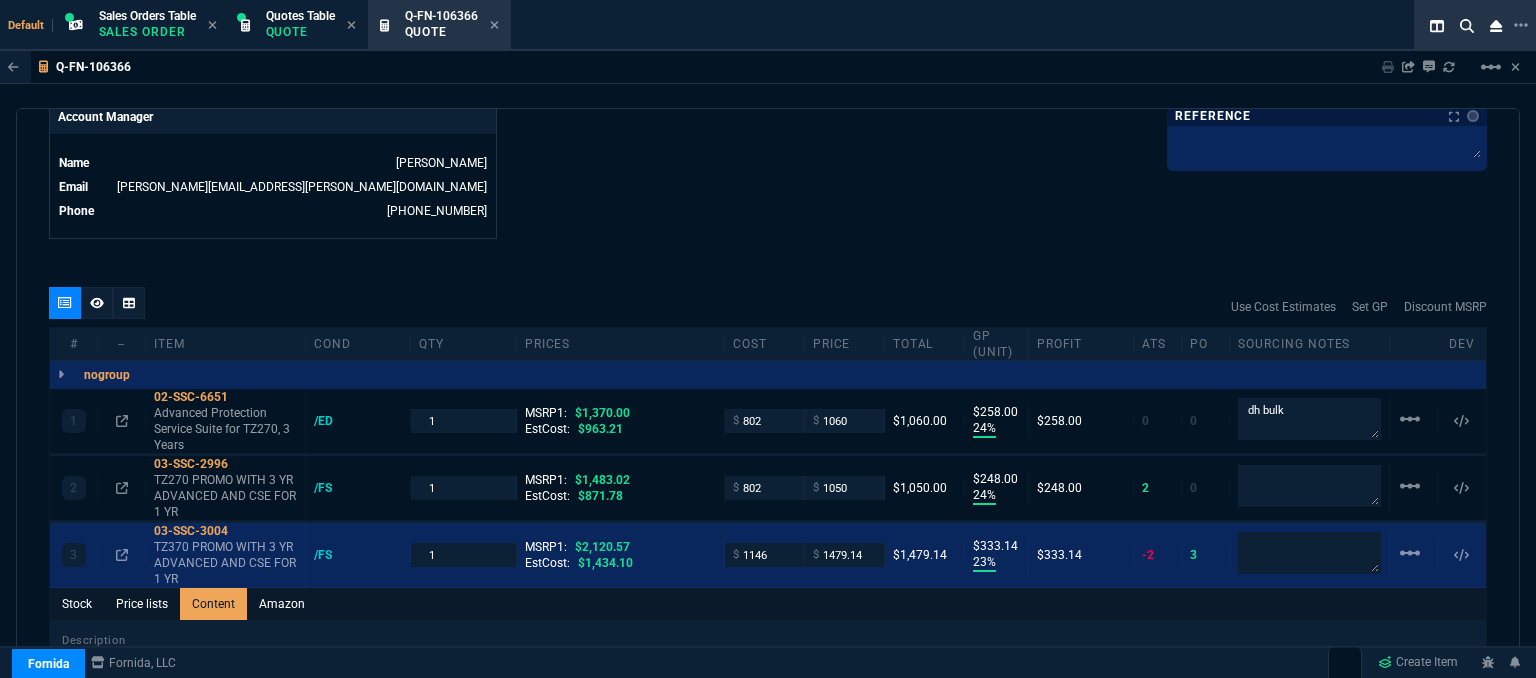 type on "248" 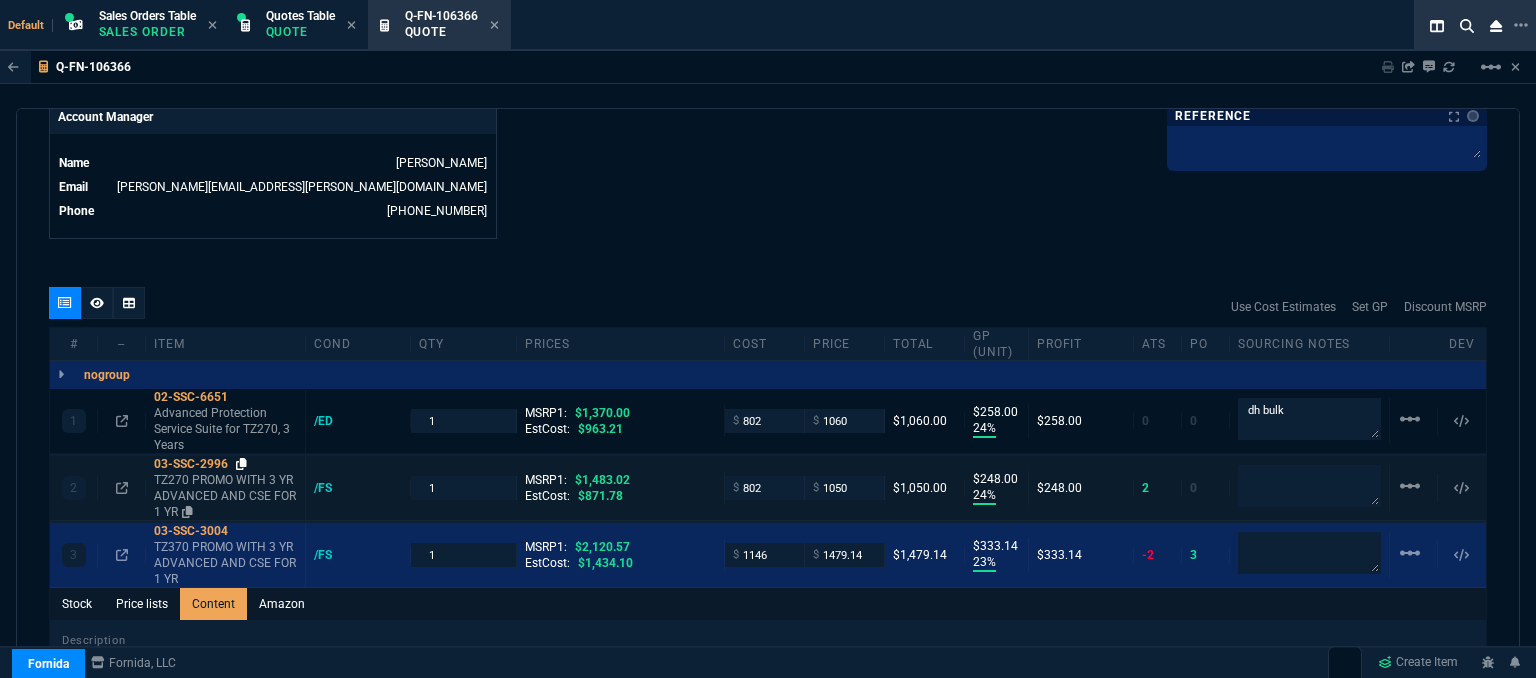 click 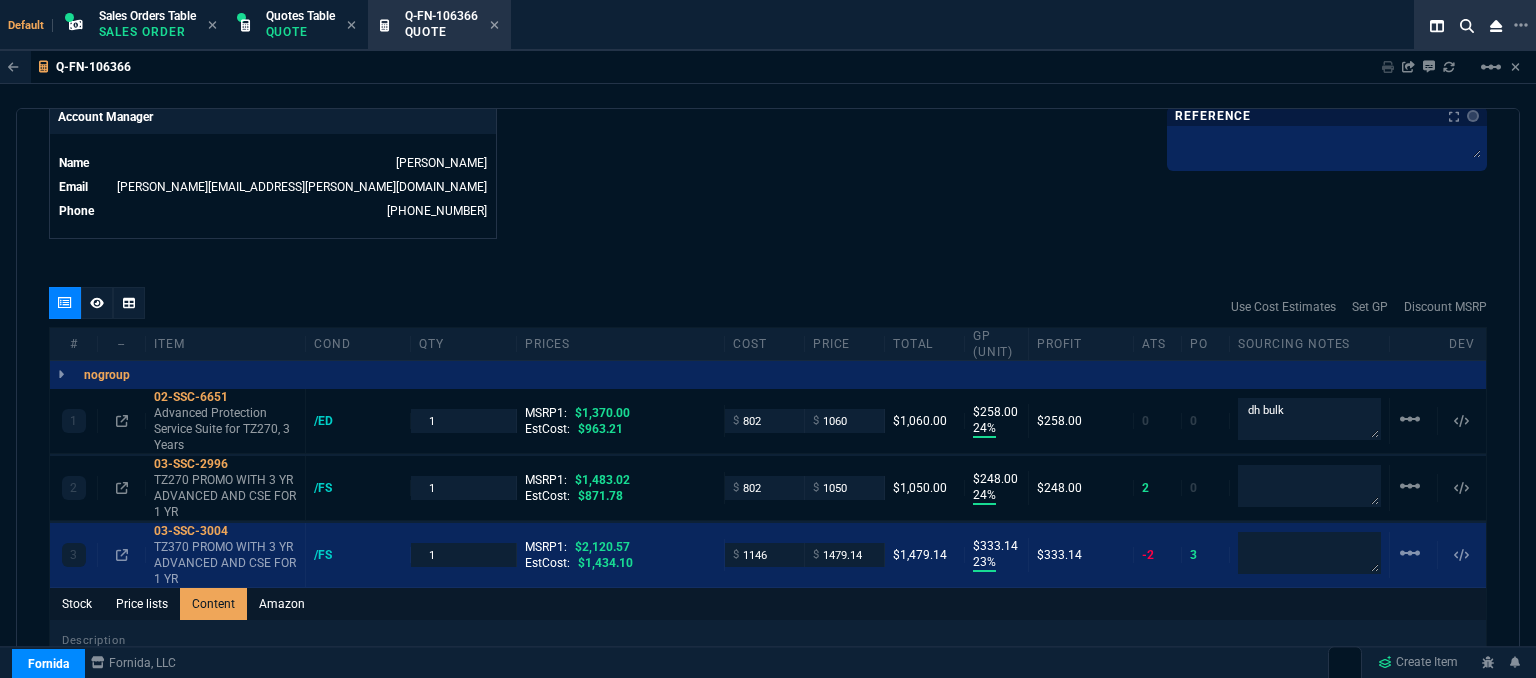 click on "Fornida, LLC 2609 Technology Dr Suite 300 Plano, TX 75074  Share Link  MOMMY&THE SALES REPS group chat SEND Whse oneOnOne chat SEND Tiny oneOnOne chat SEND Sarah Costa oneOnOne chat SEND  Show More Chats  Shipping Address 681 W Lumsden Rd Brandon,  FL -- USA Bill to Address 681 W Lumsden Rd Brandon,  FL -- USA End User -- -- -- Payment Link  Quote must be open to create payment link.  Linked Documents  New Link  Quote Notes Quote Notes    Customer Notes Customer Notes    Reference Reference" at bounding box center [1127, -284] 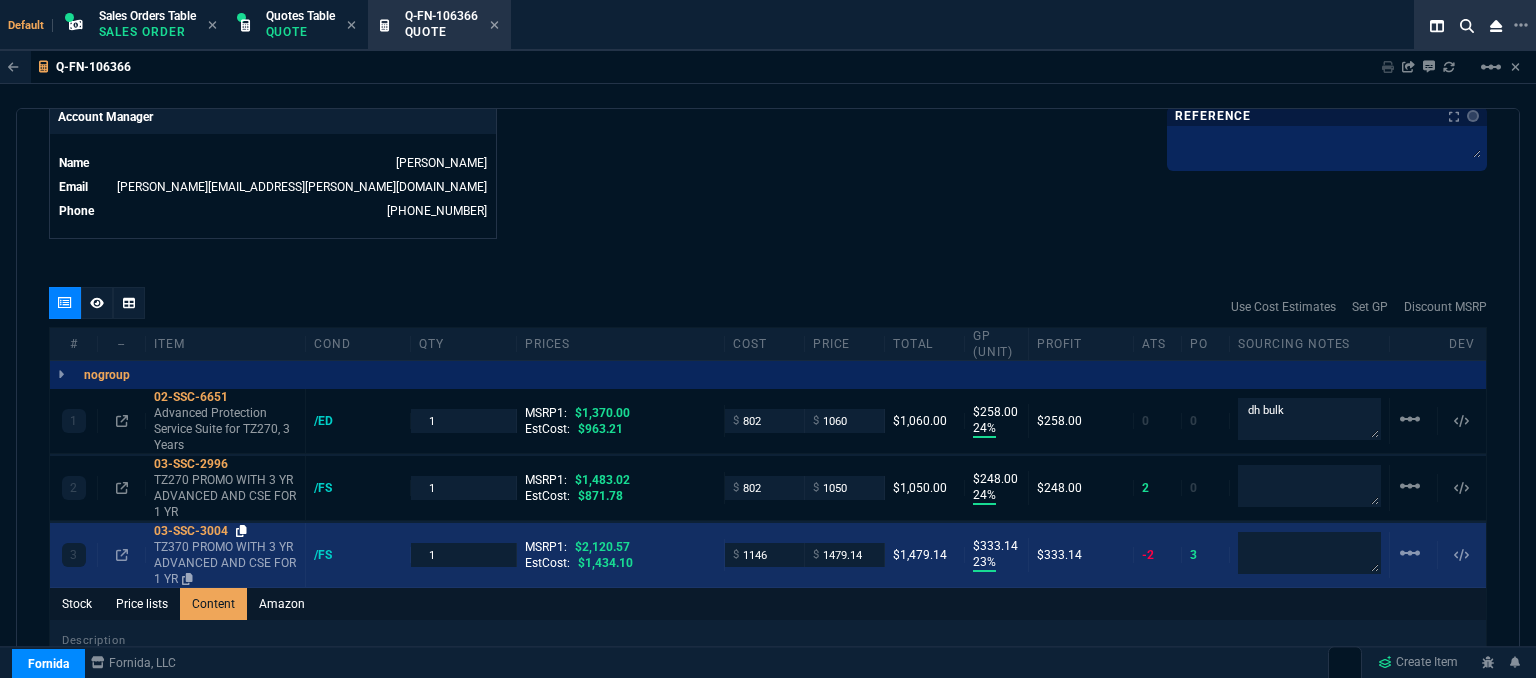 click 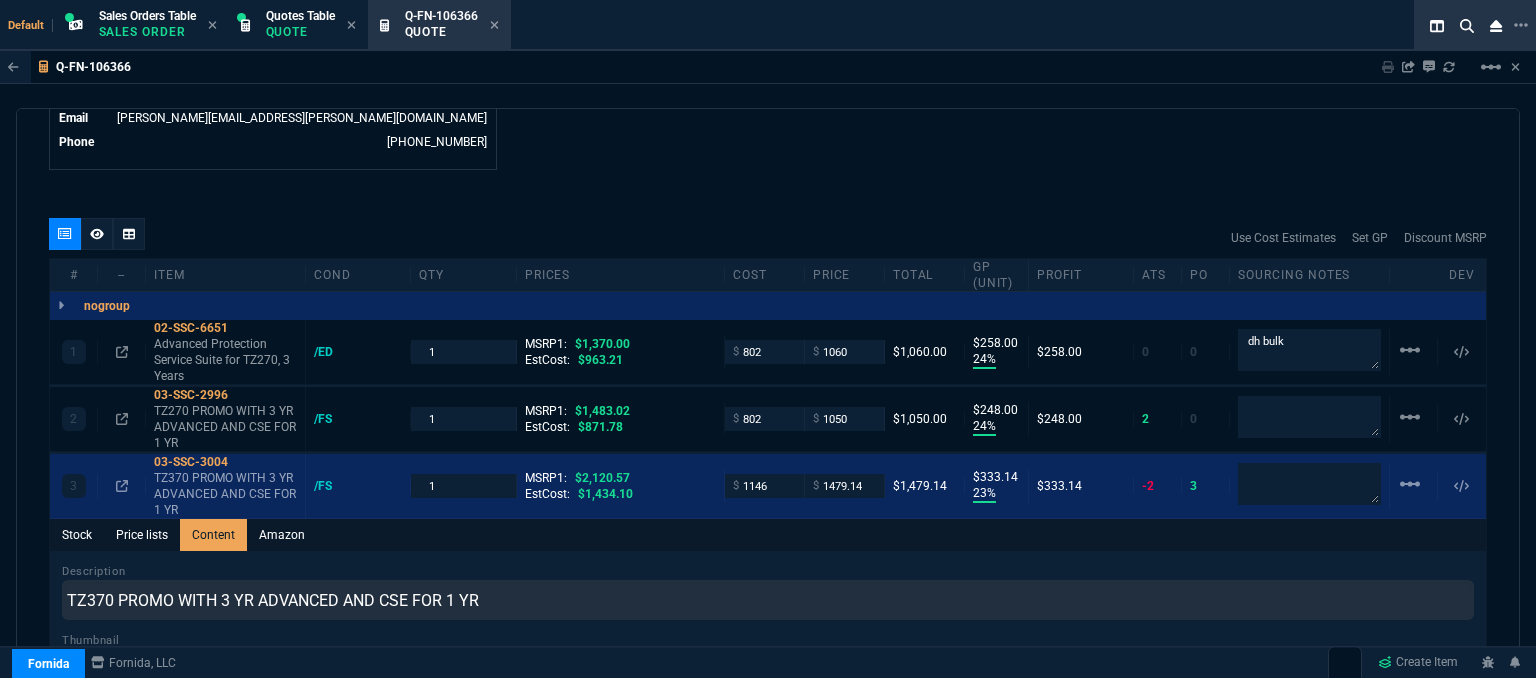 scroll, scrollTop: 1092, scrollLeft: 0, axis: vertical 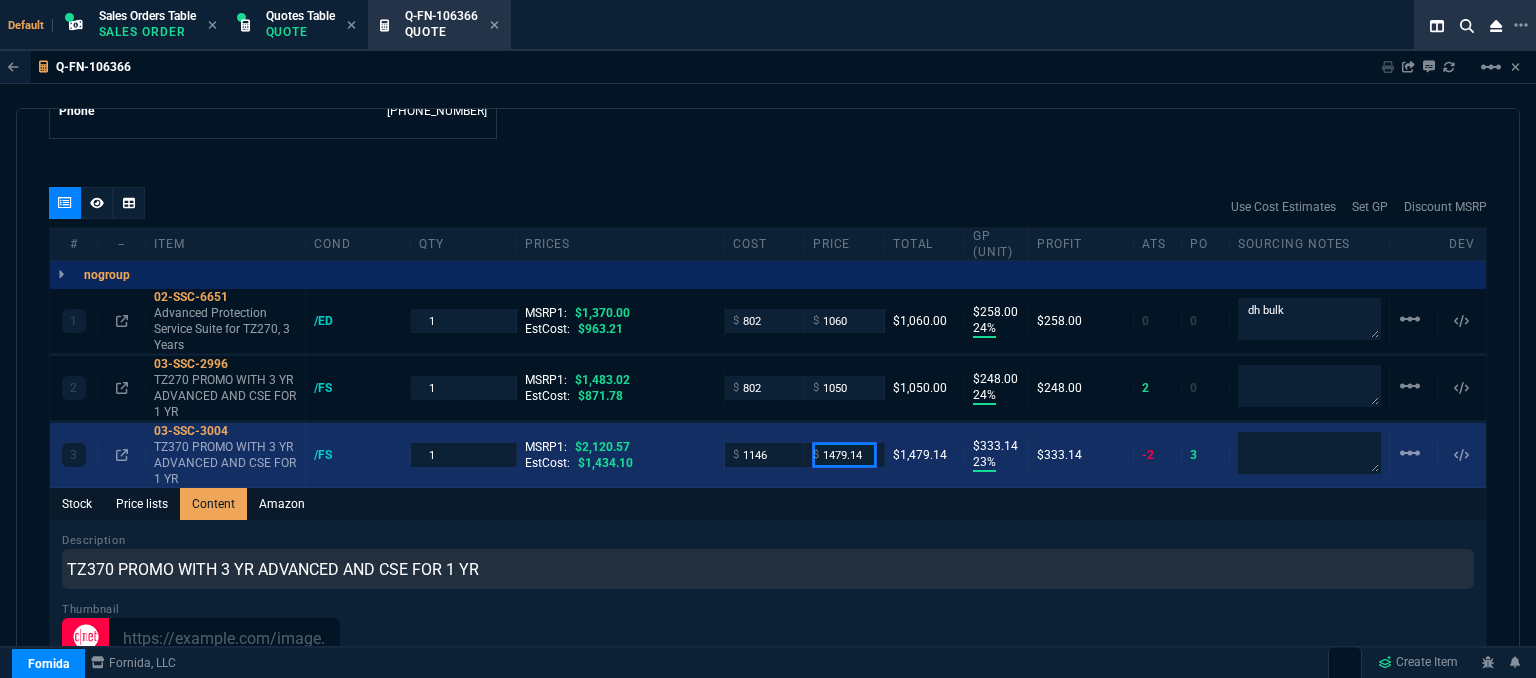 click on "1479.14" at bounding box center [844, 454] 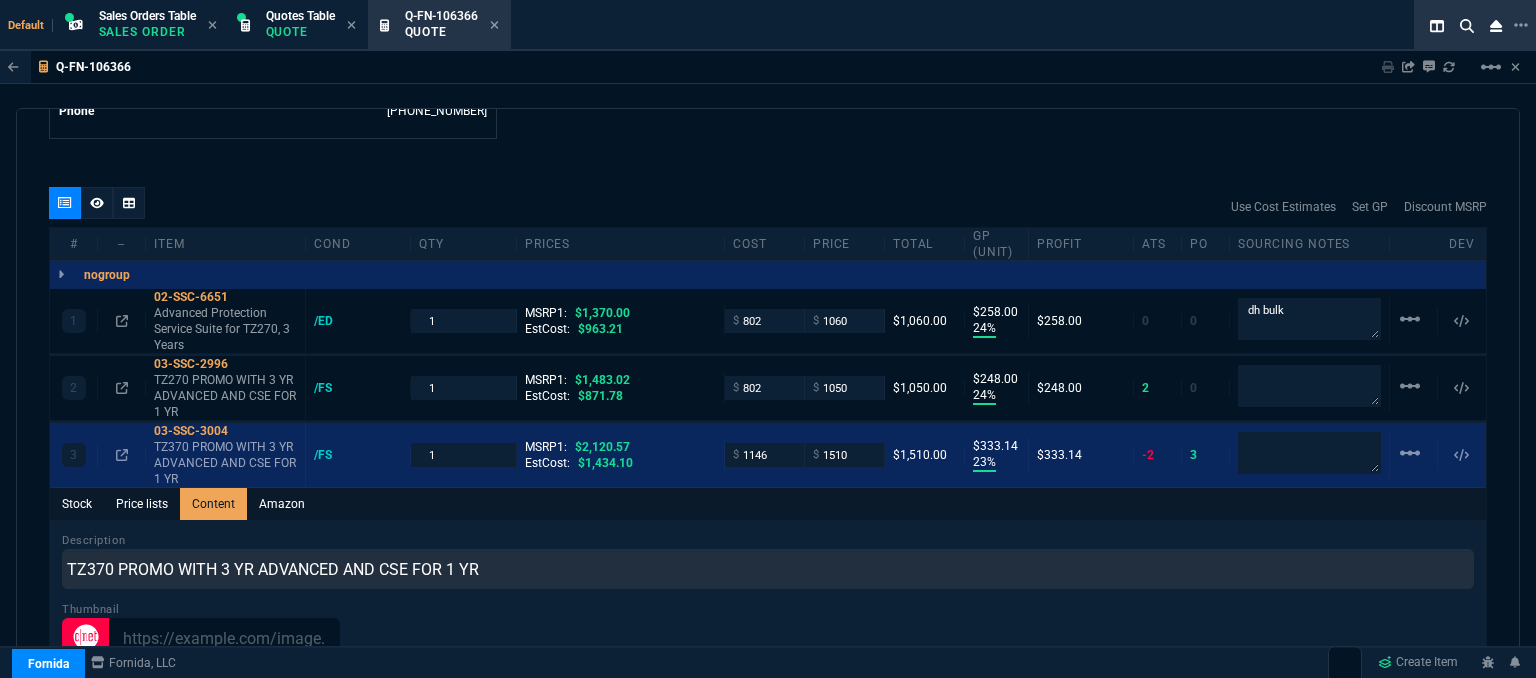 click on "Description TZ370 PROMO WITH 3 YR ADVANCED AND CSE FOR 1 YR" at bounding box center (768, 560) 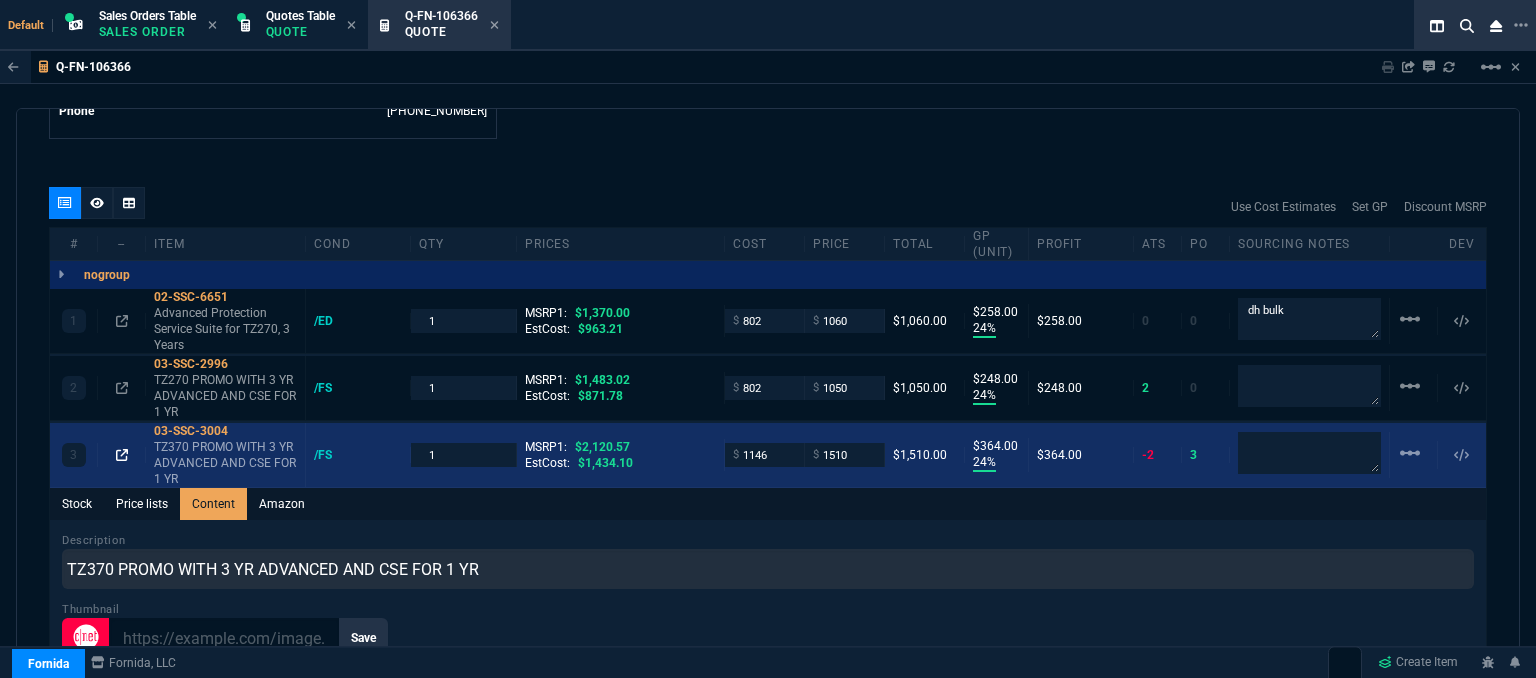 click 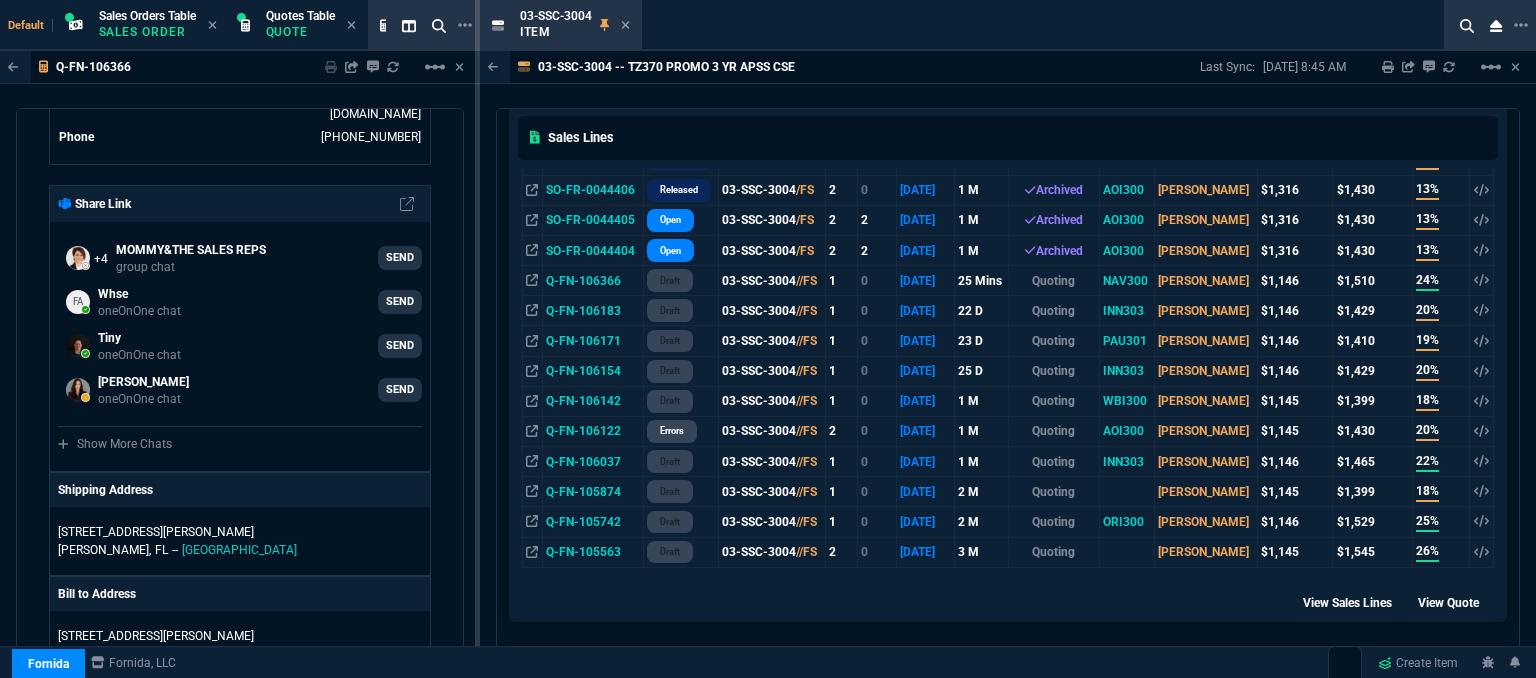 scroll, scrollTop: 200, scrollLeft: 0, axis: vertical 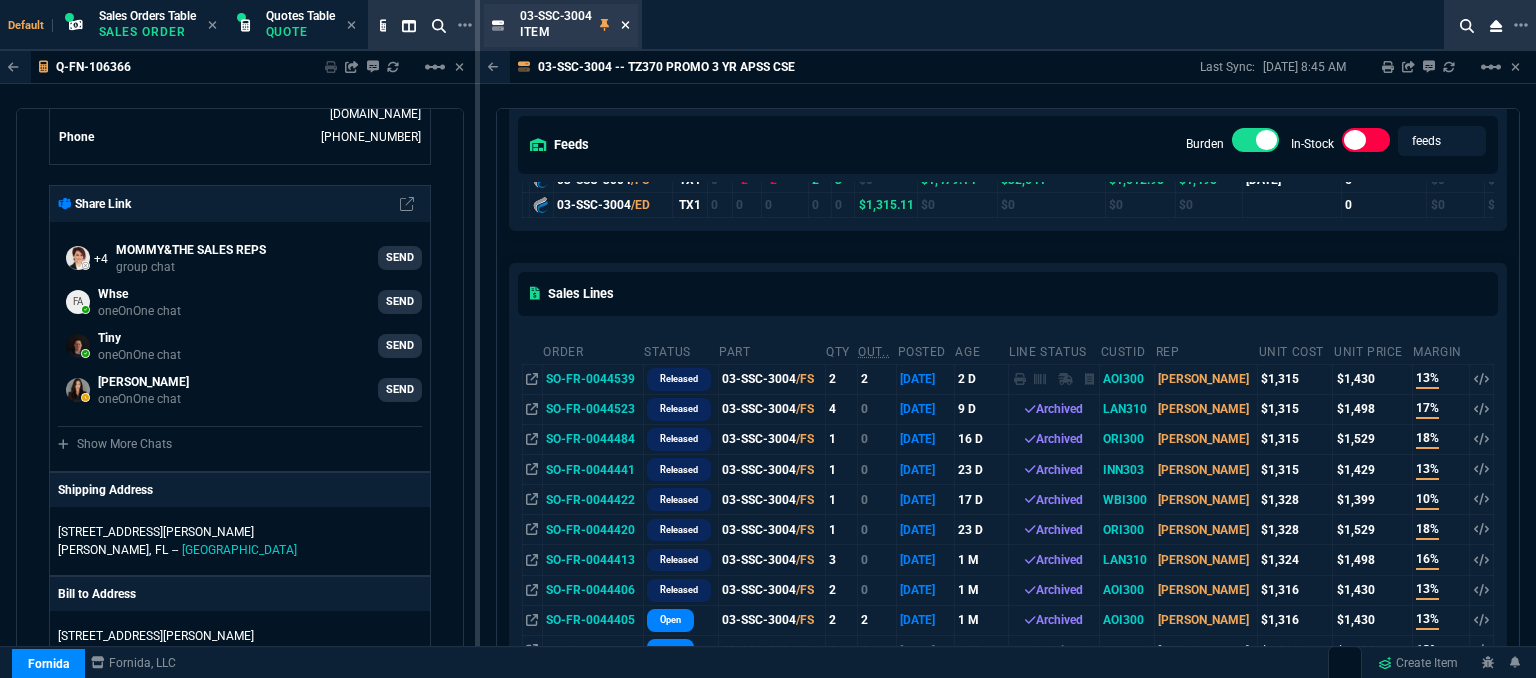 click 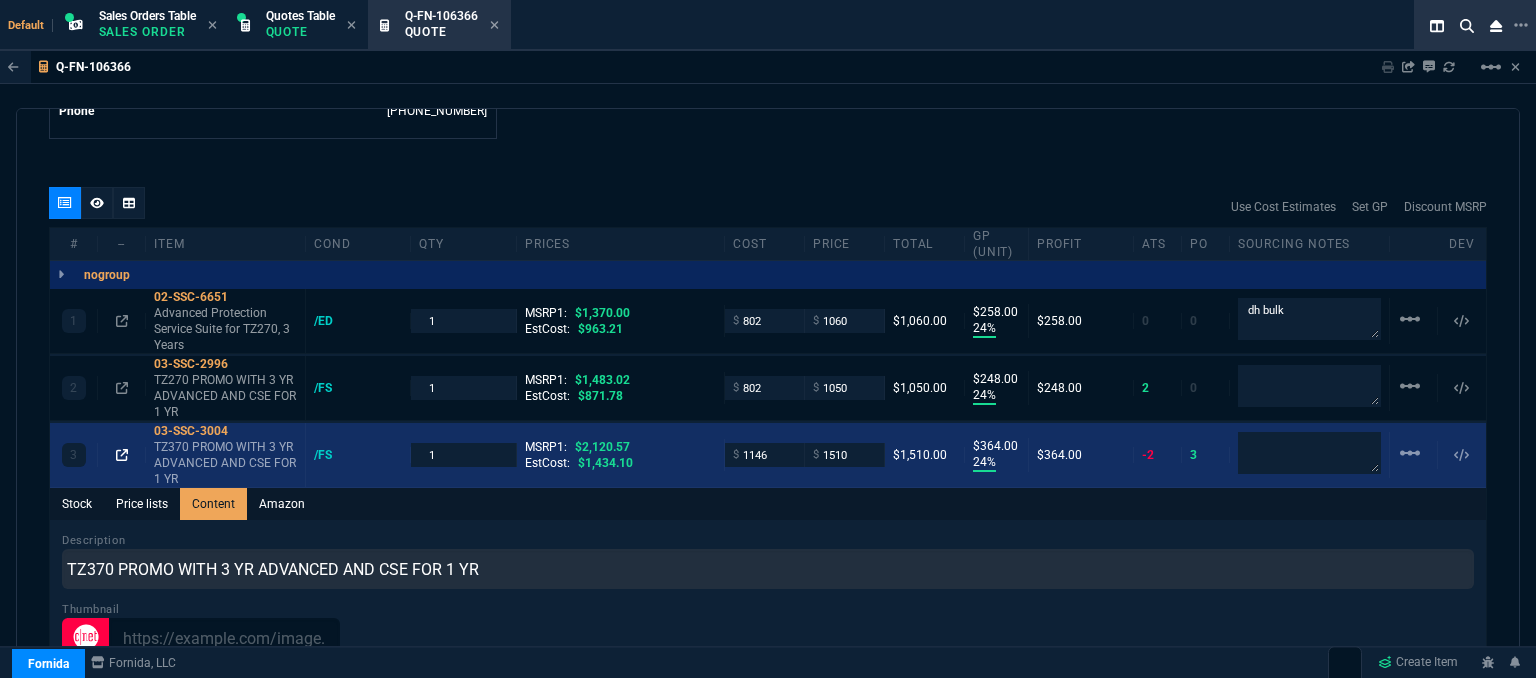 click 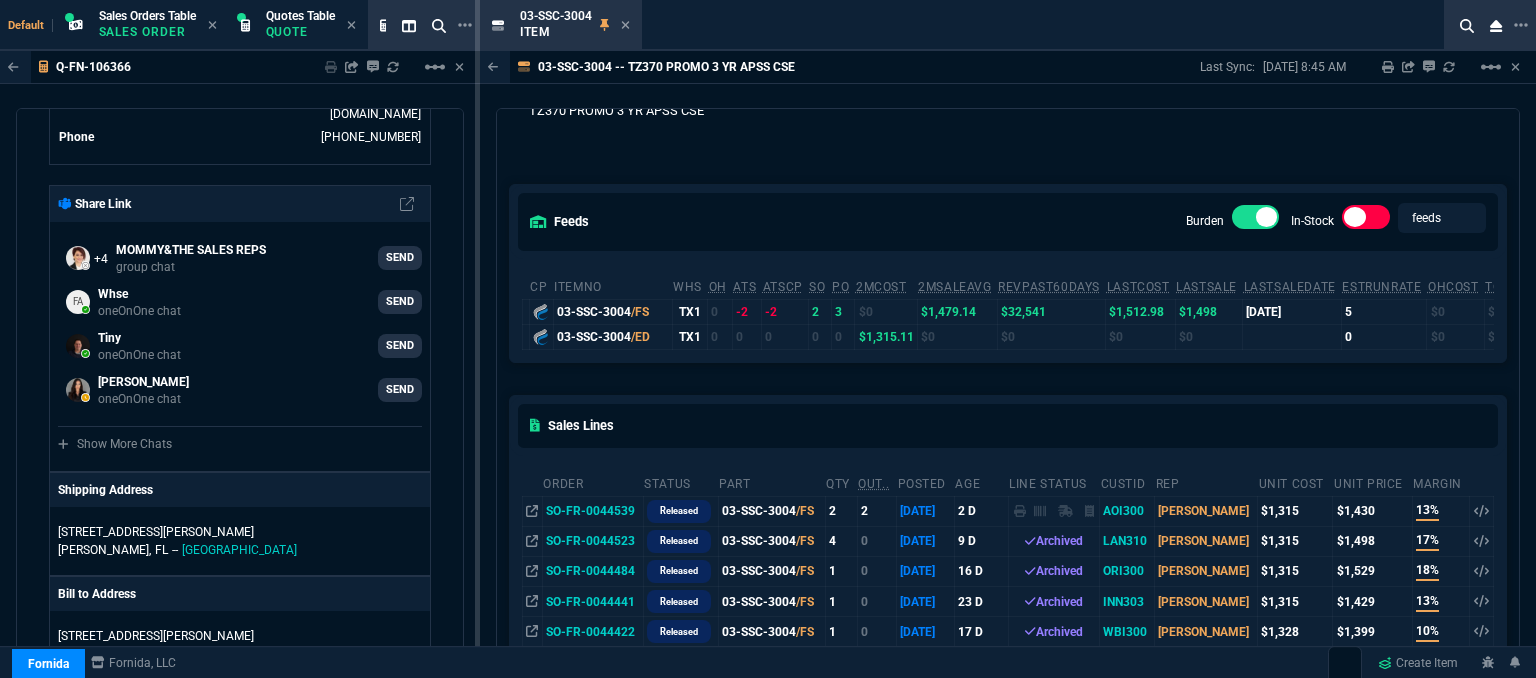 scroll, scrollTop: 100, scrollLeft: 0, axis: vertical 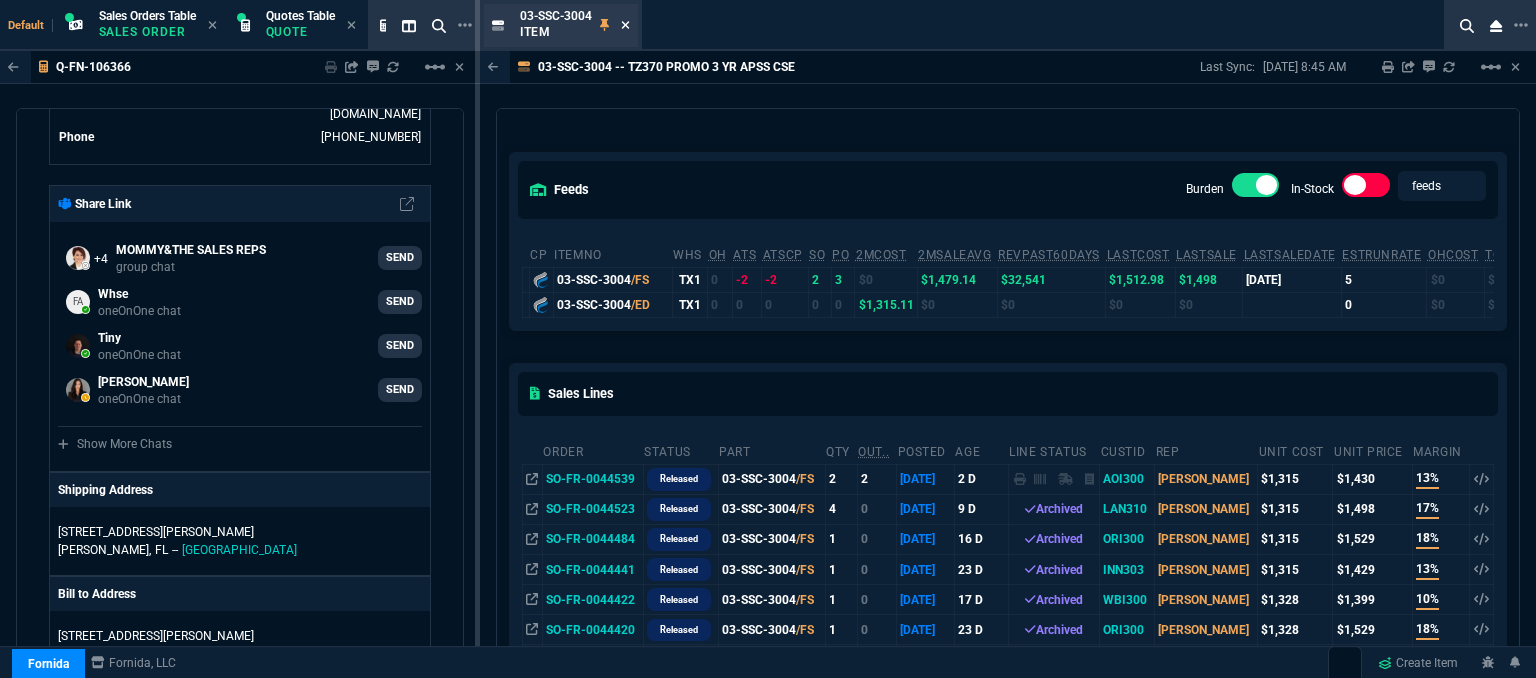 click 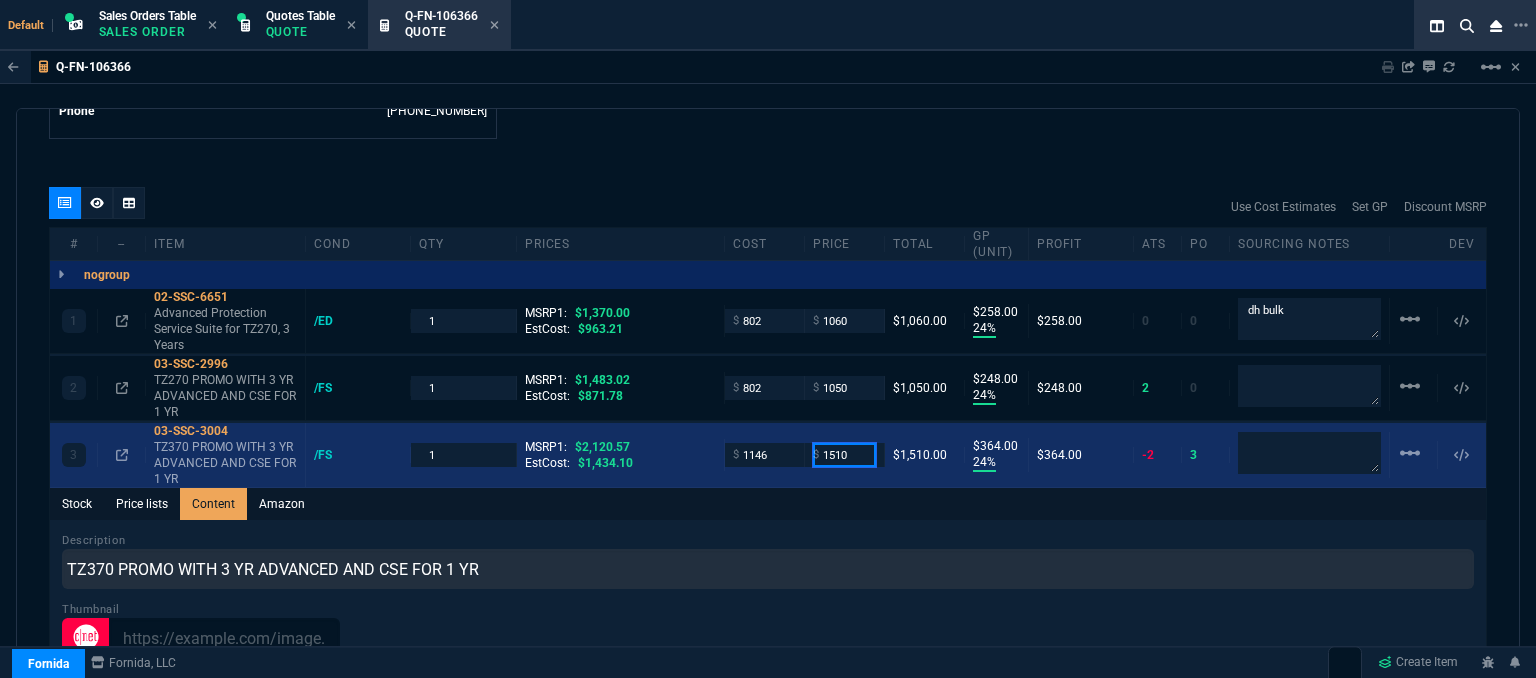 click on "1510" at bounding box center (844, 454) 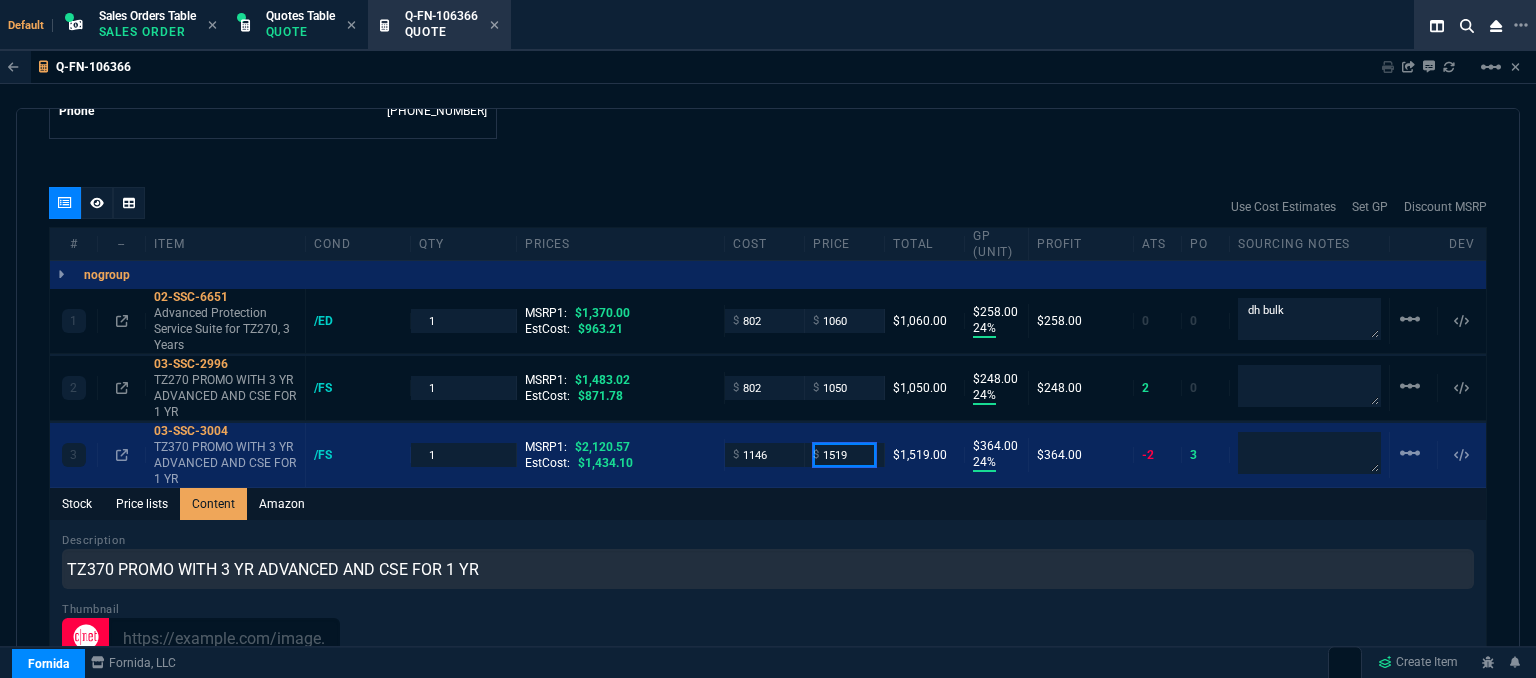 type on "1519" 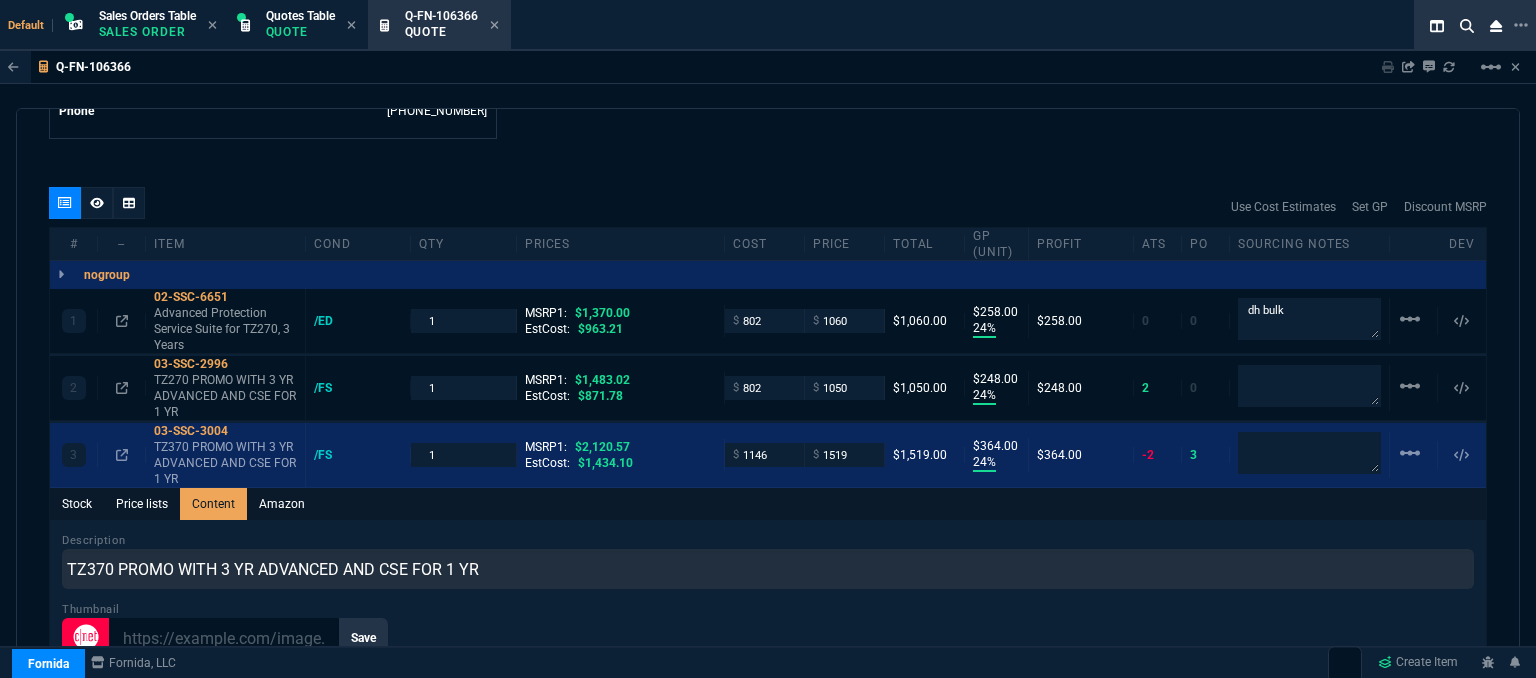 click on "Stock Price lists Content Amazon" at bounding box center [768, 504] 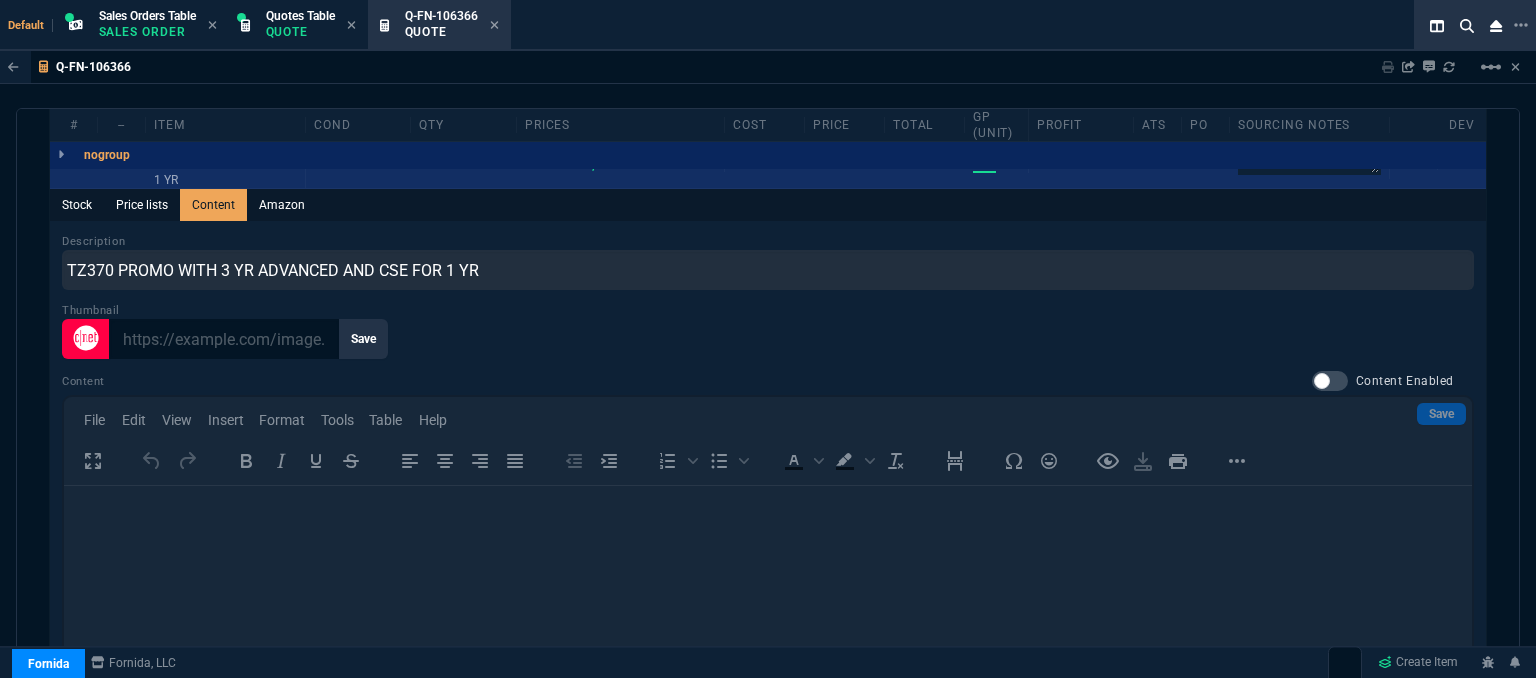 scroll, scrollTop: 1492, scrollLeft: 0, axis: vertical 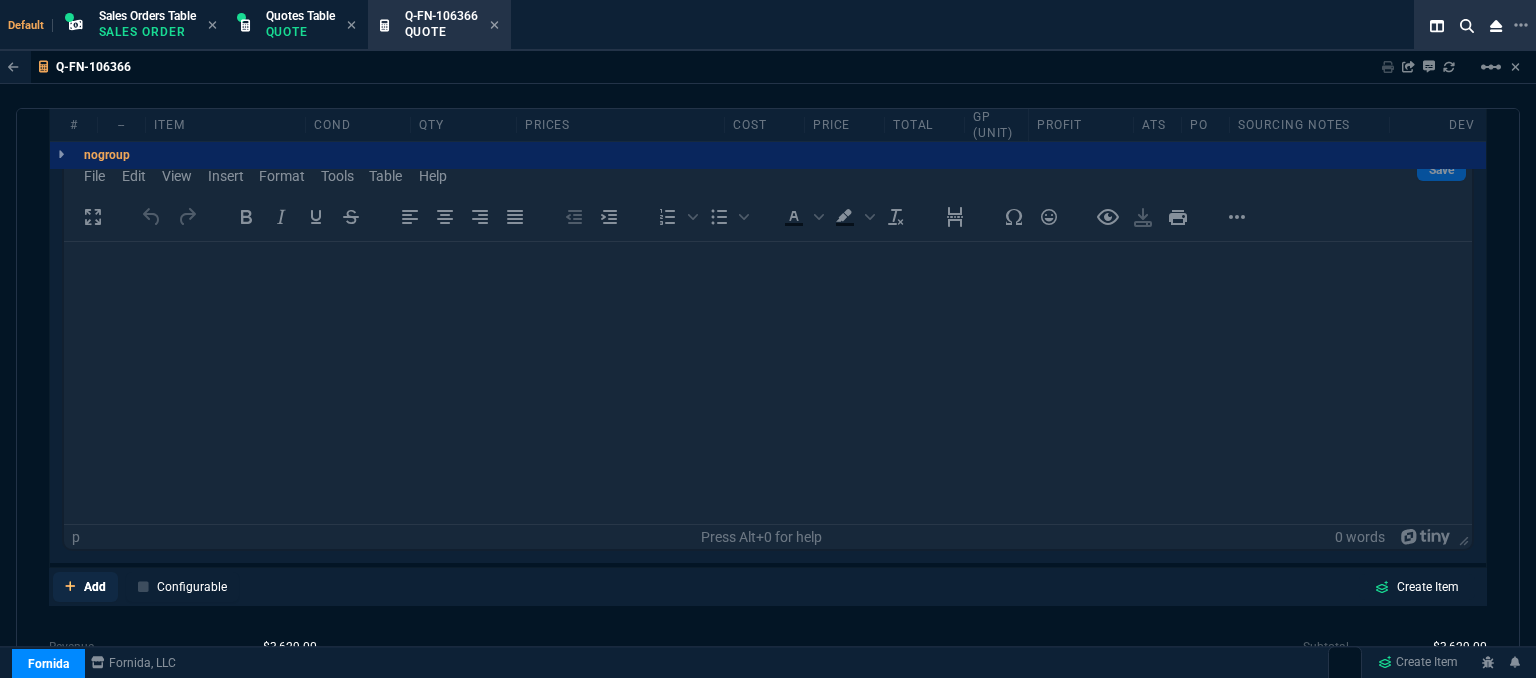 click 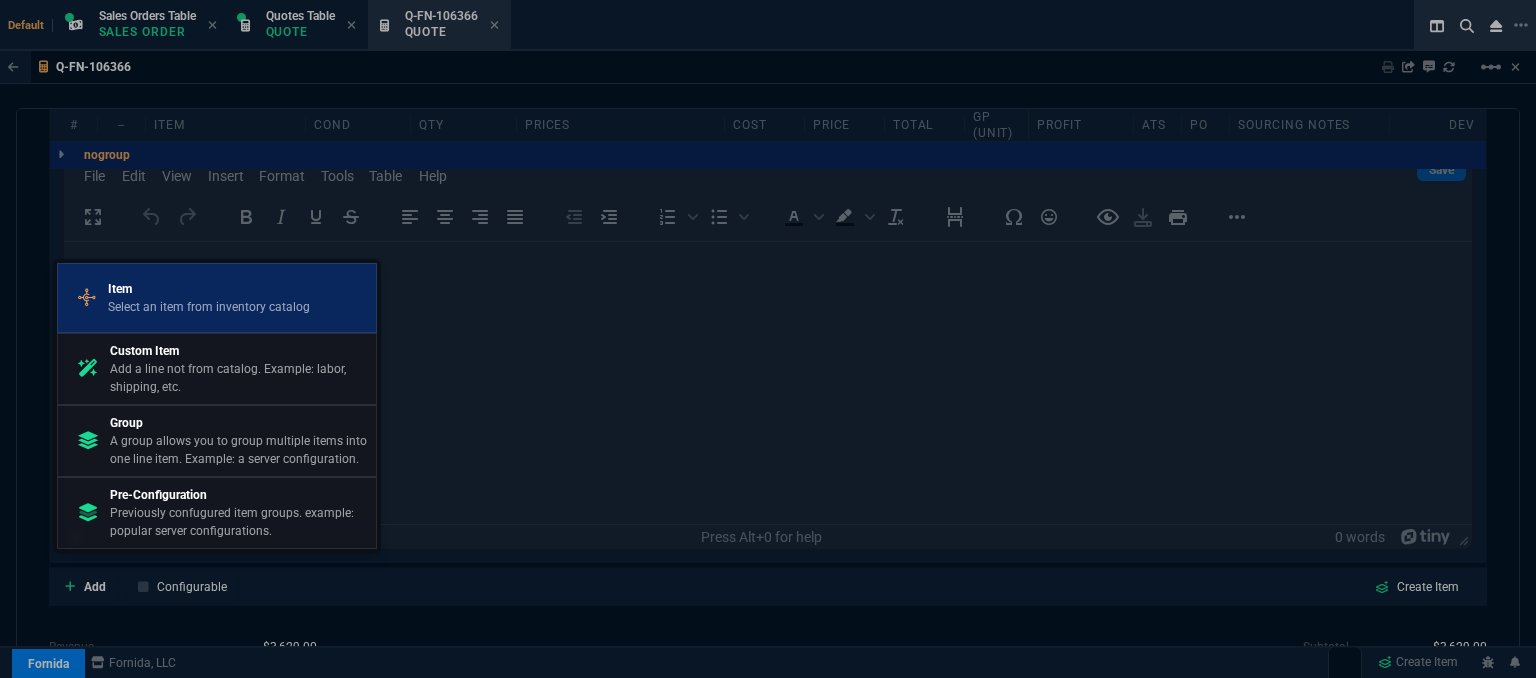 click on "Select an item from inventory catalog" at bounding box center (209, 307) 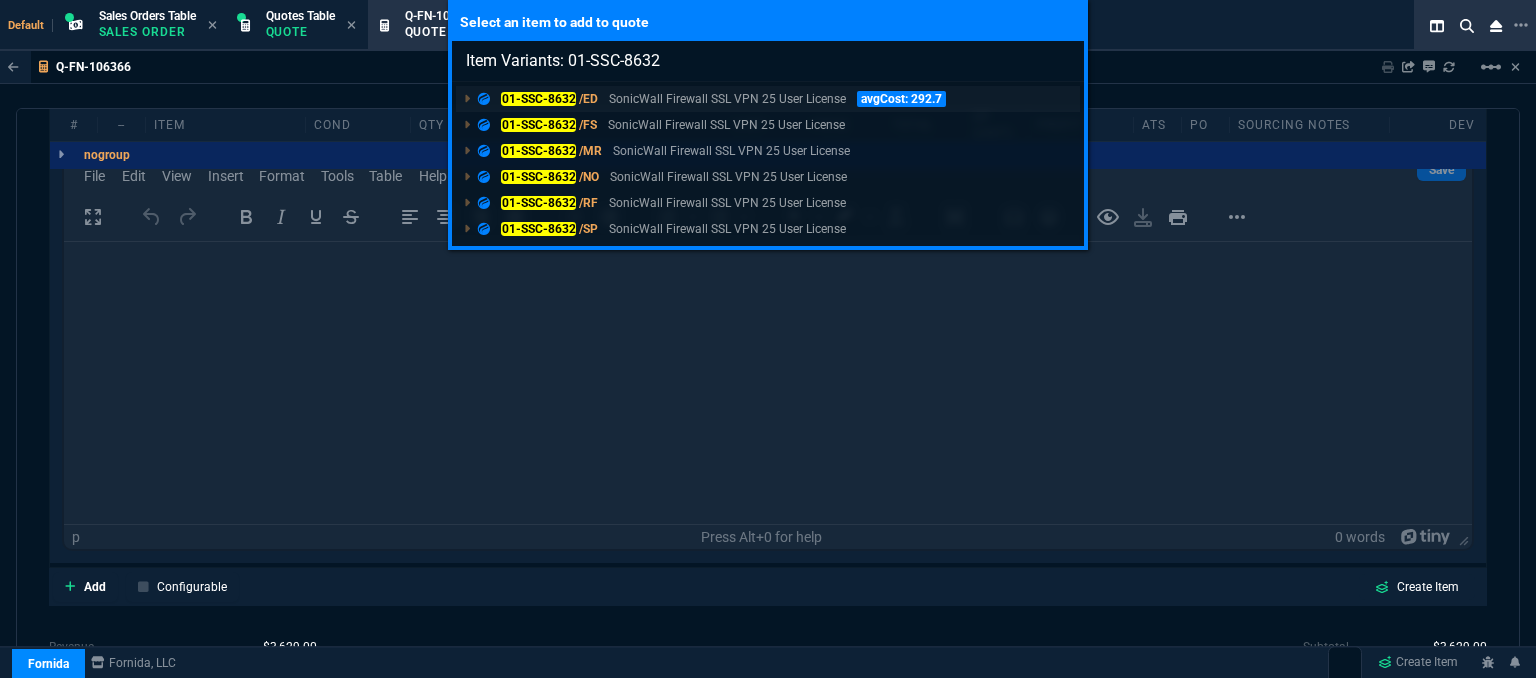 type on "Item Variants: 01-SSC-8632" 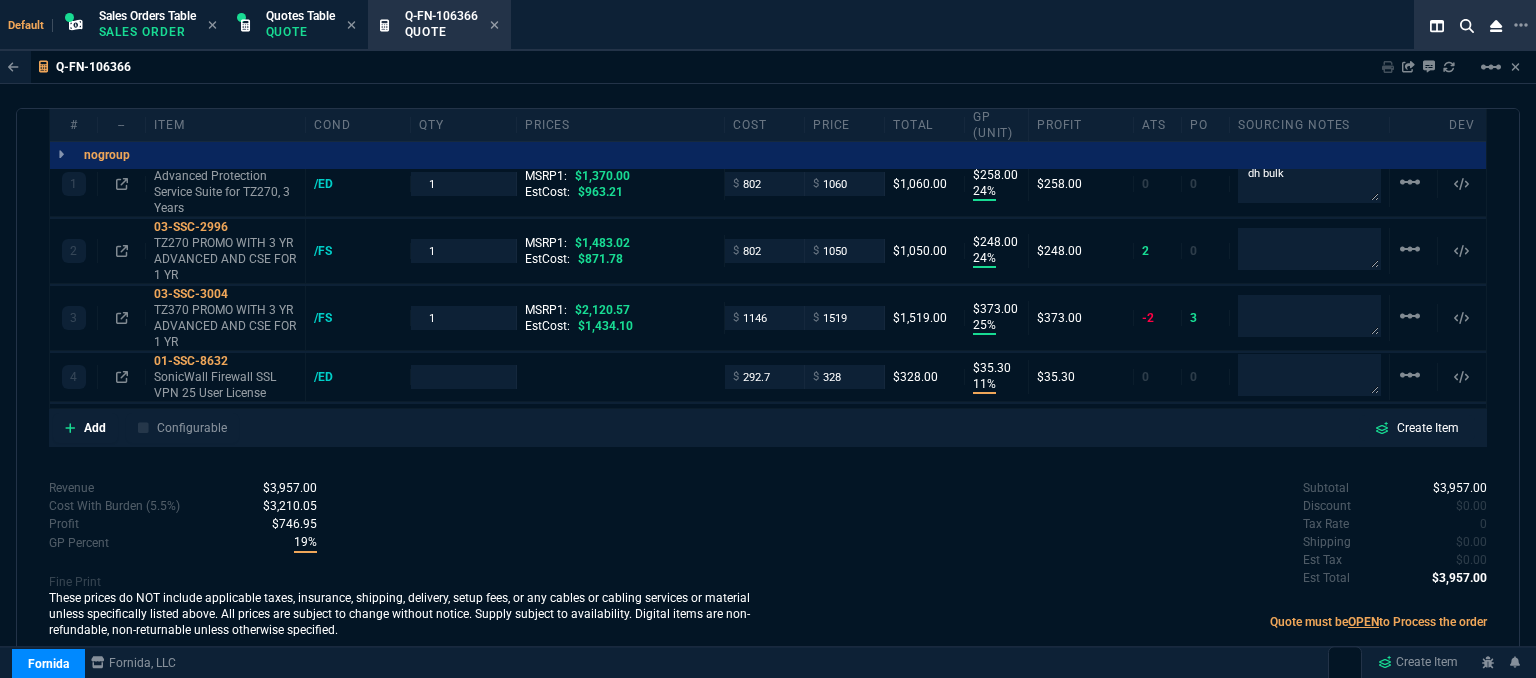 scroll, scrollTop: 0, scrollLeft: 0, axis: both 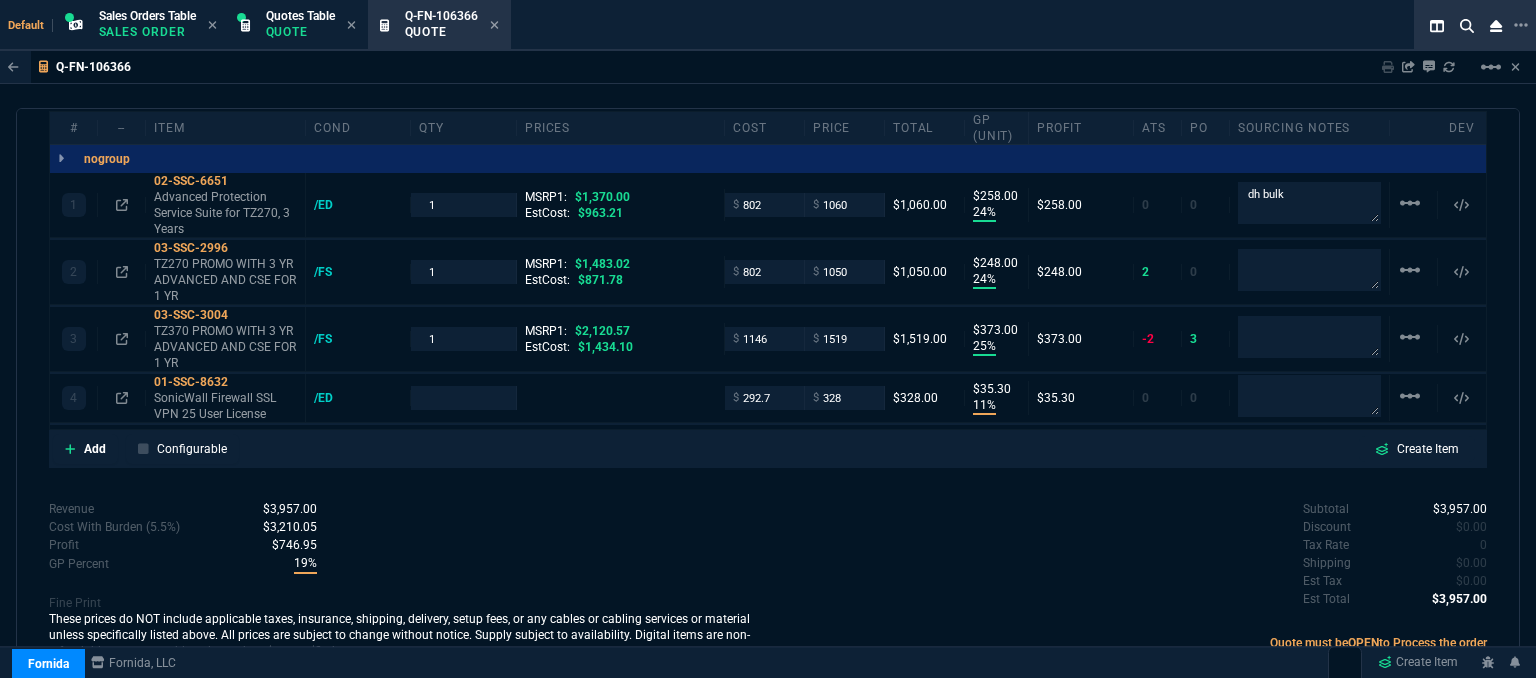 type on "24" 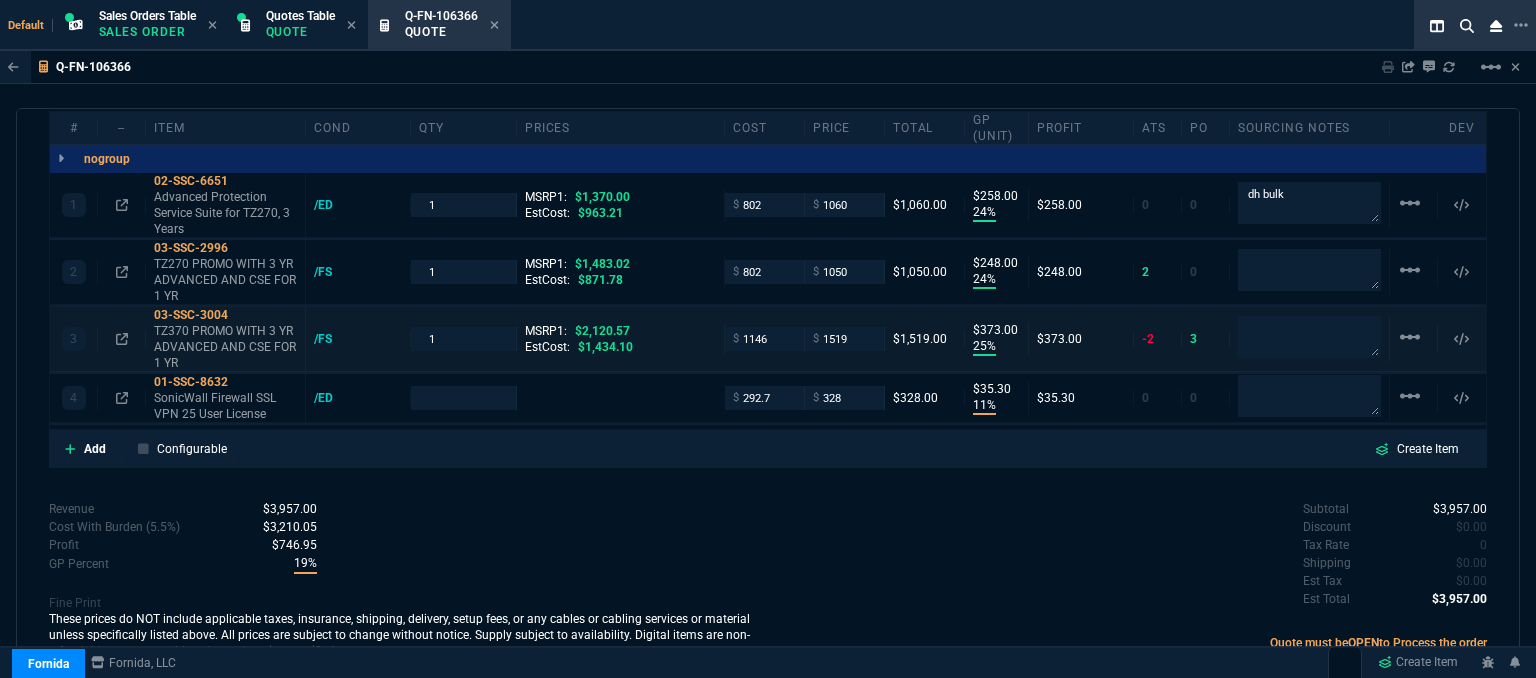 type on "23" 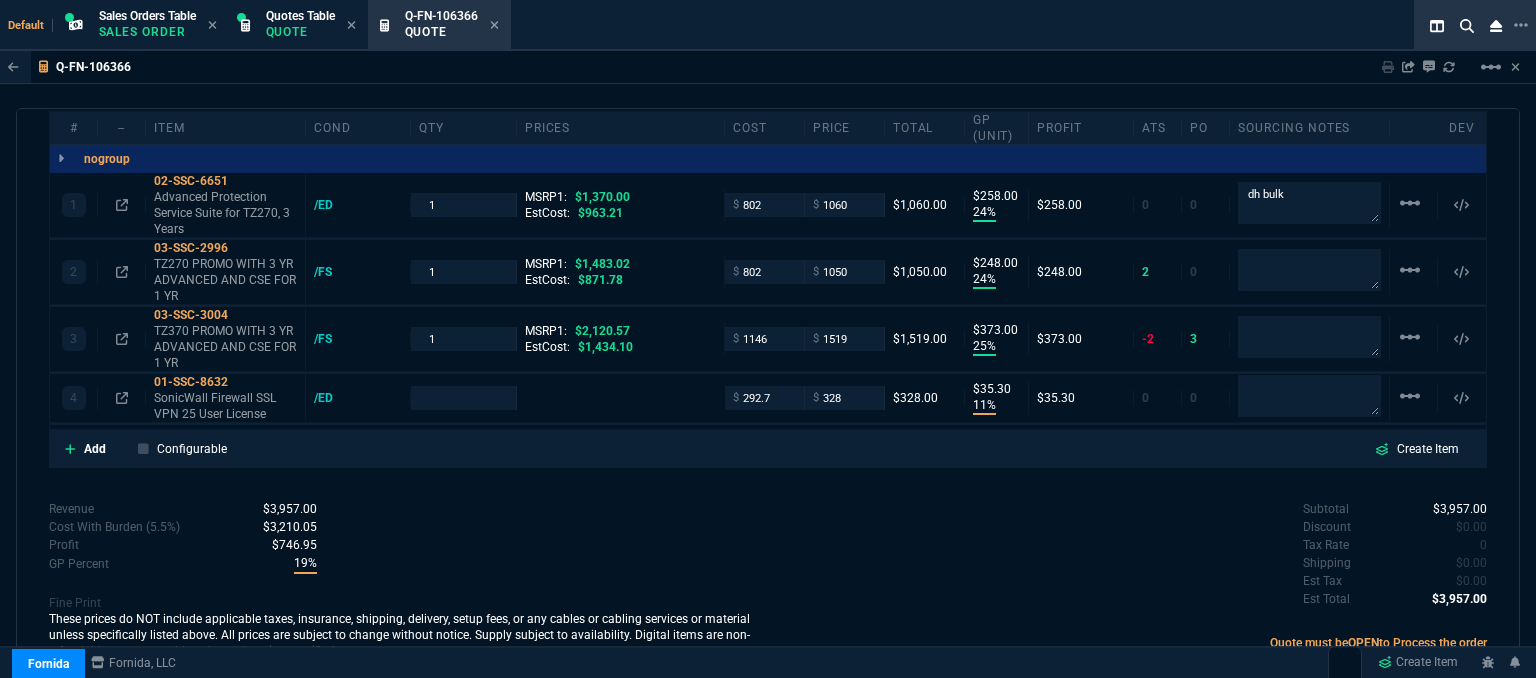 type on "450" 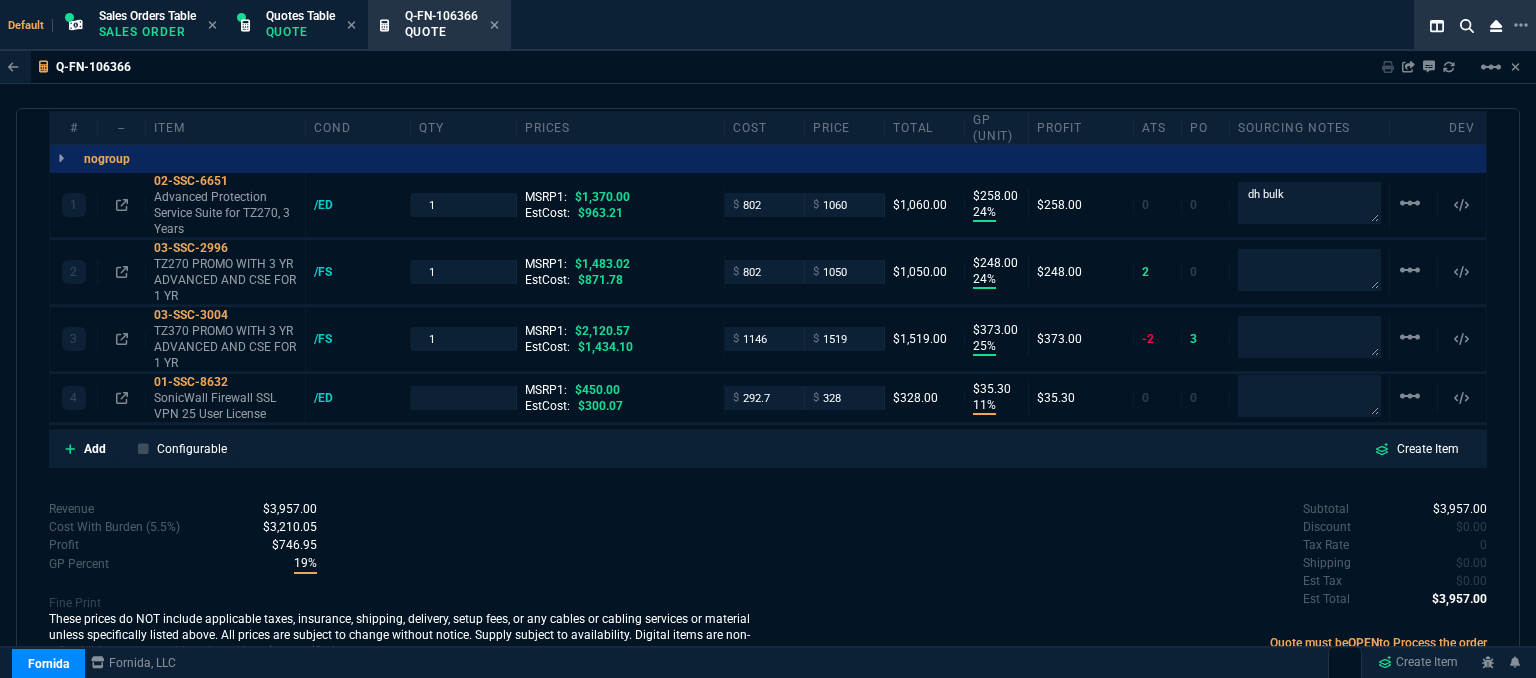 type on "27" 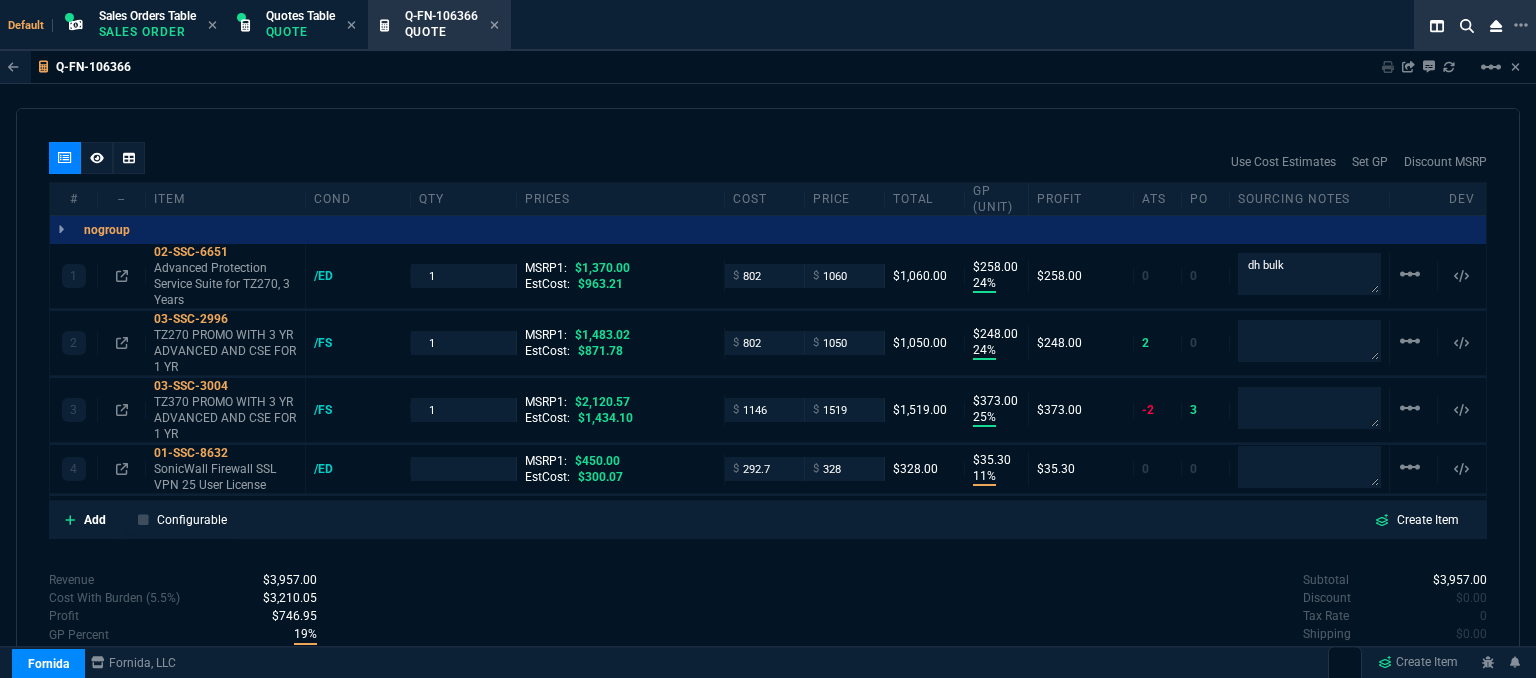 scroll, scrollTop: 1108, scrollLeft: 0, axis: vertical 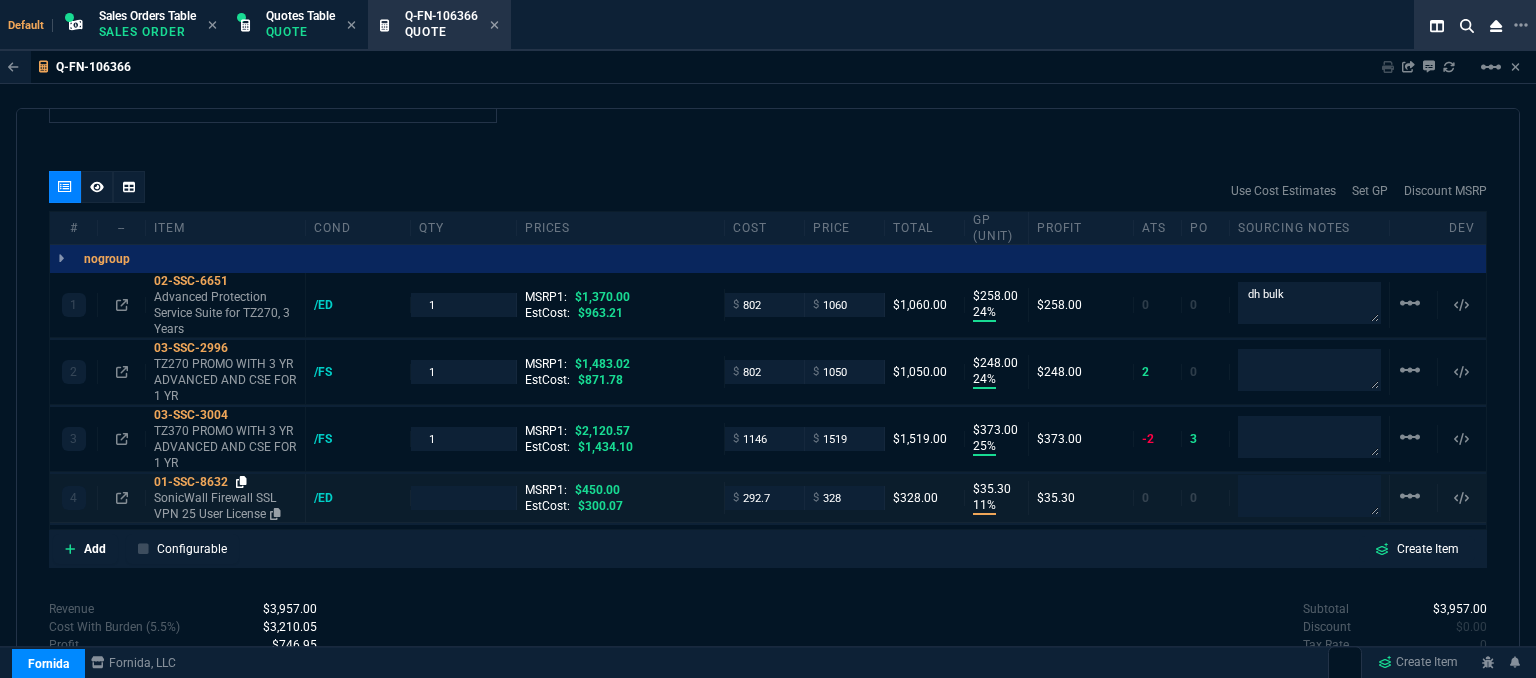 click 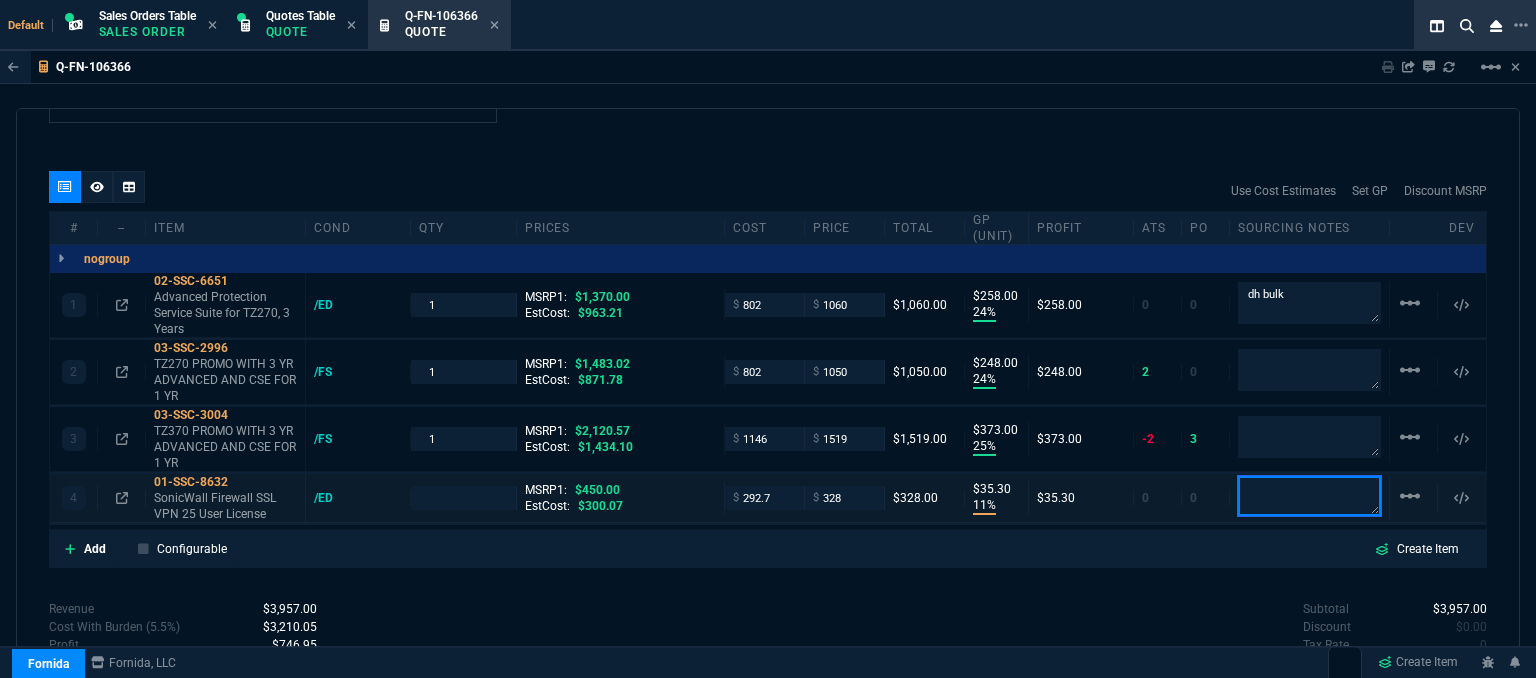 click at bounding box center (1309, 496) 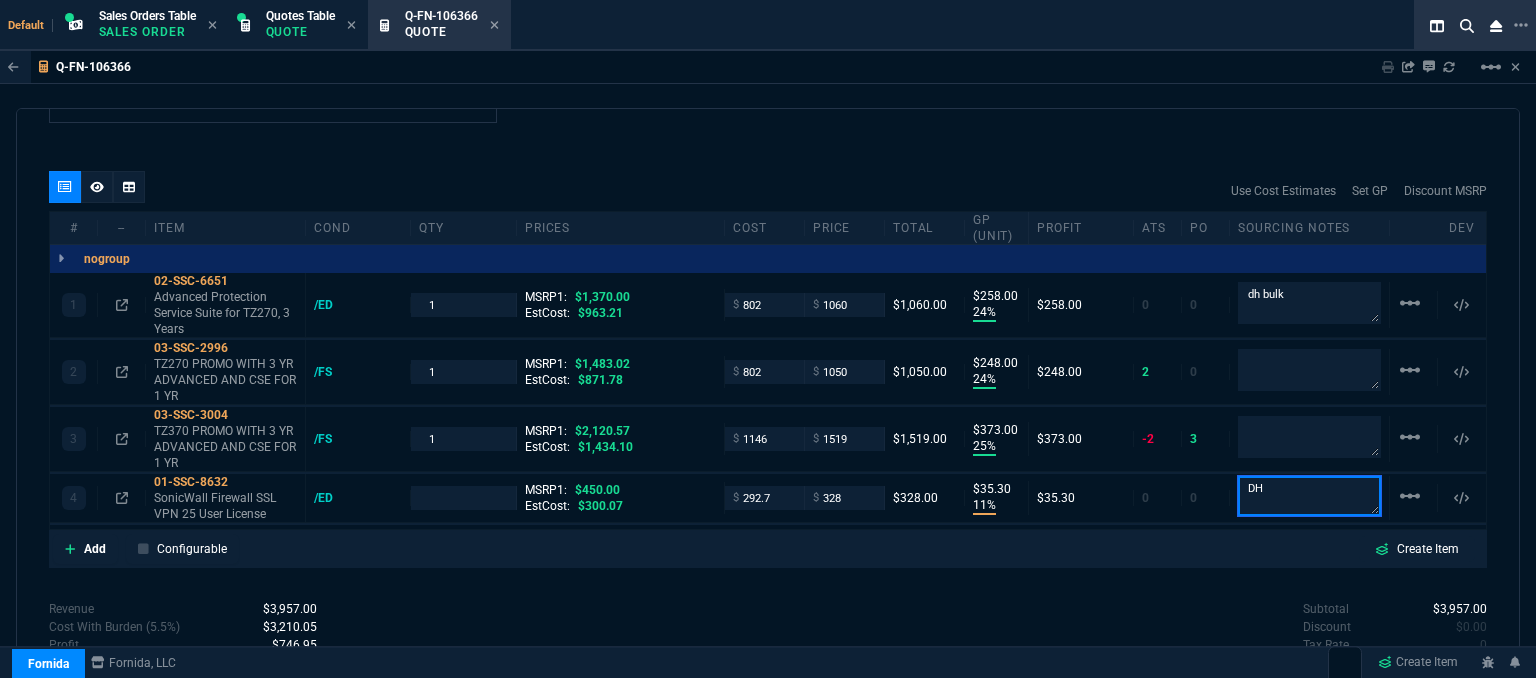 type on "DH" 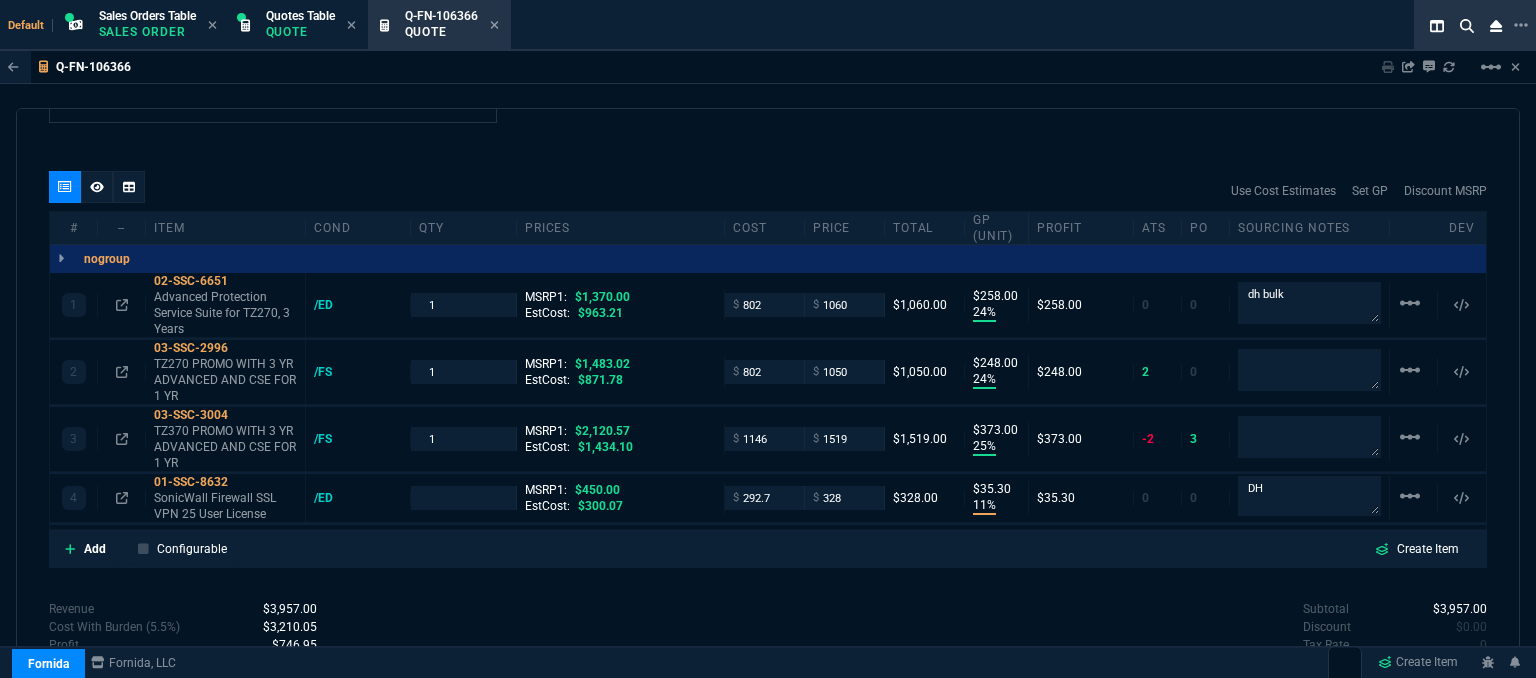 click on "quote   Q-FN-106366  Naven Kumar draft Fornida, LLC 2609 Technology Dr Suite 300 Plano, TX 75074 Details Number Q-FN-106366  Order ID Q-FN-106366  Customer Code NAV300  Total Units 4  Expires Fri - 7/25/25, 1:51 PM Creator fiona.rossi@fornida.com  Created Fri - 7/11/25, 1:51 PM Print Specs Number Q-FN-106366  Customer ID NAV300  Customer Name Naven Kumar  Expires 7/25/25,  8:51 AM  Customer PO # --  Payment Terms --  Shipping Agent FEDEX | GRD  Customer Customer Code NAV300  Customer Name Naven Kumar  Customer PO # empty  Payment Terms --  email navenkmr@yahoo.com  phone (813) 625-6256     Origin  existing / email   Origin Comment    Staff Sales Person ROSS  Engineer 1 --  Engineer 2 --  Shipping Ship Date -- Agent FEDEX  Agent Service GRD  Account Id --  Sales Order* Number --  id --  Account Manager Name Fiona  Email fiona.rossi@fornida.com  Phone 469-249-2107  Fornida, LLC 2609 Technology Dr Suite 300 Plano, TX 75074  Share Link  MOMMY&THE SALES REPS group chat SEND Whse oneOnOne chat SEND Tiny SEND SEND" at bounding box center [768, 396] 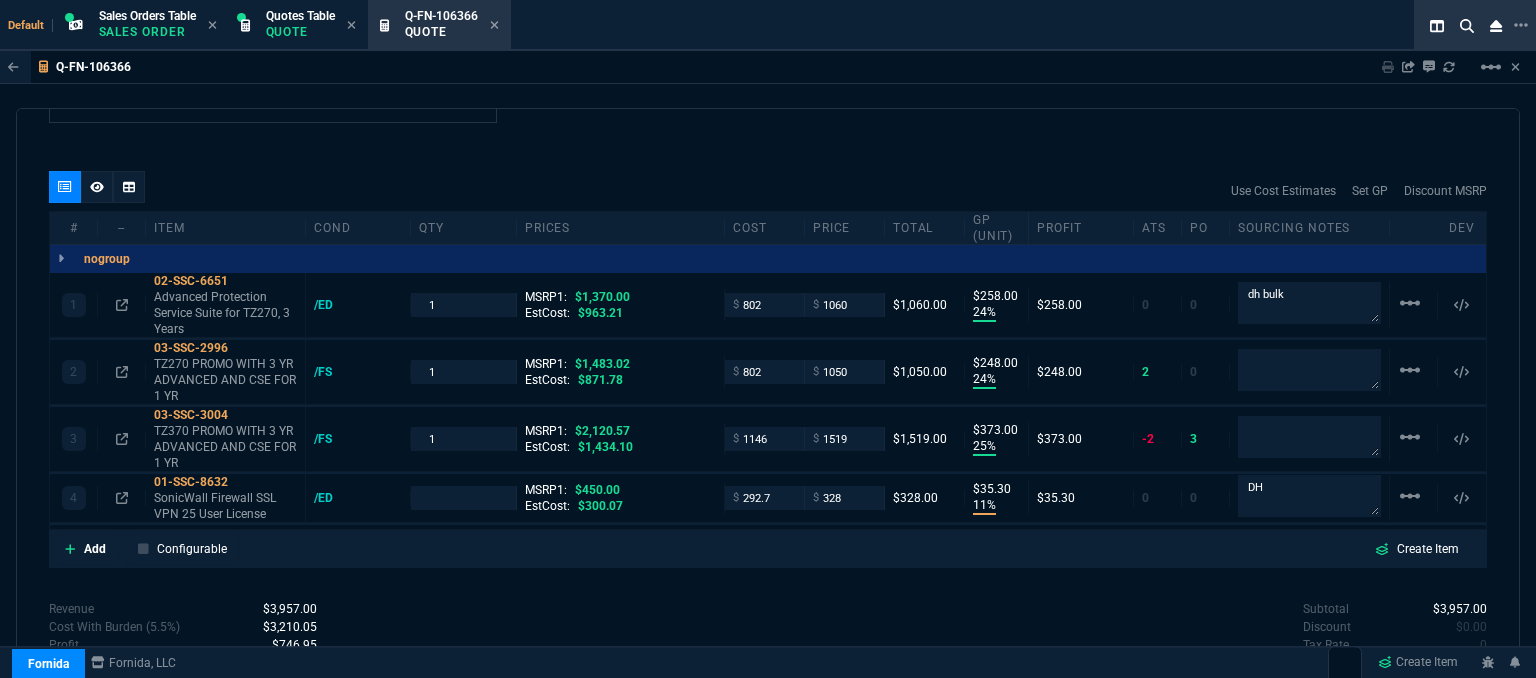 type on "1" 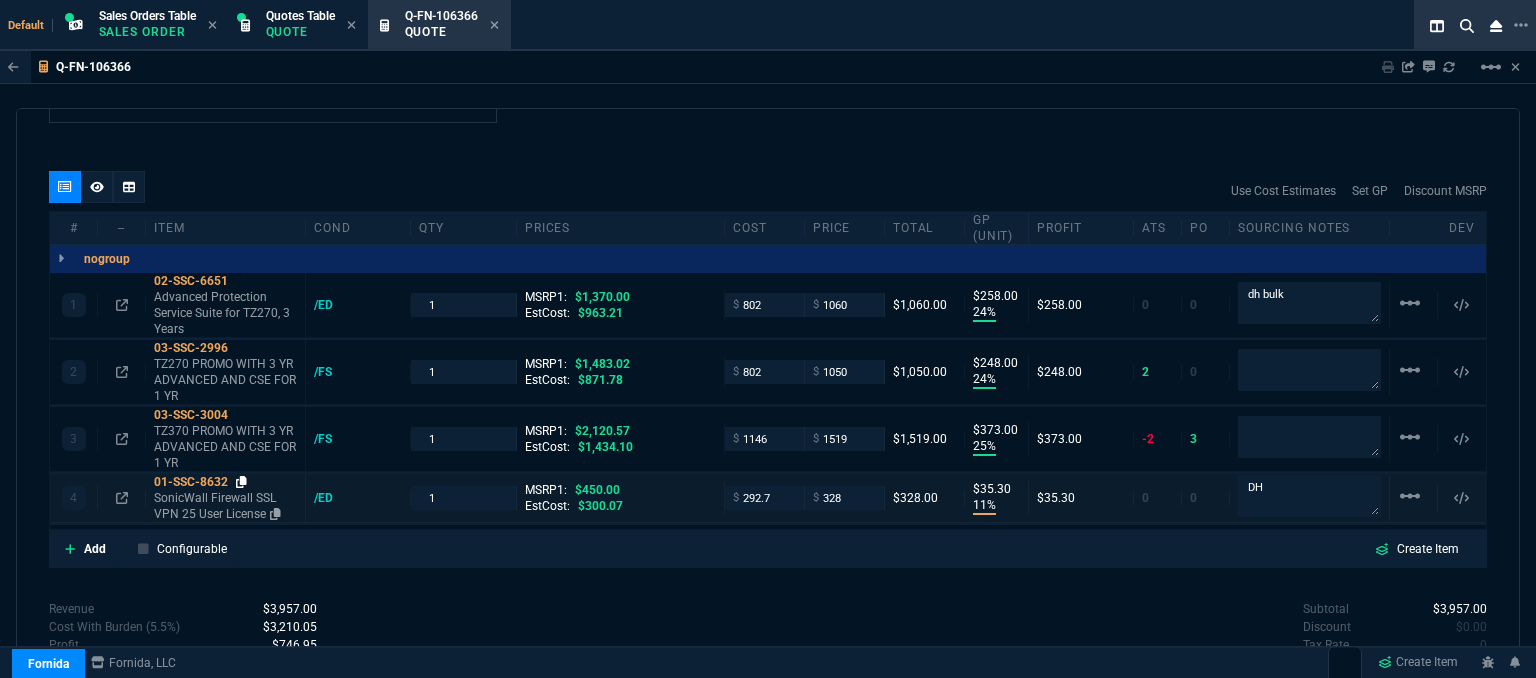 click 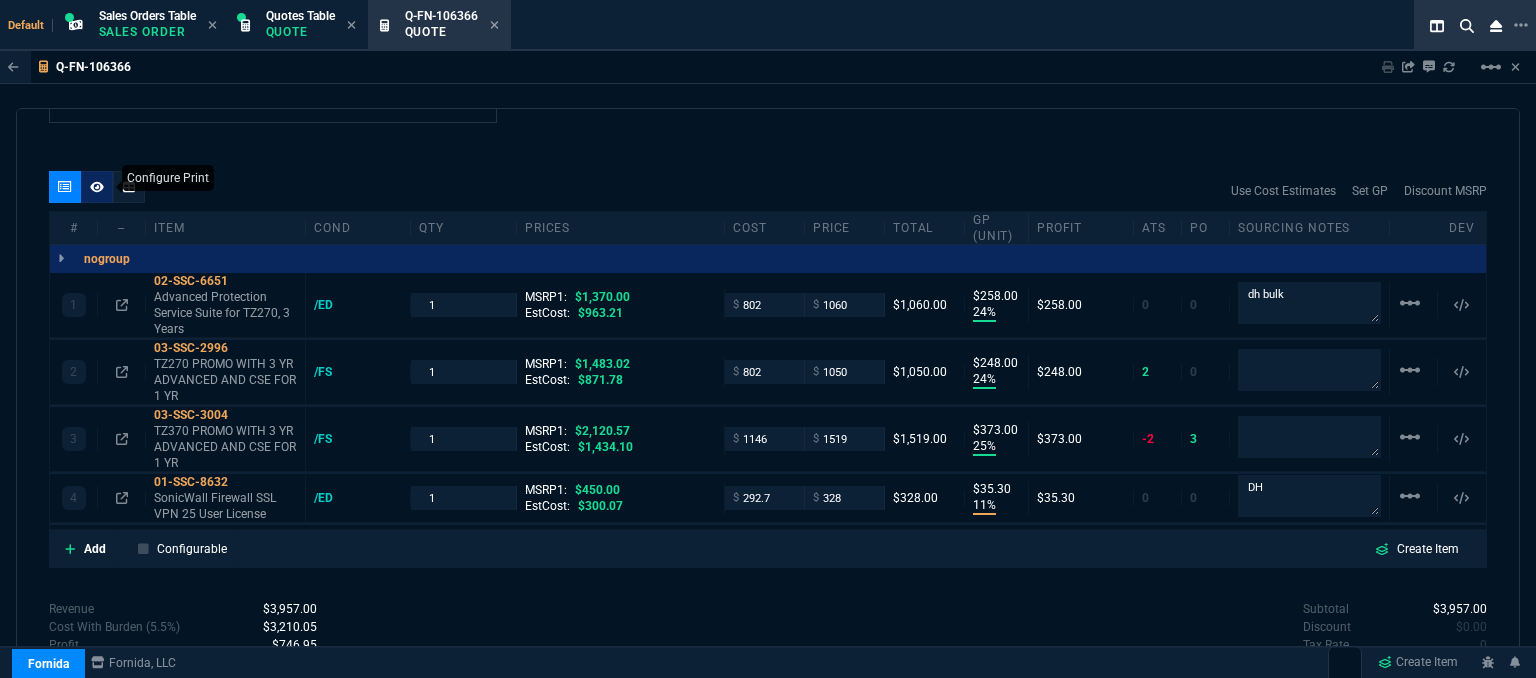 click 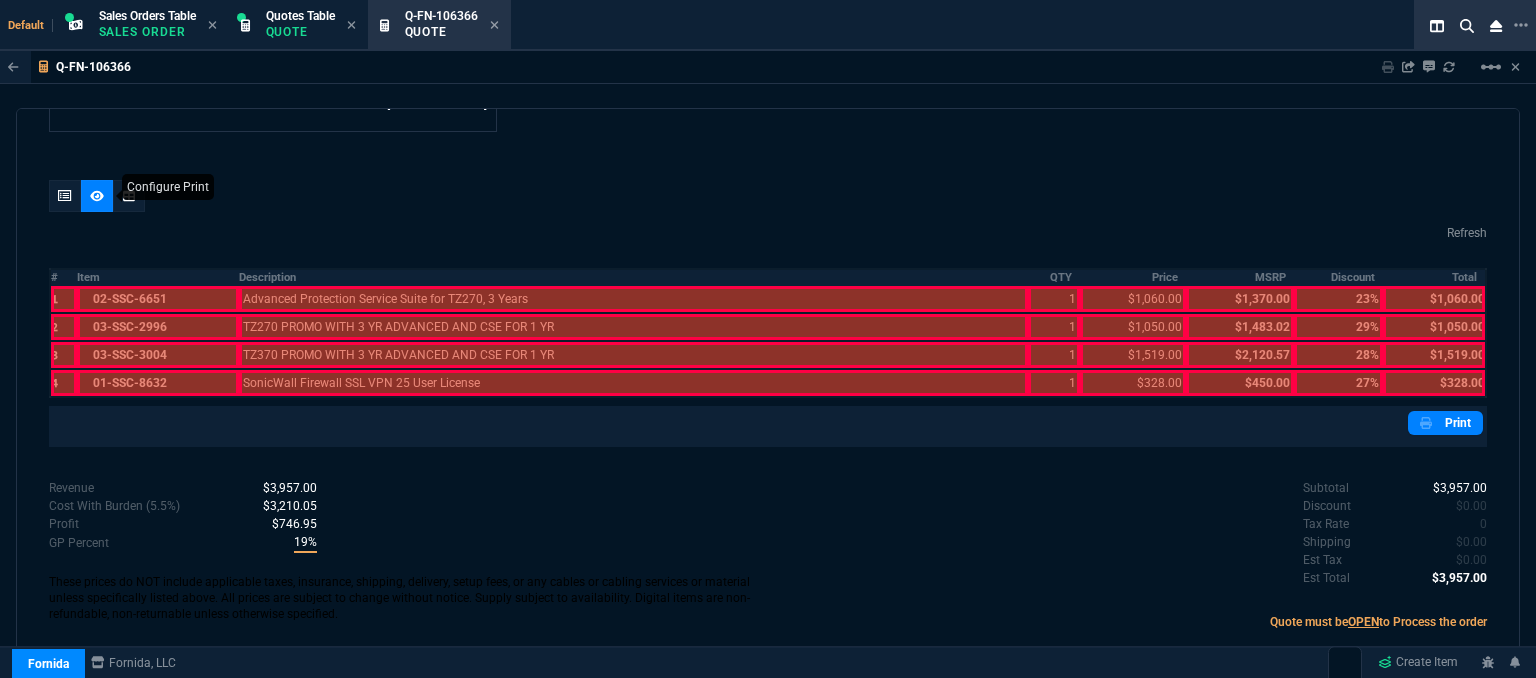 scroll, scrollTop: 1080, scrollLeft: 0, axis: vertical 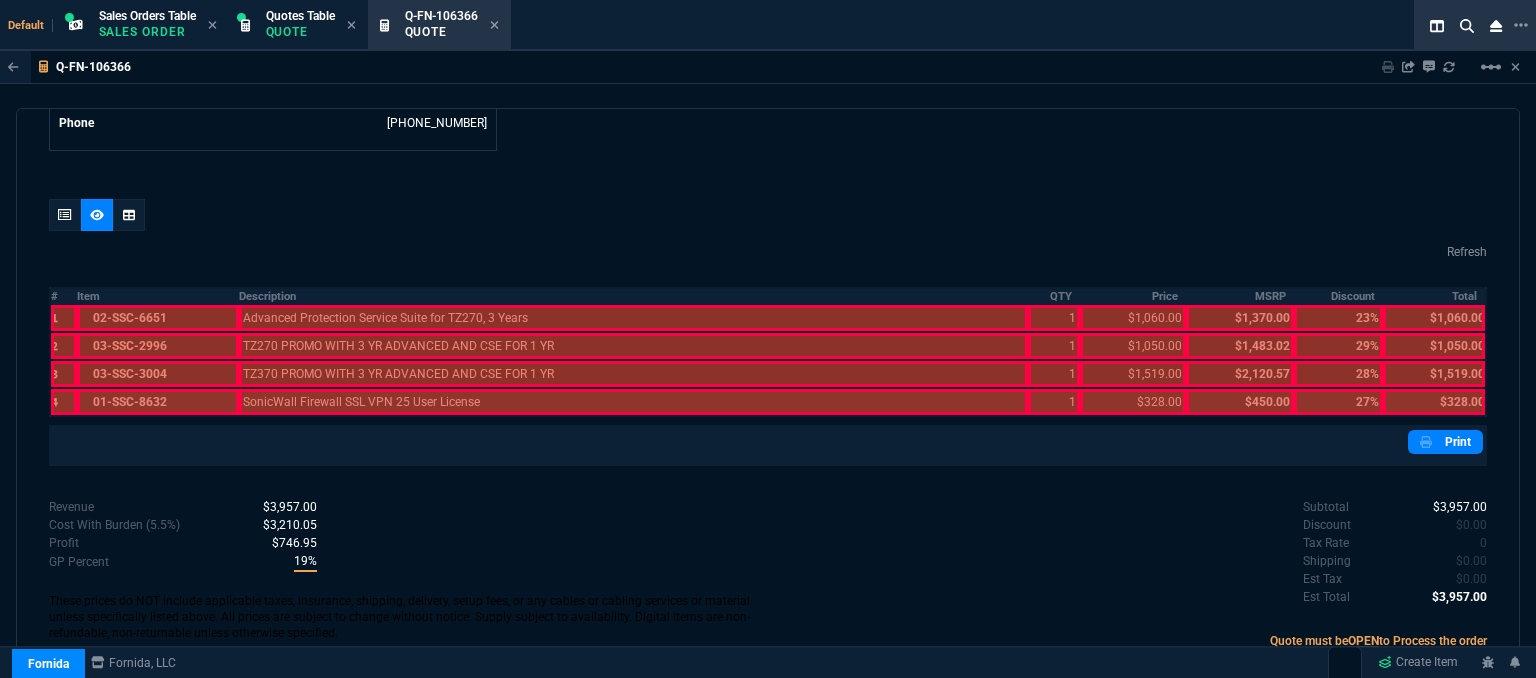click at bounding box center [157, 402] 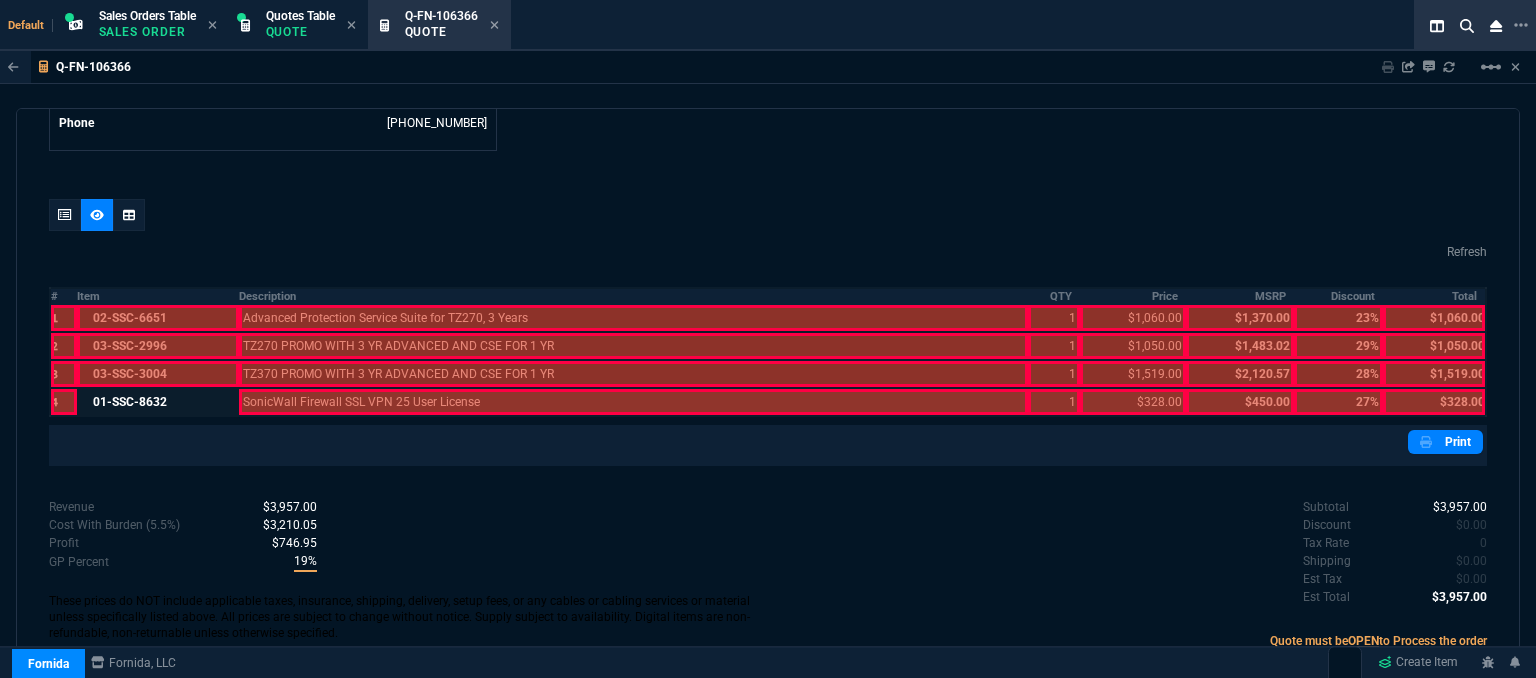 click at bounding box center [157, 374] 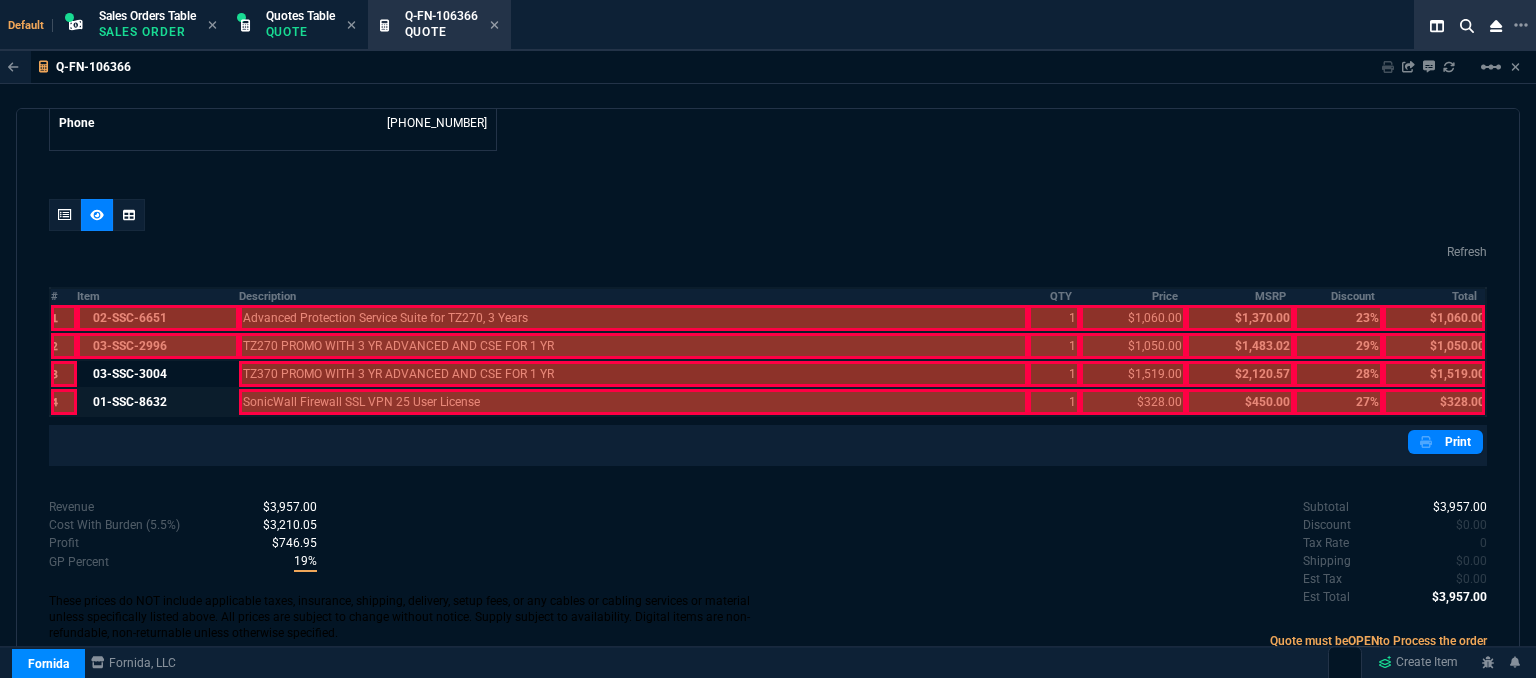 click at bounding box center [157, 346] 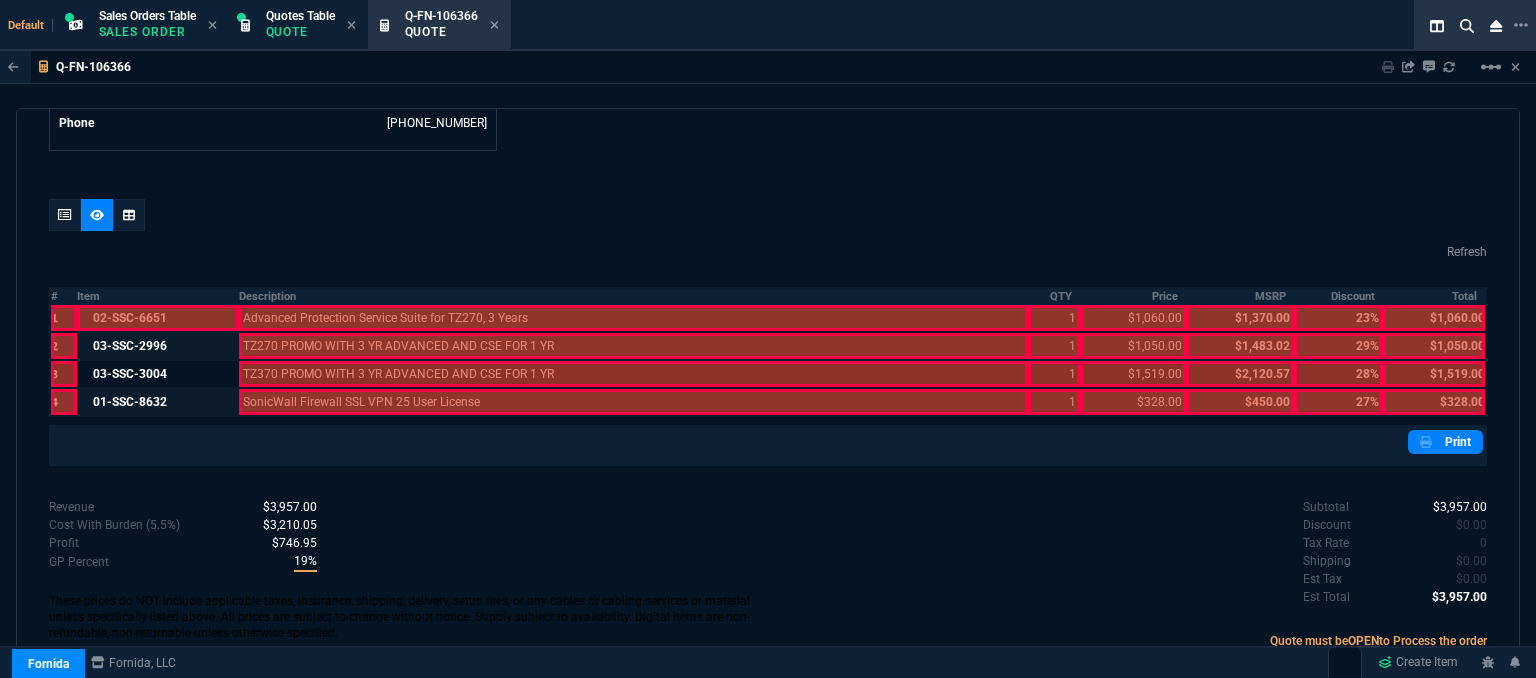 click at bounding box center (157, 318) 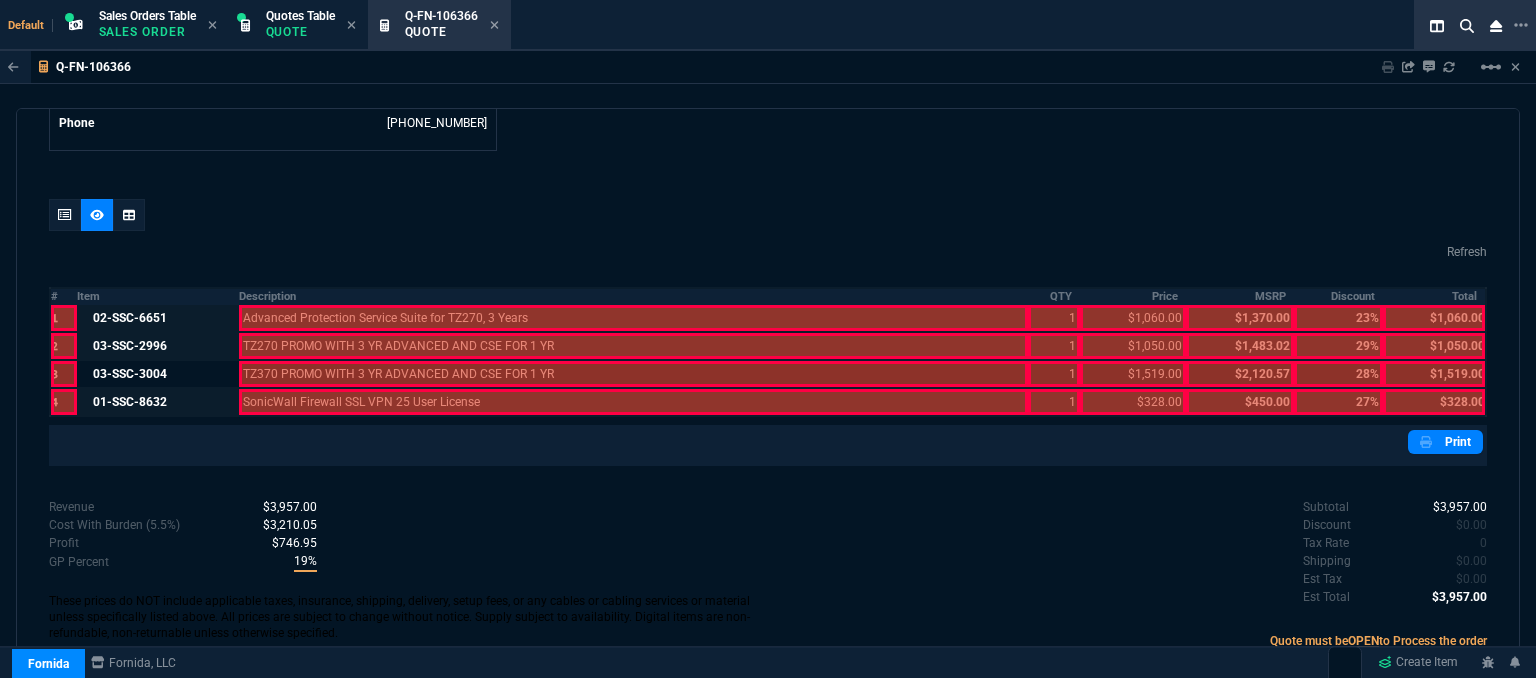 click at bounding box center (634, 402) 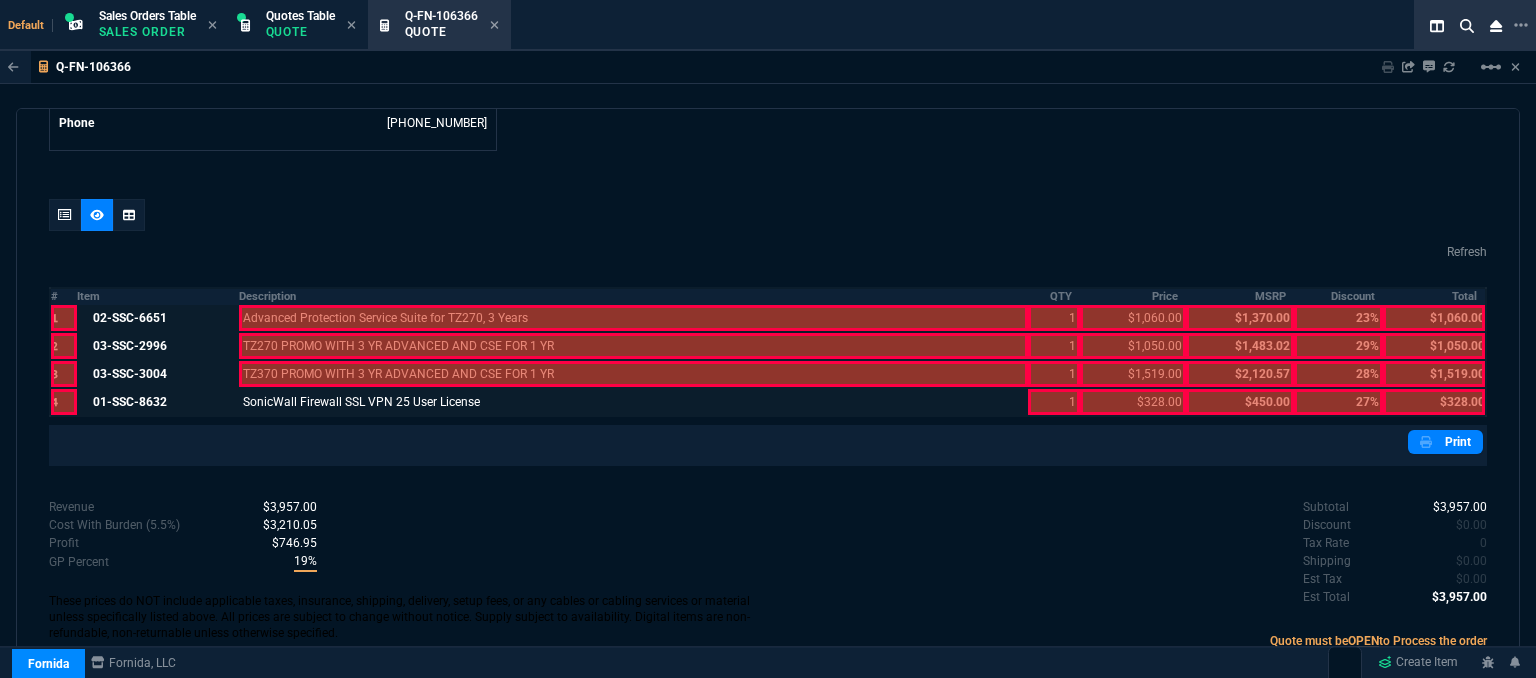 click at bounding box center [634, 374] 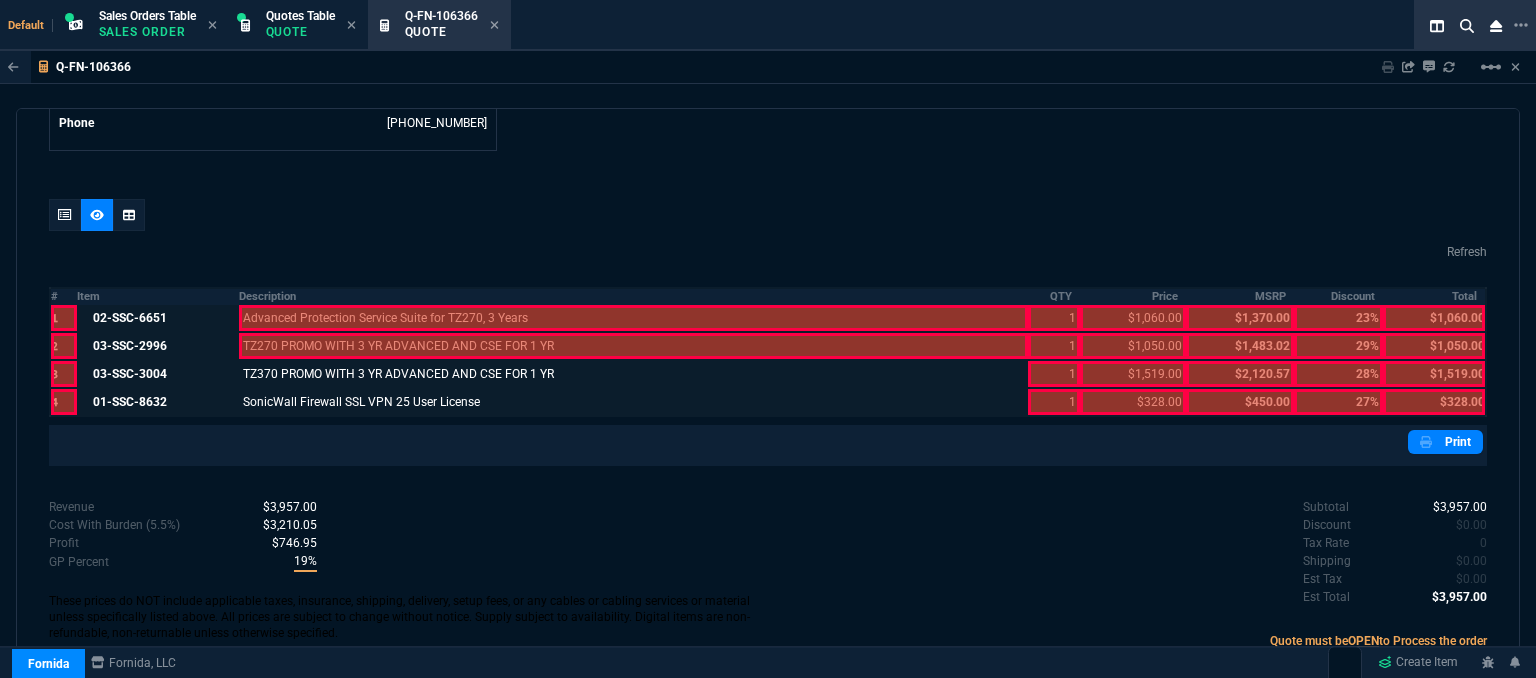 click at bounding box center (634, 346) 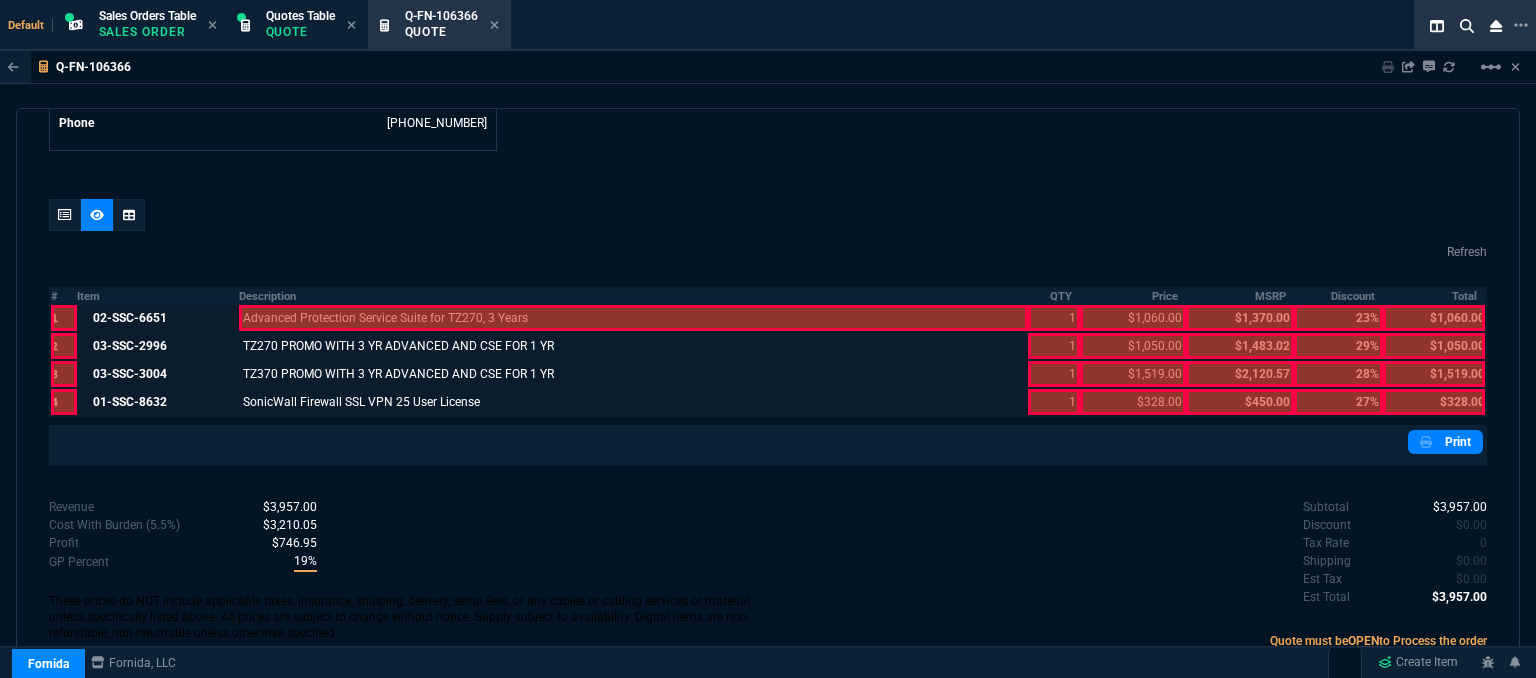 click at bounding box center (634, 318) 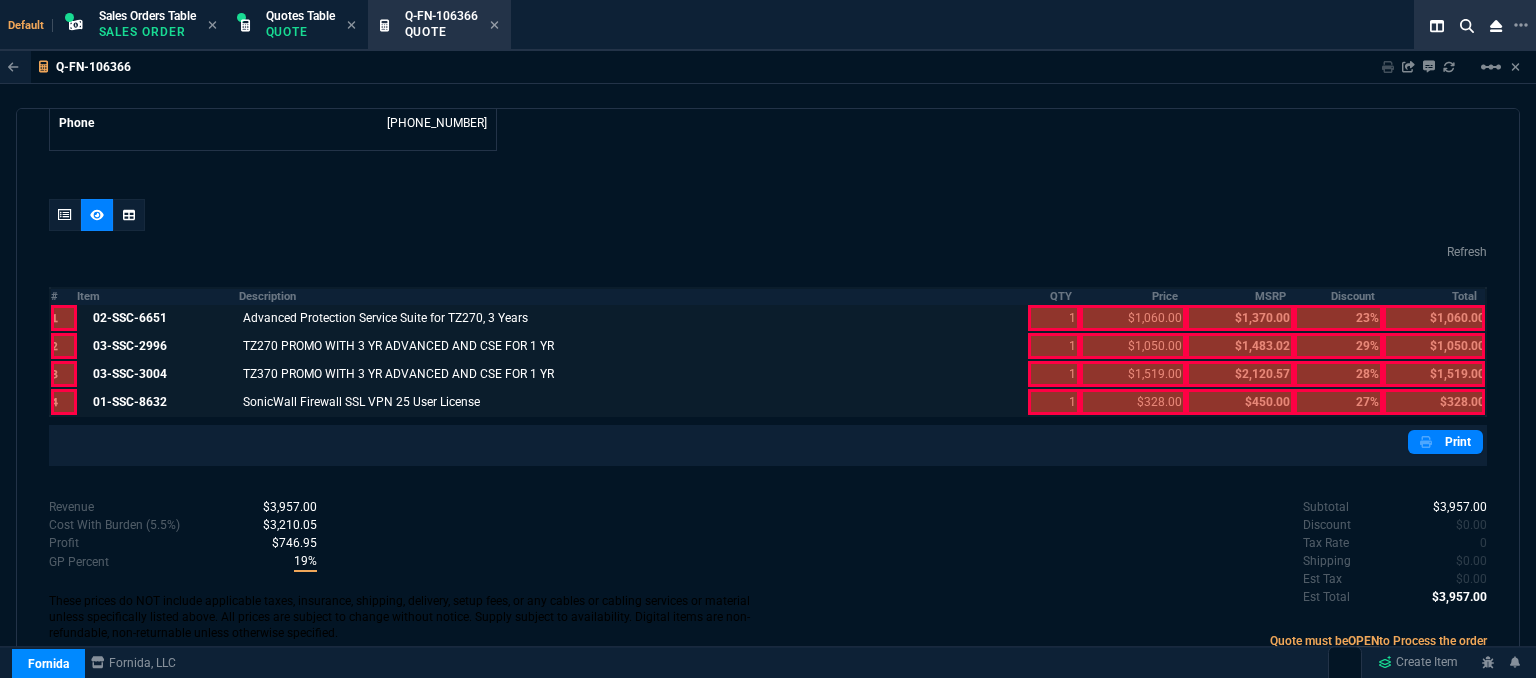 click at bounding box center [1053, 402] 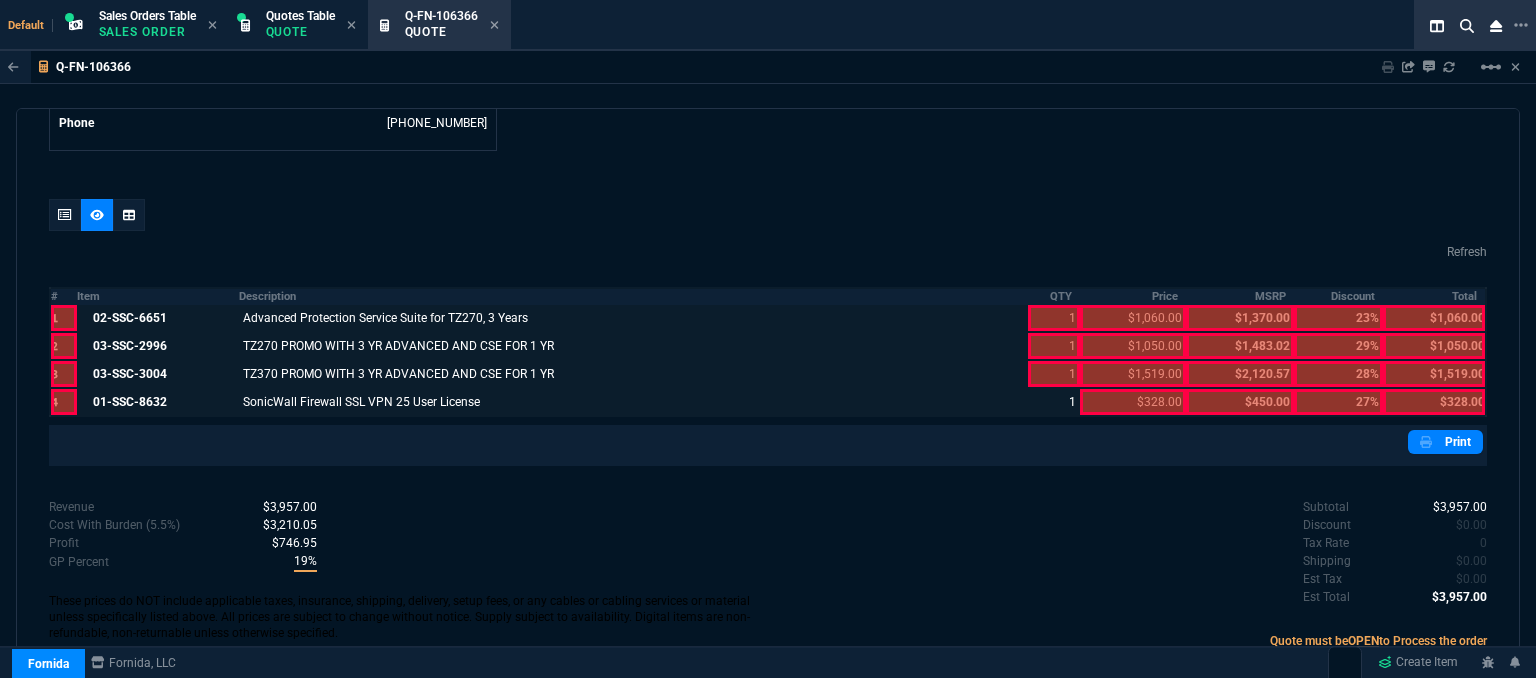 click at bounding box center [1053, 374] 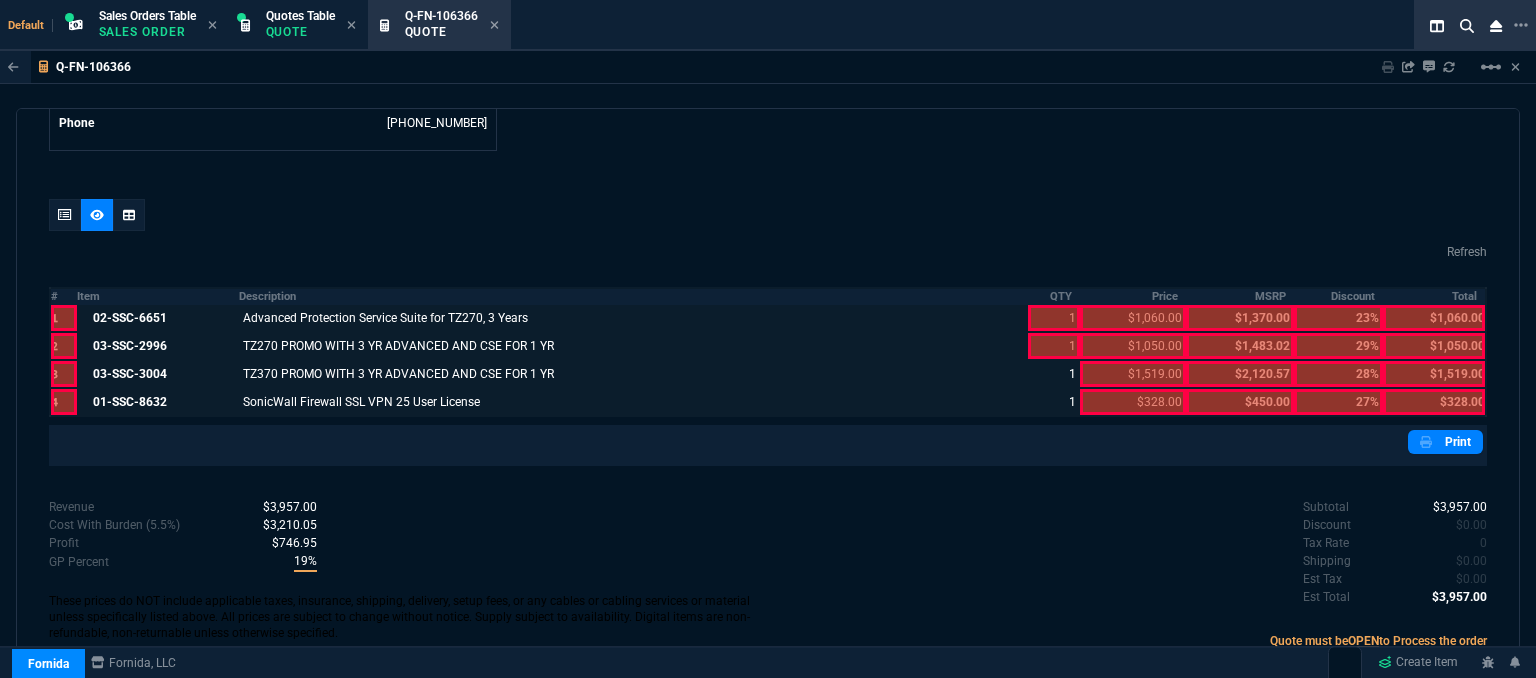click at bounding box center [1053, 346] 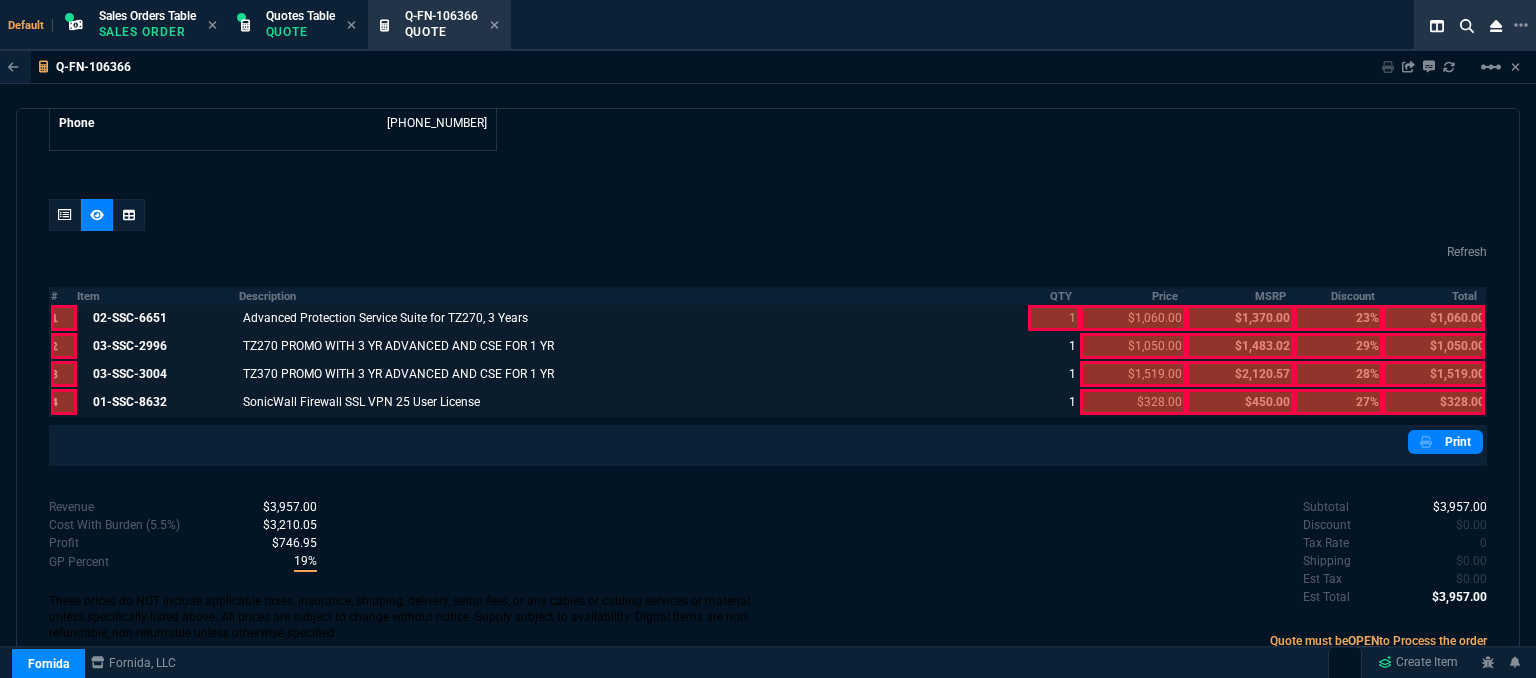 click at bounding box center (1053, 318) 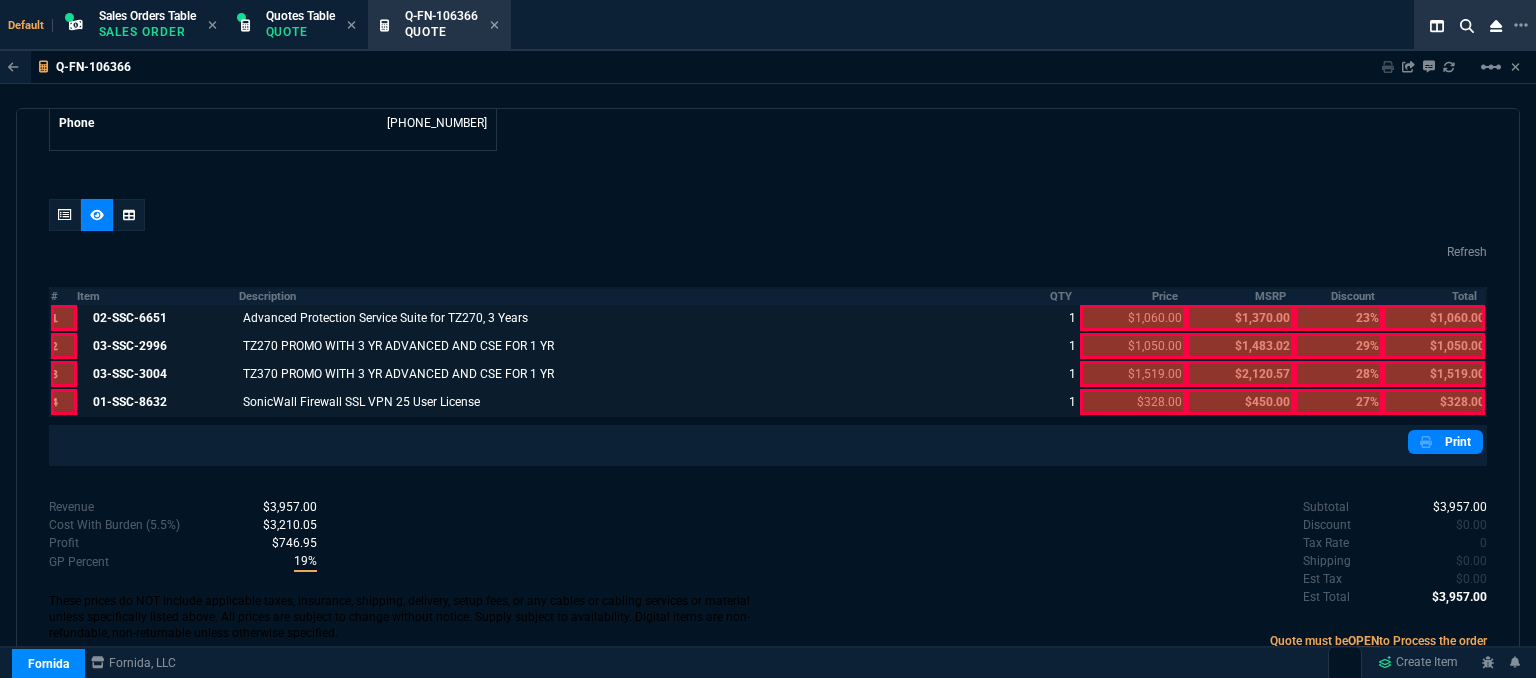click at bounding box center [1133, 402] 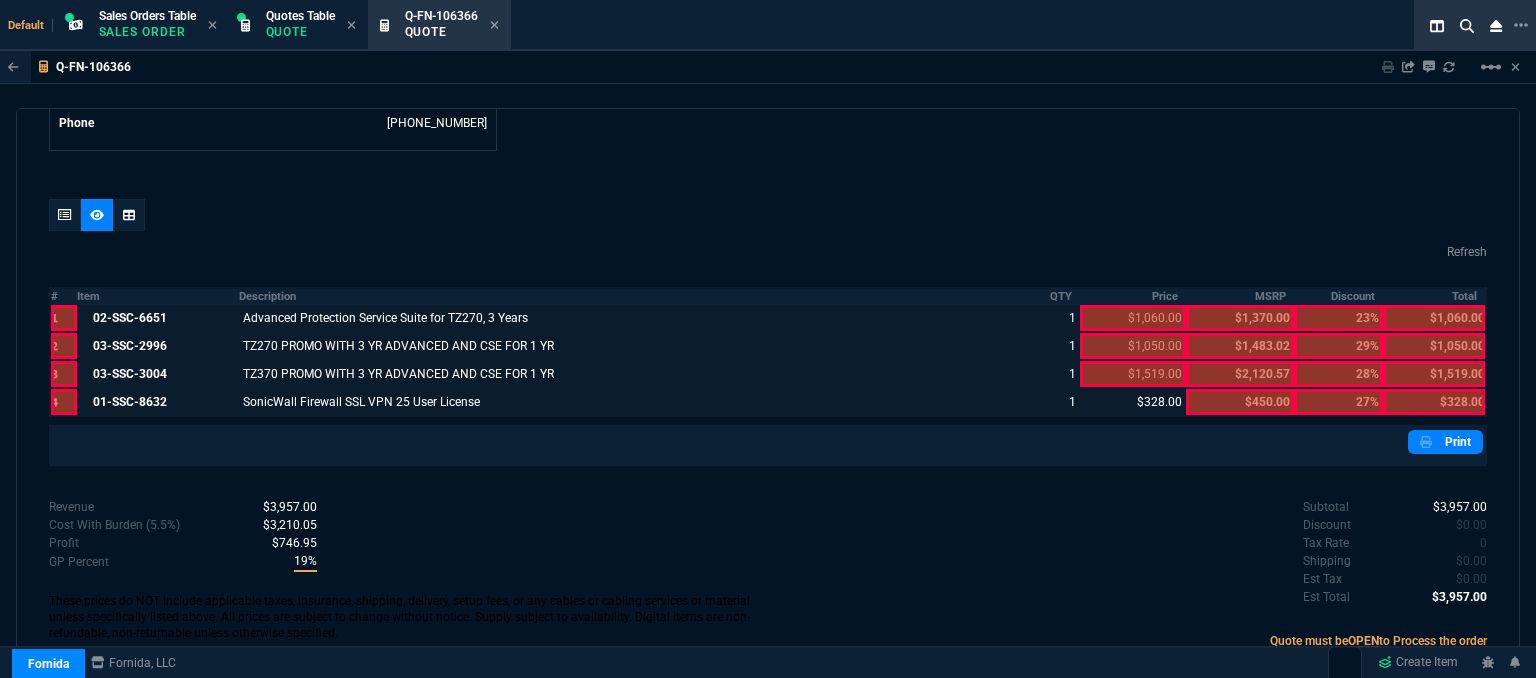 click at bounding box center [1133, 374] 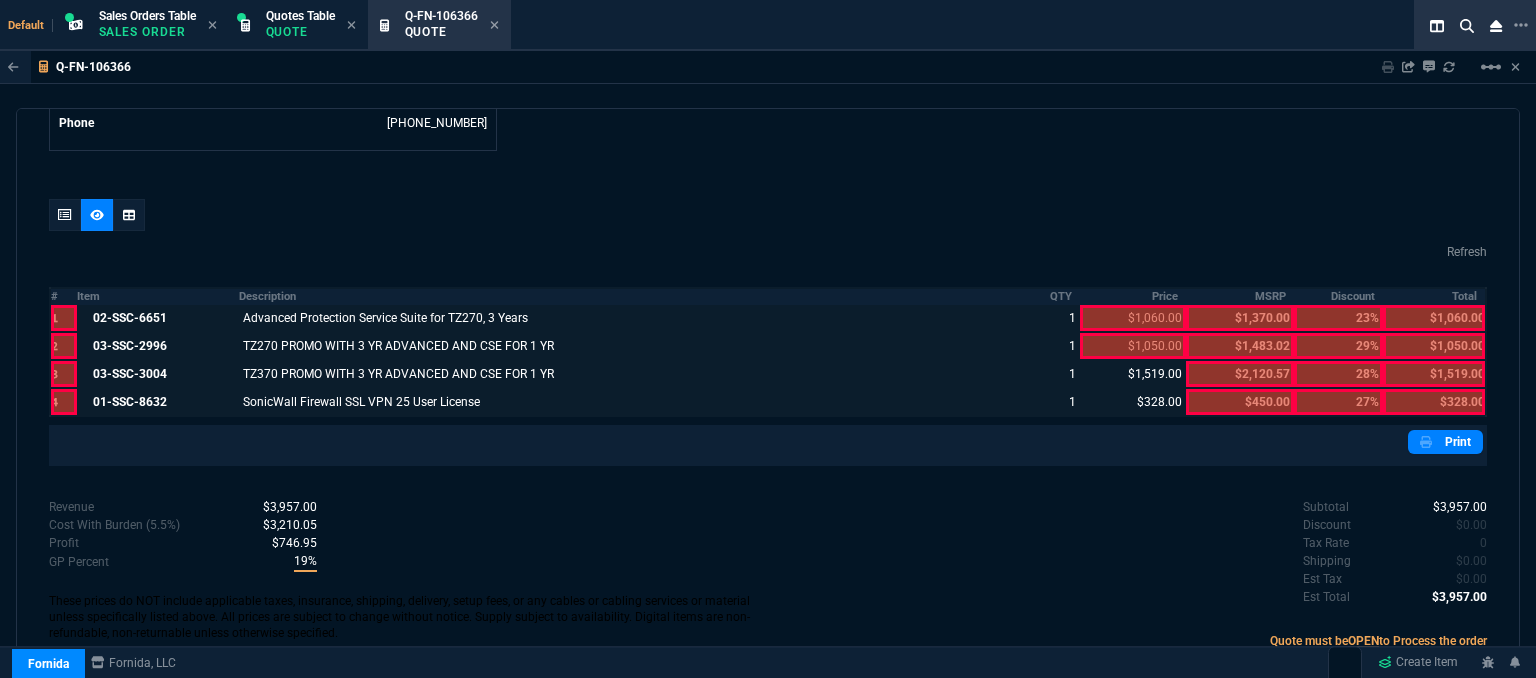 click at bounding box center [1133, 346] 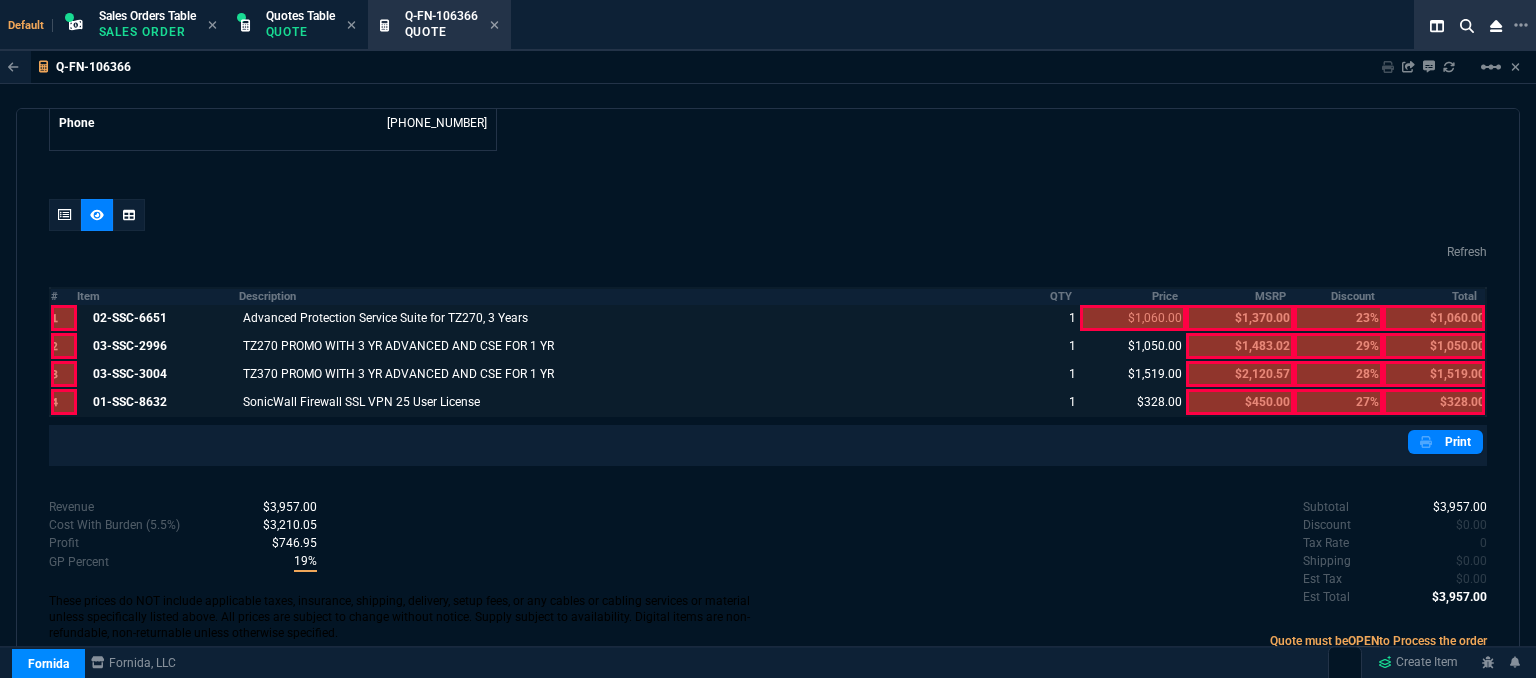 click at bounding box center [1133, 318] 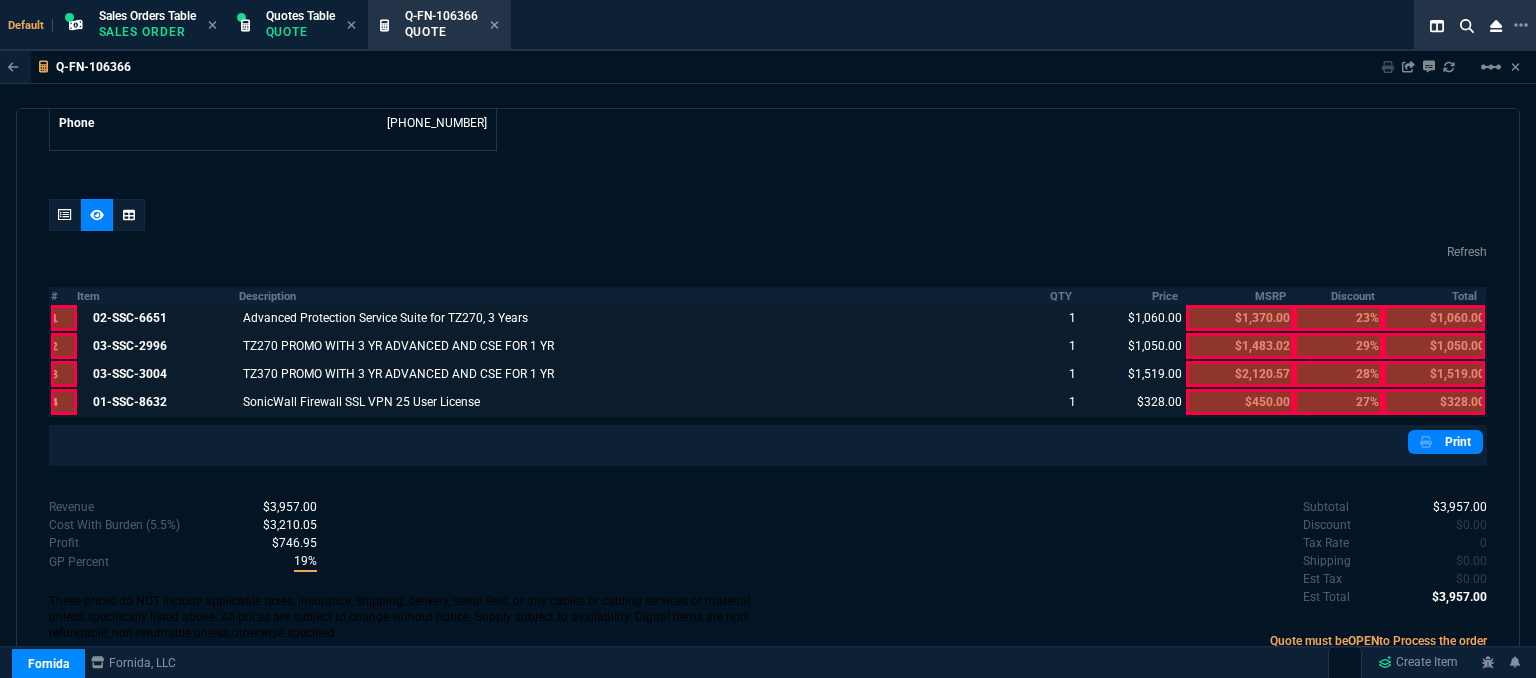 click at bounding box center [1434, 402] 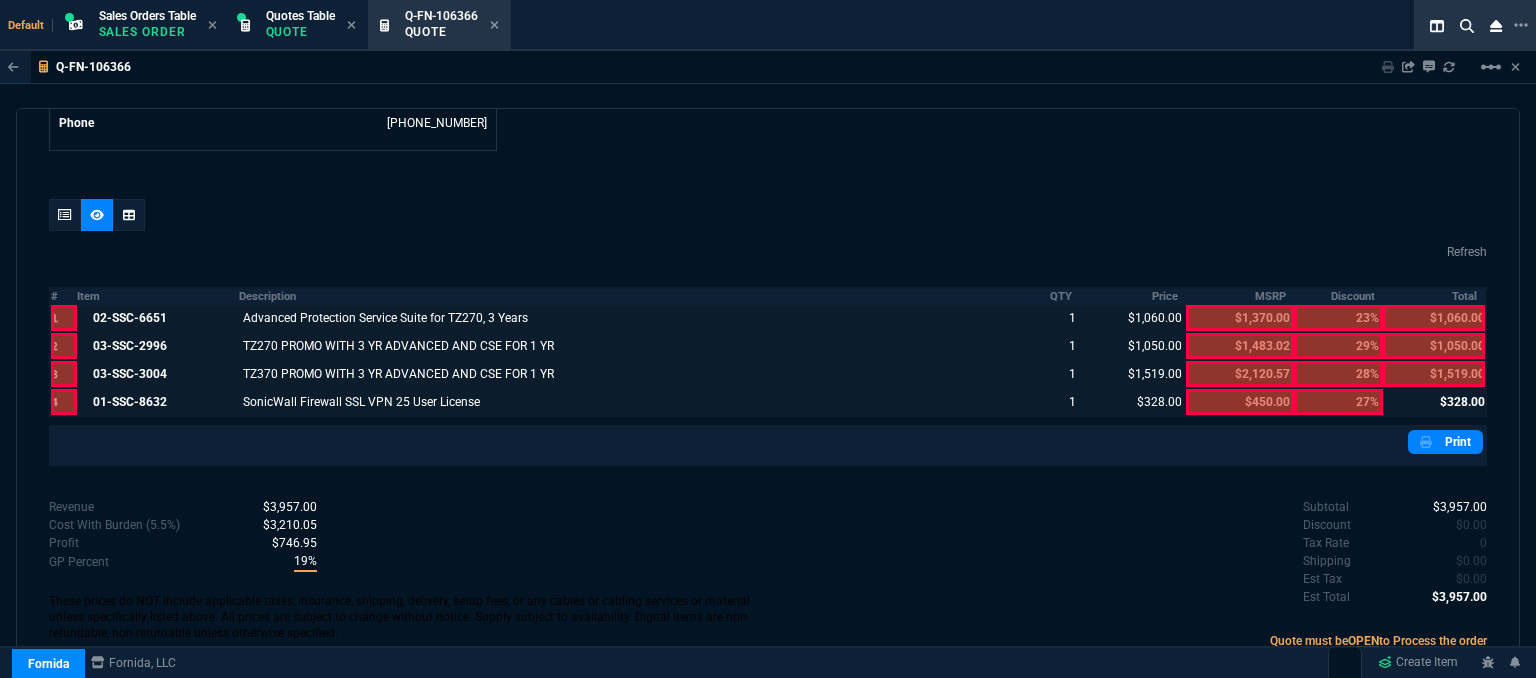 click at bounding box center (1434, 374) 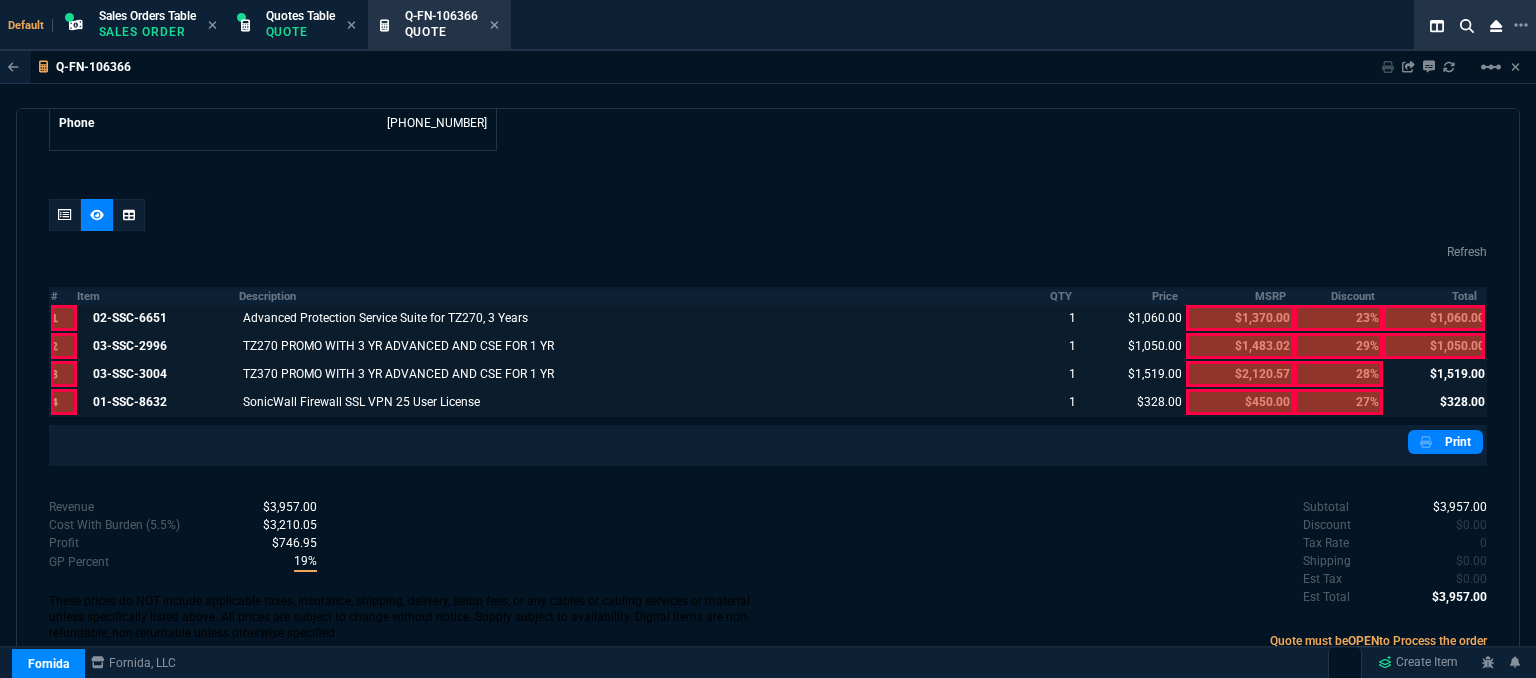 click at bounding box center (1434, 346) 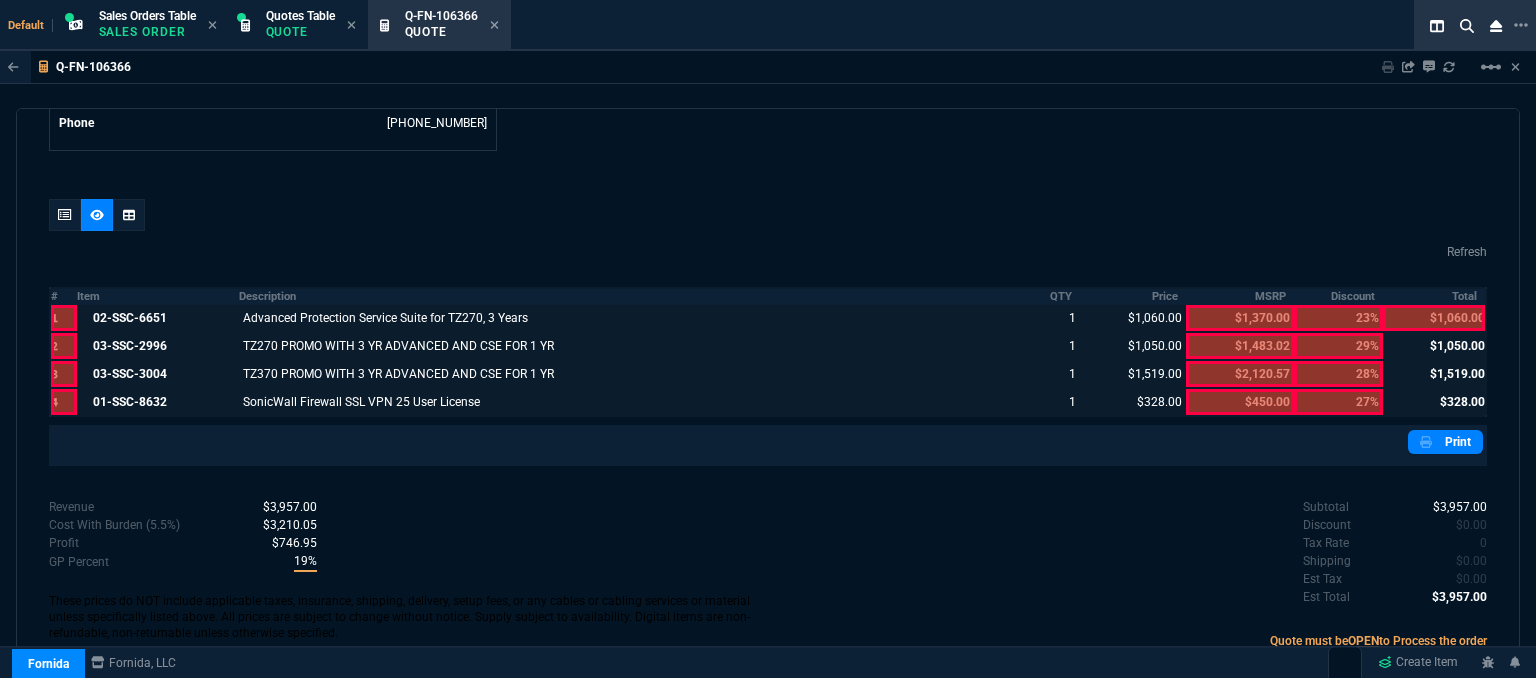 click at bounding box center [1434, 318] 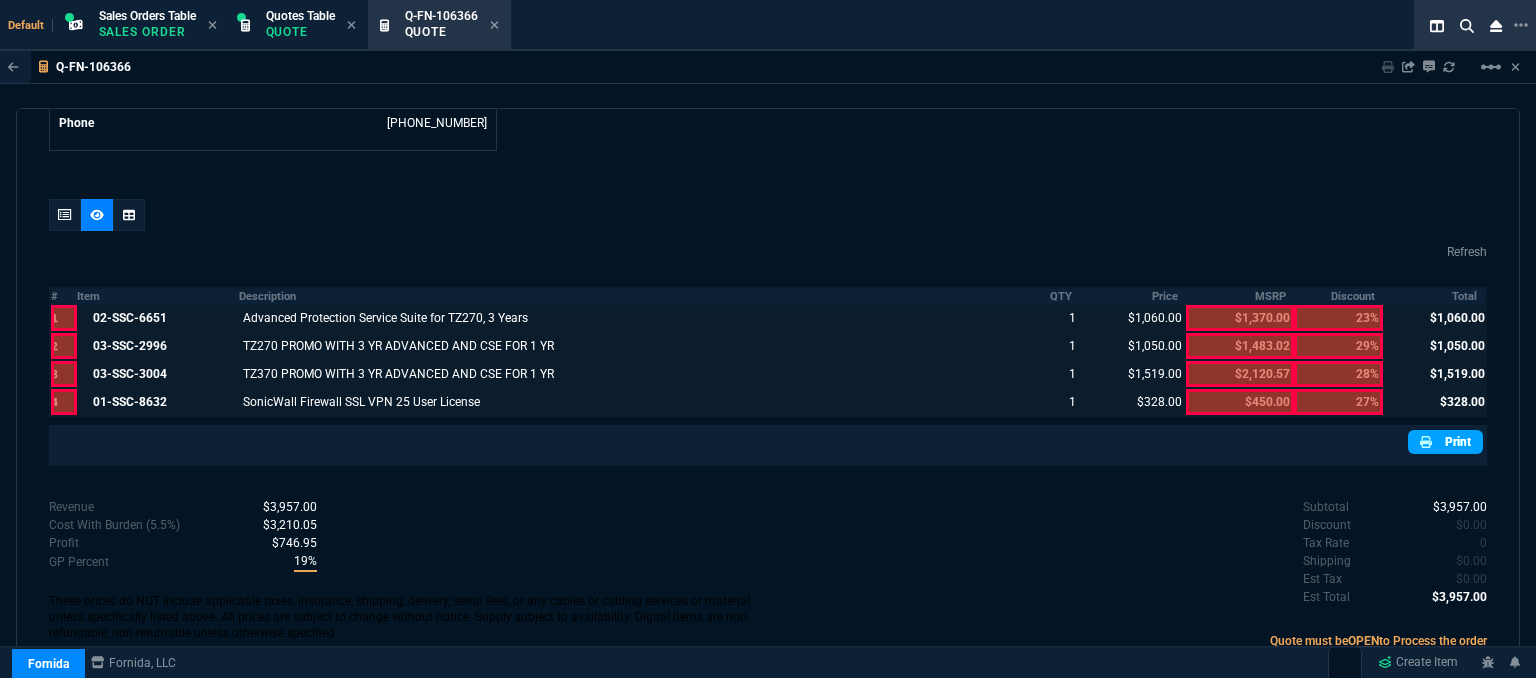 click at bounding box center (1428, 442) 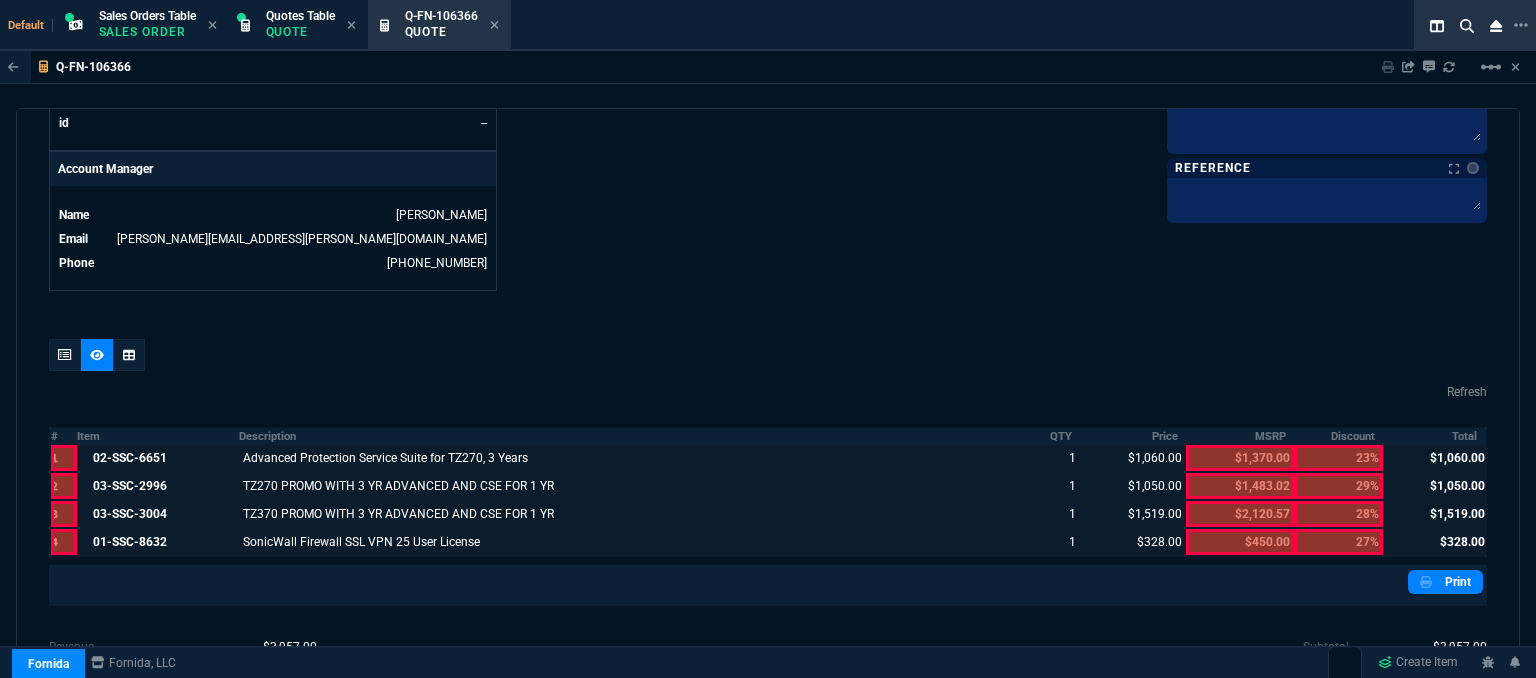 scroll, scrollTop: 780, scrollLeft: 0, axis: vertical 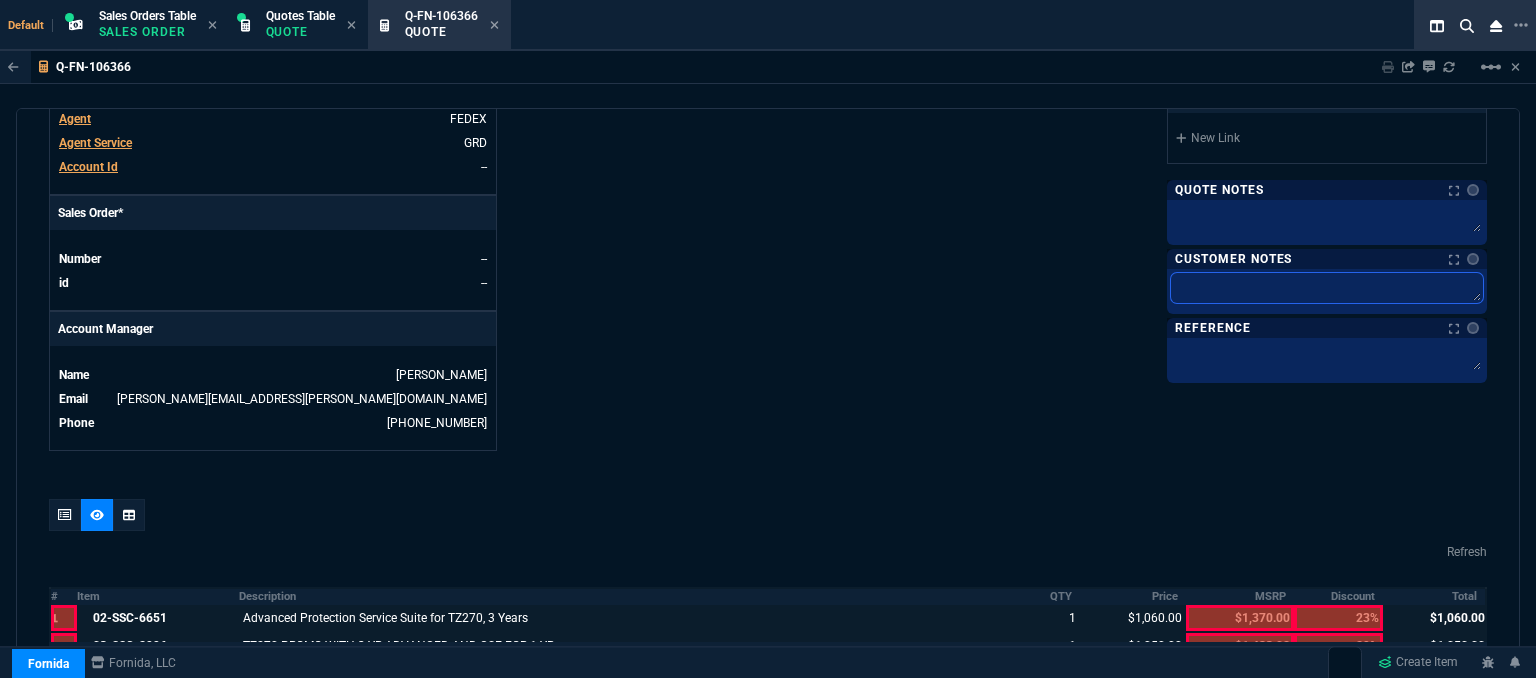 click at bounding box center [1327, 288] 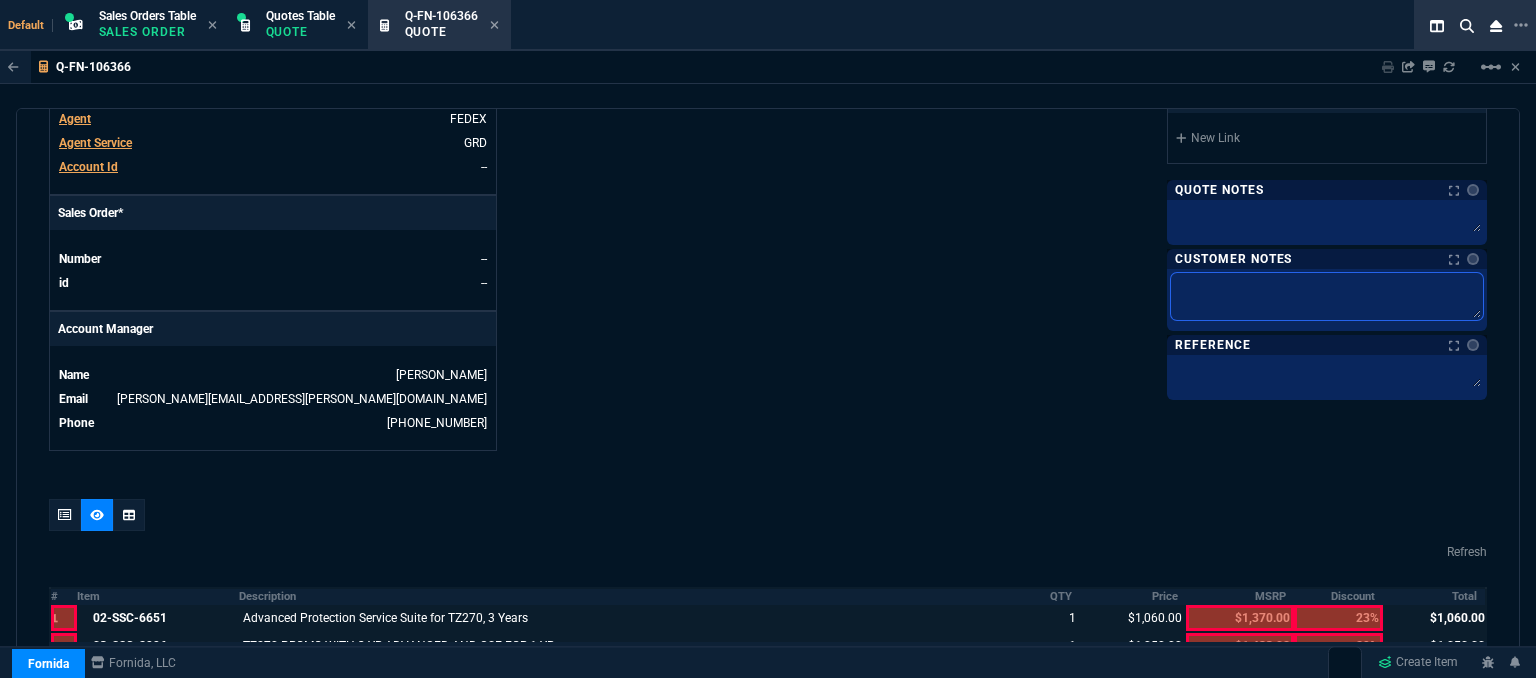 type on "E" 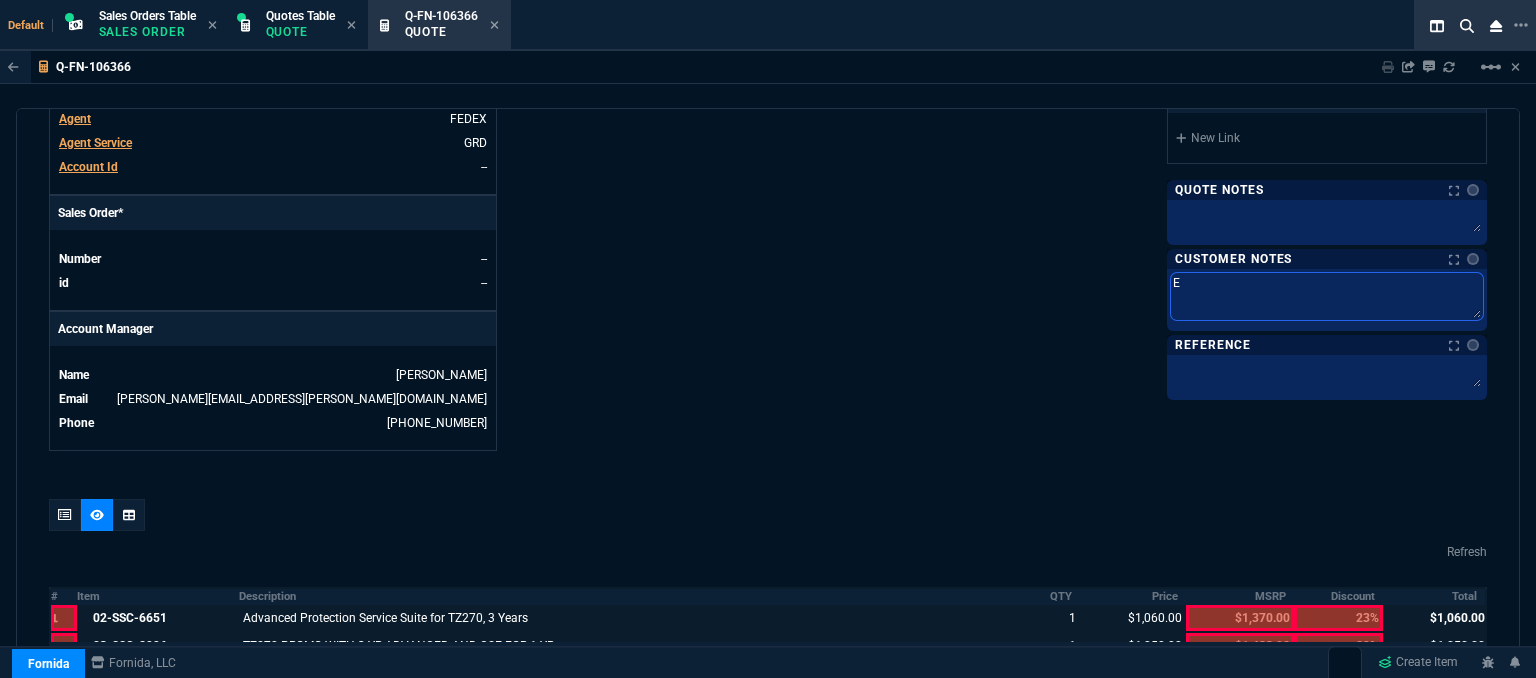 type on "ET" 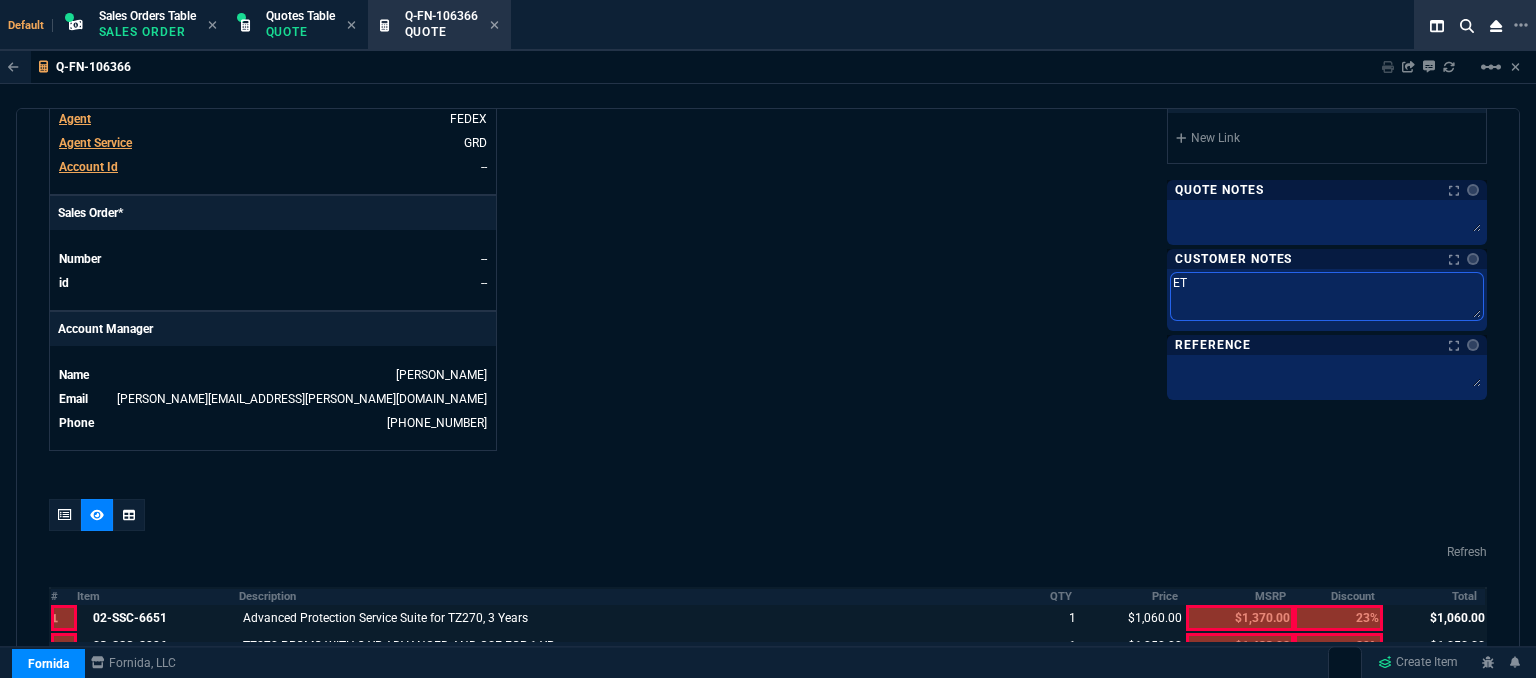 type on "ETA" 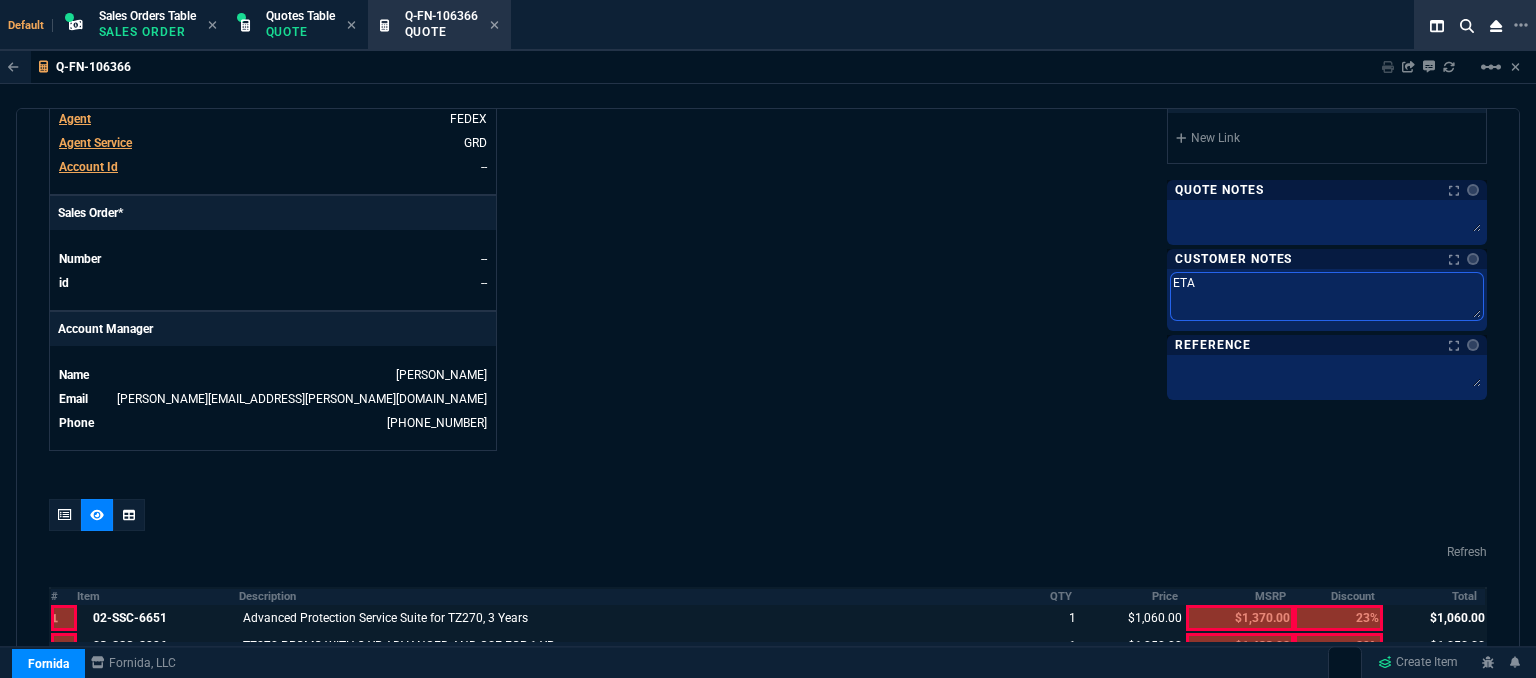 type on "ETA" 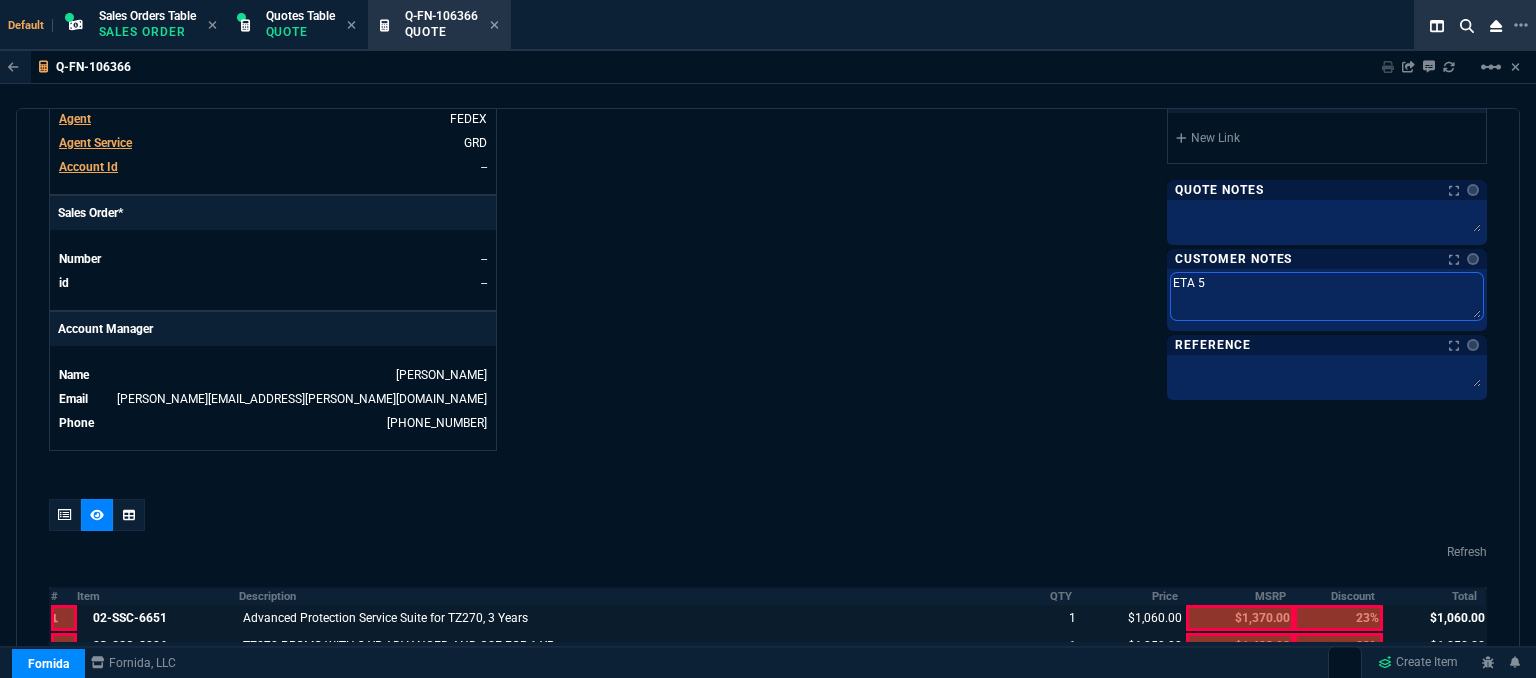 type on "ETA 5-" 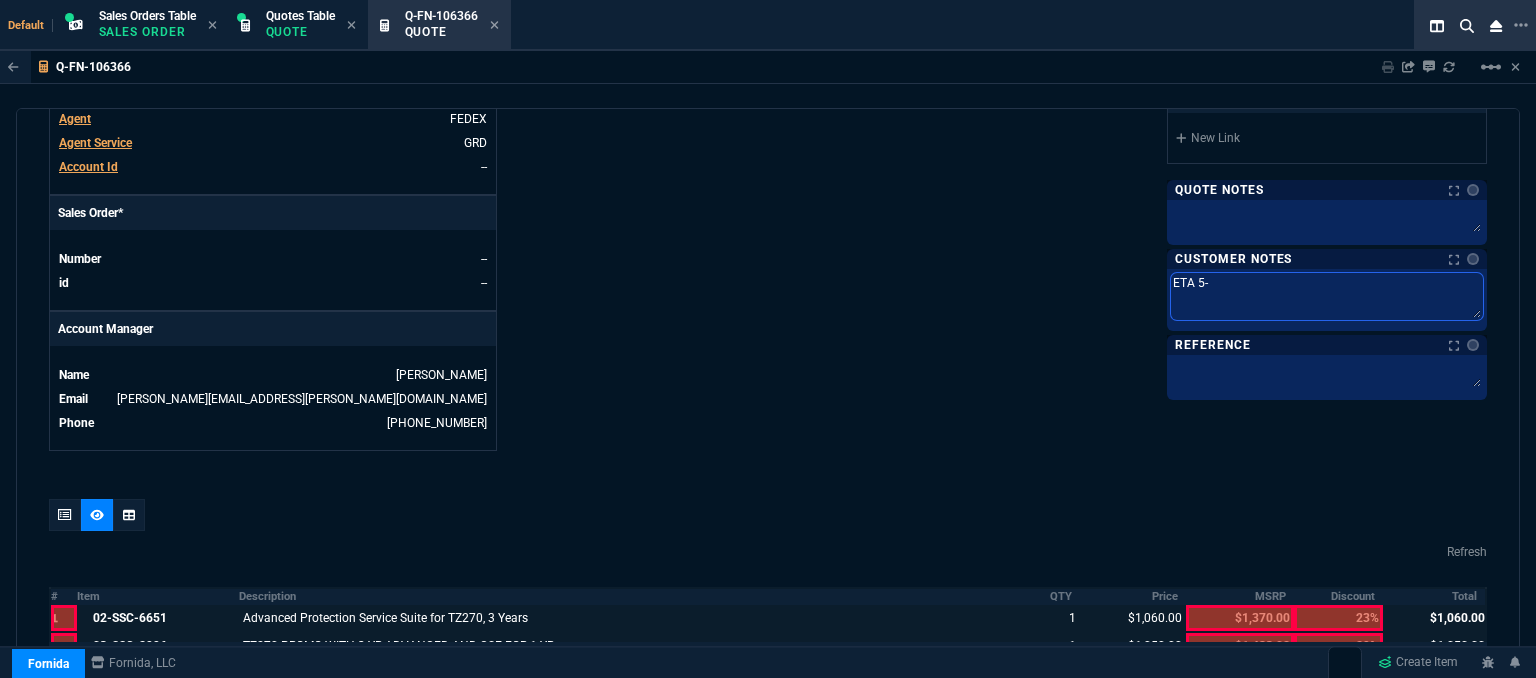 type on "ETA 5-7" 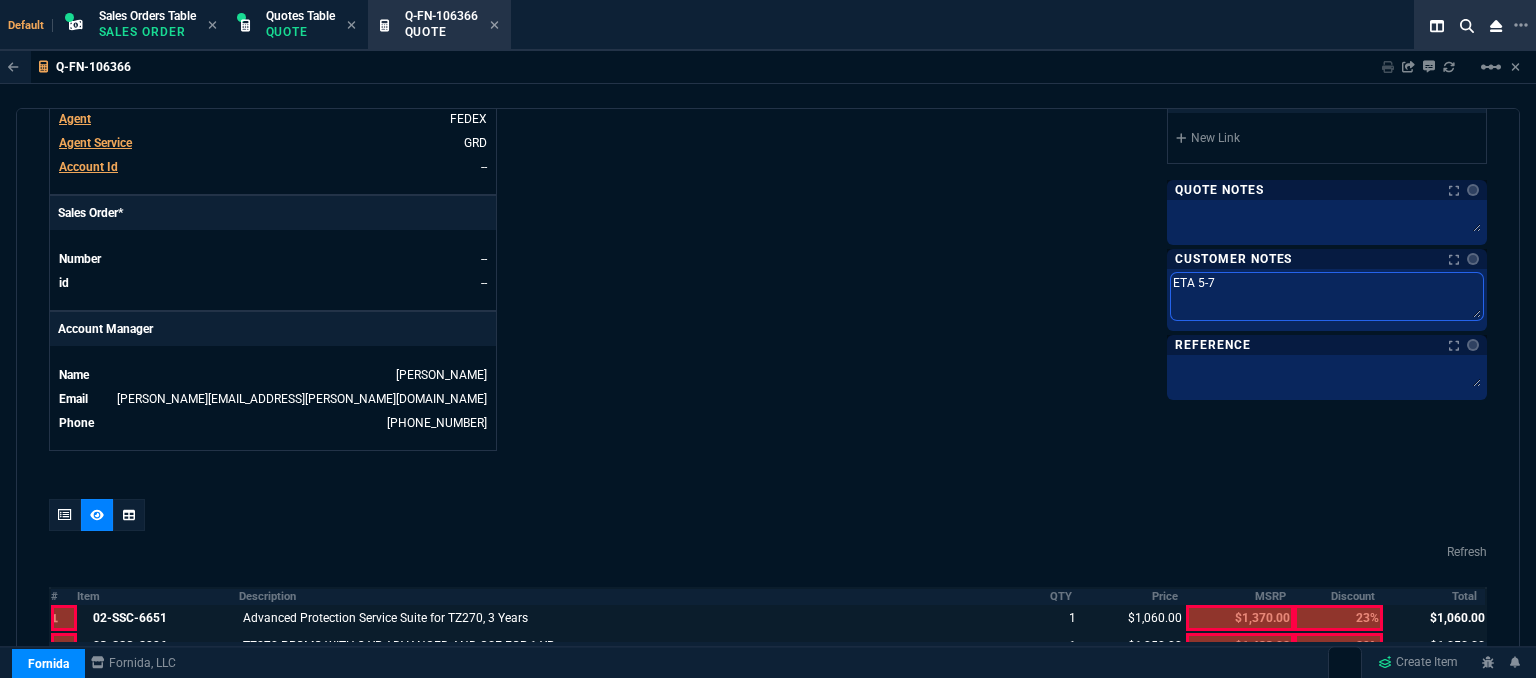 type on "ETA 5-7" 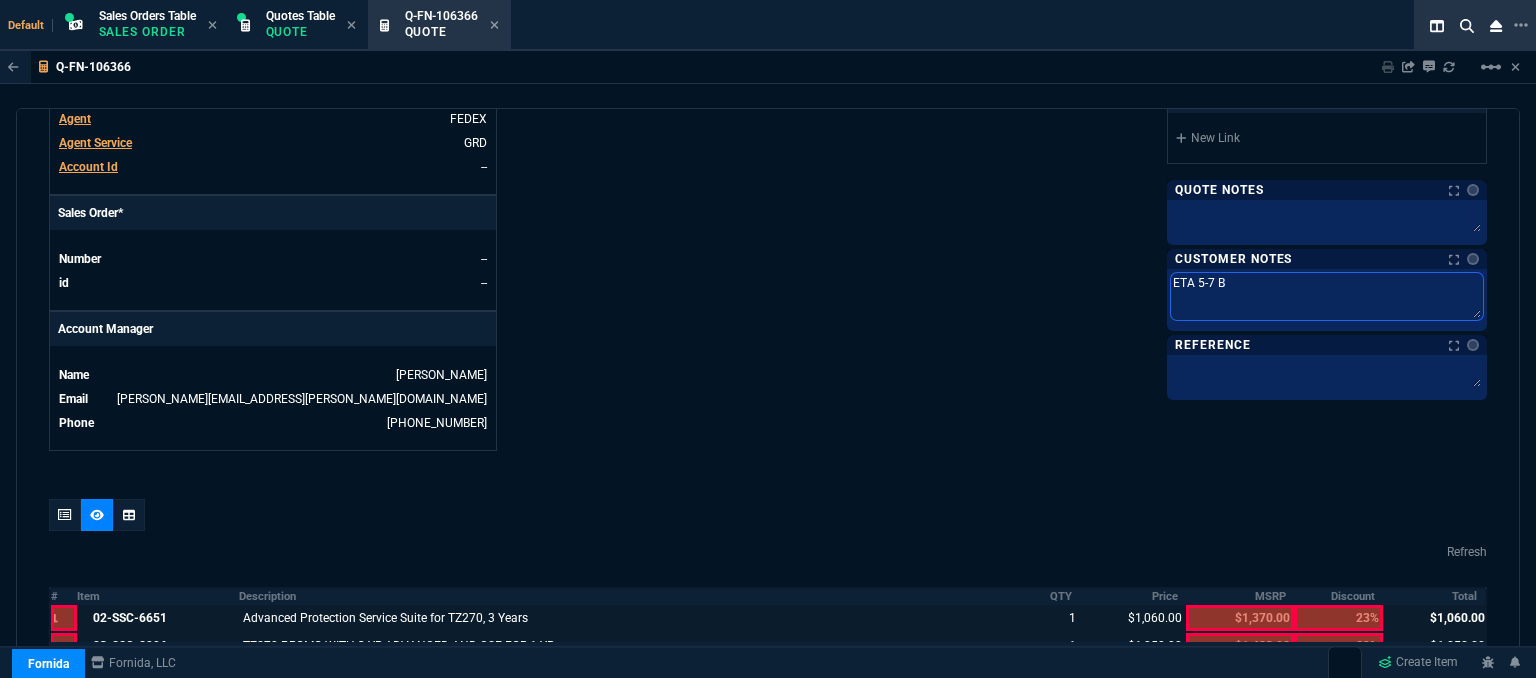 type on "ETA 5-7 Bi" 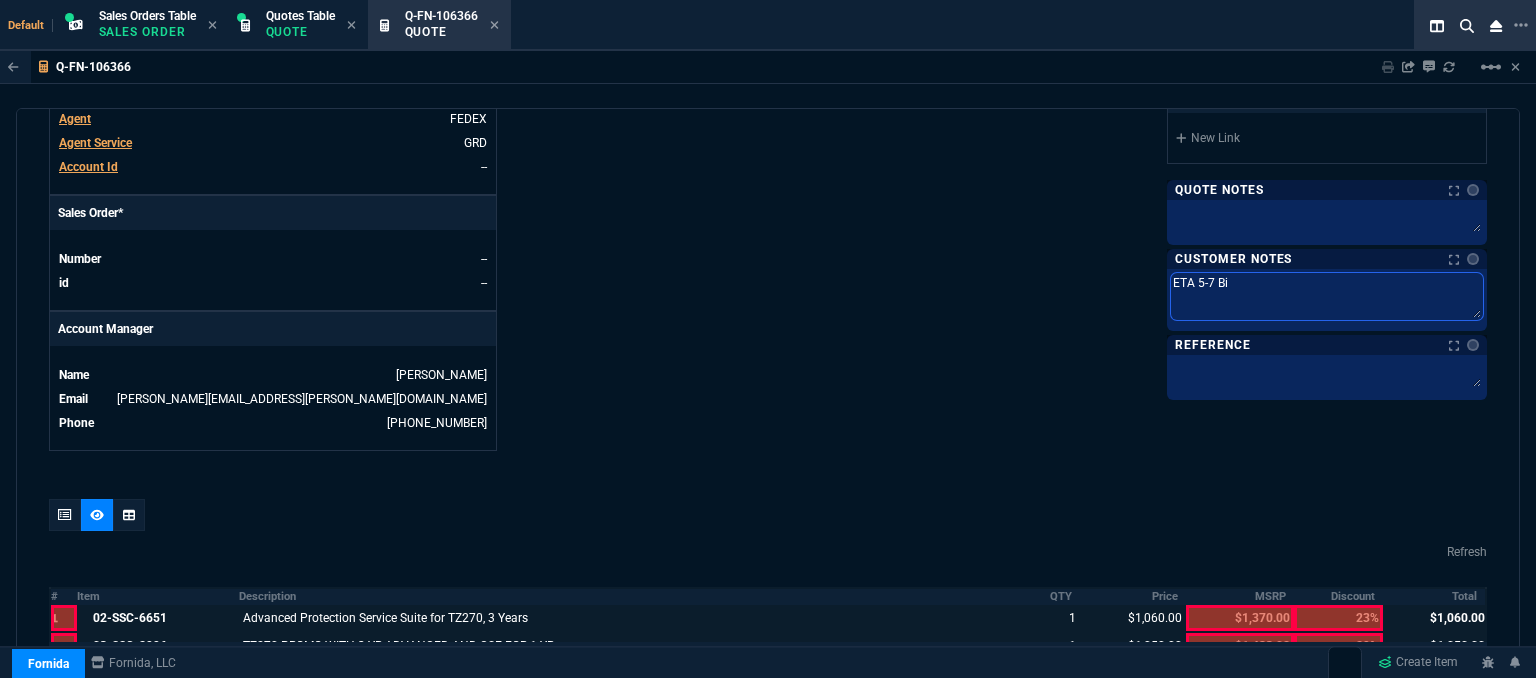 type on "ETA 5-7 Biz" 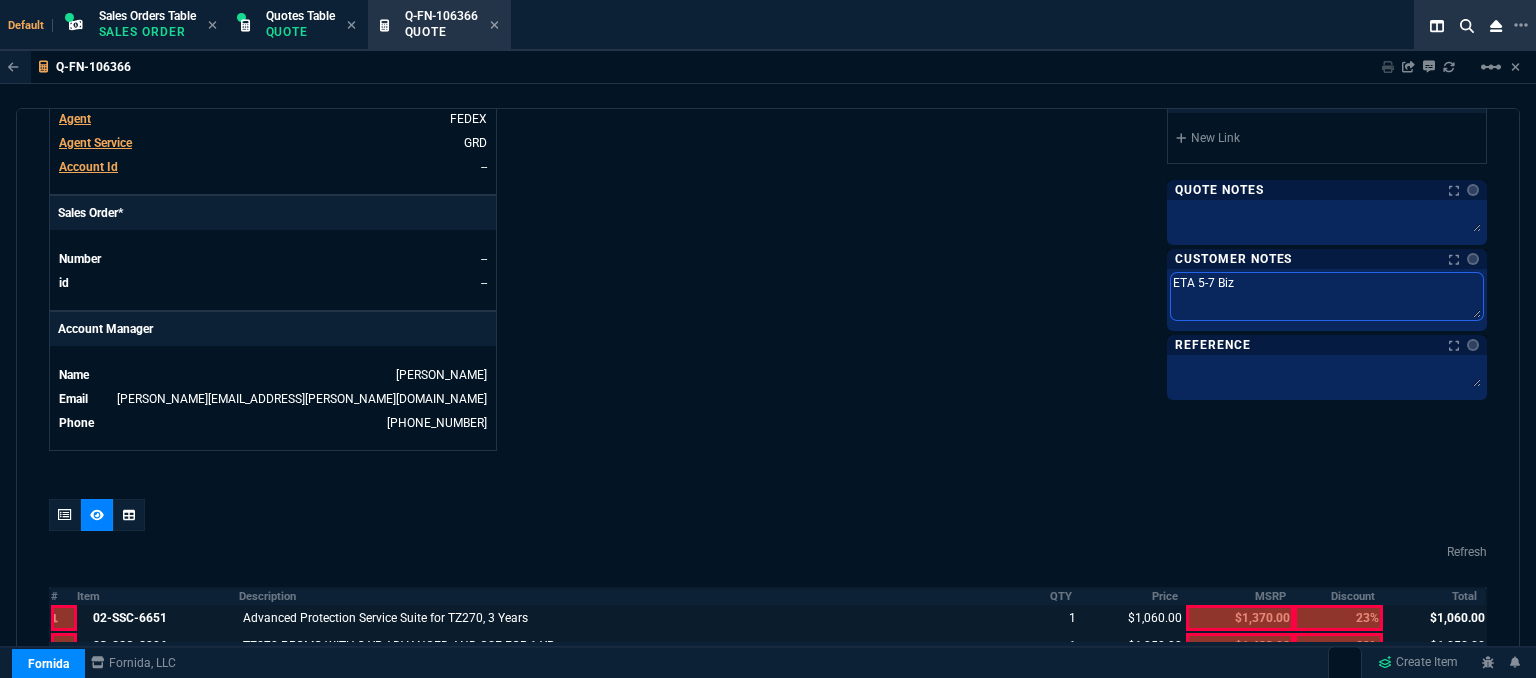 type on "ETA 5-7 Biz" 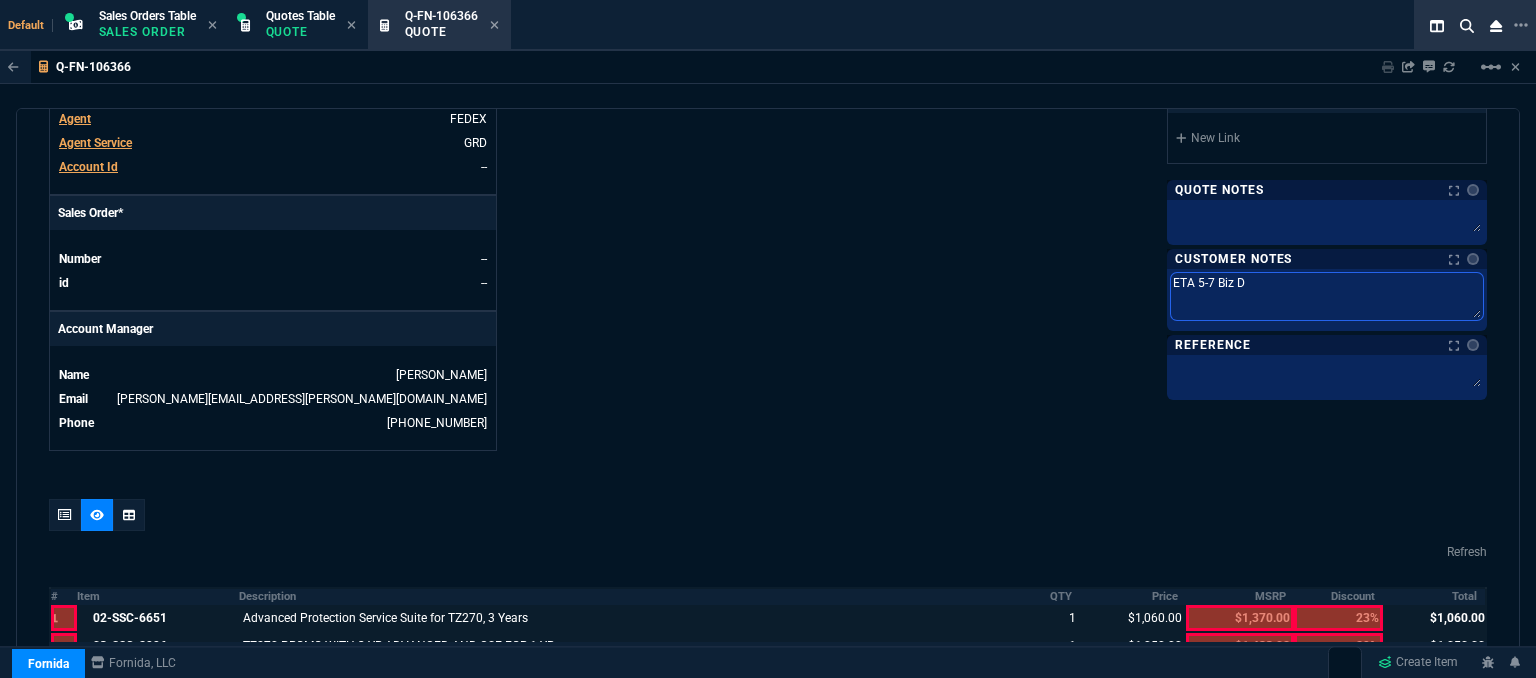 type on "ETA 5-7 Biz Da" 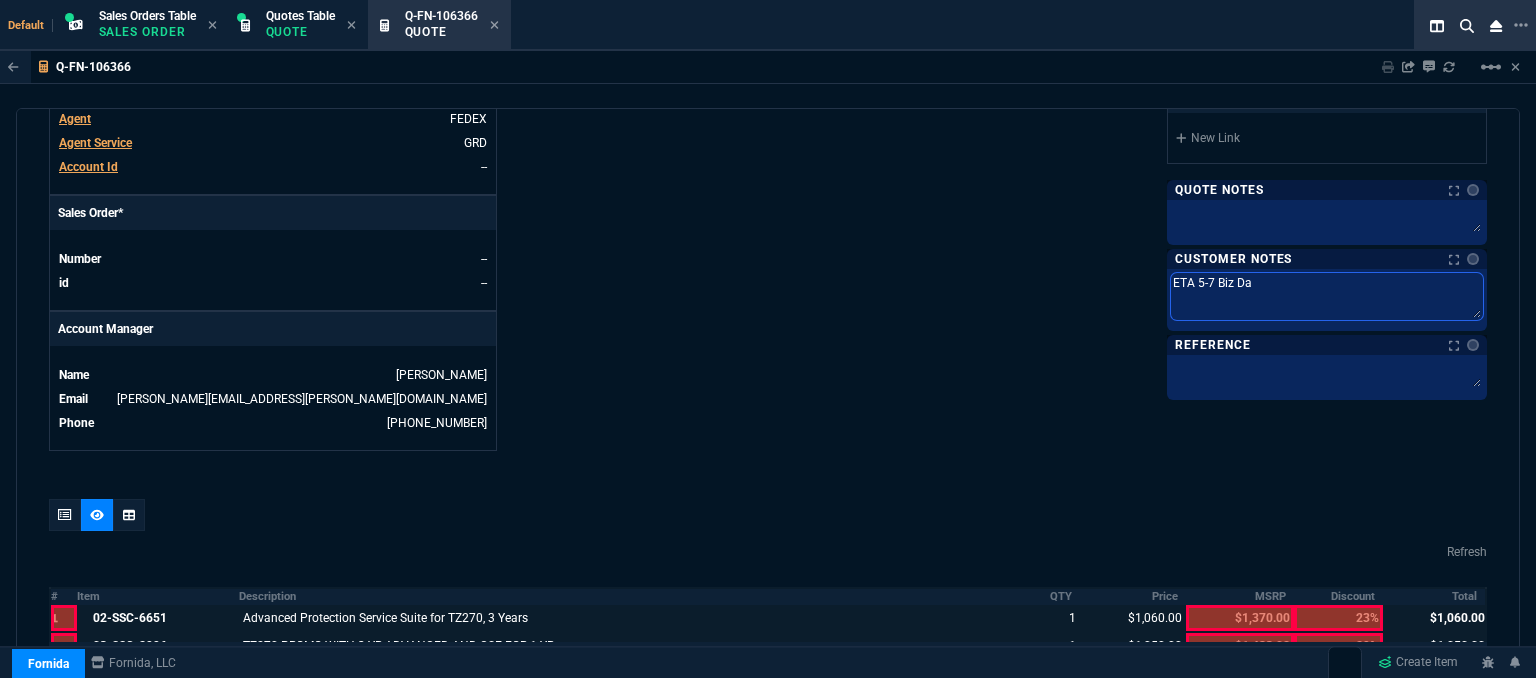 type on "ETA 5-7 Biz Day" 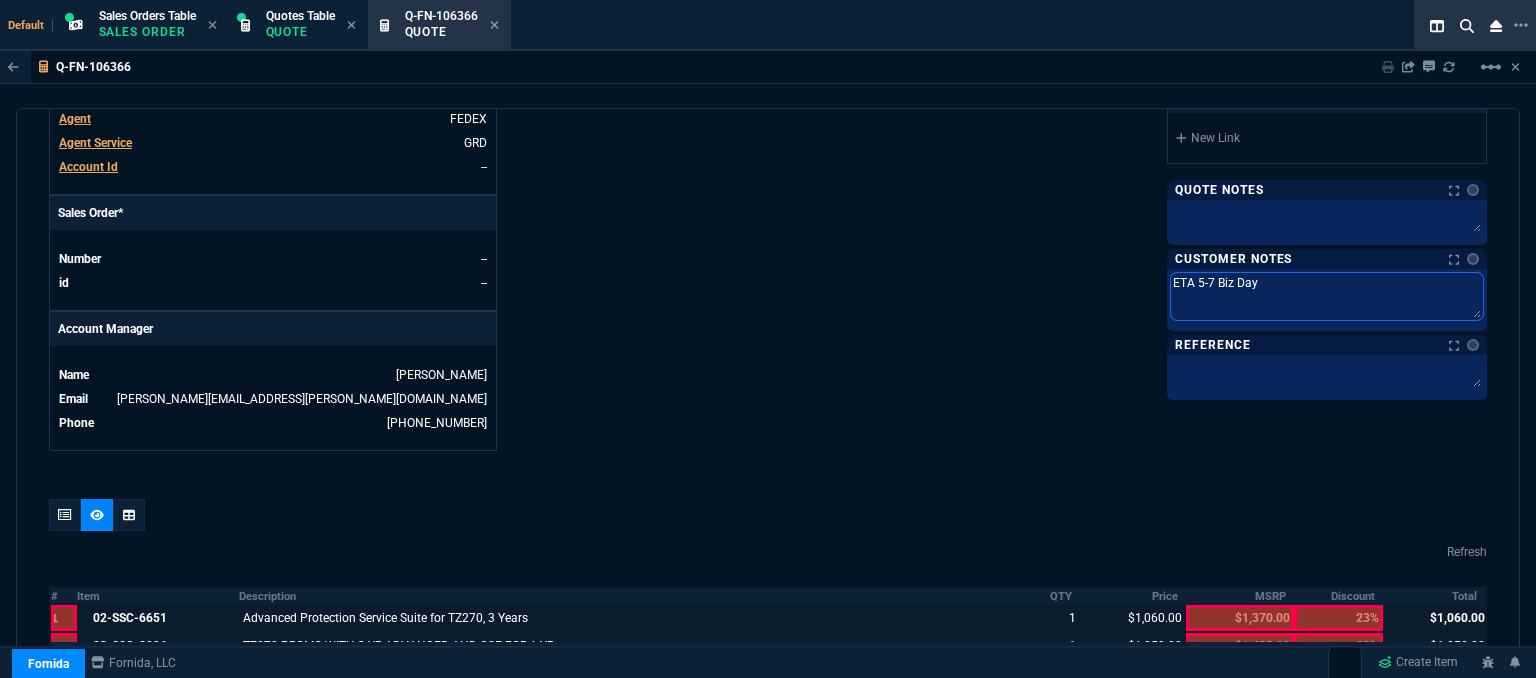 type on "ETA 5-7 Biz Days" 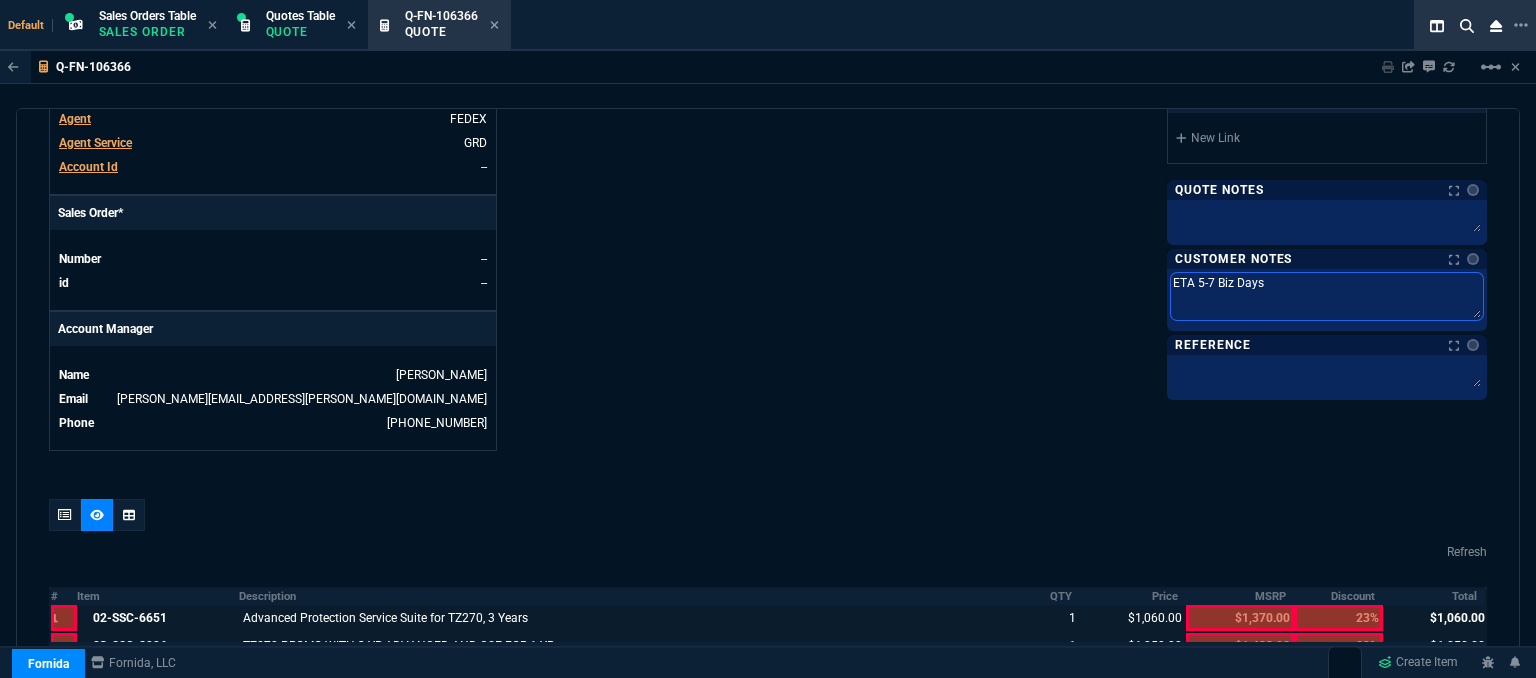 type on "ETA 5-7 Biz Days" 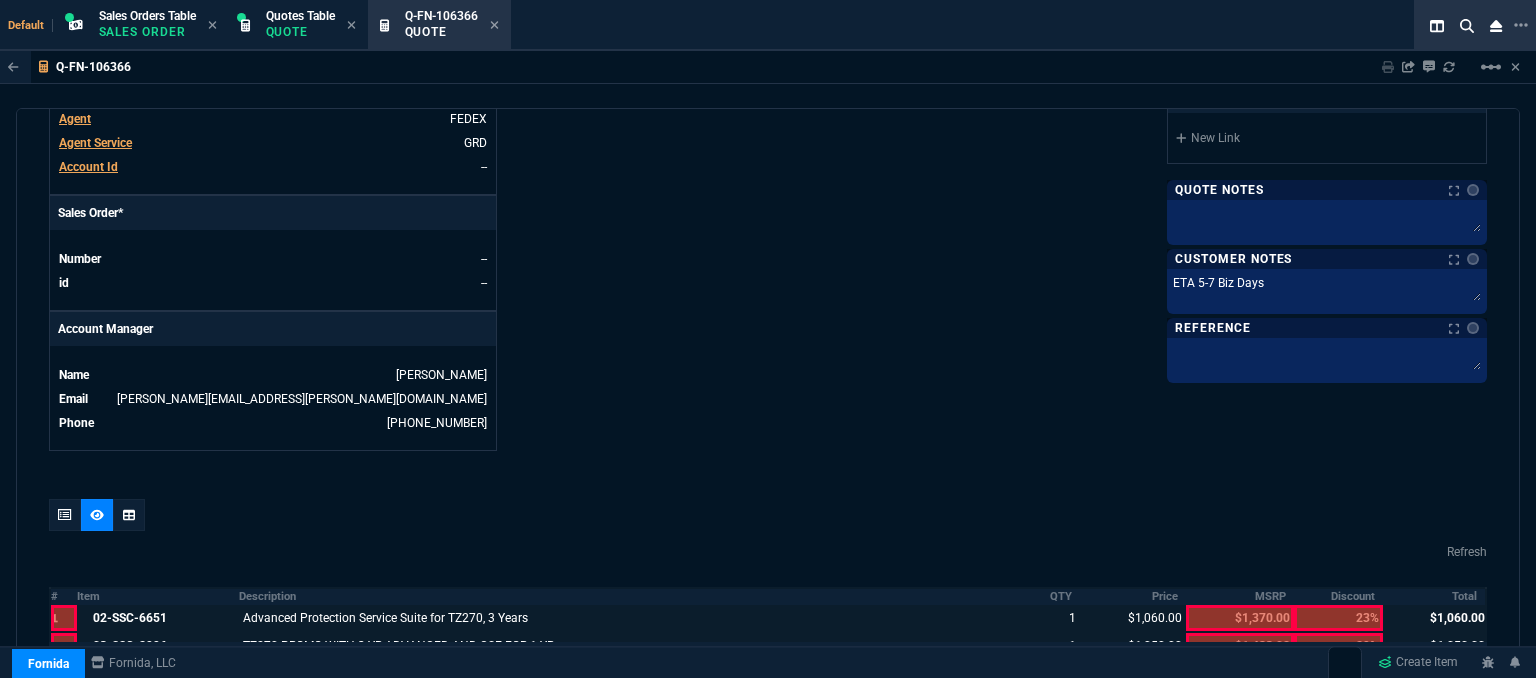 click on "Fornida, LLC 2609 Technology Dr Suite 300 Plano, TX 75074  Share Link  MOMMY&THE SALES REPS group chat SEND Whse oneOnOne chat SEND Tiny oneOnOne chat SEND Sarah Costa oneOnOne chat SEND  Show More Chats  Shipping Address 681 W Lumsden Rd Brandon,  FL -- USA Bill to Address 681 W Lumsden Rd Brandon,  FL -- USA End User -- -- -- Payment Link  Quote must be open to create payment link.  Linked Documents  New Link  Quote Notes Quote Notes    Customer Notes Notes Customer Notes Notes ETA 5-7 Biz Days ETA 5-7 Biz Days  ETA 5-7 Biz Days  Reference Reference" at bounding box center (1127, -72) 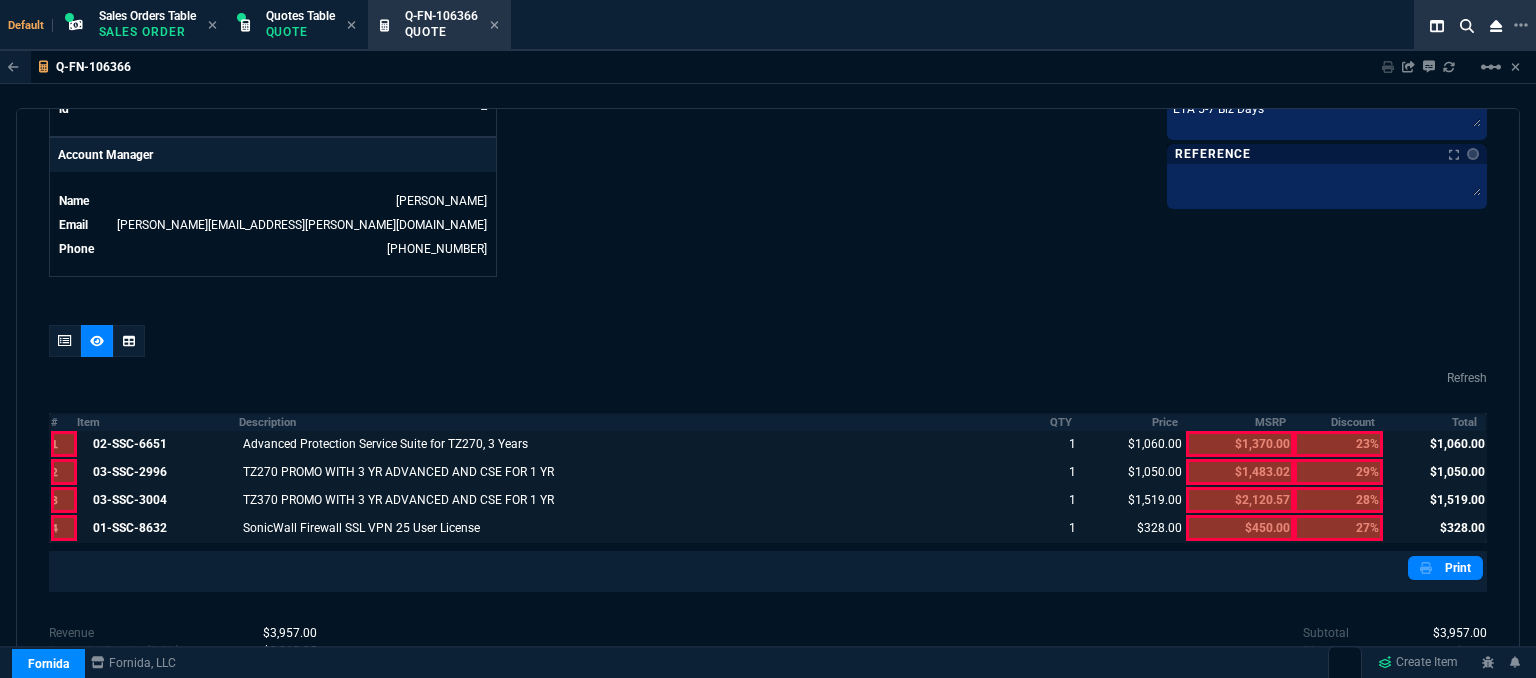 scroll, scrollTop: 1080, scrollLeft: 0, axis: vertical 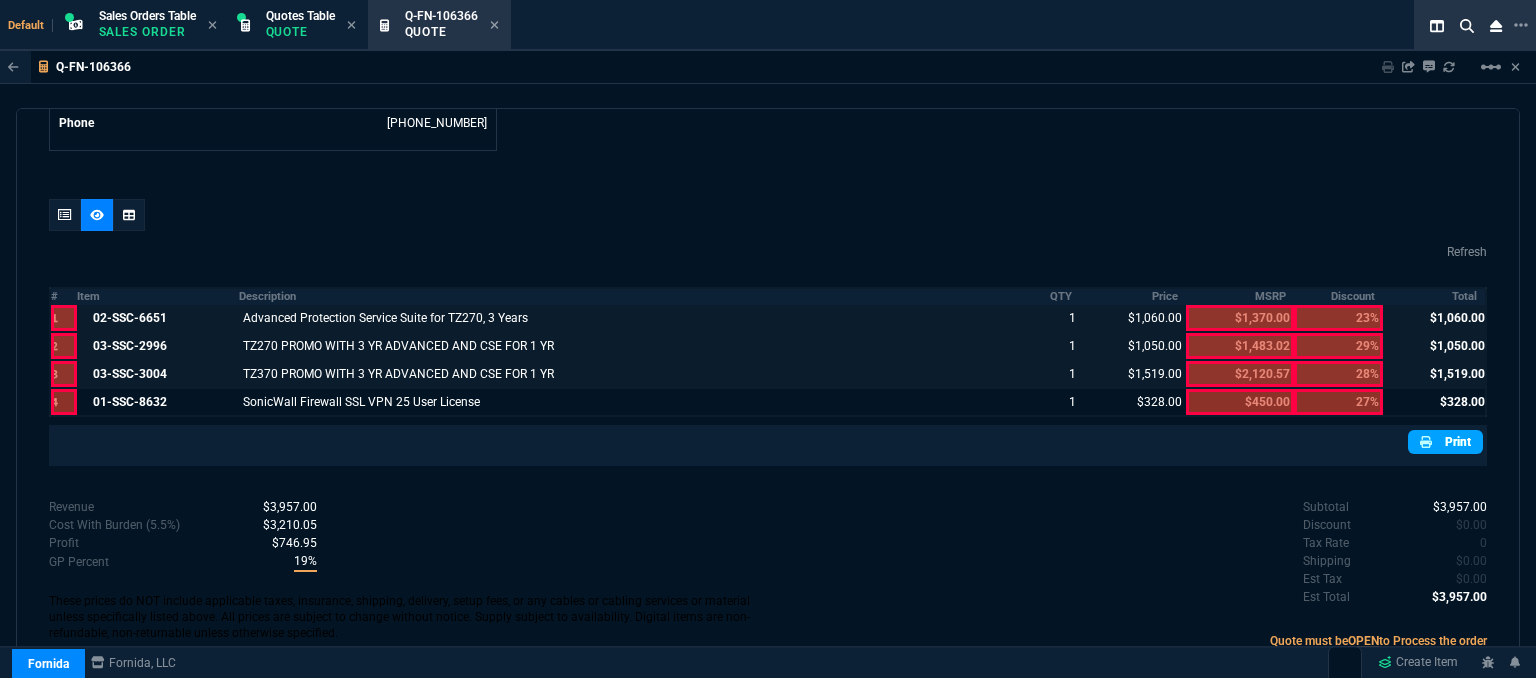 click on "Print" at bounding box center (1445, 442) 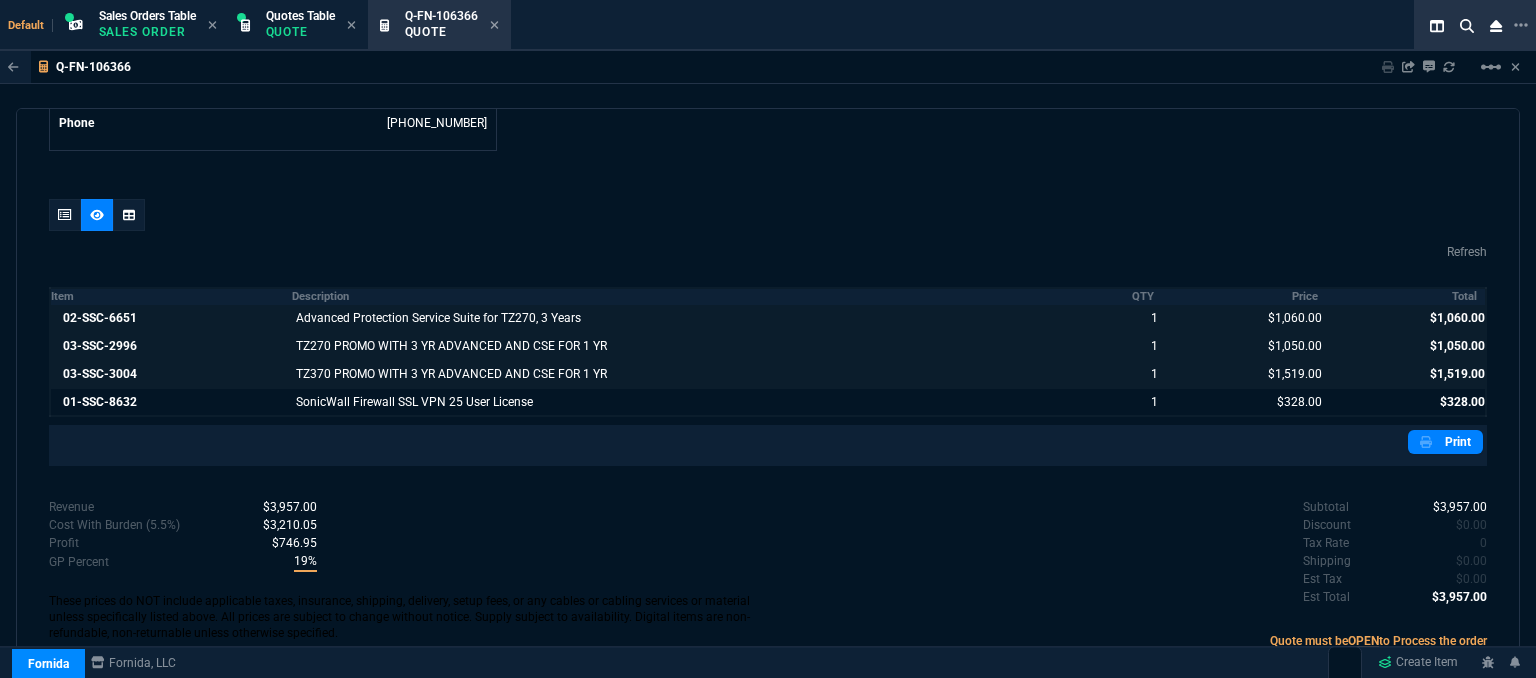 scroll, scrollTop: 1080, scrollLeft: 0, axis: vertical 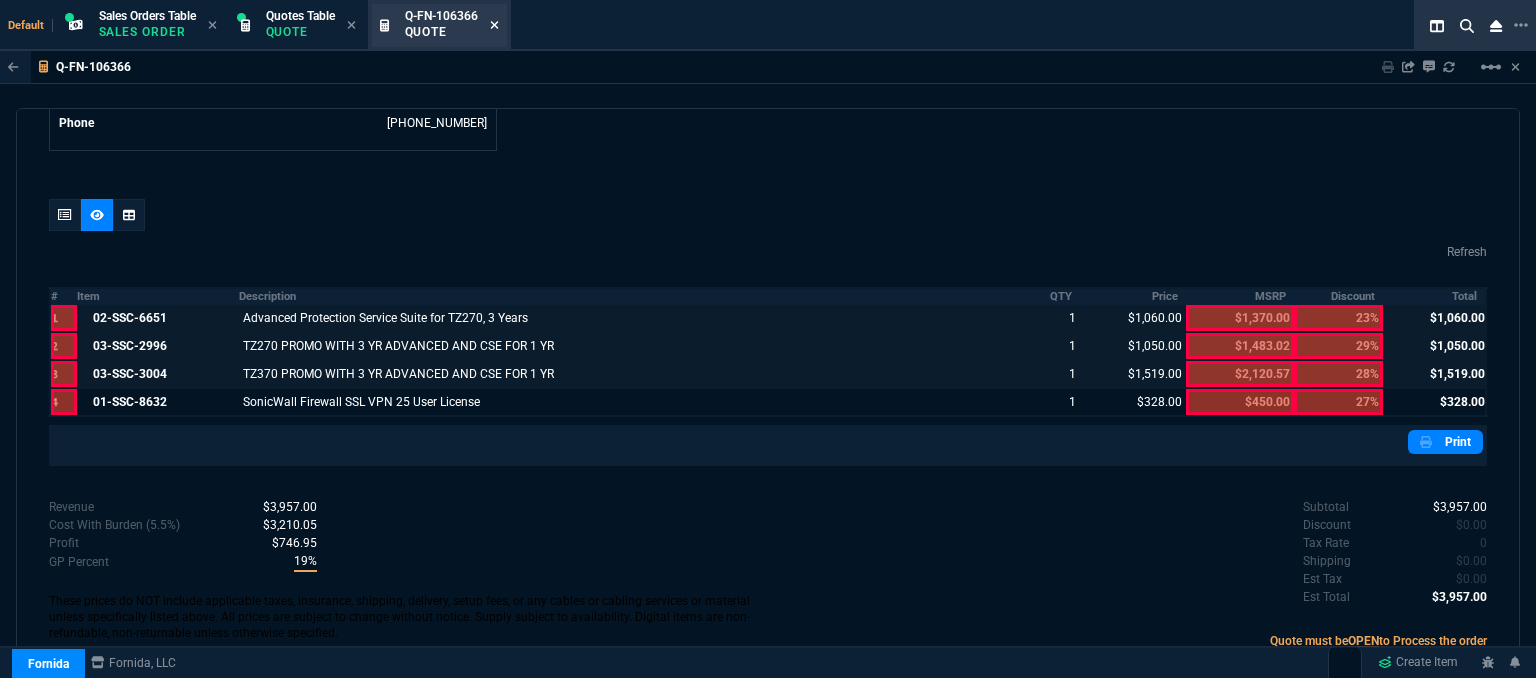 click 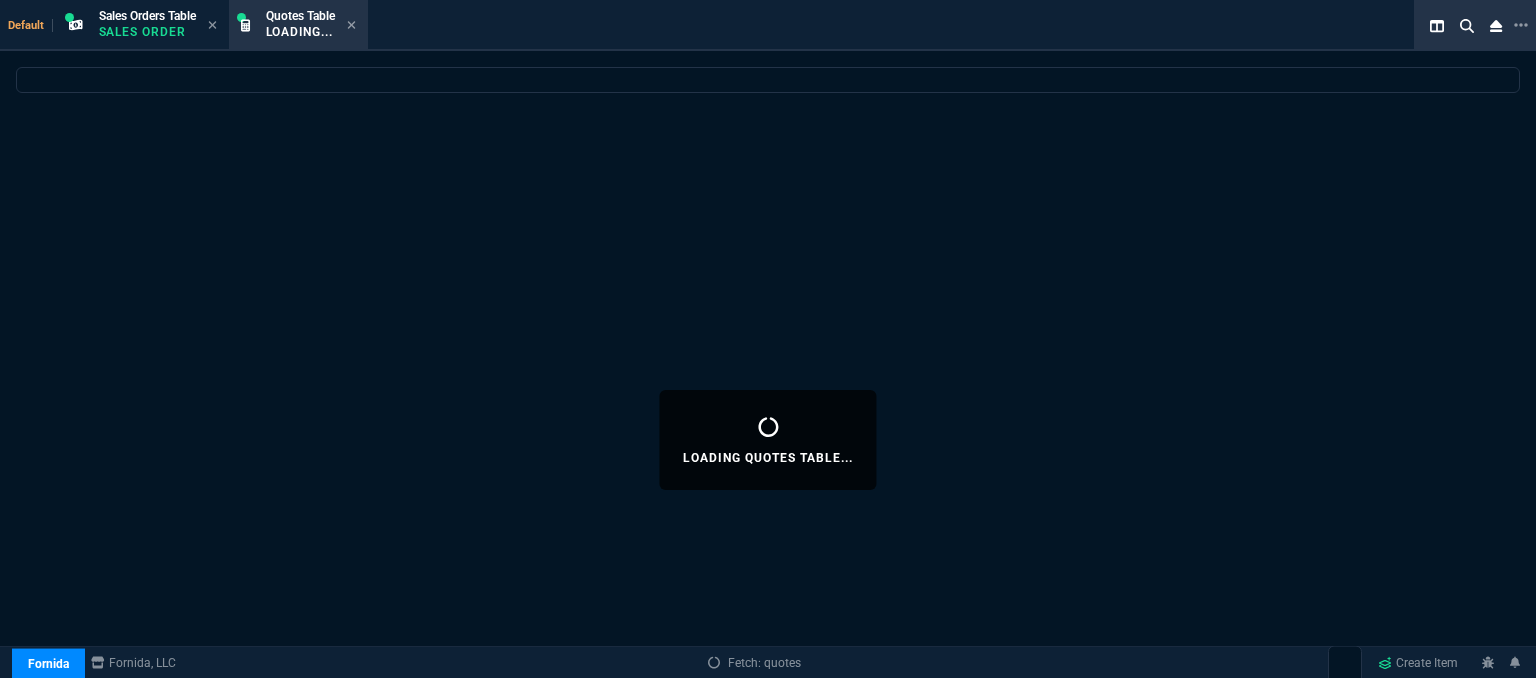 select 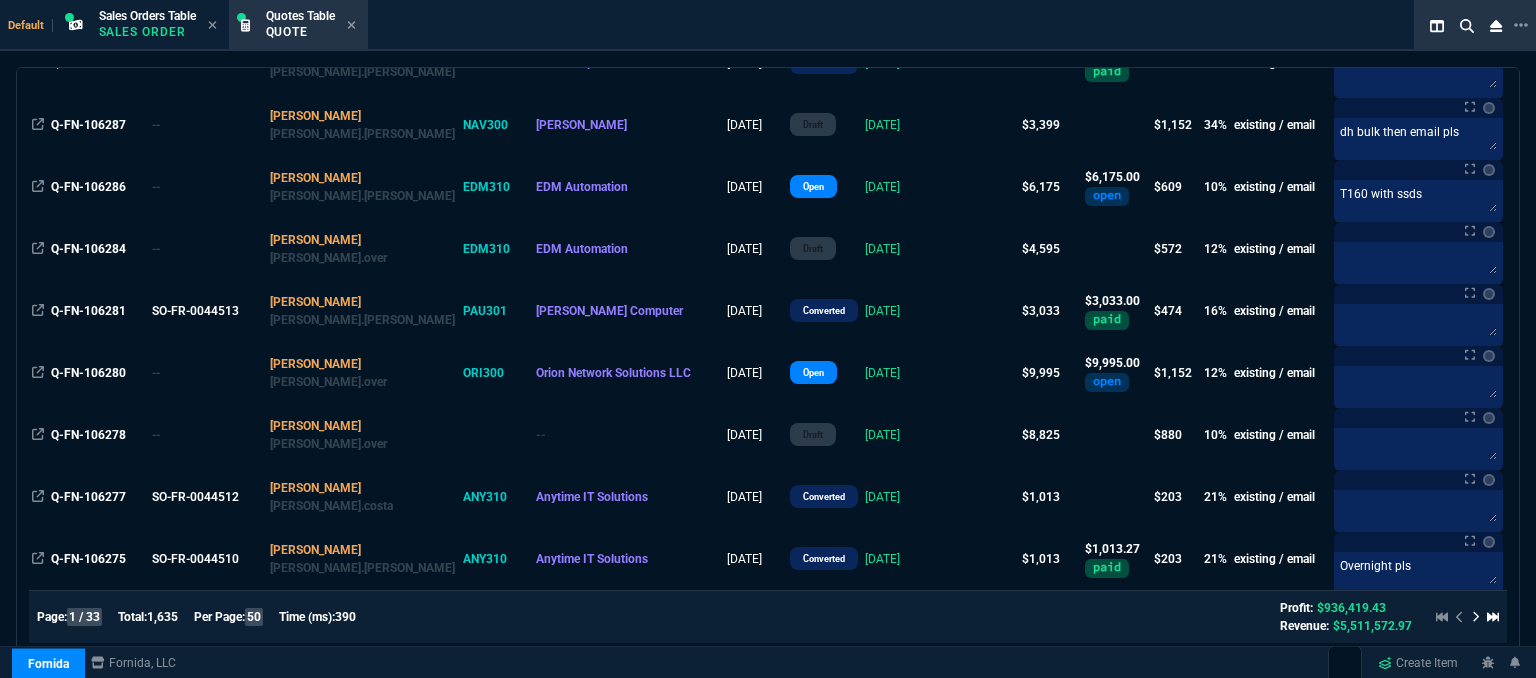 scroll, scrollTop: 2811, scrollLeft: 0, axis: vertical 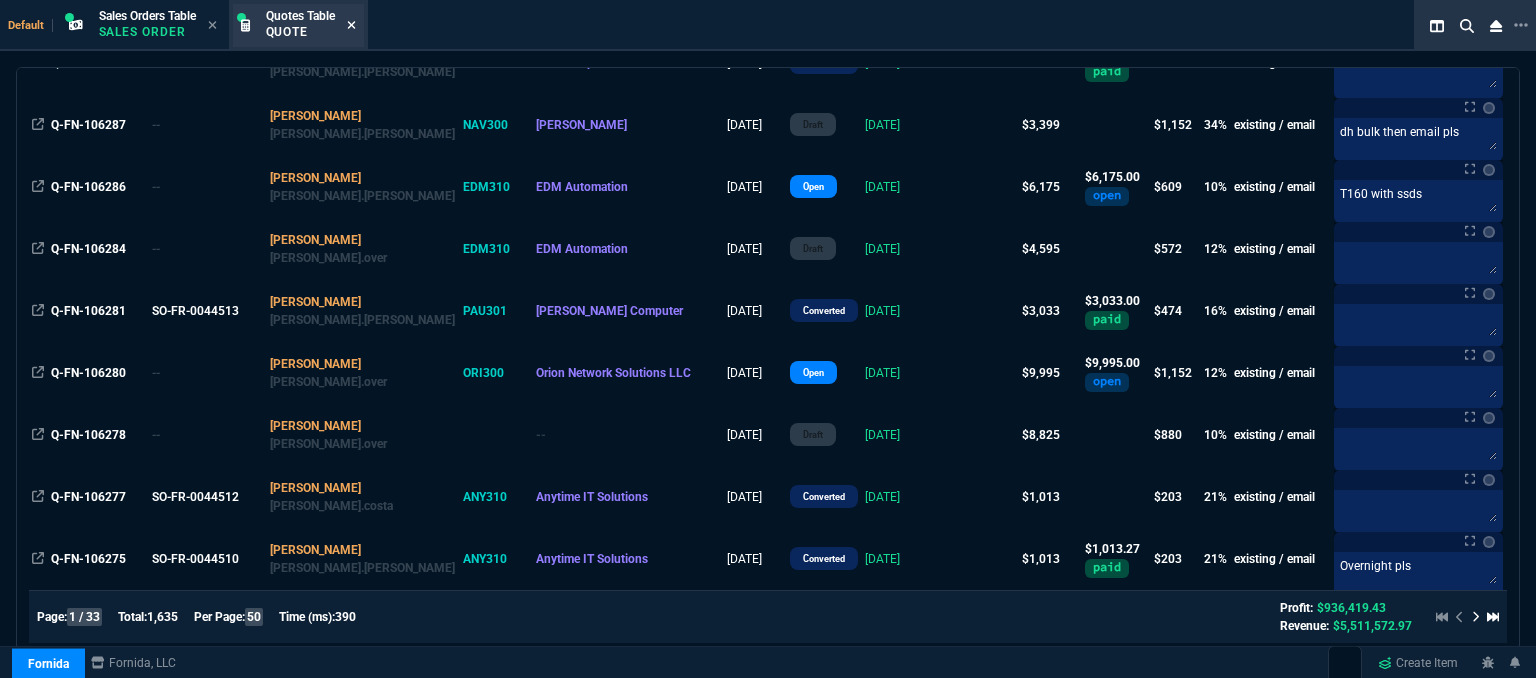 click 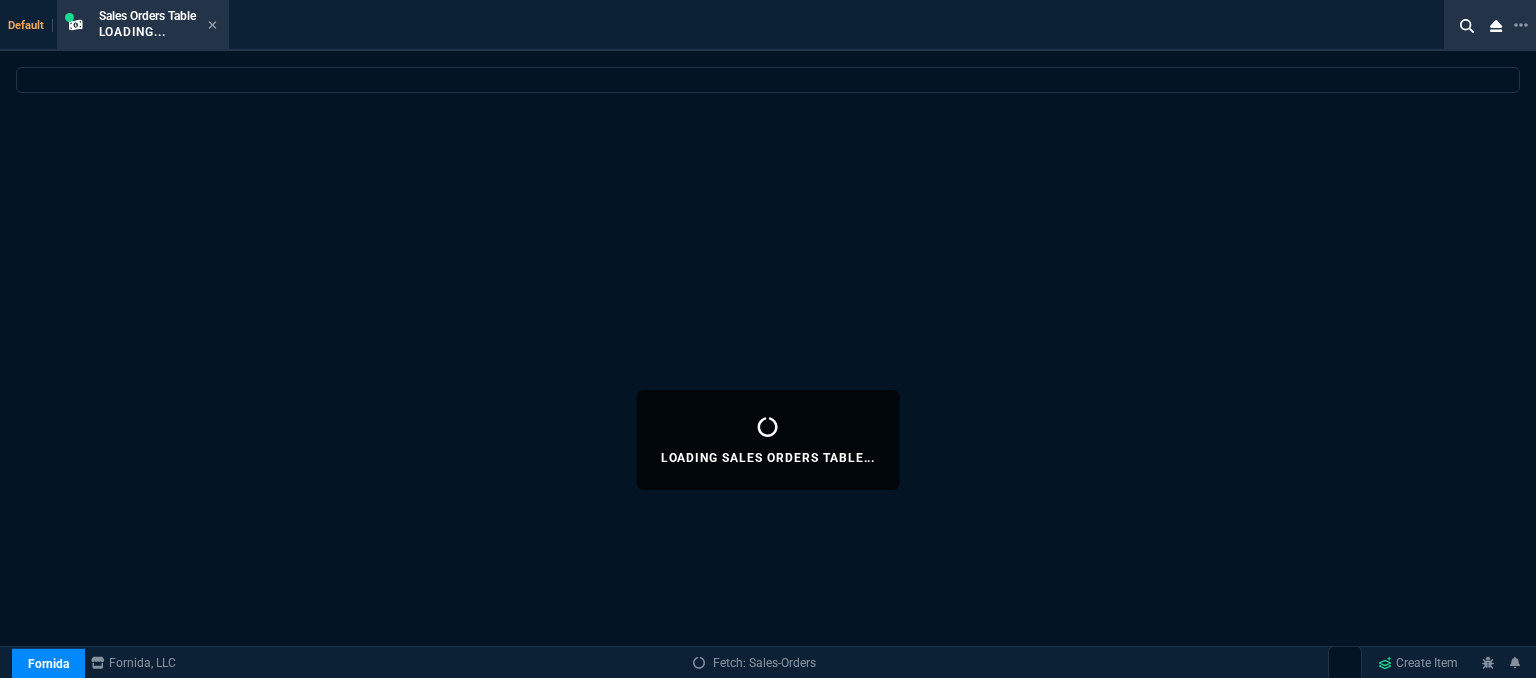 scroll, scrollTop: 0, scrollLeft: 0, axis: both 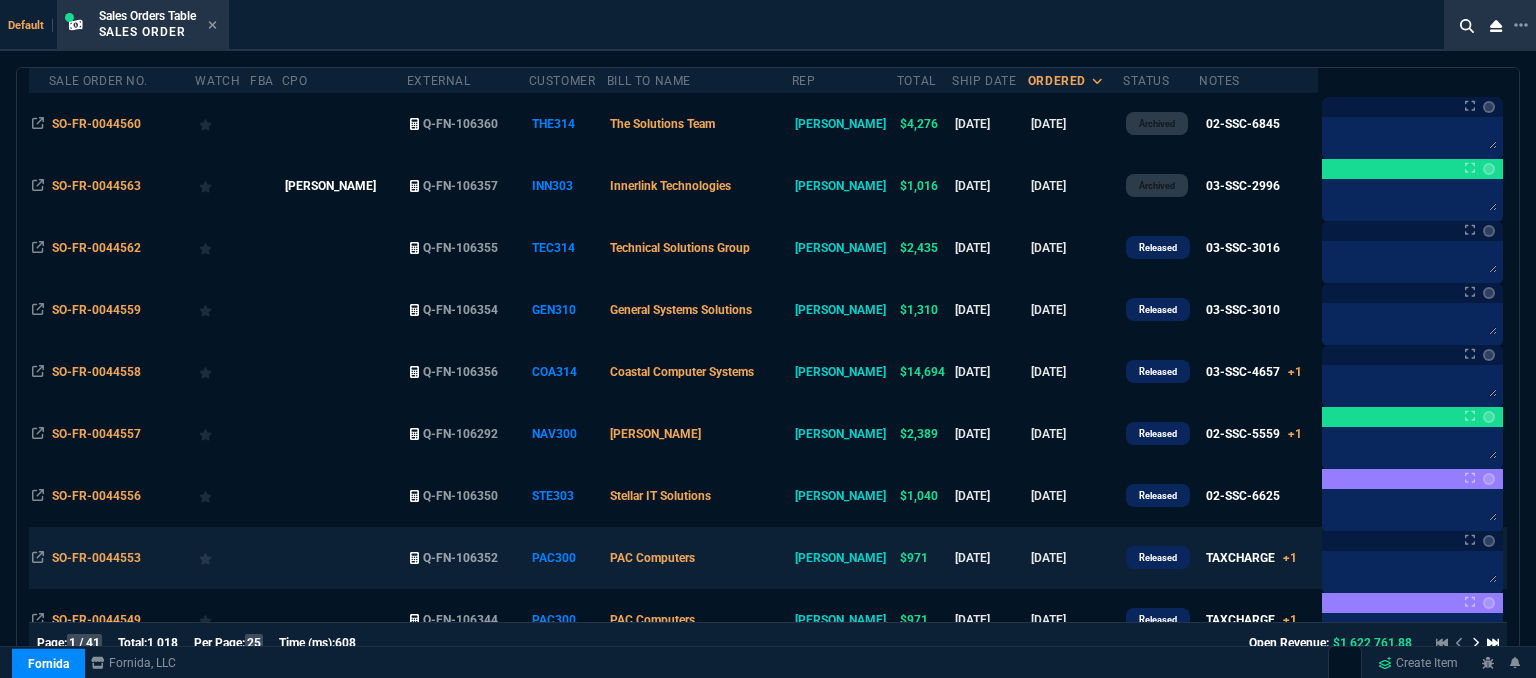 click on "PAC Computers" at bounding box center (699, 558) 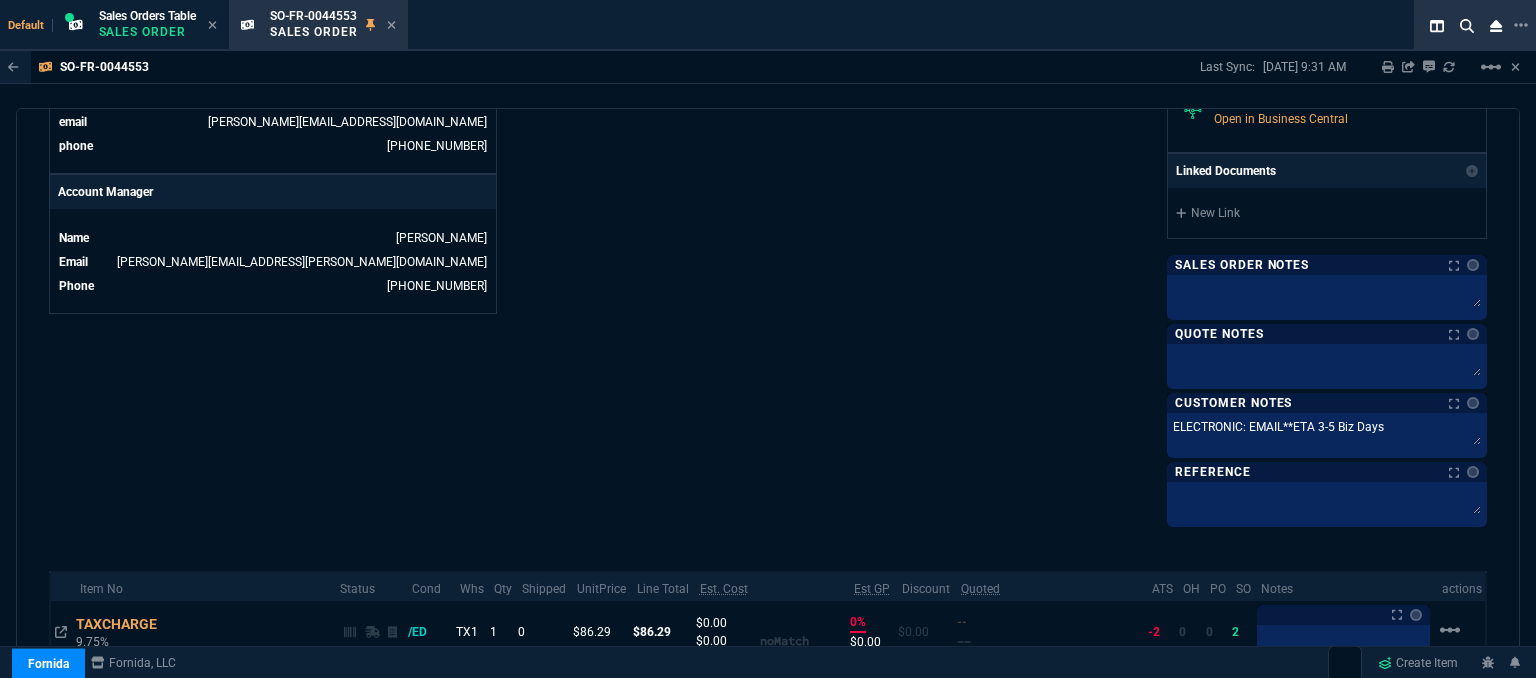 scroll, scrollTop: 1000, scrollLeft: 0, axis: vertical 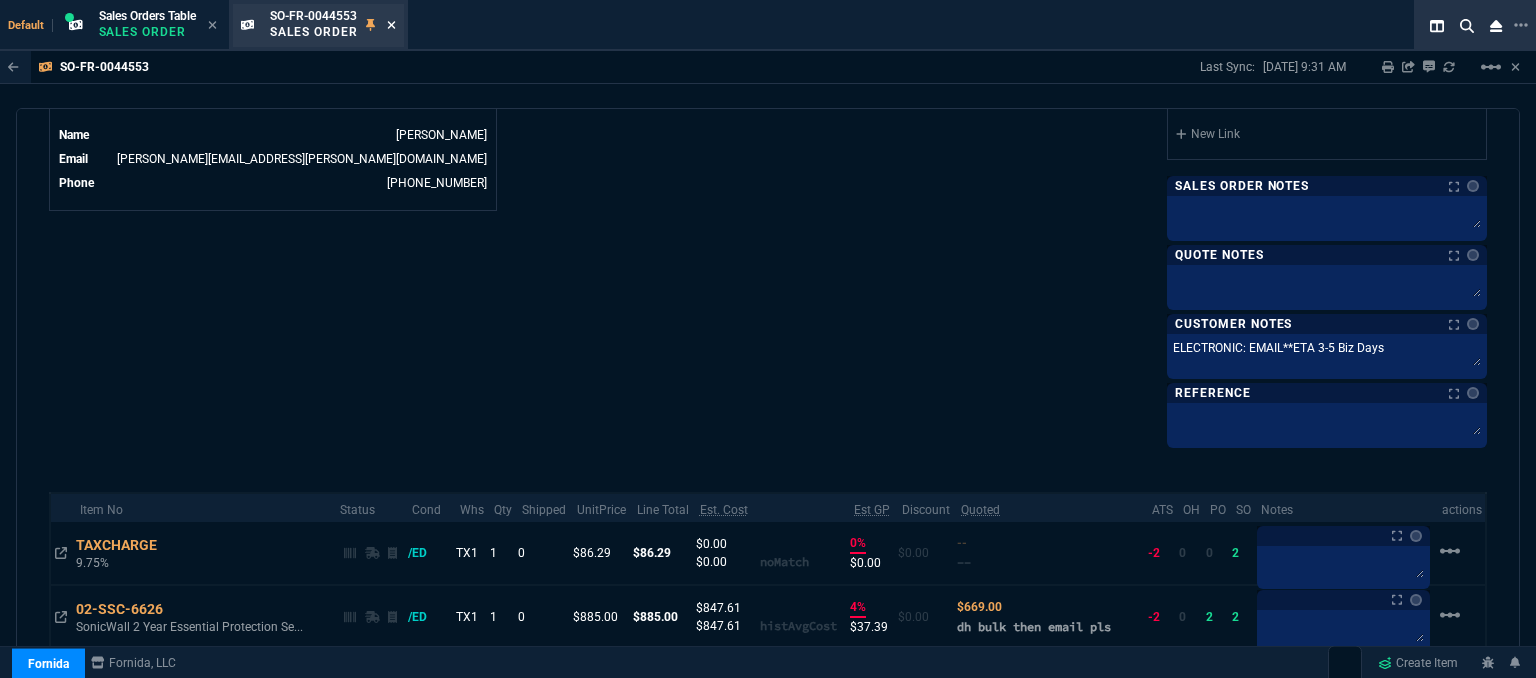 click 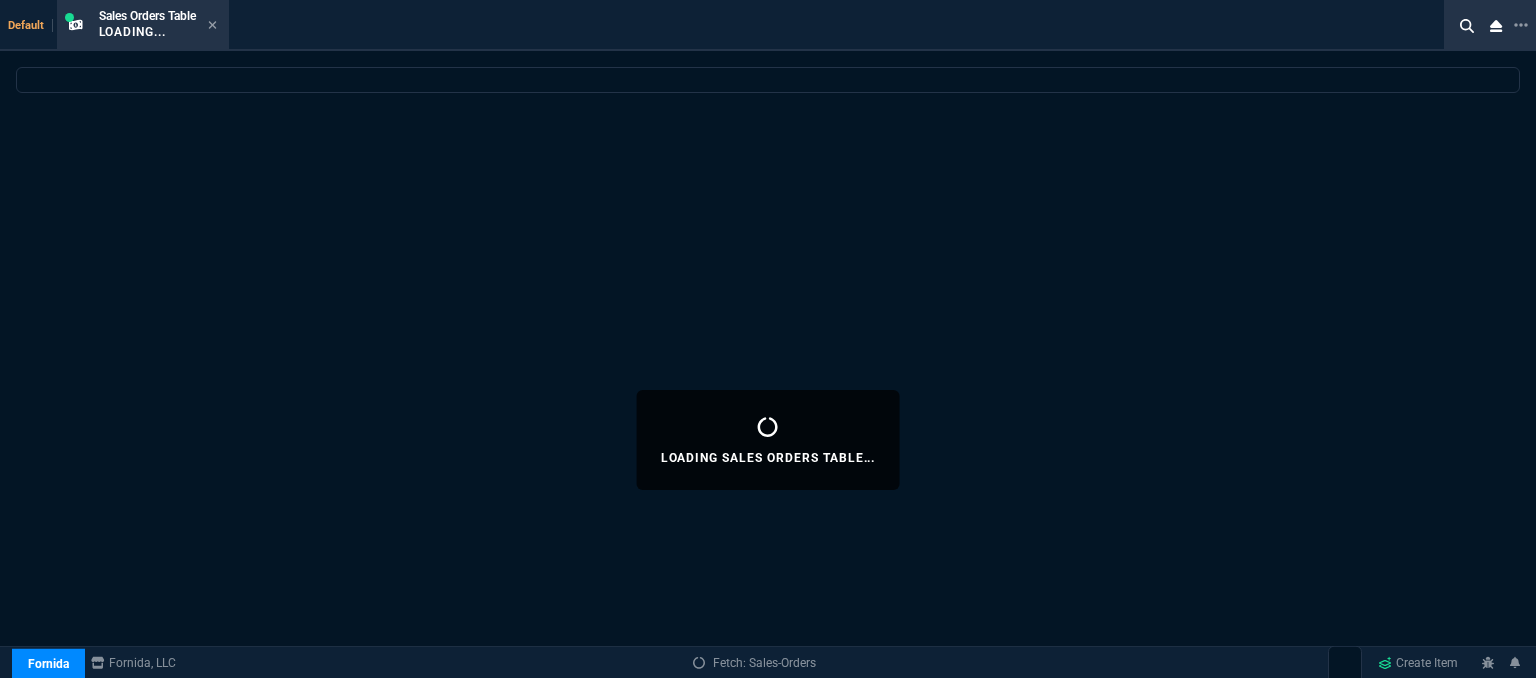 select 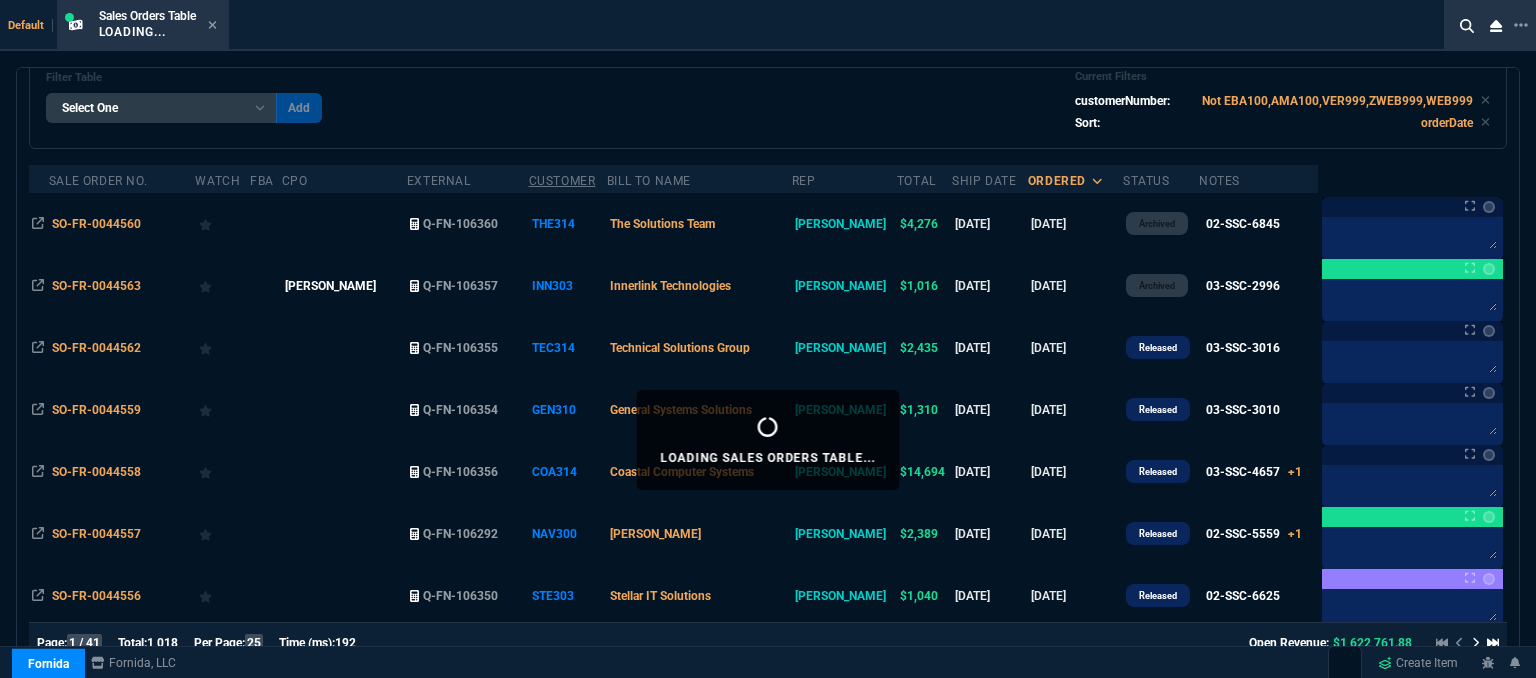 scroll, scrollTop: 200, scrollLeft: 0, axis: vertical 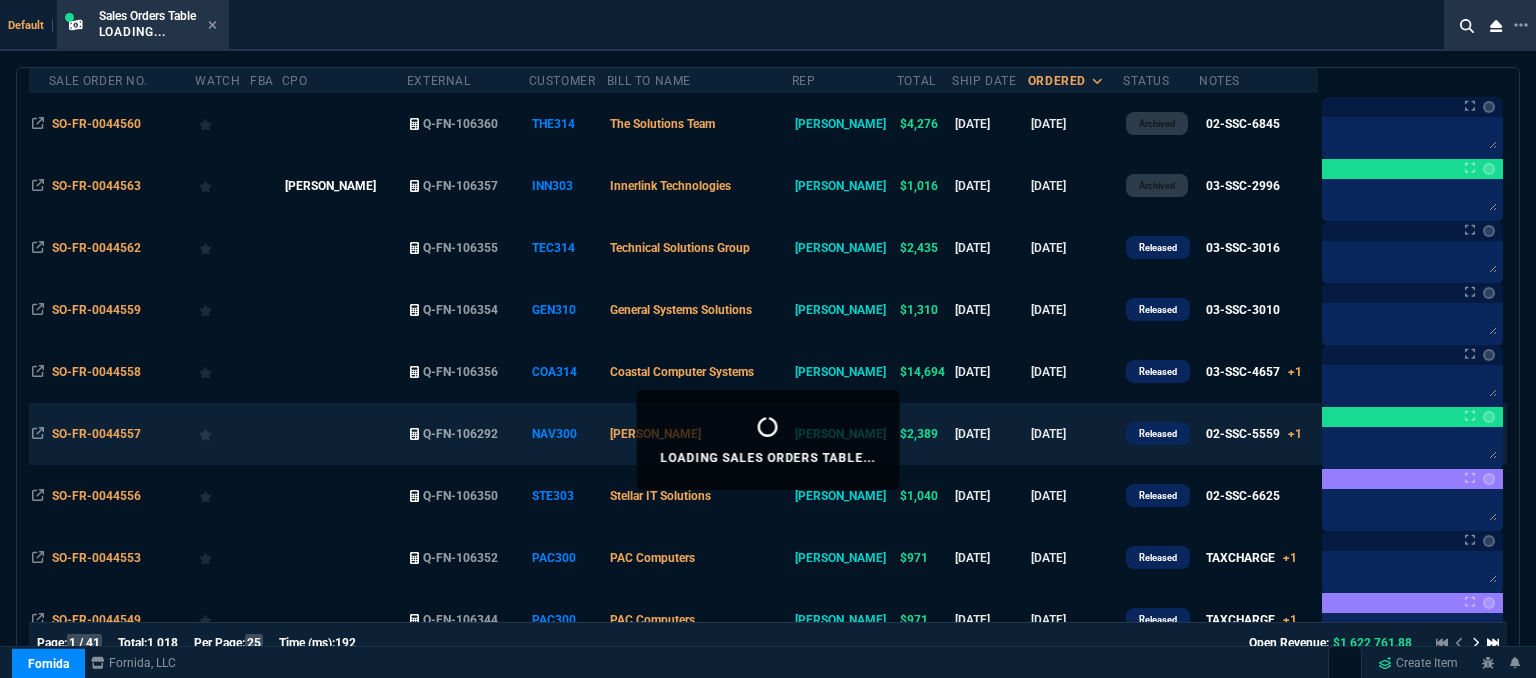 click at bounding box center [344, 434] 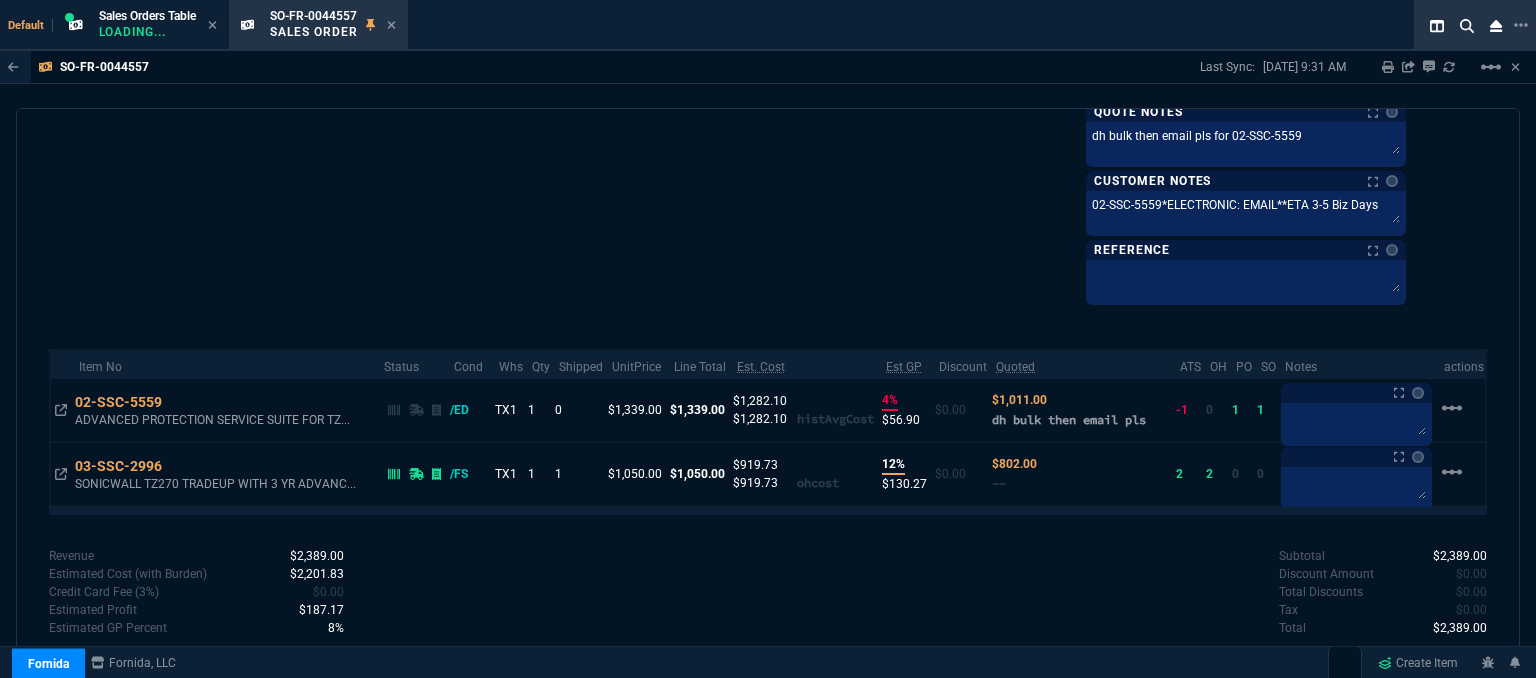 scroll, scrollTop: 1243, scrollLeft: 0, axis: vertical 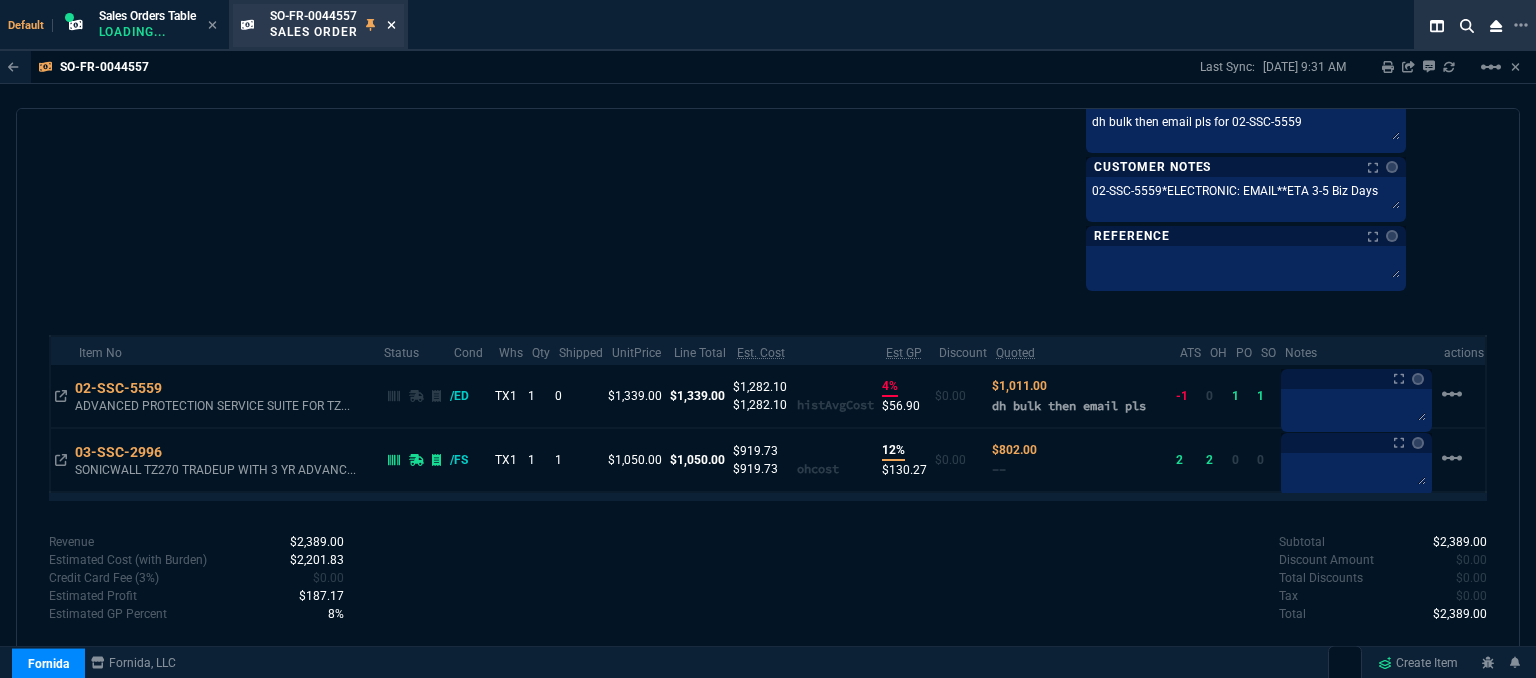 click 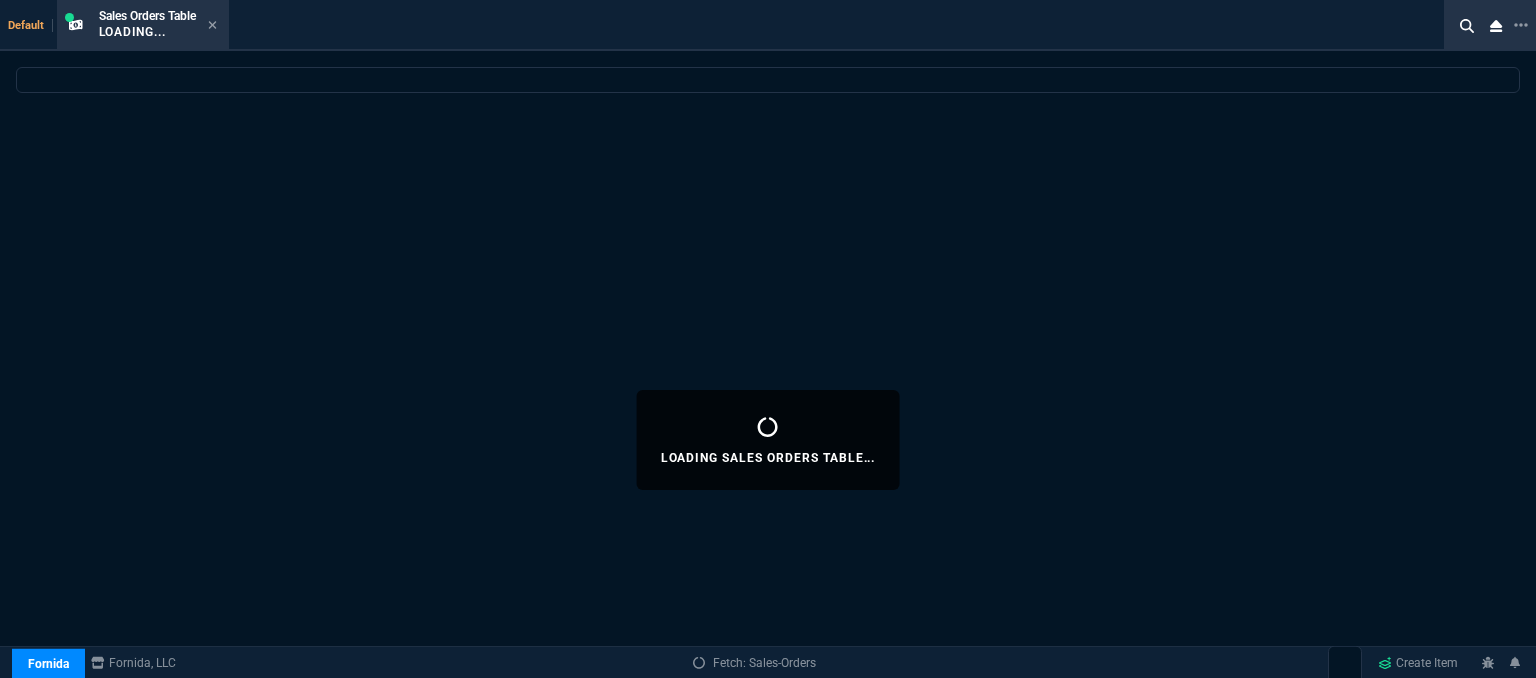 select 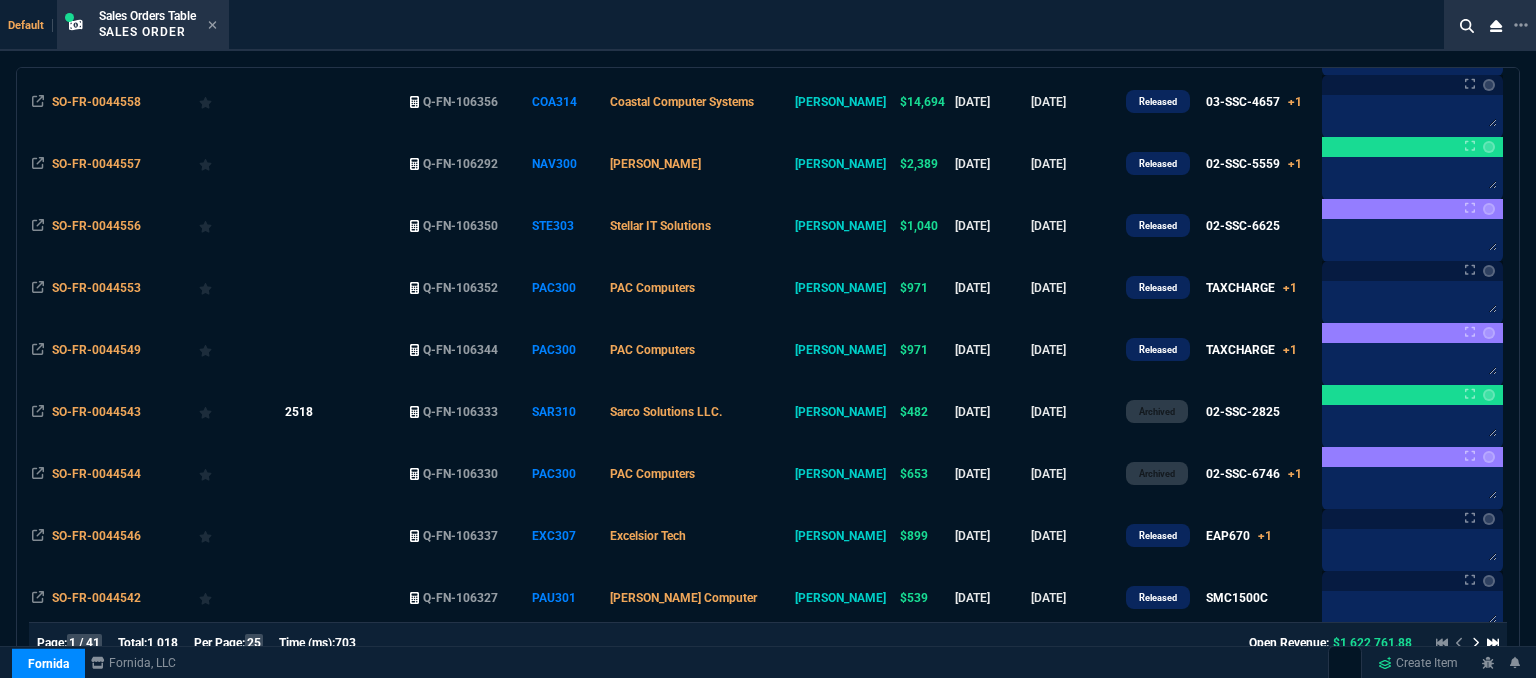 scroll, scrollTop: 500, scrollLeft: 0, axis: vertical 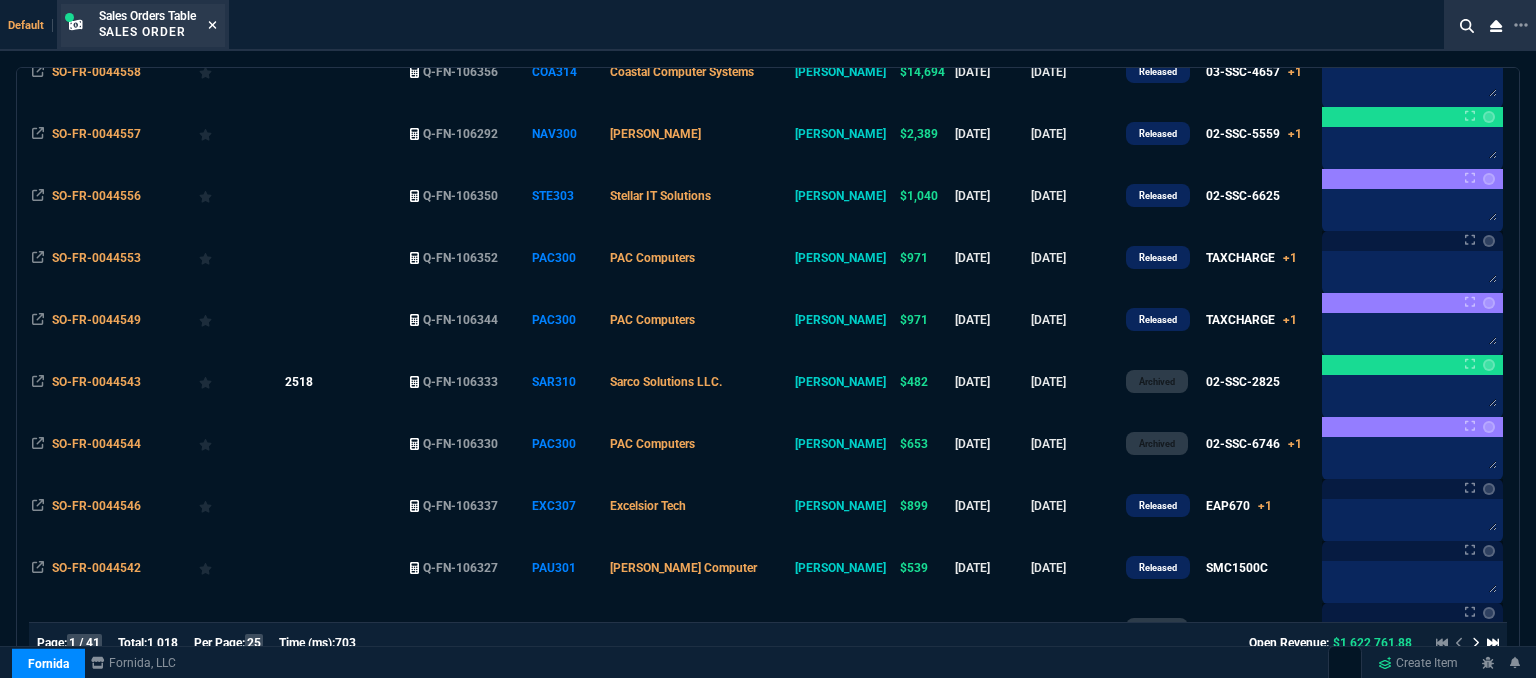 click 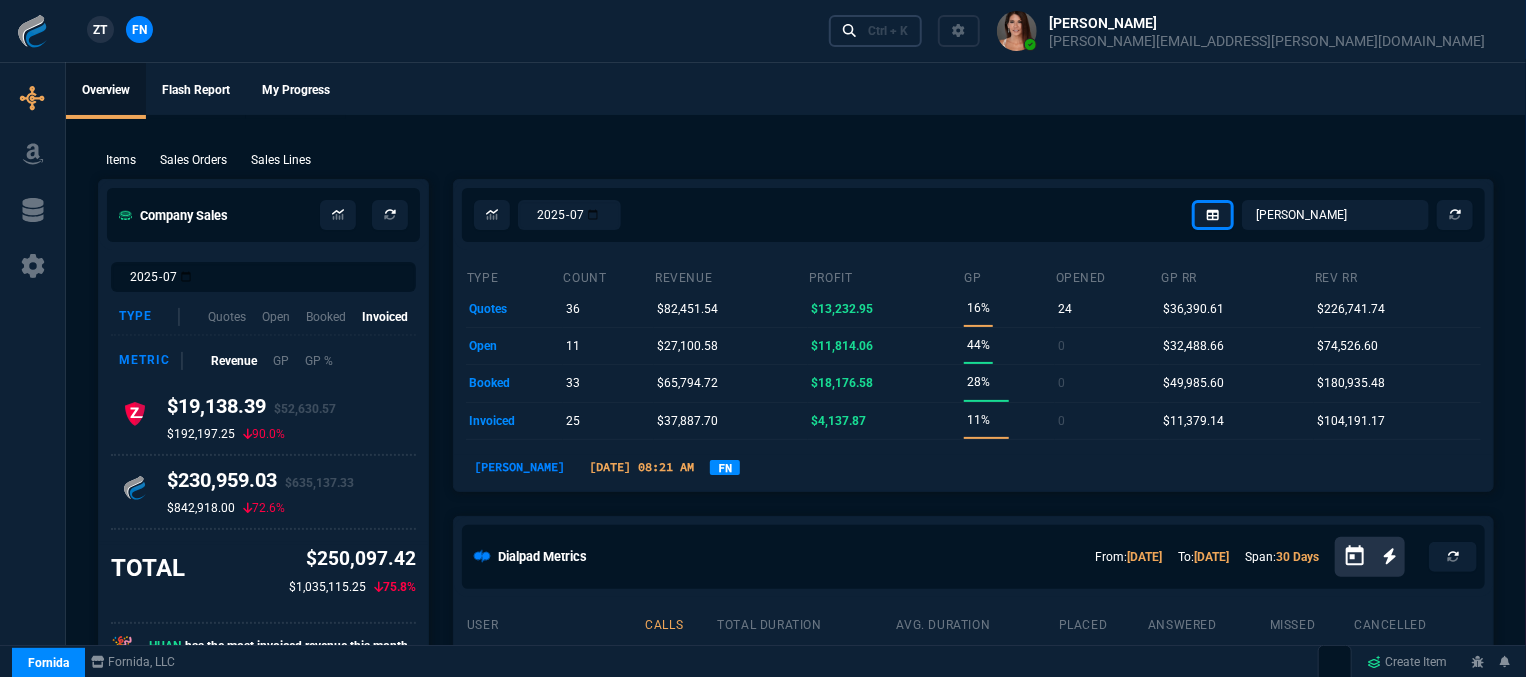 click on "Ctrl + K" at bounding box center (888, 31) 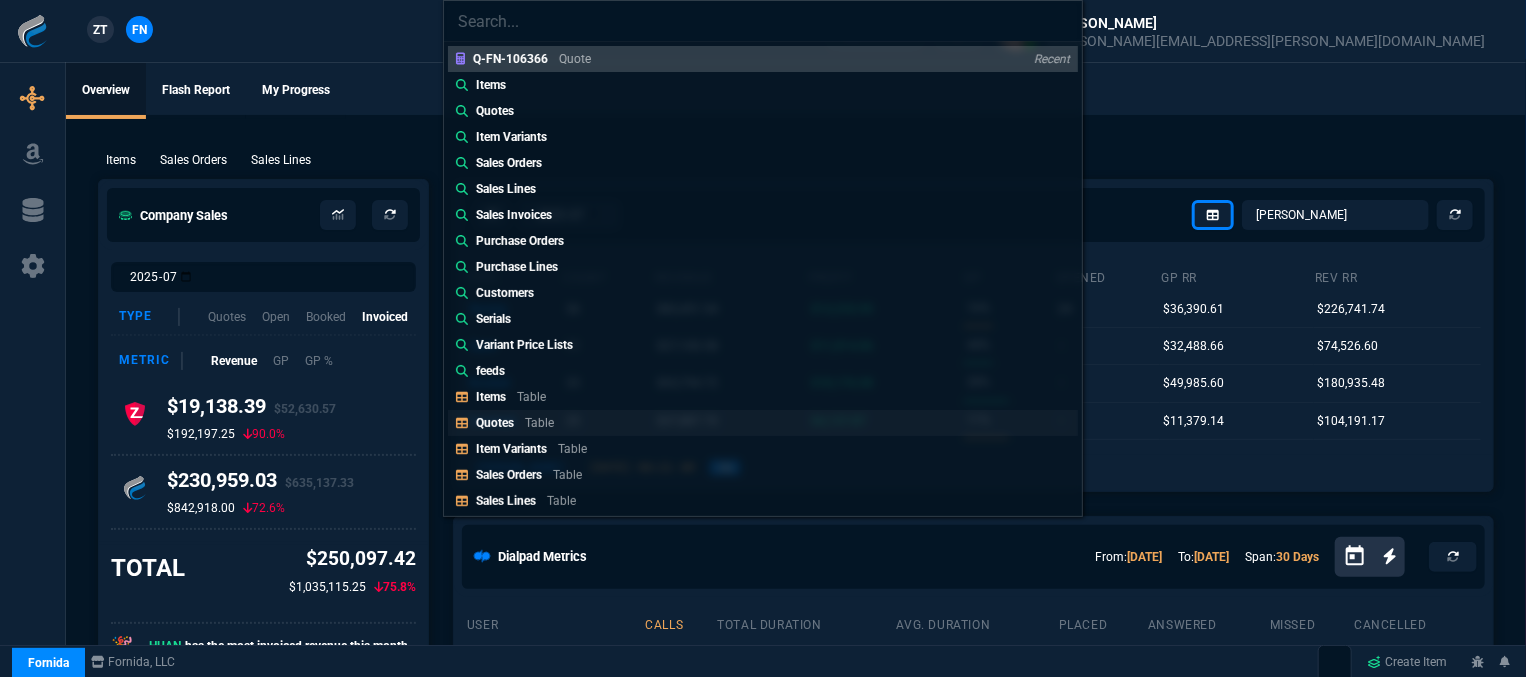 click on "Quotes
Table" at bounding box center (519, 423) 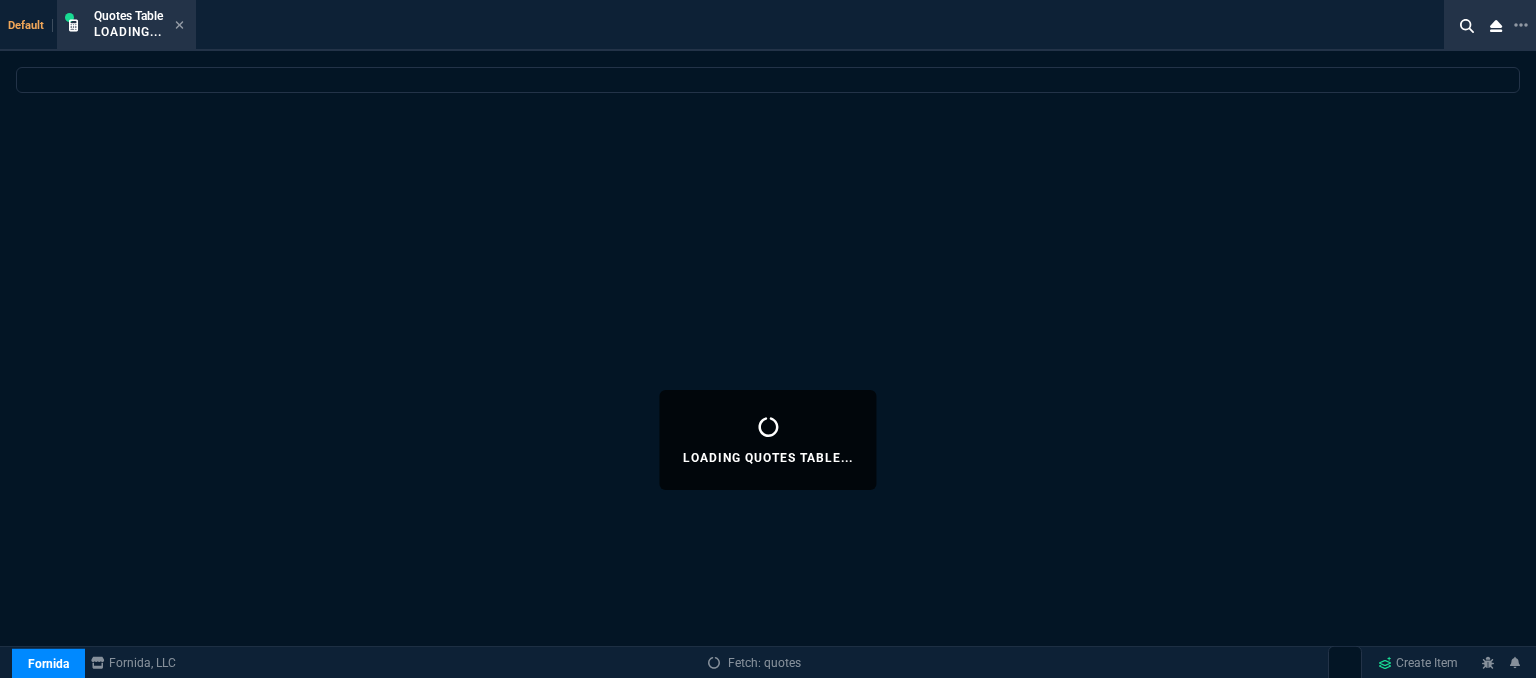 select 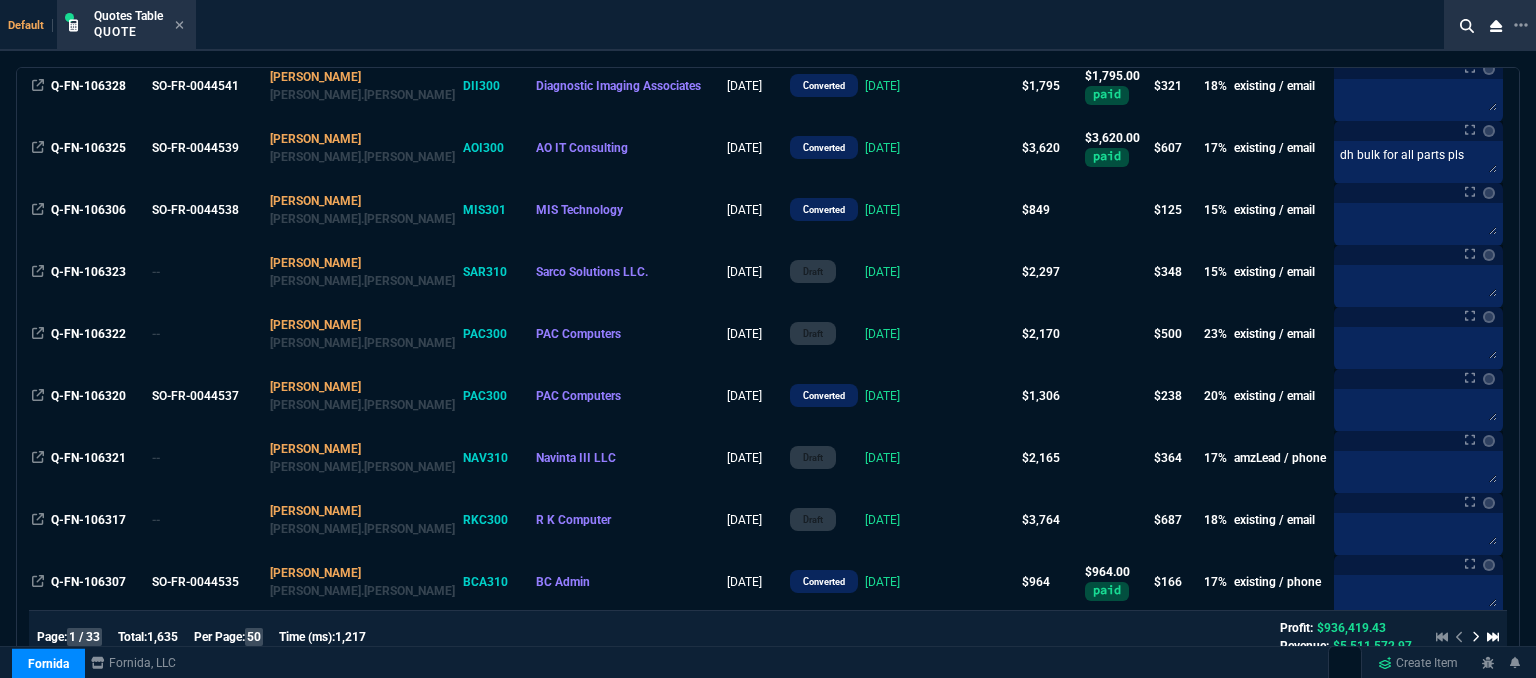 scroll, scrollTop: 1600, scrollLeft: 0, axis: vertical 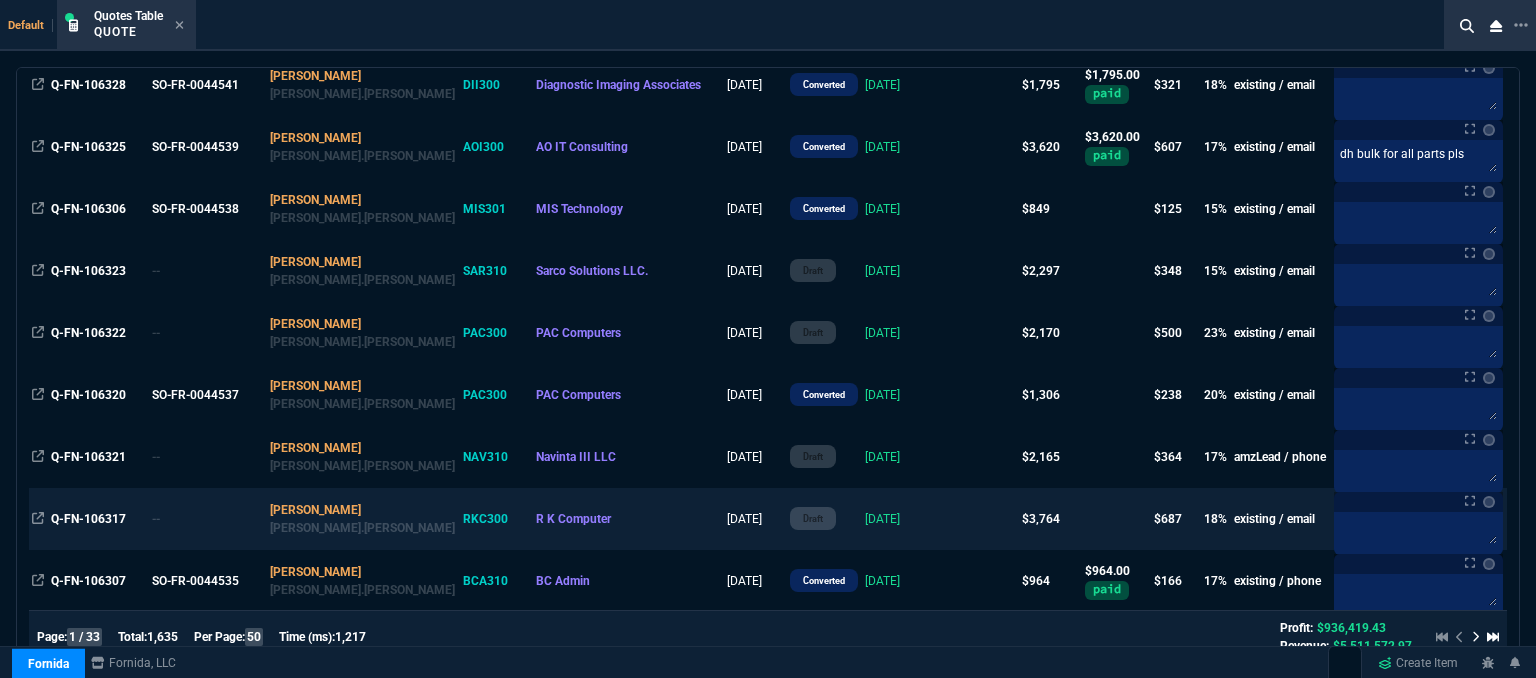 click at bounding box center (980, 519) 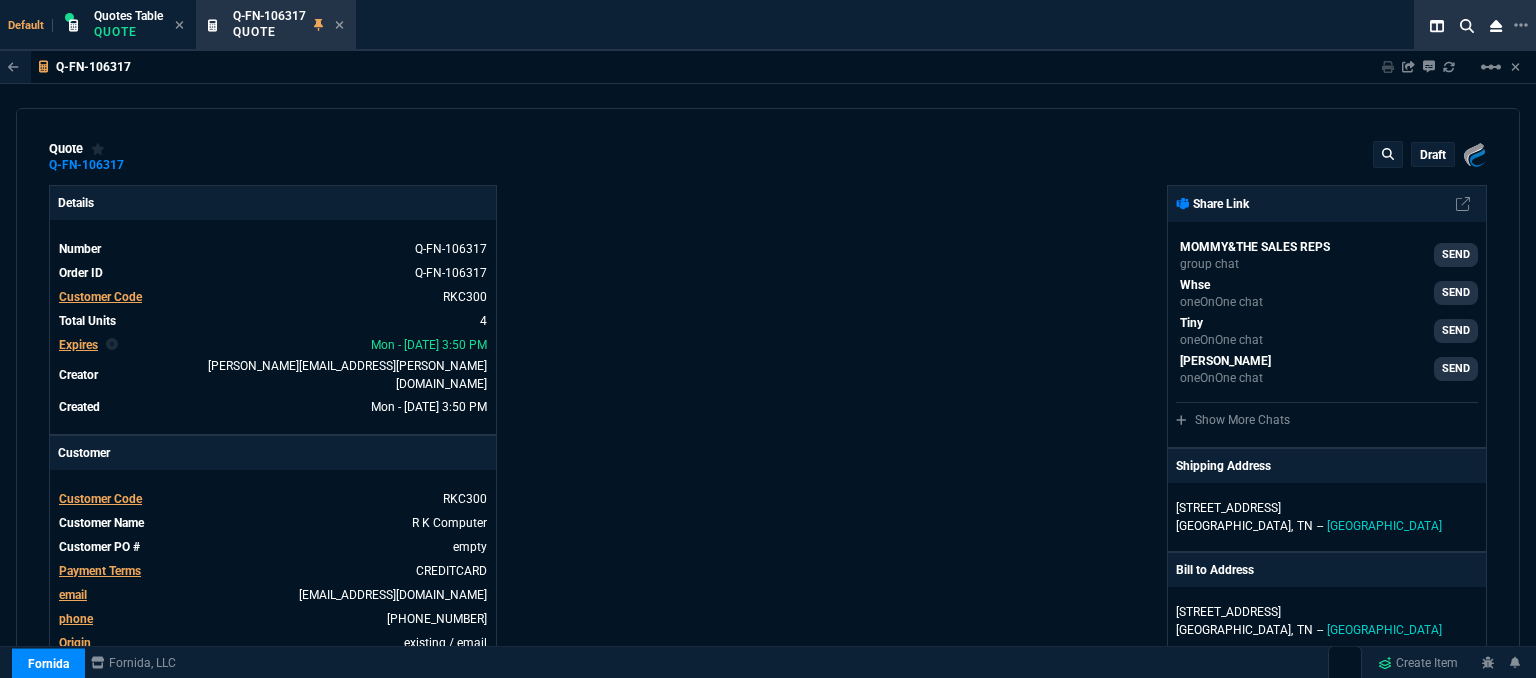 type on "1746.35" 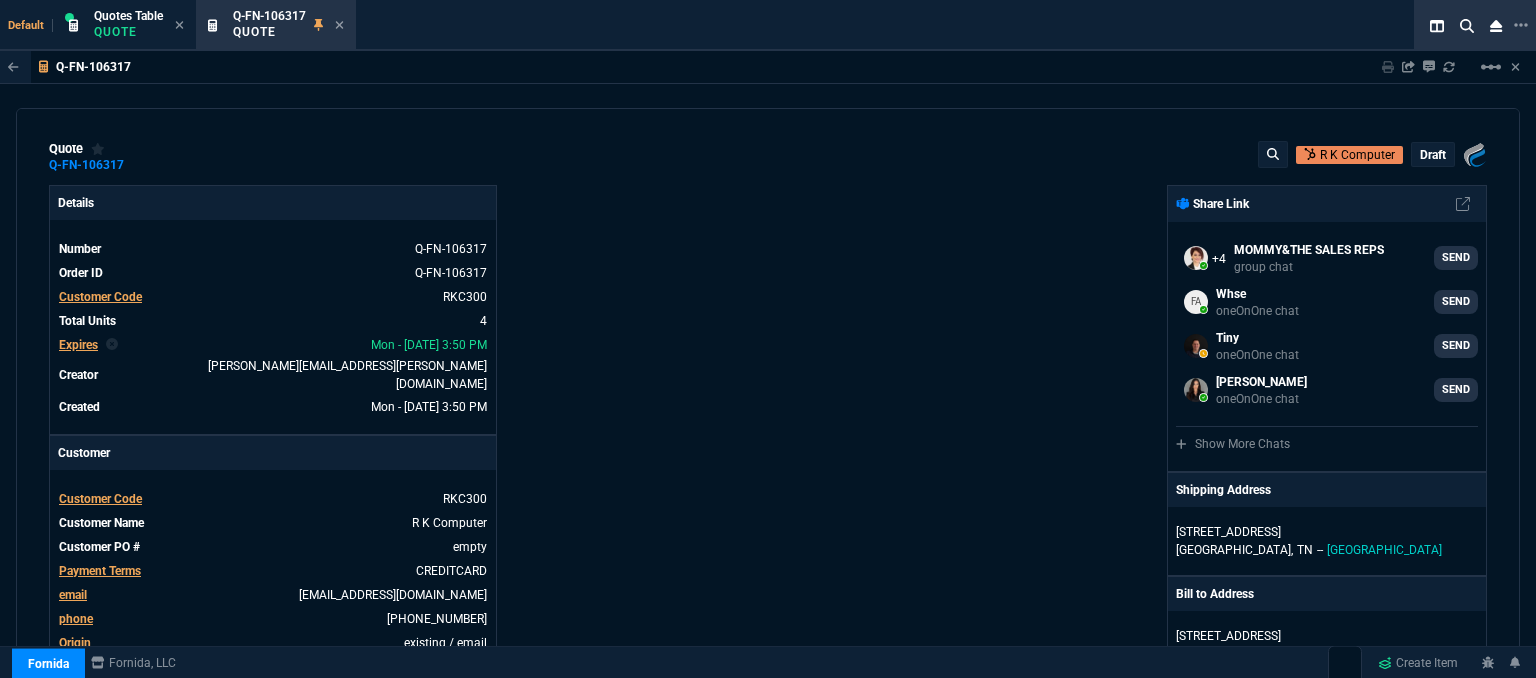type on "1465" 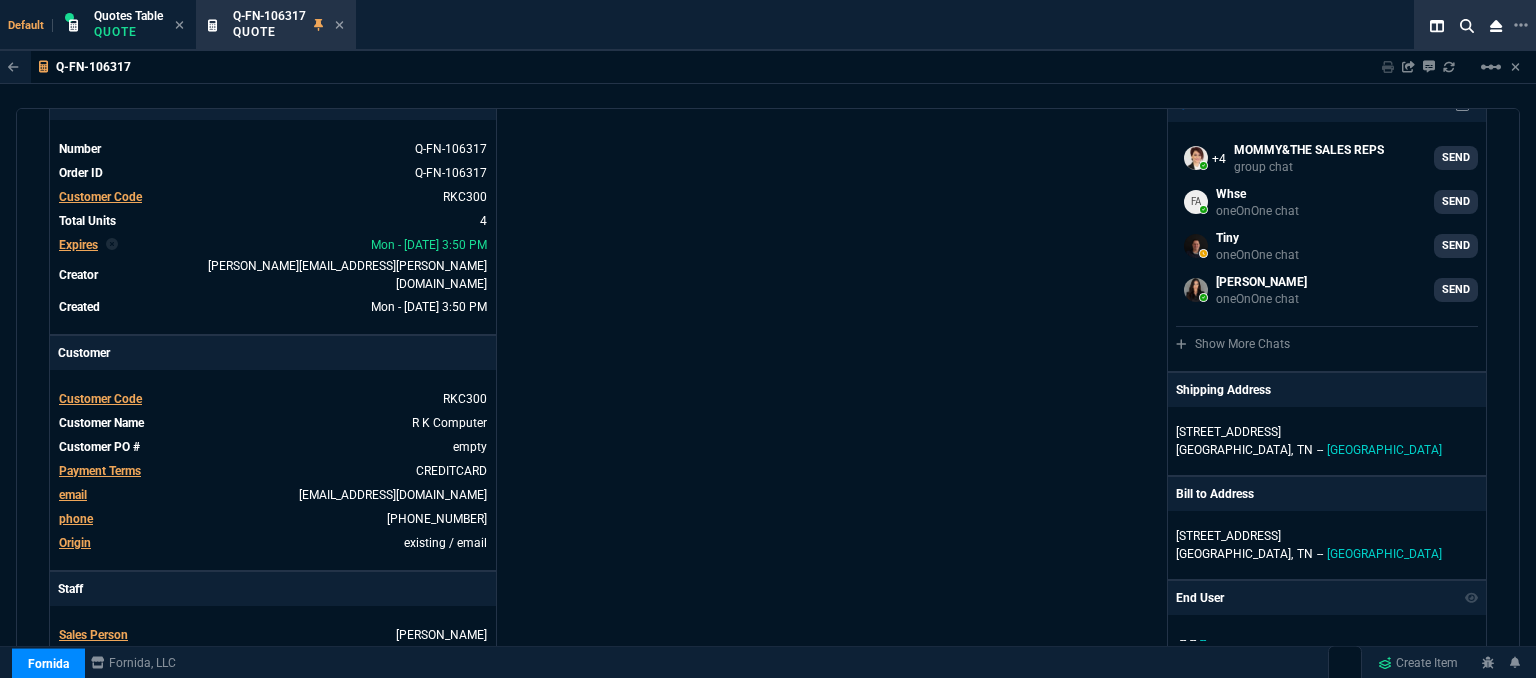 scroll, scrollTop: 0, scrollLeft: 0, axis: both 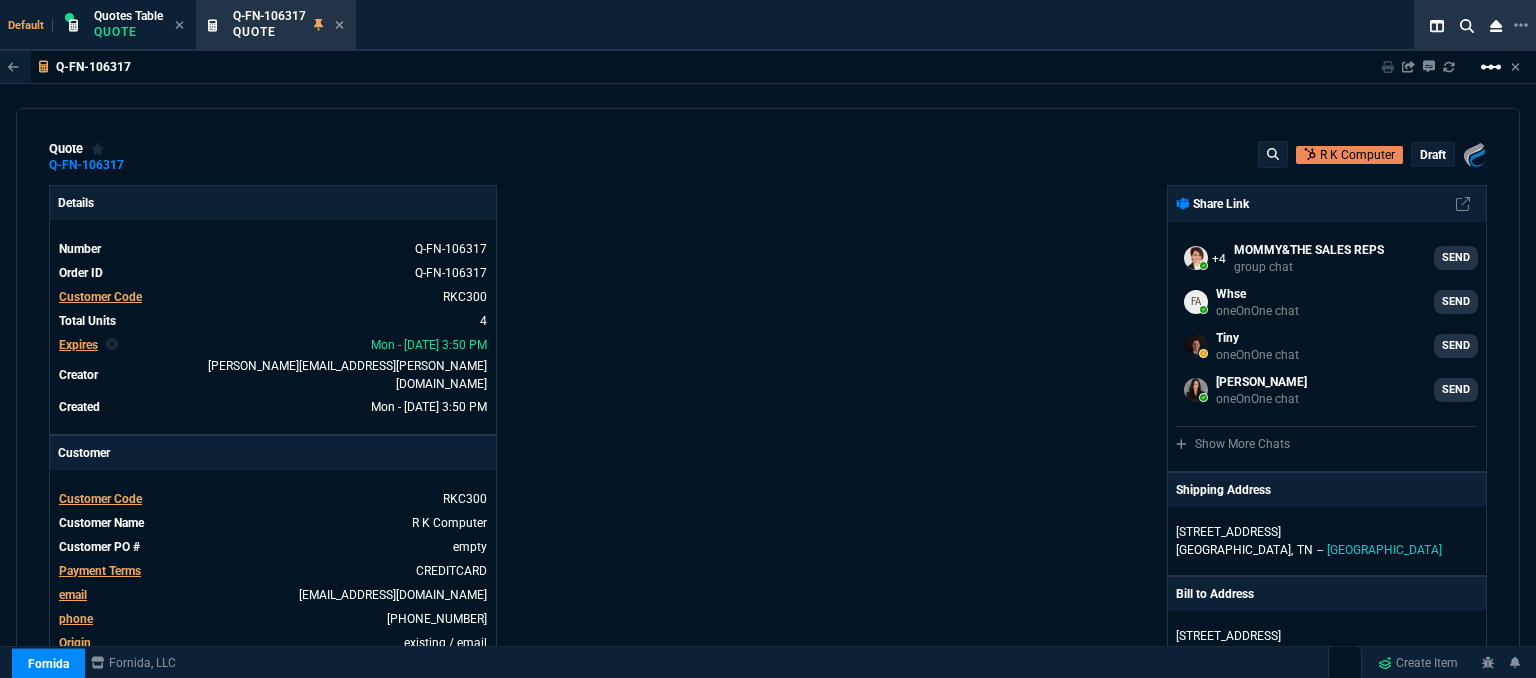 click on "linear_scale" at bounding box center [1491, 67] 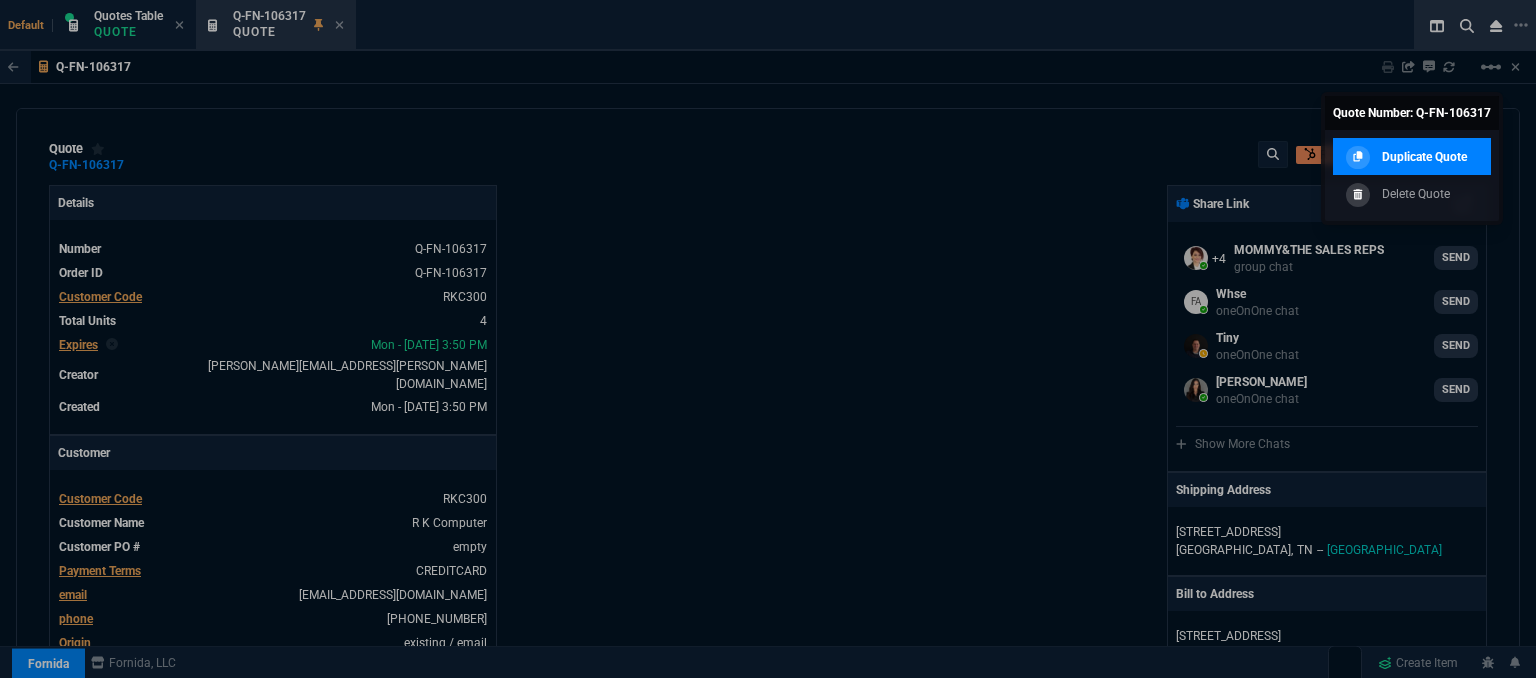 click on "Duplicate Quote" at bounding box center [1424, 157] 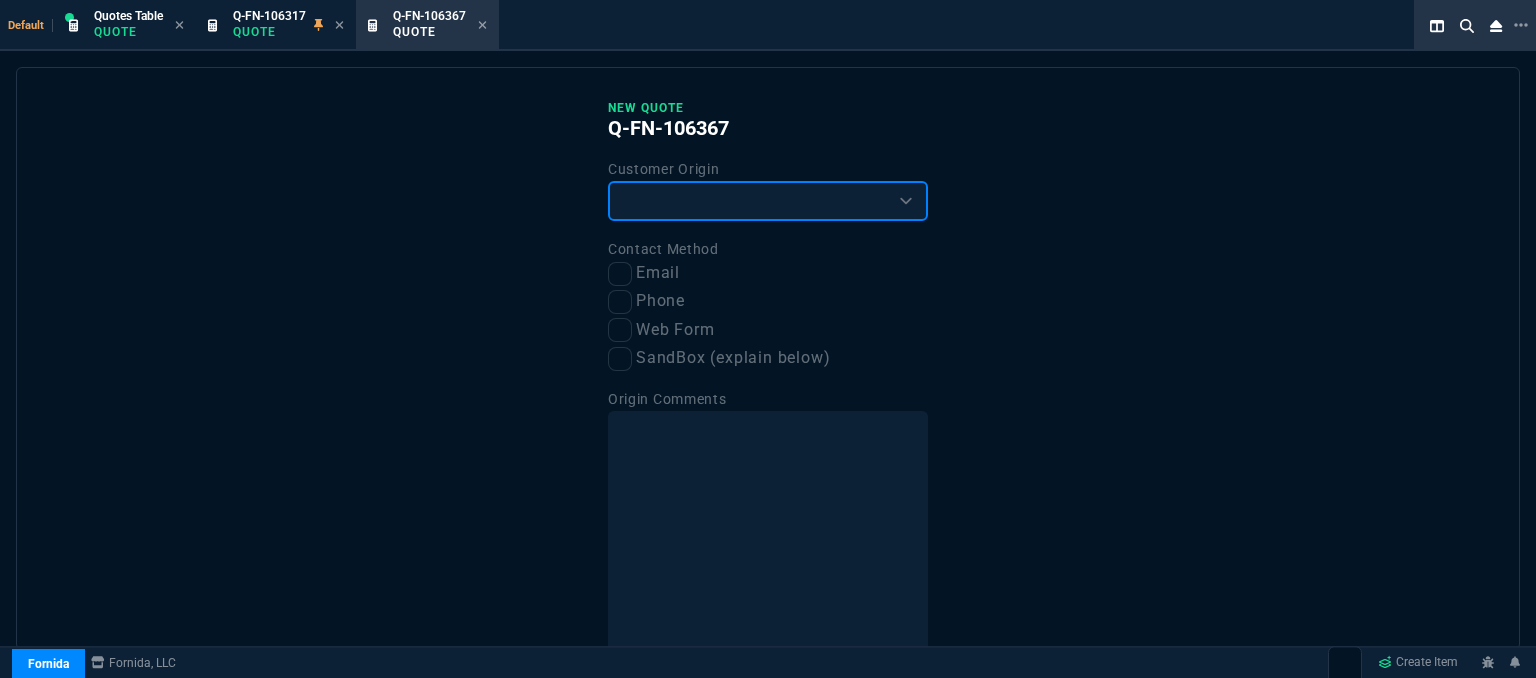 click on "Existing Customer Amazon Lead (first order) Website Lead (first order) Called (first order) Referral (first order) SandBox (explain below)" at bounding box center (768, 201) 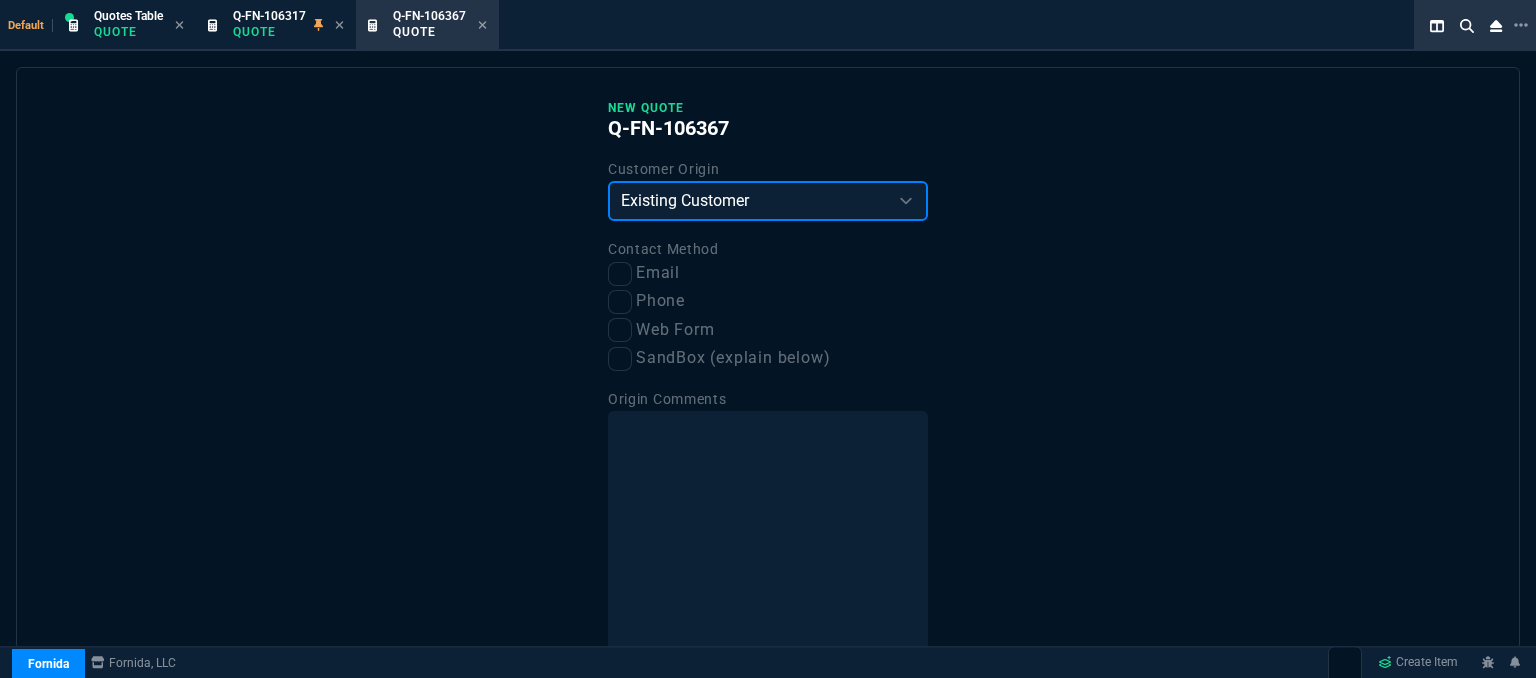 click on "Existing Customer Amazon Lead (first order) Website Lead (first order) Called (first order) Referral (first order) SandBox (explain below)" at bounding box center (768, 201) 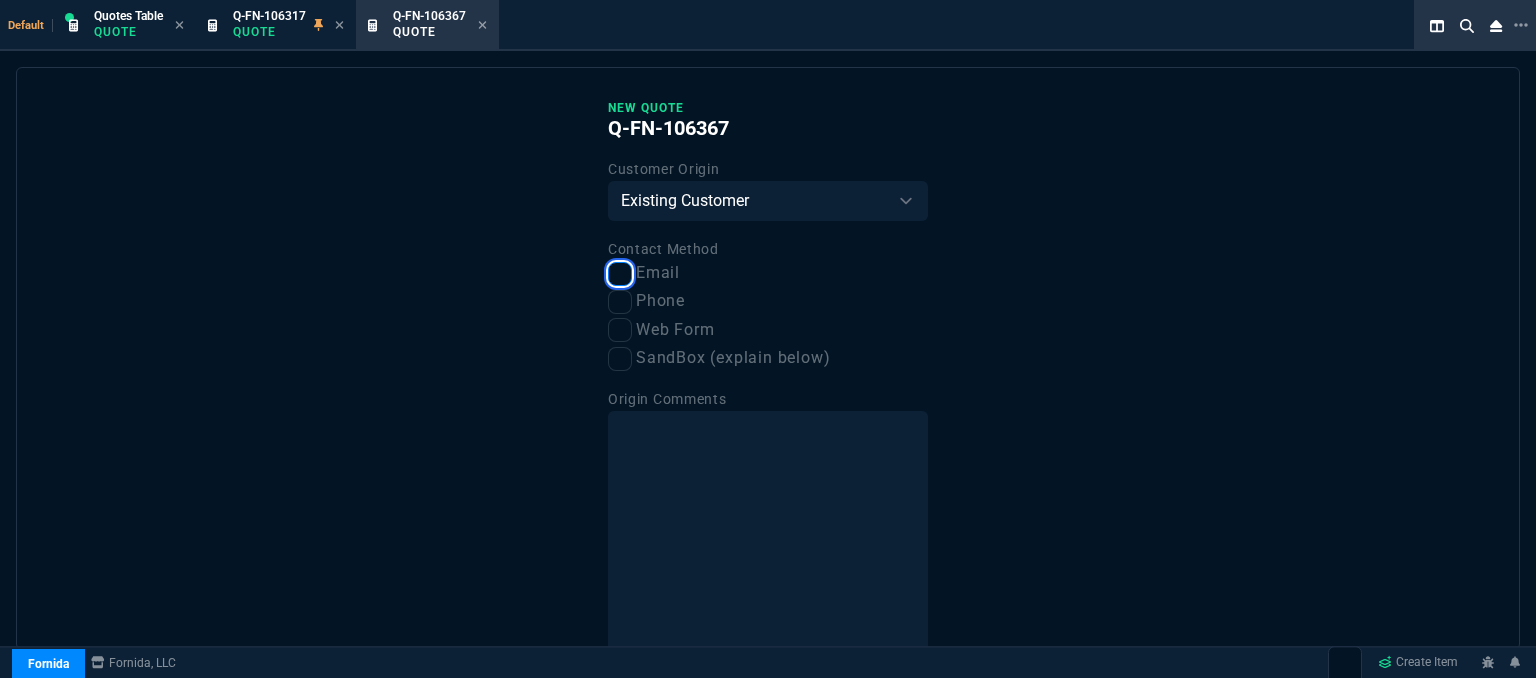 click on "Email" at bounding box center [620, 274] 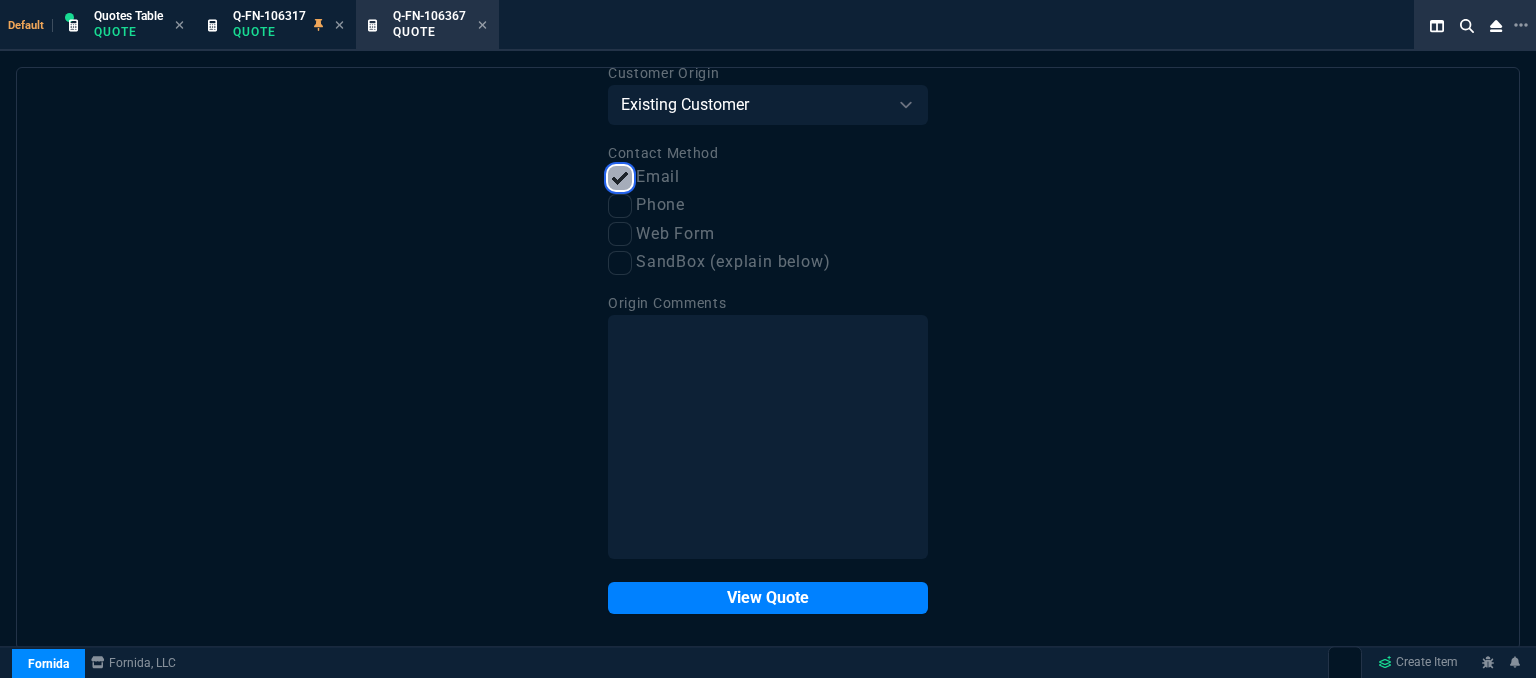 scroll, scrollTop: 101, scrollLeft: 0, axis: vertical 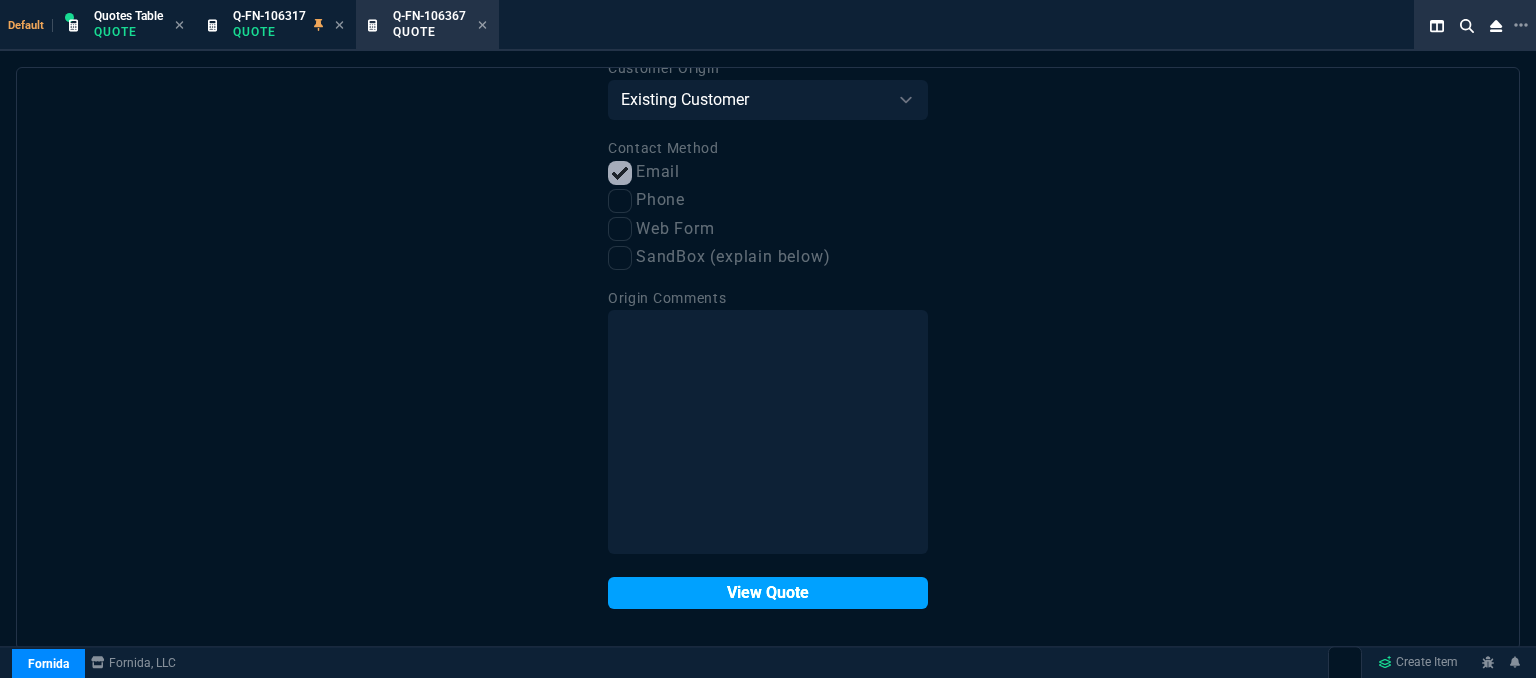 click on "View Quote" at bounding box center [768, 593] 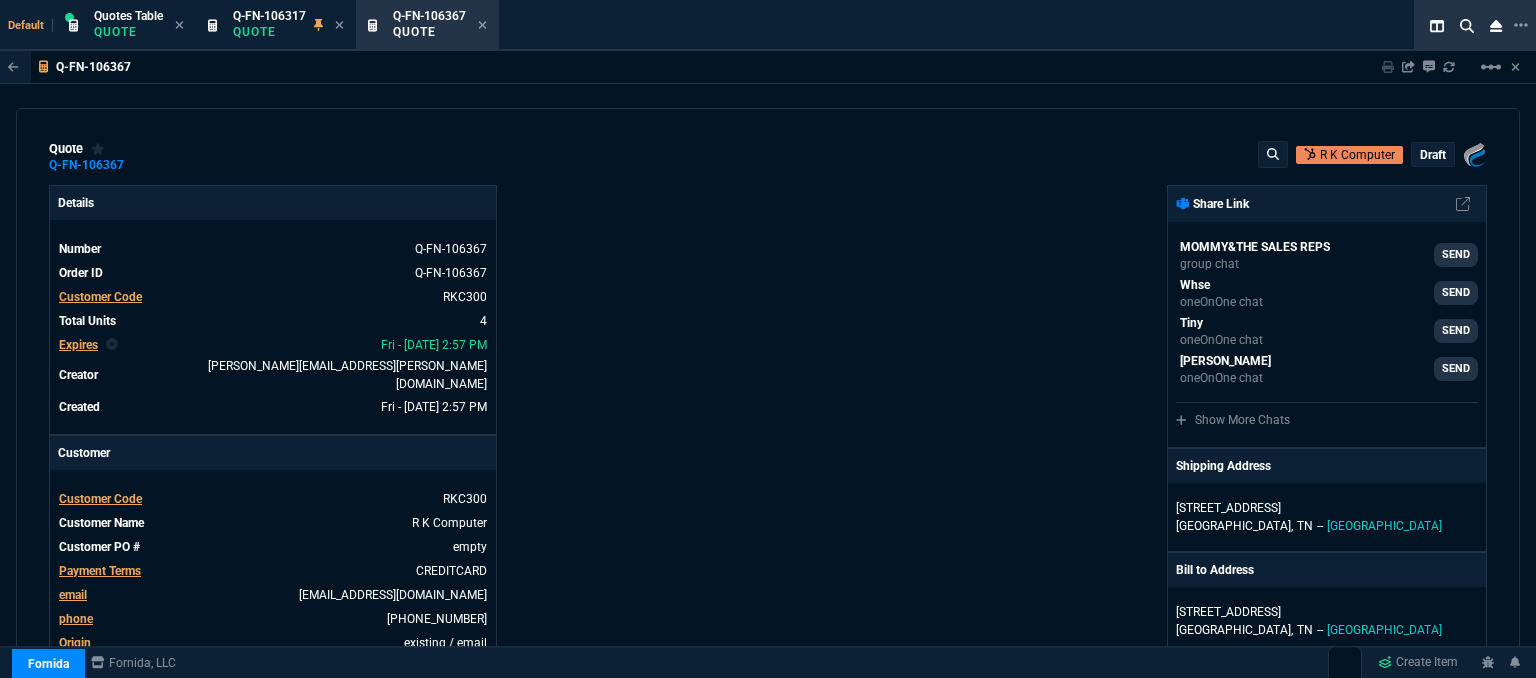 type on "21" 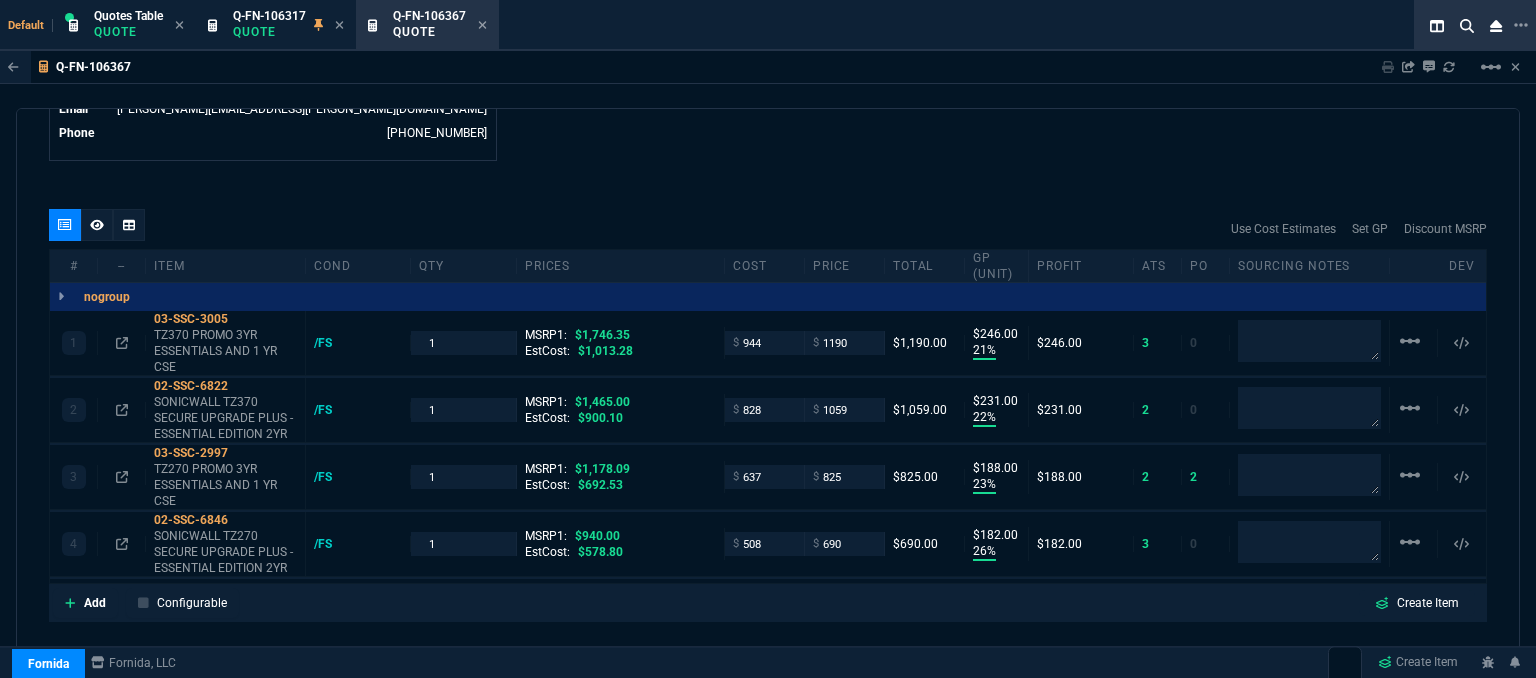 scroll, scrollTop: 1100, scrollLeft: 0, axis: vertical 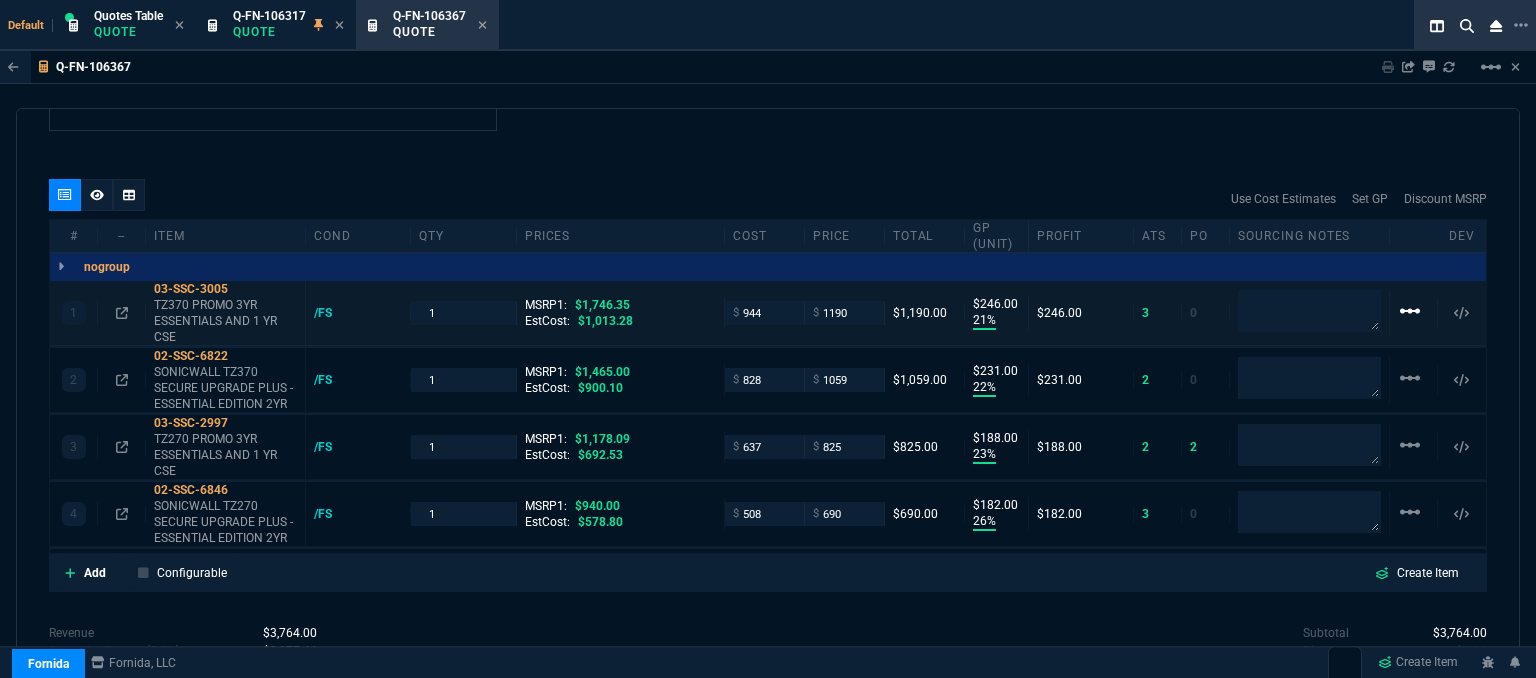 click on "linear_scale" at bounding box center (1410, 311) 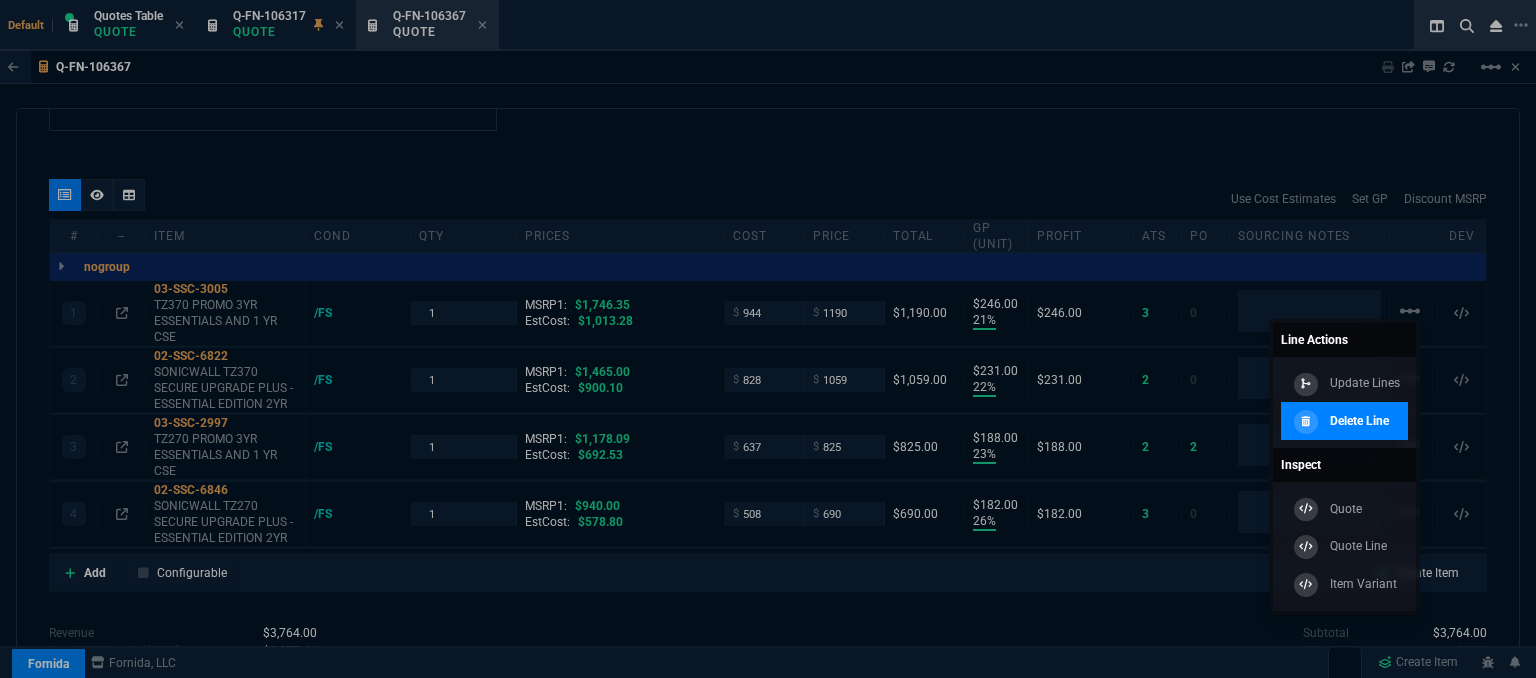click on "Delete Line" at bounding box center (1359, 421) 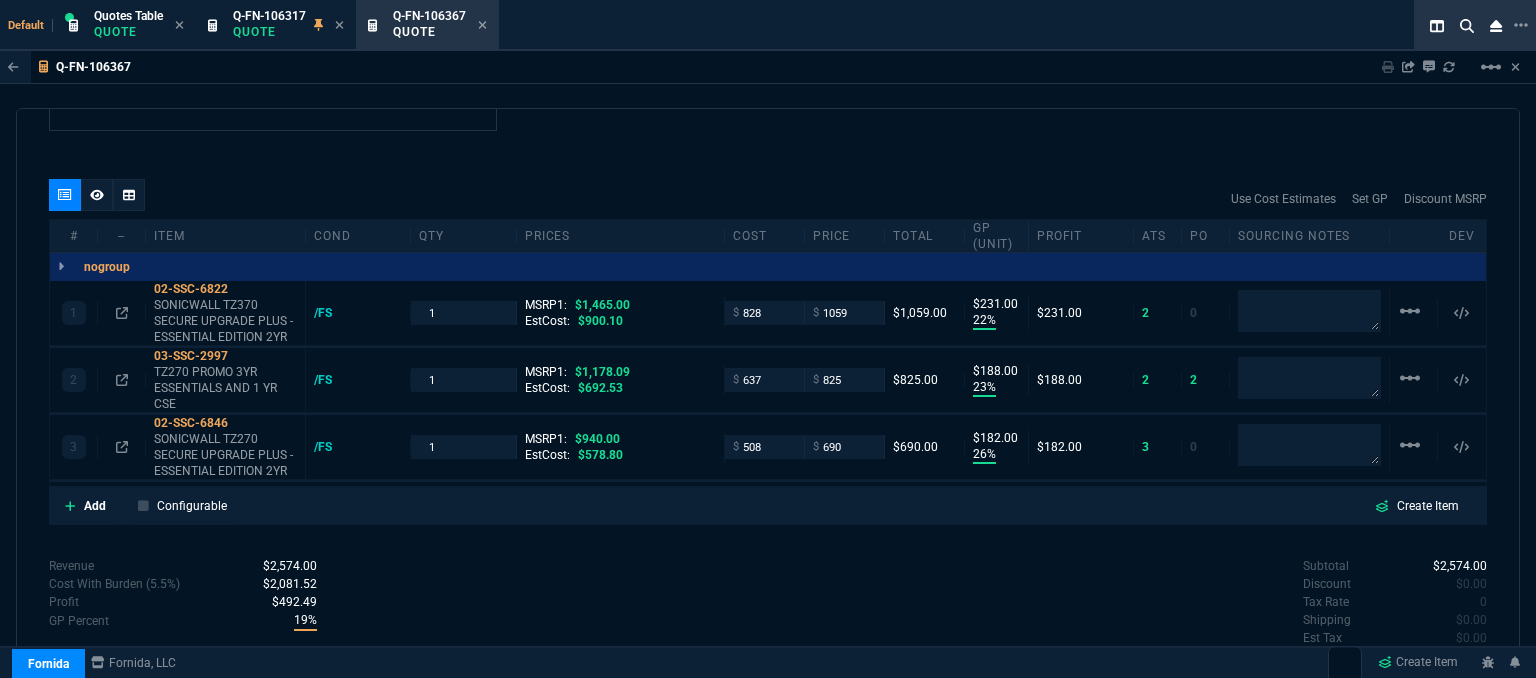type on "22" 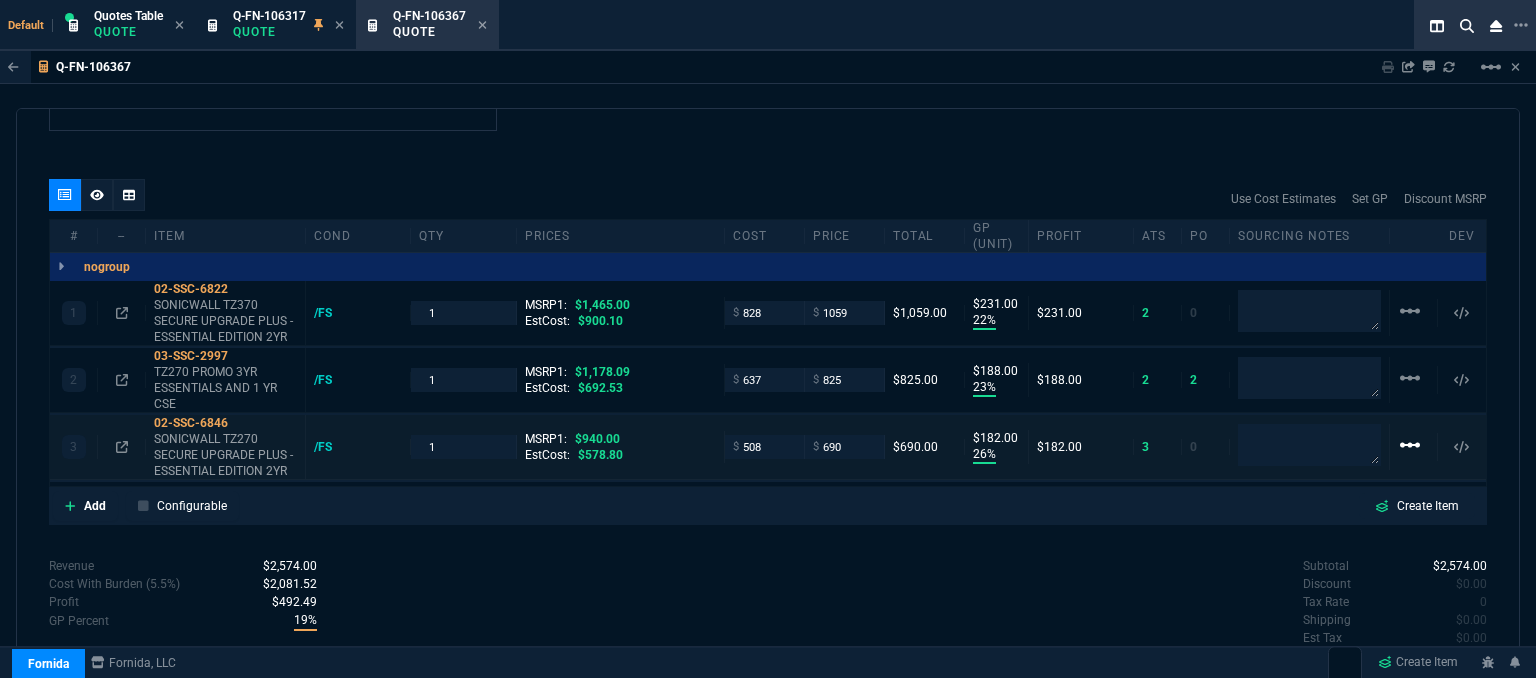 click on "linear_scale" at bounding box center (1410, 311) 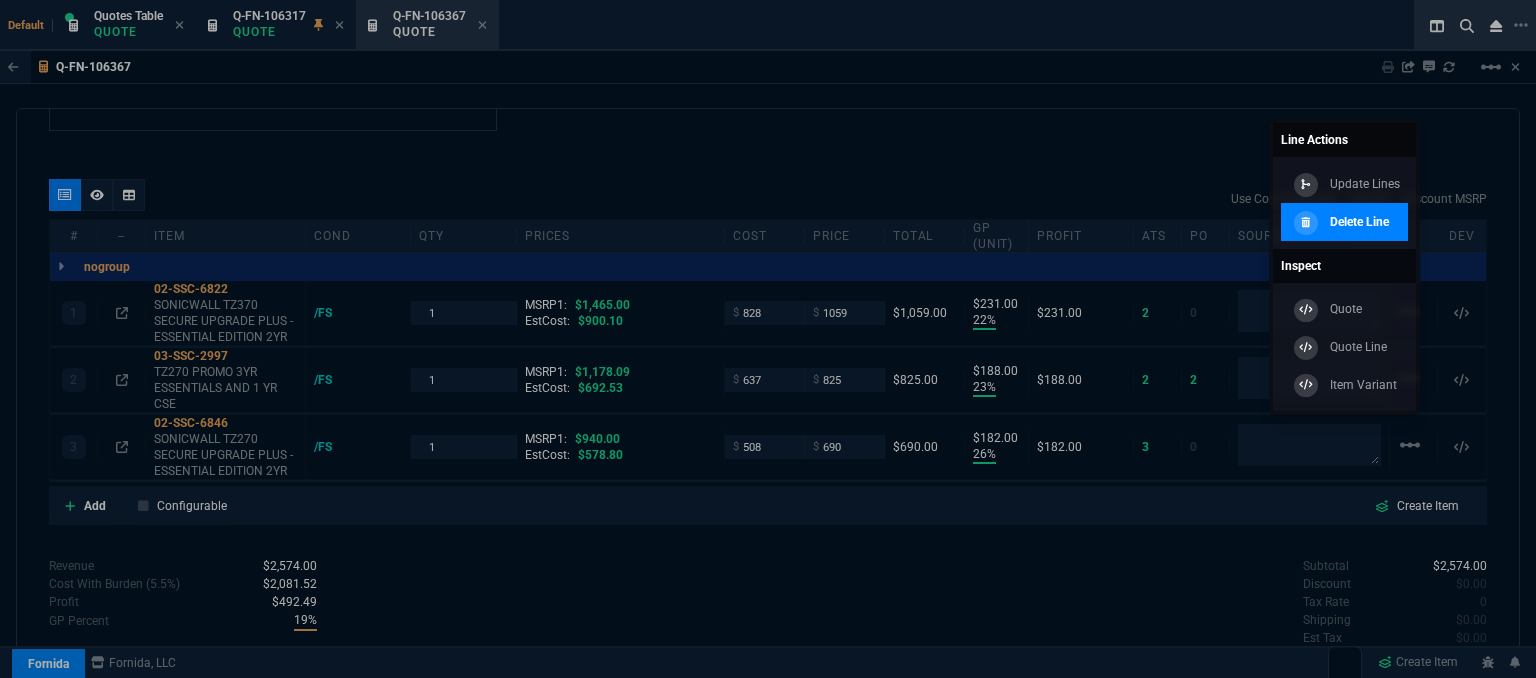 click on "Delete Line" at bounding box center [1359, 222] 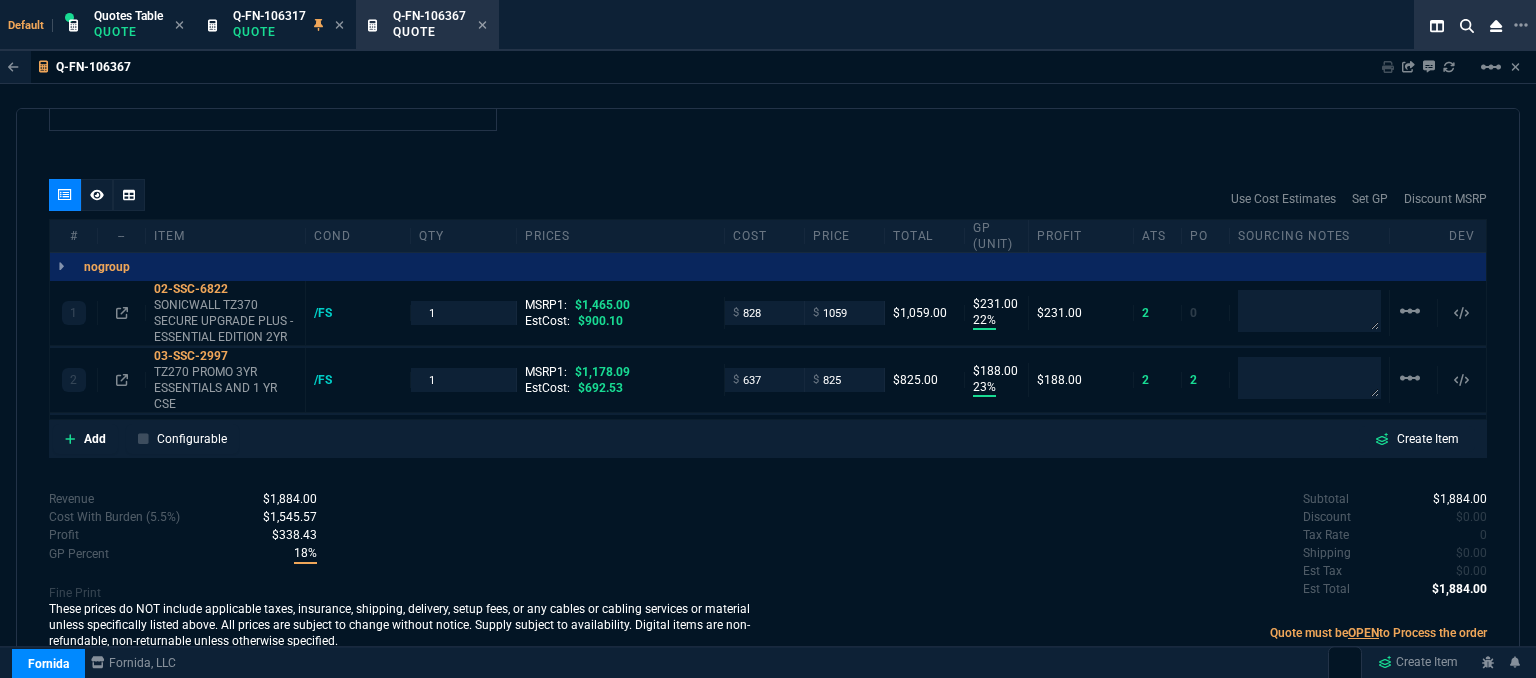 scroll, scrollTop: 1092, scrollLeft: 0, axis: vertical 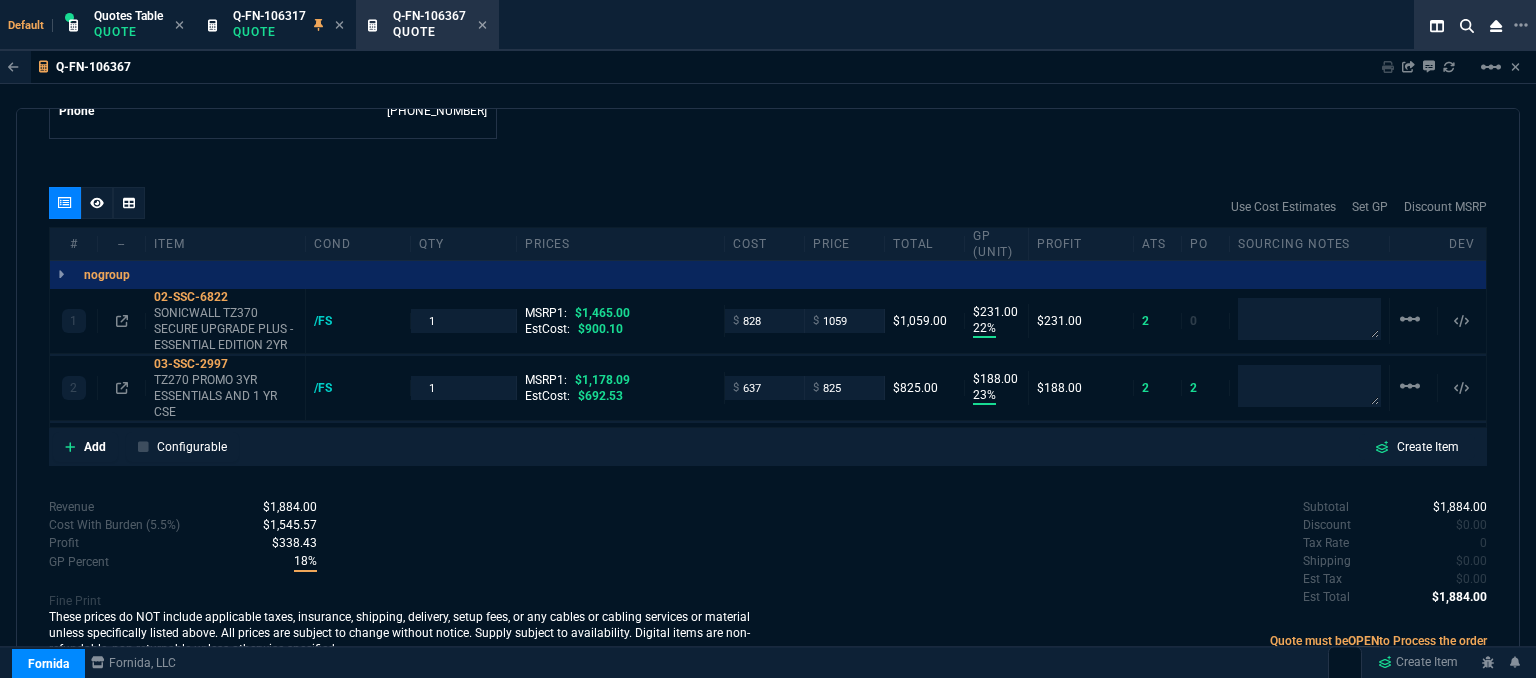 type on "22" 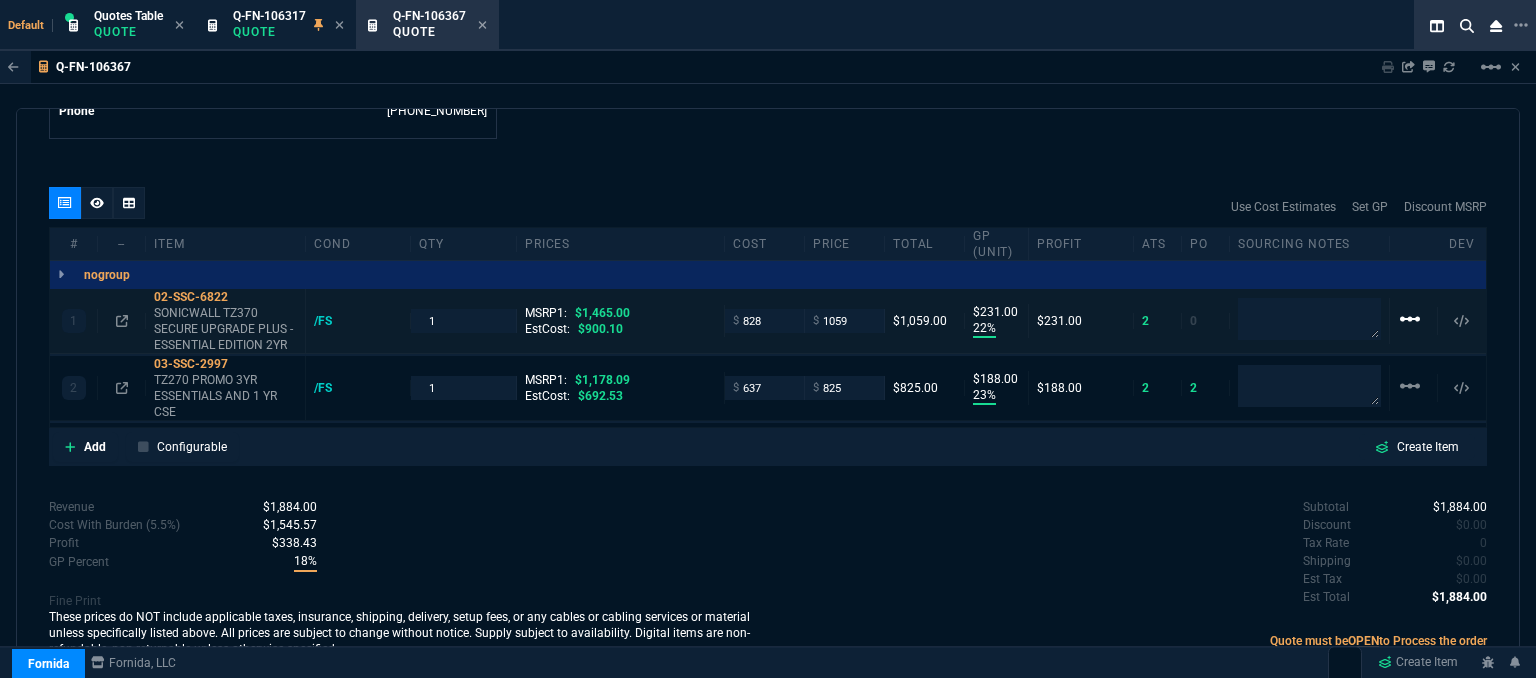 click on "linear_scale" at bounding box center [1410, 319] 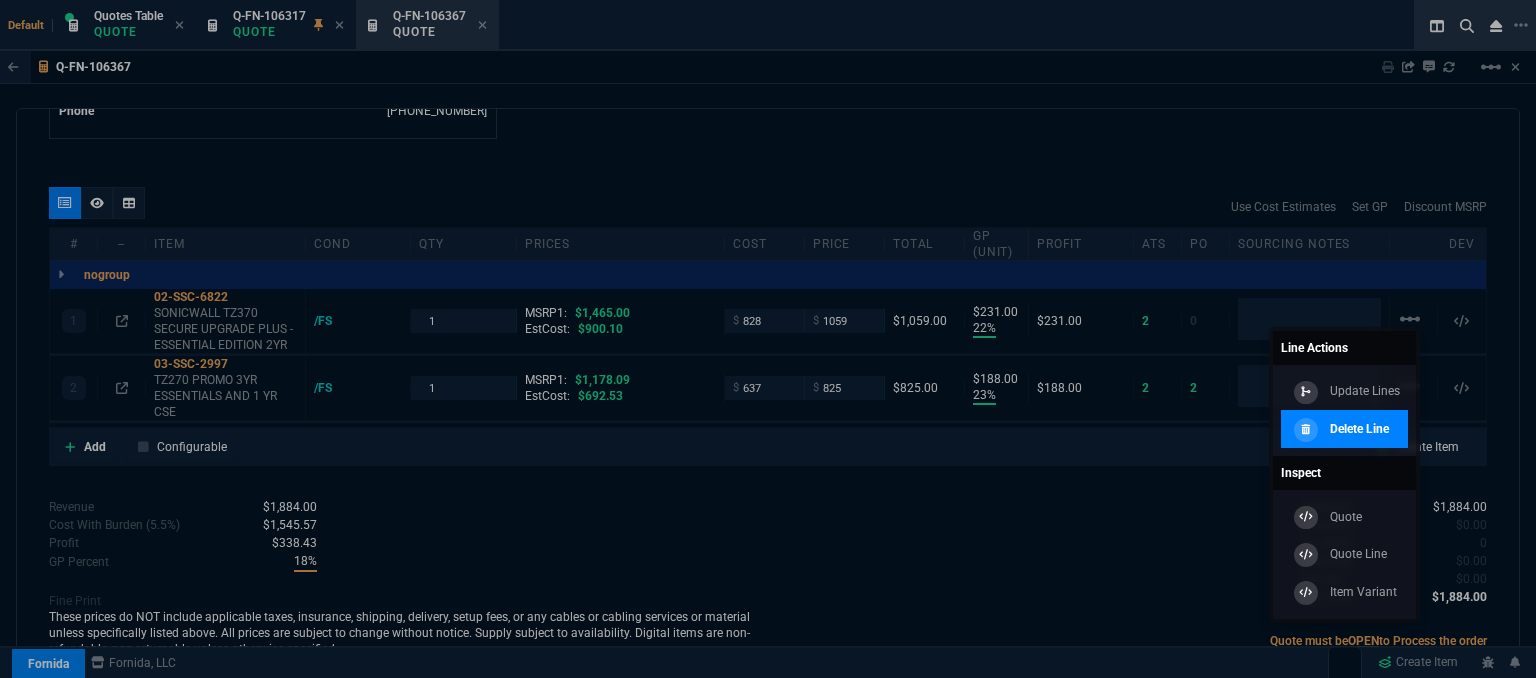 click on "Delete Line" at bounding box center (1344, 429) 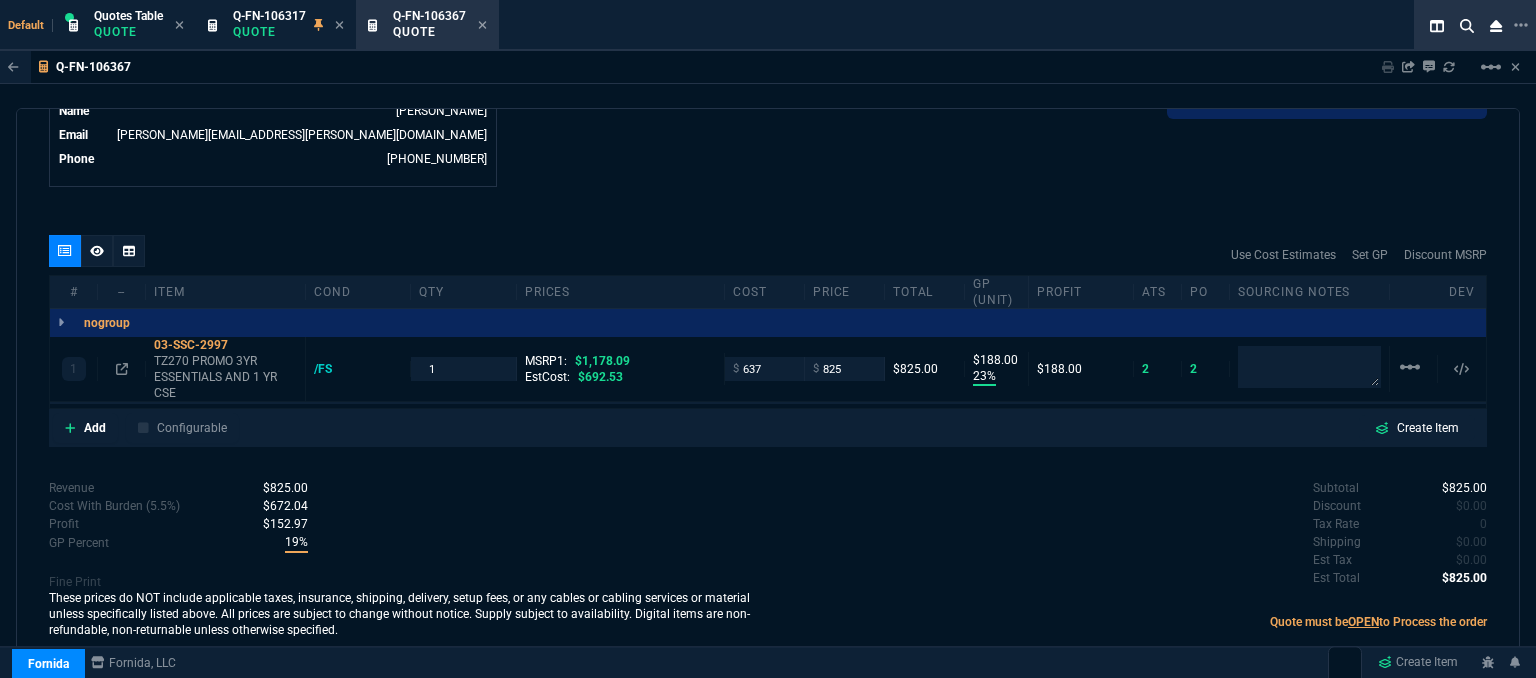 scroll, scrollTop: 1025, scrollLeft: 0, axis: vertical 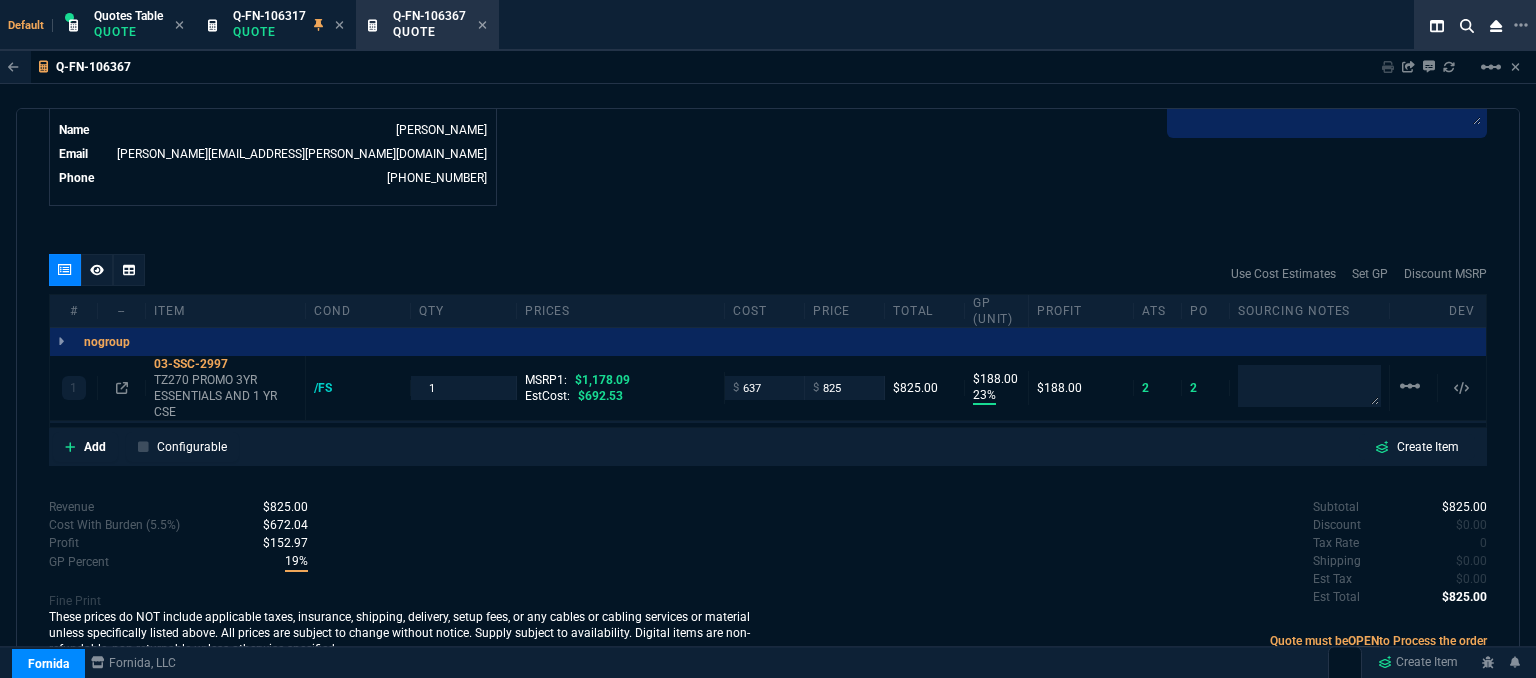 type on "23" 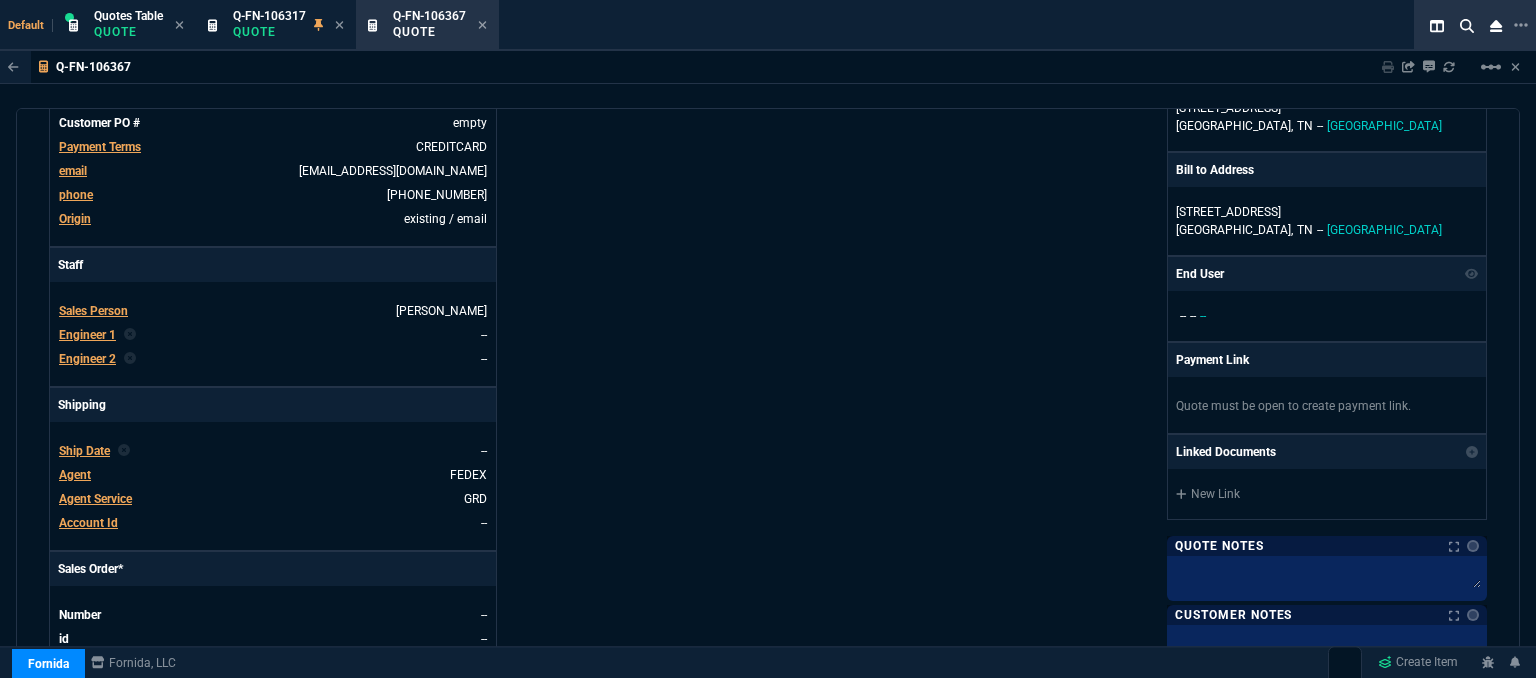 scroll, scrollTop: 0, scrollLeft: 0, axis: both 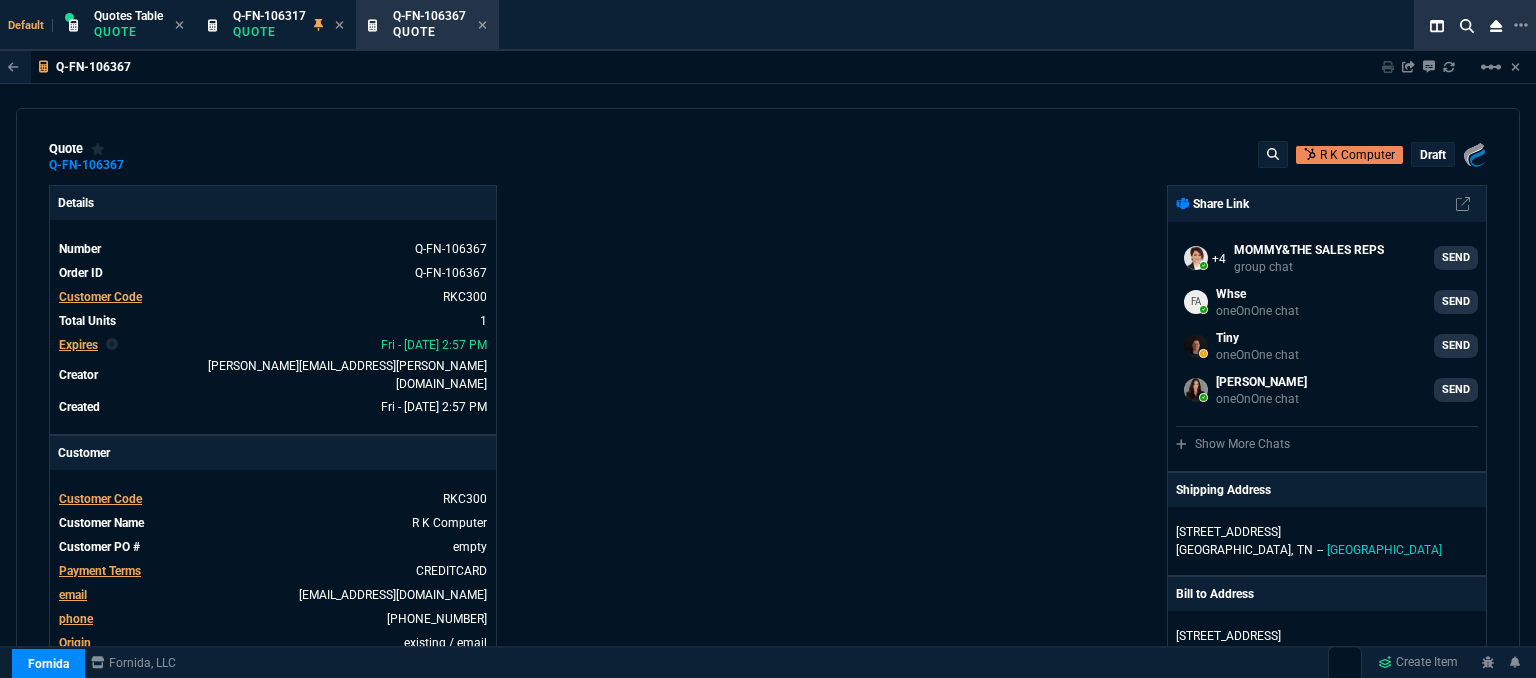 click on "draft" at bounding box center (1433, 155) 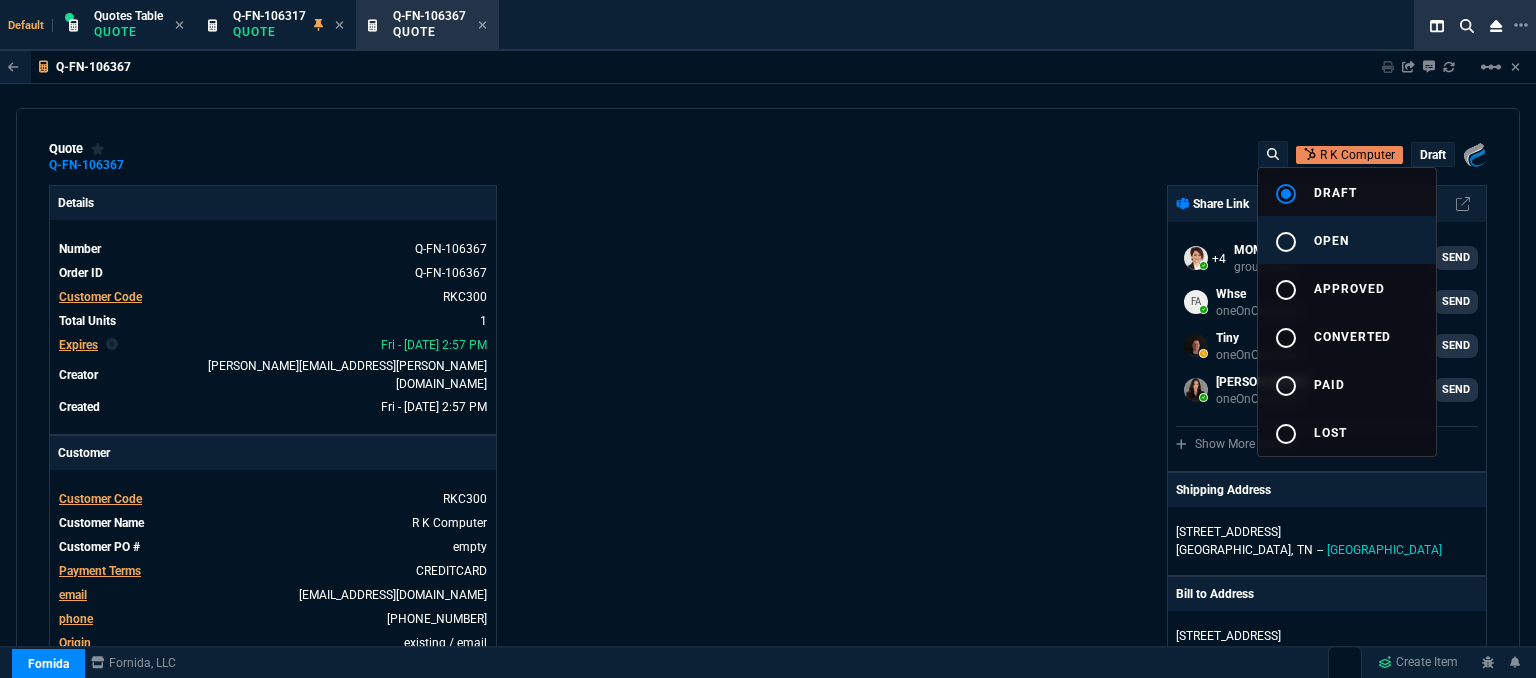 click on "radio_button_unchecked open" at bounding box center (1347, 240) 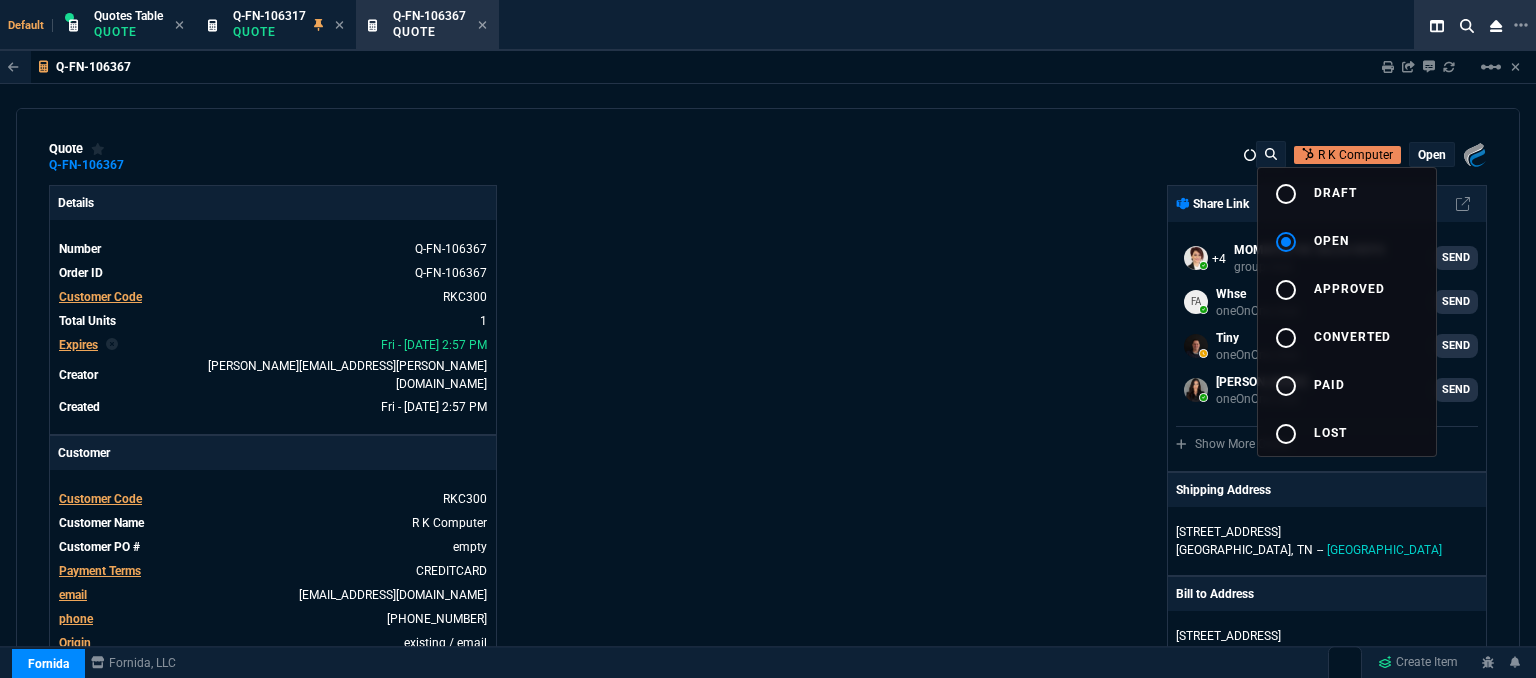 click at bounding box center (768, 339) 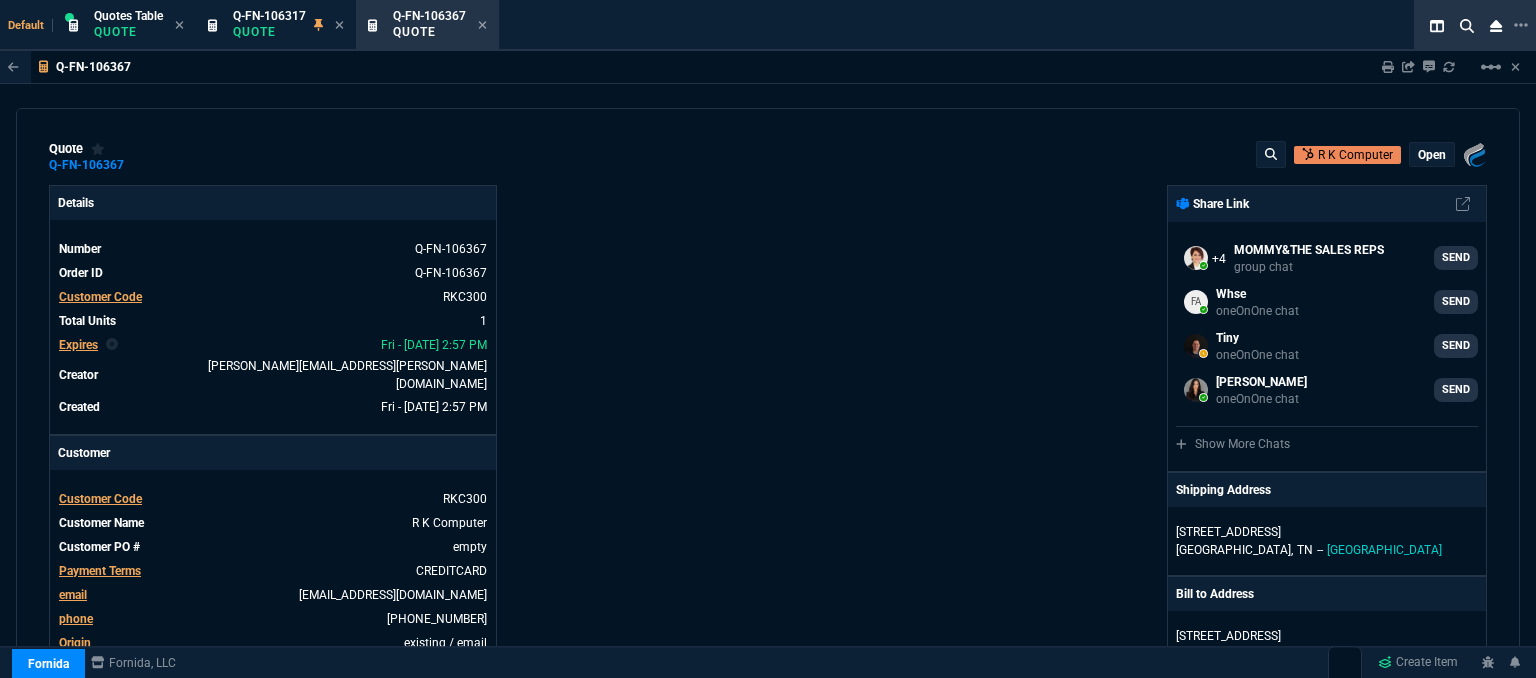 type on "23" 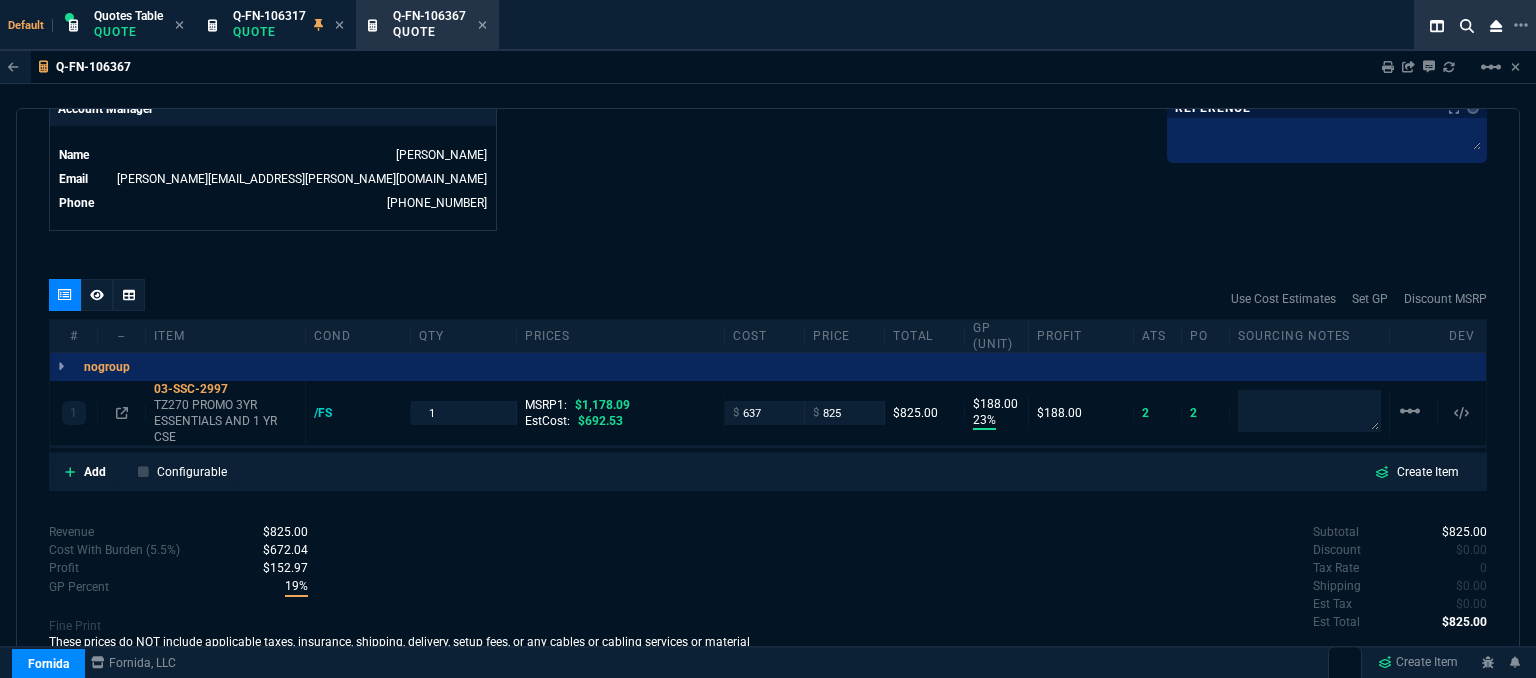 scroll, scrollTop: 600, scrollLeft: 0, axis: vertical 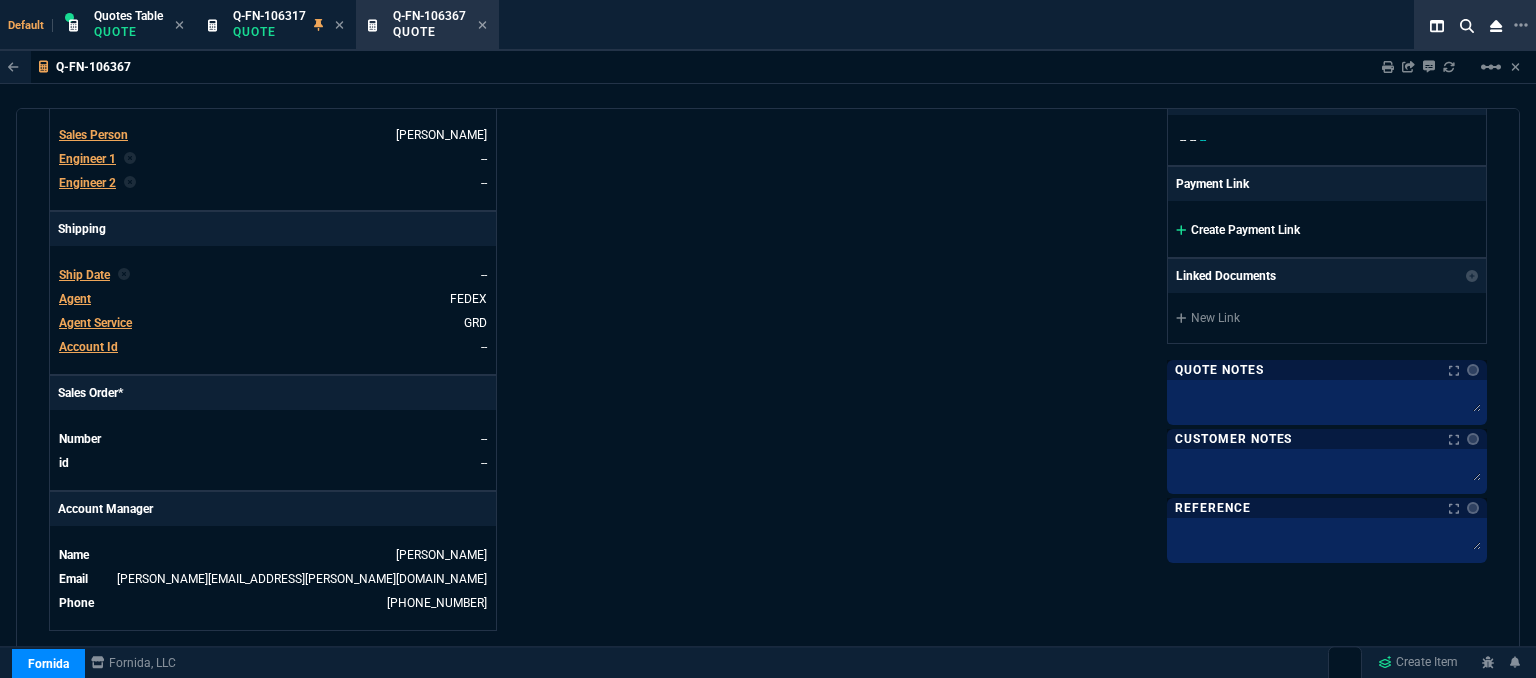 click 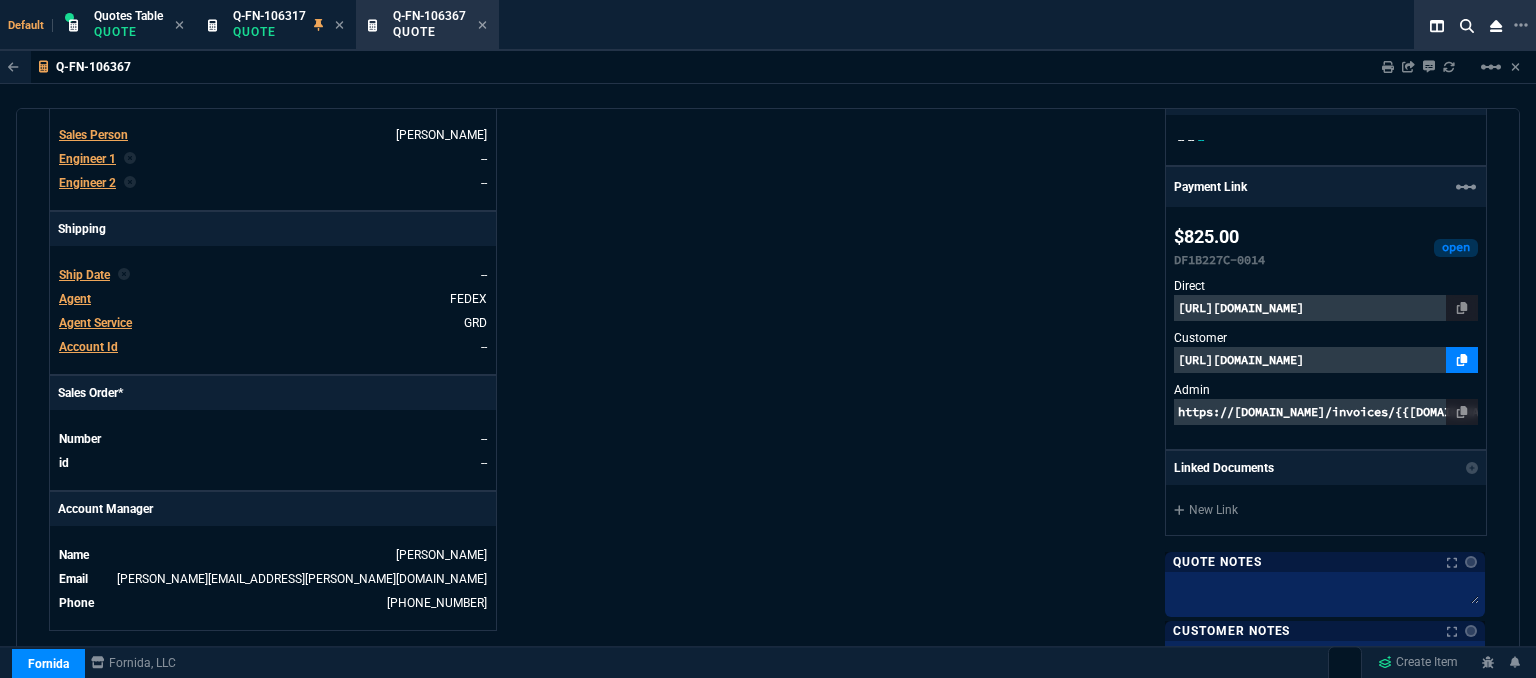 click 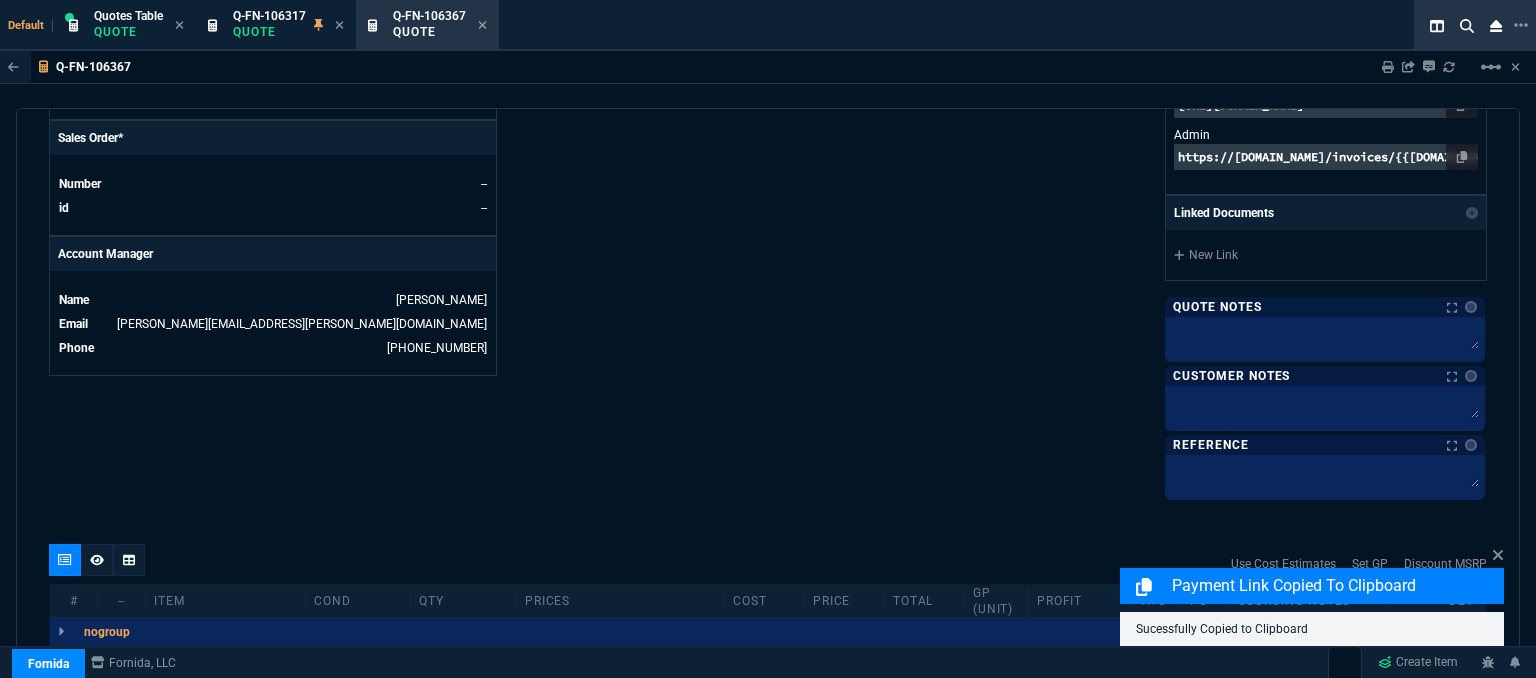 scroll, scrollTop: 1000, scrollLeft: 0, axis: vertical 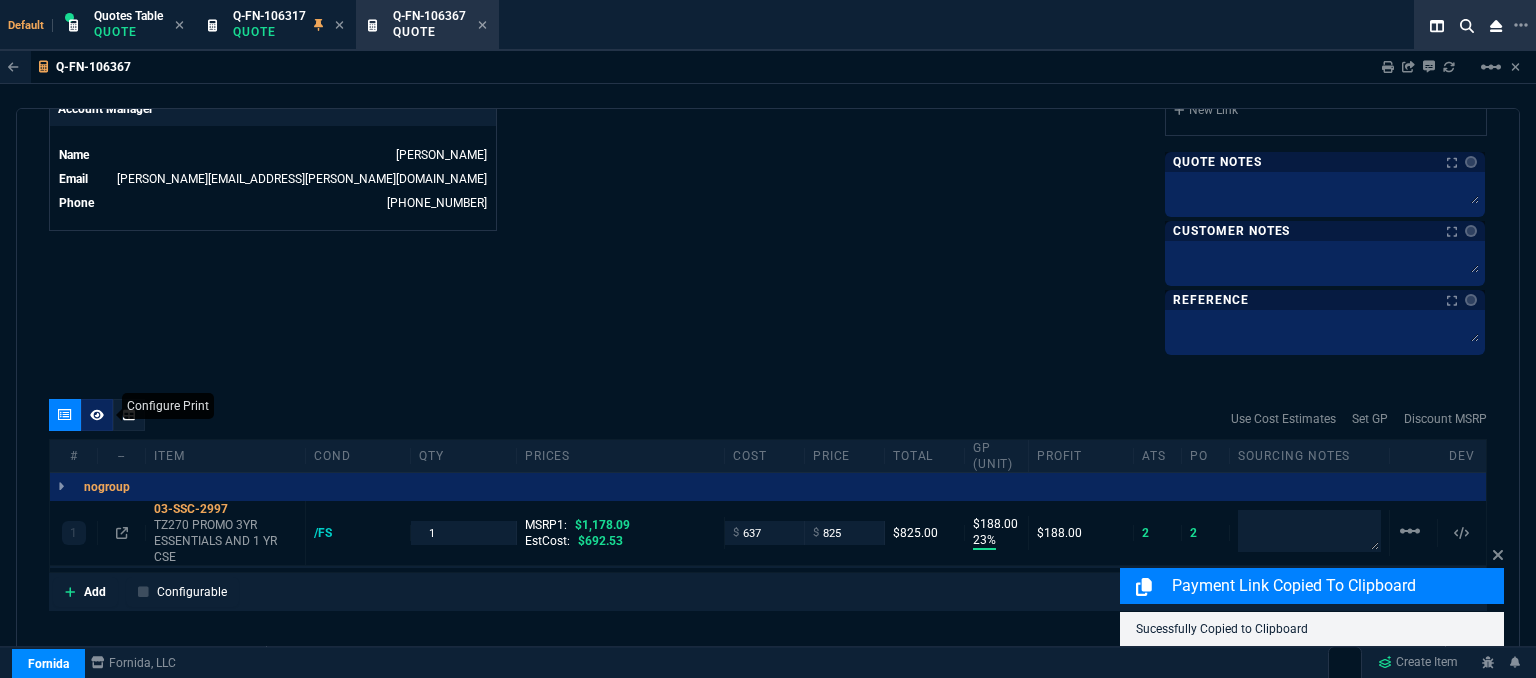 click 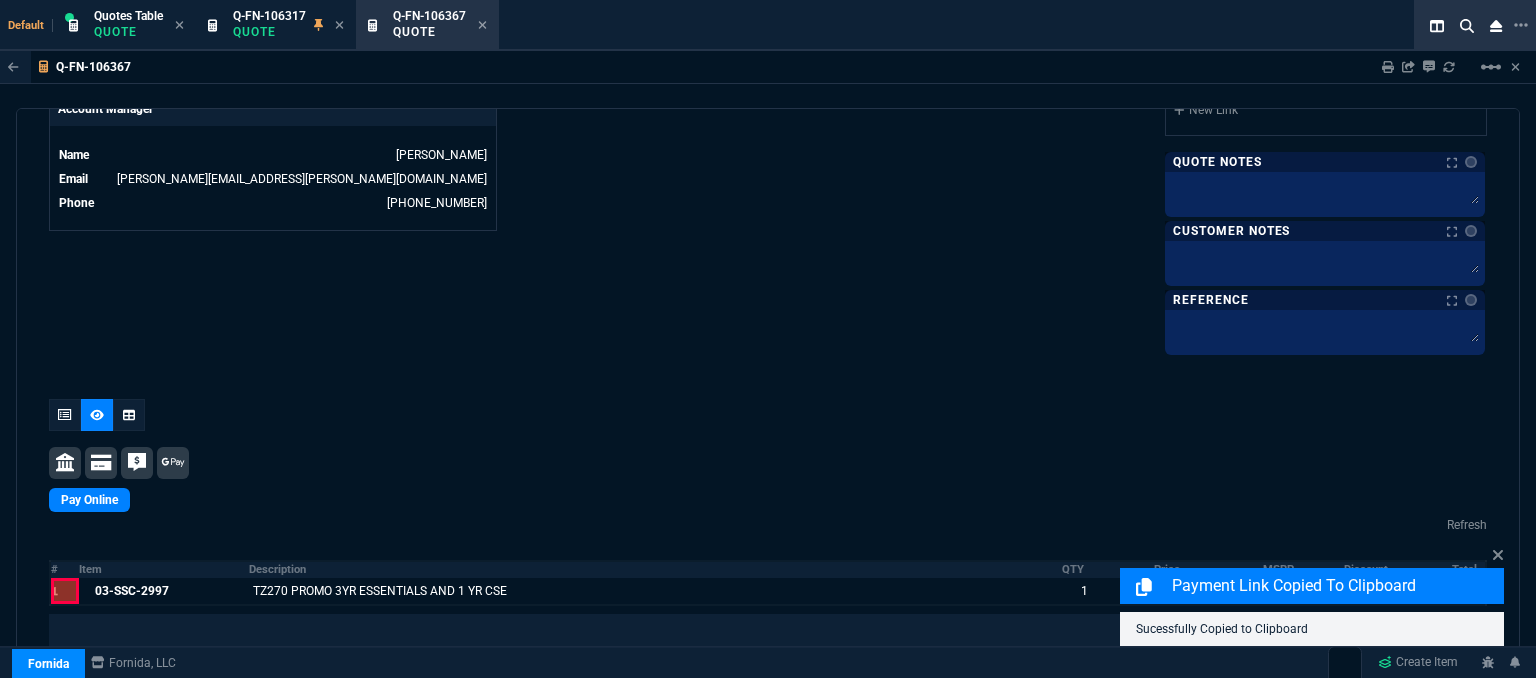scroll, scrollTop: 1182, scrollLeft: 0, axis: vertical 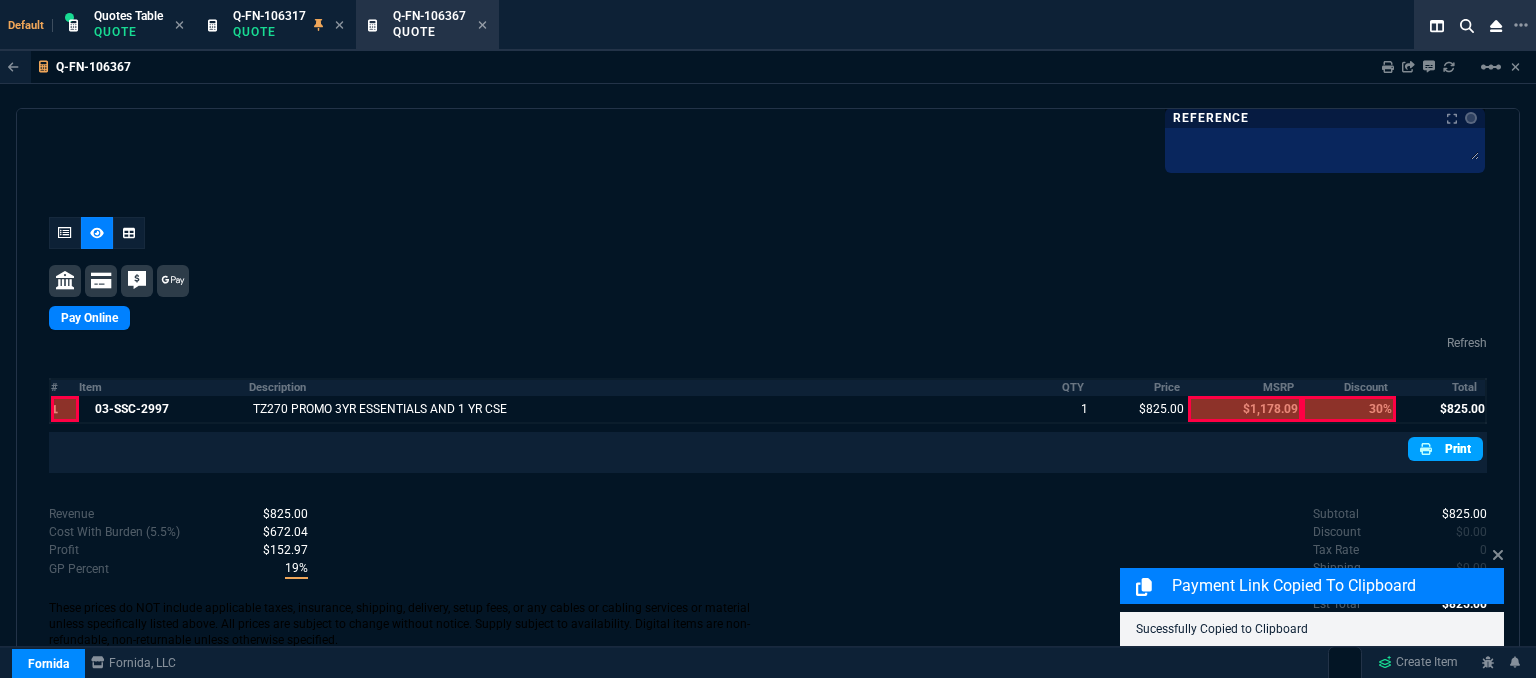 click on "Print" at bounding box center [1445, 449] 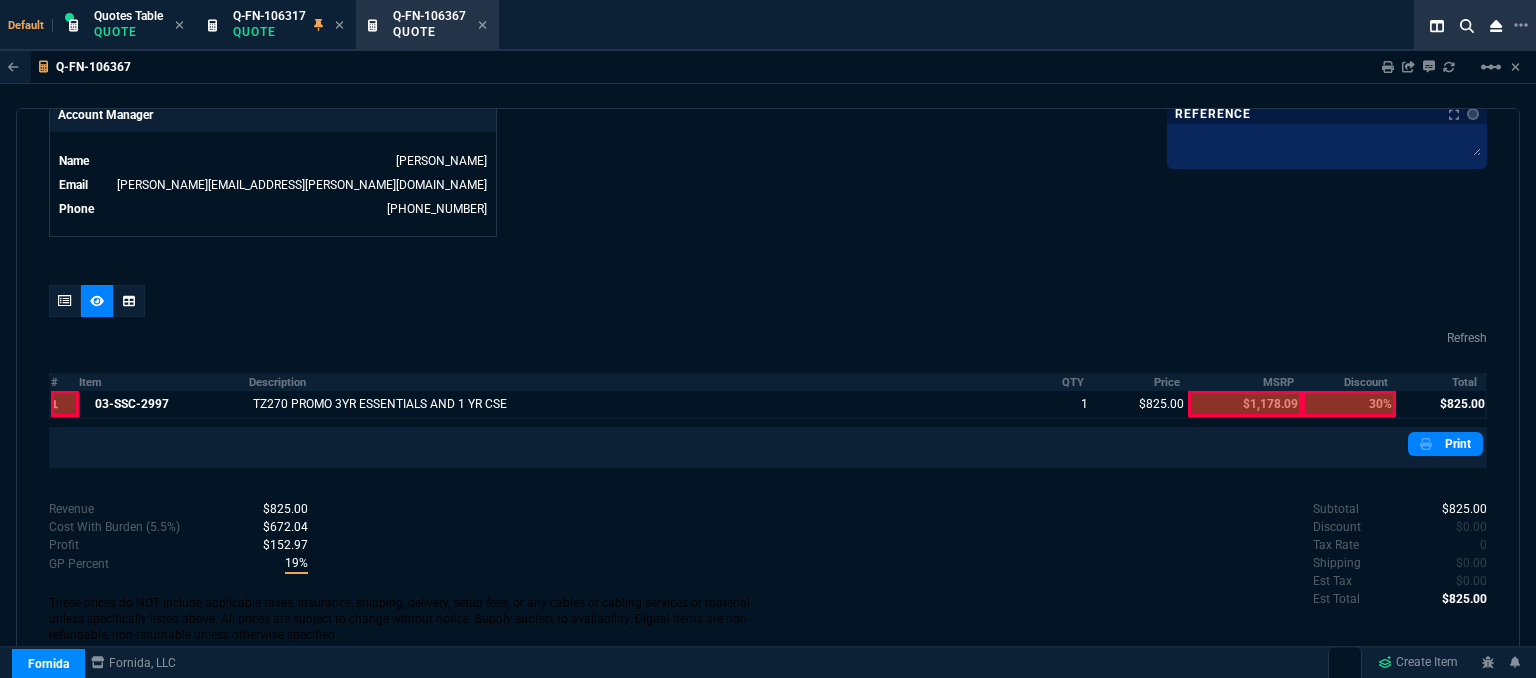 scroll, scrollTop: 976, scrollLeft: 0, axis: vertical 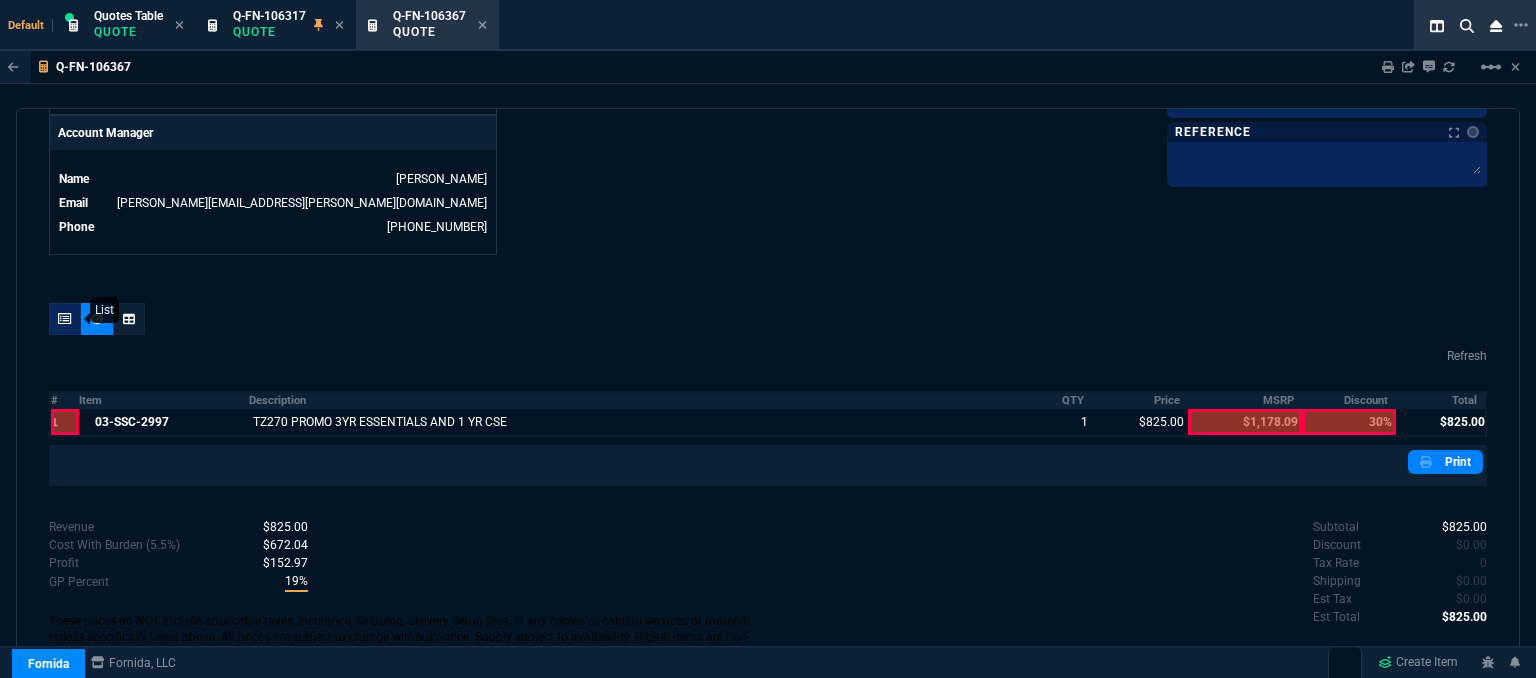 click at bounding box center (65, 319) 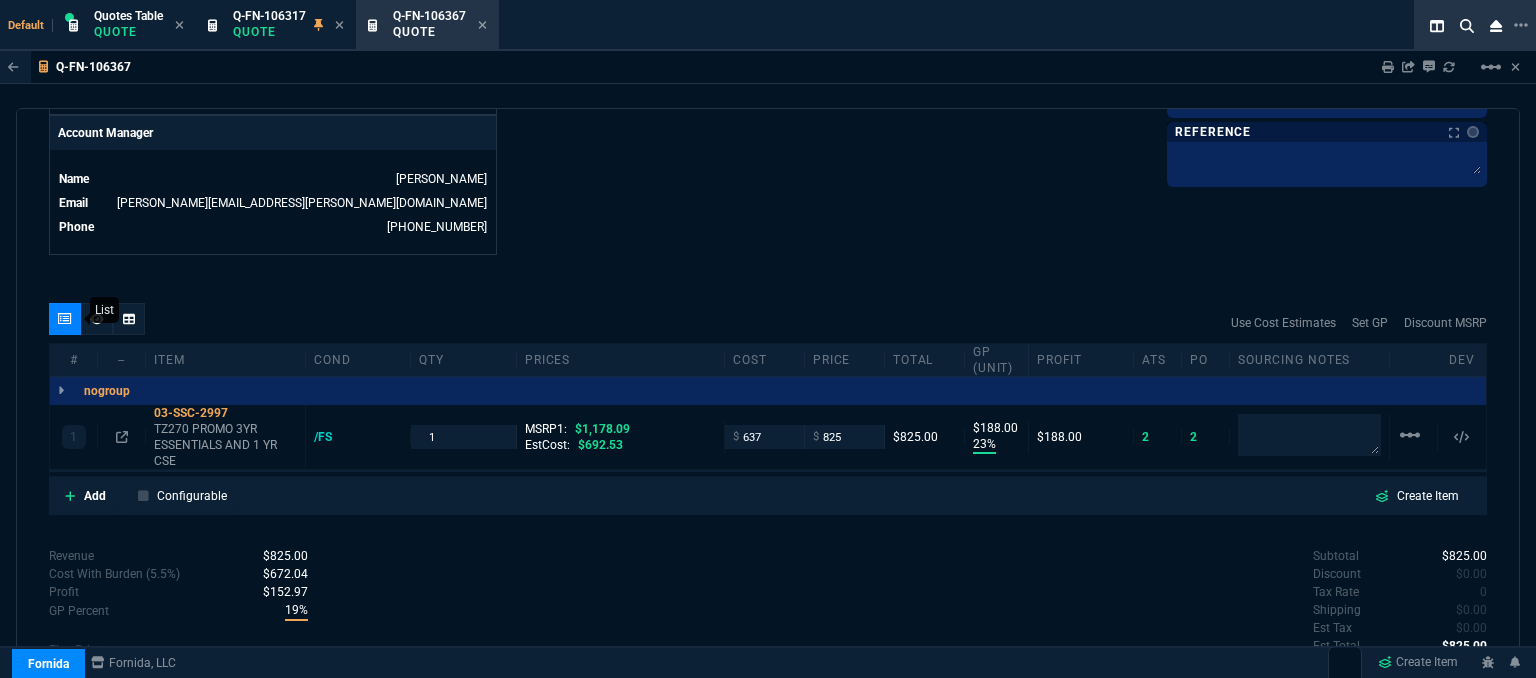 scroll, scrollTop: 1020, scrollLeft: 0, axis: vertical 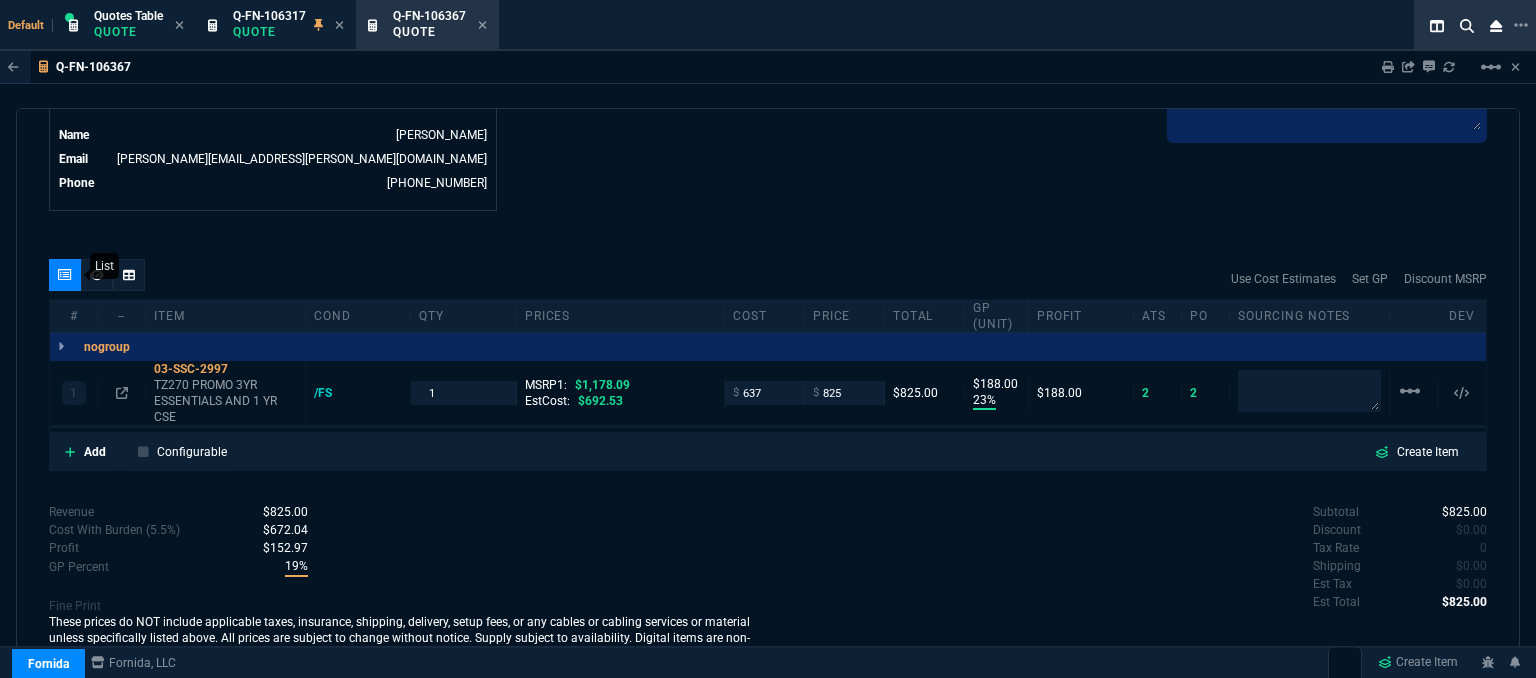 type on "23" 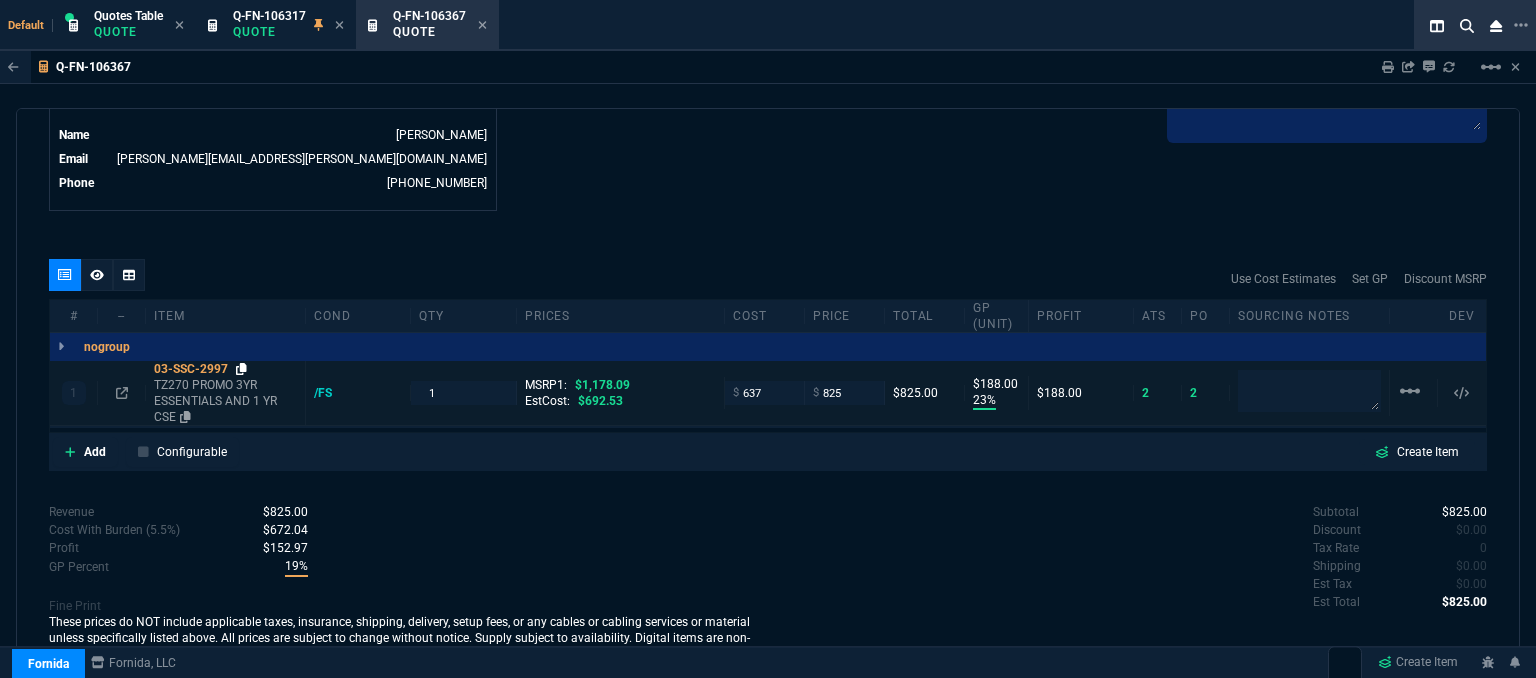 click 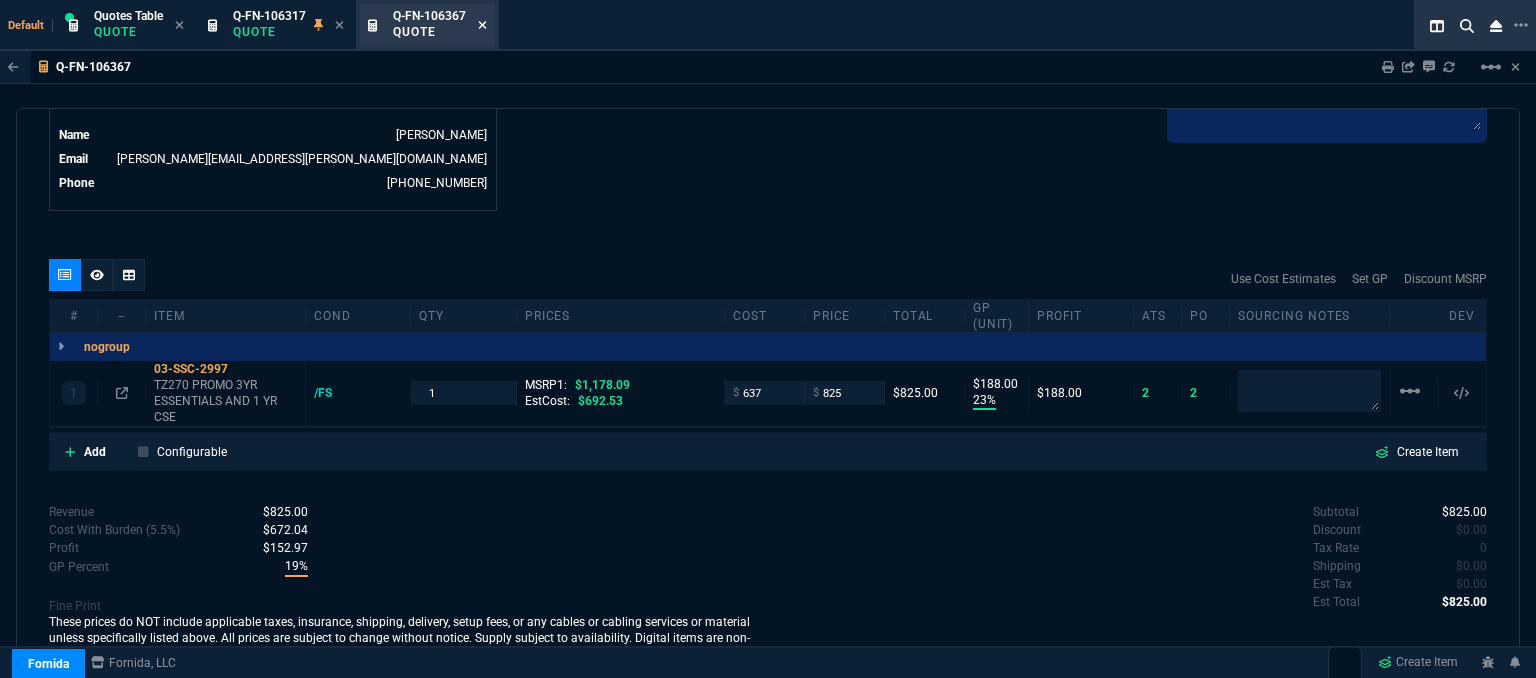 click 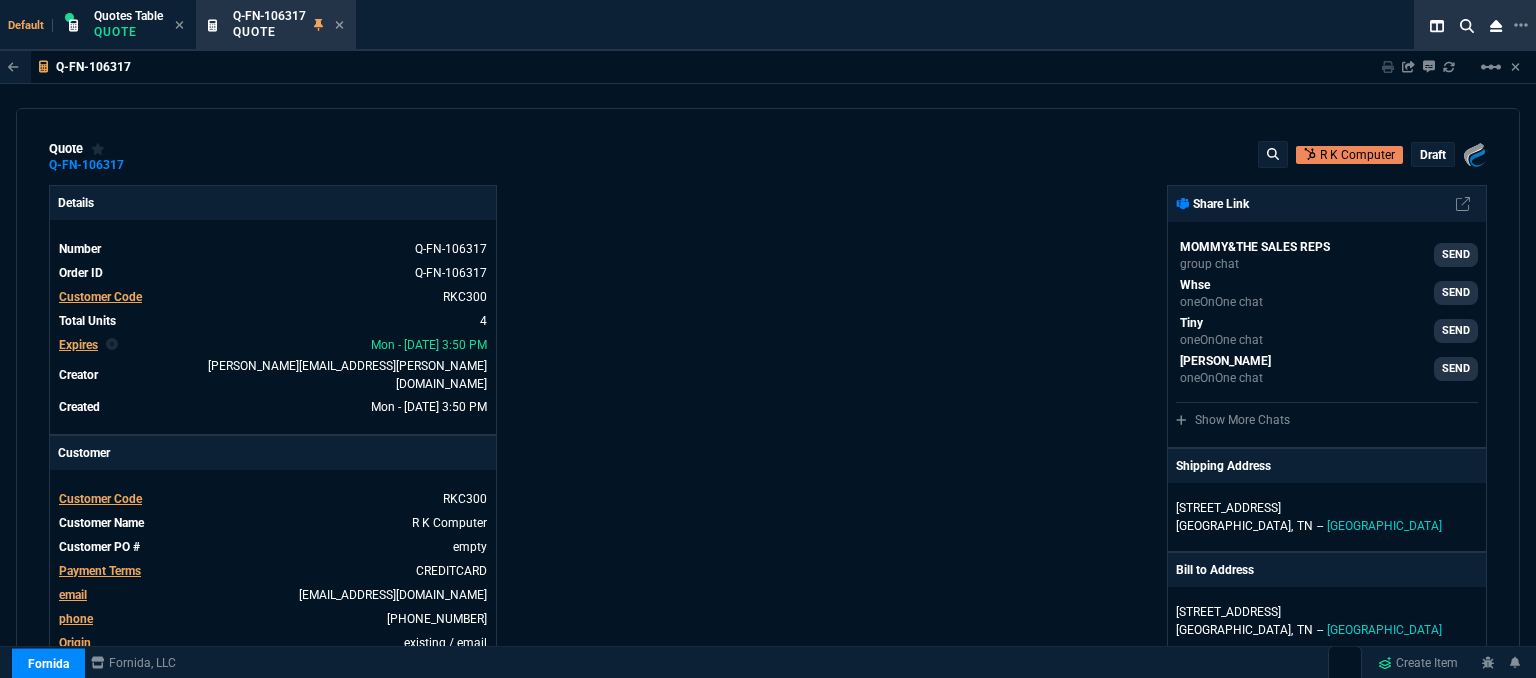 type on "21" 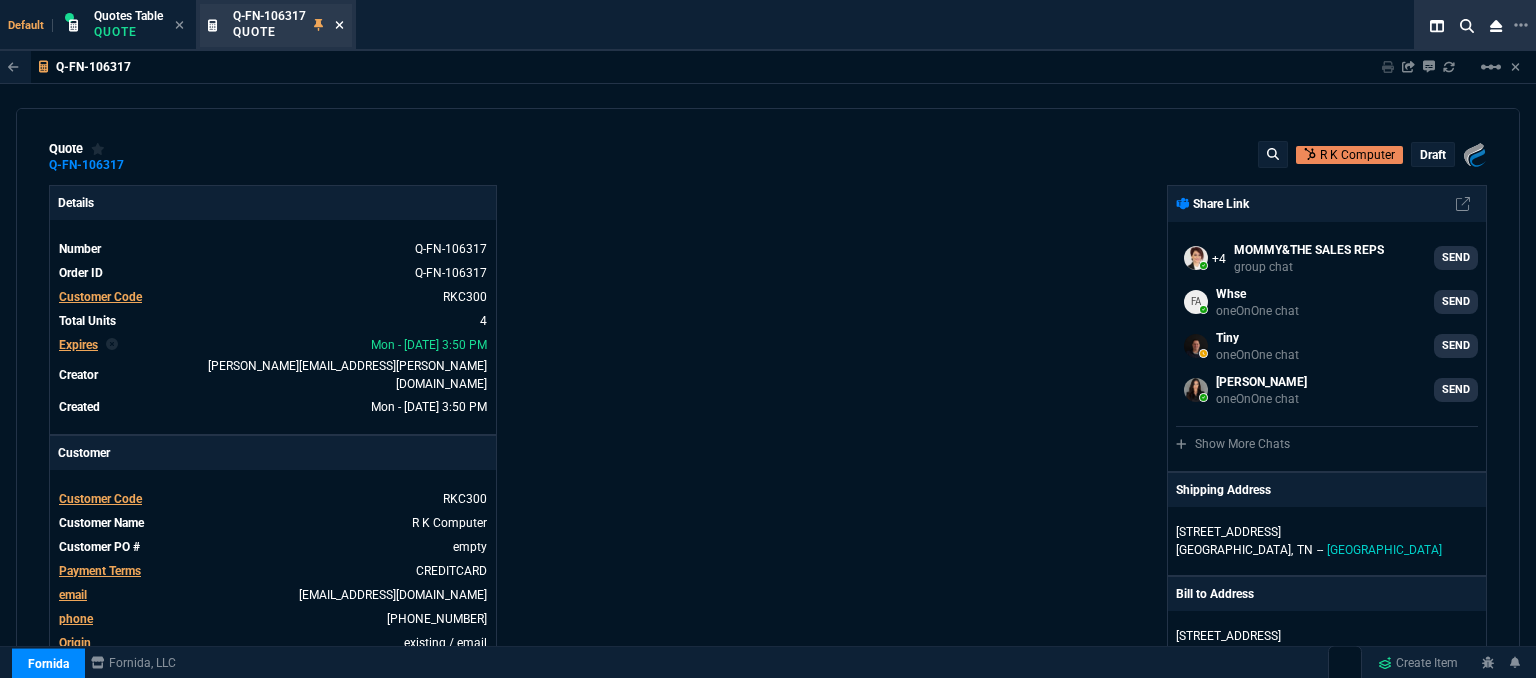 click 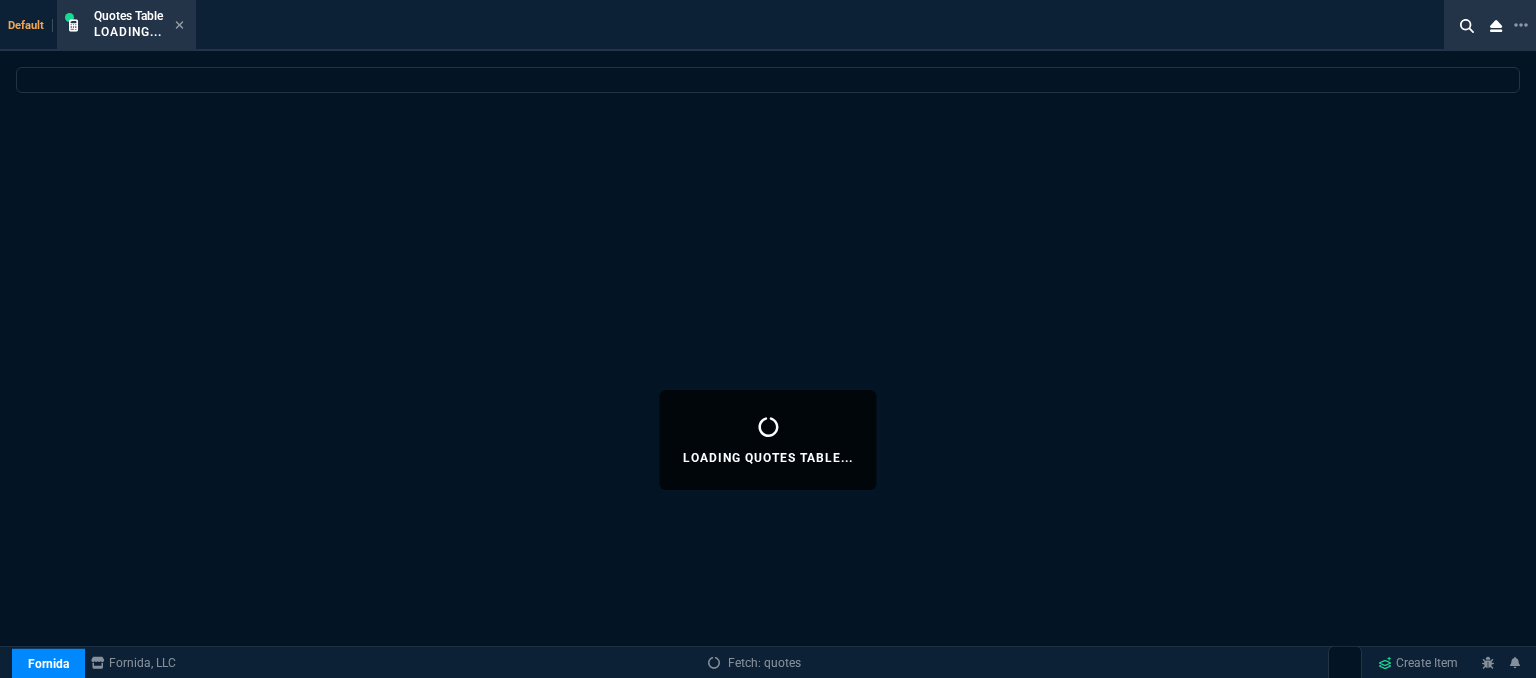 select 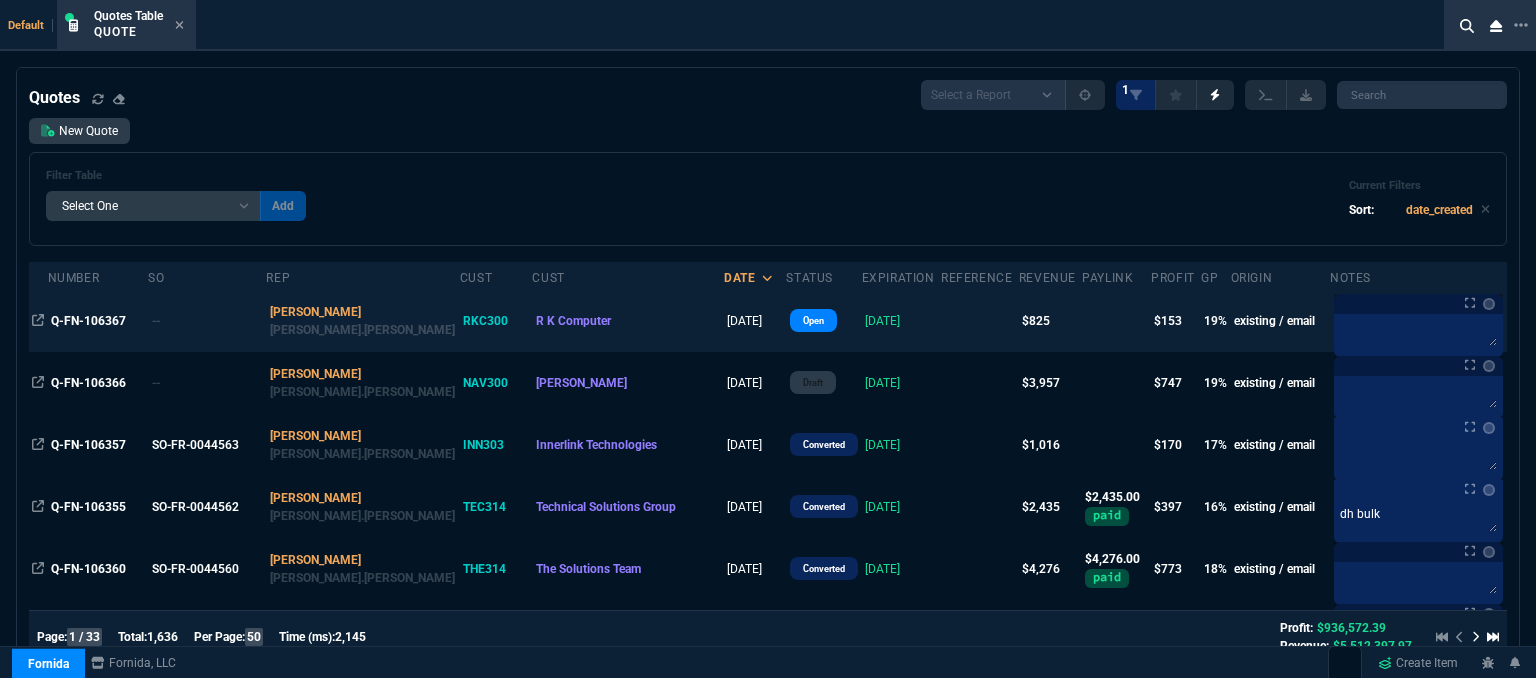 click at bounding box center (980, 321) 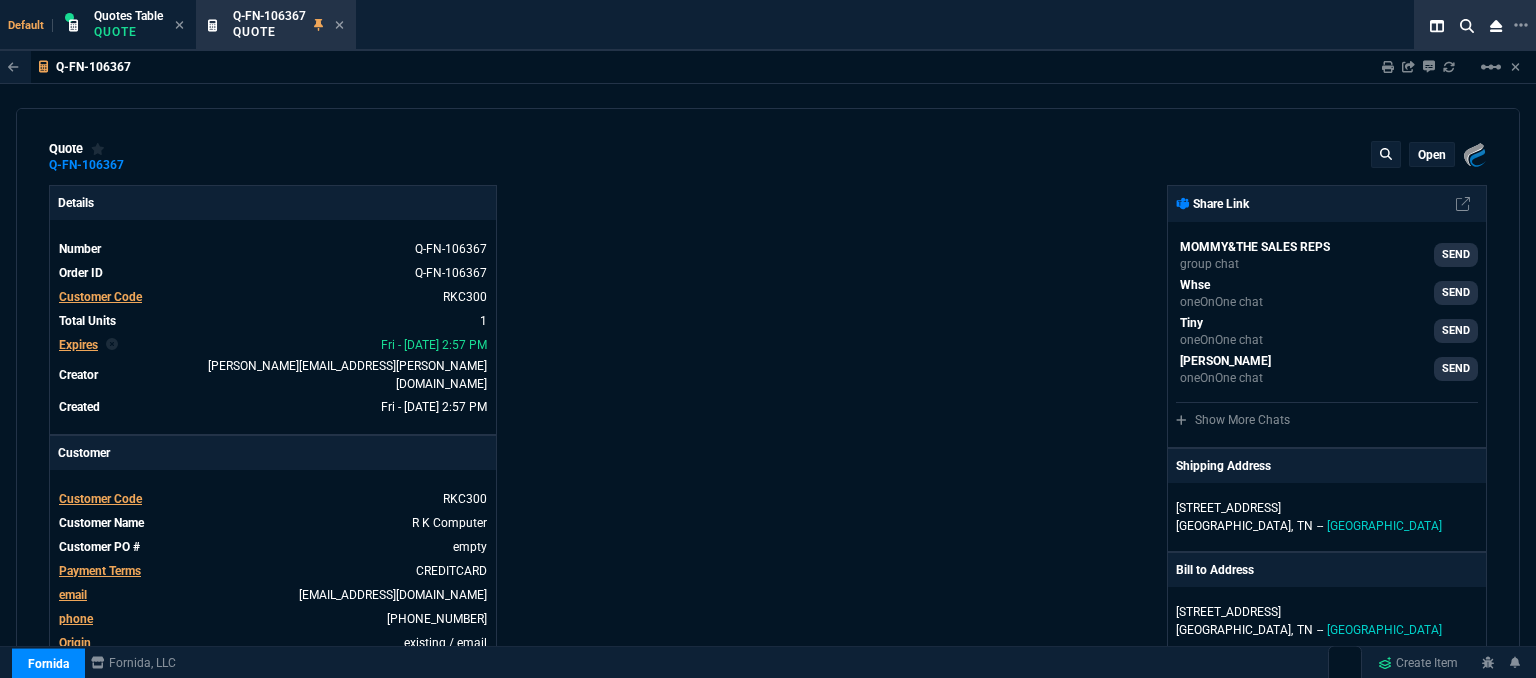 type on "23" 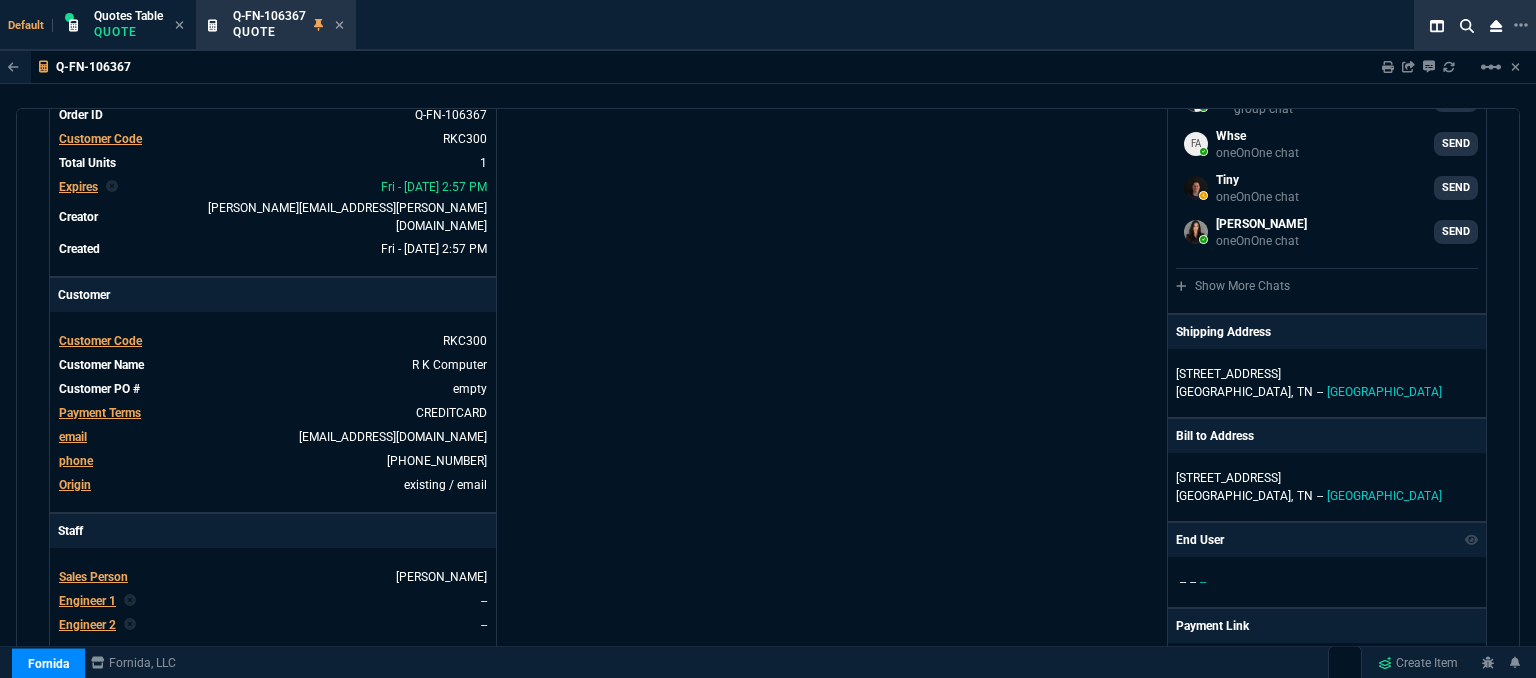 scroll, scrollTop: 300, scrollLeft: 0, axis: vertical 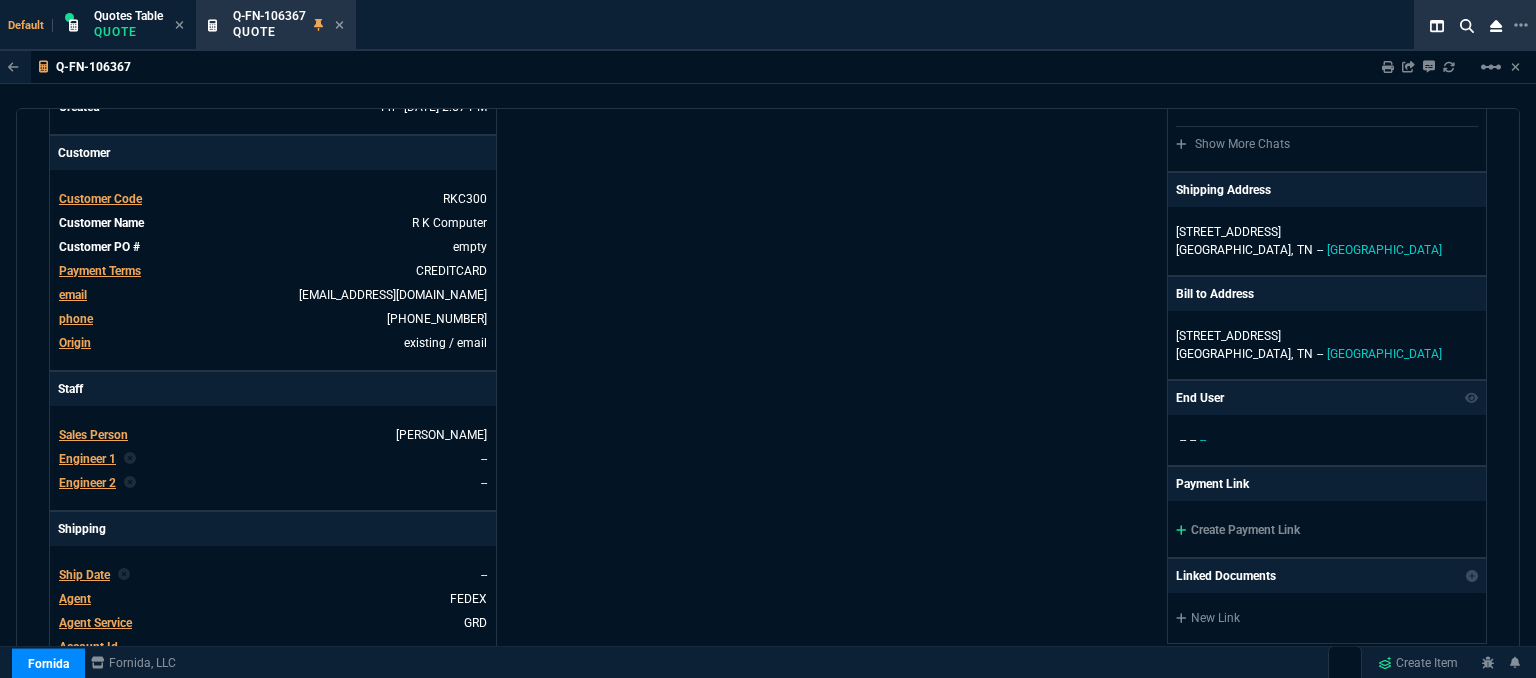 type on "1178.09" 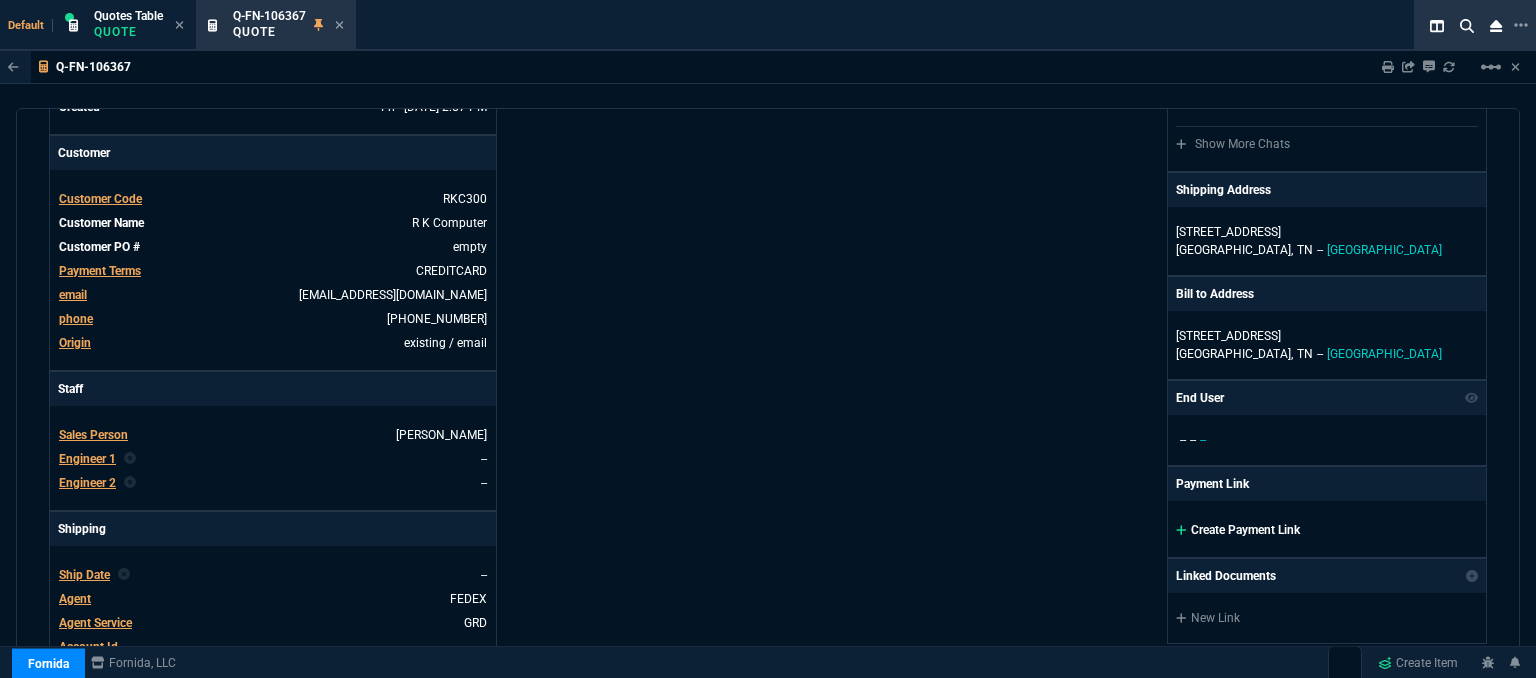 click 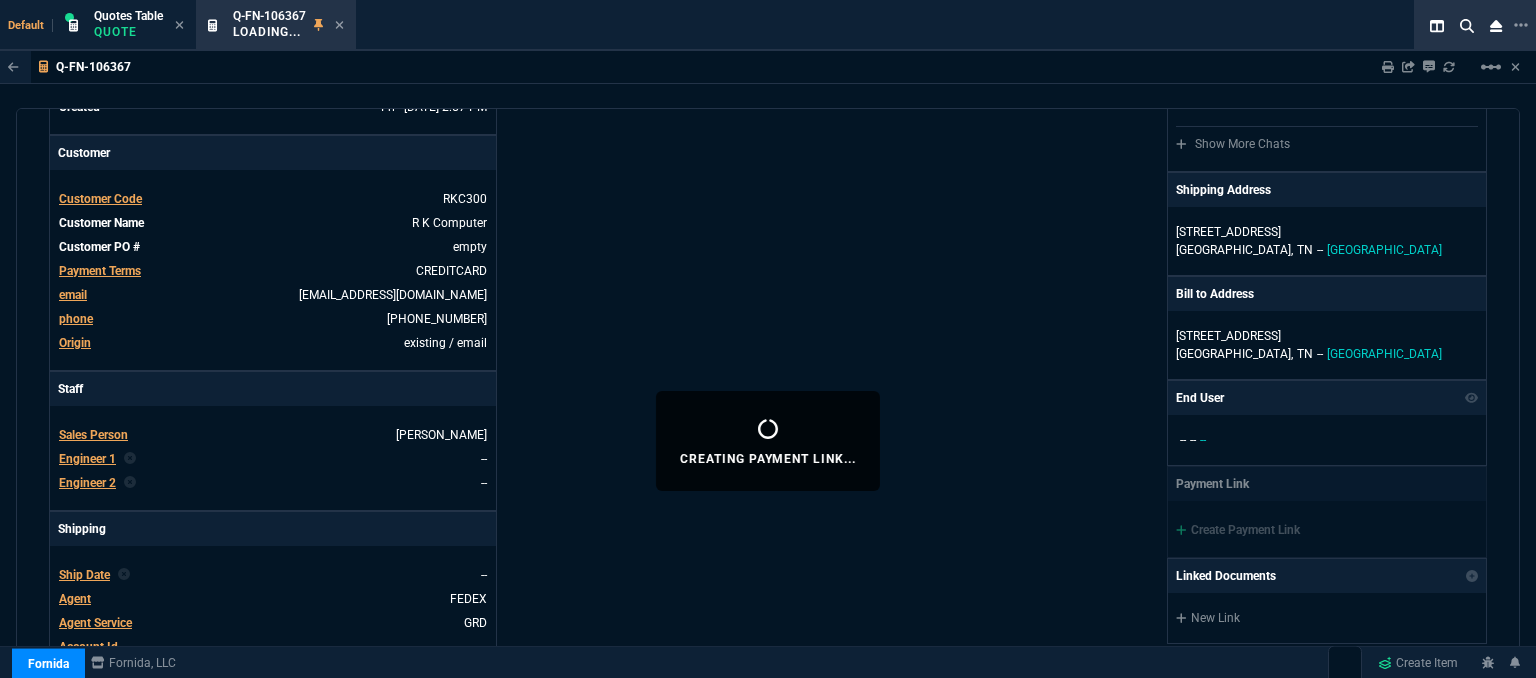 click on "Fornida, LLC 2609 Technology Dr Suite 300 Plano, TX 75074  Share Link  MOMMY&THE SALES REPS group chat SEND Whse oneOnOne chat SEND Tiny oneOnOne chat SEND Sarah Costa oneOnOne chat SEND  Show More Chats  Shipping Address 3517 Forest Park Rd Springfield,  TN -- USA Bill to Address 3517 Forest Park Rd Springfield,  TN -- USA End User -- -- -- Payment Link  Create Payment Link  Linked Documents  New Link  Quote Notes Quote Notes    Customer Notes Customer Notes    Reference Reference" at bounding box center [1127, 408] 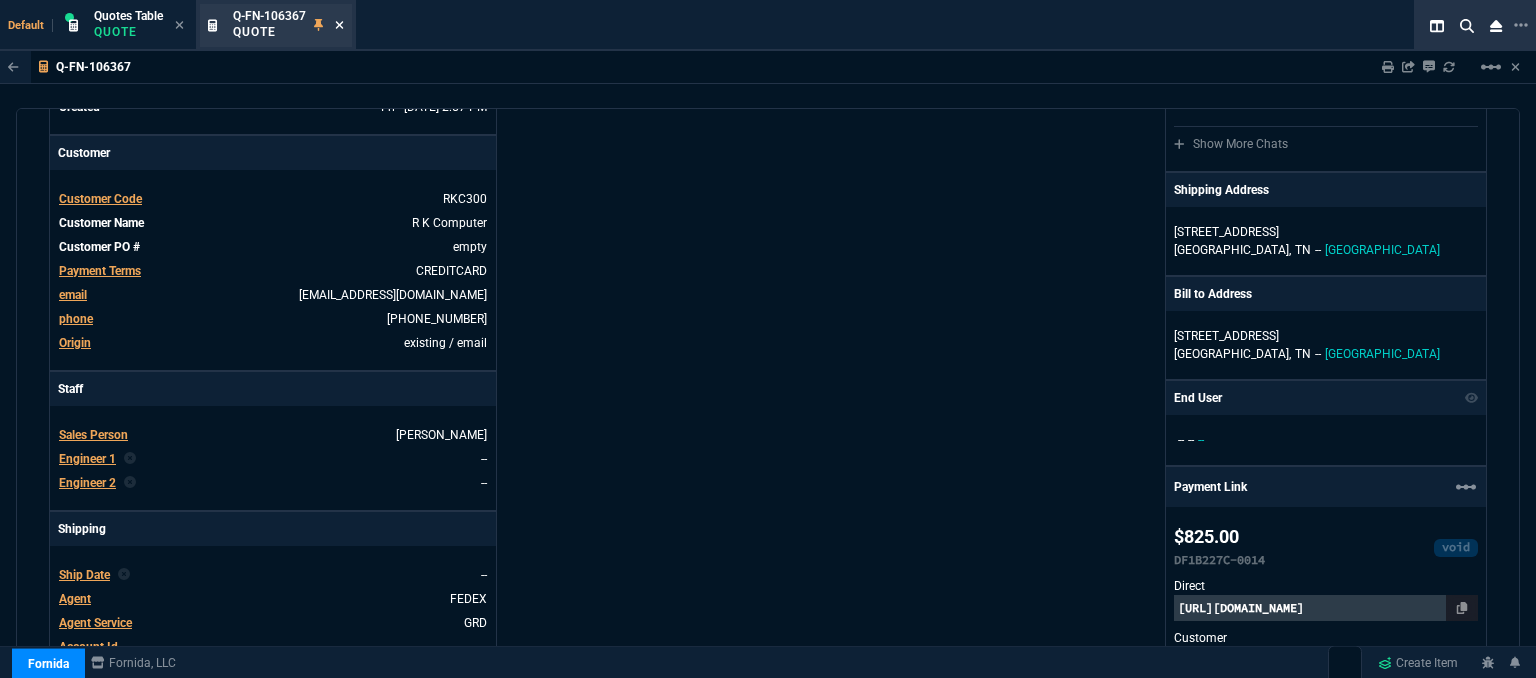 click 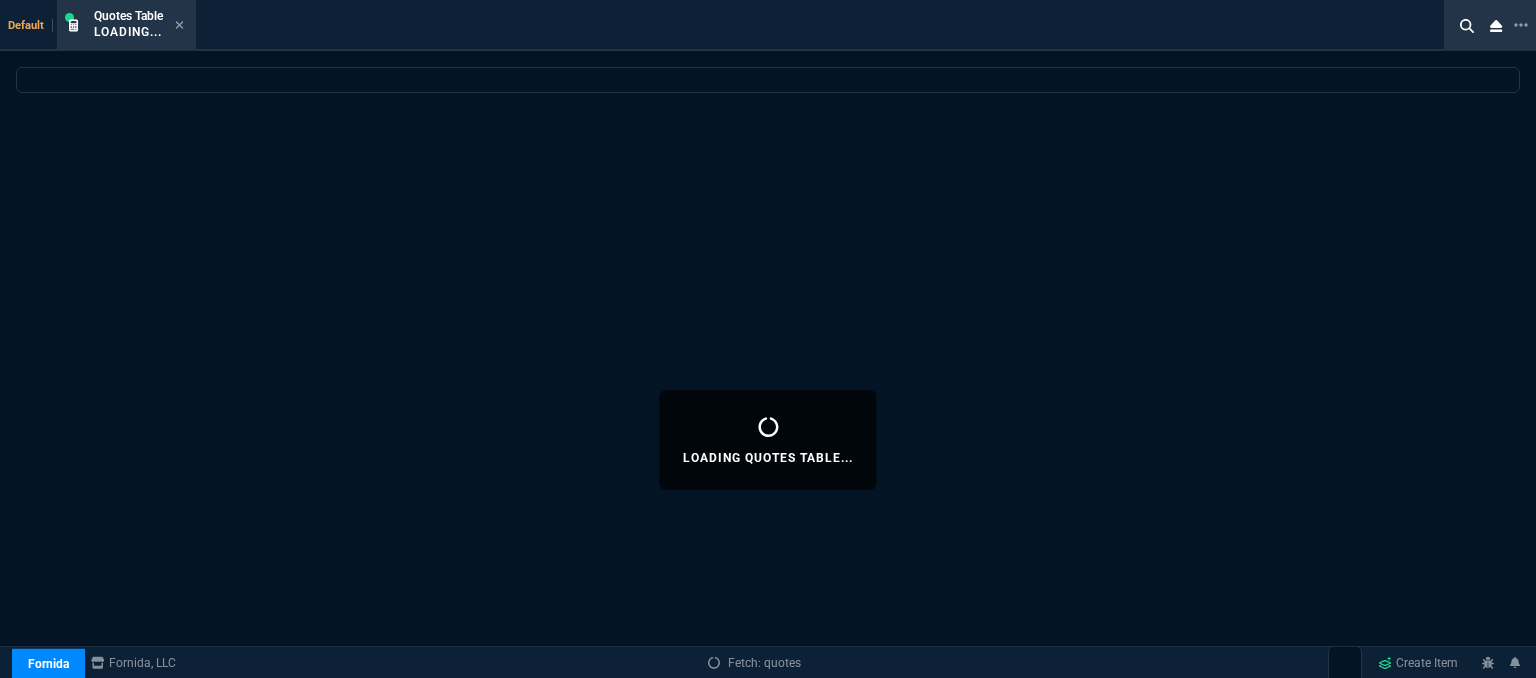 select 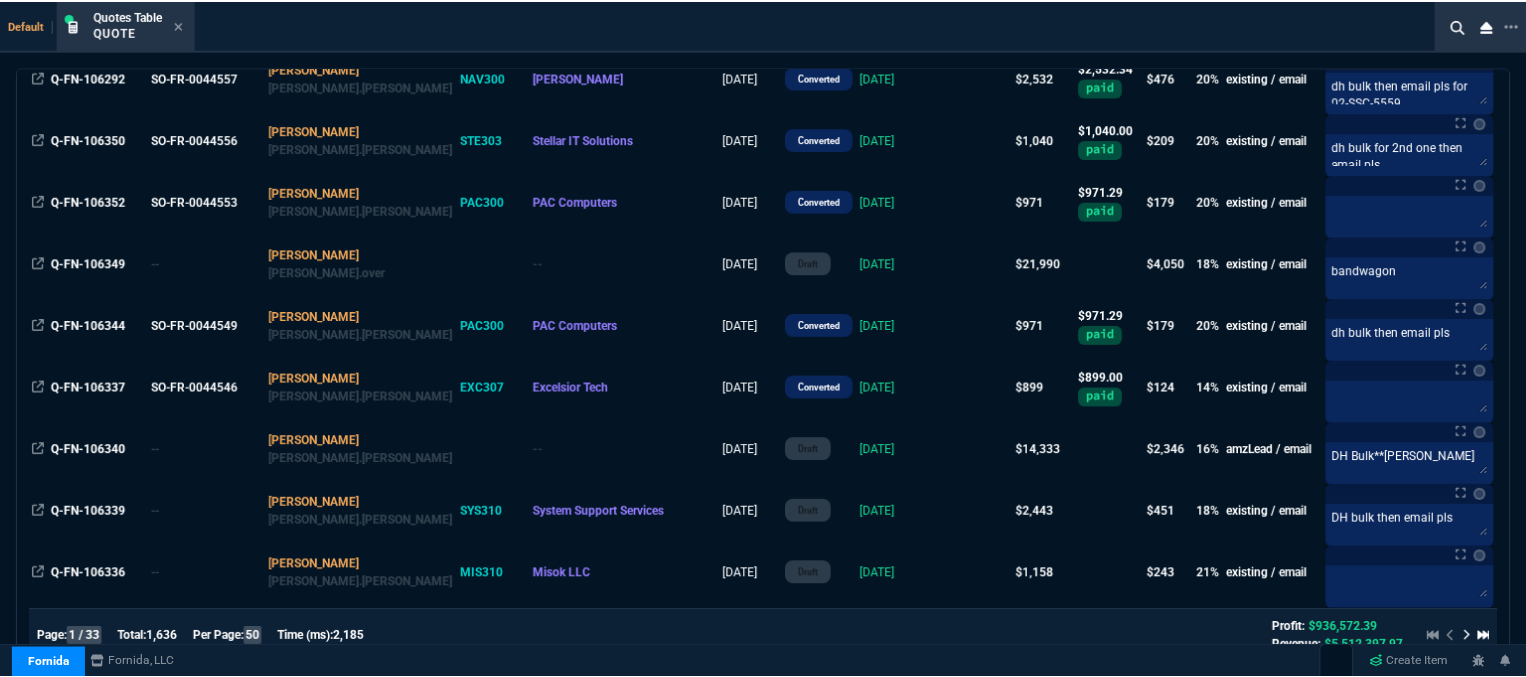 scroll, scrollTop: 700, scrollLeft: 0, axis: vertical 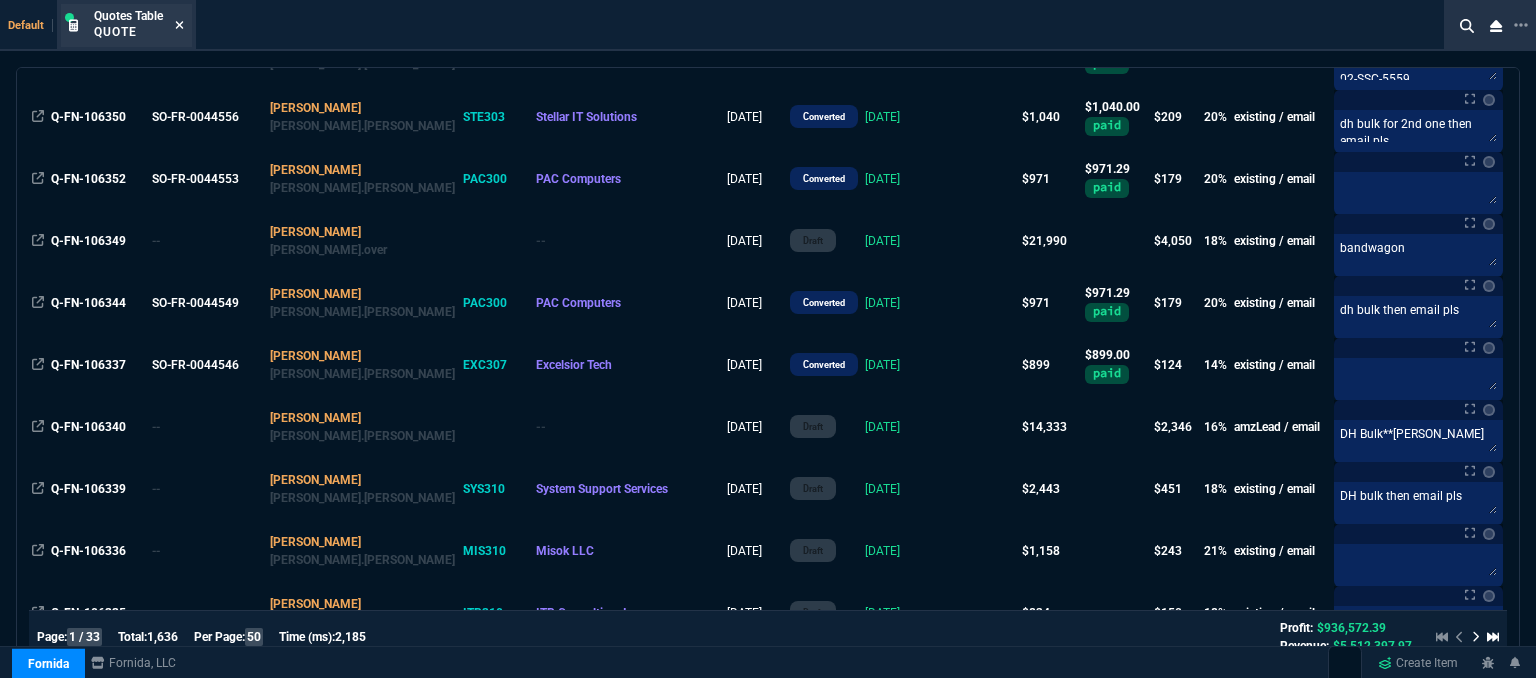 click 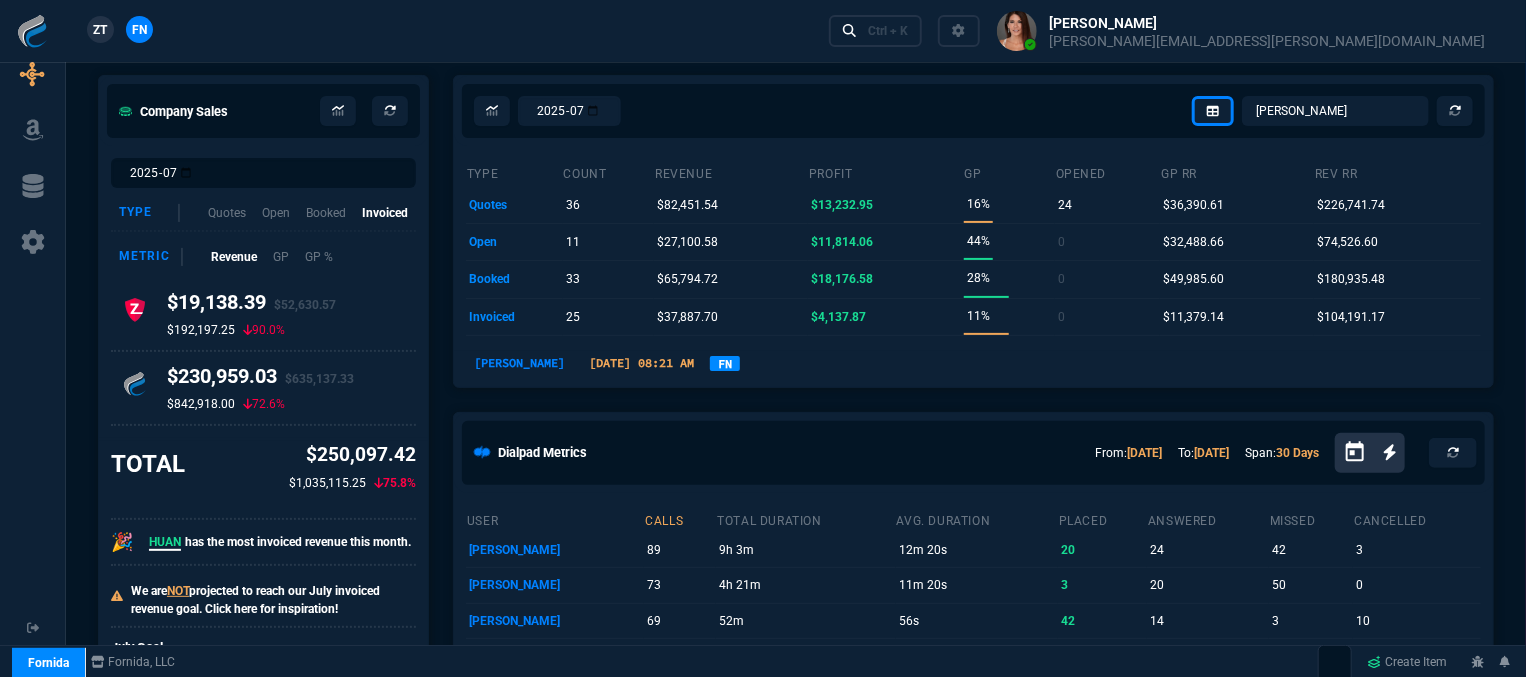 scroll, scrollTop: 200, scrollLeft: 0, axis: vertical 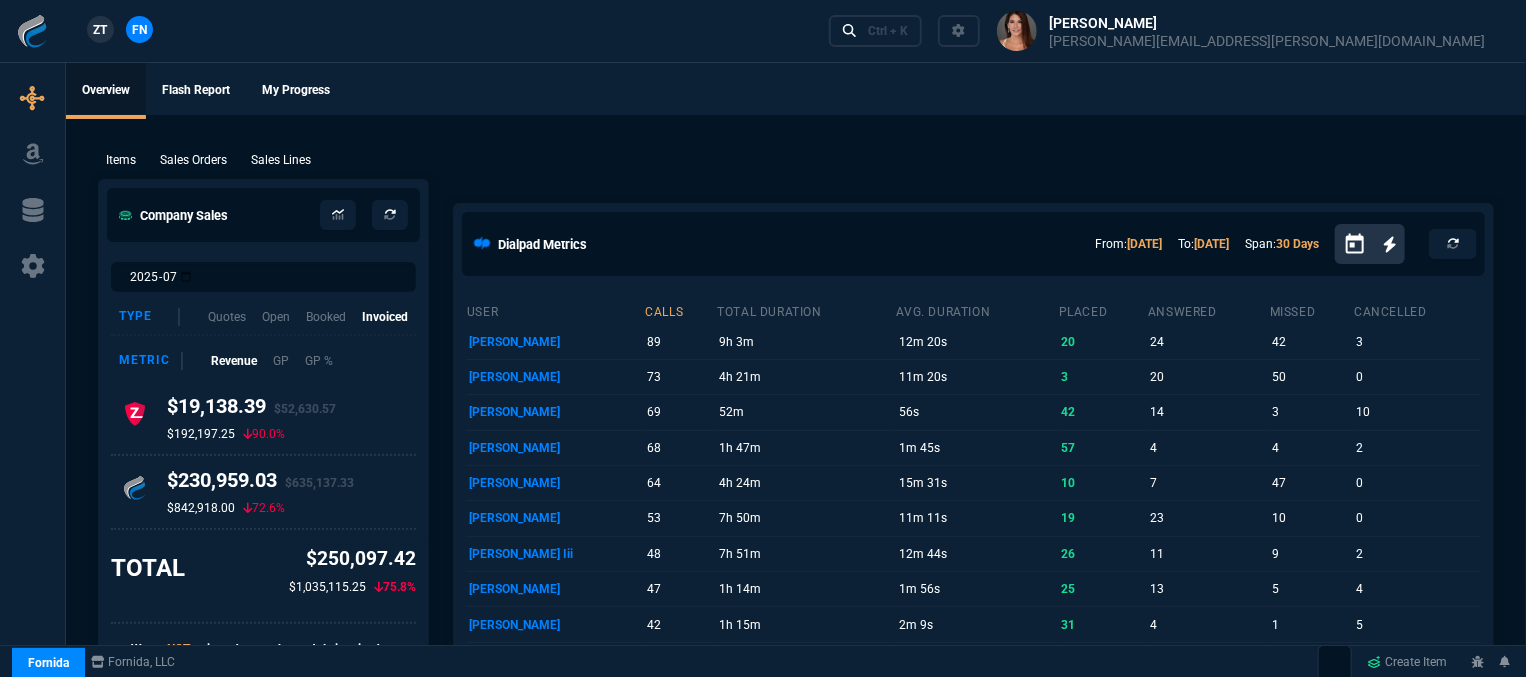 select on "12: [PERSON_NAME]" 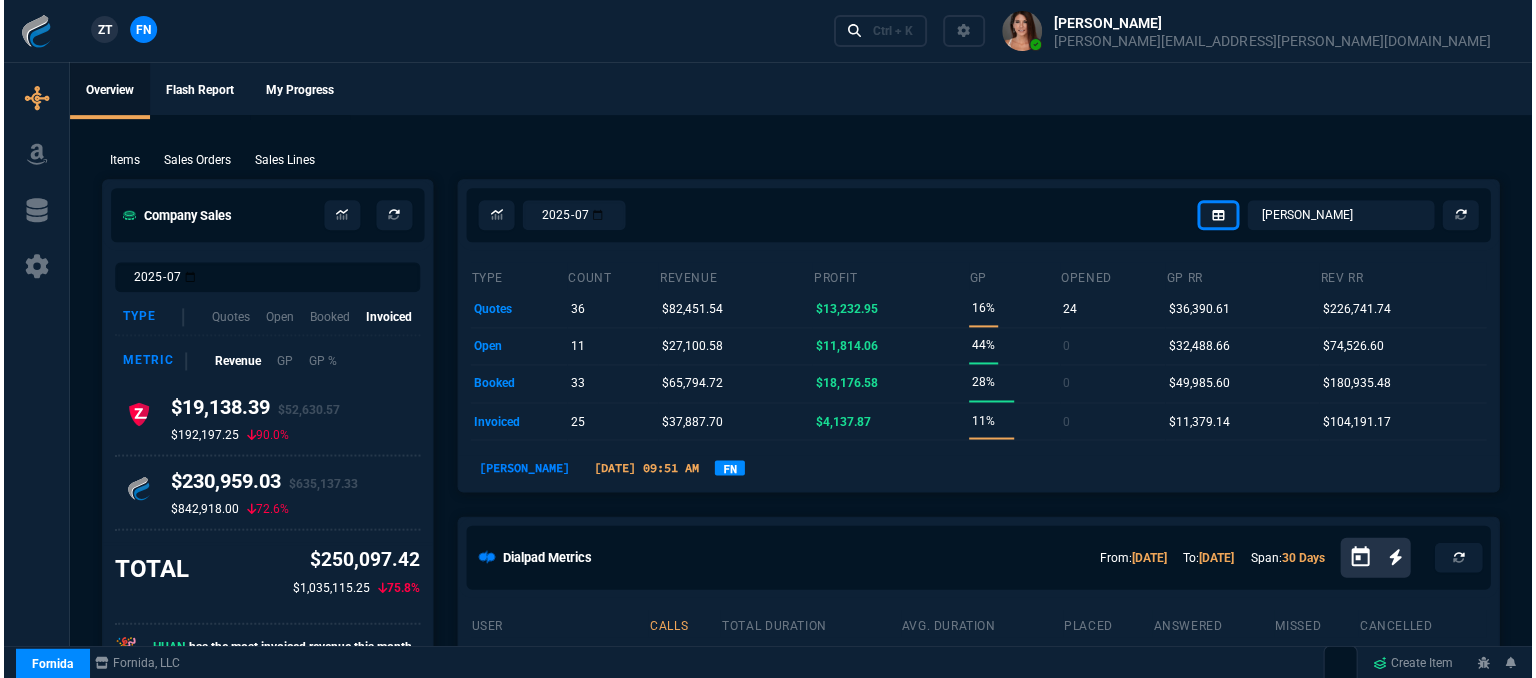 scroll, scrollTop: 0, scrollLeft: 0, axis: both 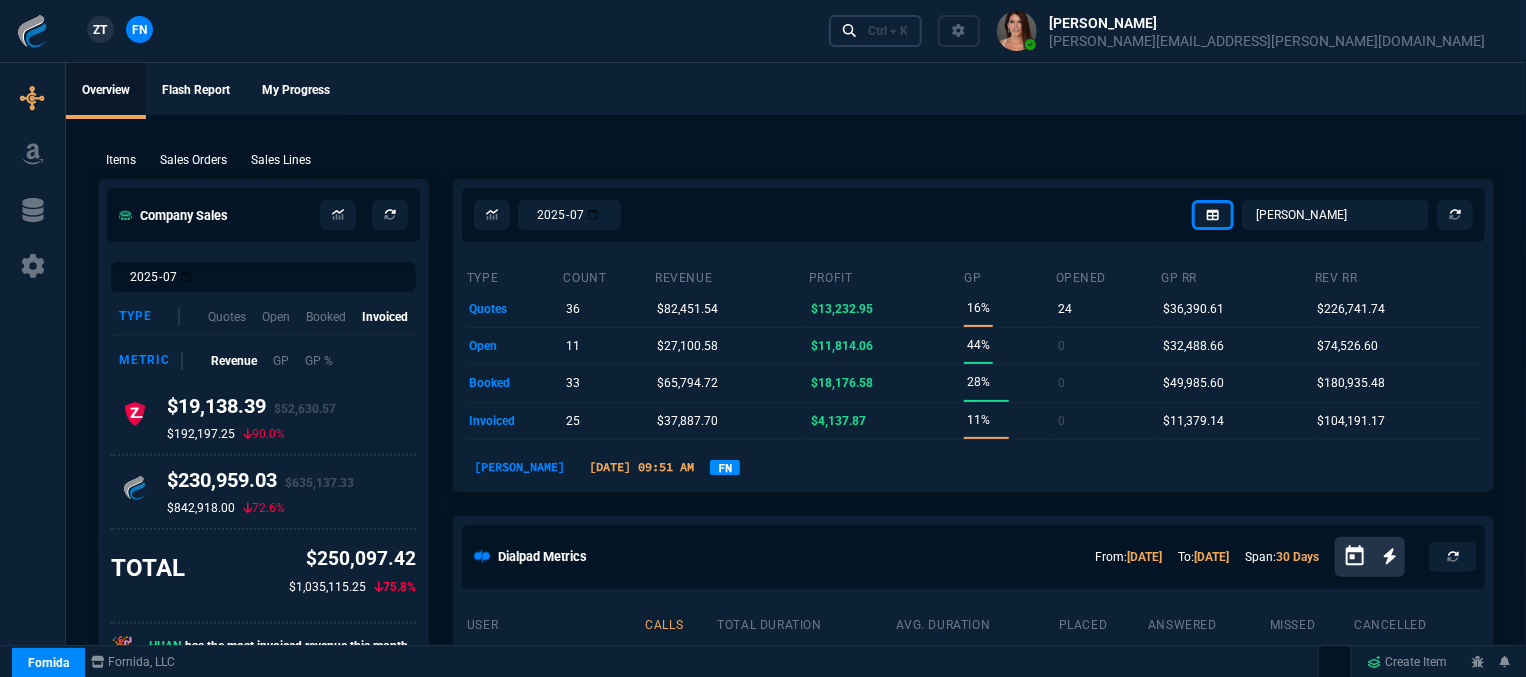 click on "Ctrl + K" at bounding box center (888, 31) 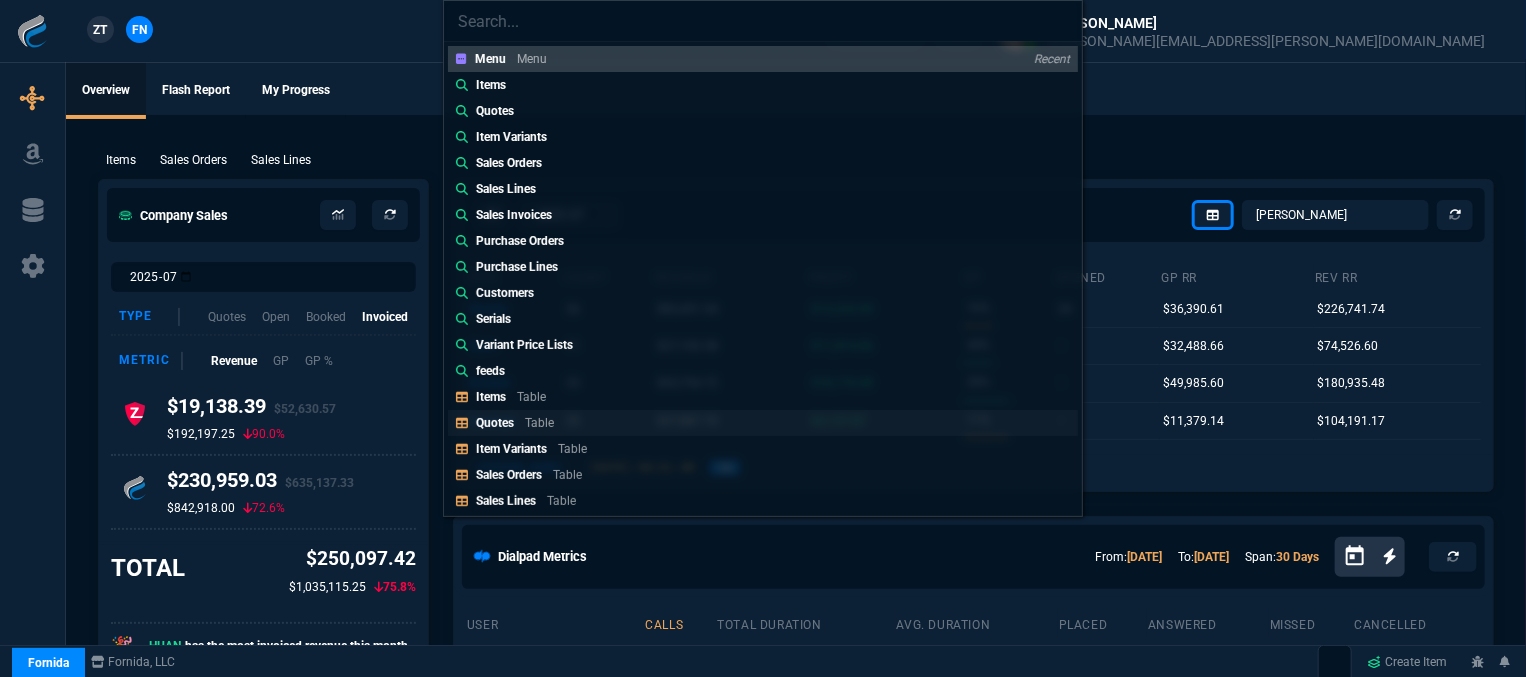 click on "Quotes
Table" at bounding box center [763, 423] 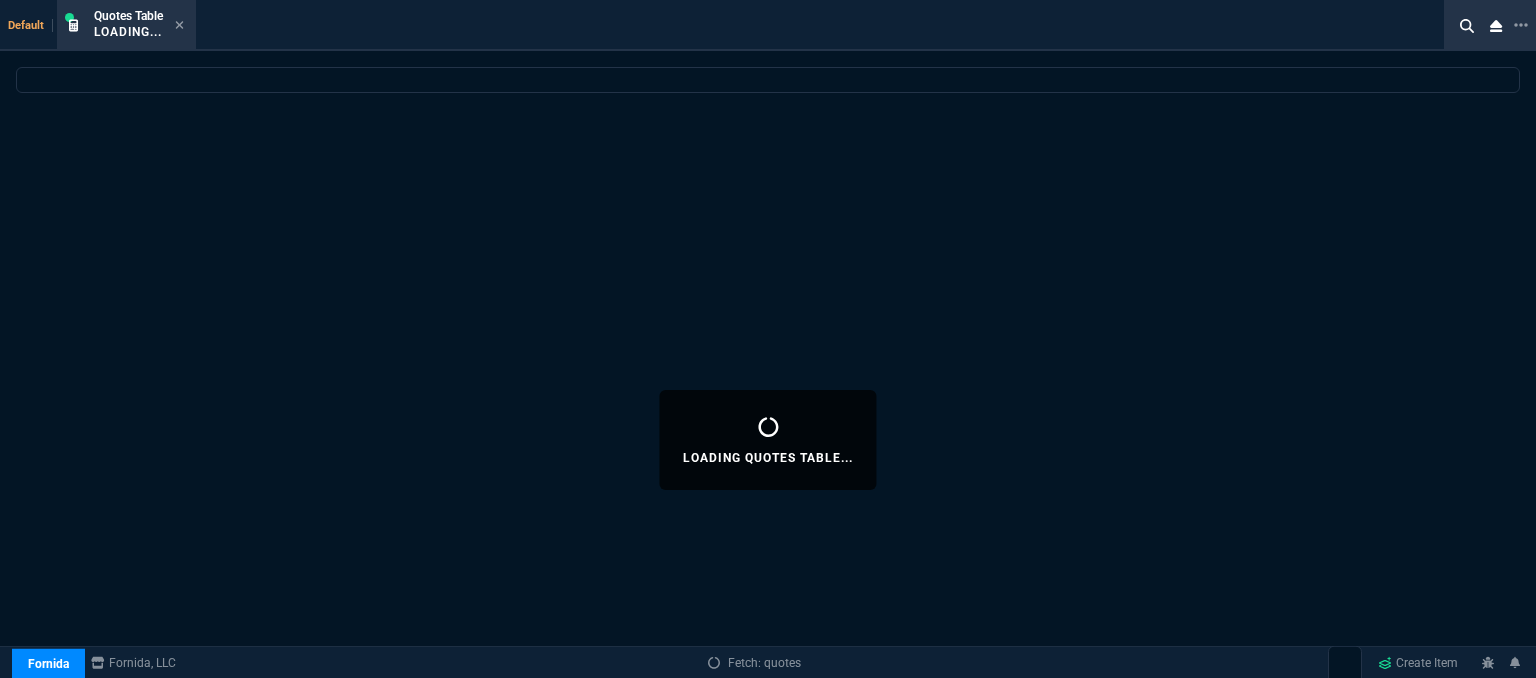 select 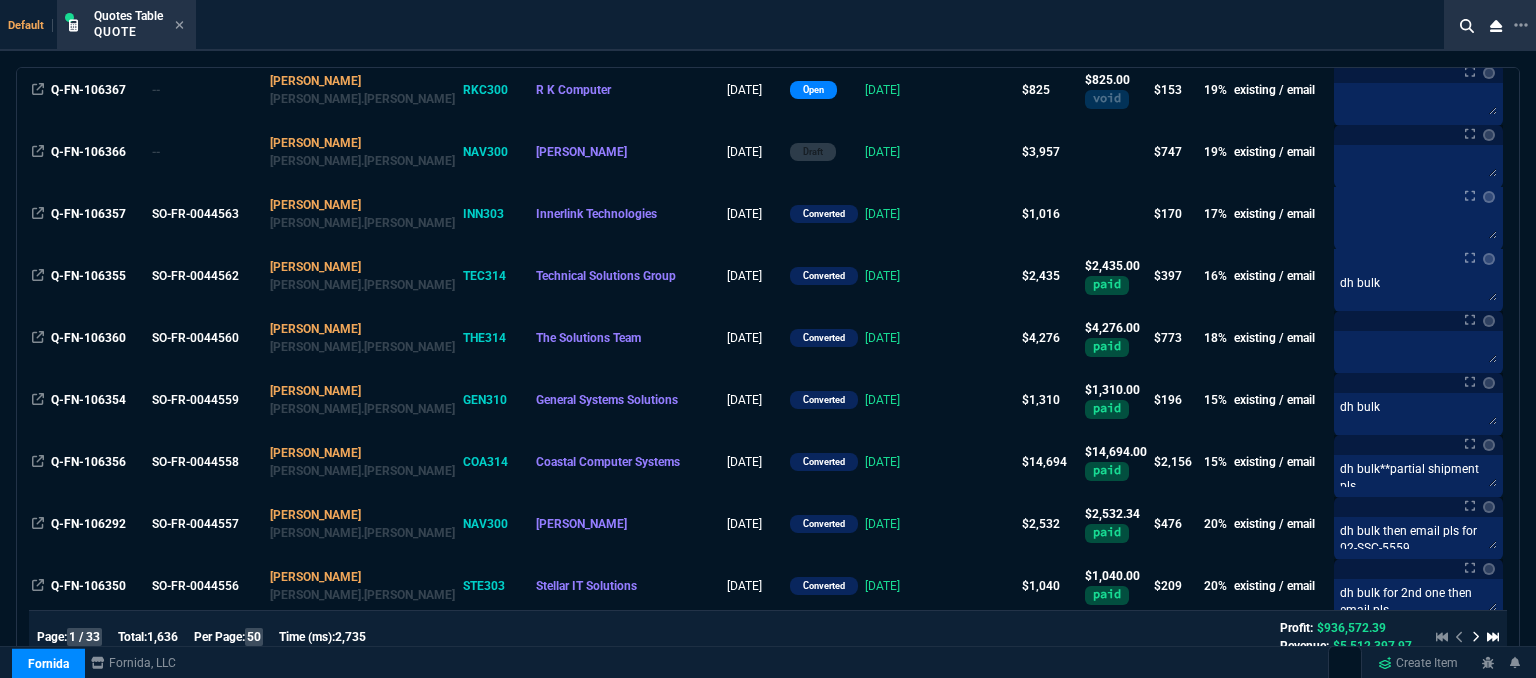scroll, scrollTop: 300, scrollLeft: 0, axis: vertical 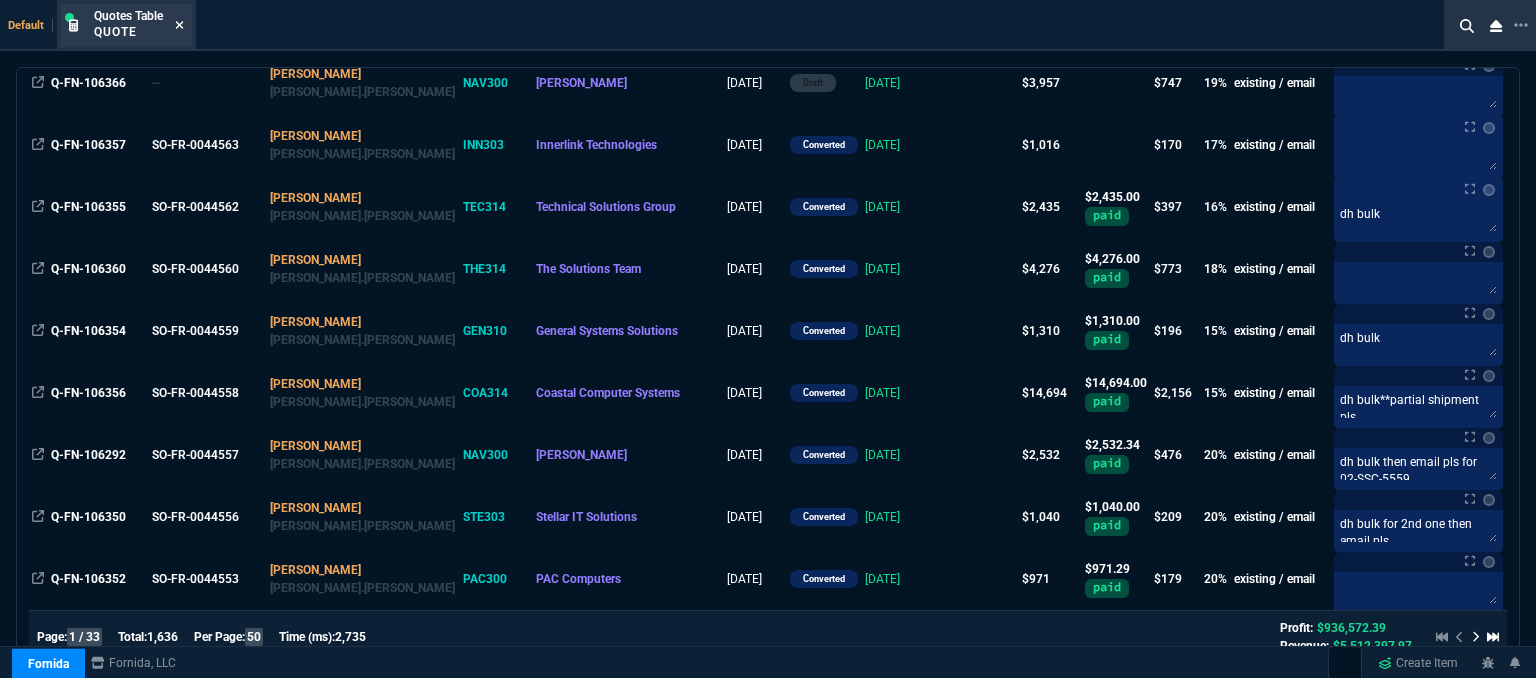 click 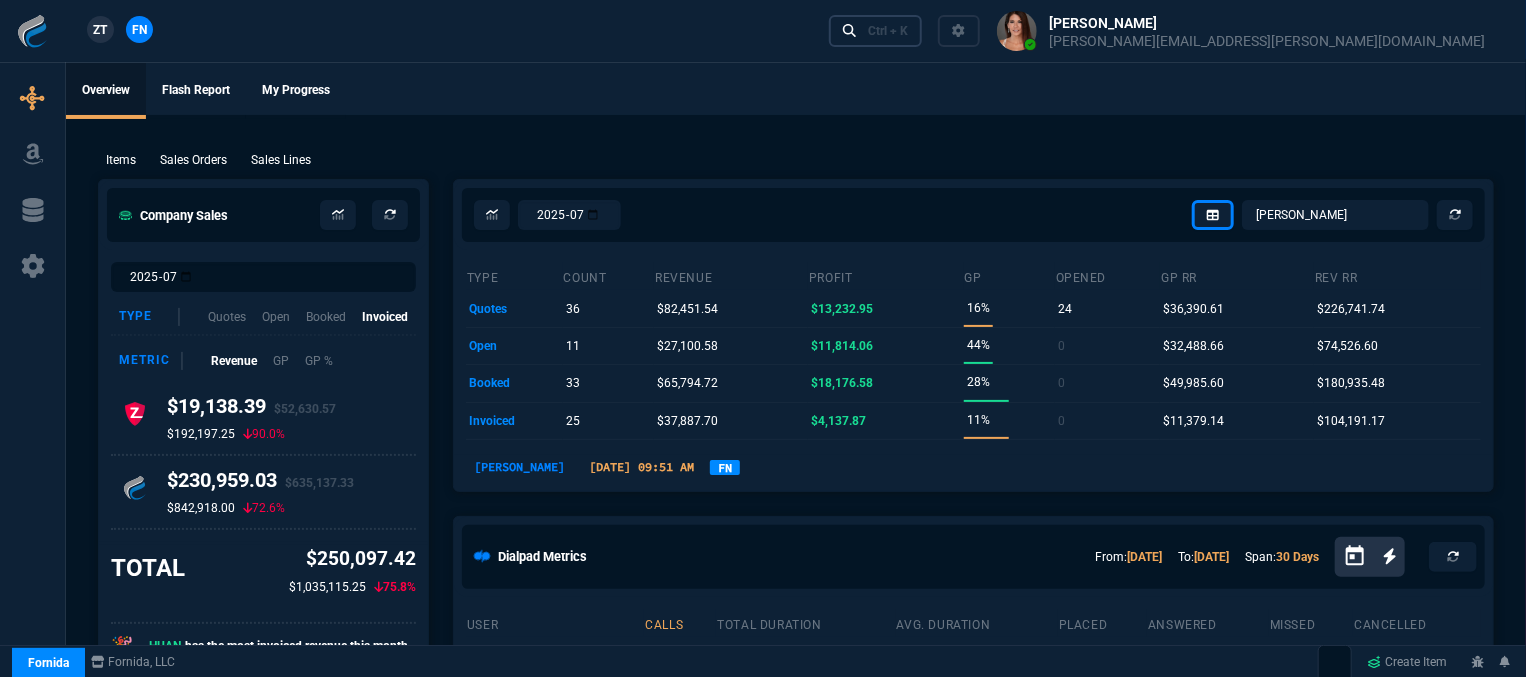 click on "Ctrl + K" at bounding box center [888, 31] 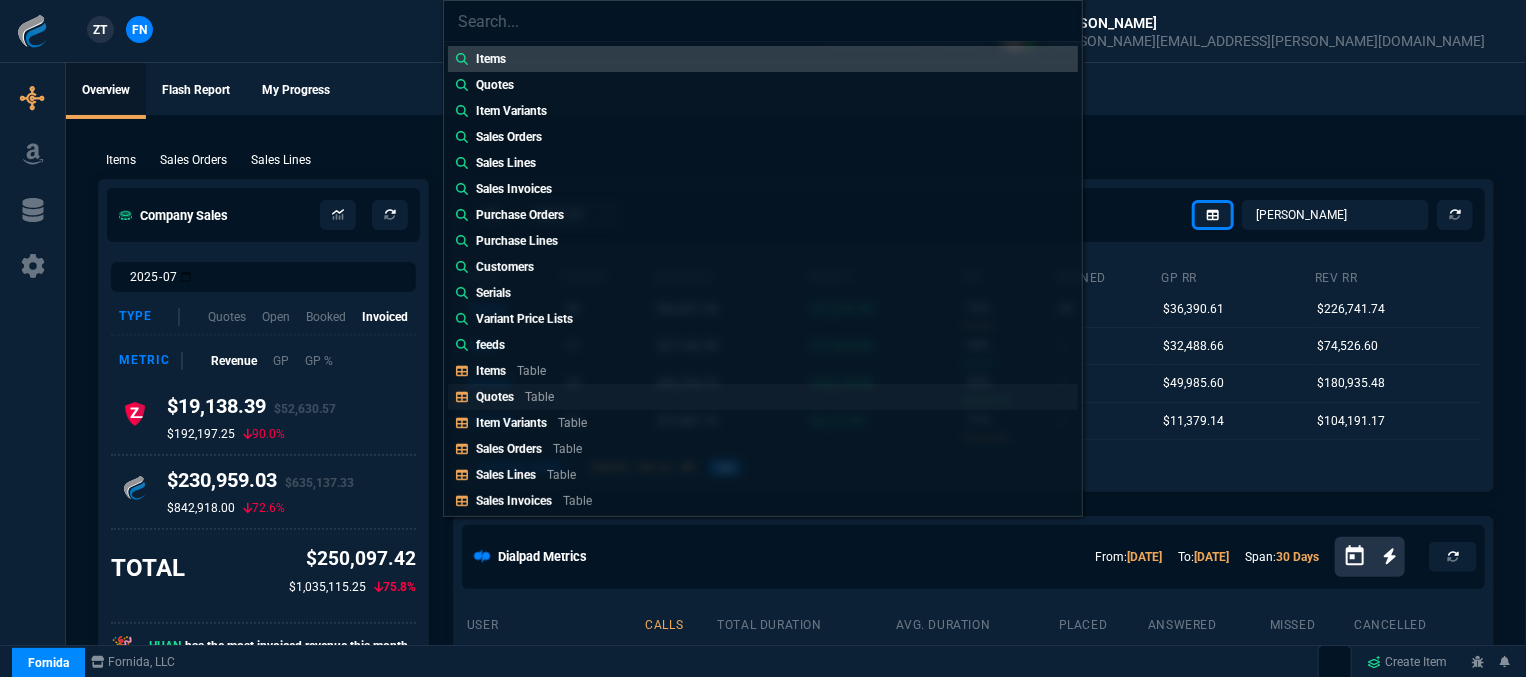click on "Quotes
Table" at bounding box center [763, 397] 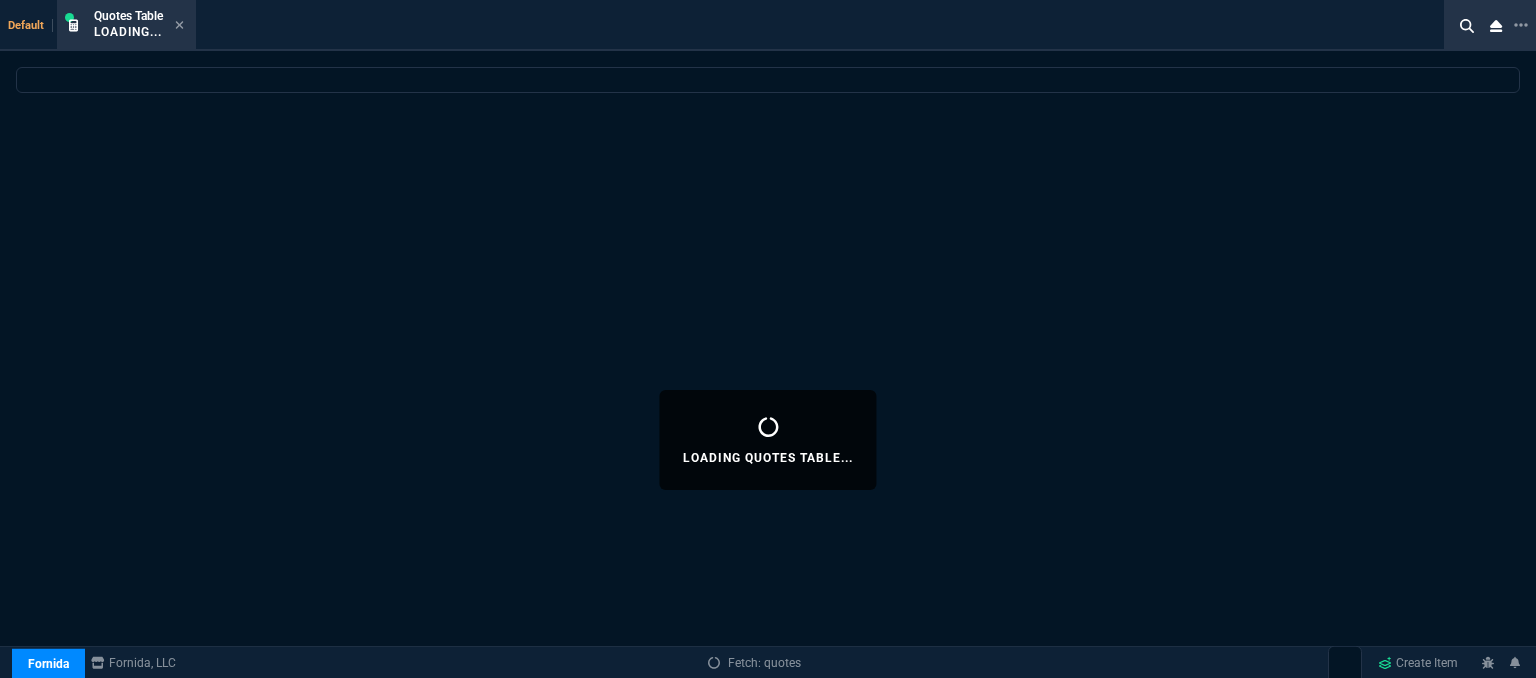select 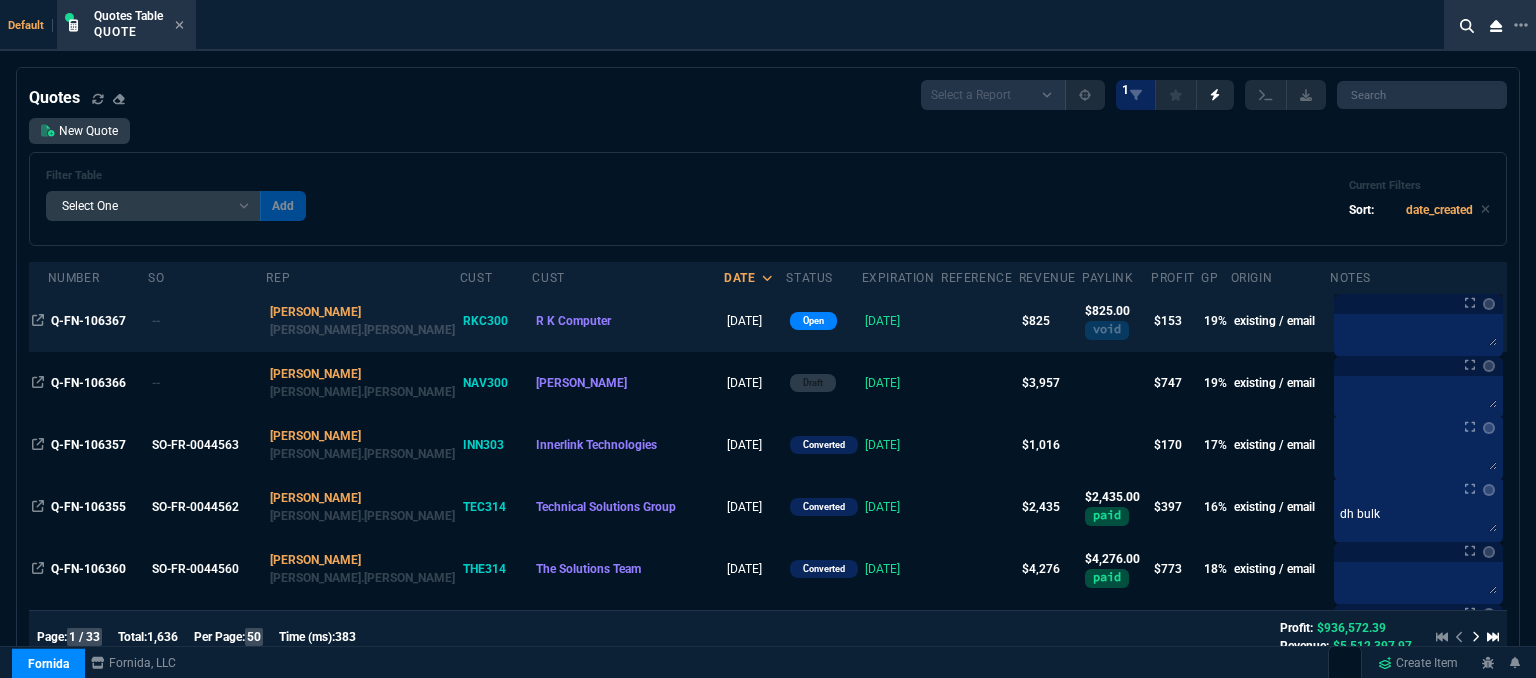 click at bounding box center (980, 321) 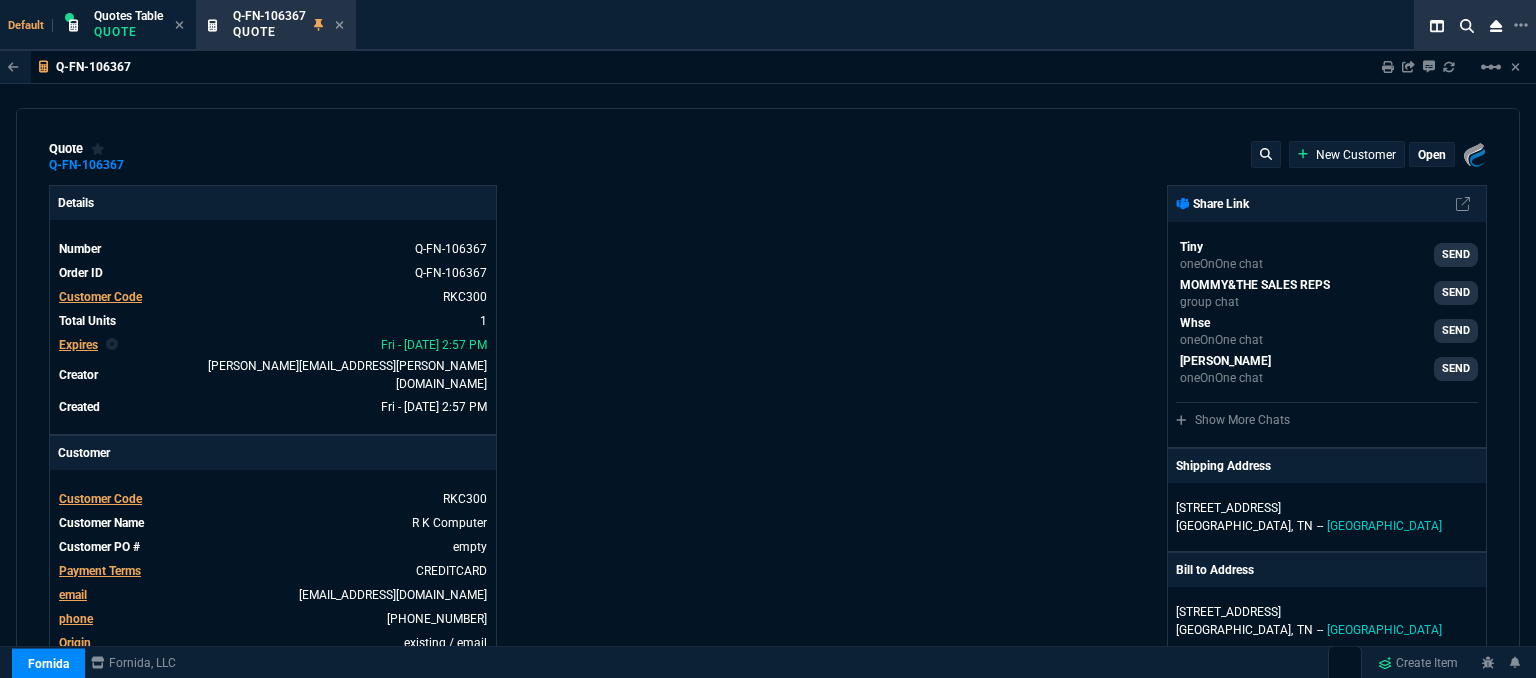 type on "23" 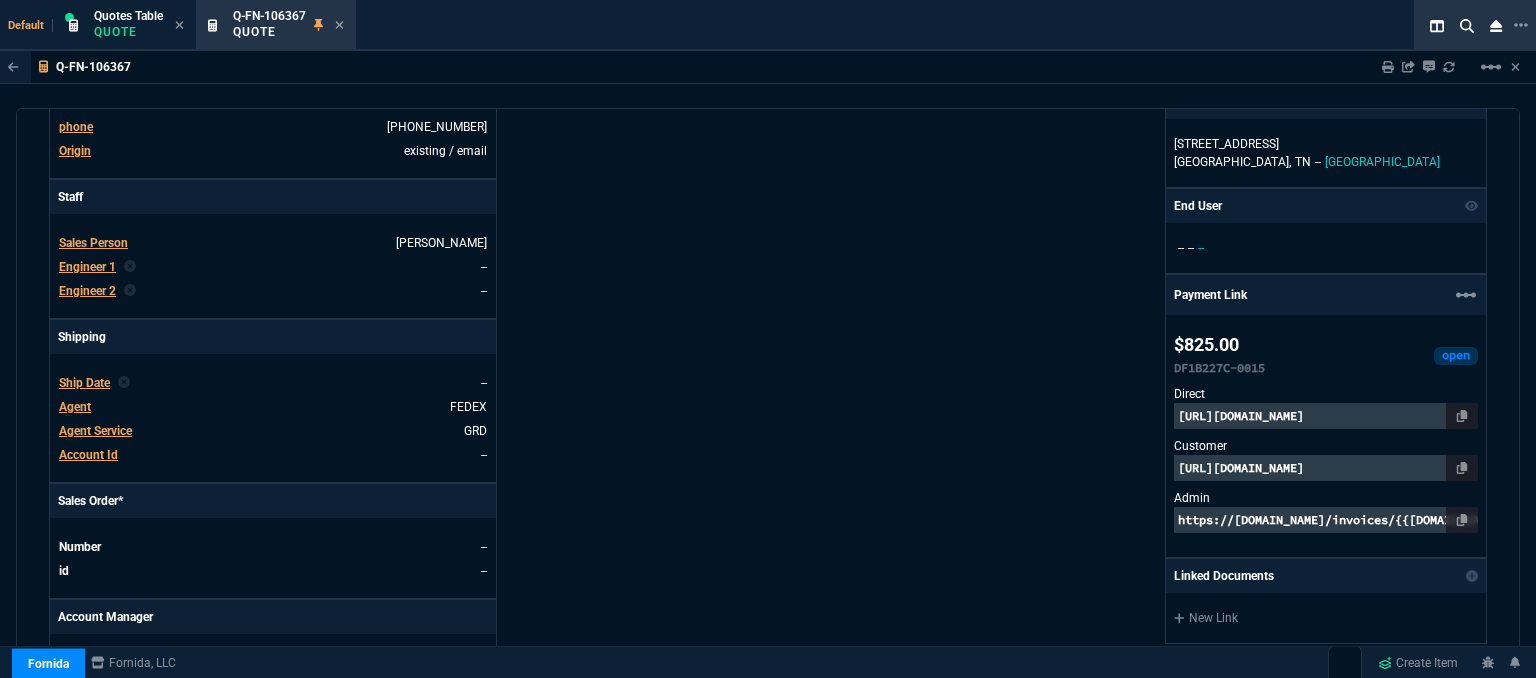 scroll, scrollTop: 500, scrollLeft: 0, axis: vertical 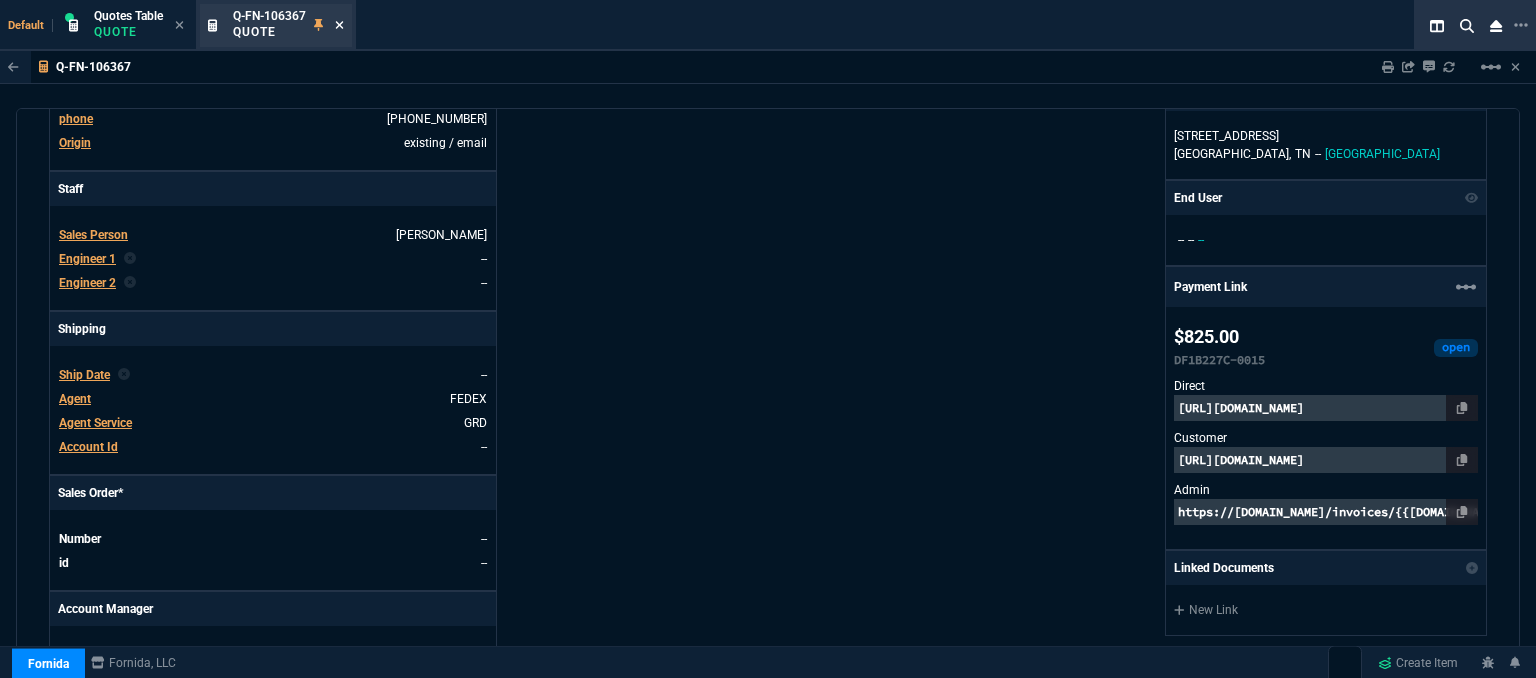 click 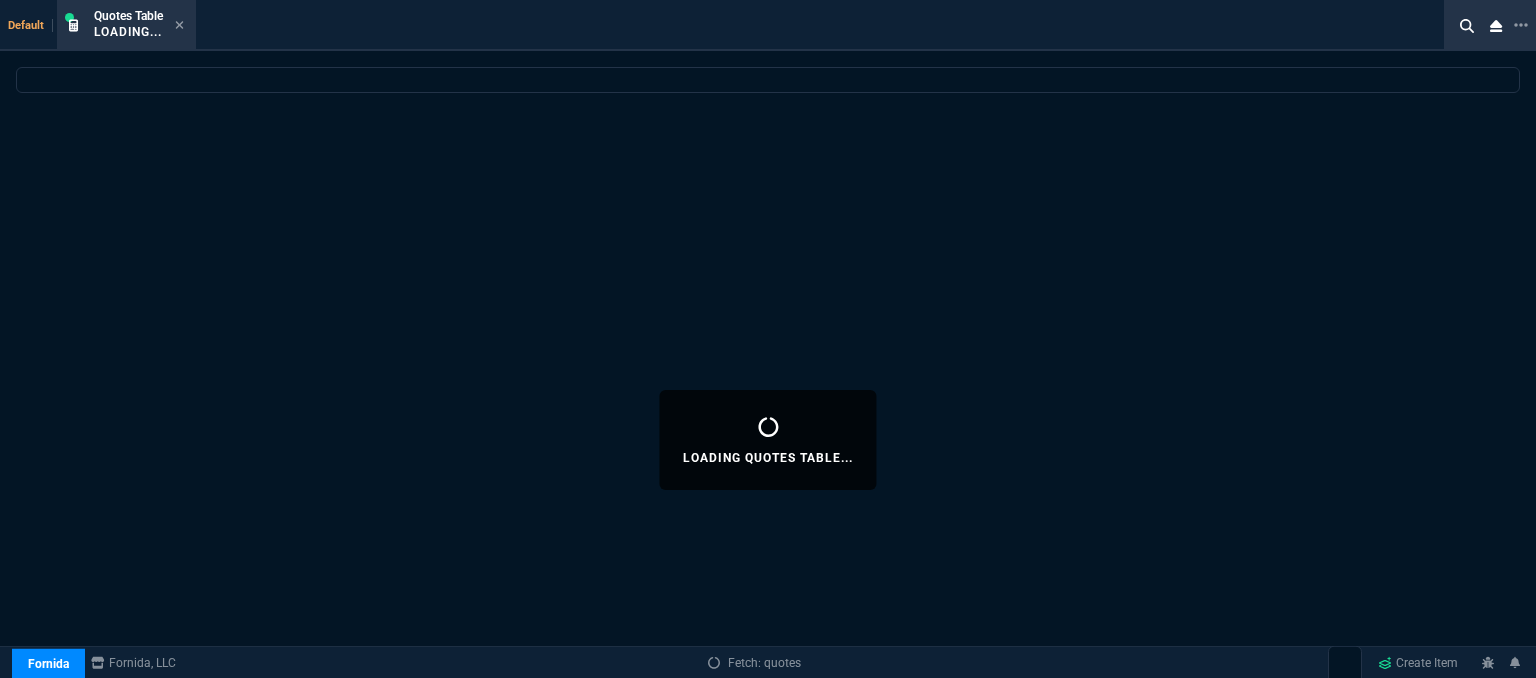 select 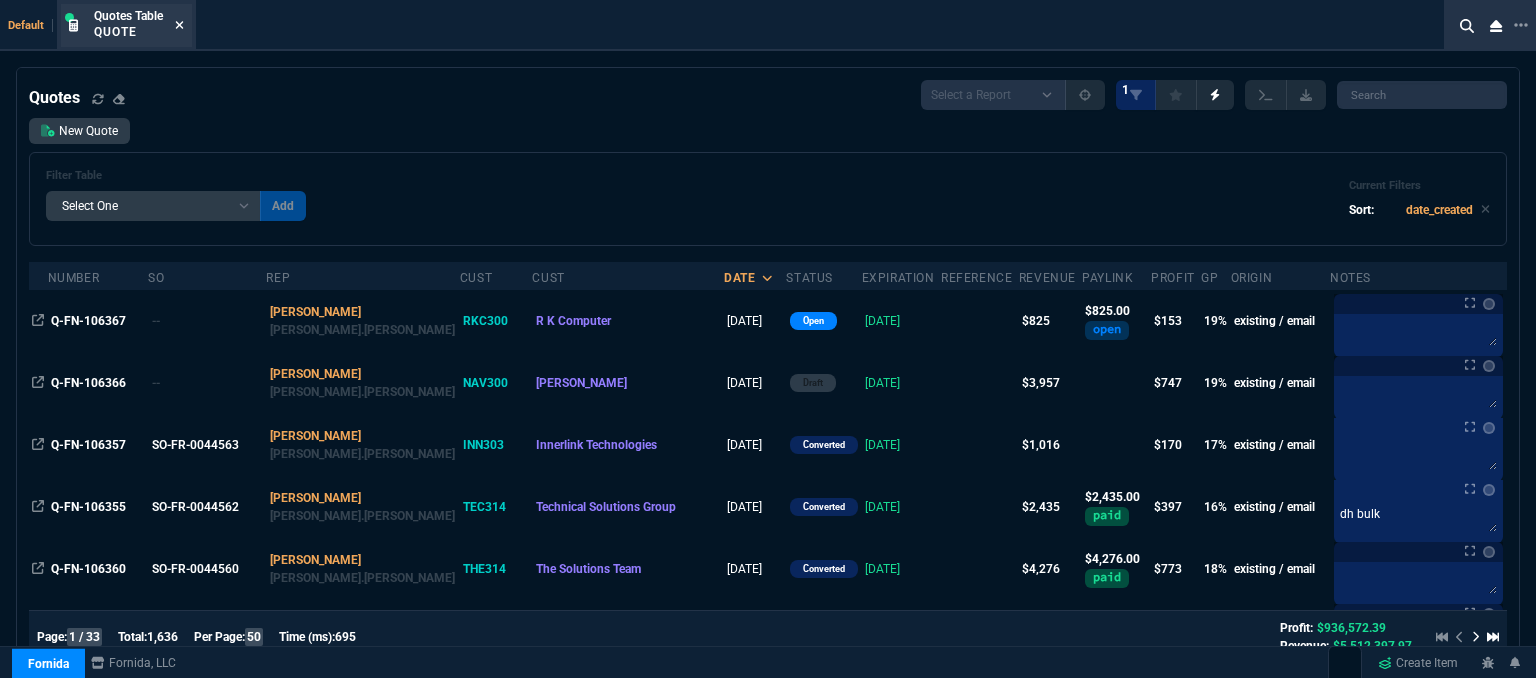 click 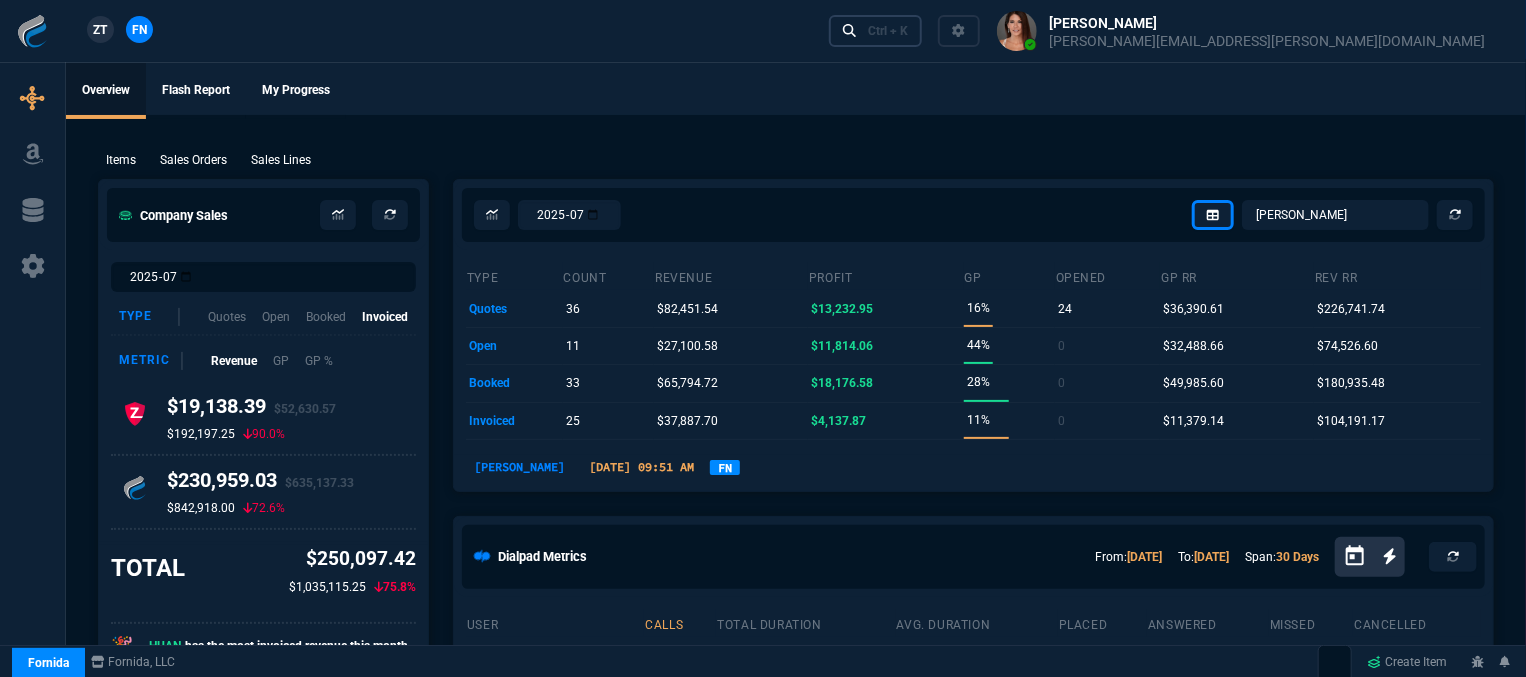 click on "Ctrl + K" at bounding box center [888, 31] 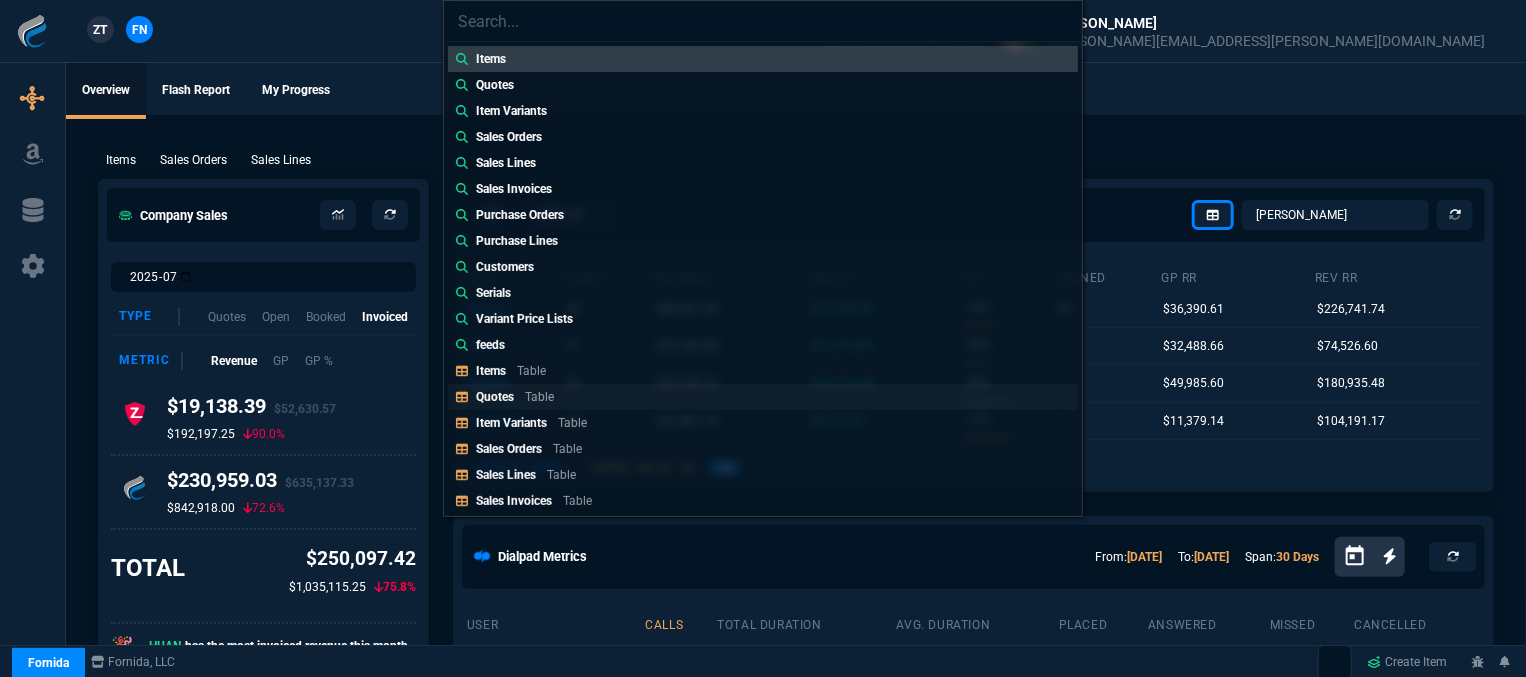click on "Quotes
Table" at bounding box center (763, 397) 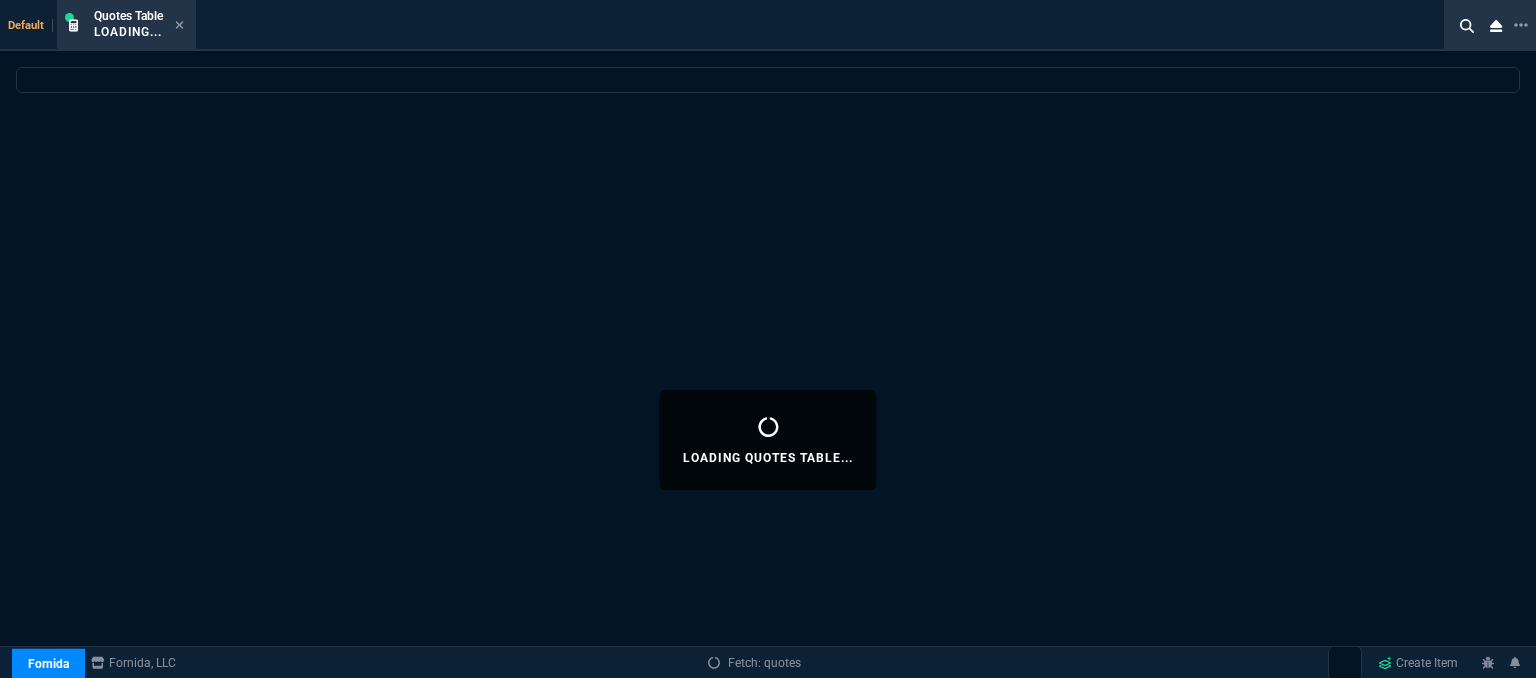 select 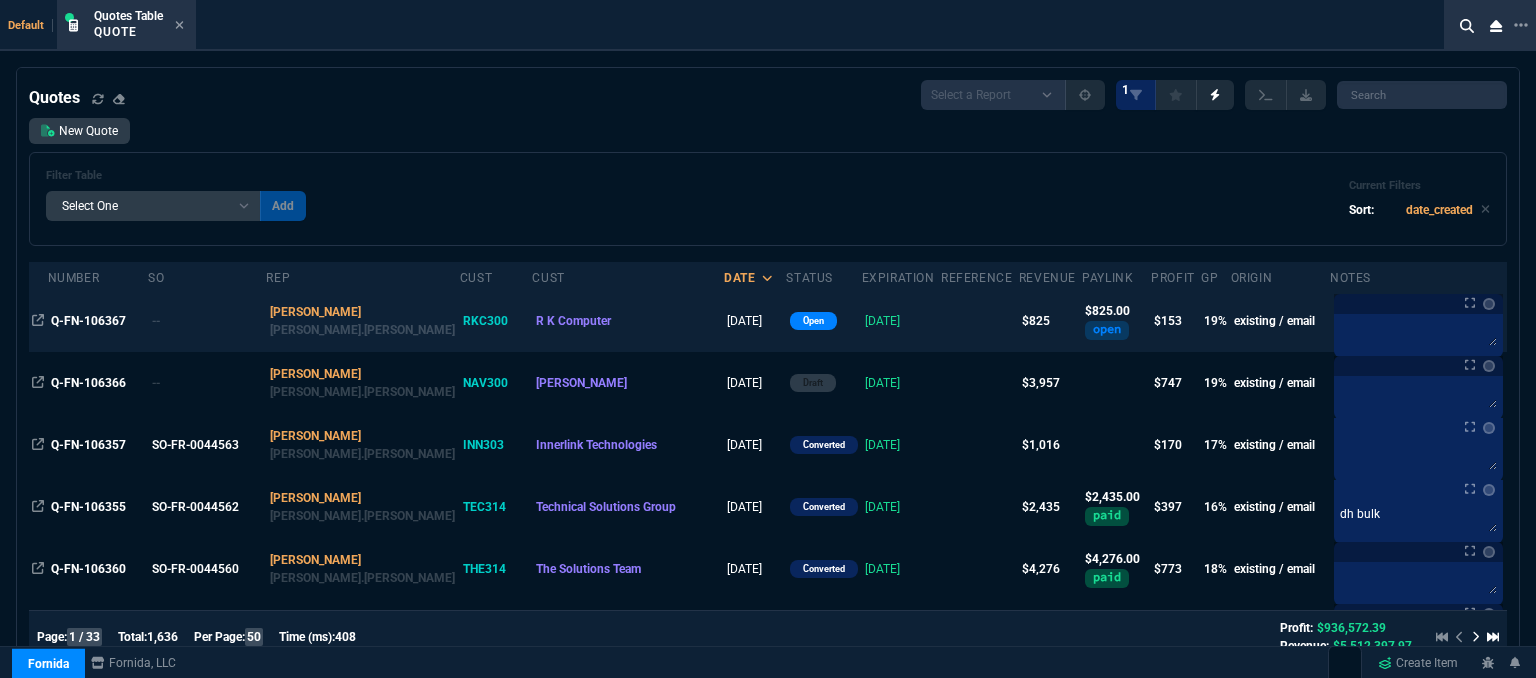 click at bounding box center (980, 321) 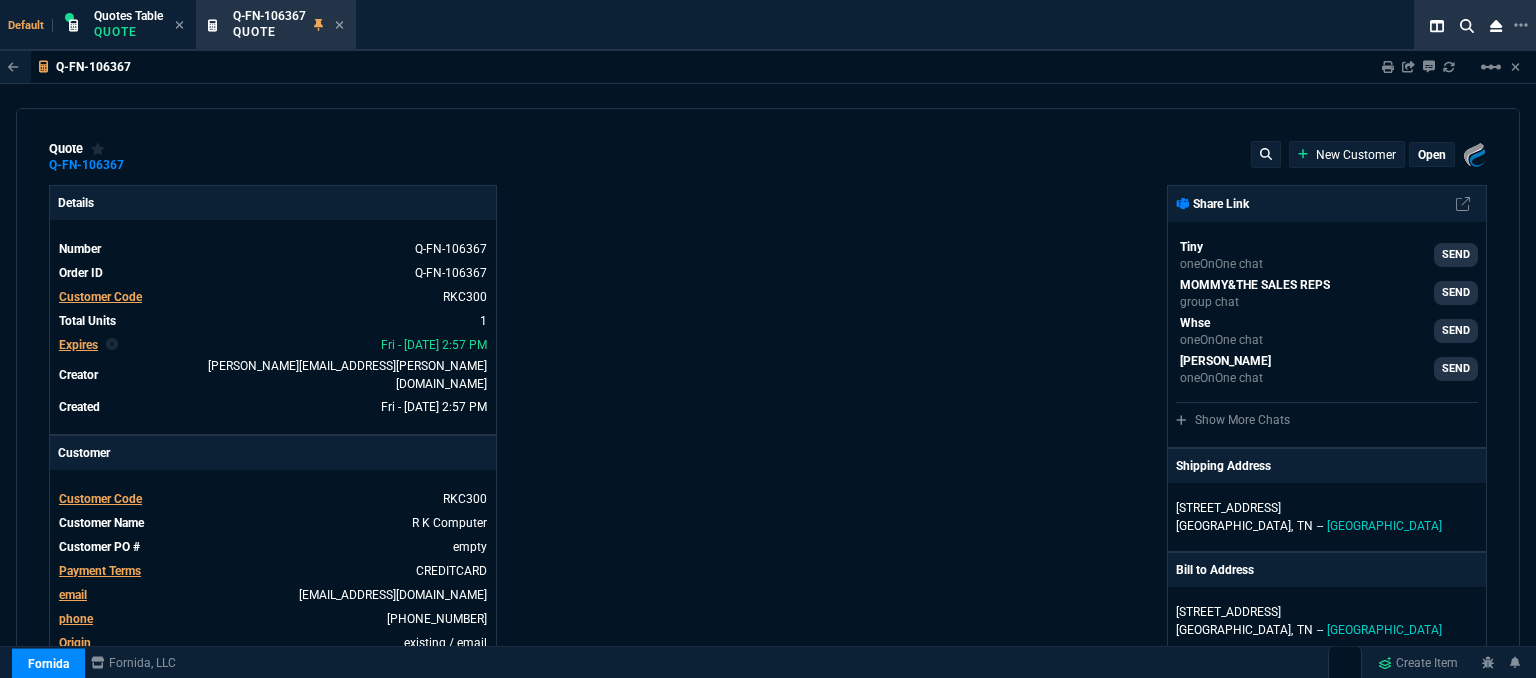 type on "1178.09" 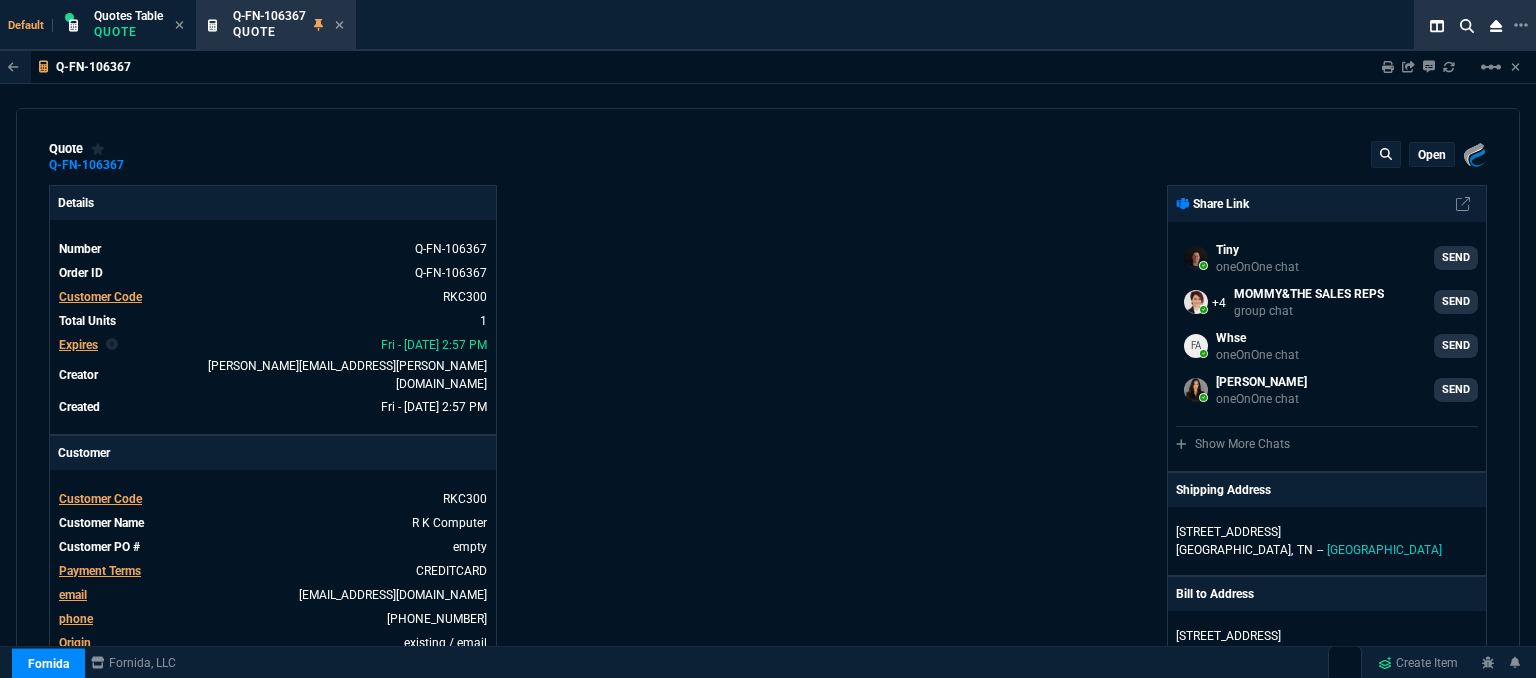 type on "30" 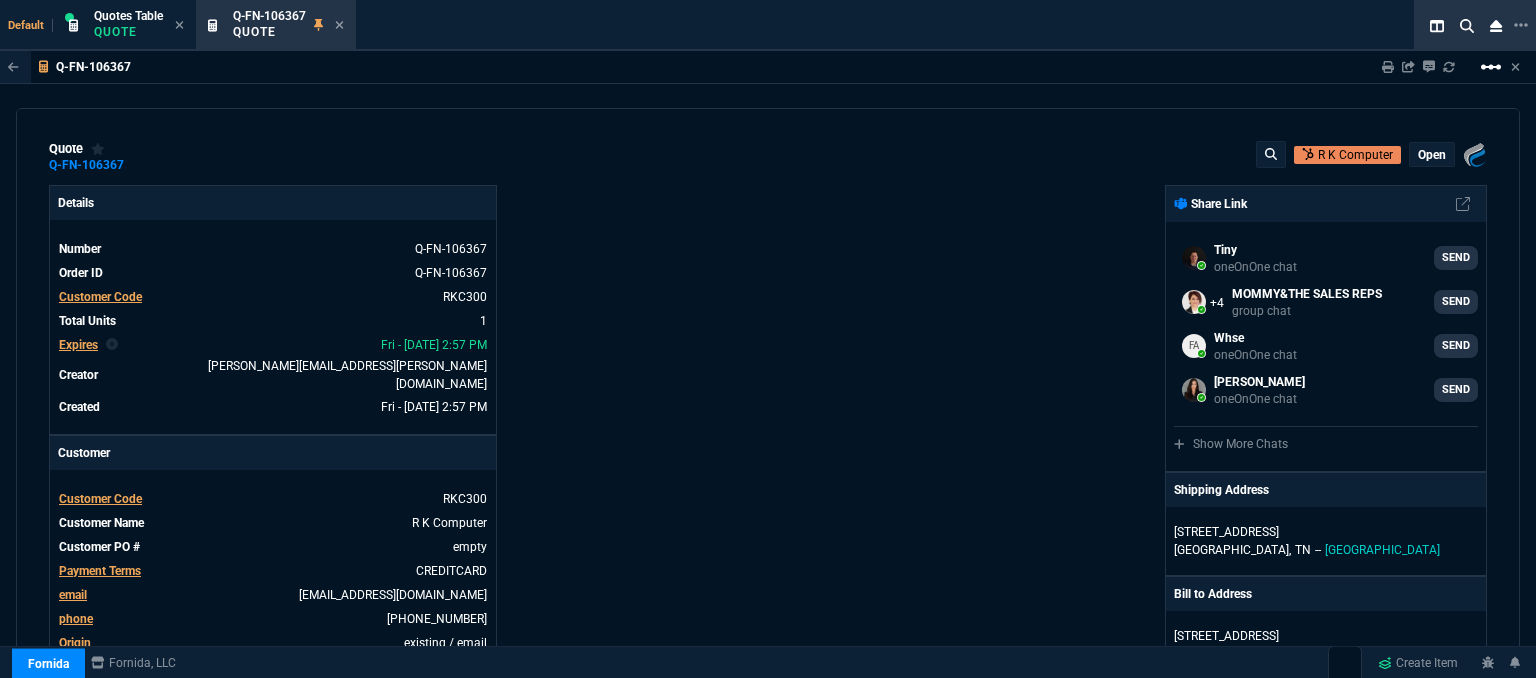 click on "linear_scale" at bounding box center [1491, 67] 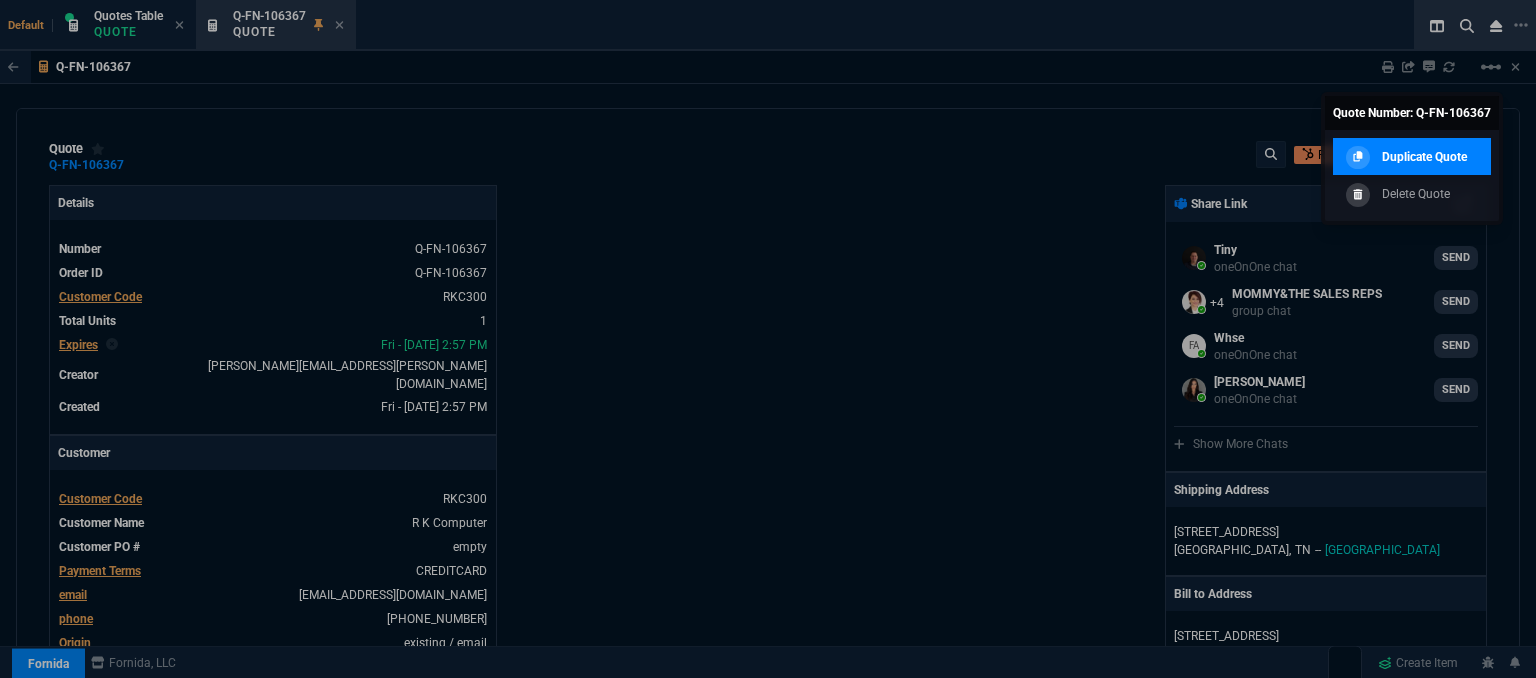 click on "Duplicate Quote" at bounding box center [1424, 157] 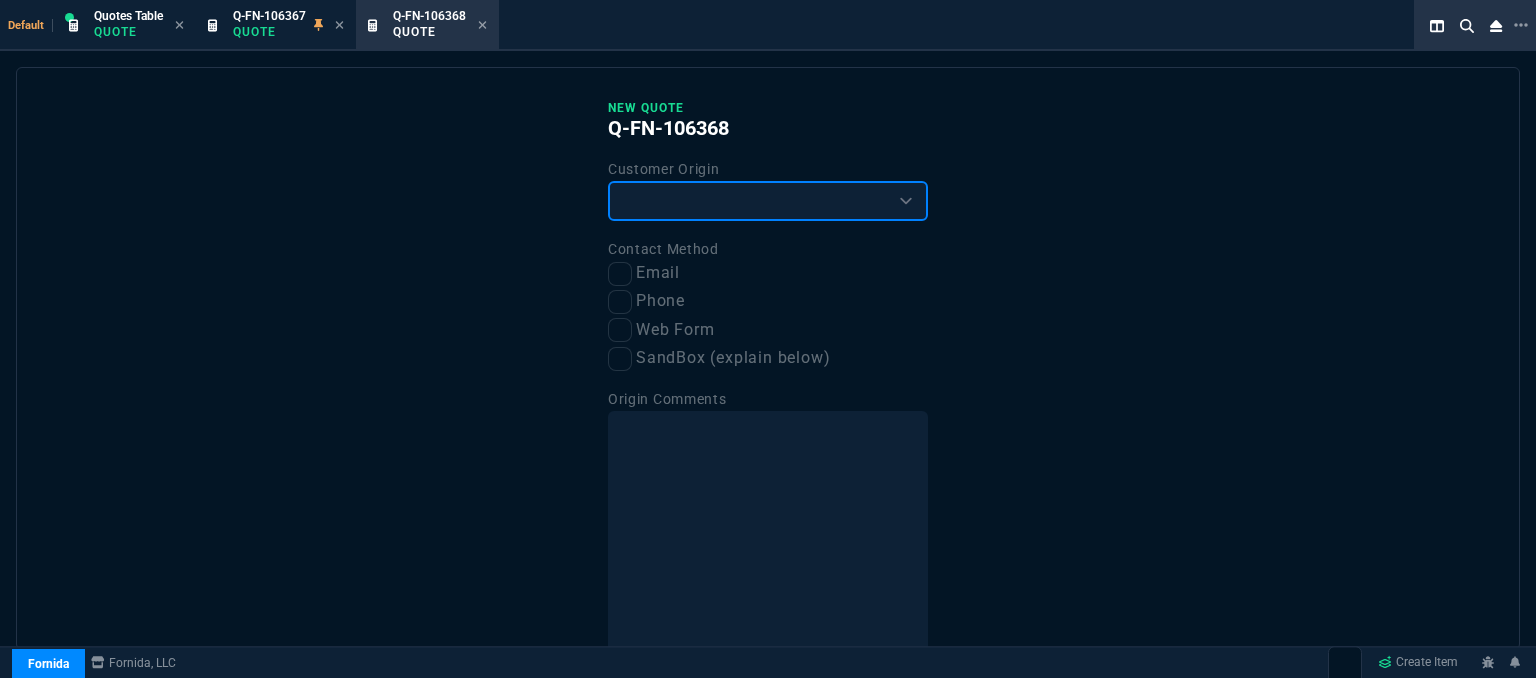 click on "Existing Customer Amazon Lead (first order) Website Lead (first order) Called (first order) Referral (first order) SandBox (explain below)" at bounding box center [768, 201] 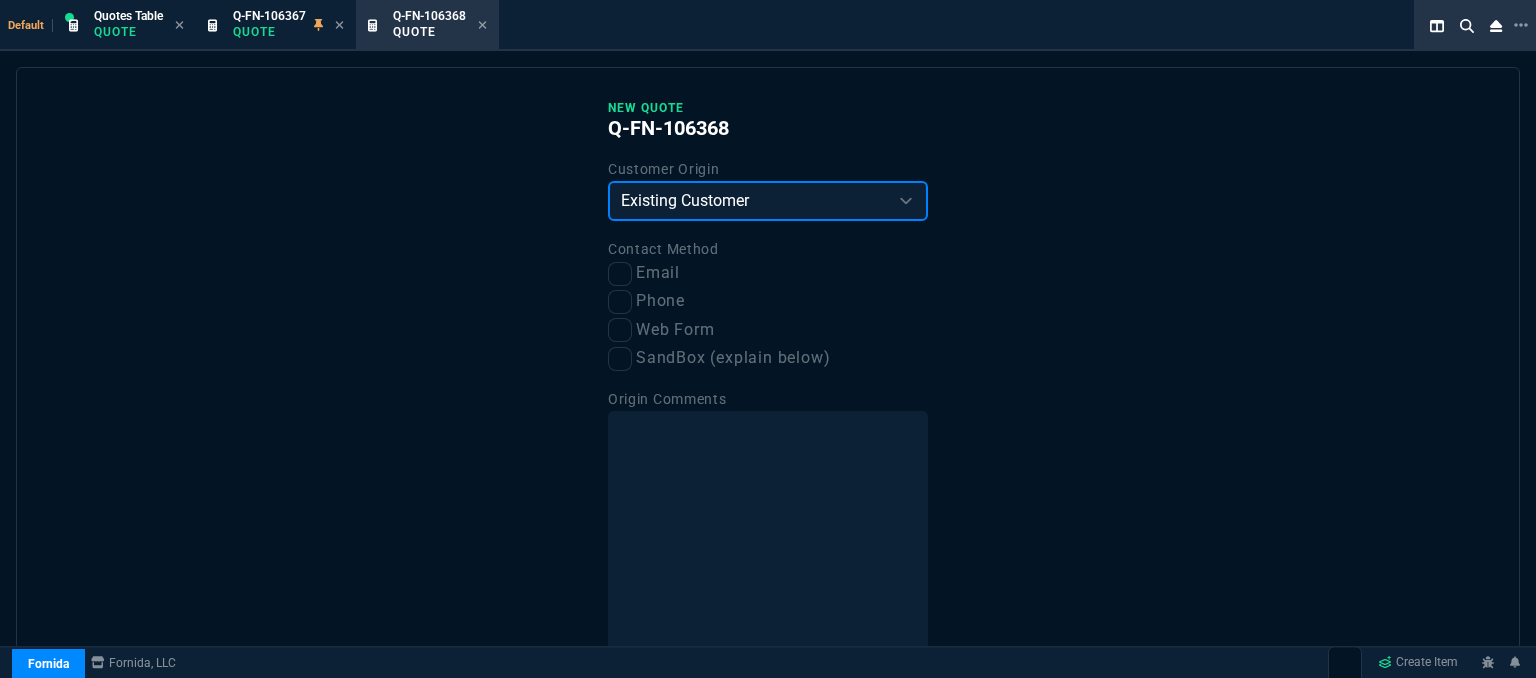 click on "Existing Customer Amazon Lead (first order) Website Lead (first order) Called (first order) Referral (first order) SandBox (explain below)" at bounding box center (768, 201) 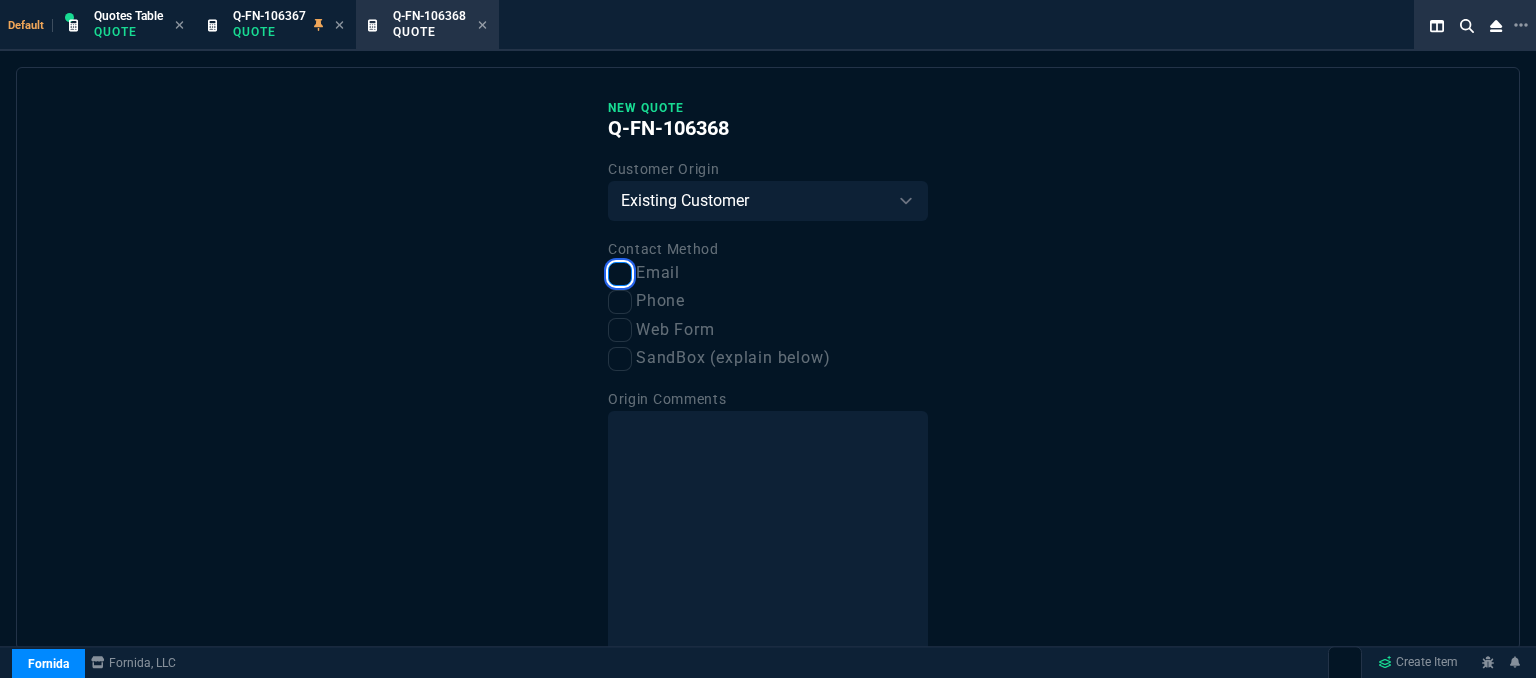 click on "Email" at bounding box center [620, 274] 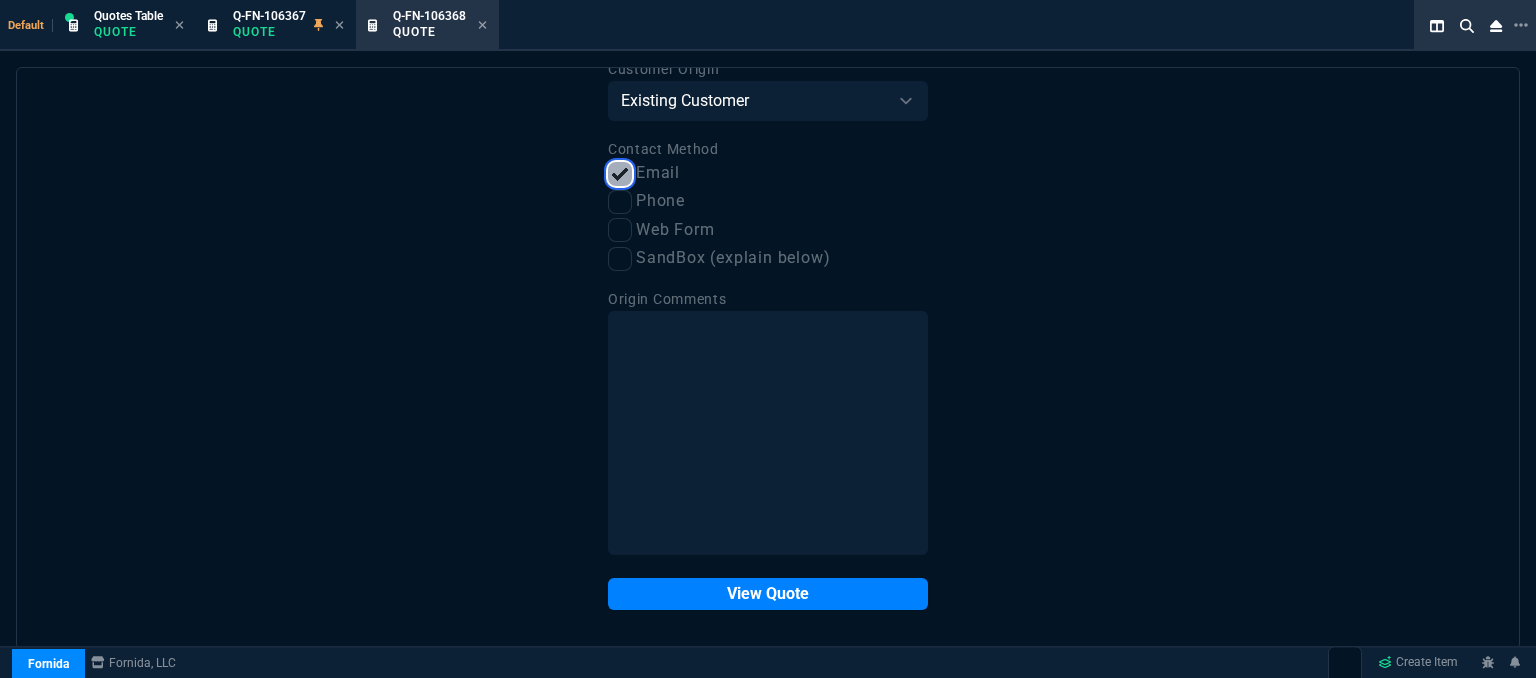 scroll, scrollTop: 101, scrollLeft: 0, axis: vertical 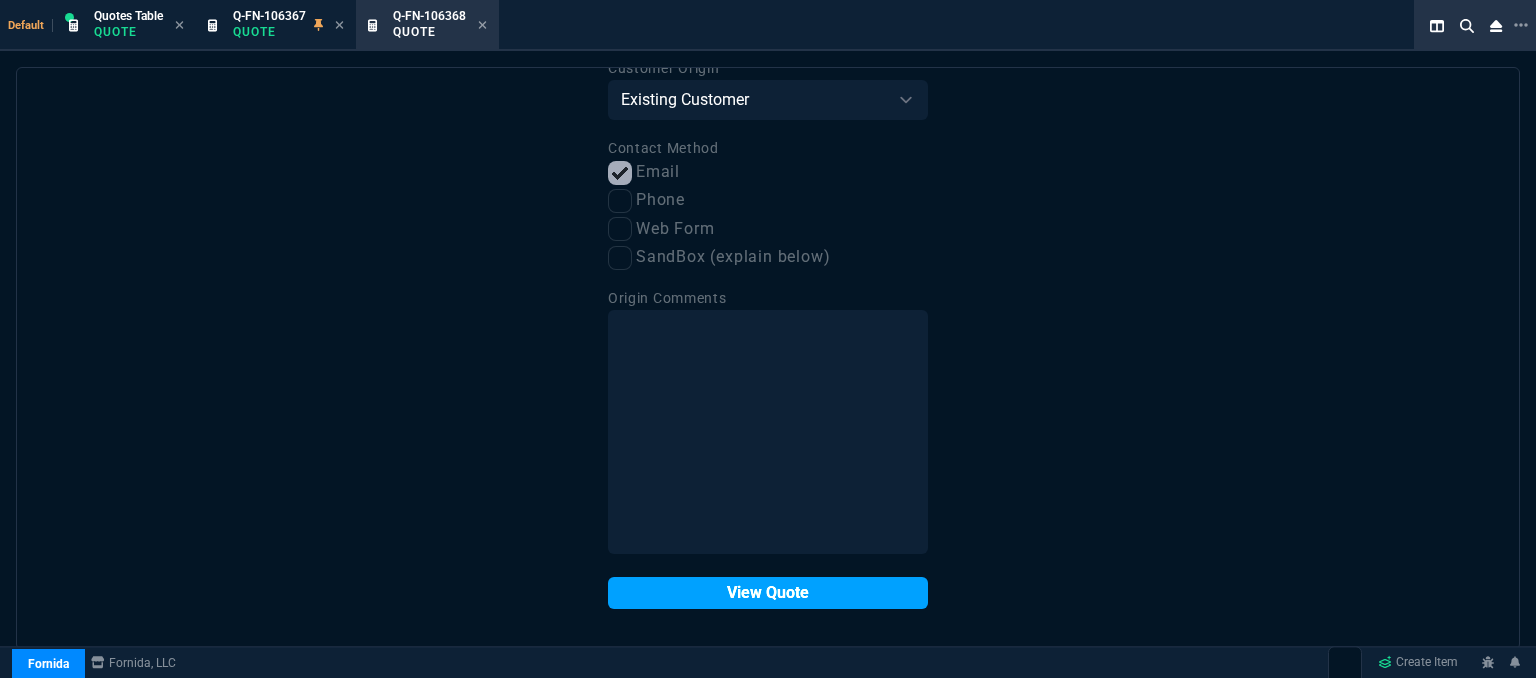 click on "View Quote" at bounding box center (768, 593) 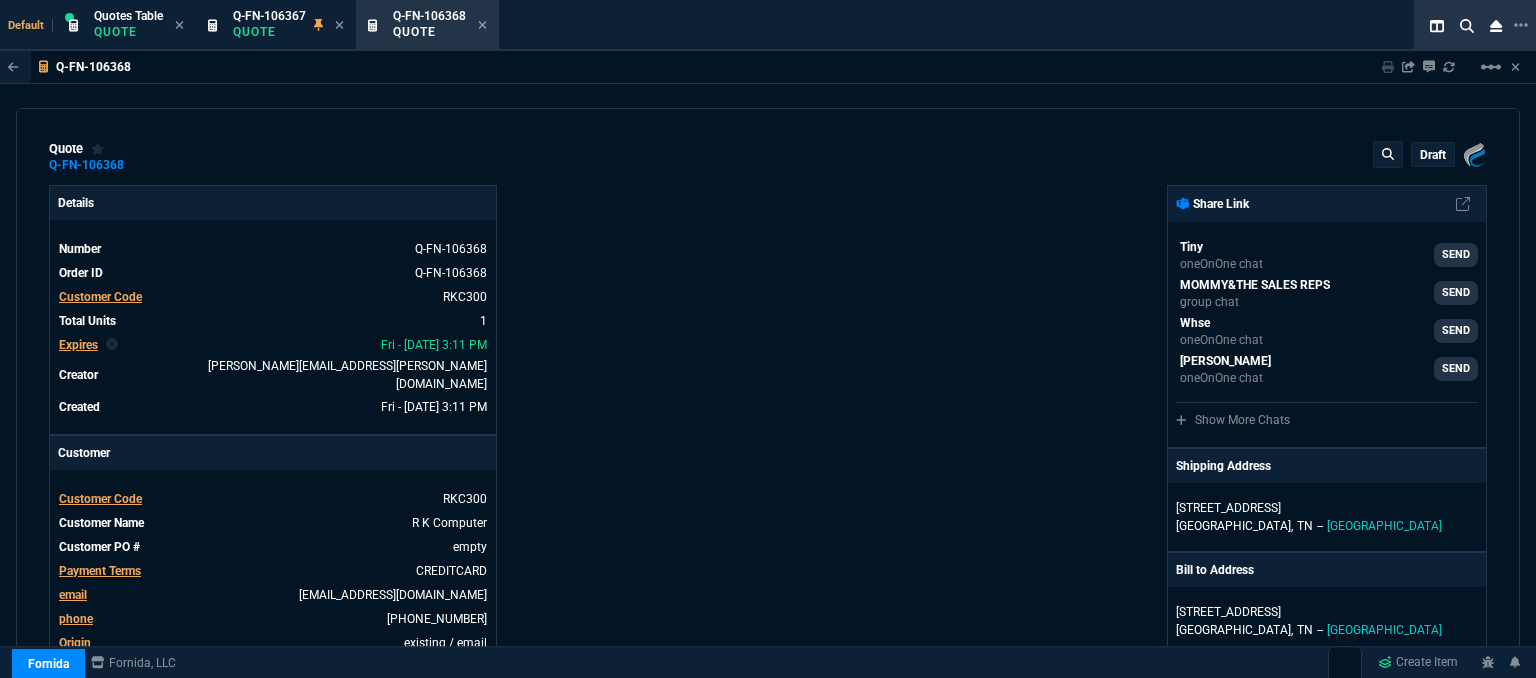 type on "23" 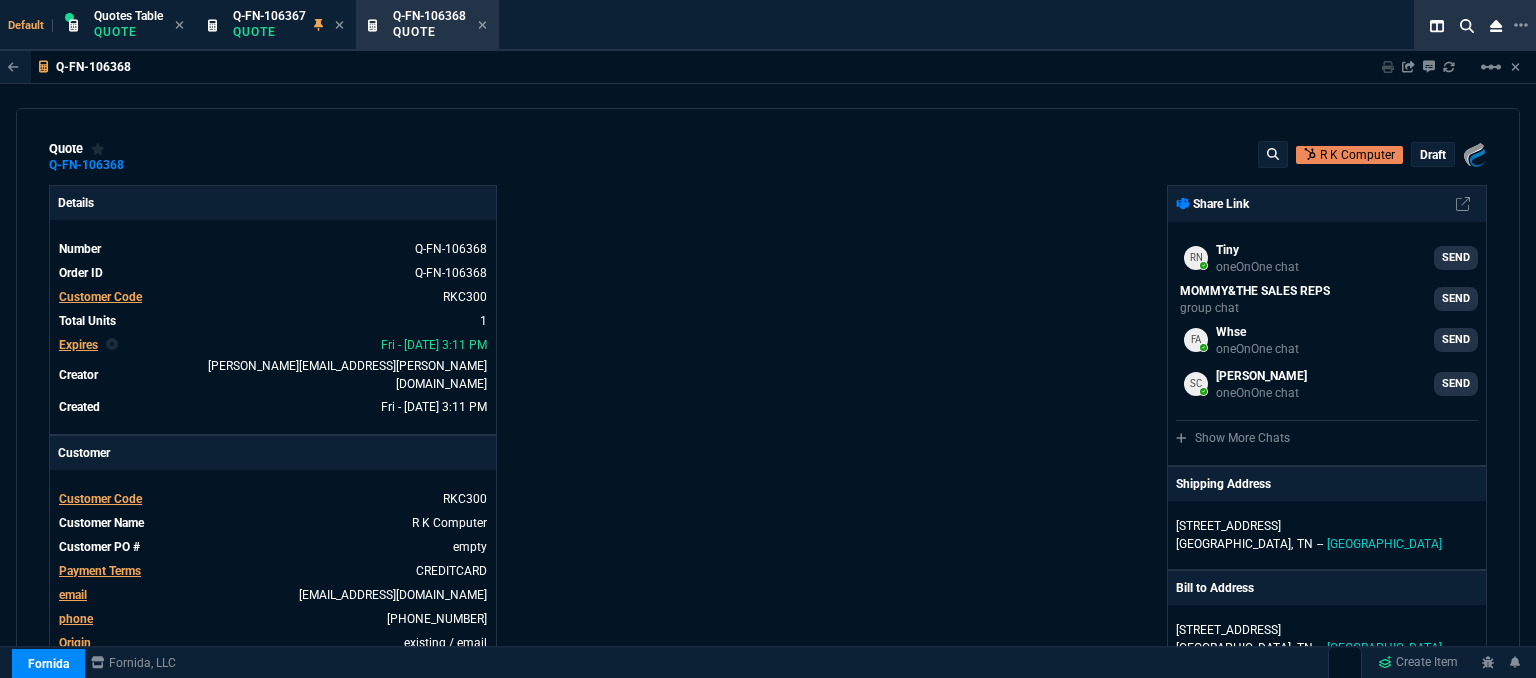 type on "30" 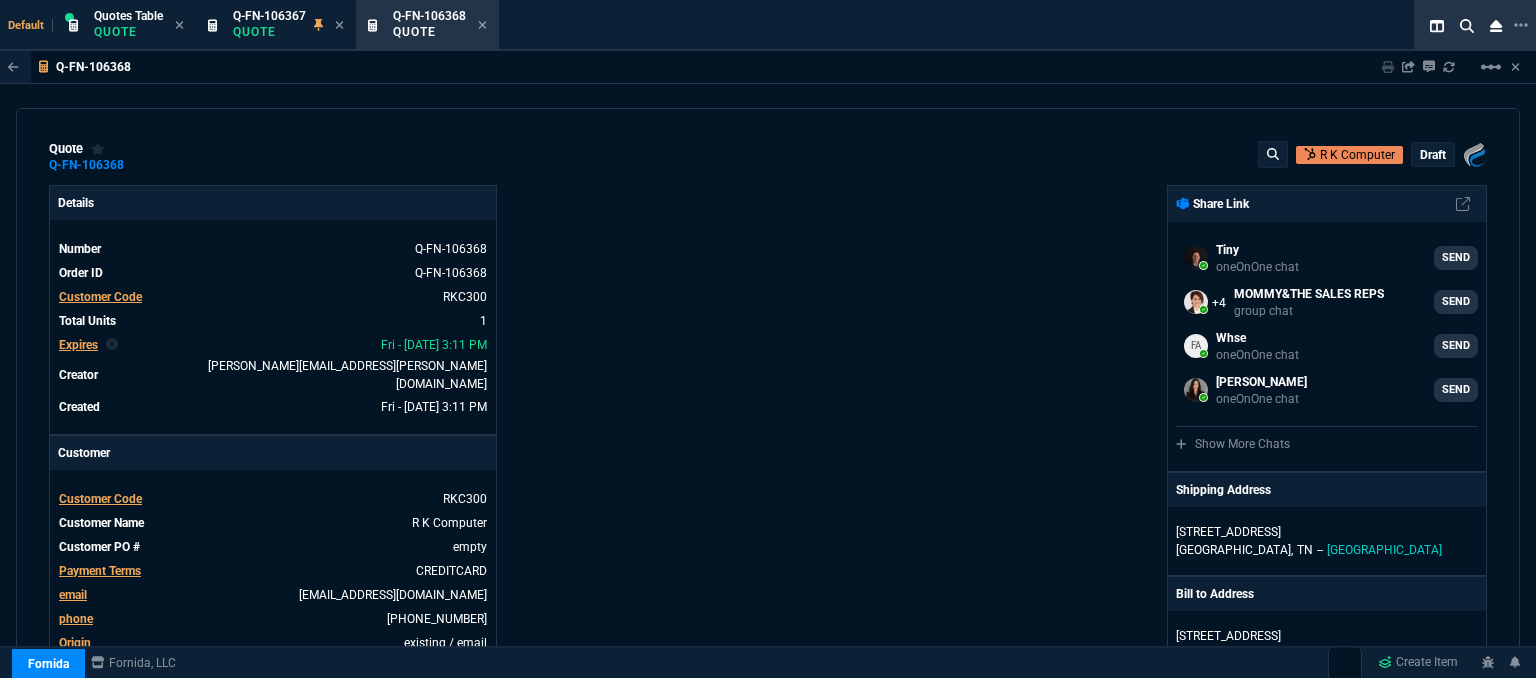 scroll, scrollTop: 0, scrollLeft: 0, axis: both 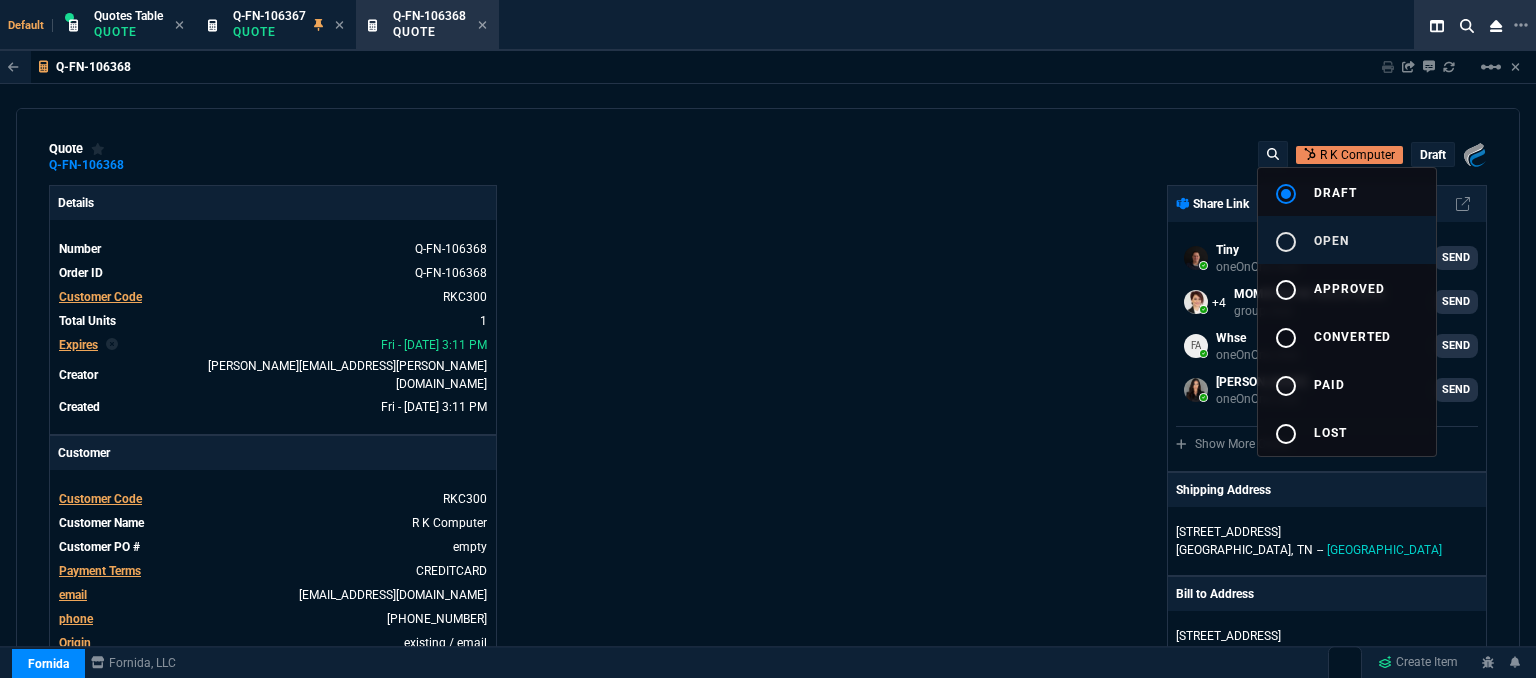 click on "open" at bounding box center (1331, 241) 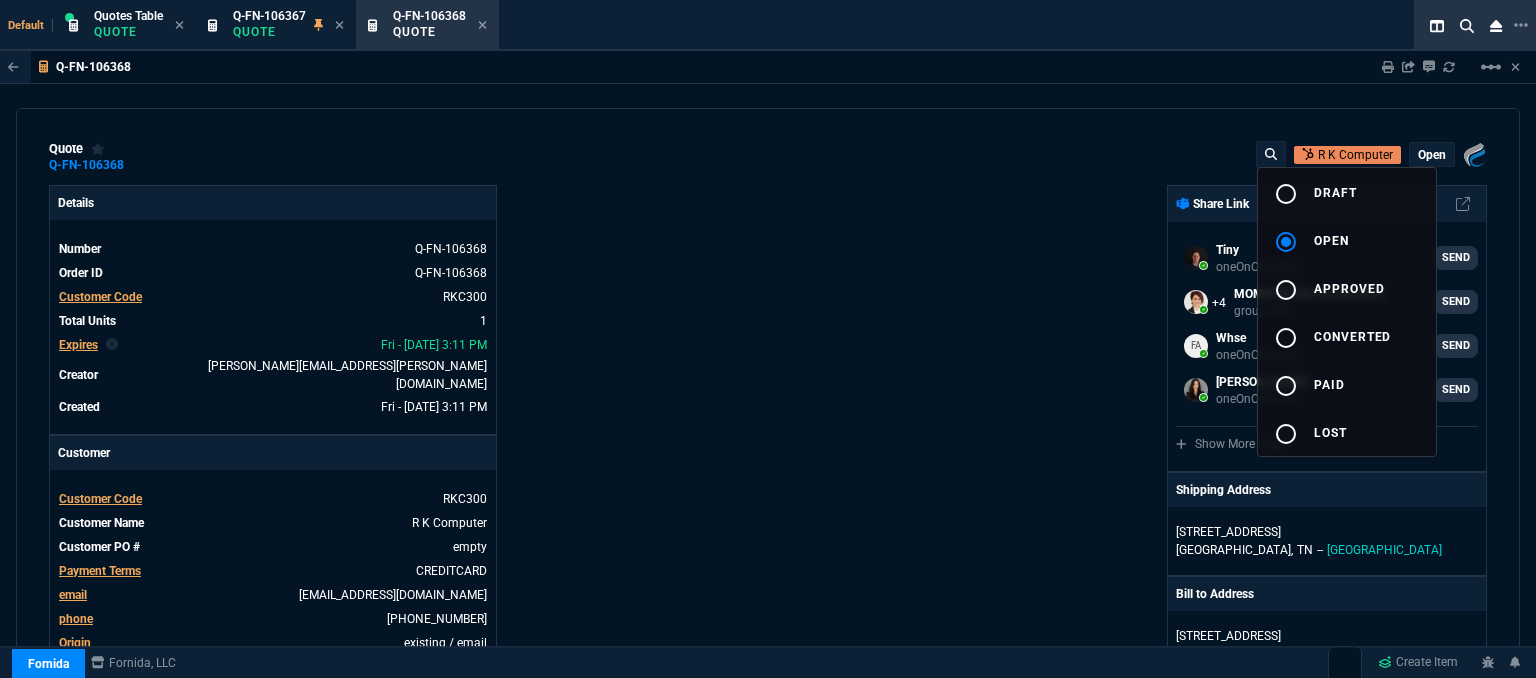 type on "23" 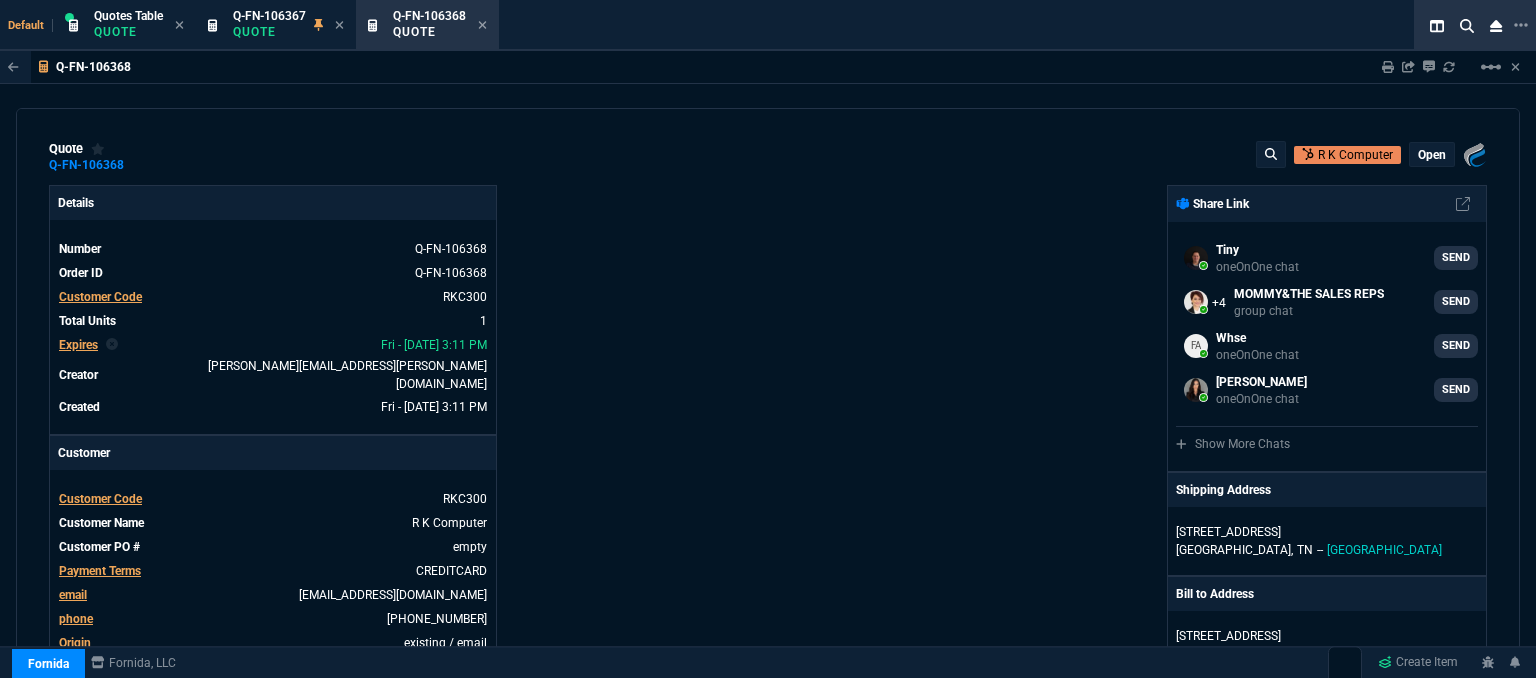 scroll, scrollTop: 300, scrollLeft: 0, axis: vertical 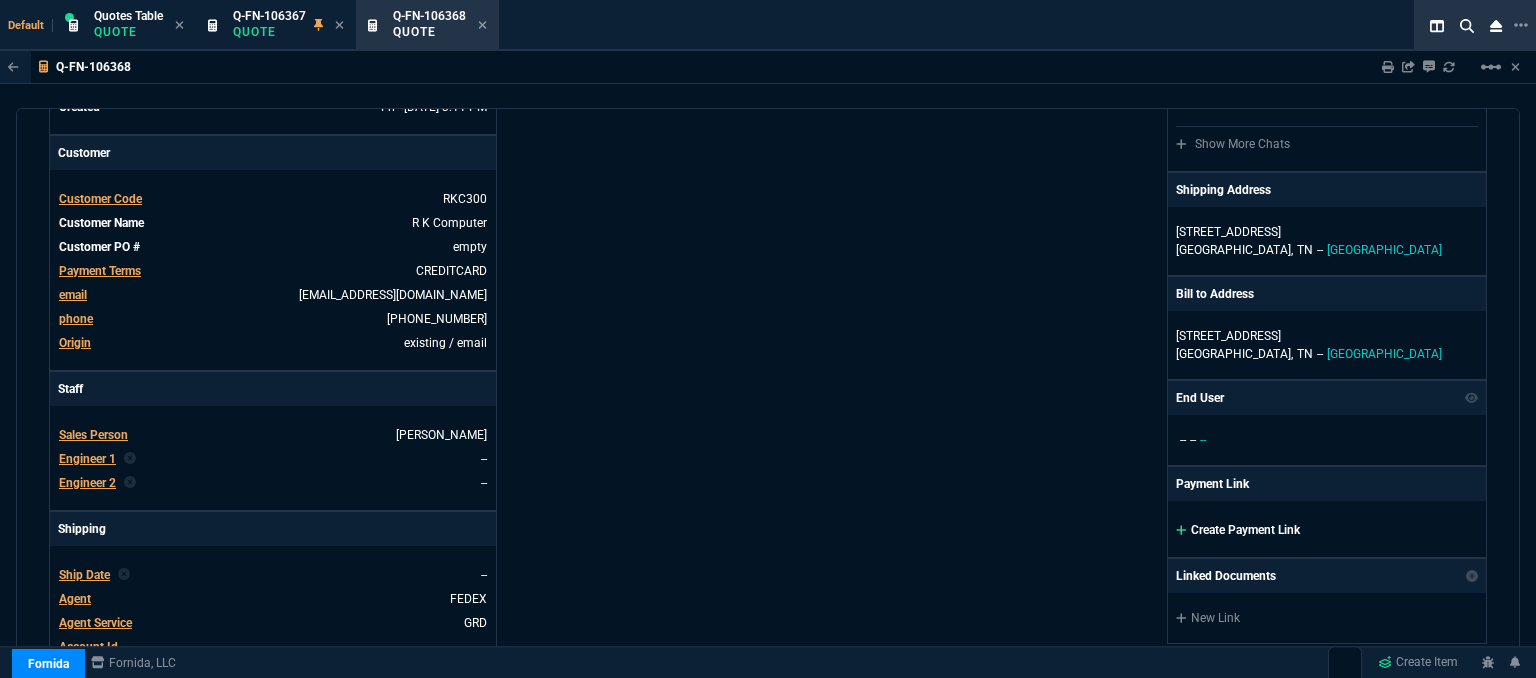 click 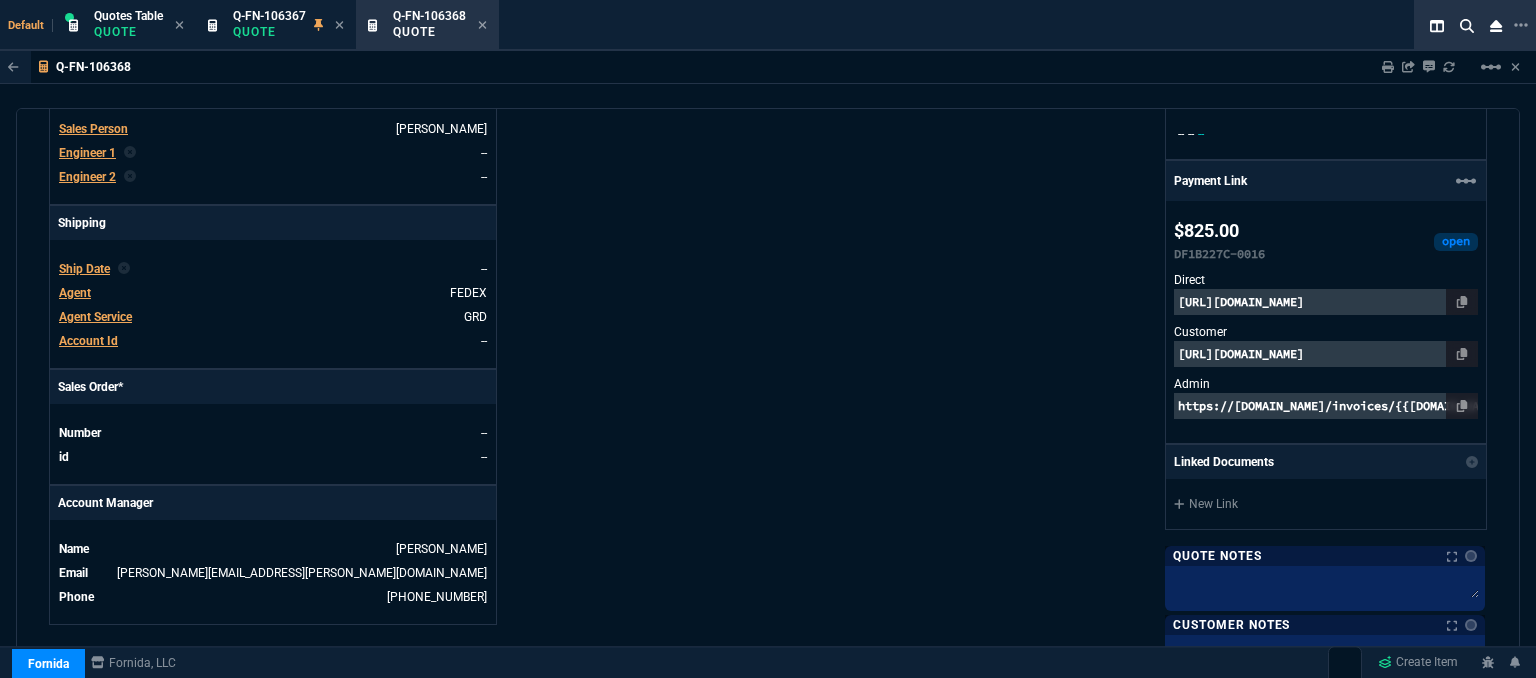 scroll, scrollTop: 642, scrollLeft: 0, axis: vertical 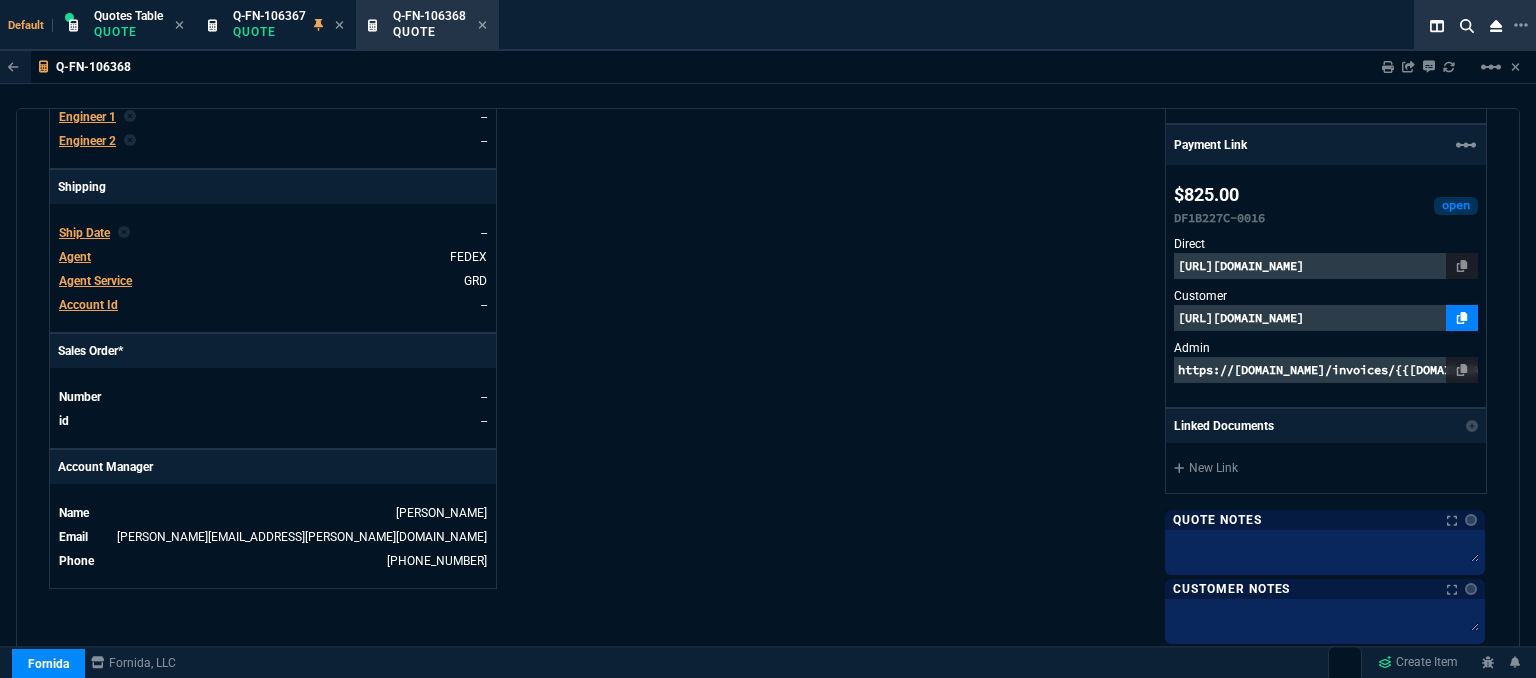 click 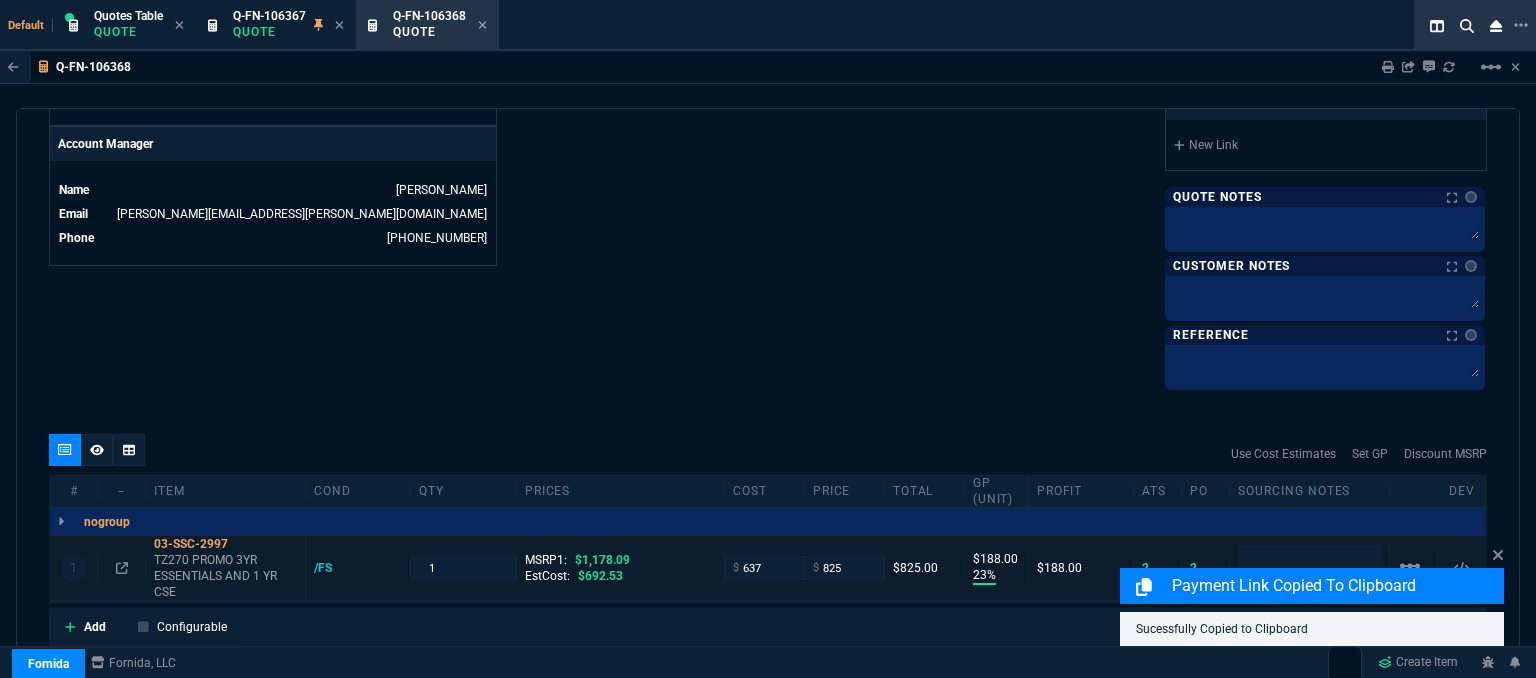 scroll, scrollTop: 1042, scrollLeft: 0, axis: vertical 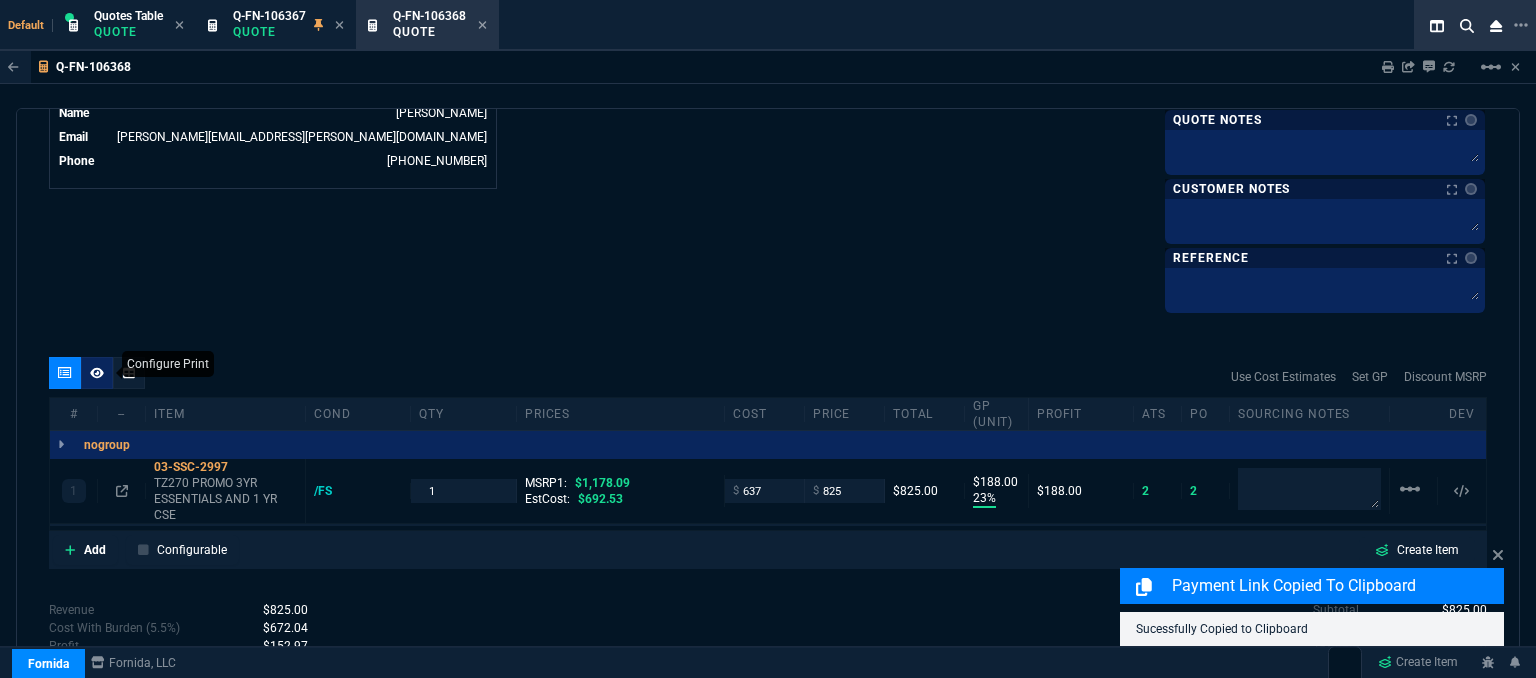 click 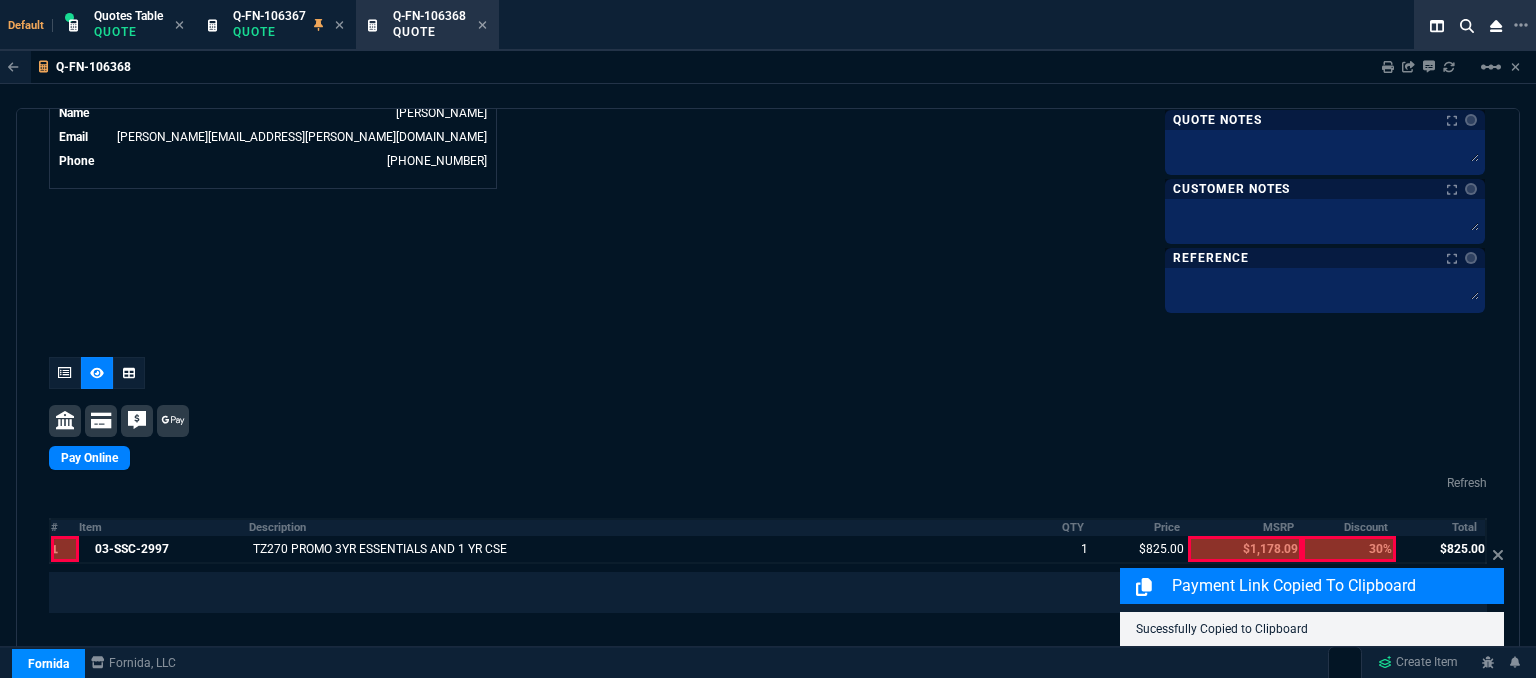 scroll, scrollTop: 1182, scrollLeft: 0, axis: vertical 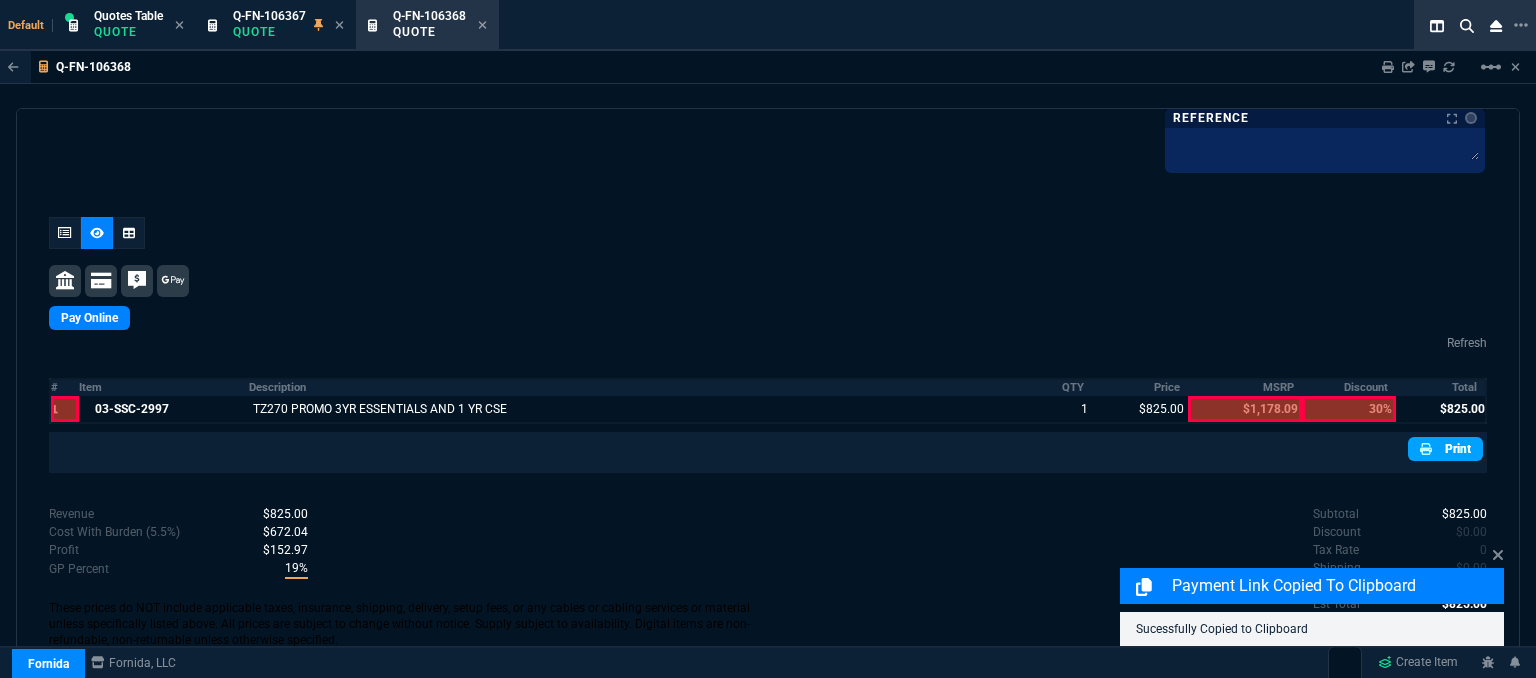 click on "Print" at bounding box center [1445, 449] 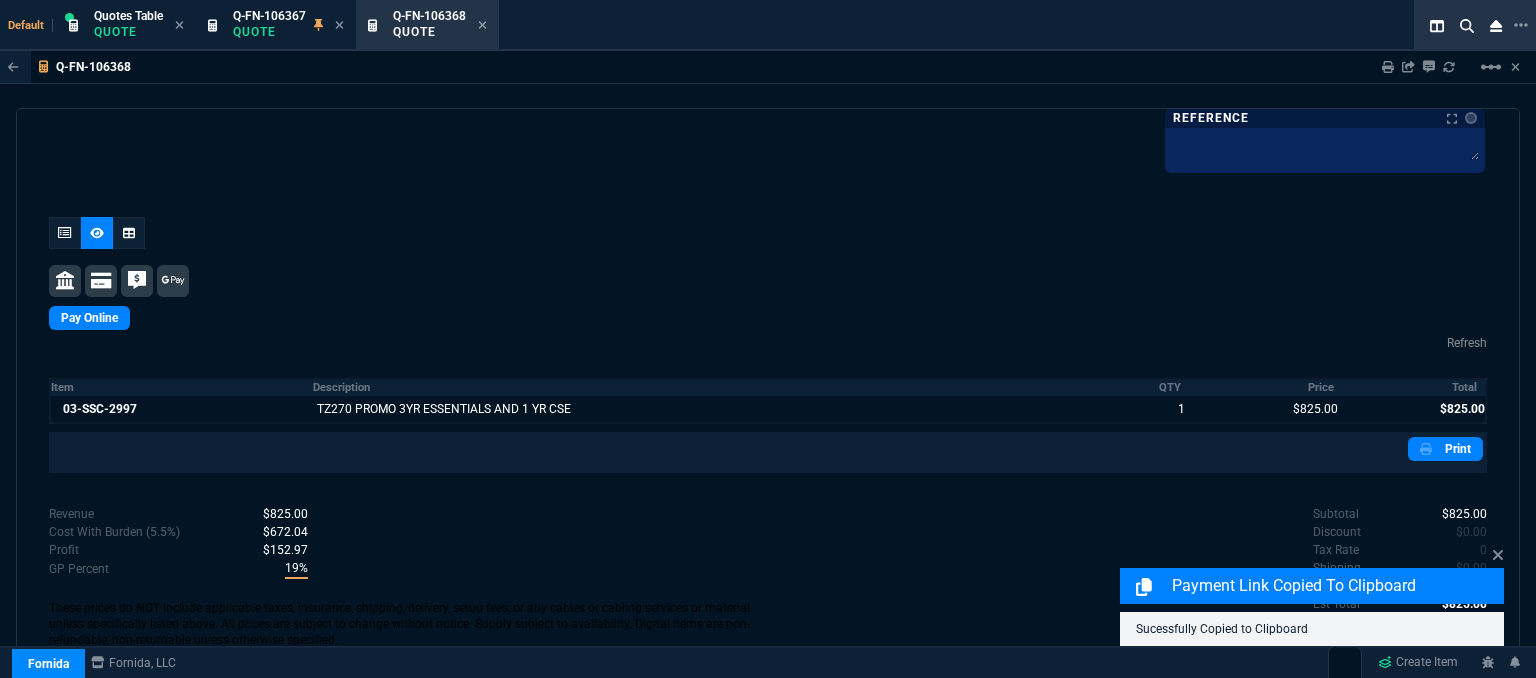 scroll, scrollTop: 1050, scrollLeft: 0, axis: vertical 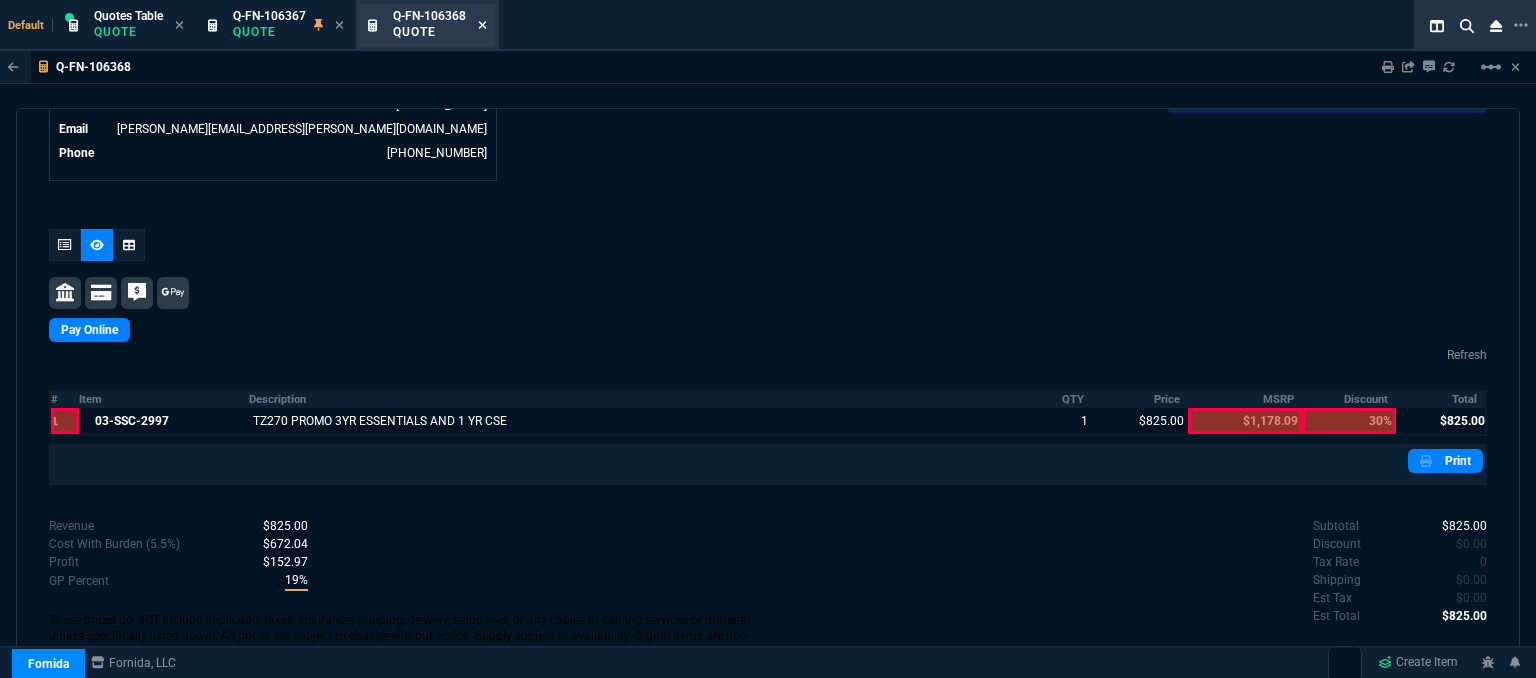 click 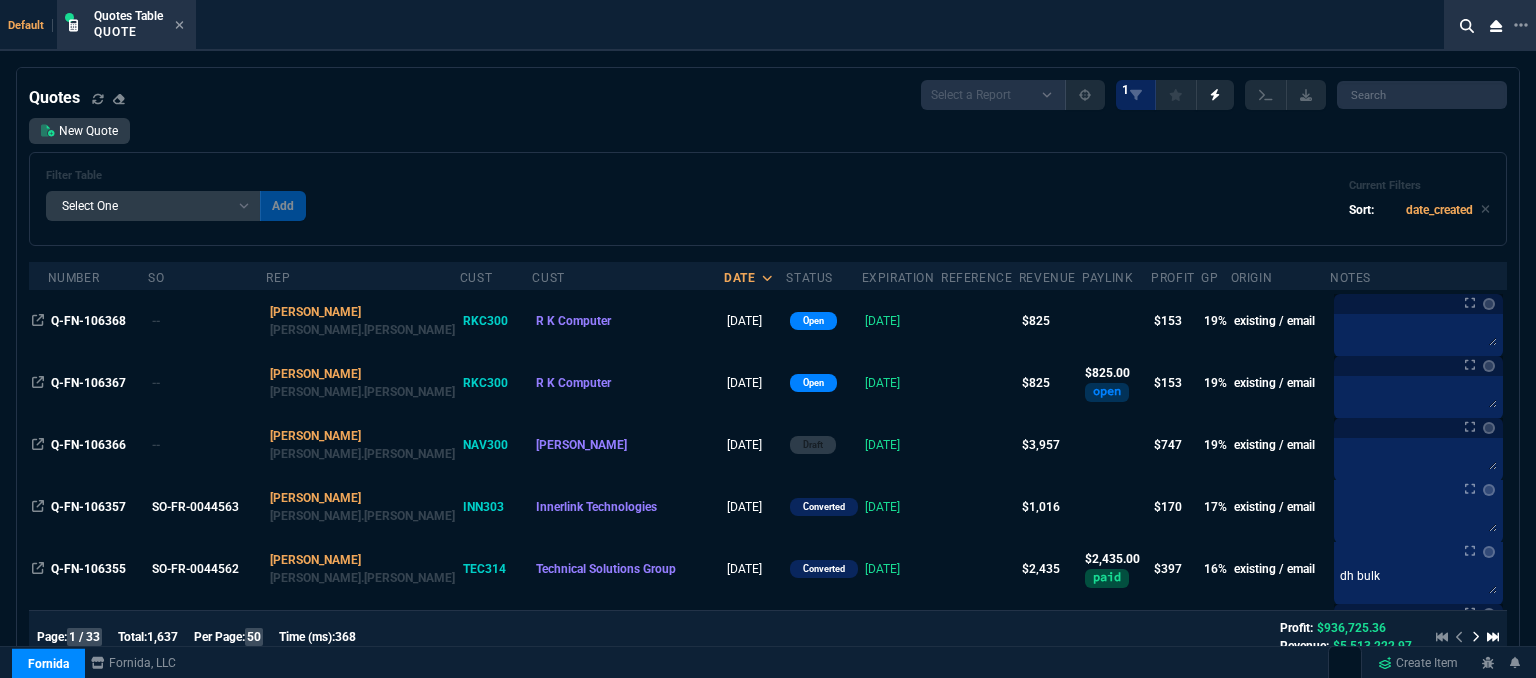 select on "12: [PERSON_NAME]" 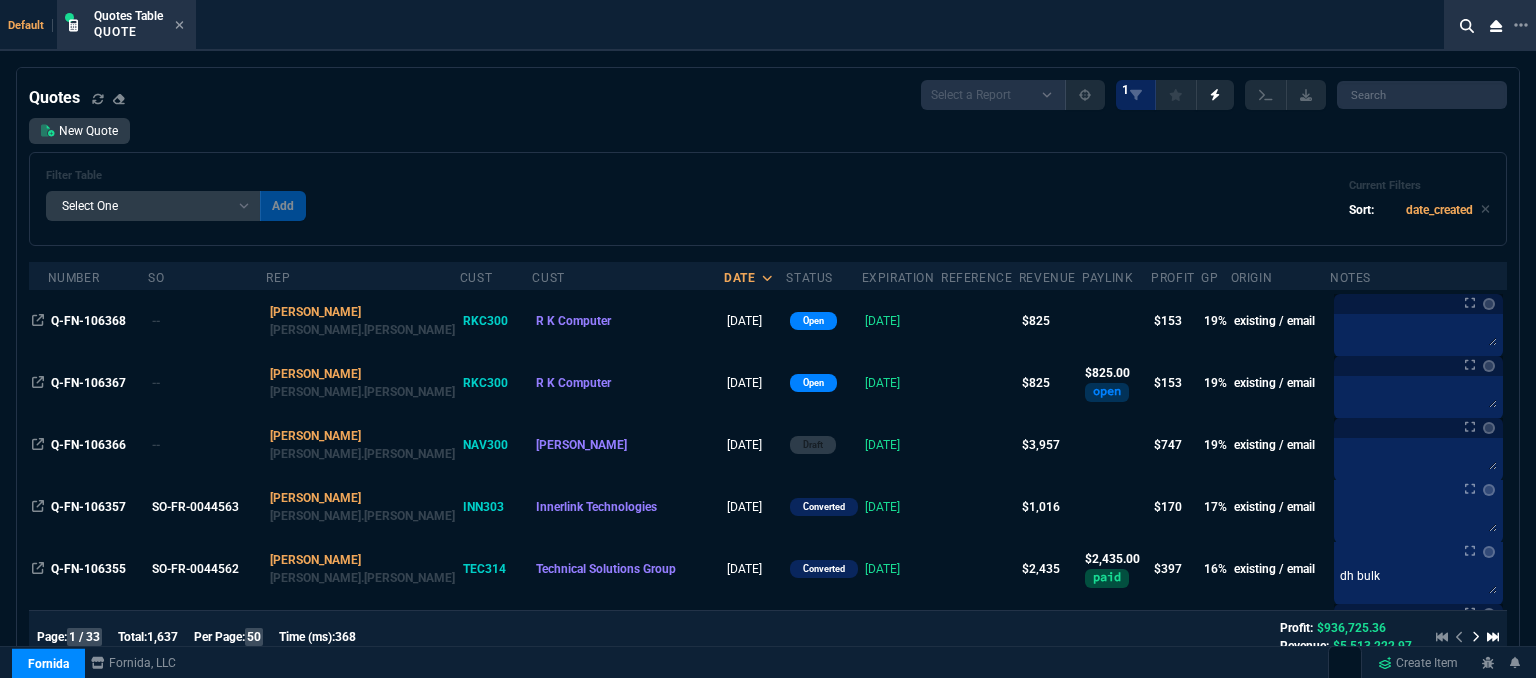 select 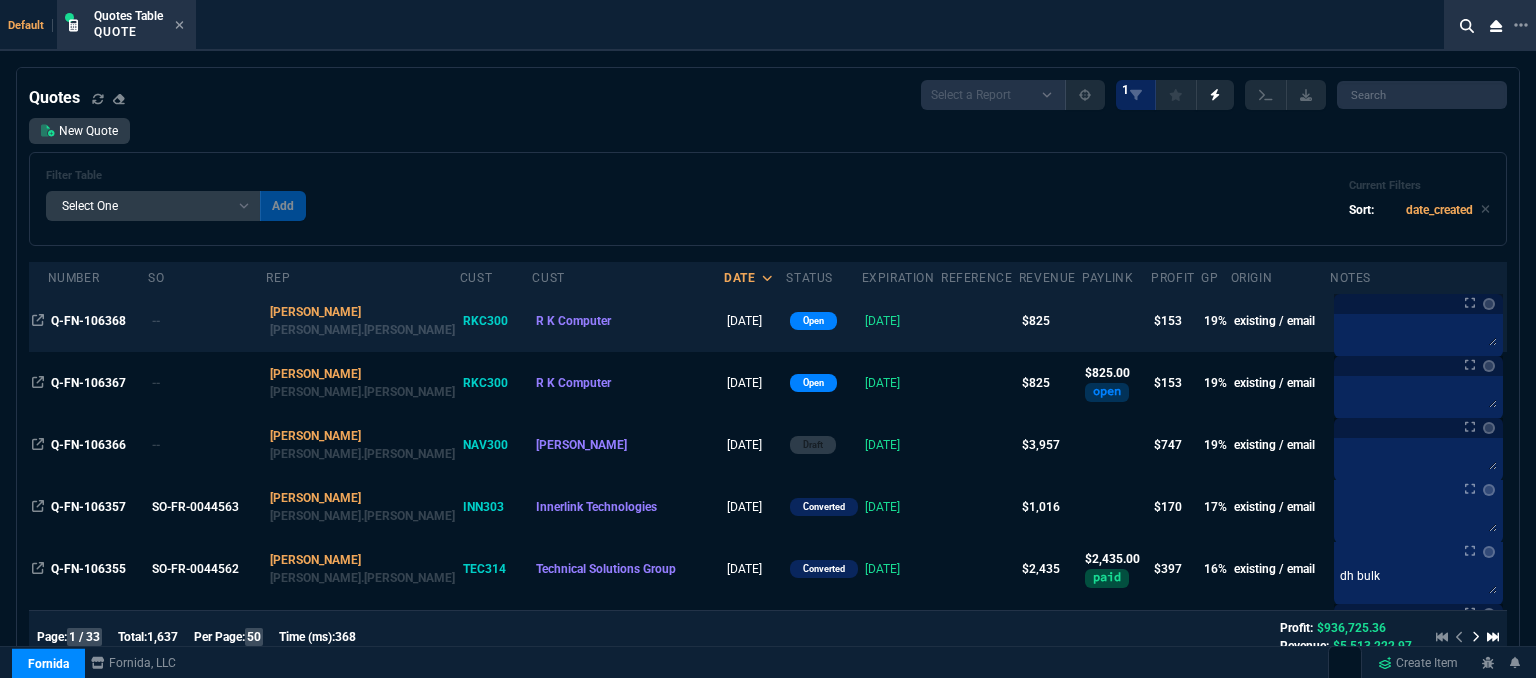 click at bounding box center [980, 321] 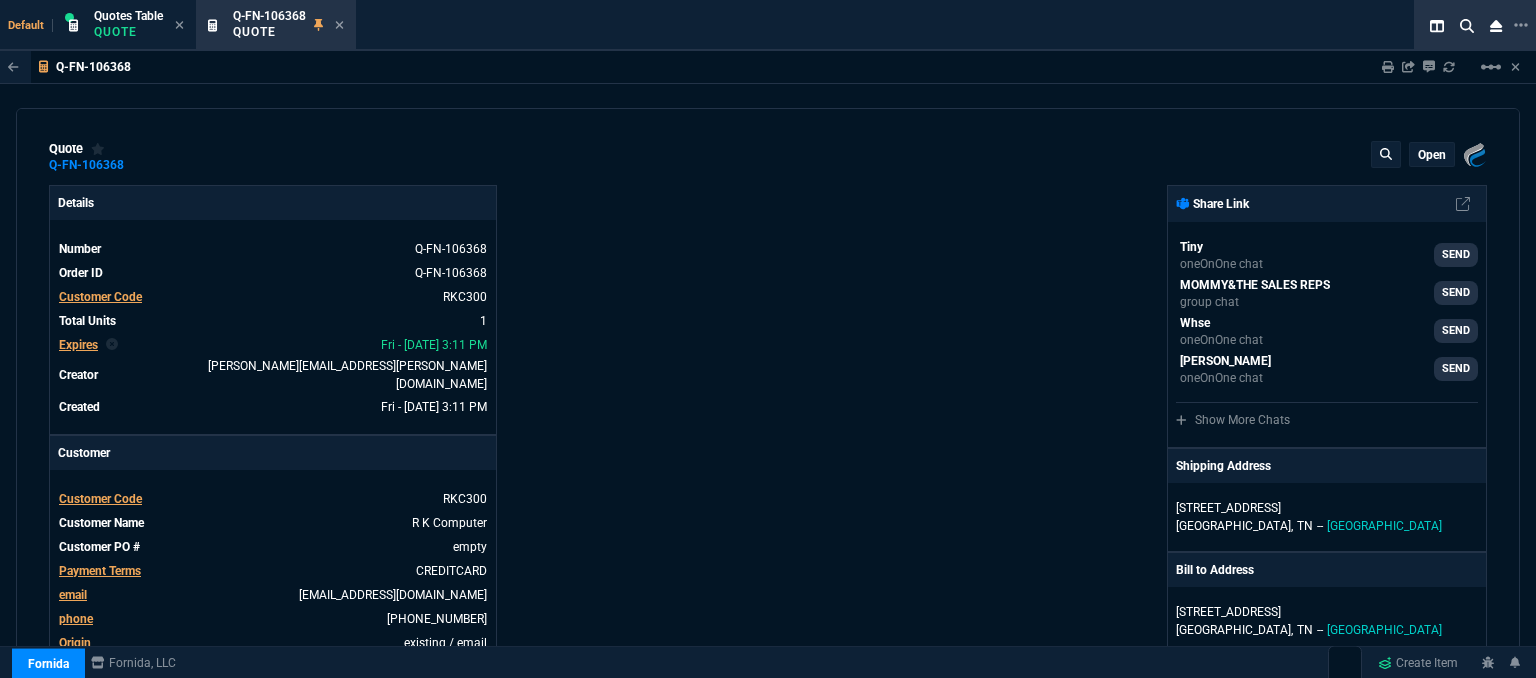 type on "23" 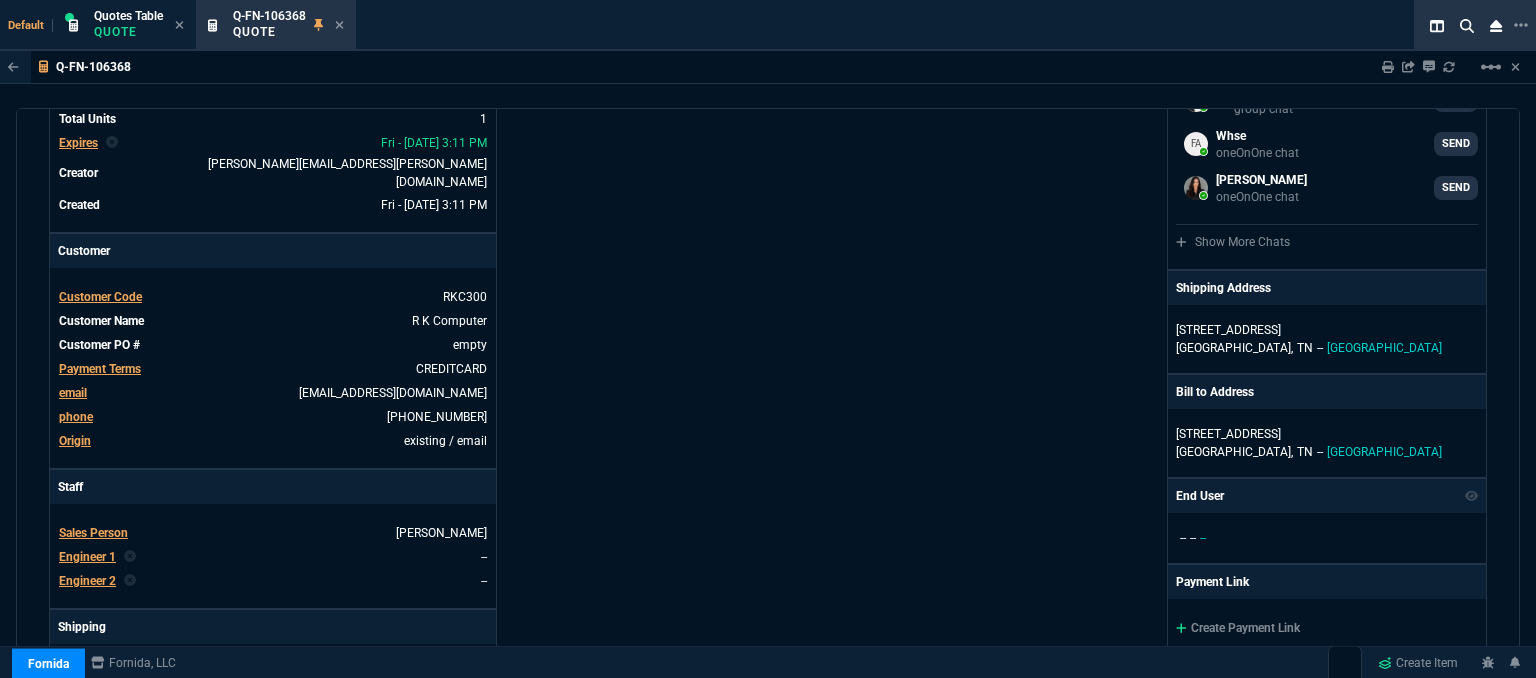 scroll, scrollTop: 400, scrollLeft: 0, axis: vertical 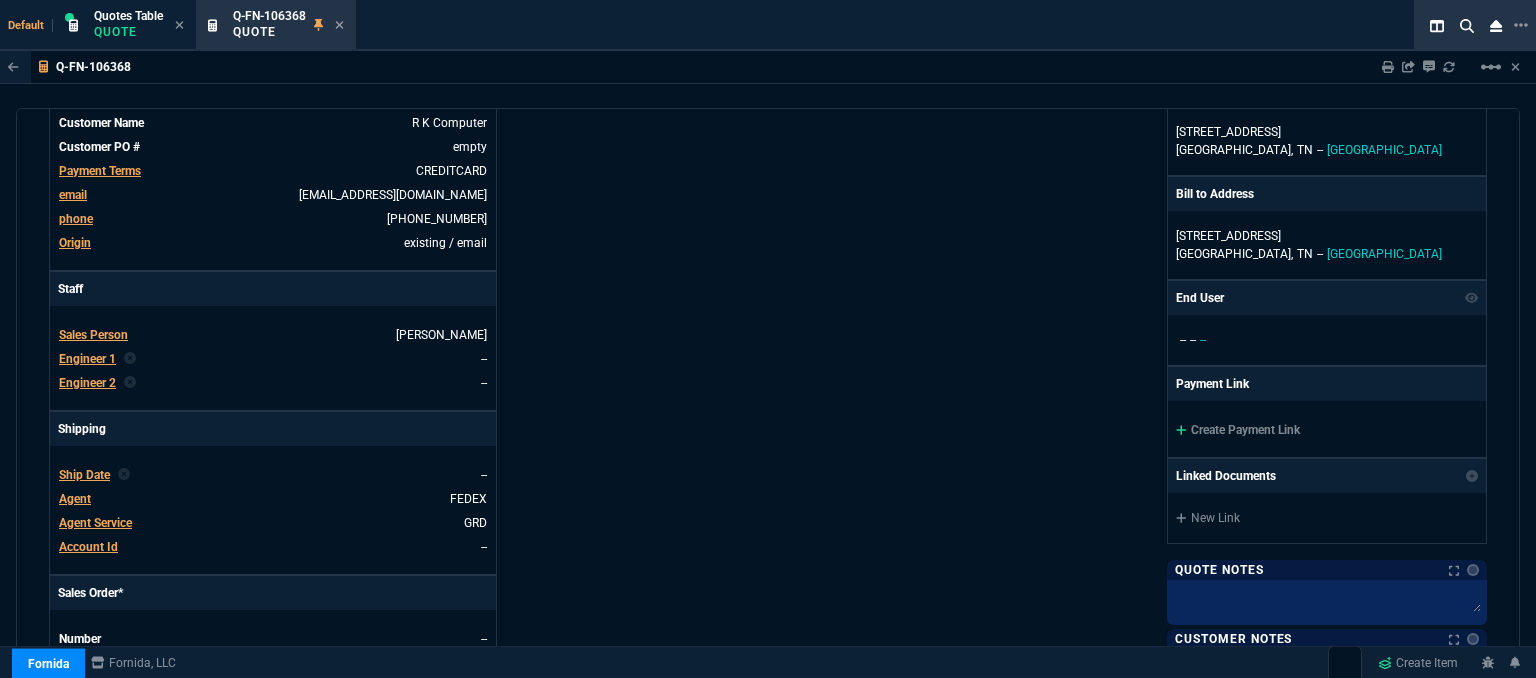 type on "1178.09" 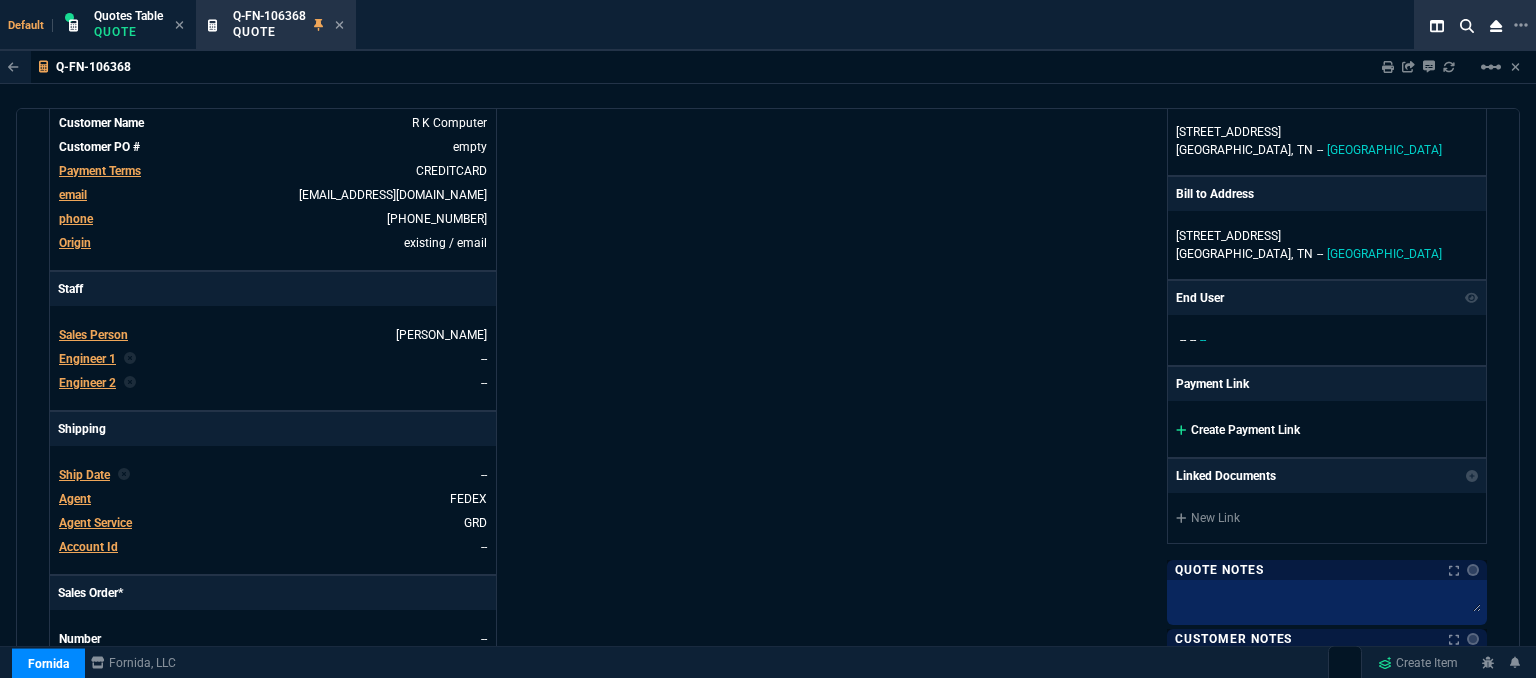 click 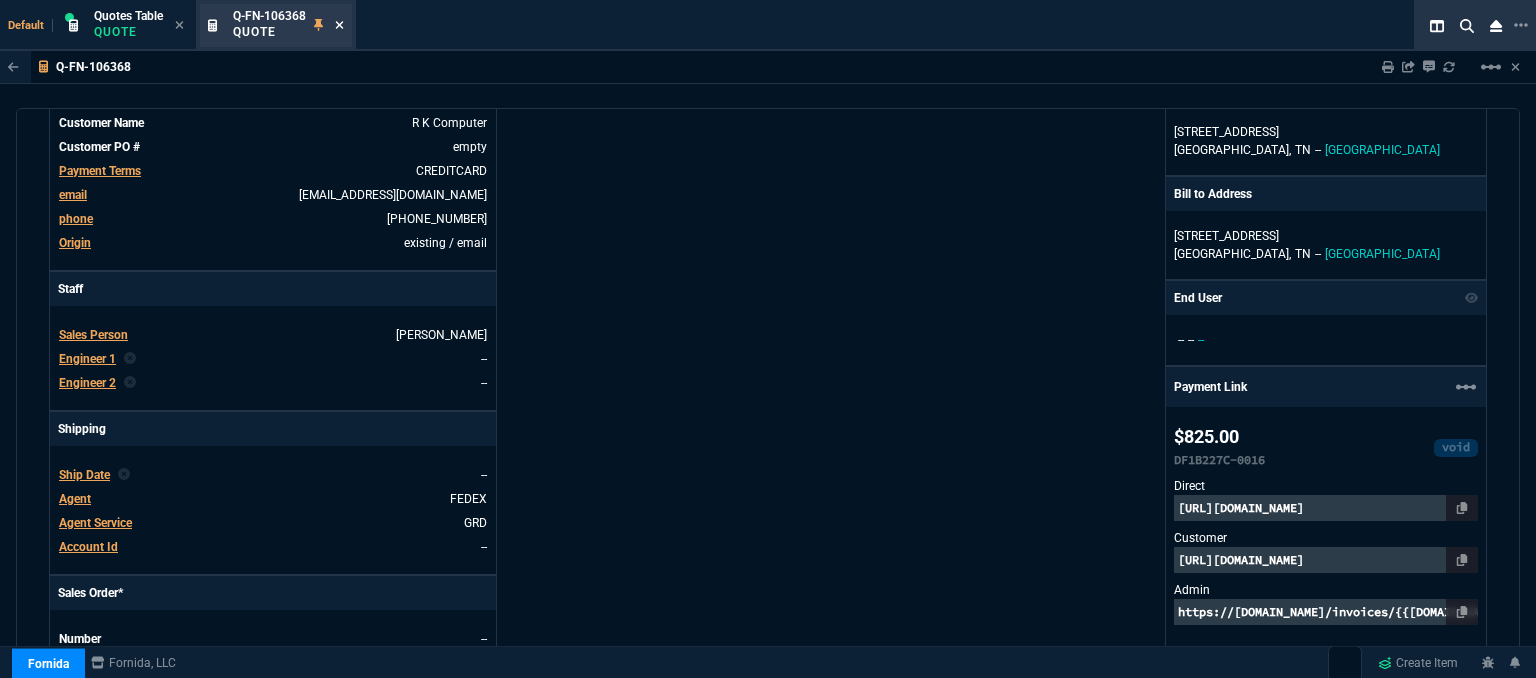 click 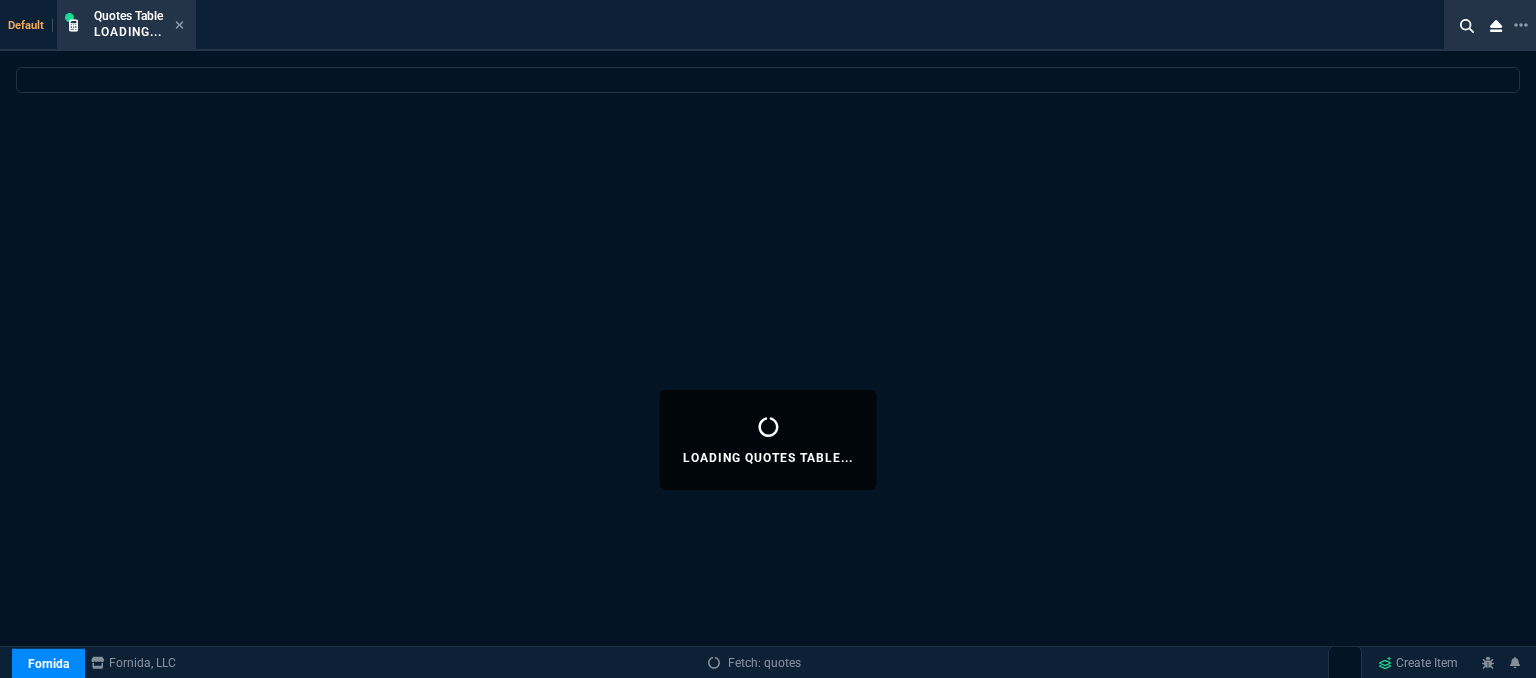 select 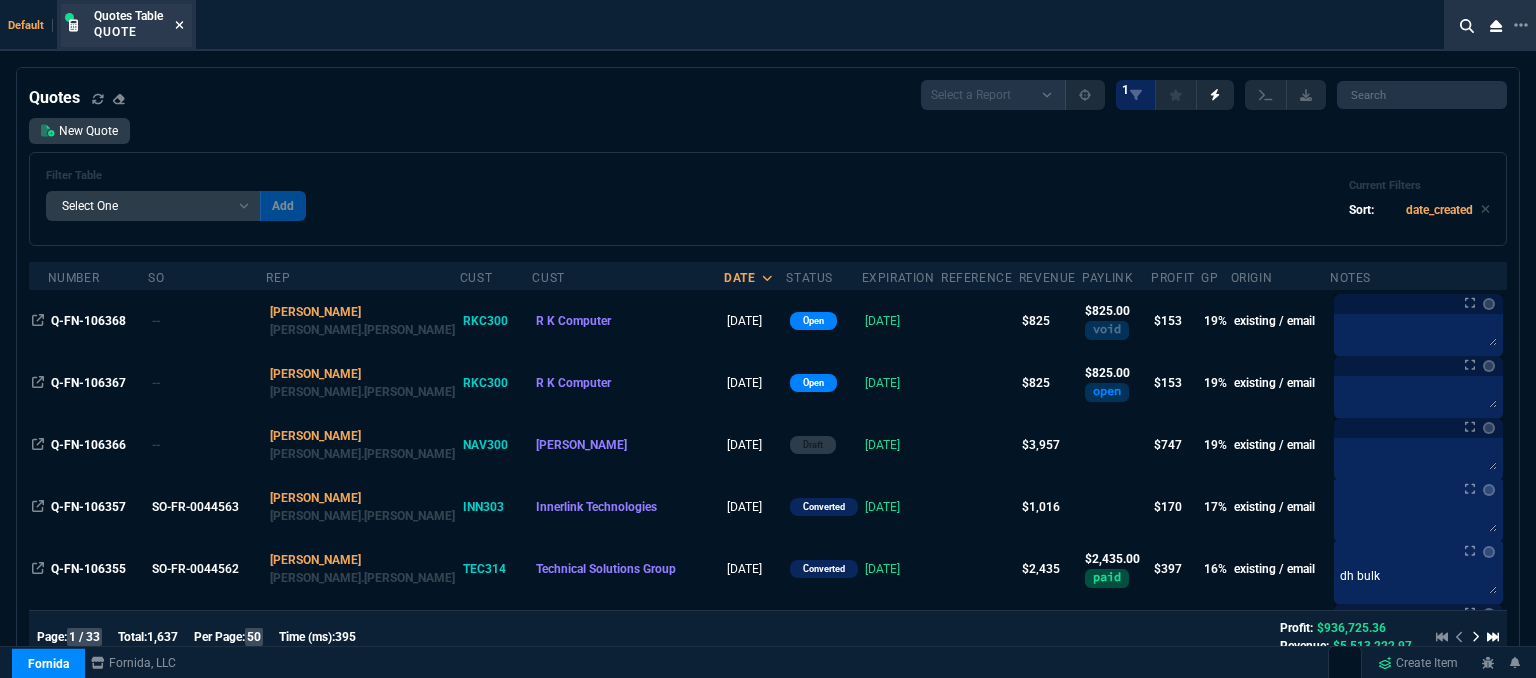 click 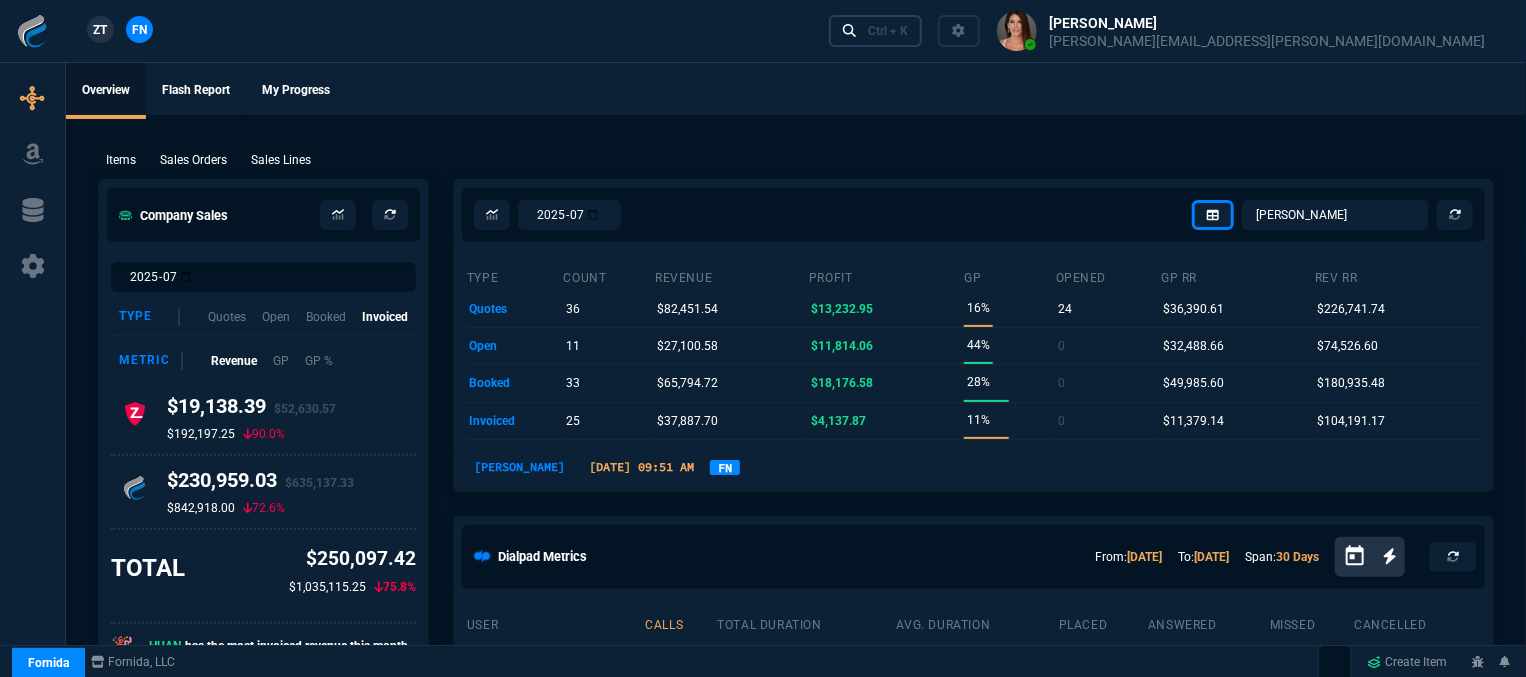 click on "Ctrl + K" at bounding box center (888, 31) 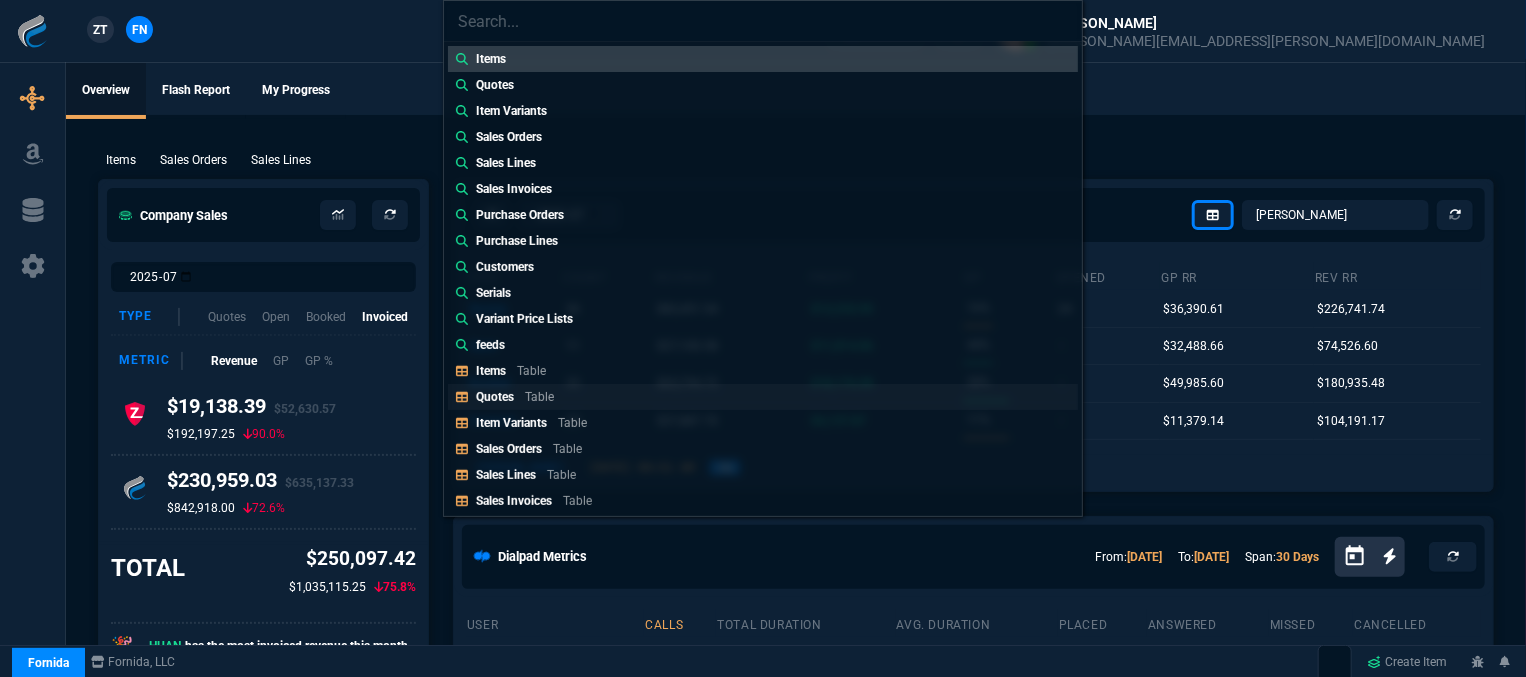 click on "Quotes
Table" at bounding box center [763, 397] 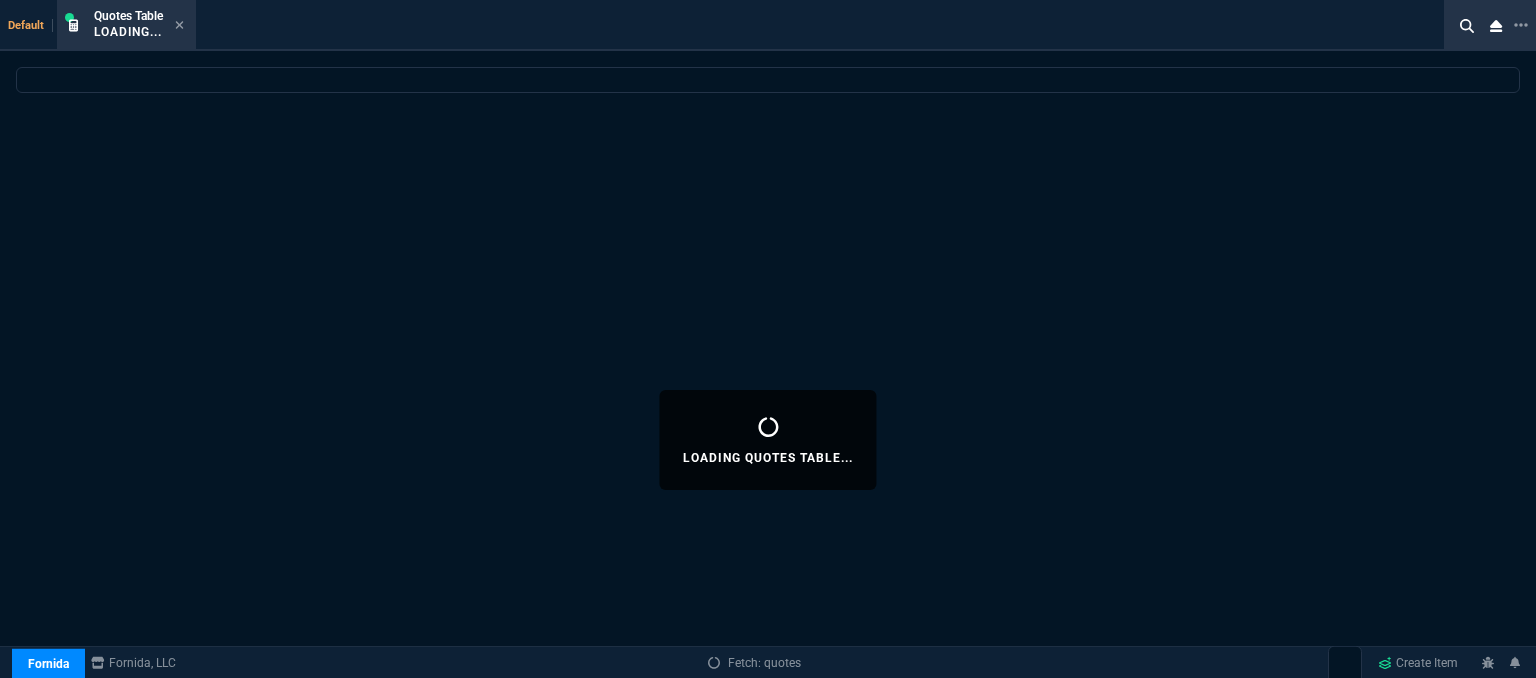 select 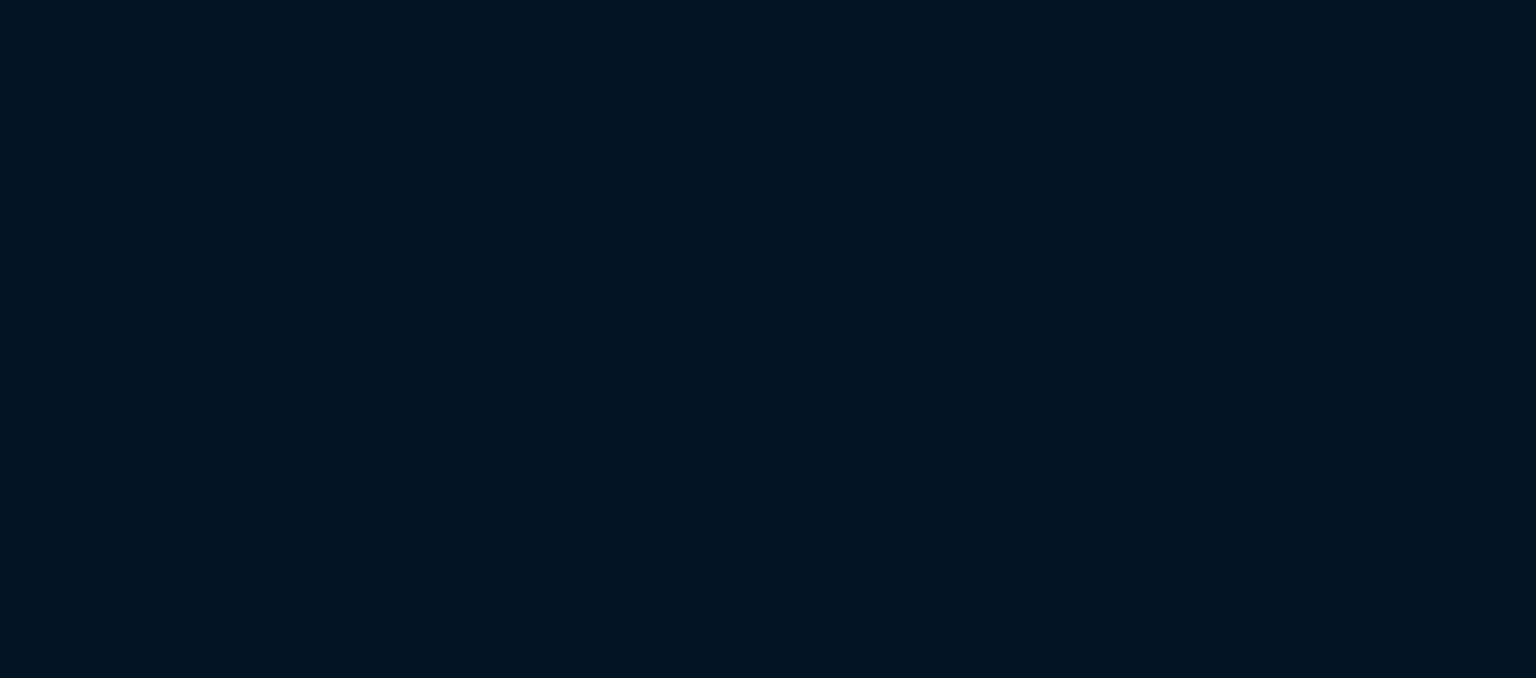 scroll, scrollTop: 0, scrollLeft: 0, axis: both 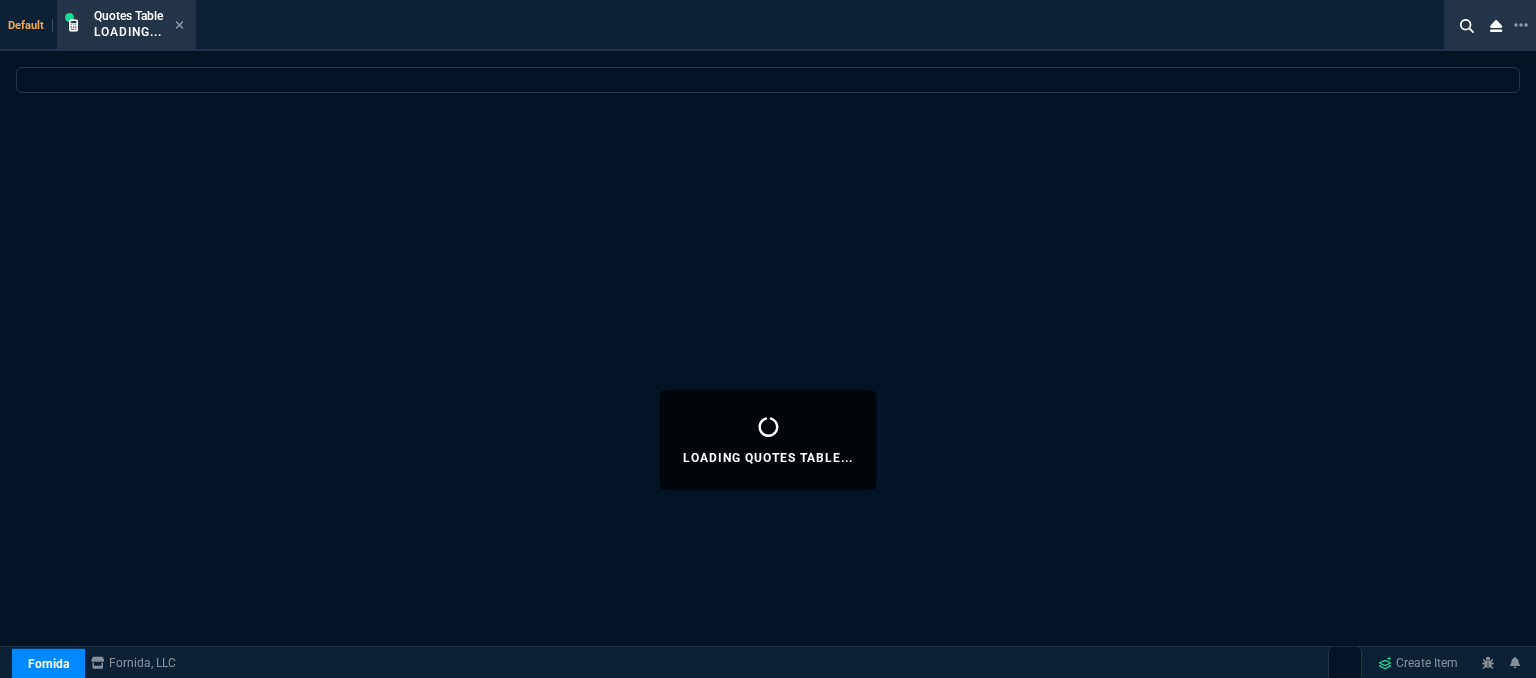 select on "12: [PERSON_NAME]" 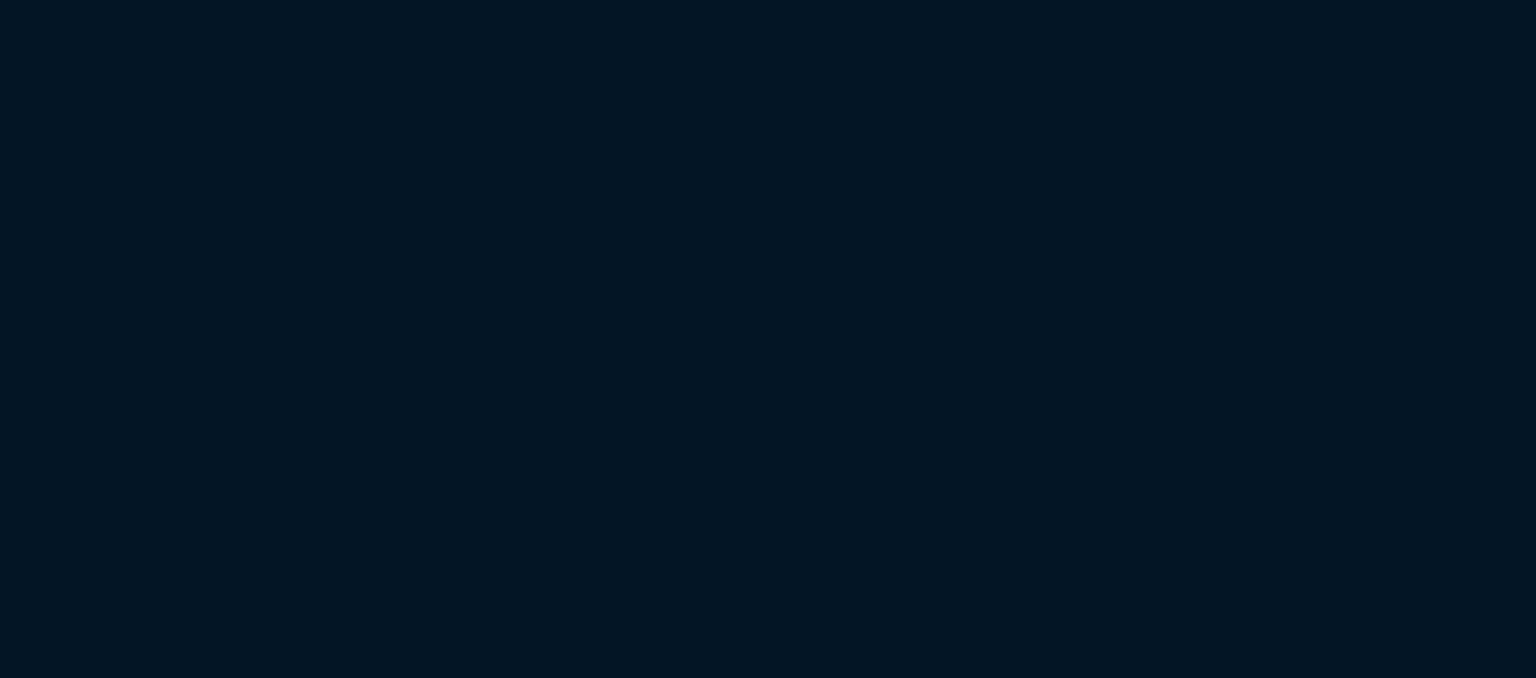 scroll, scrollTop: 0, scrollLeft: 0, axis: both 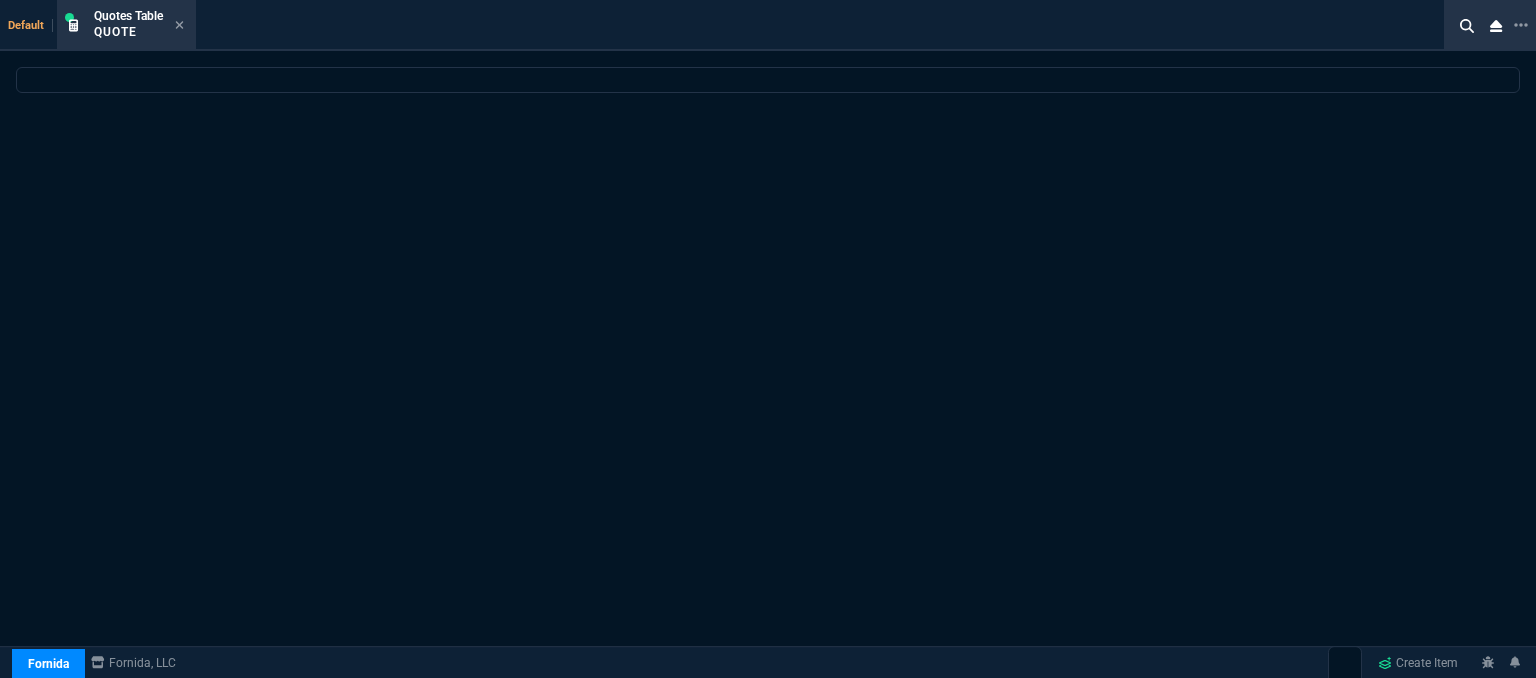 select on "12: [PERSON_NAME]" 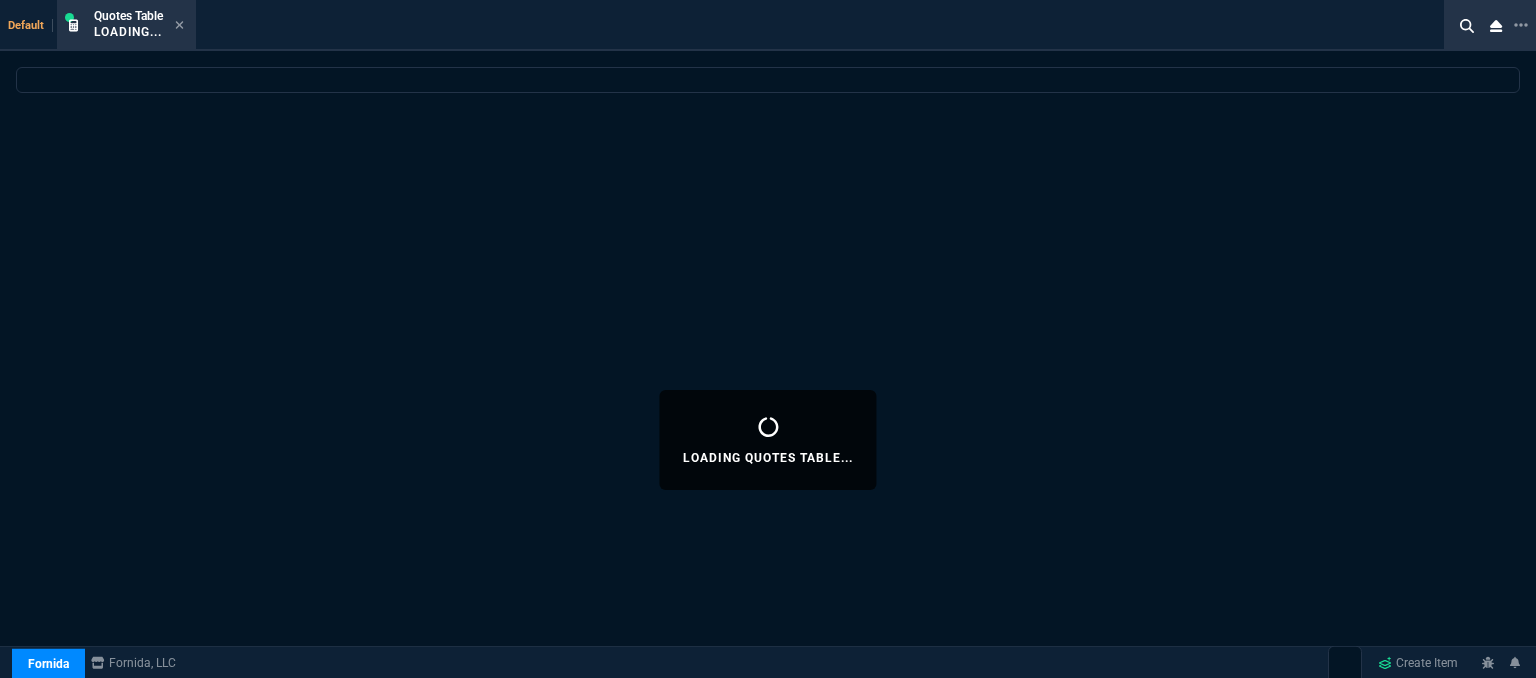 select 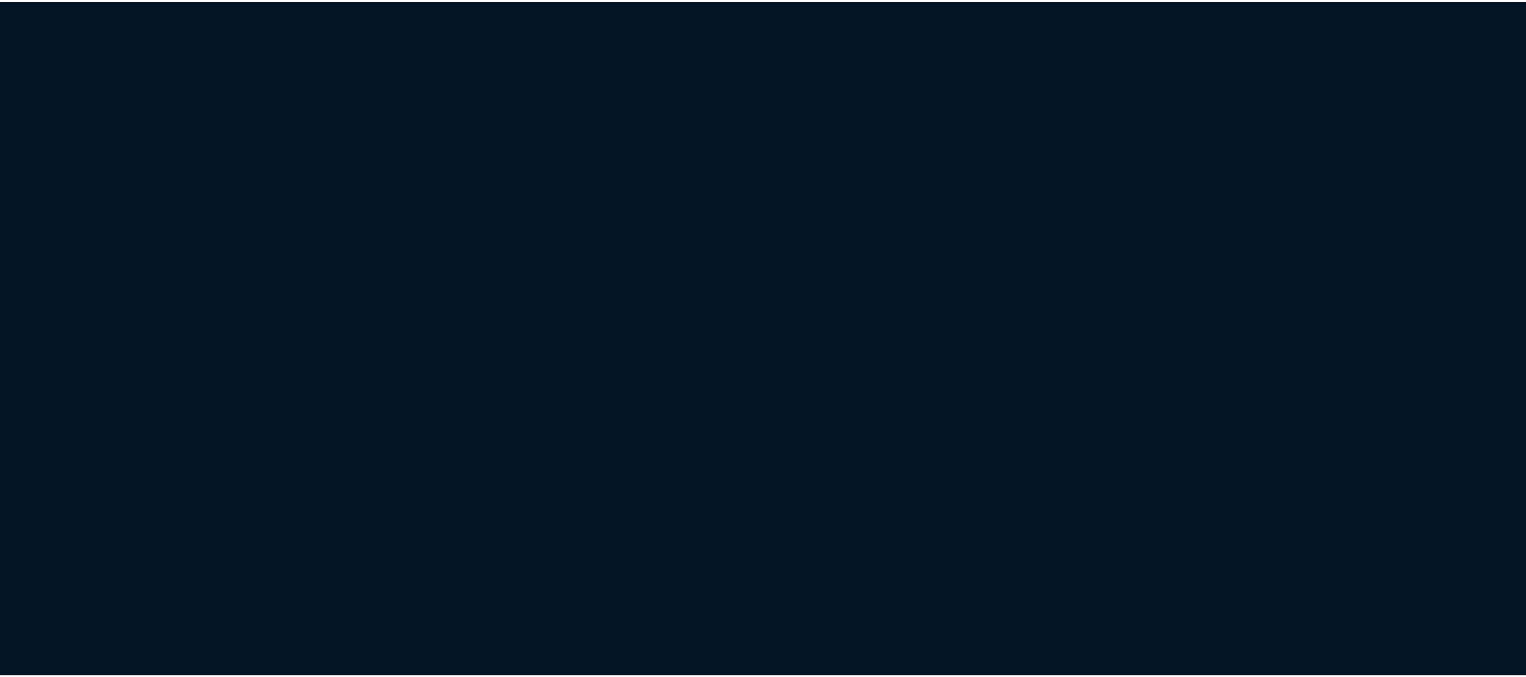 scroll, scrollTop: 0, scrollLeft: 0, axis: both 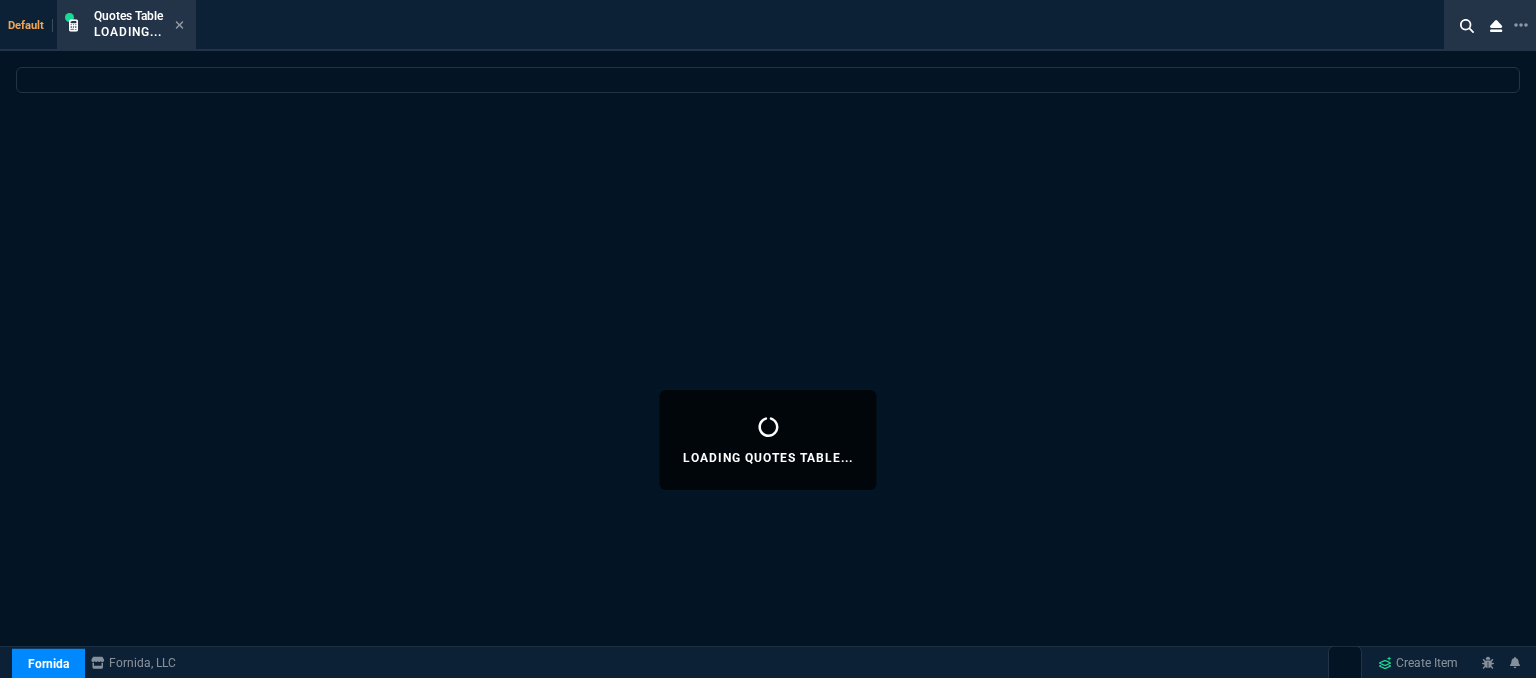 type 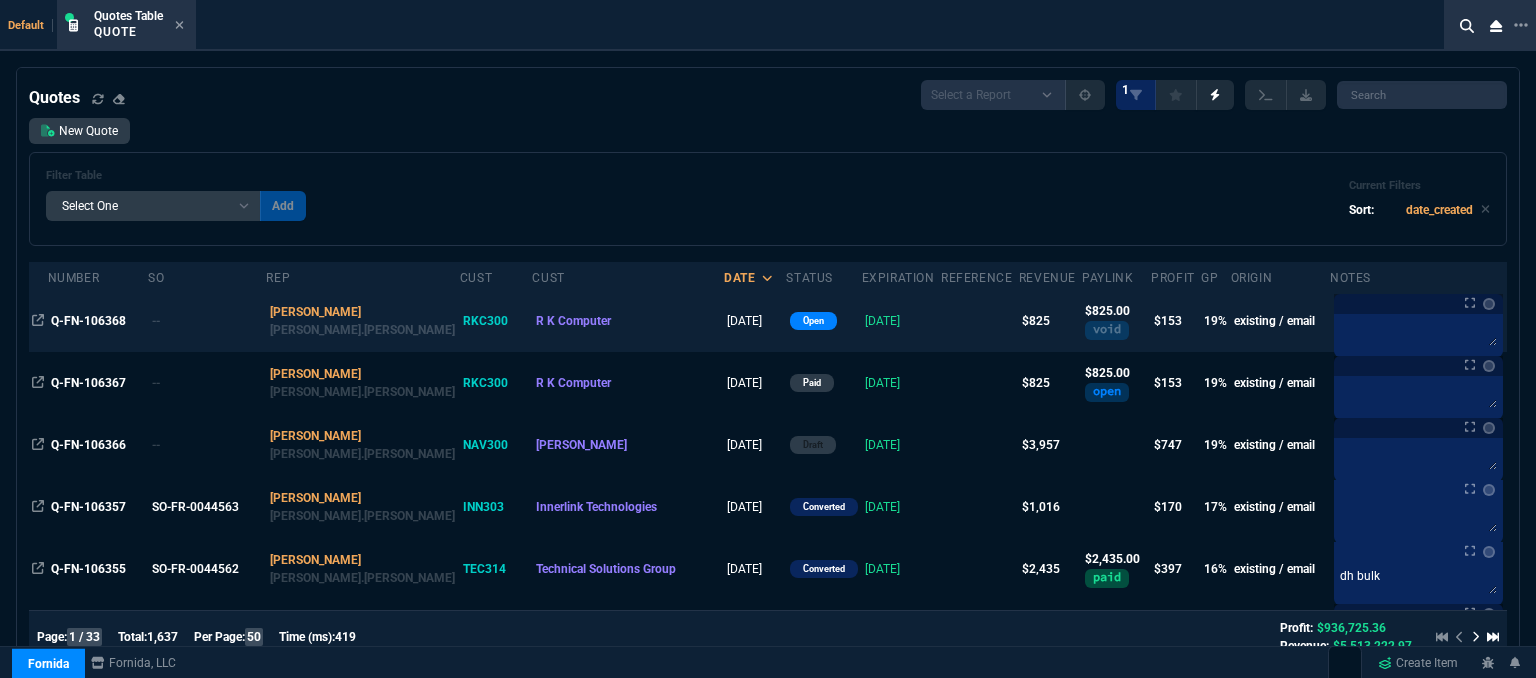 click at bounding box center (980, 321) 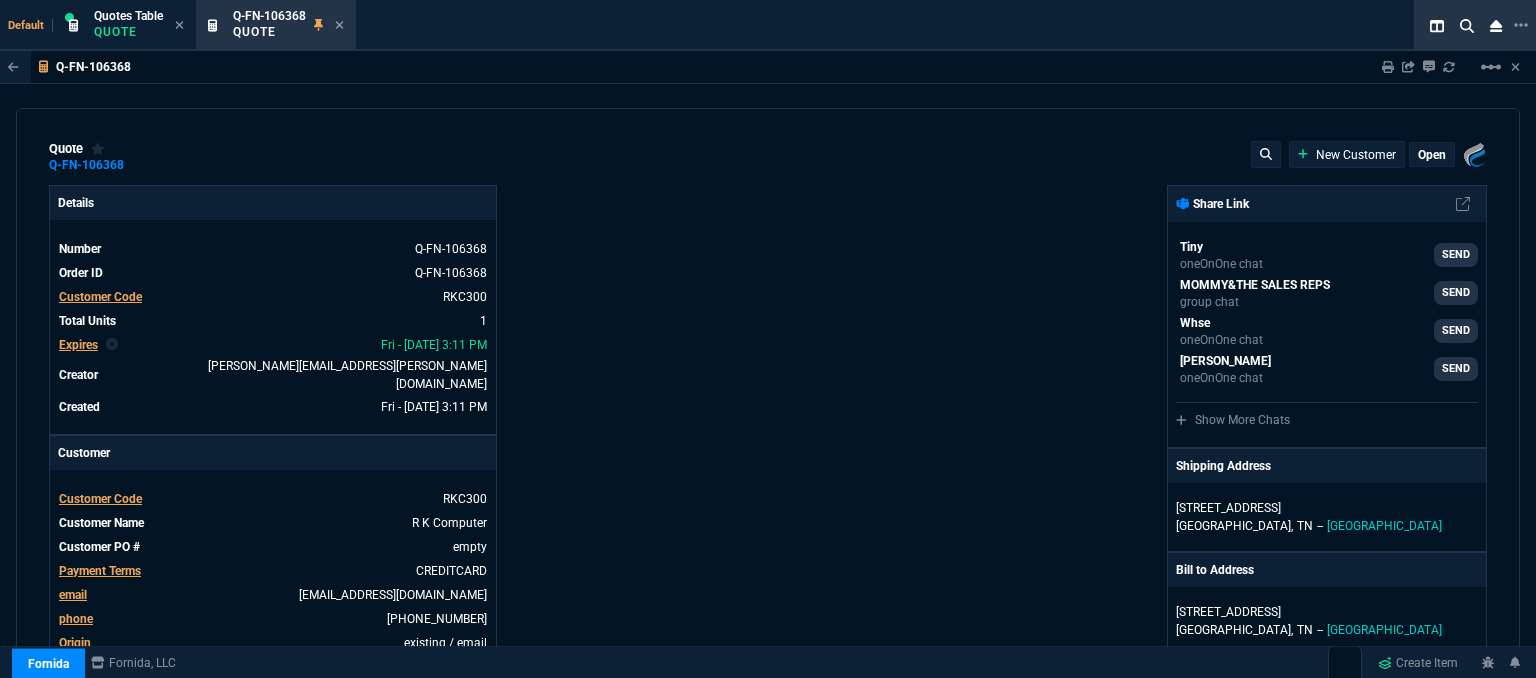 type on "1178.09" 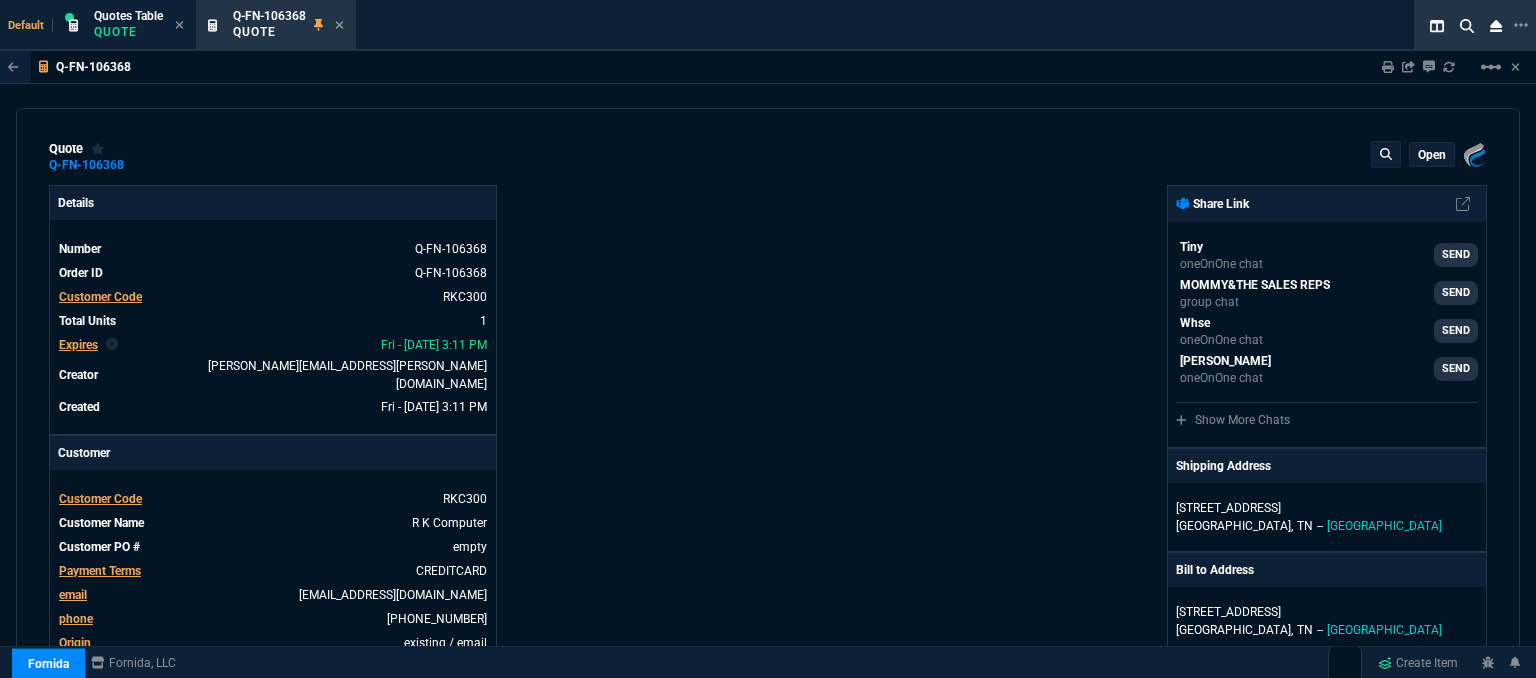 type on "30" 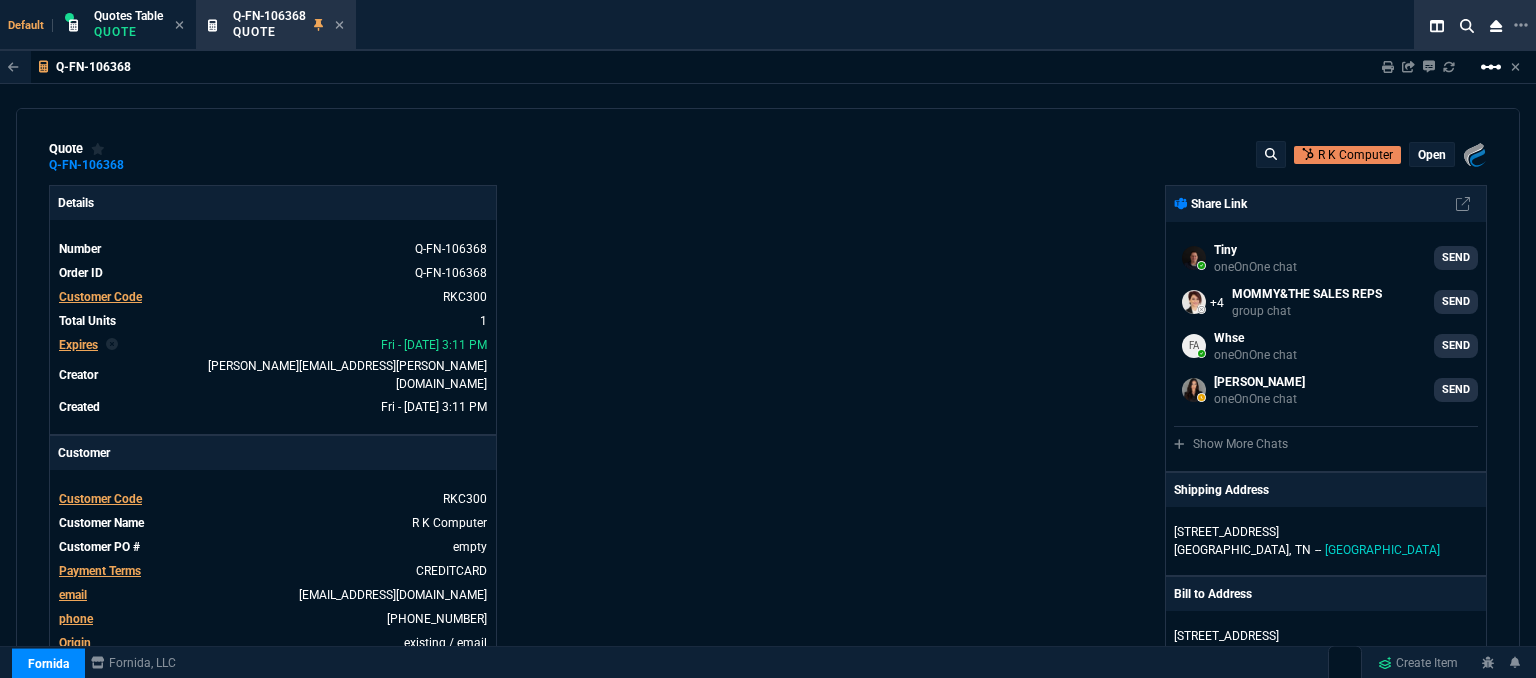 click on "linear_scale" at bounding box center [1491, 67] 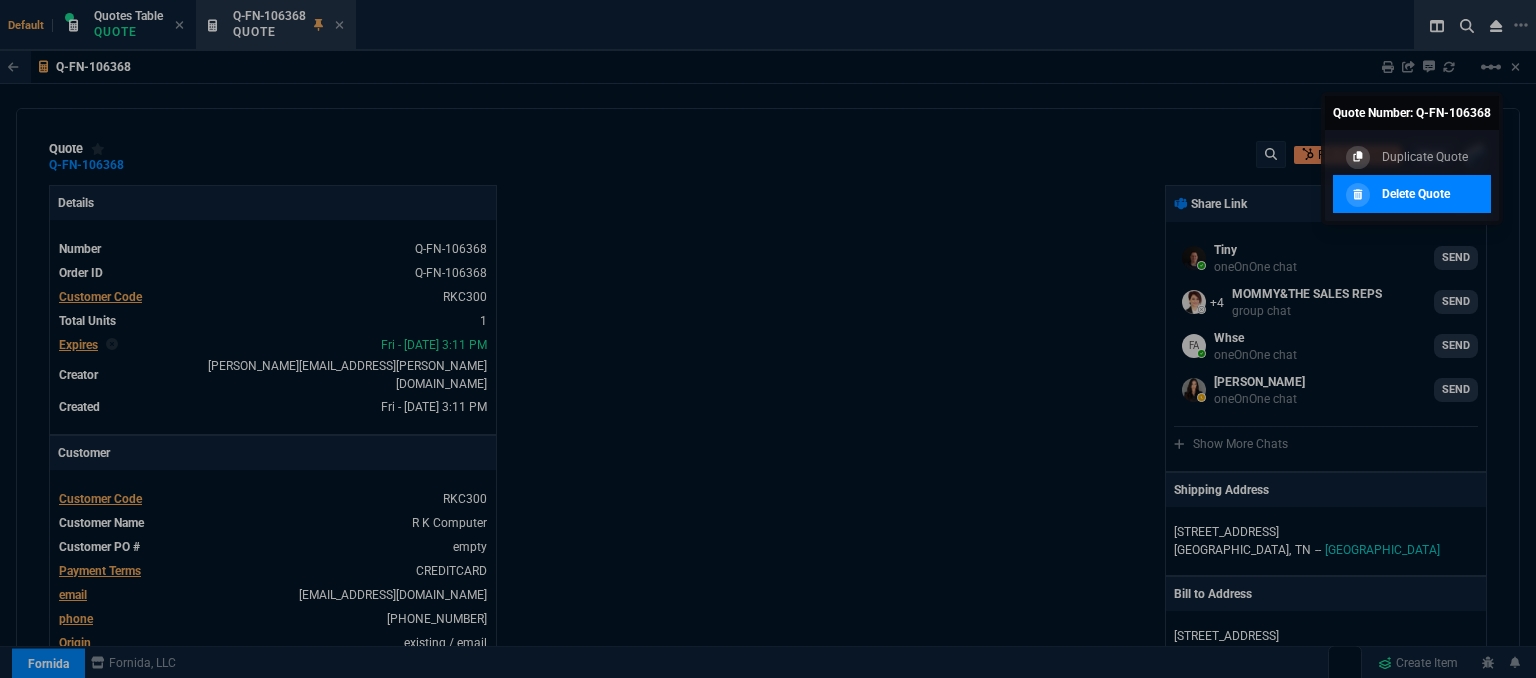 click on "Delete Quote" at bounding box center [1416, 194] 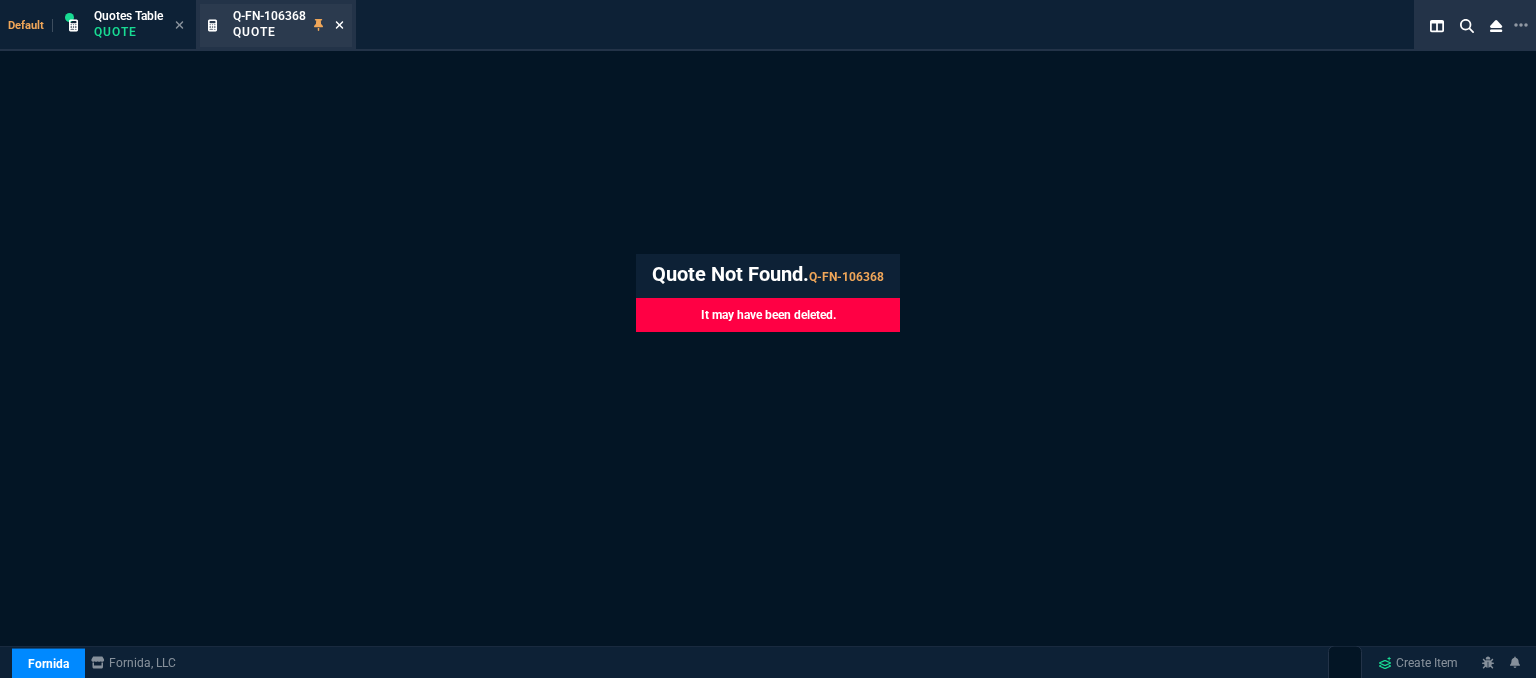 click 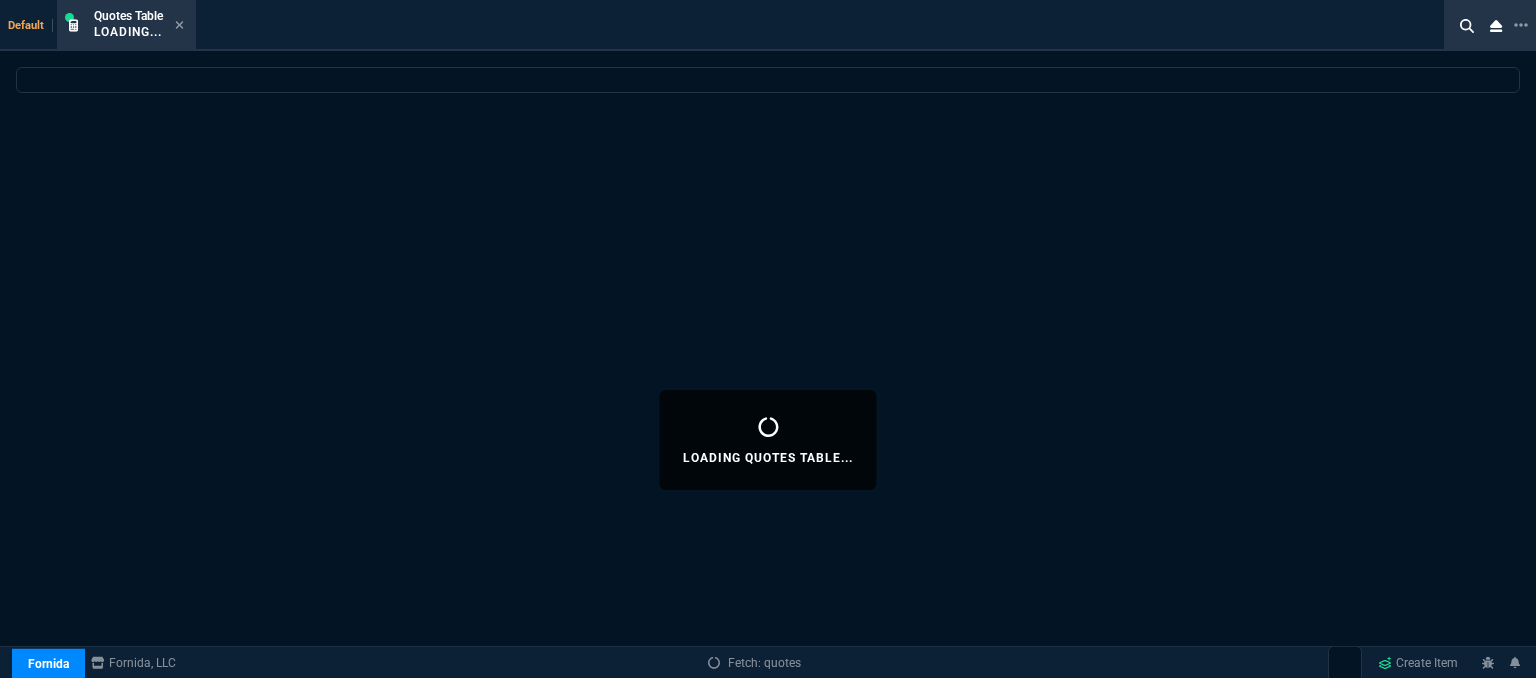 select 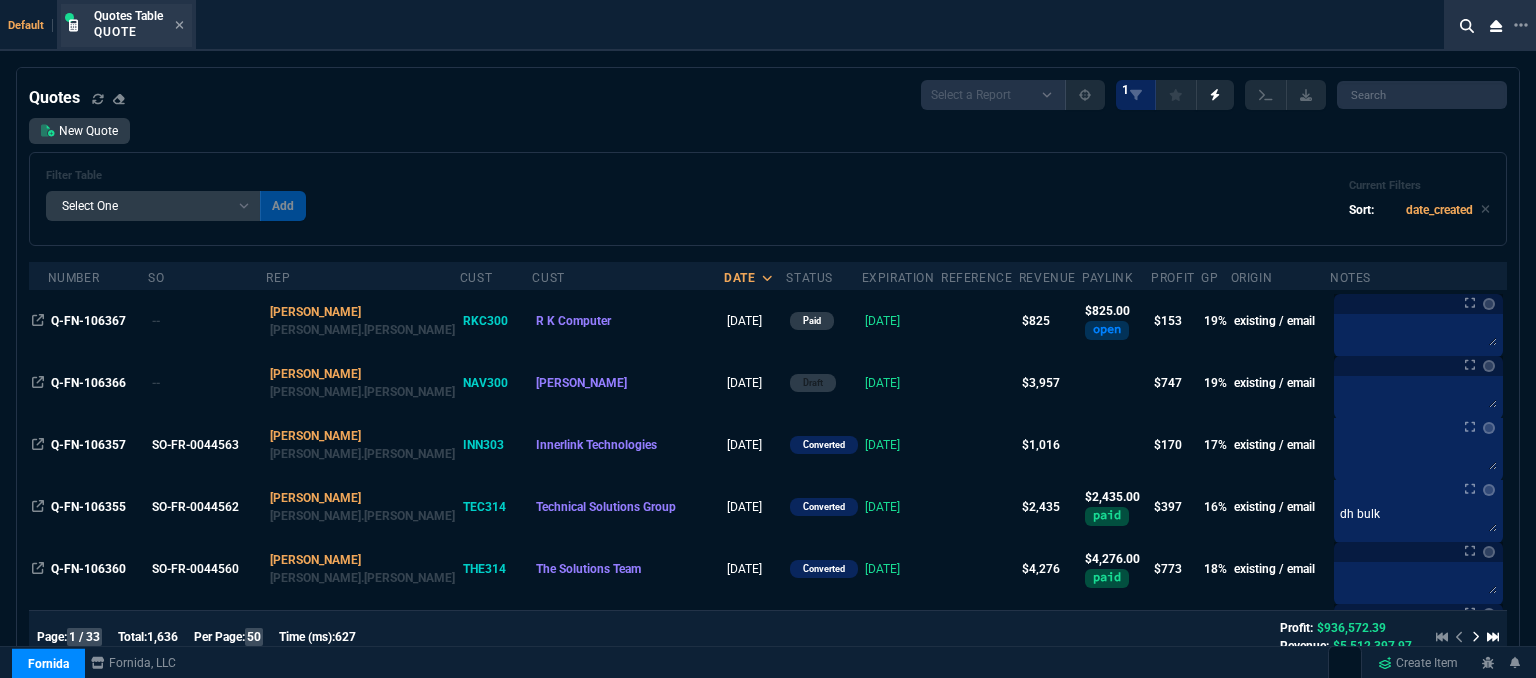 click on "Quotes Table  Quote" at bounding box center [139, 25] 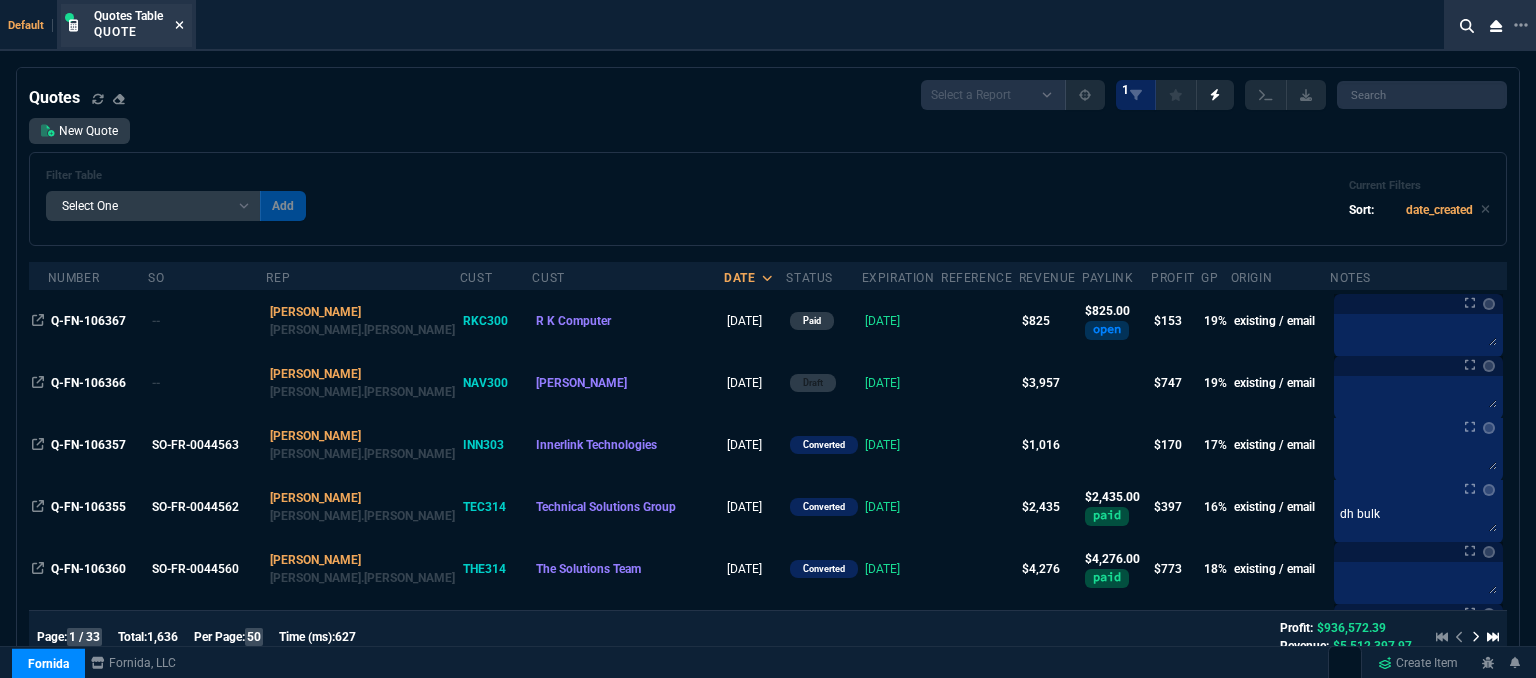 click 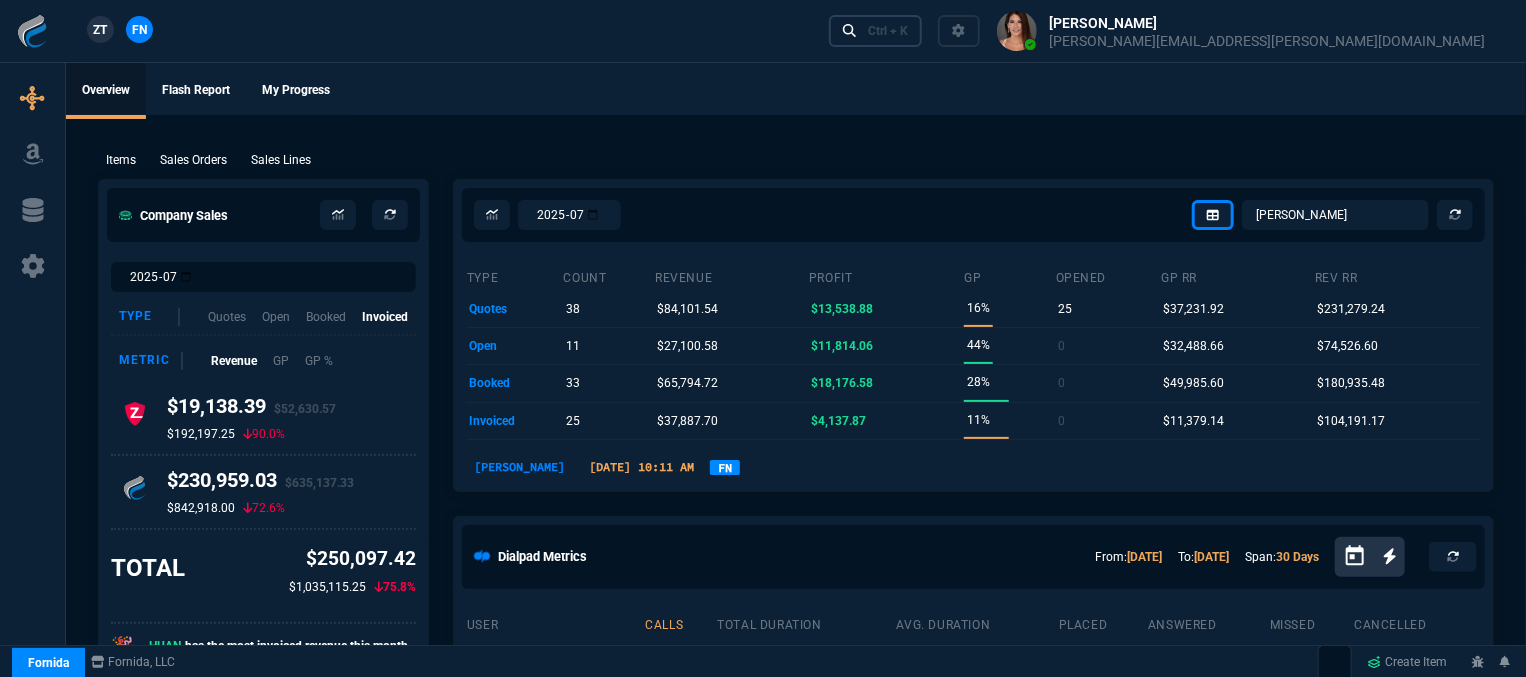 click on "Ctrl + K" at bounding box center (888, 31) 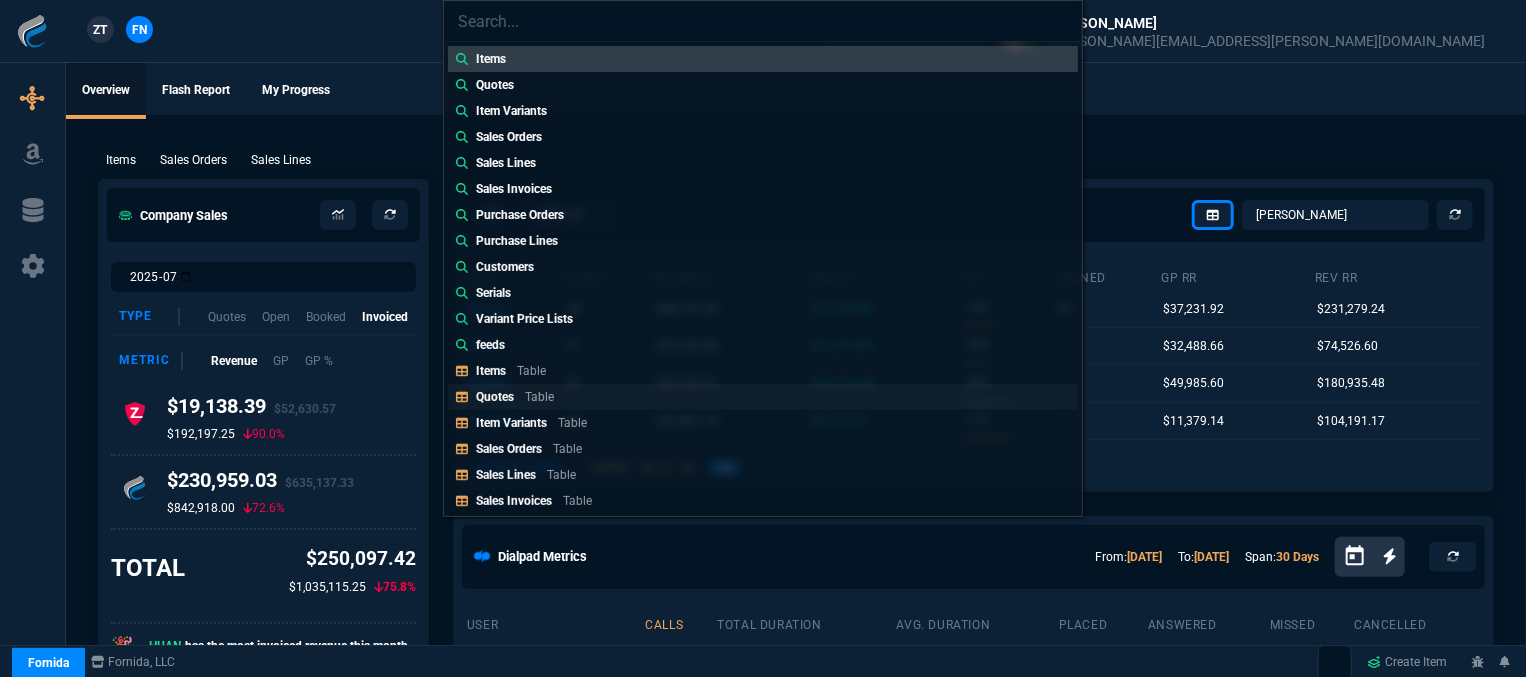 click on "Quotes" at bounding box center (495, 397) 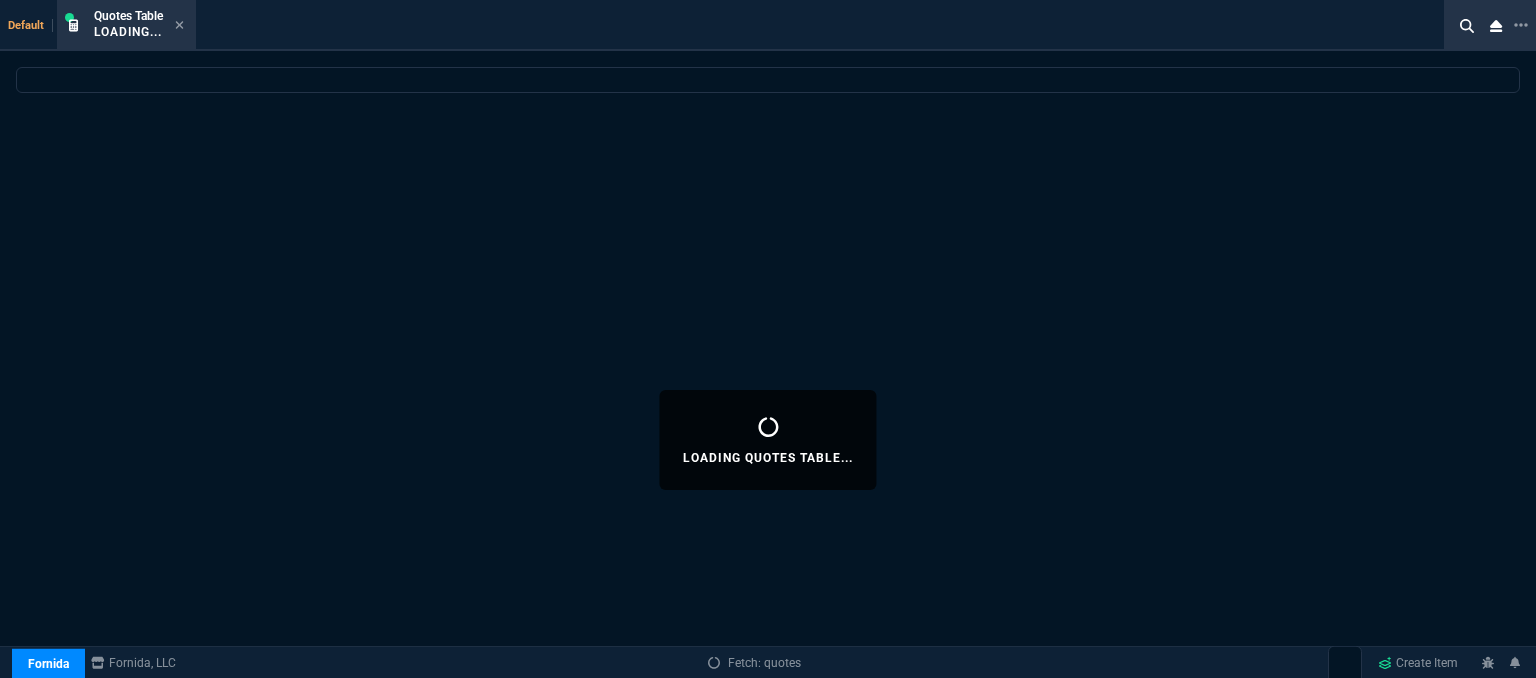 select 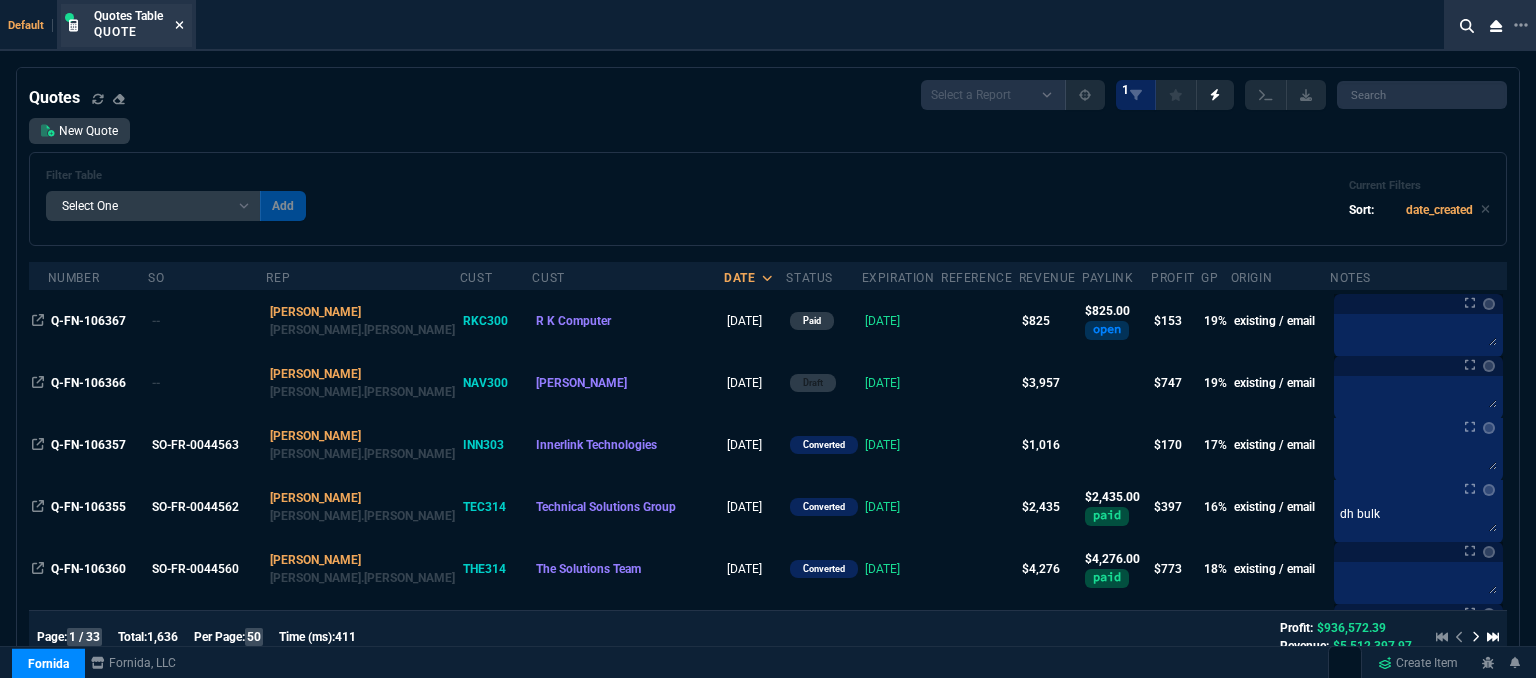 click 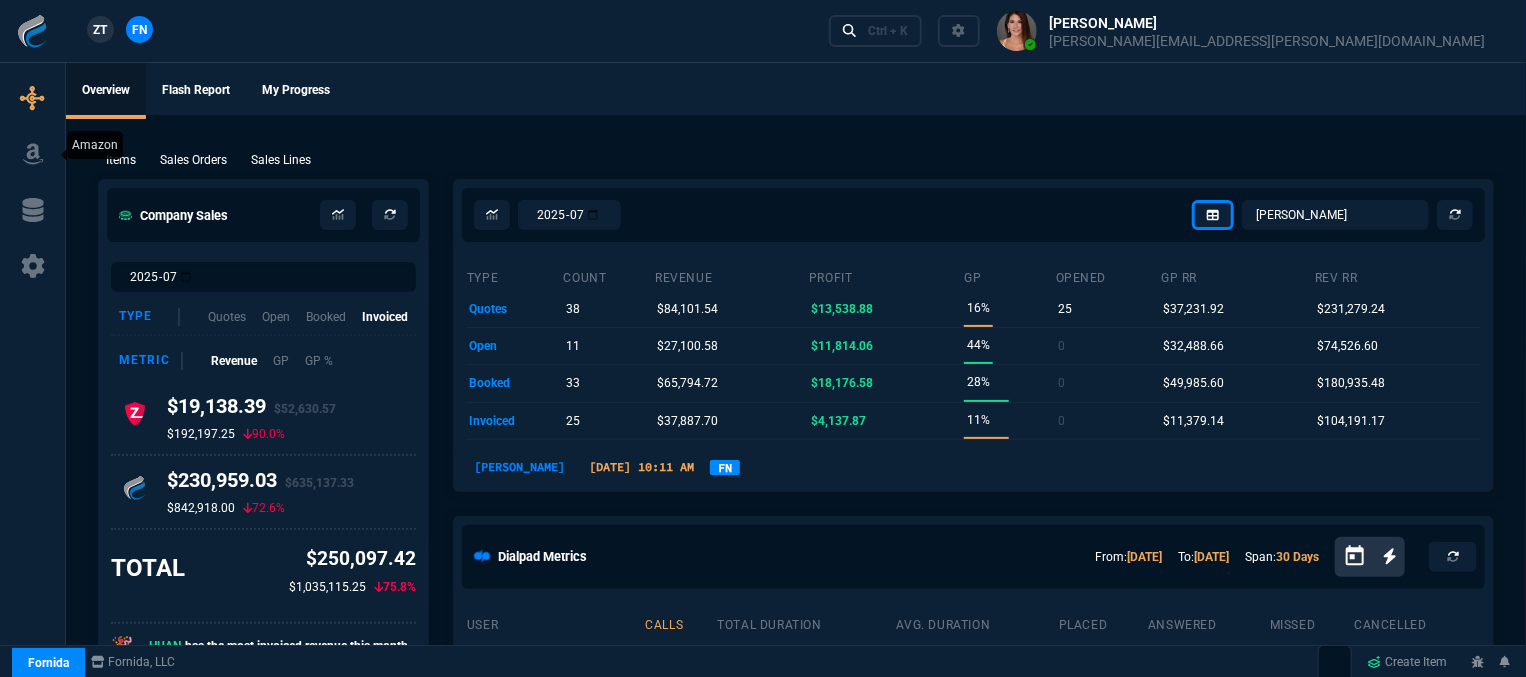 click 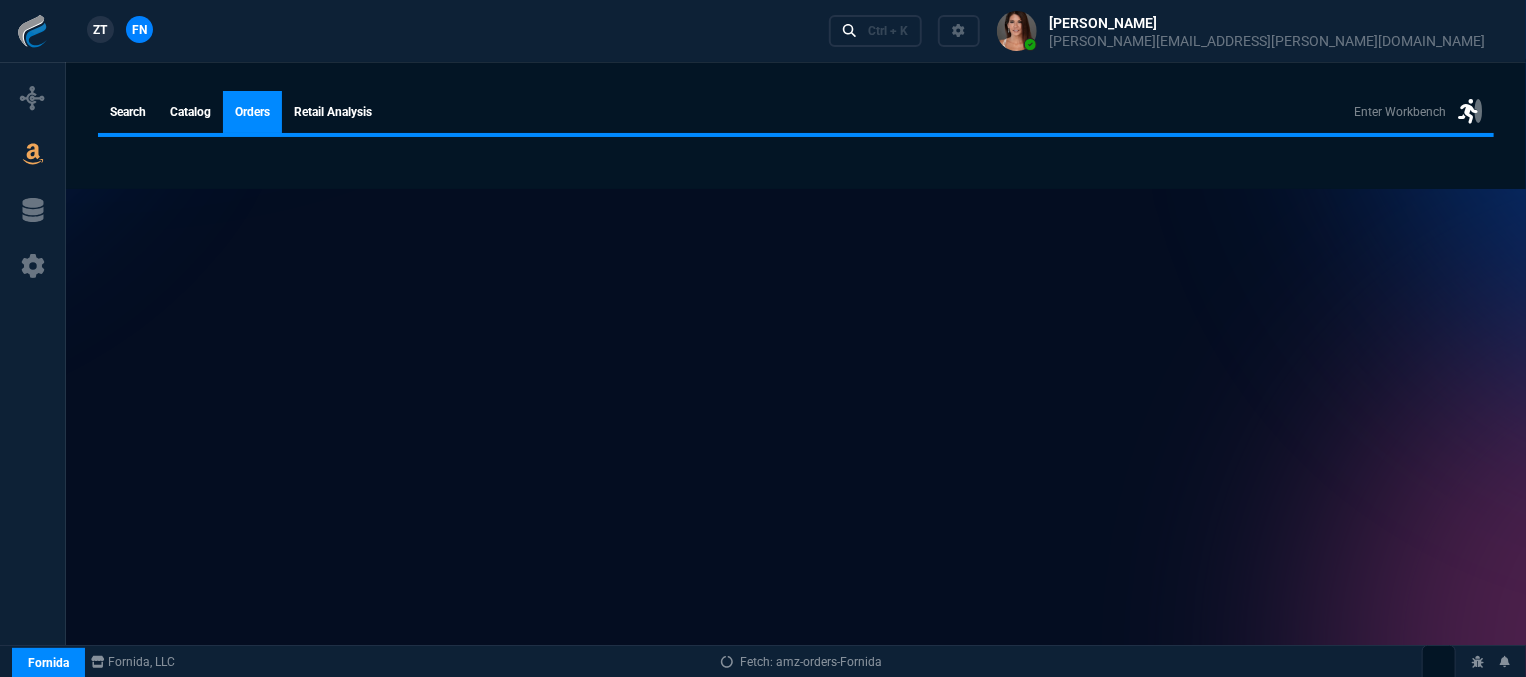select 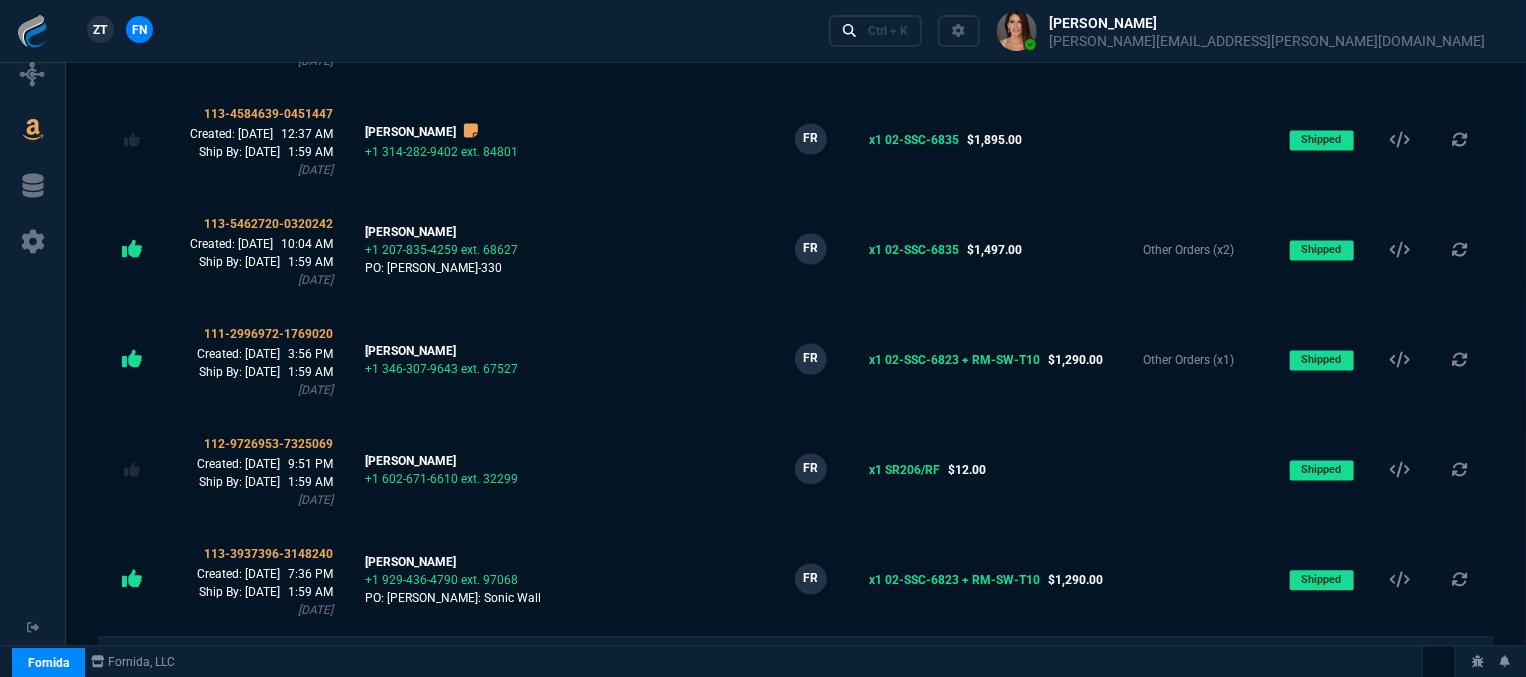 scroll, scrollTop: 2025, scrollLeft: 0, axis: vertical 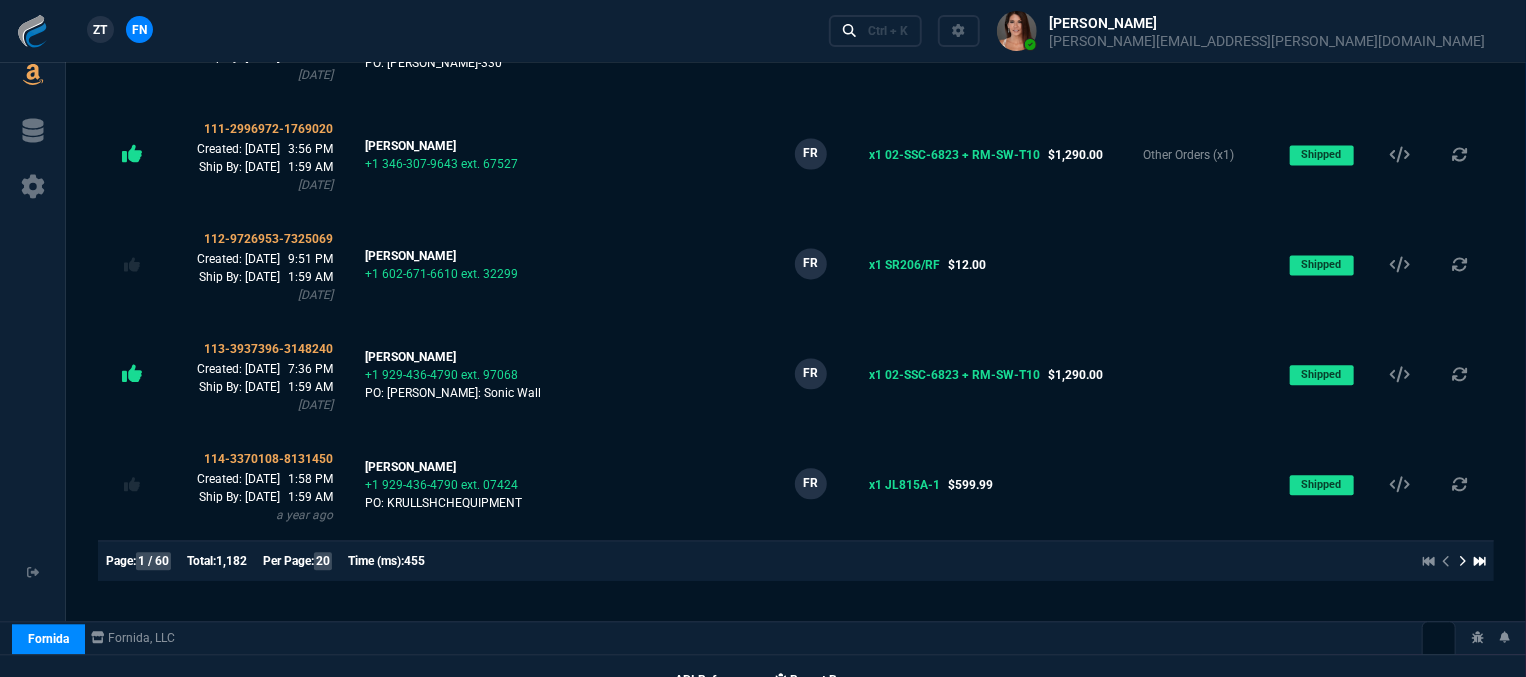 click 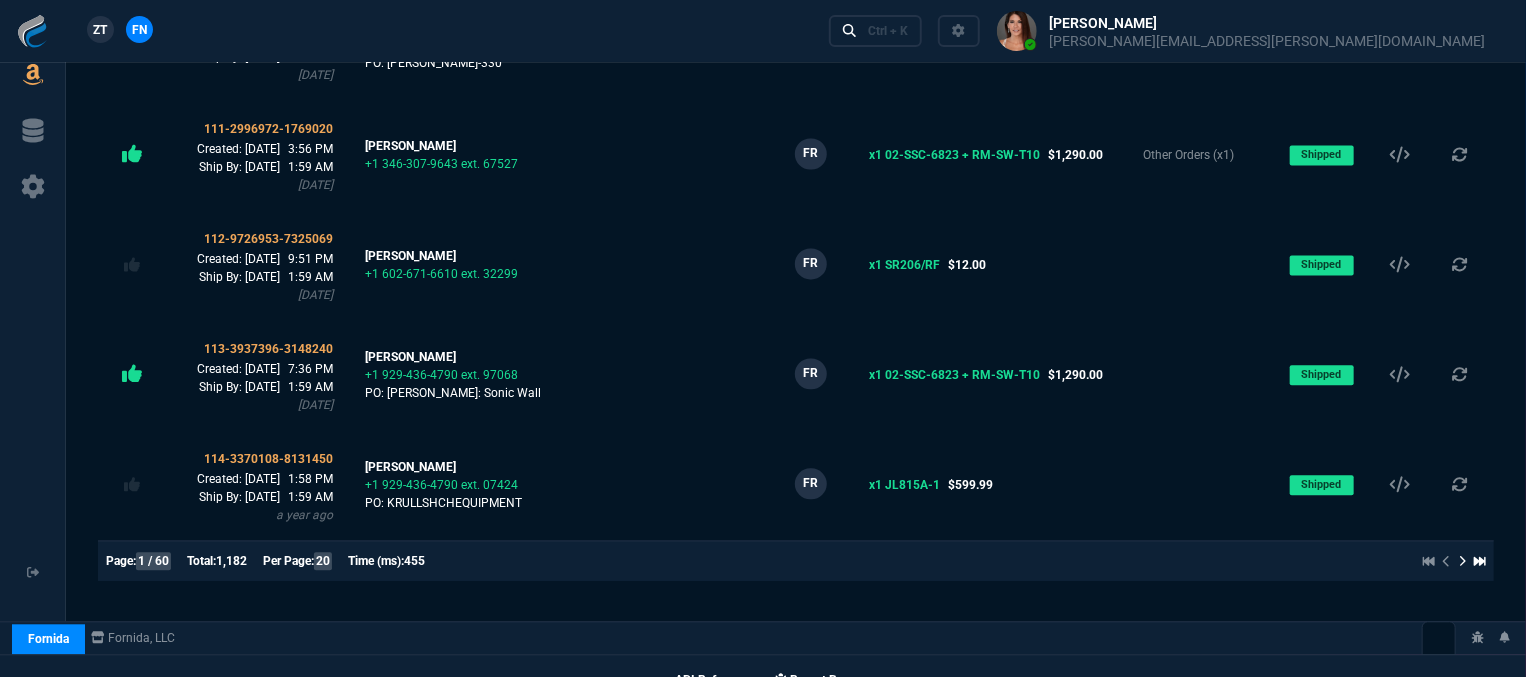 click 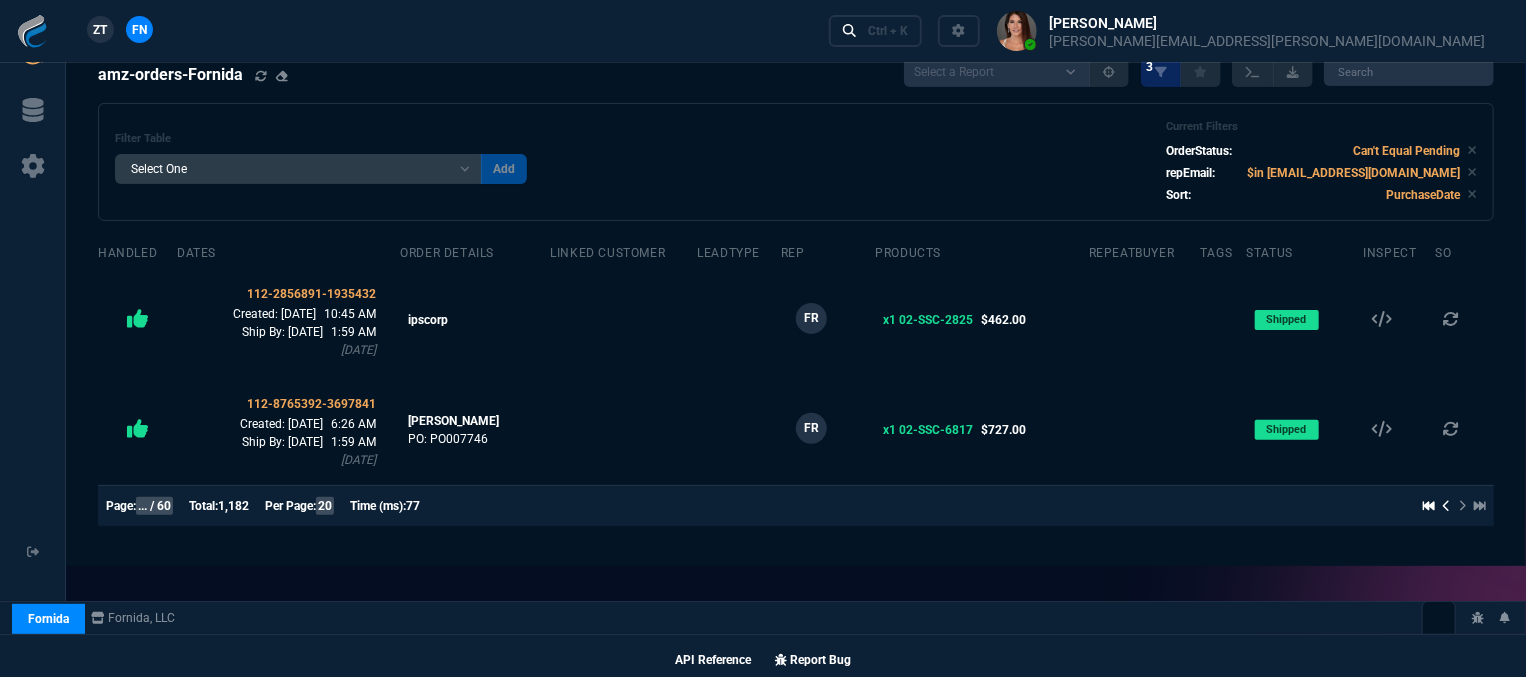 scroll, scrollTop: 106, scrollLeft: 0, axis: vertical 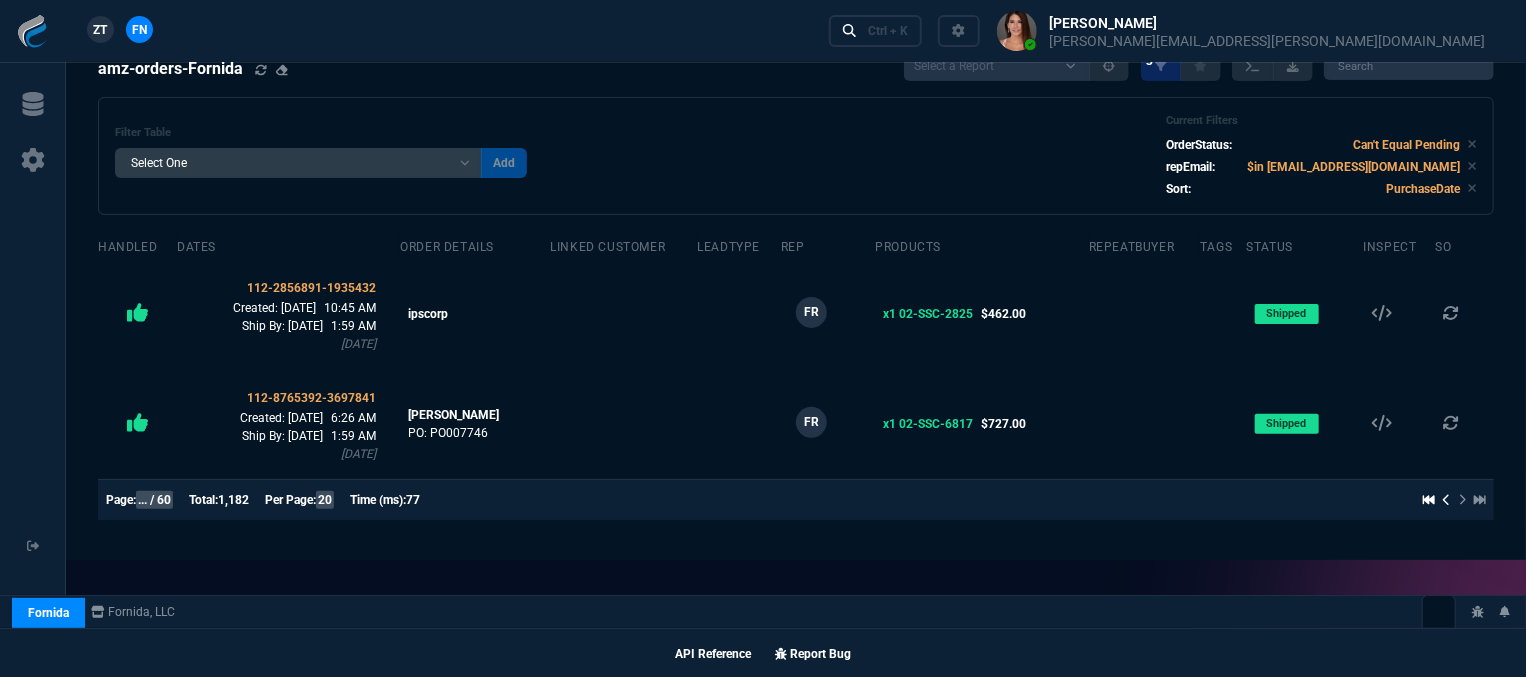 click 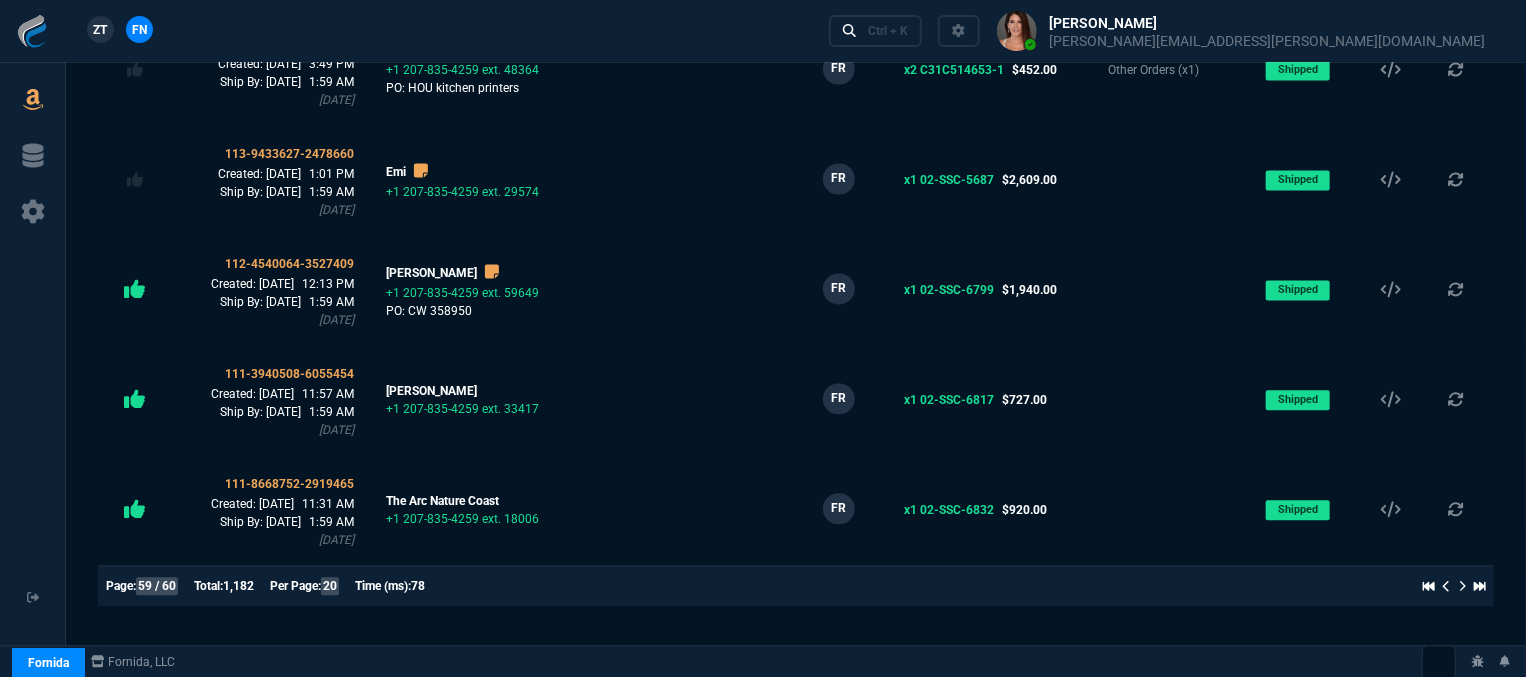scroll, scrollTop: 2051, scrollLeft: 0, axis: vertical 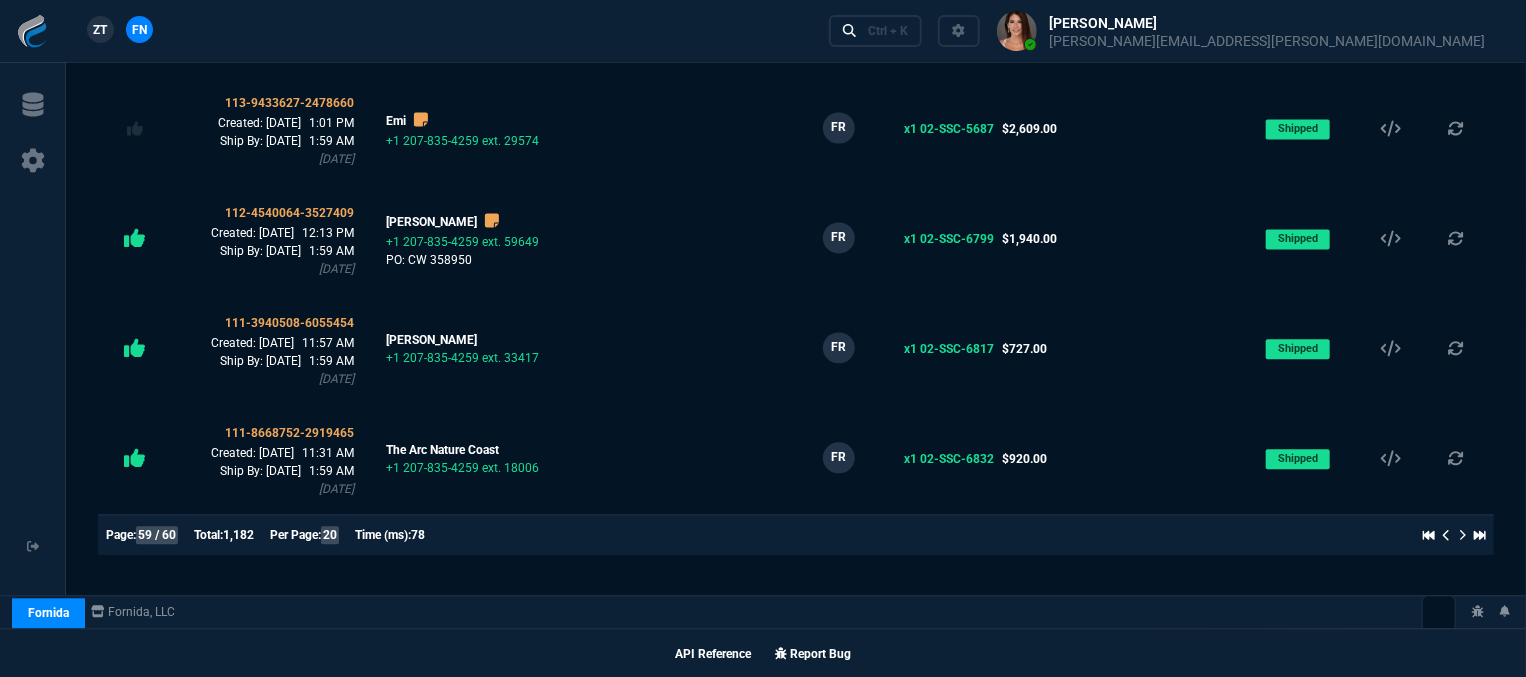 click 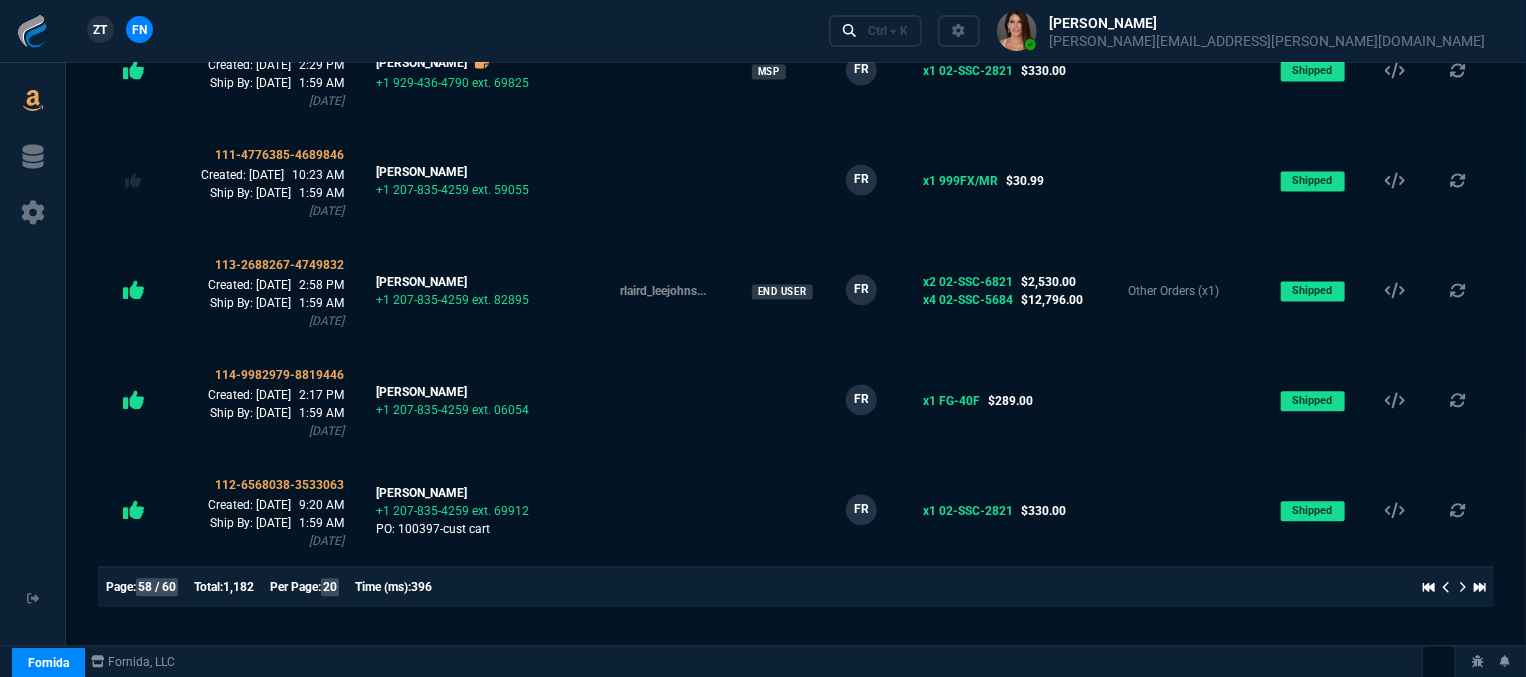scroll, scrollTop: 2051, scrollLeft: 0, axis: vertical 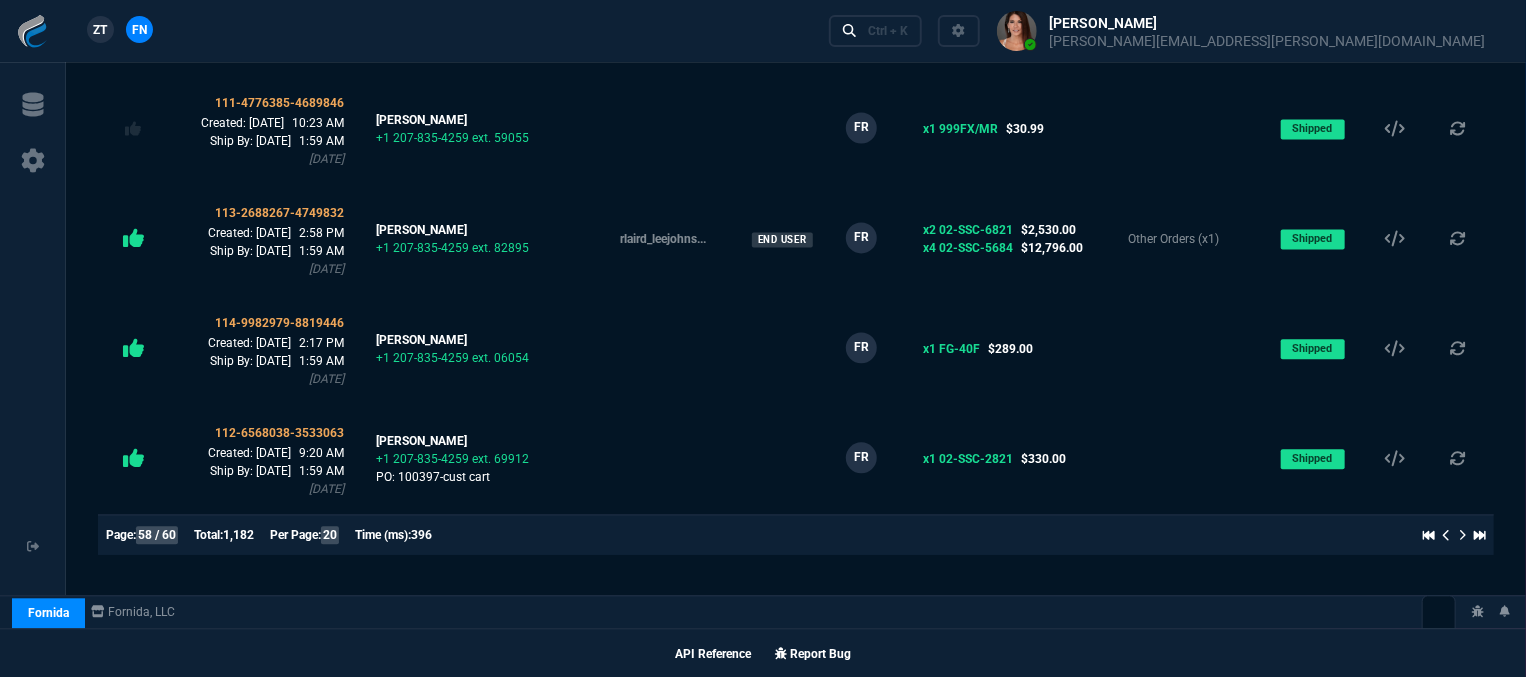 click 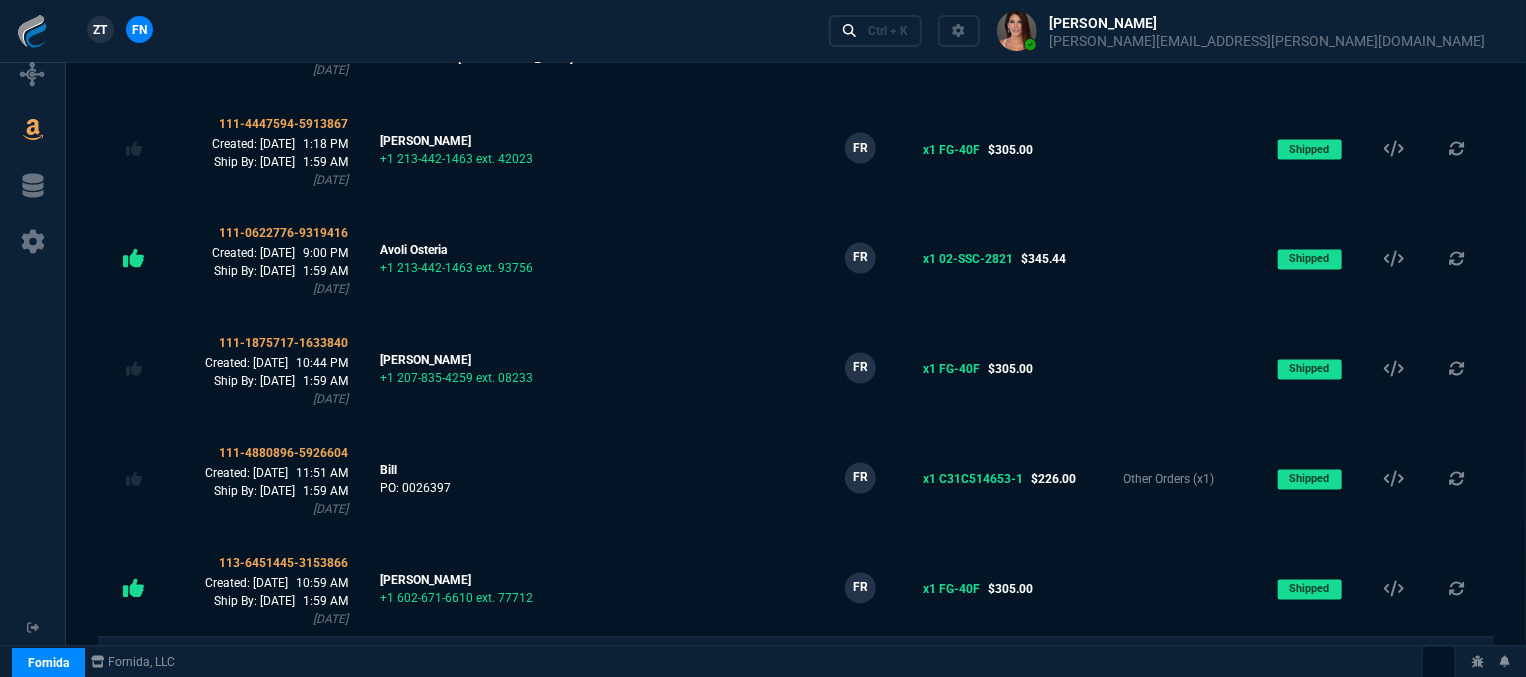 scroll, scrollTop: 2051, scrollLeft: 0, axis: vertical 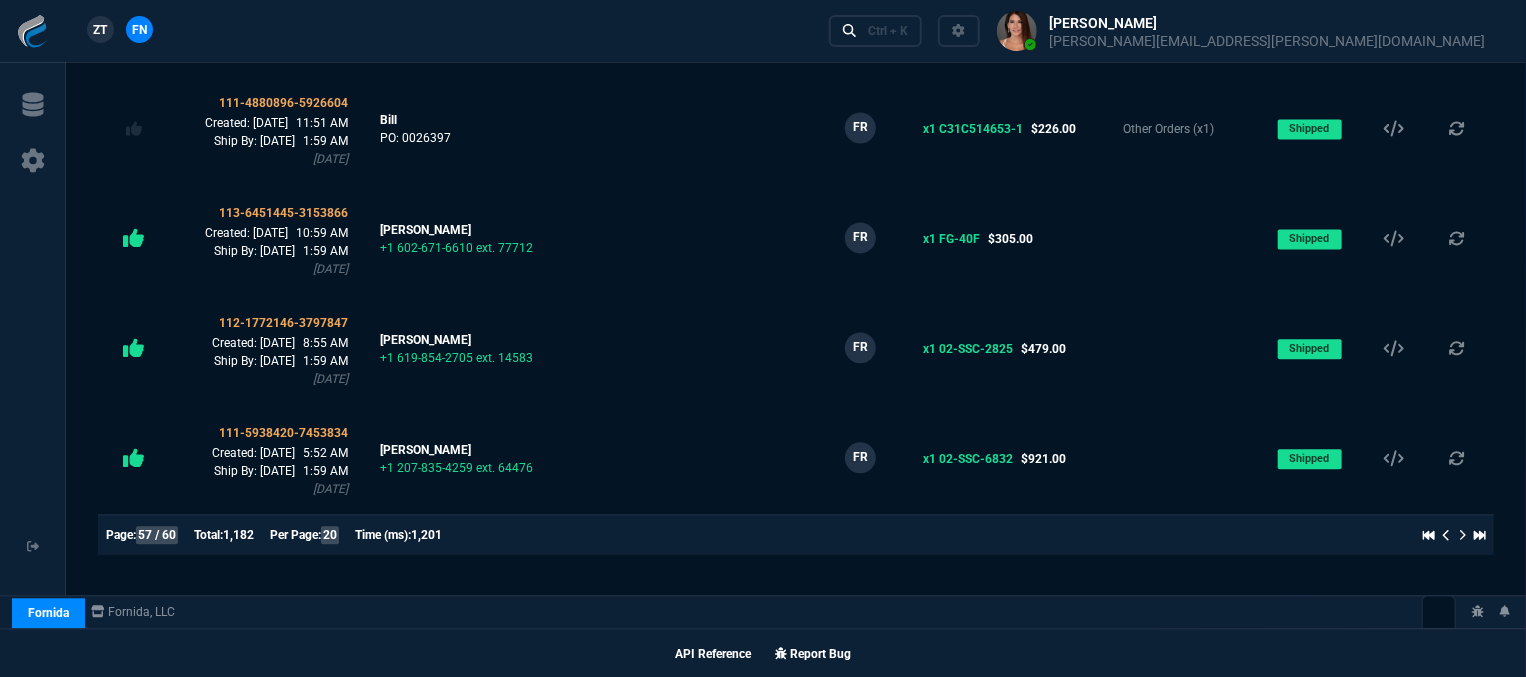 click on "57 / 60" 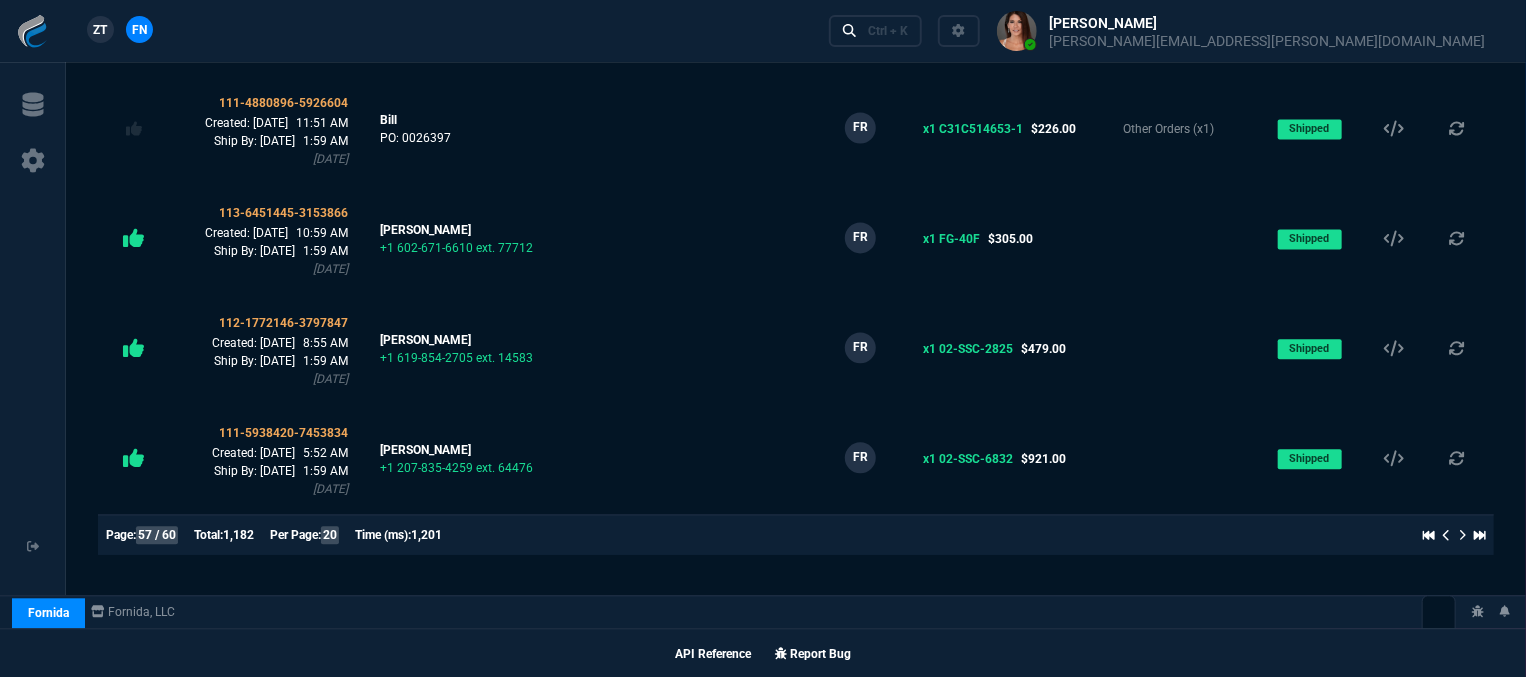type 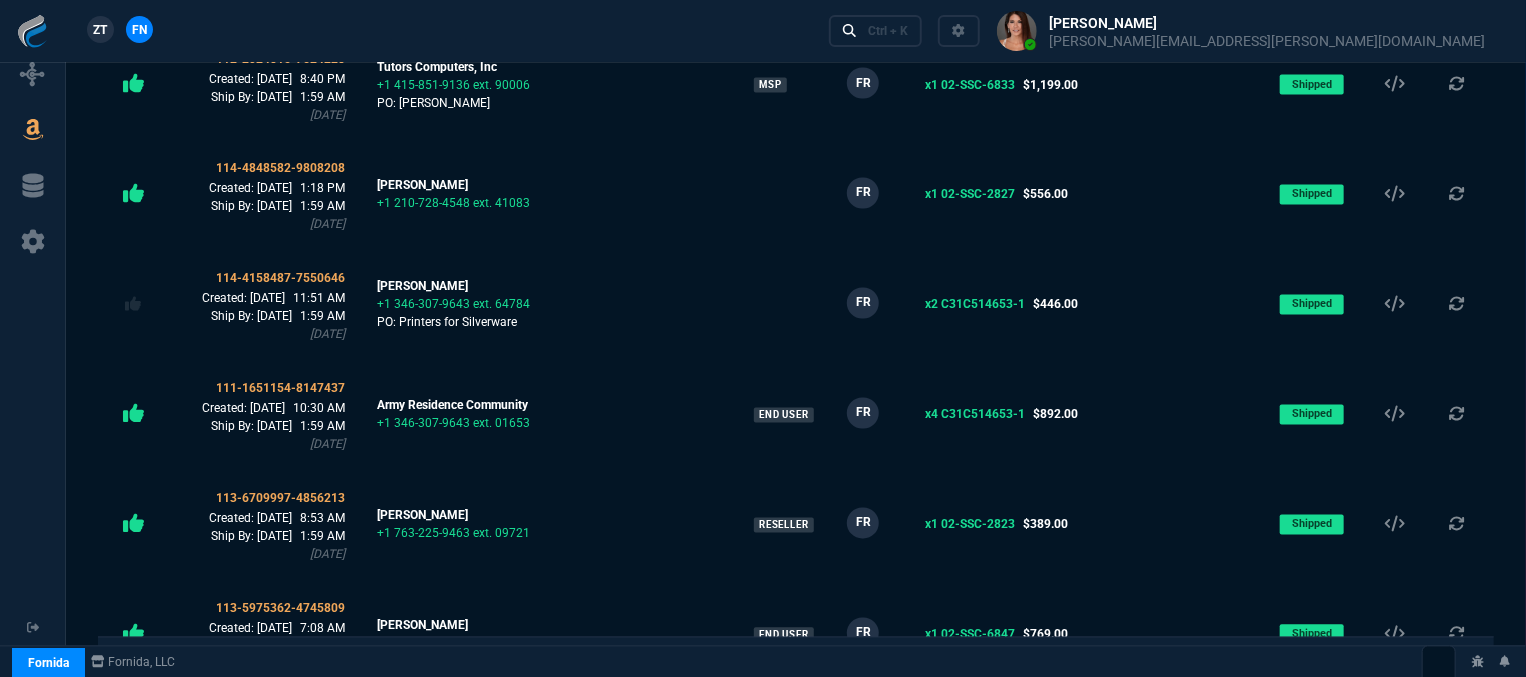 scroll, scrollTop: 2051, scrollLeft: 0, axis: vertical 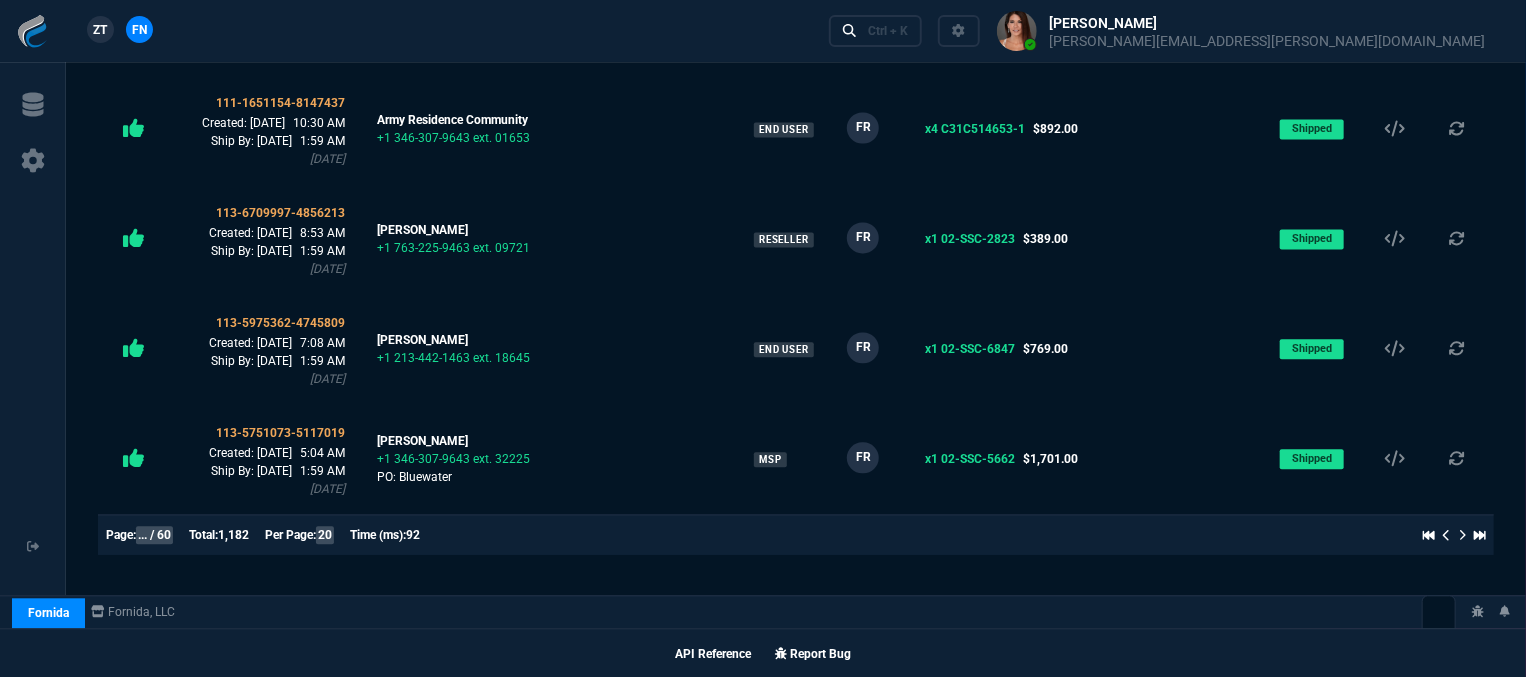 click 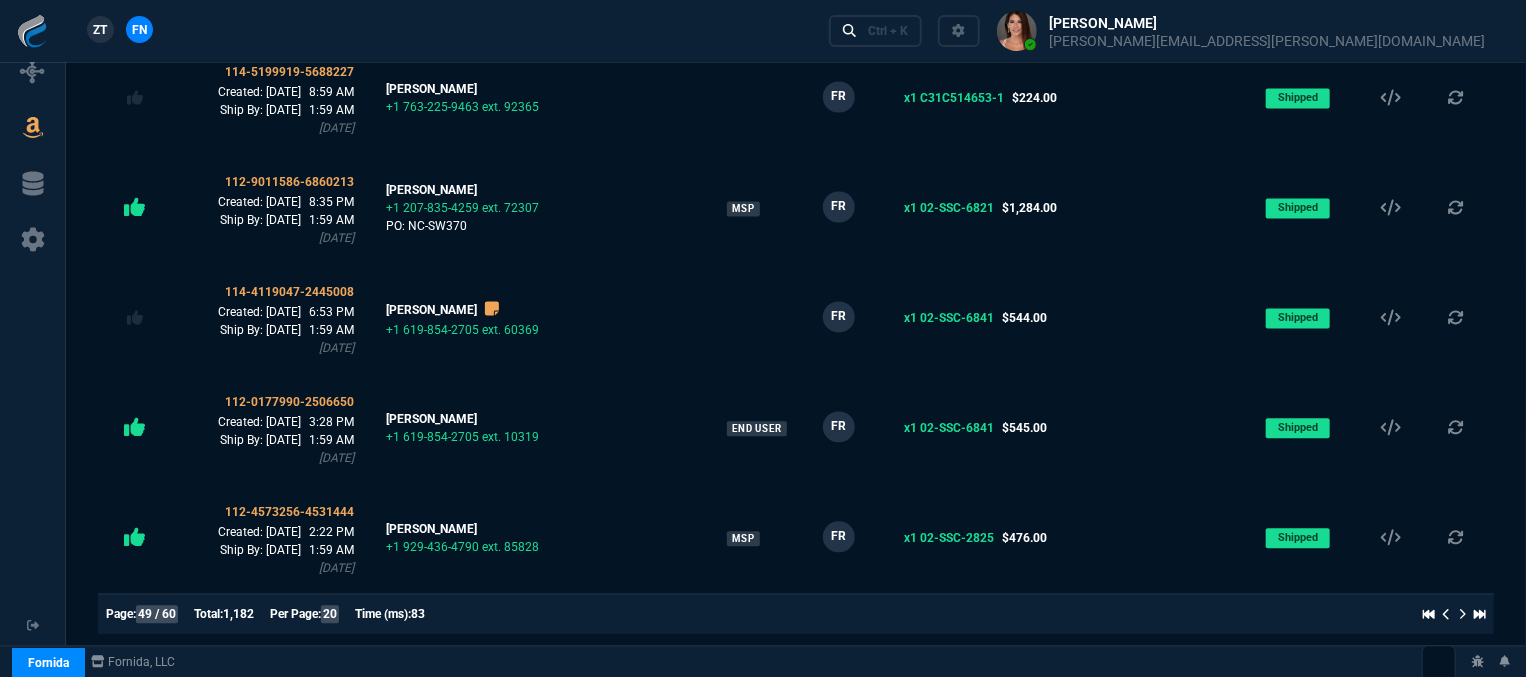 scroll, scrollTop: 2051, scrollLeft: 0, axis: vertical 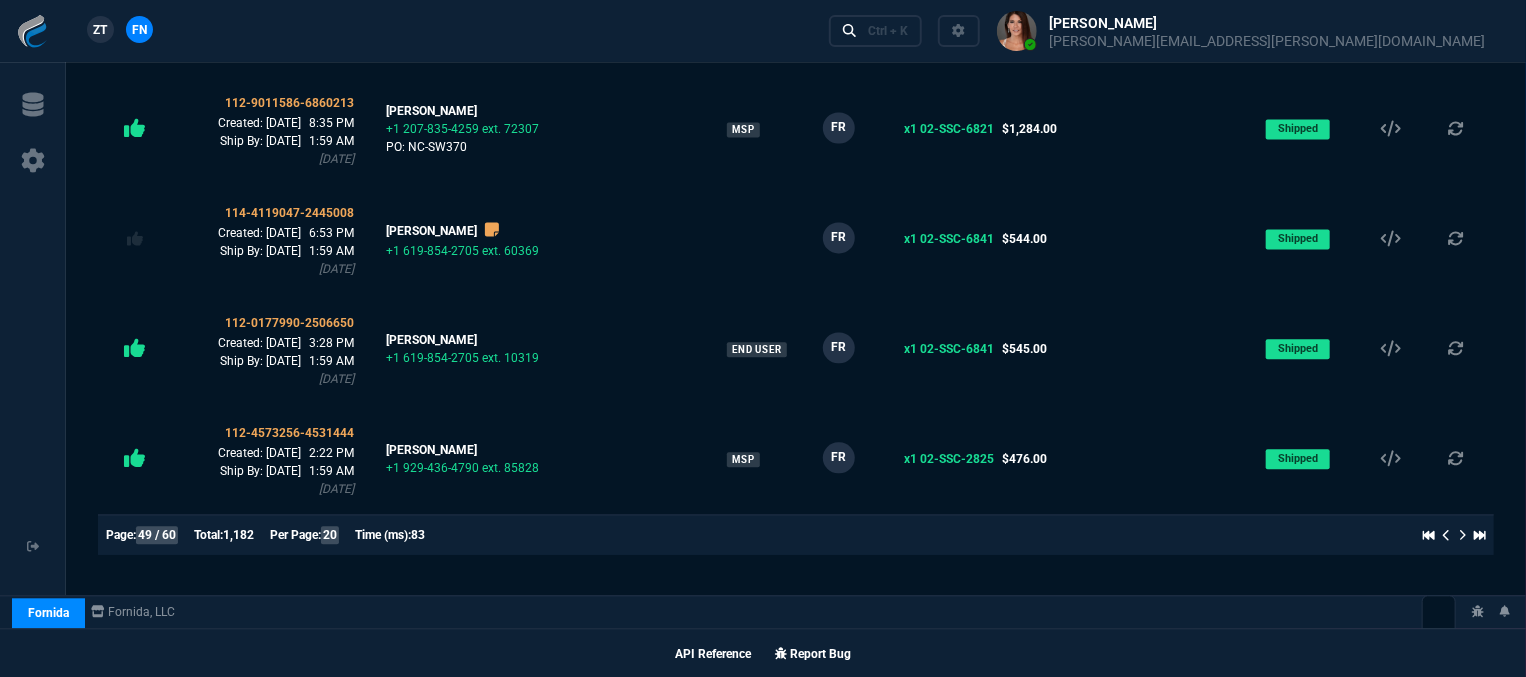 click 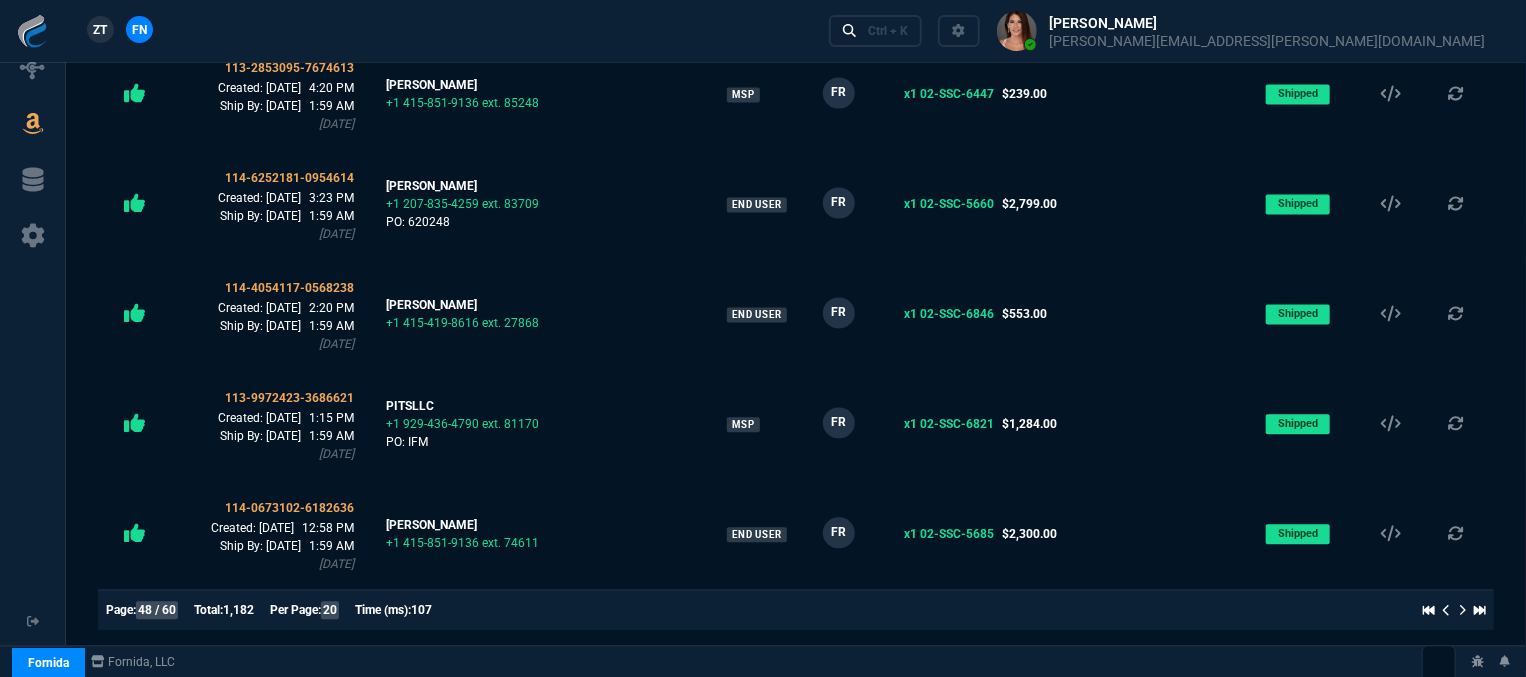 scroll, scrollTop: 2000, scrollLeft: 0, axis: vertical 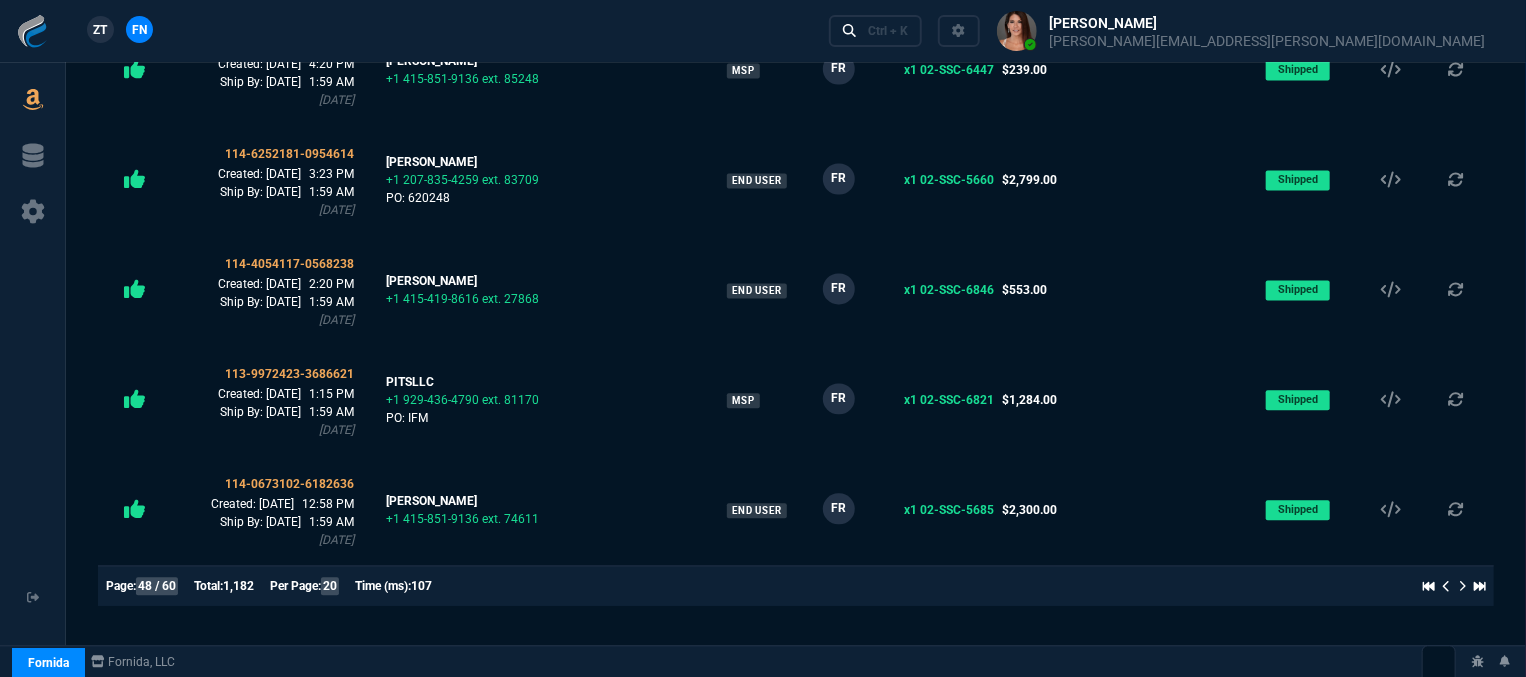 click 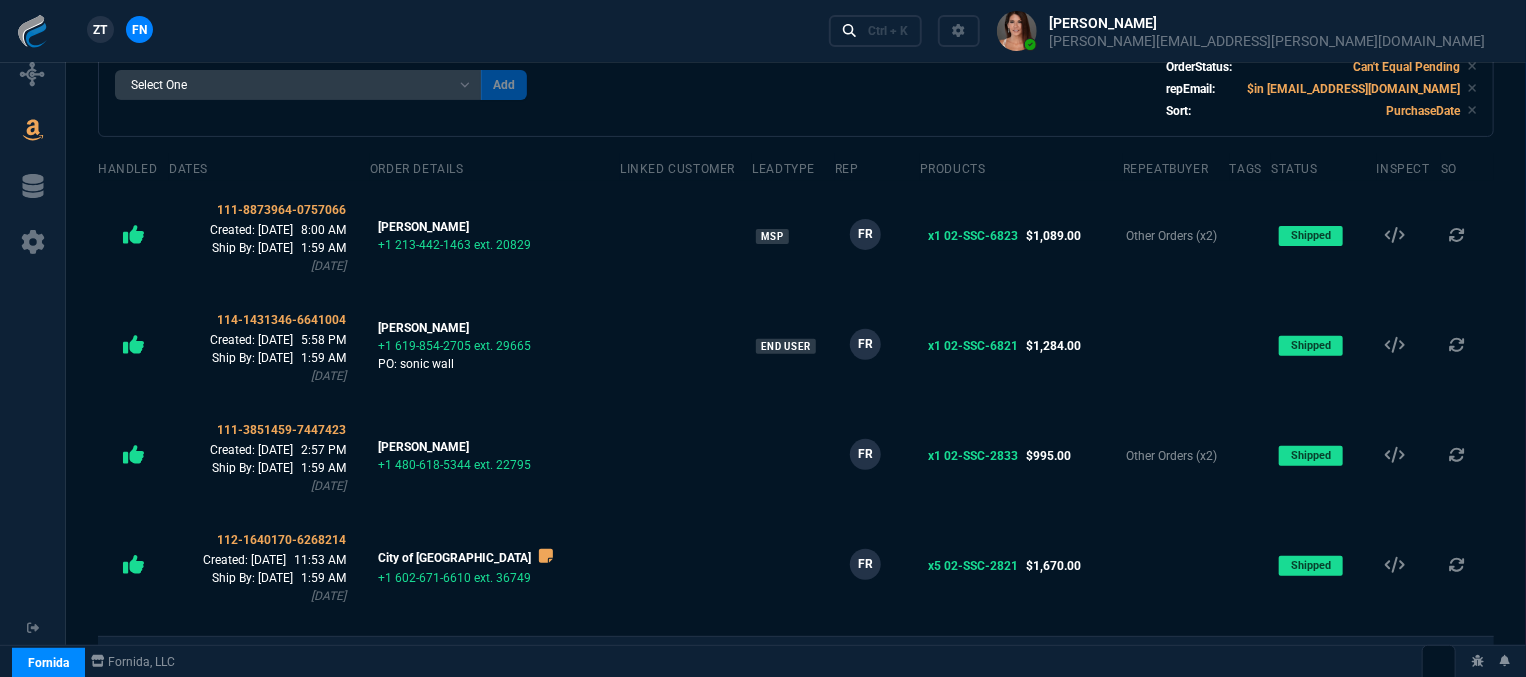 scroll, scrollTop: 212, scrollLeft: 0, axis: vertical 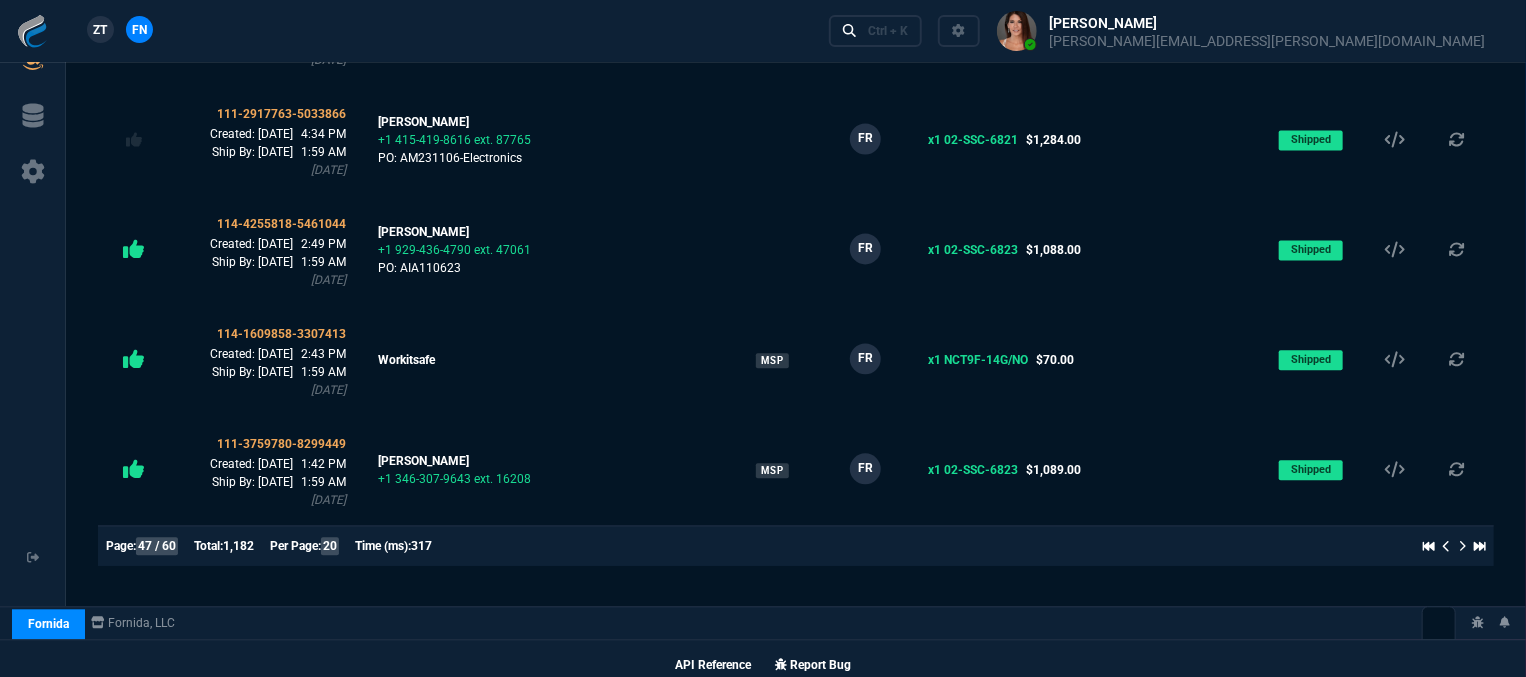 click 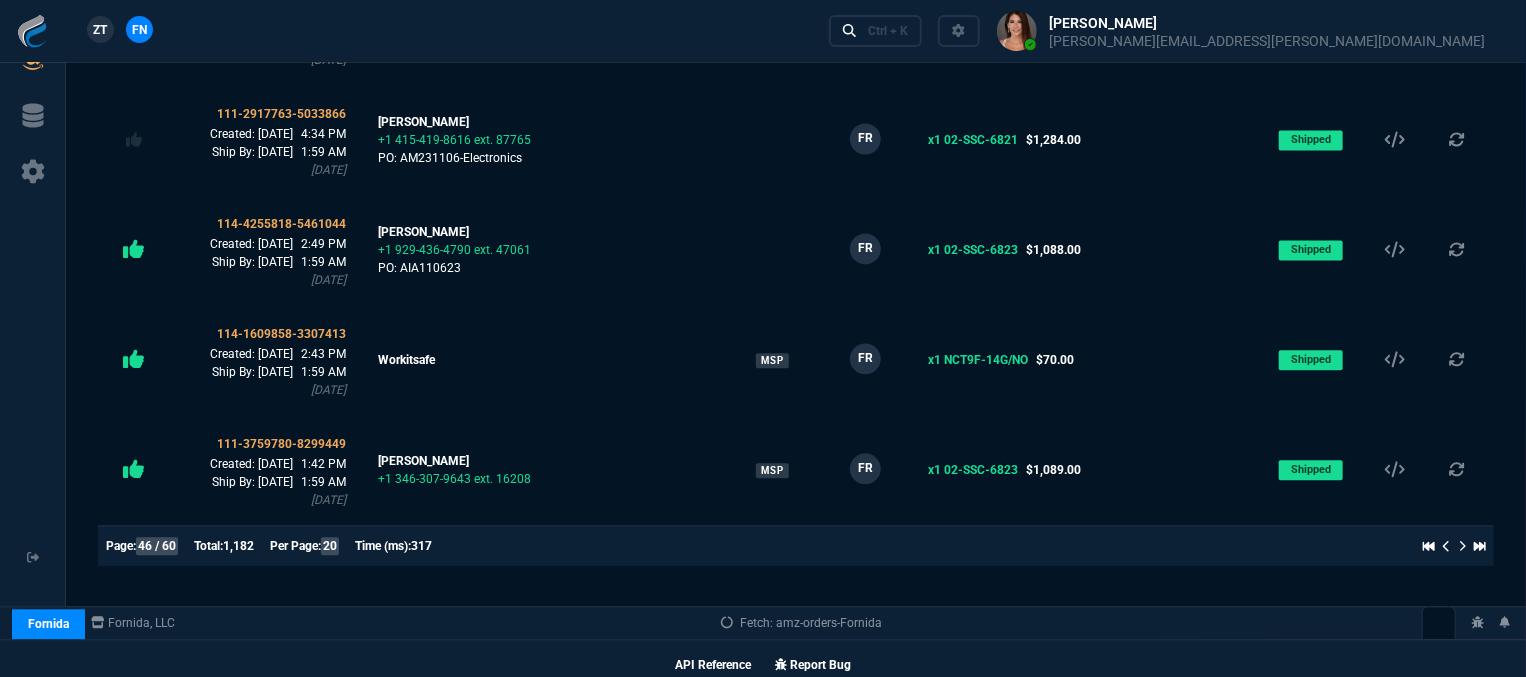 scroll, scrollTop: 0, scrollLeft: 0, axis: both 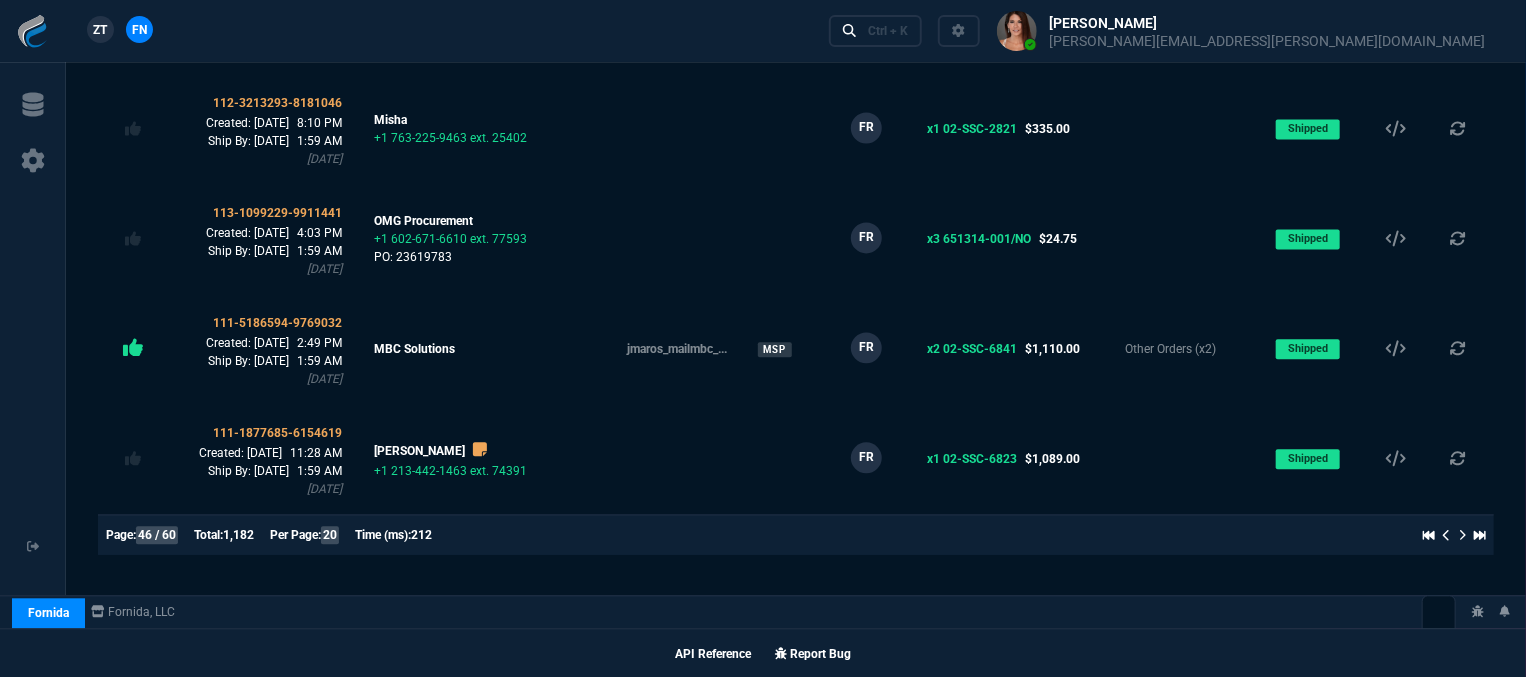 click 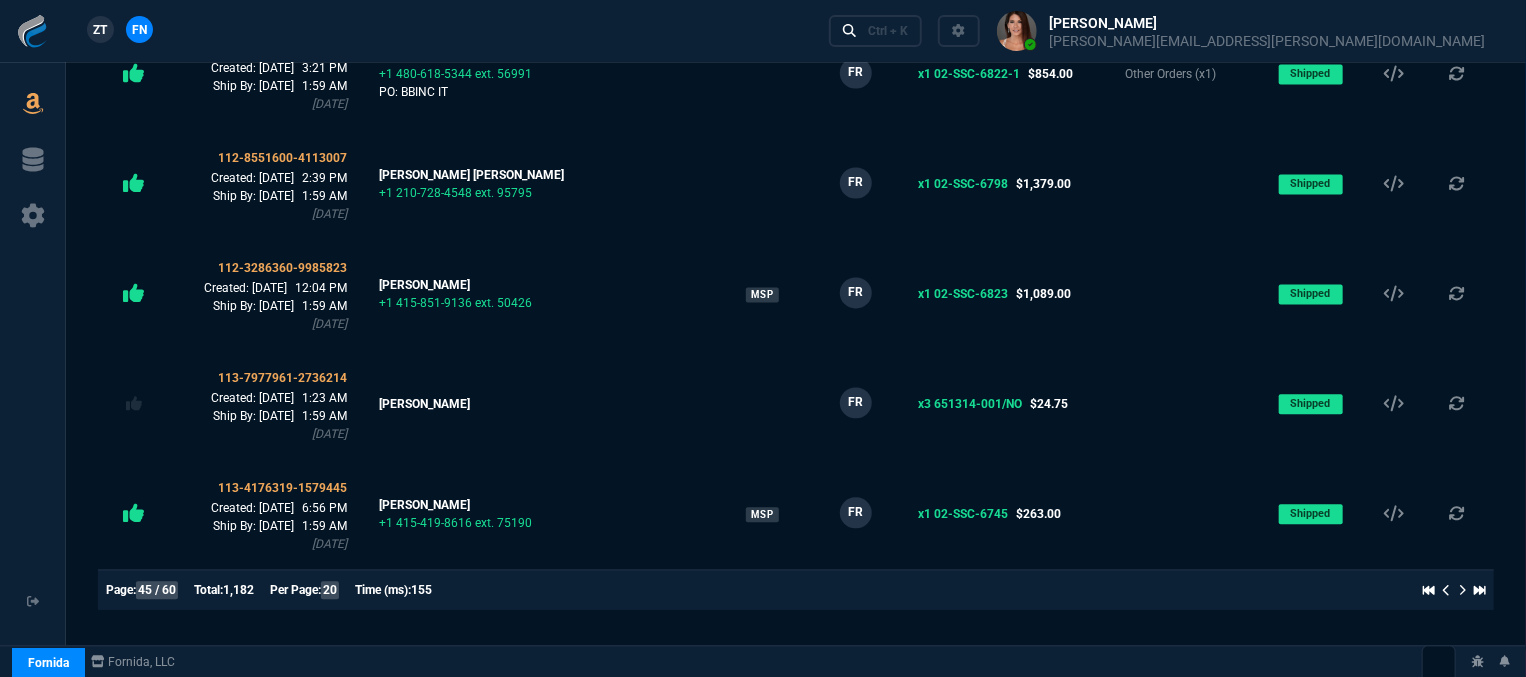 scroll, scrollTop: 2006, scrollLeft: 0, axis: vertical 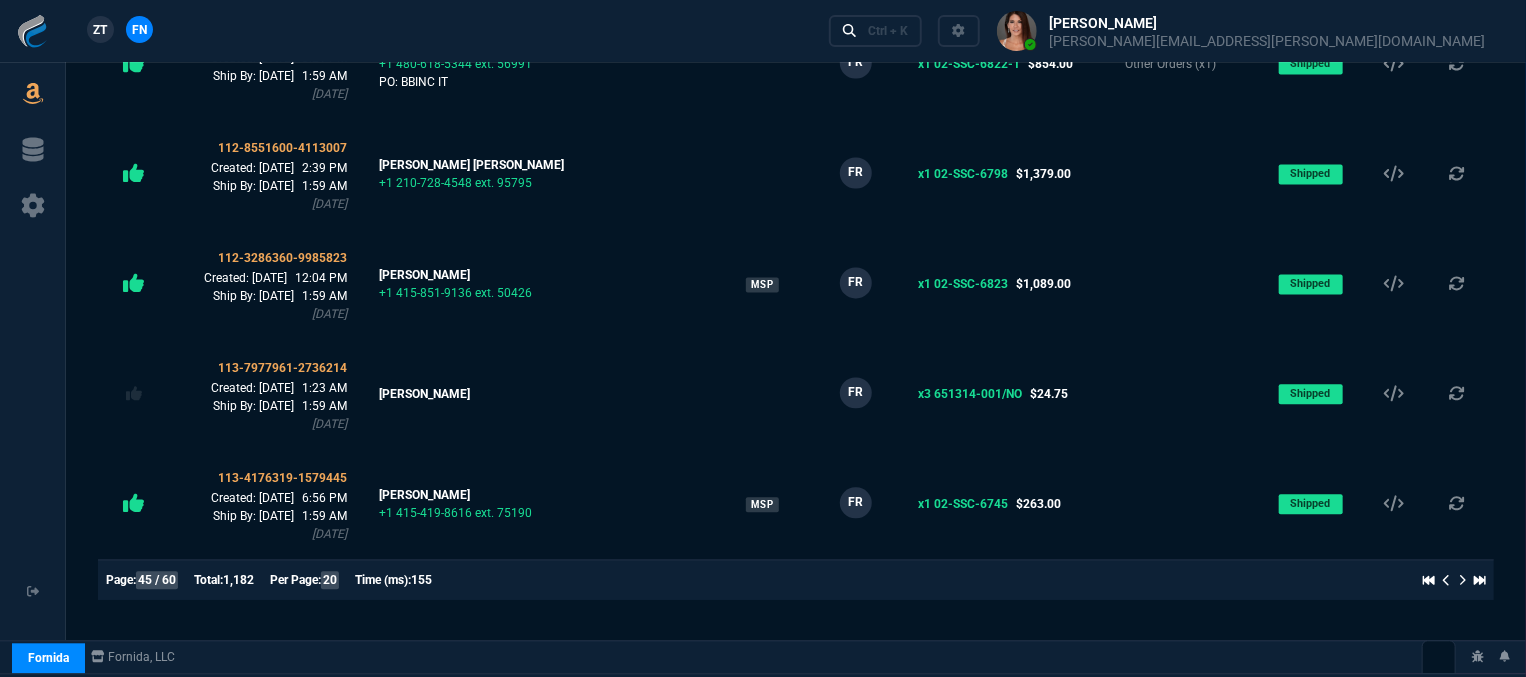 click 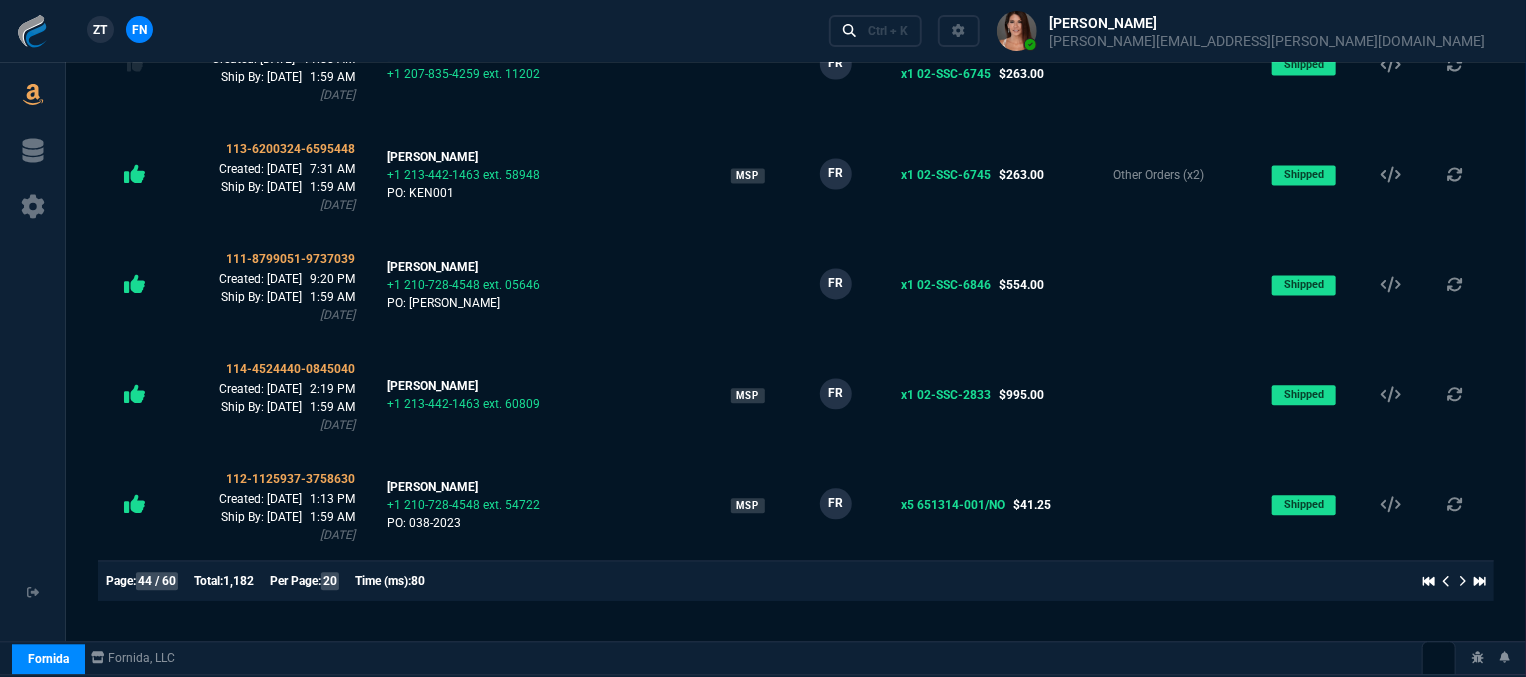 scroll, scrollTop: 2009, scrollLeft: 0, axis: vertical 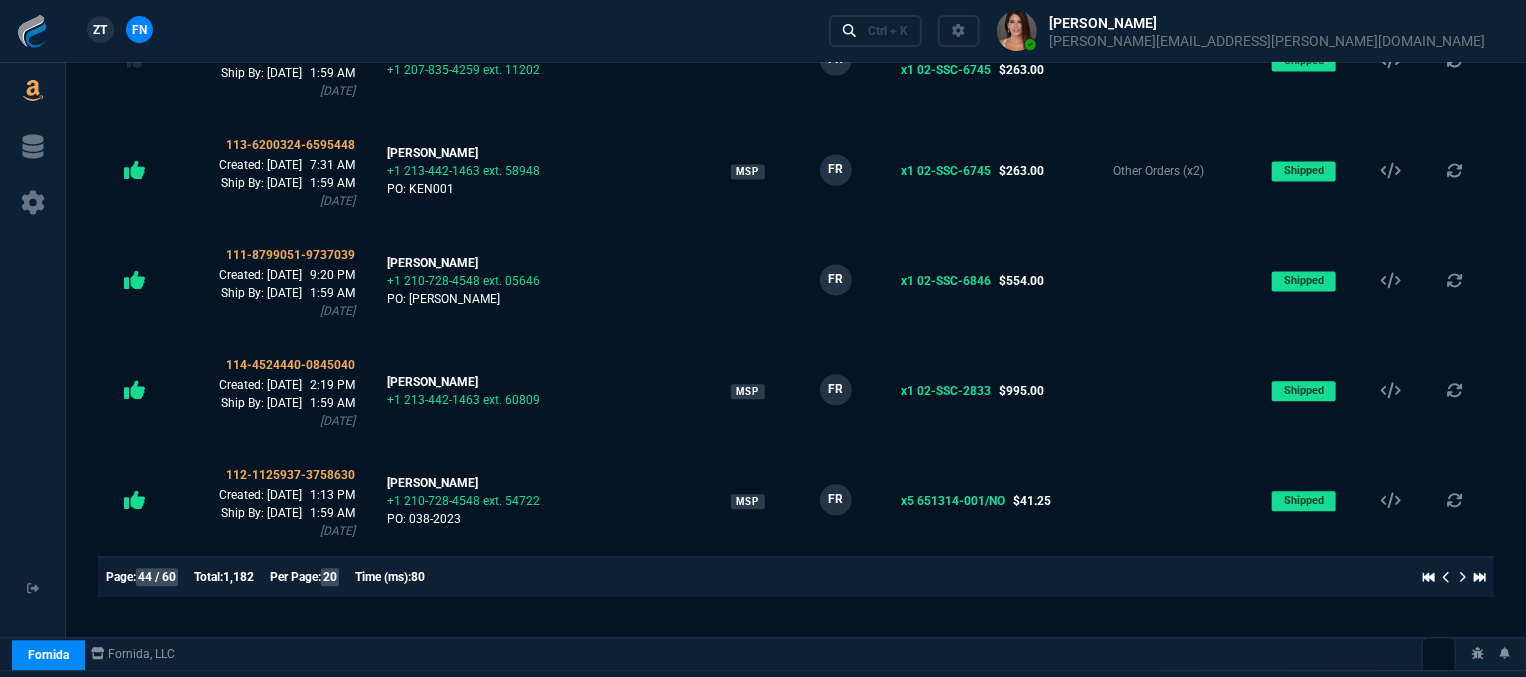 click 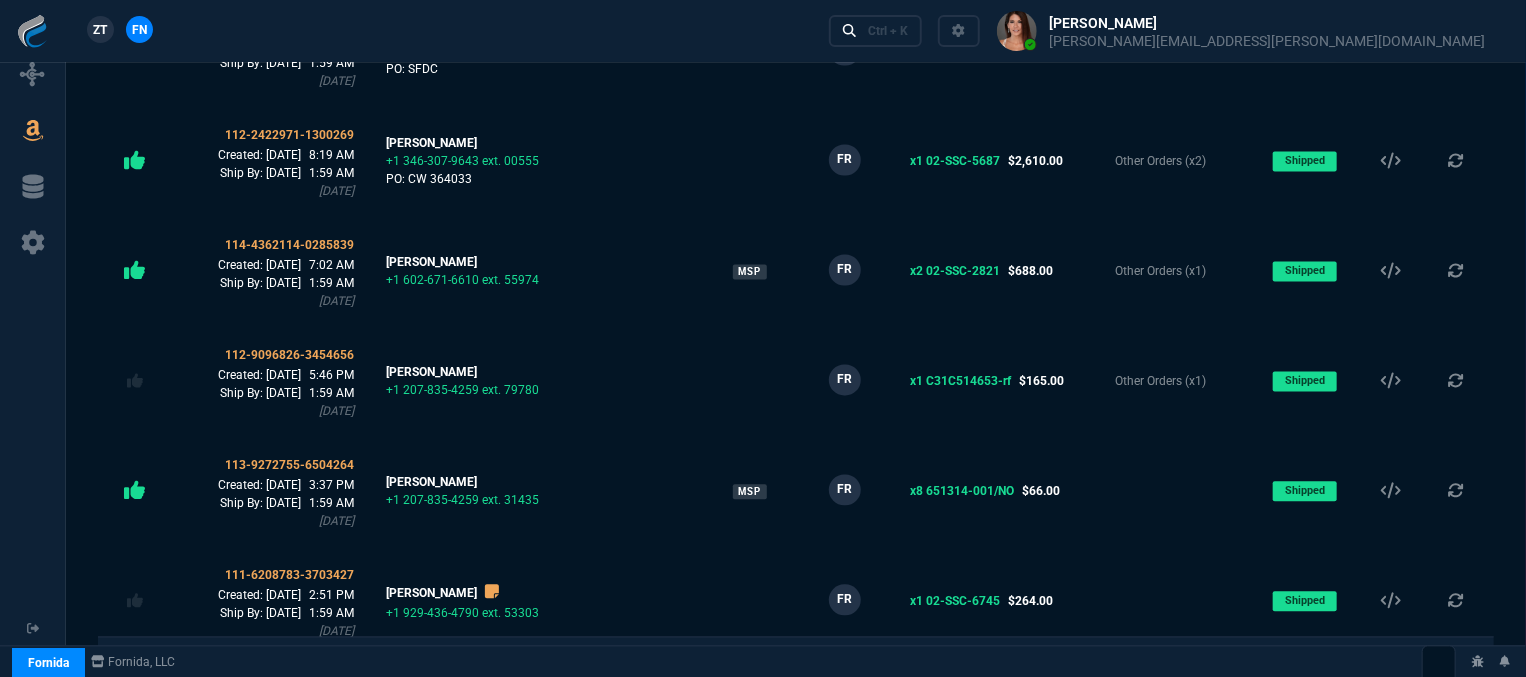 scroll, scrollTop: 1989, scrollLeft: 0, axis: vertical 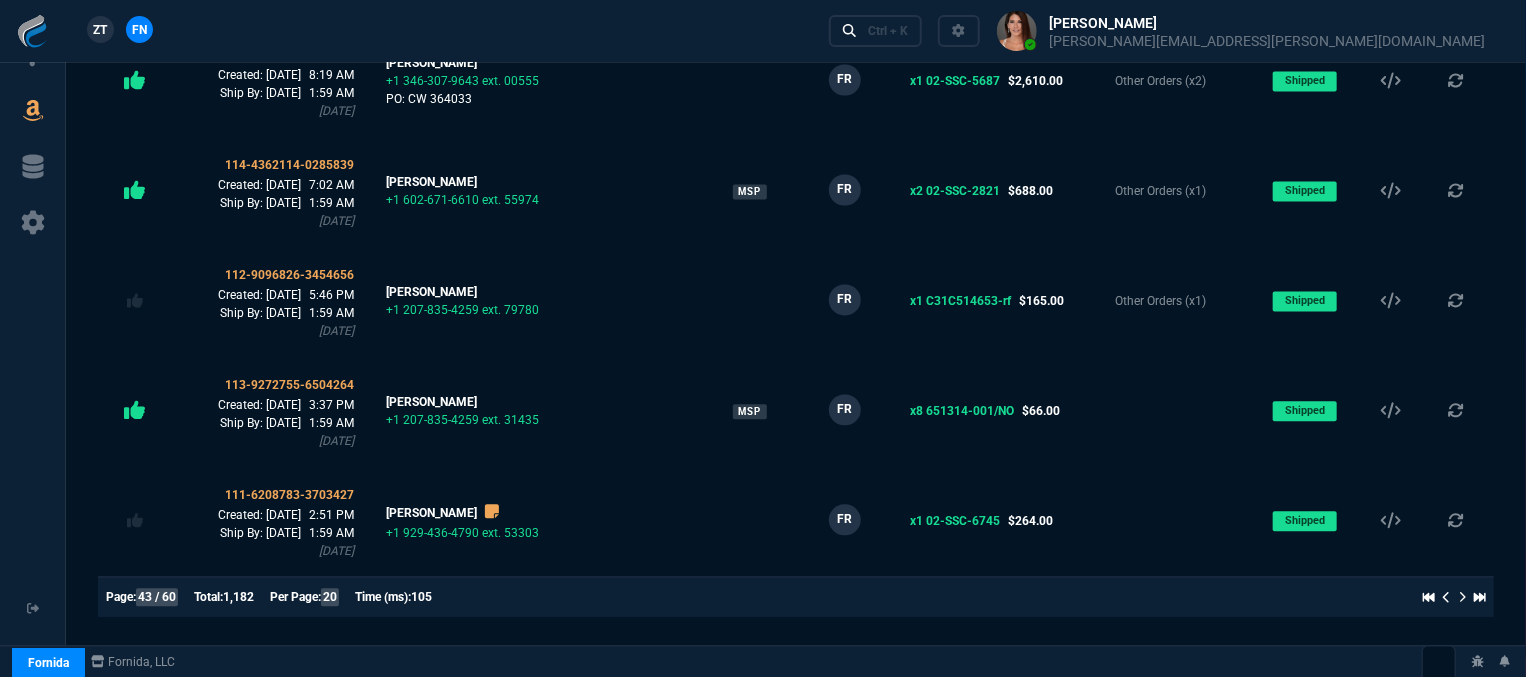click 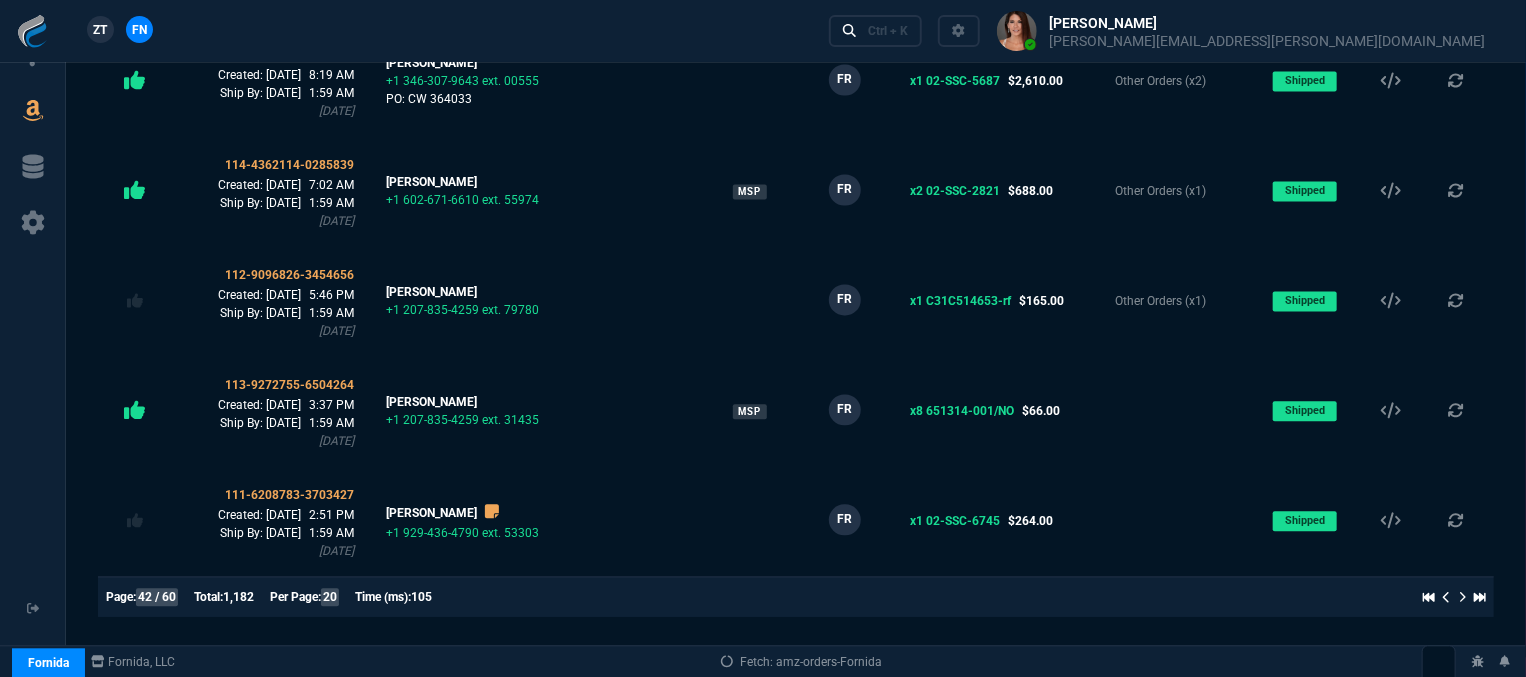 scroll, scrollTop: 0, scrollLeft: 0, axis: both 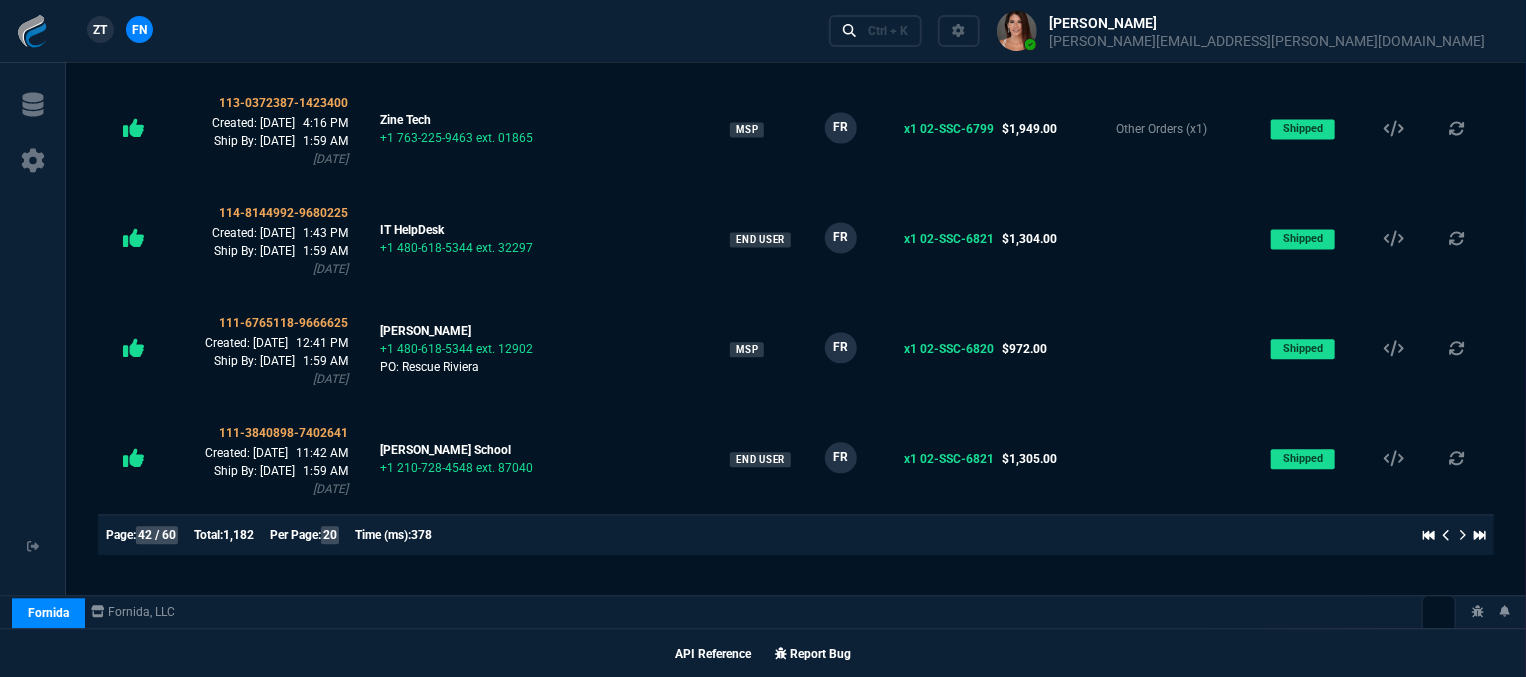 click 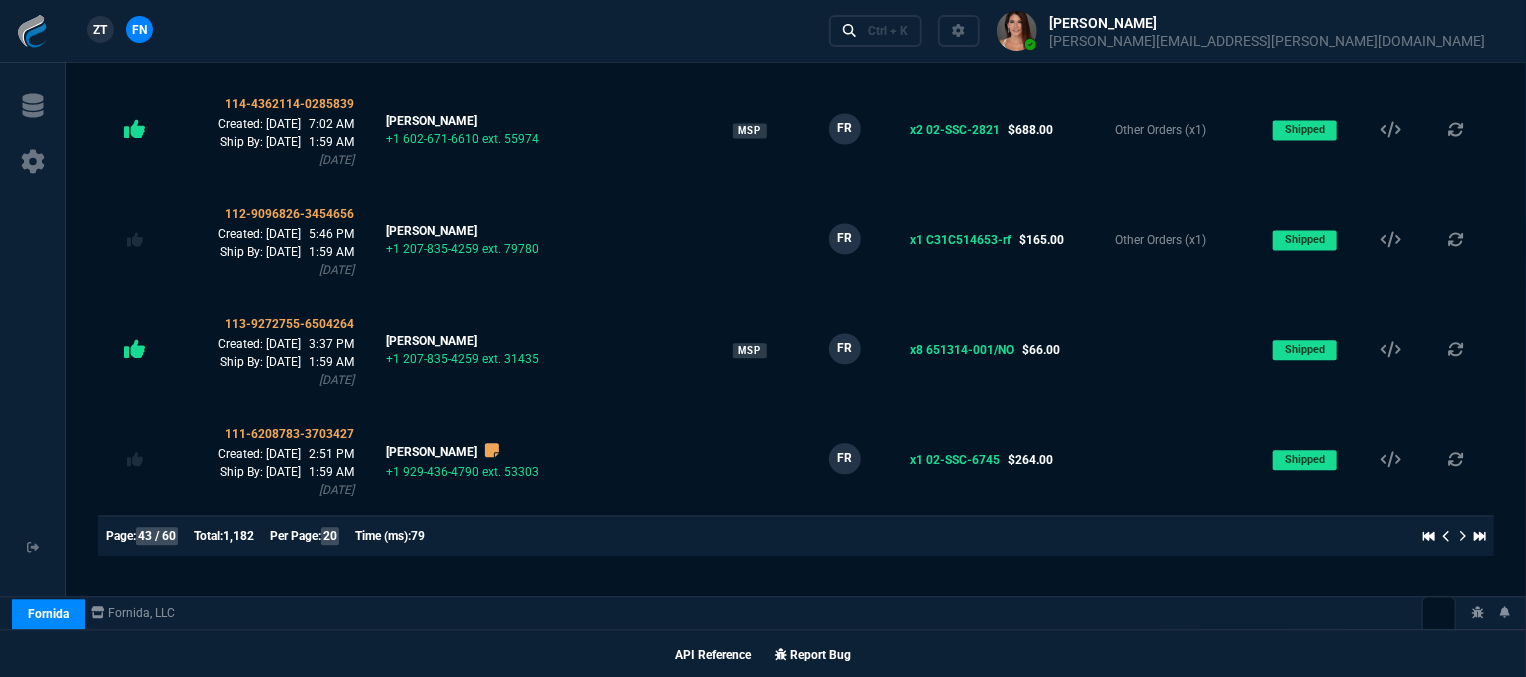 scroll, scrollTop: 2051, scrollLeft: 0, axis: vertical 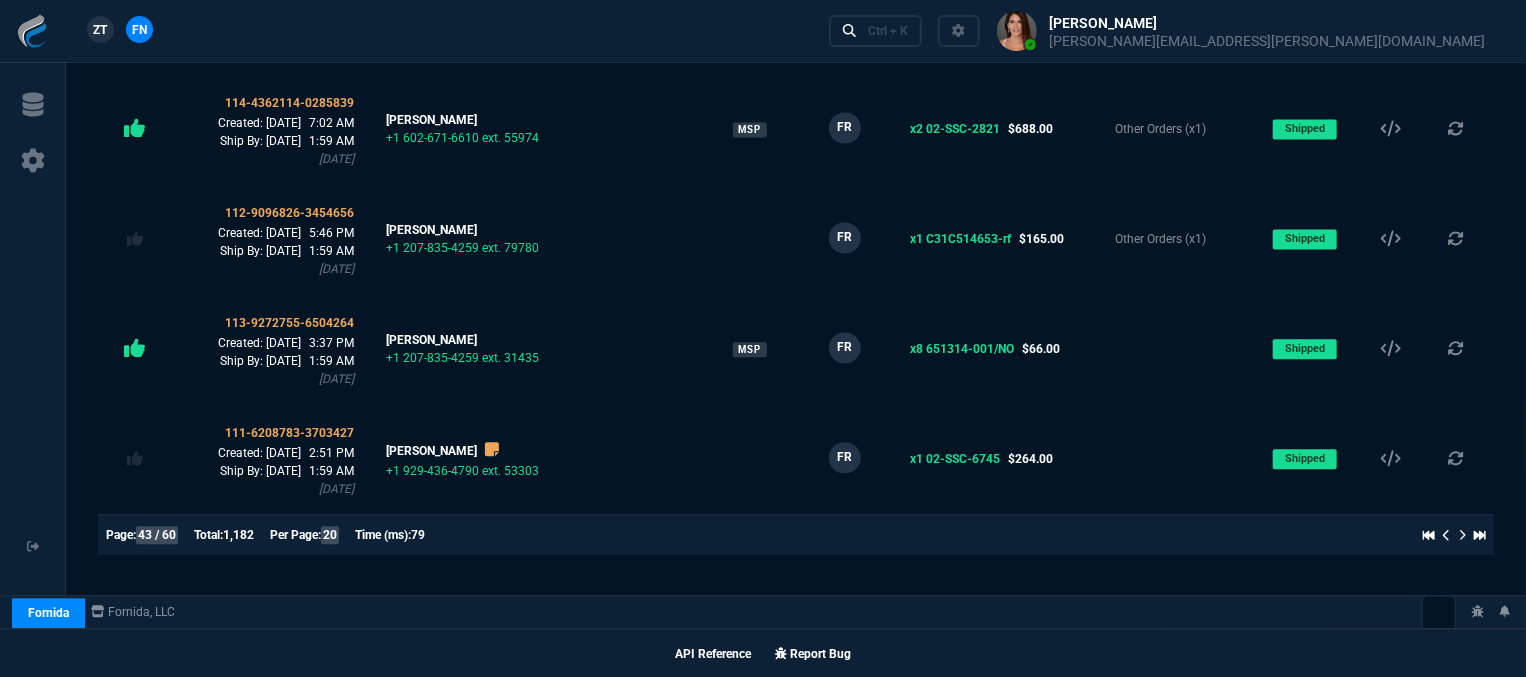 click 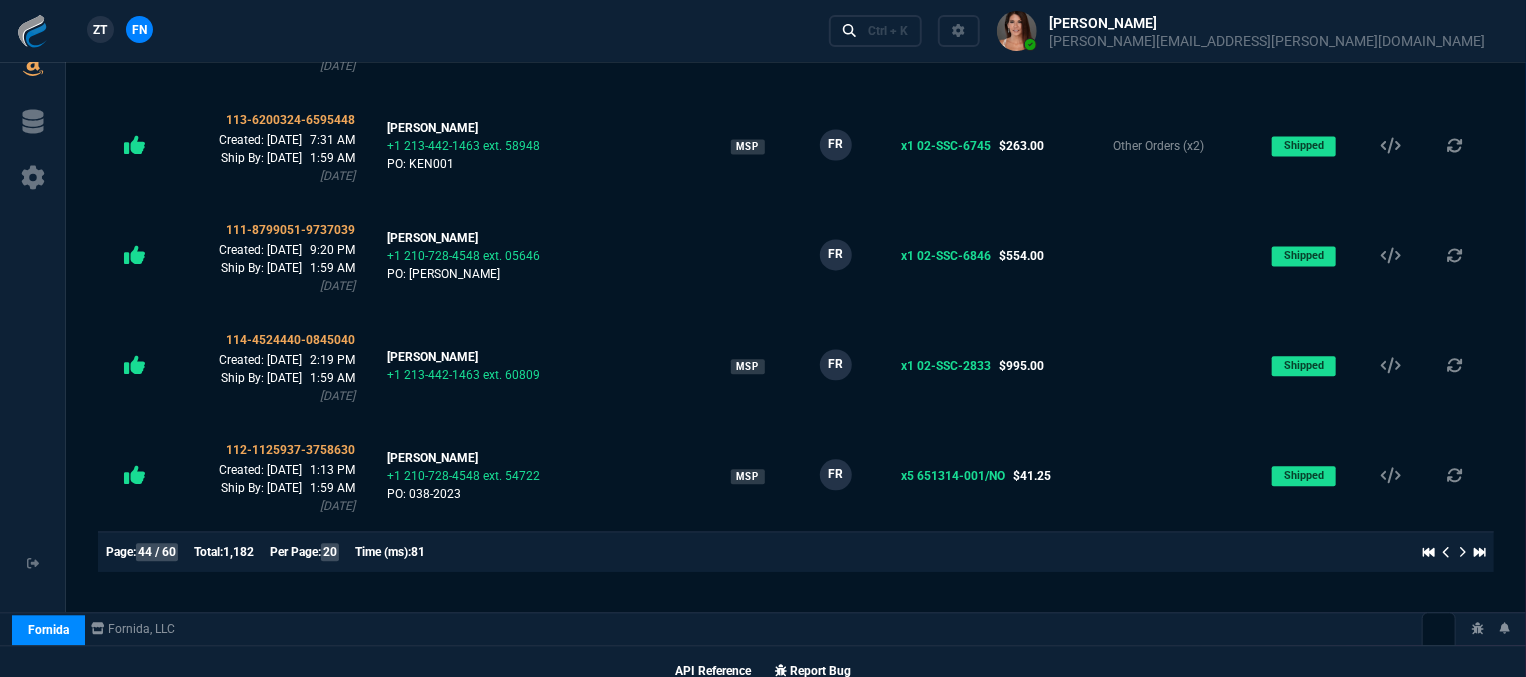 scroll, scrollTop: 2051, scrollLeft: 0, axis: vertical 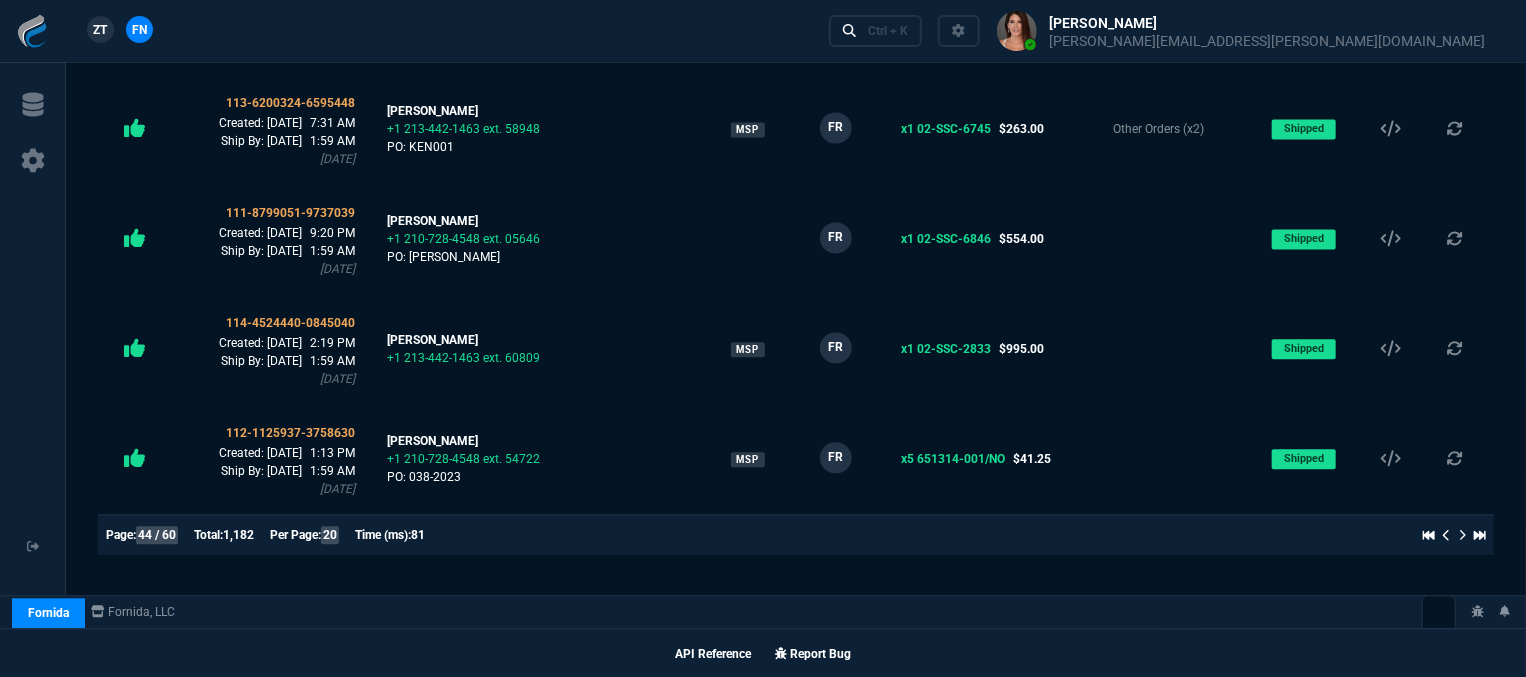 click 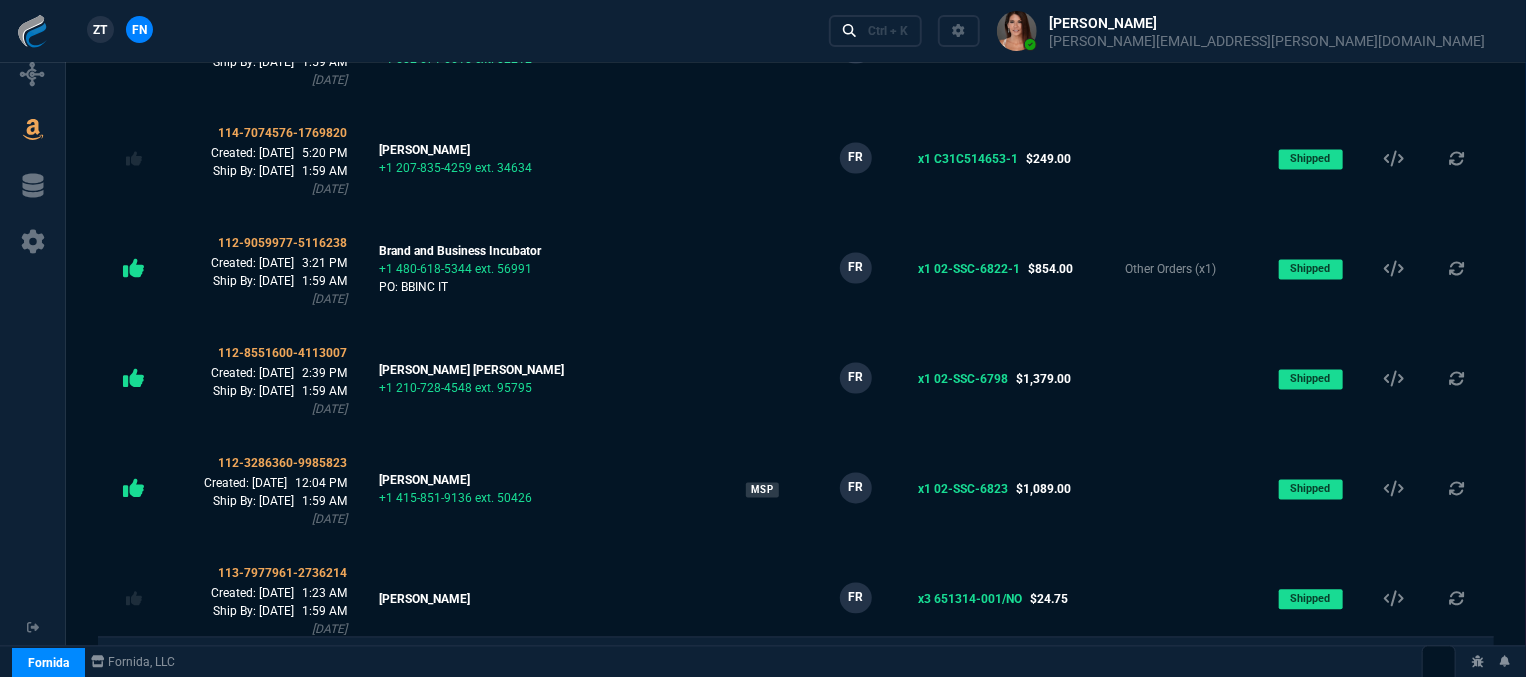 scroll, scrollTop: 2051, scrollLeft: 0, axis: vertical 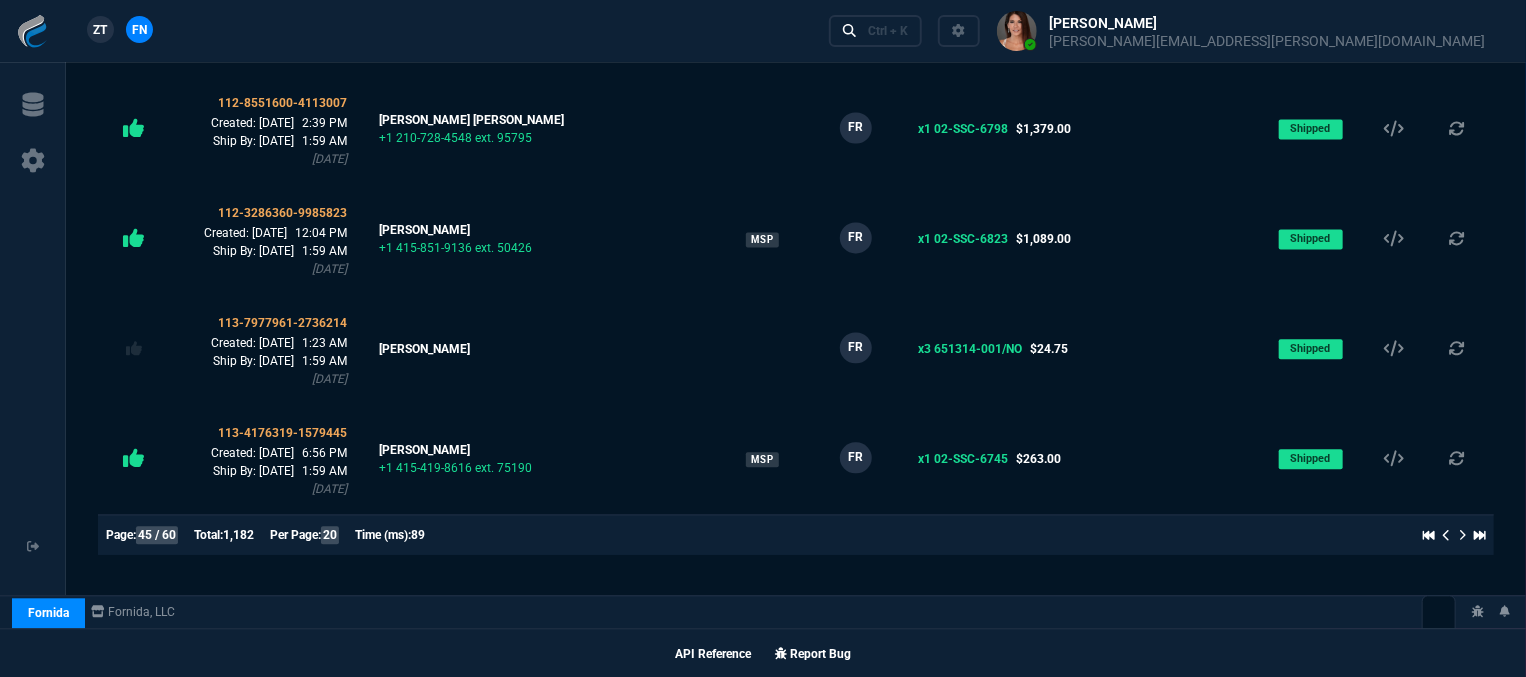 click 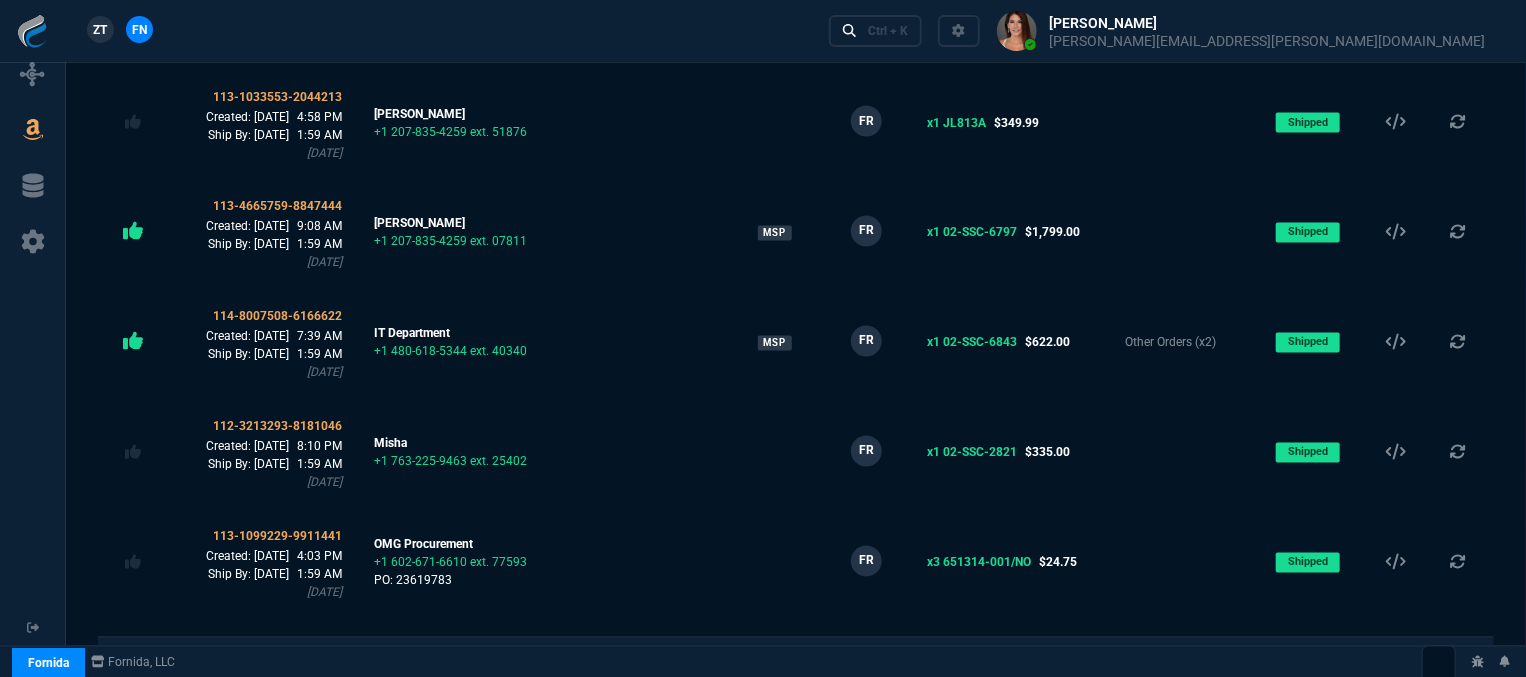 scroll, scrollTop: 2000, scrollLeft: 0, axis: vertical 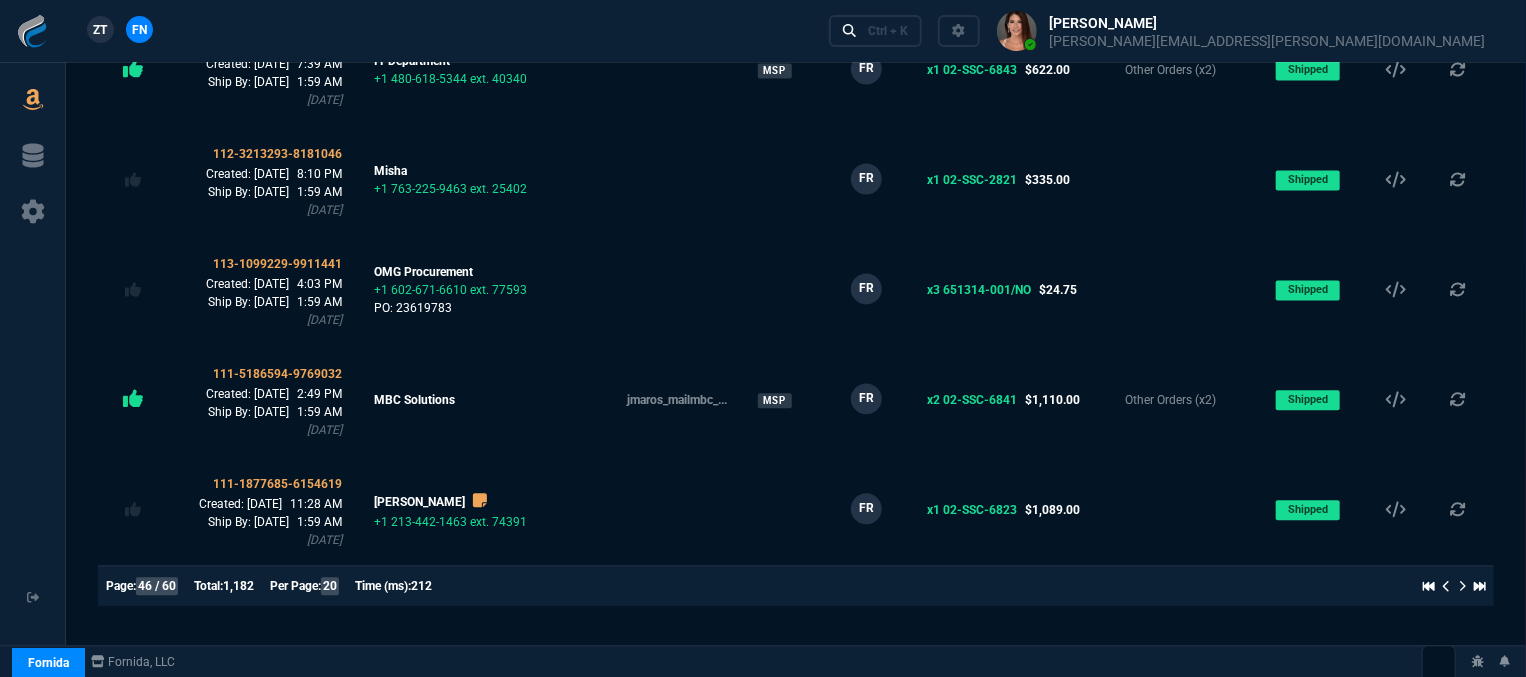click 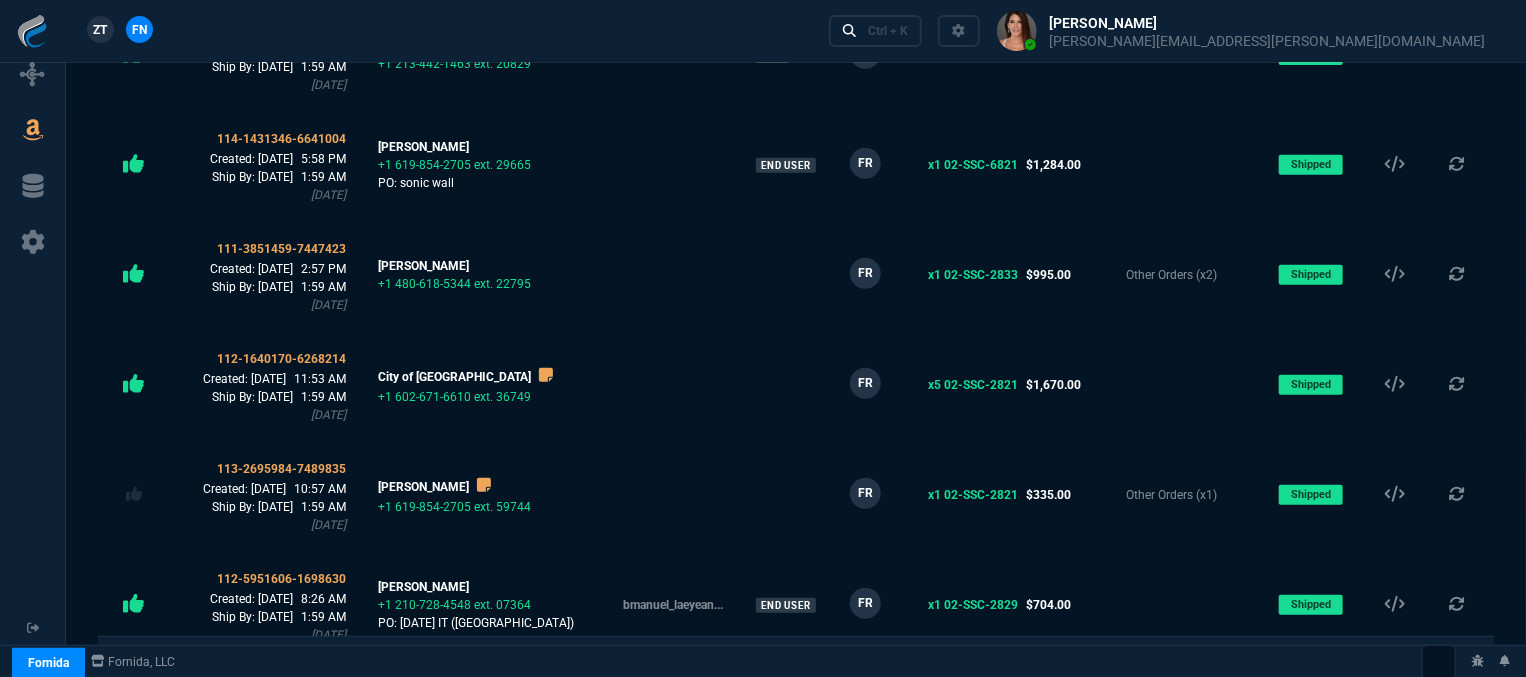 scroll, scrollTop: 400, scrollLeft: 0, axis: vertical 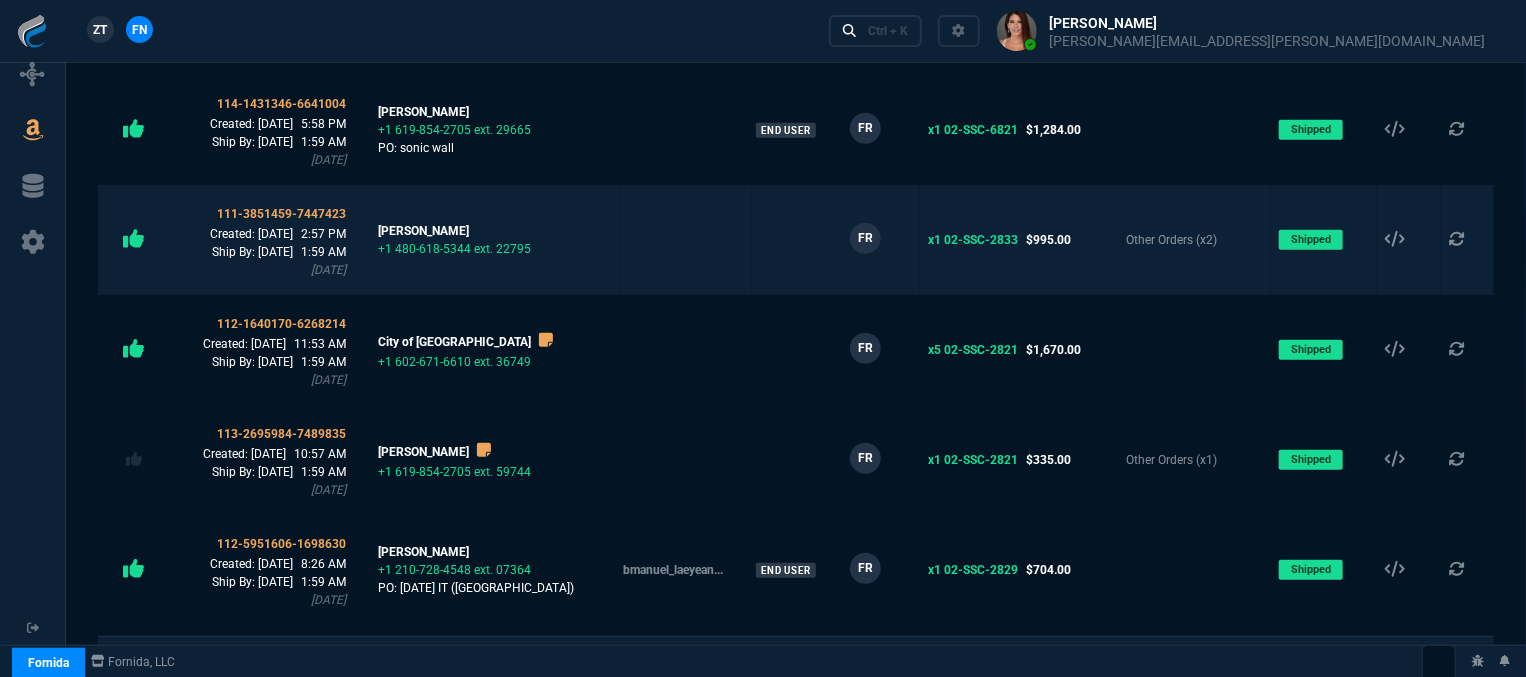 click on "x1 02-SSC-2833 $995.00" 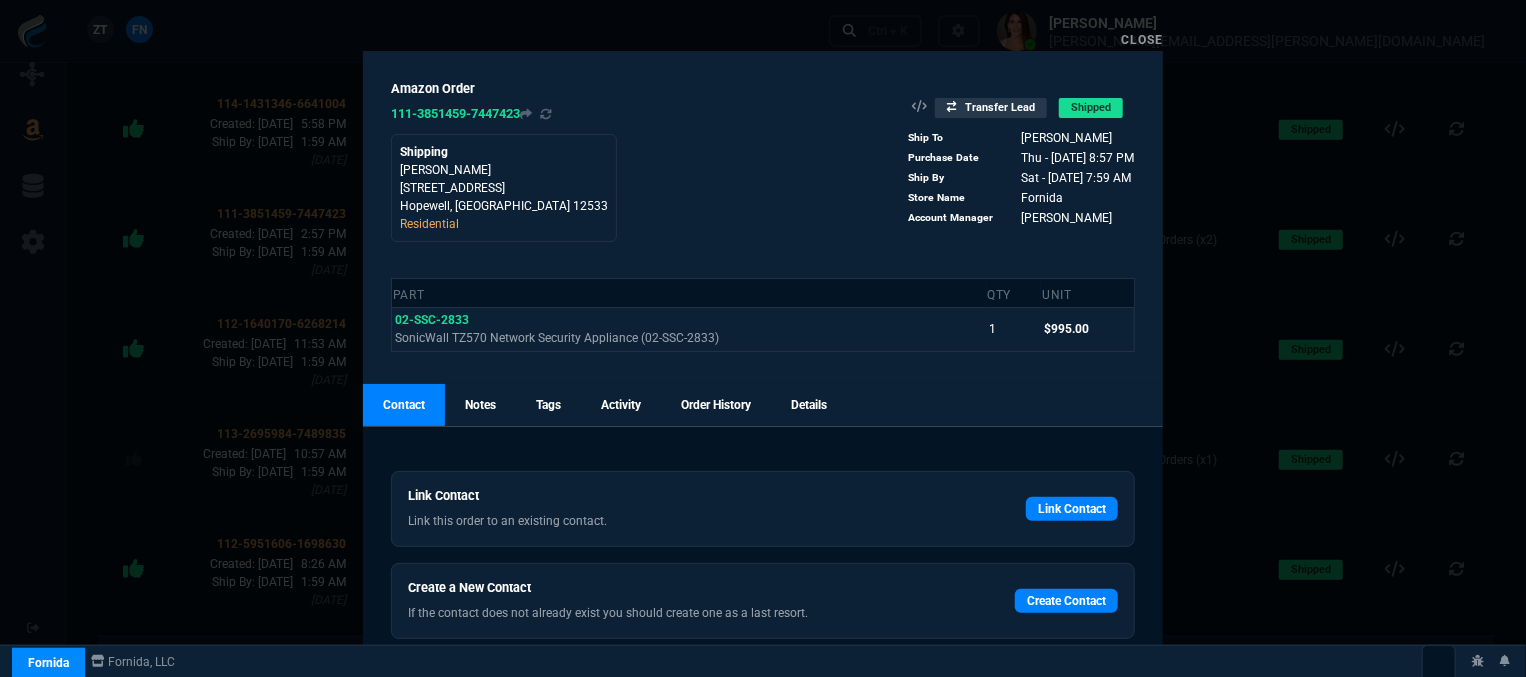 click on "Close" at bounding box center [1142, 40] 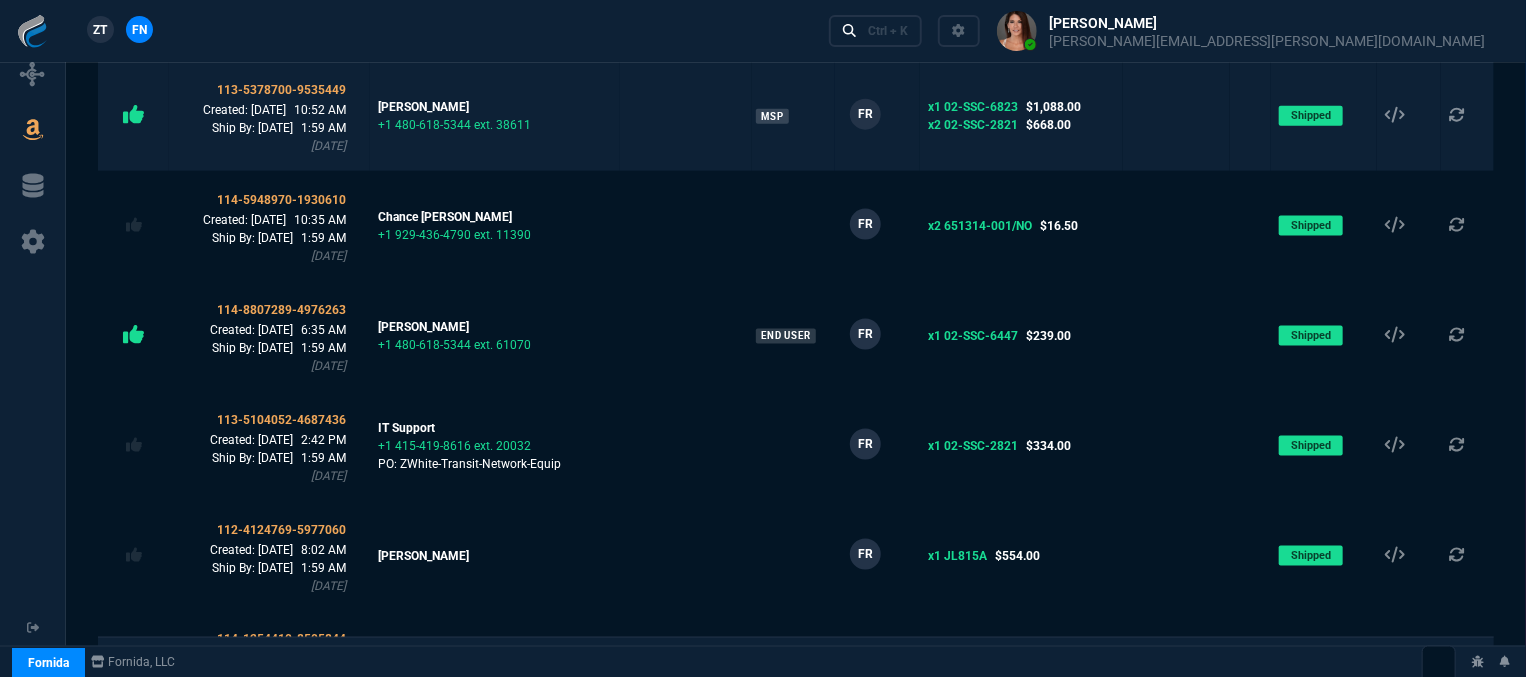 scroll, scrollTop: 1400, scrollLeft: 0, axis: vertical 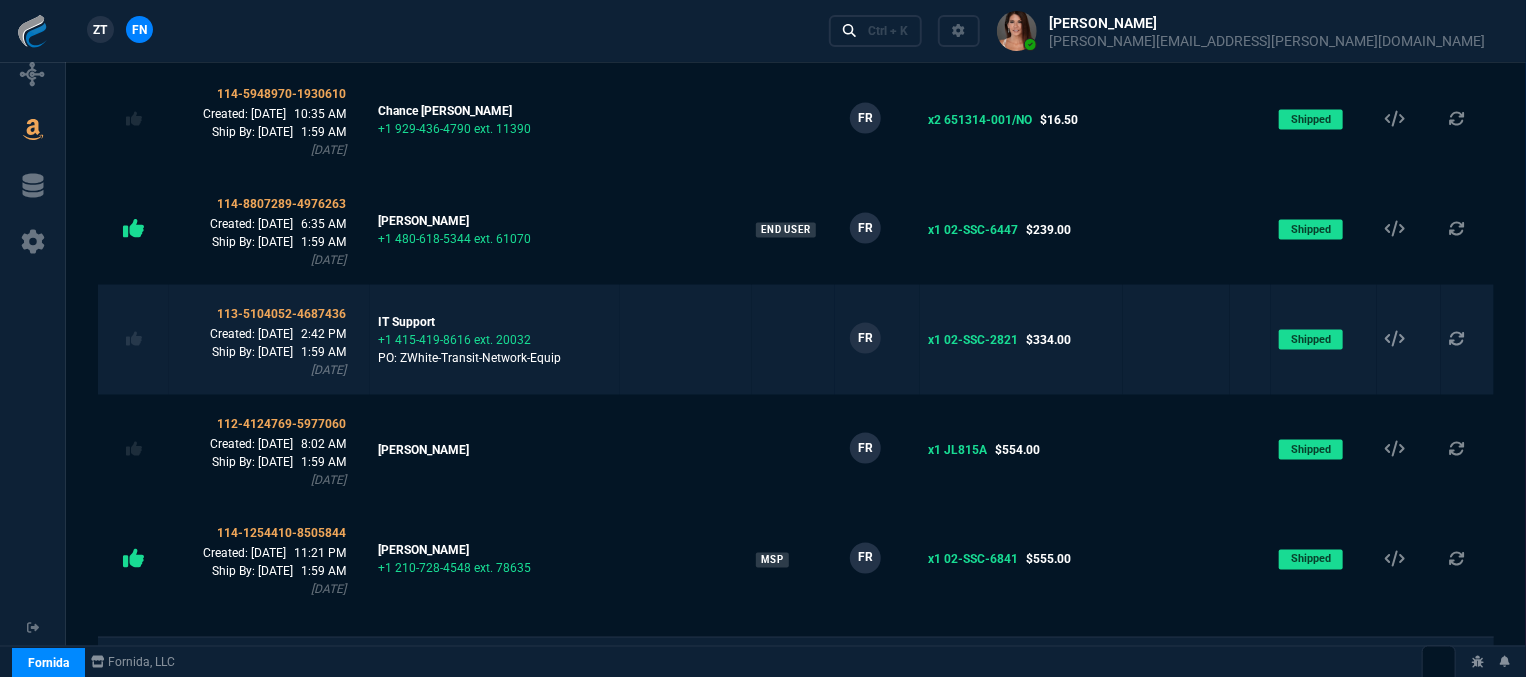 click 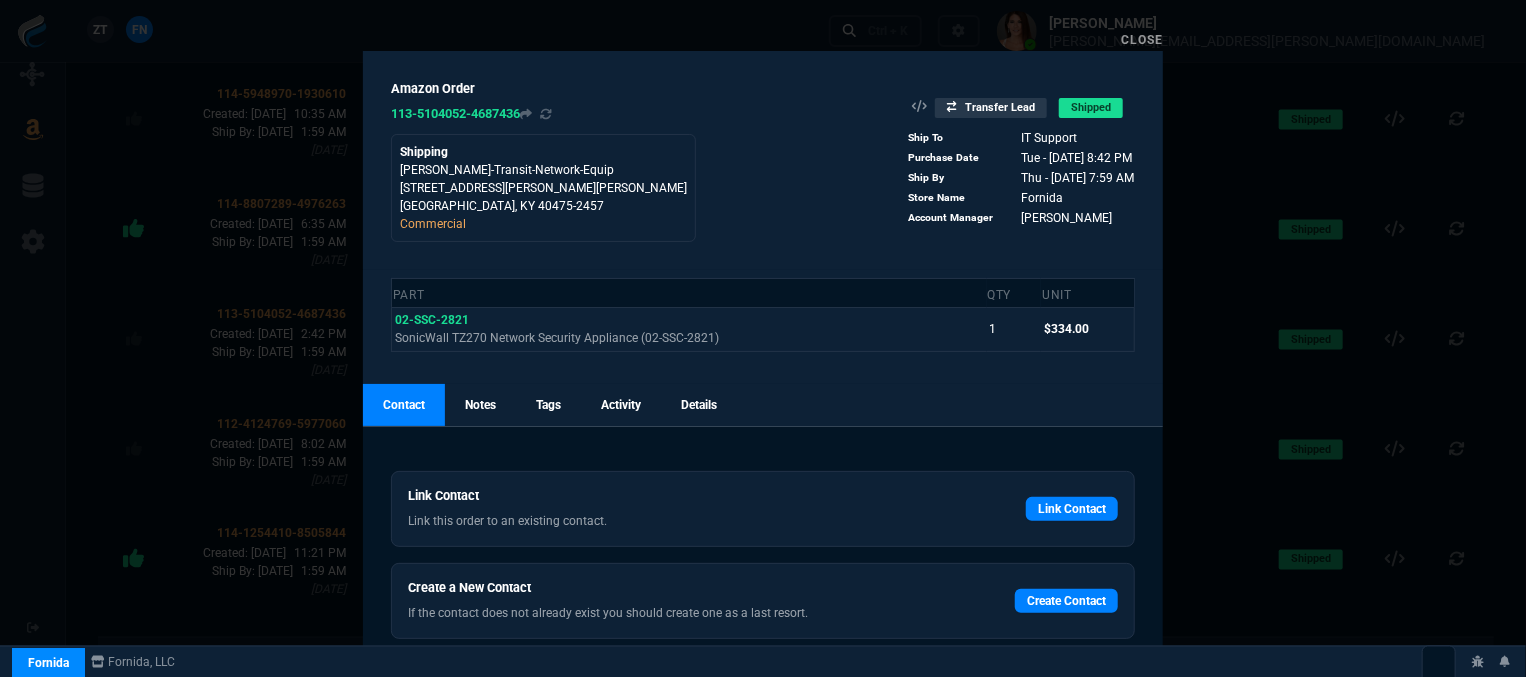 click on "Close" at bounding box center (1142, 40) 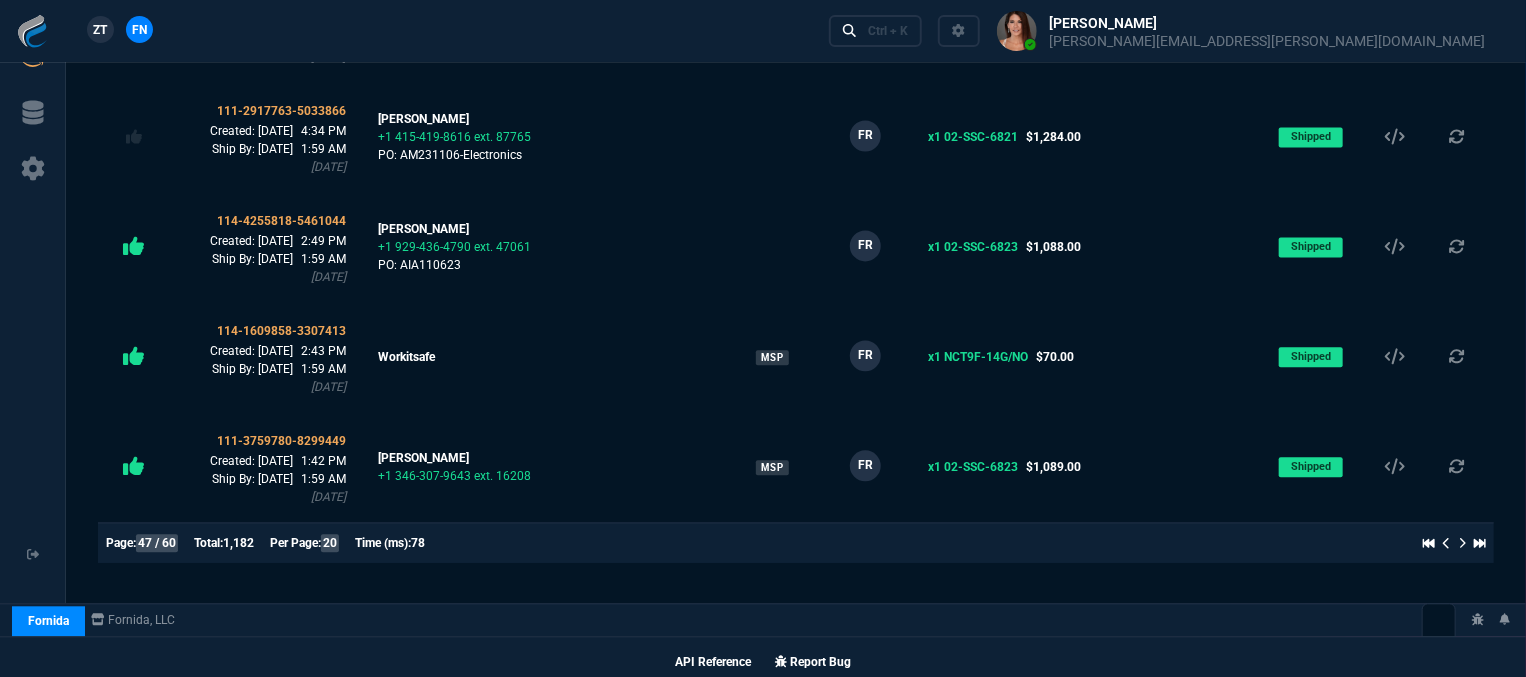 scroll, scrollTop: 2051, scrollLeft: 0, axis: vertical 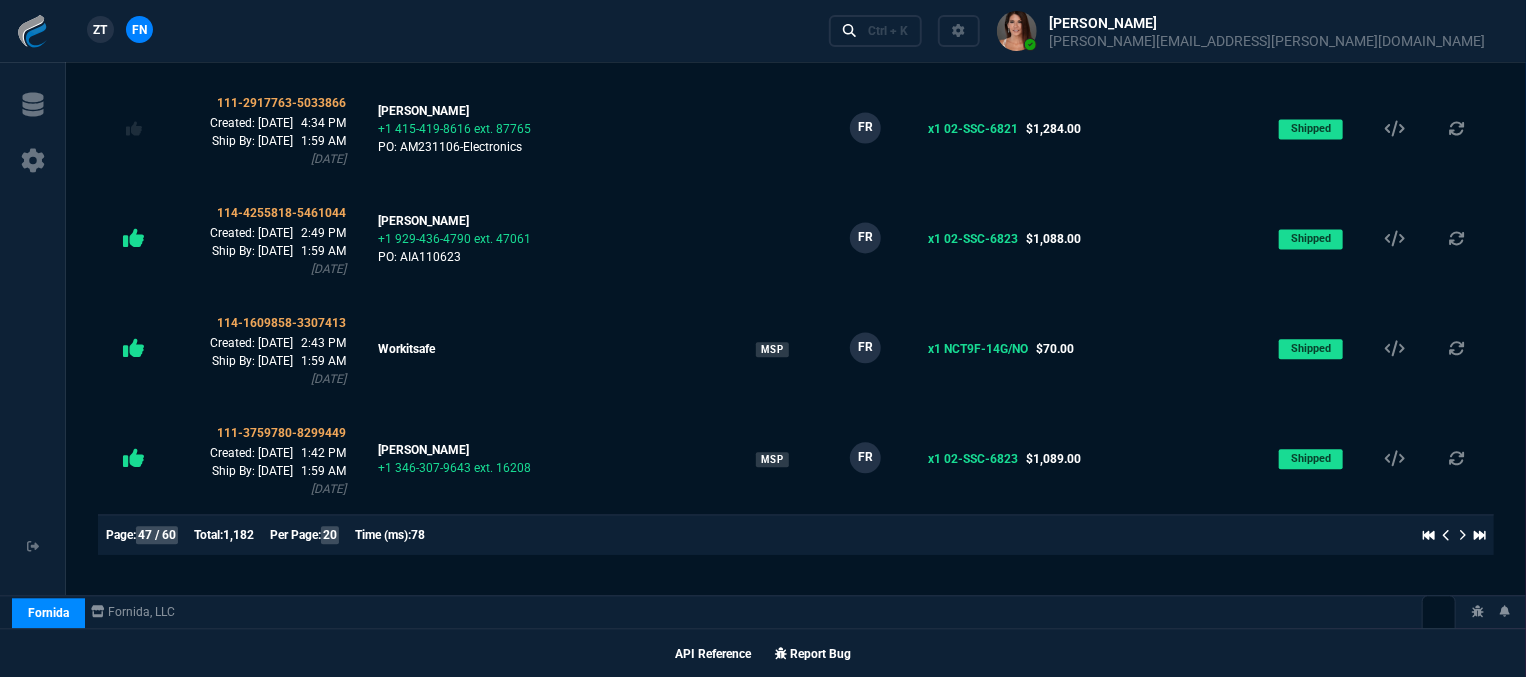 click 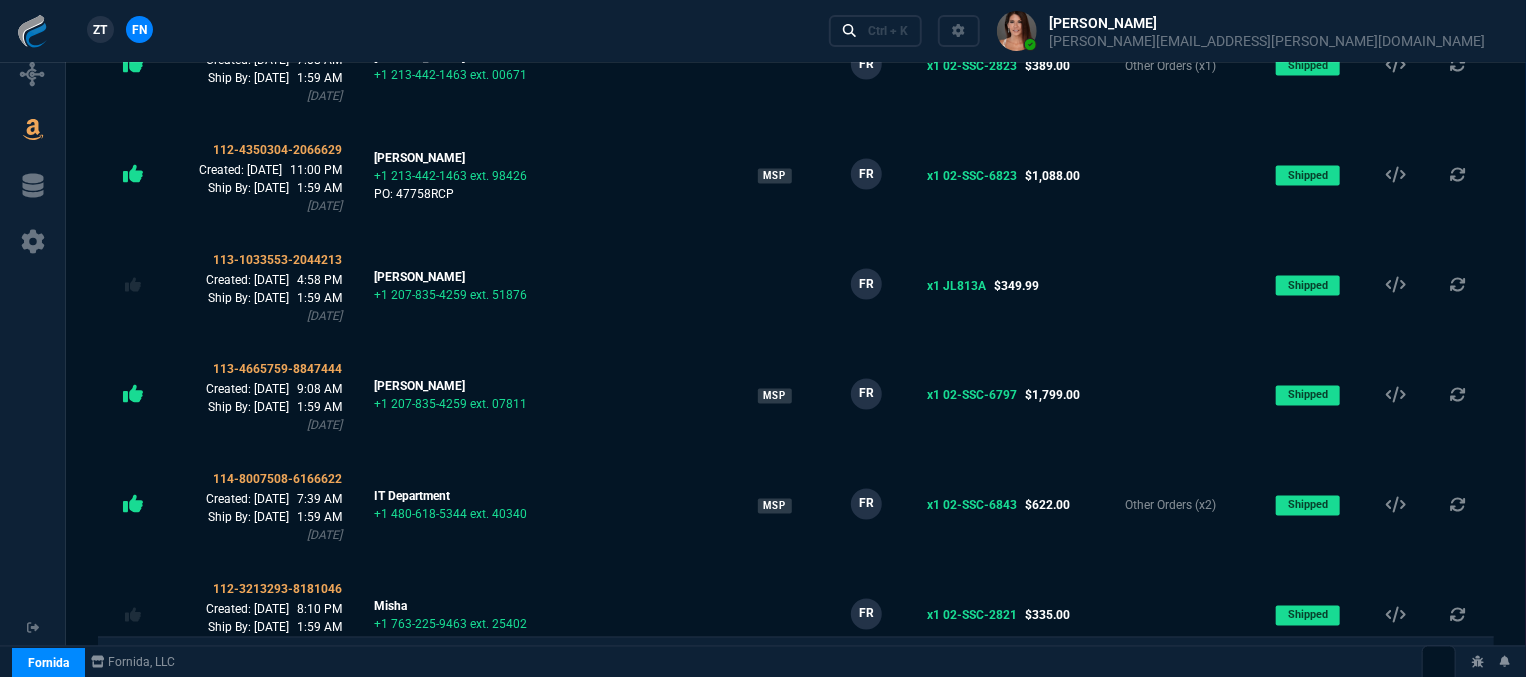 scroll, scrollTop: 1600, scrollLeft: 0, axis: vertical 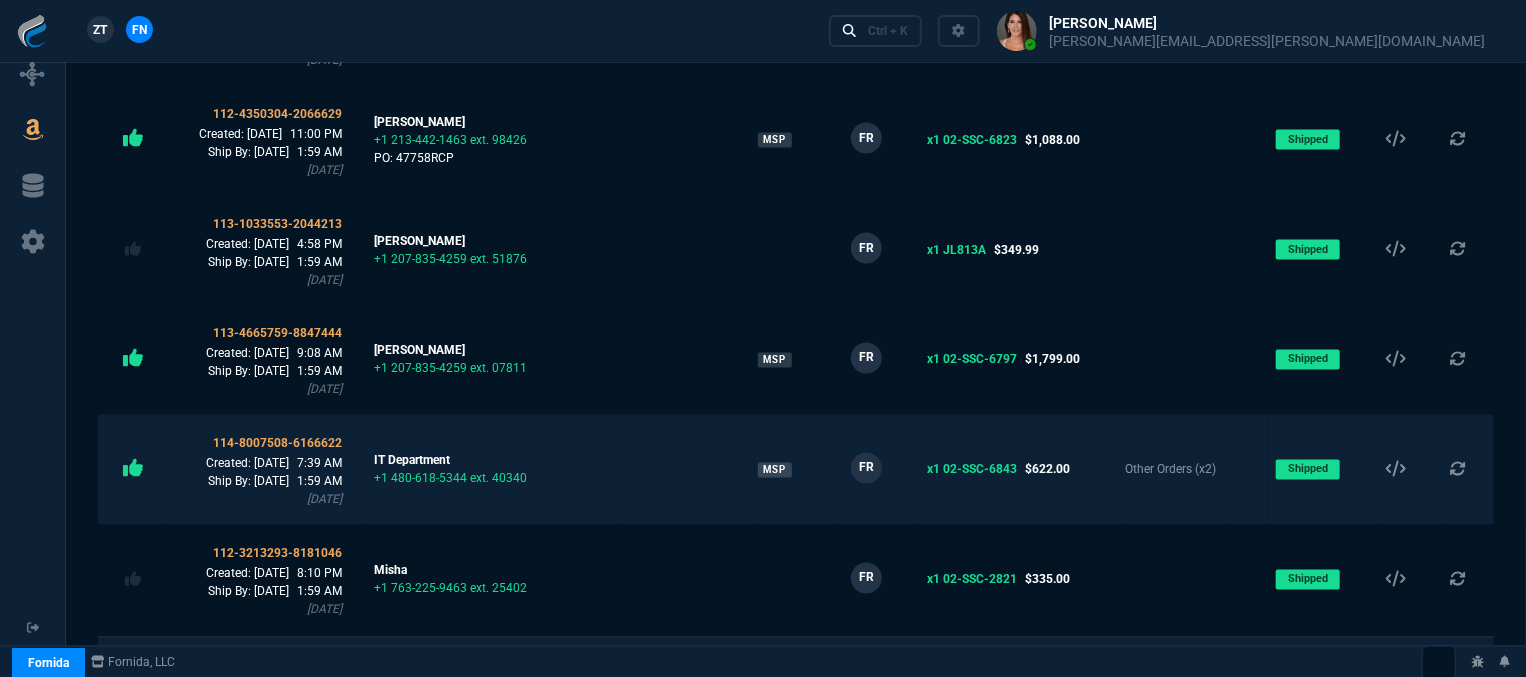 click 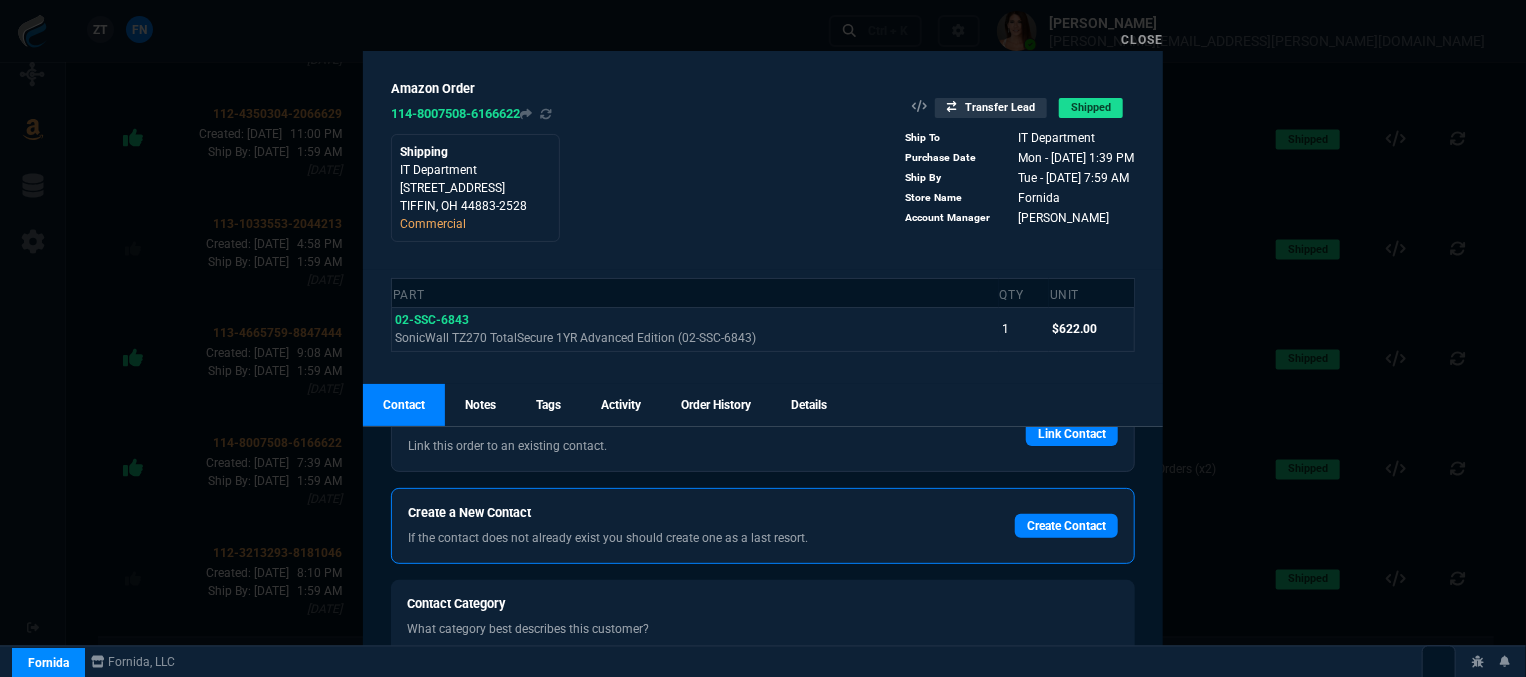 scroll, scrollTop: 142, scrollLeft: 0, axis: vertical 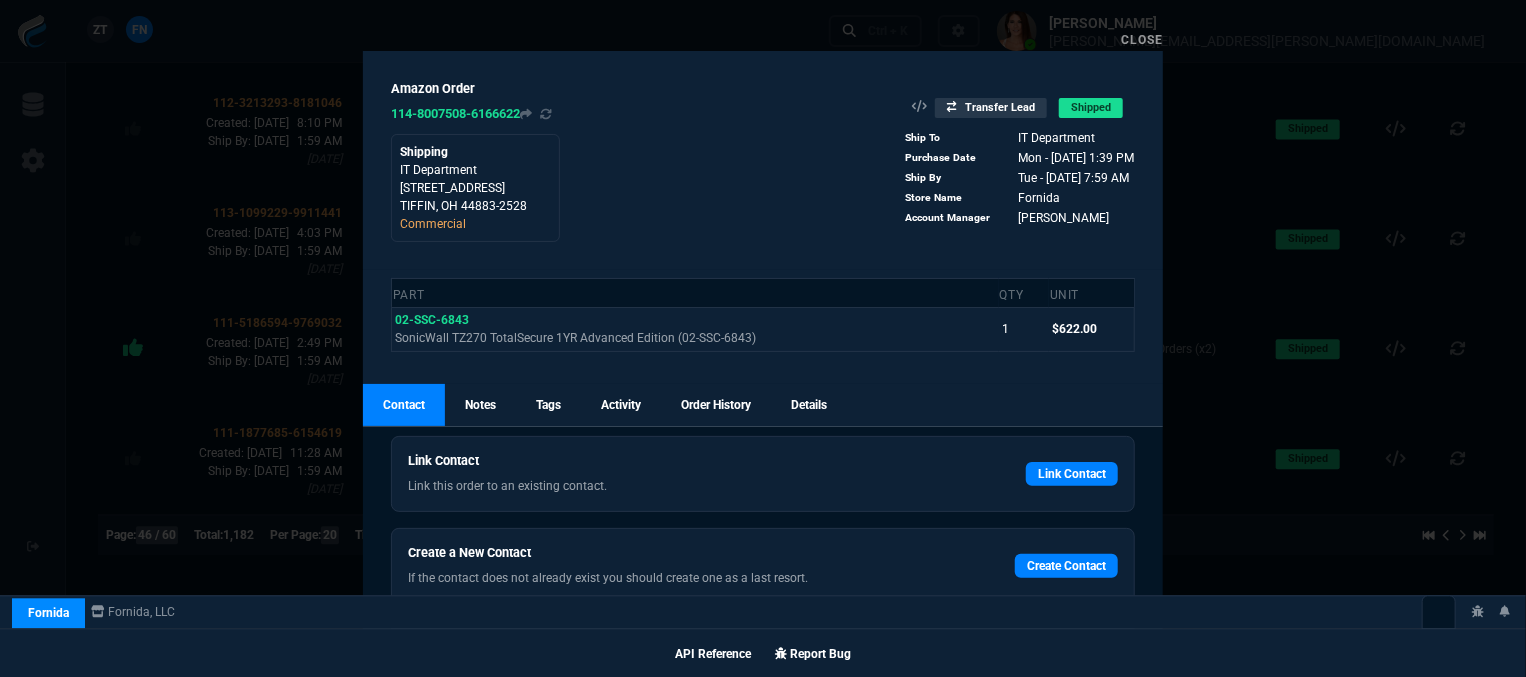 click on "Close" at bounding box center [1142, 40] 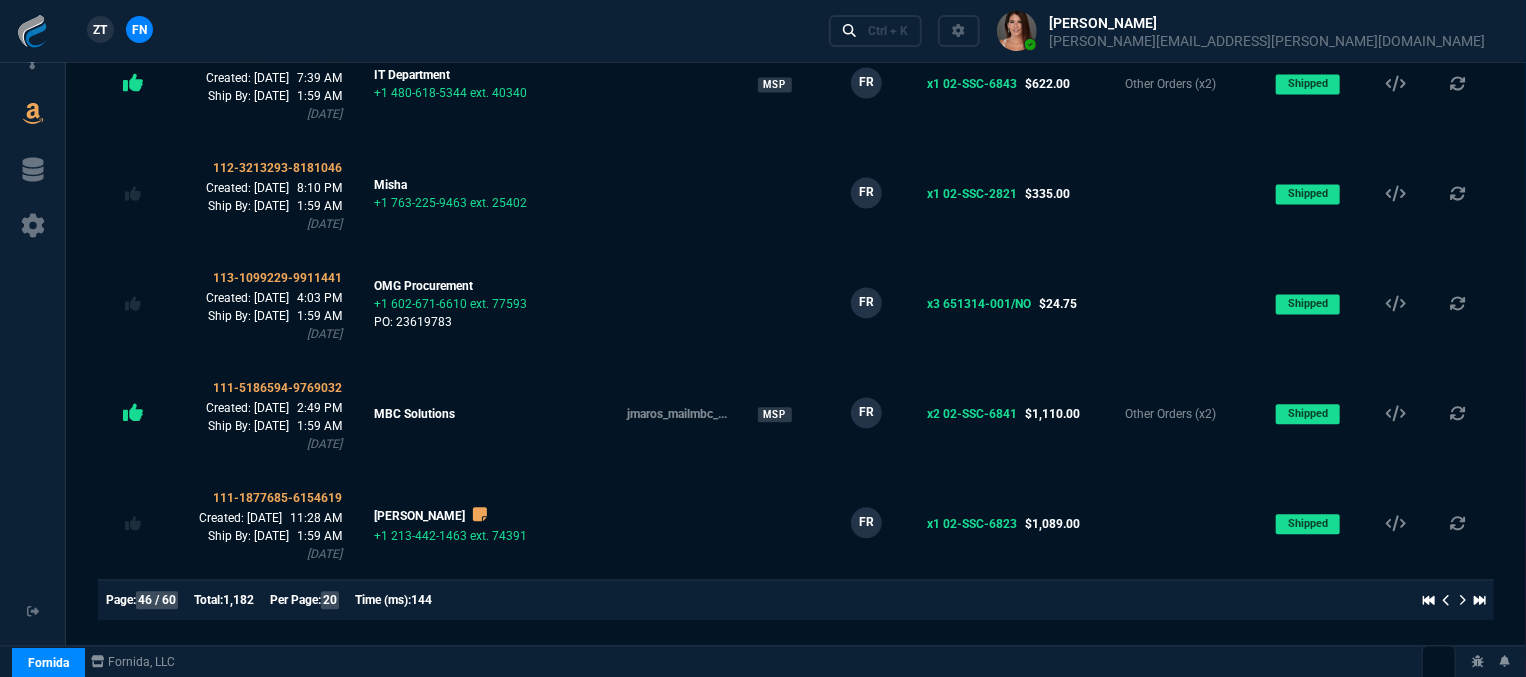 scroll, scrollTop: 1951, scrollLeft: 0, axis: vertical 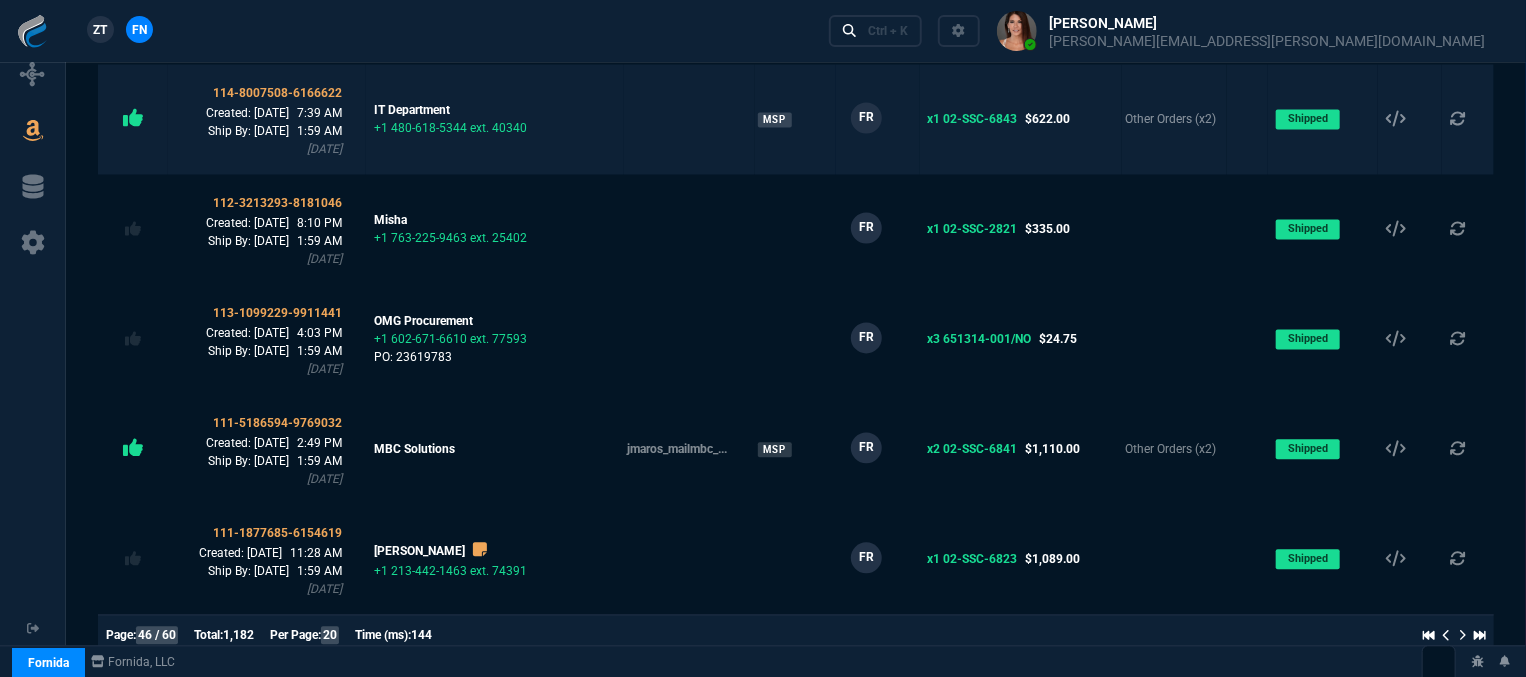 click 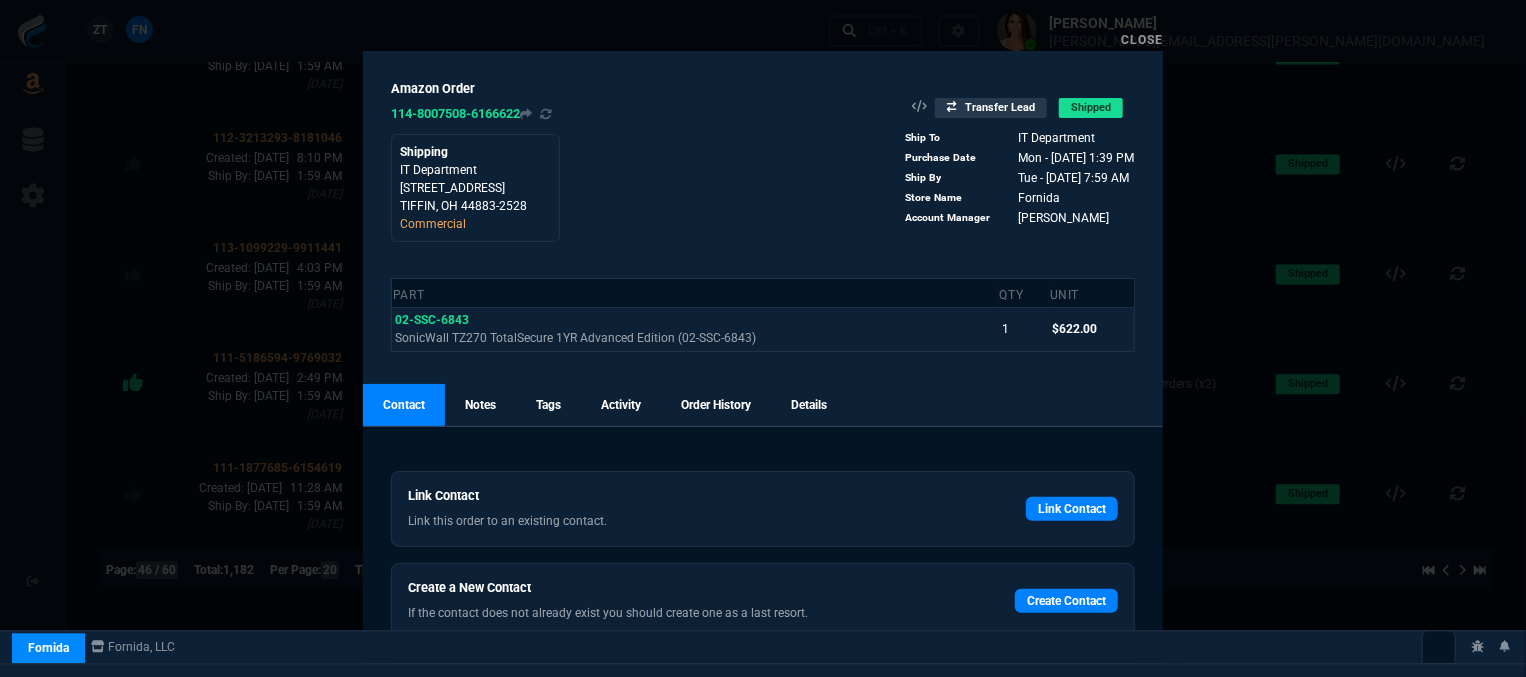 scroll, scrollTop: 2051, scrollLeft: 0, axis: vertical 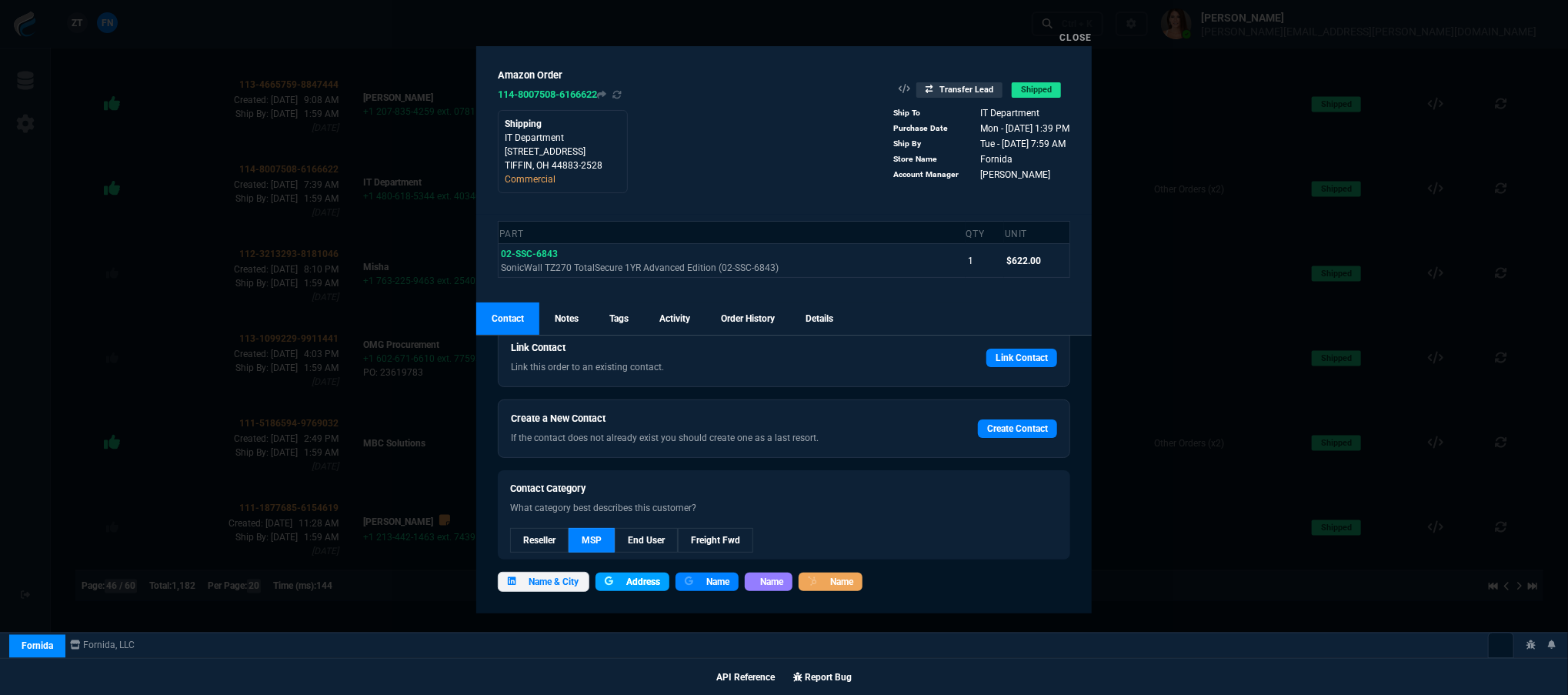 click on "Address" at bounding box center (643, 582) 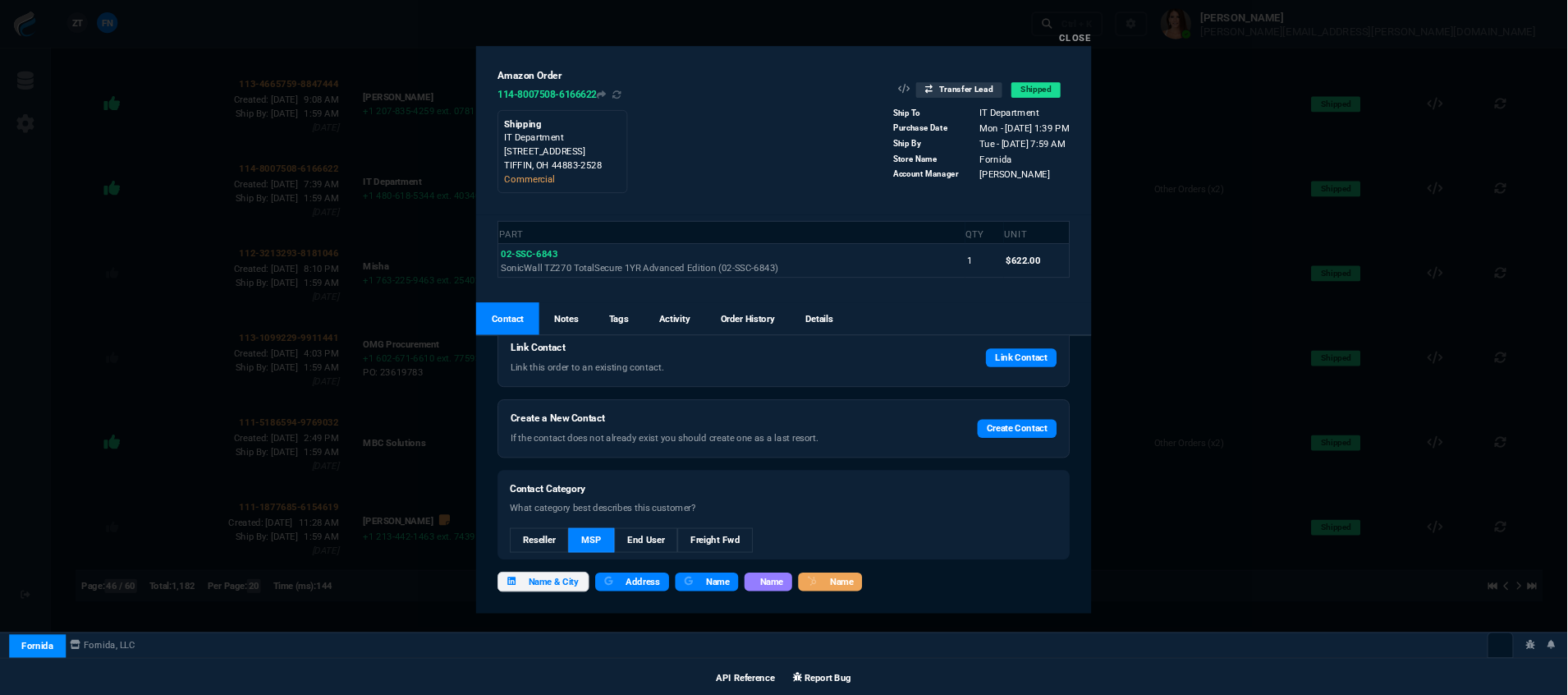scroll, scrollTop: 1499, scrollLeft: 0, axis: vertical 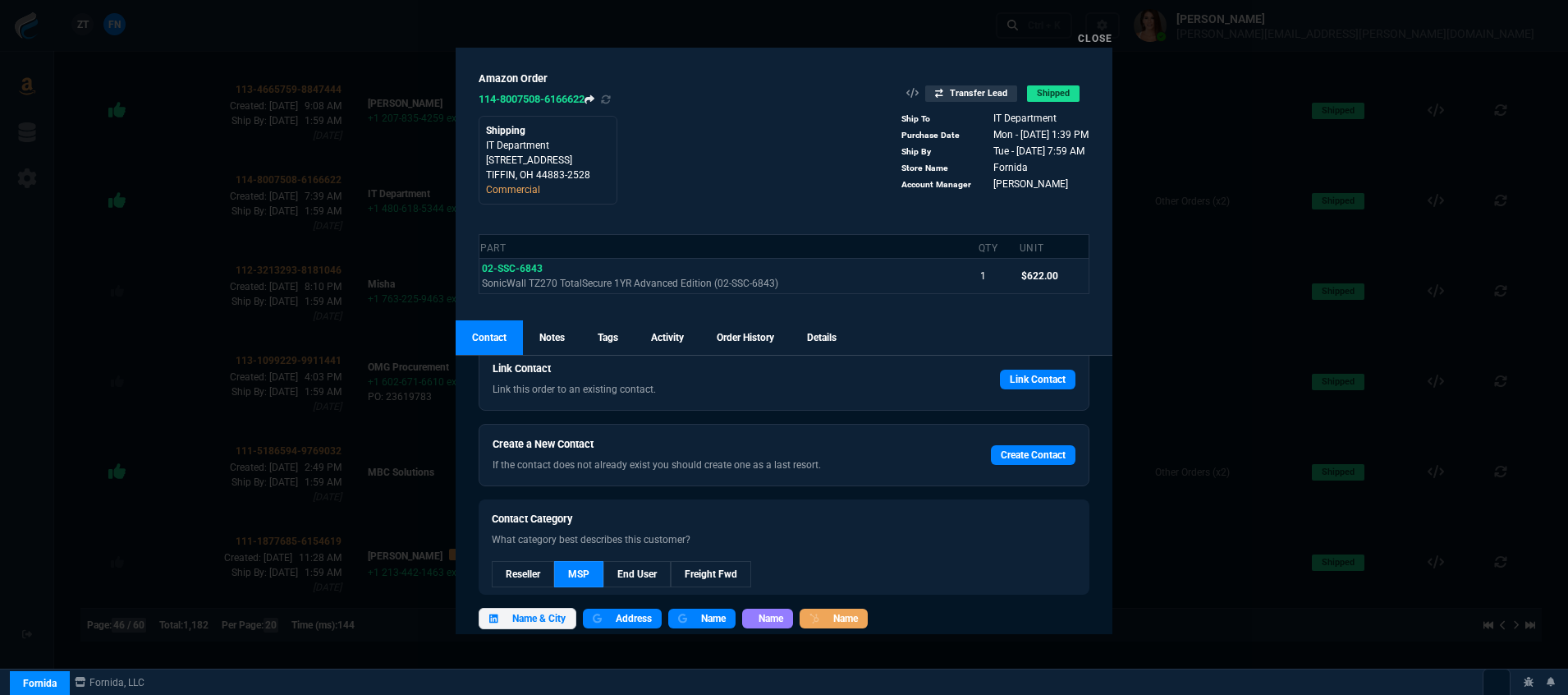 click 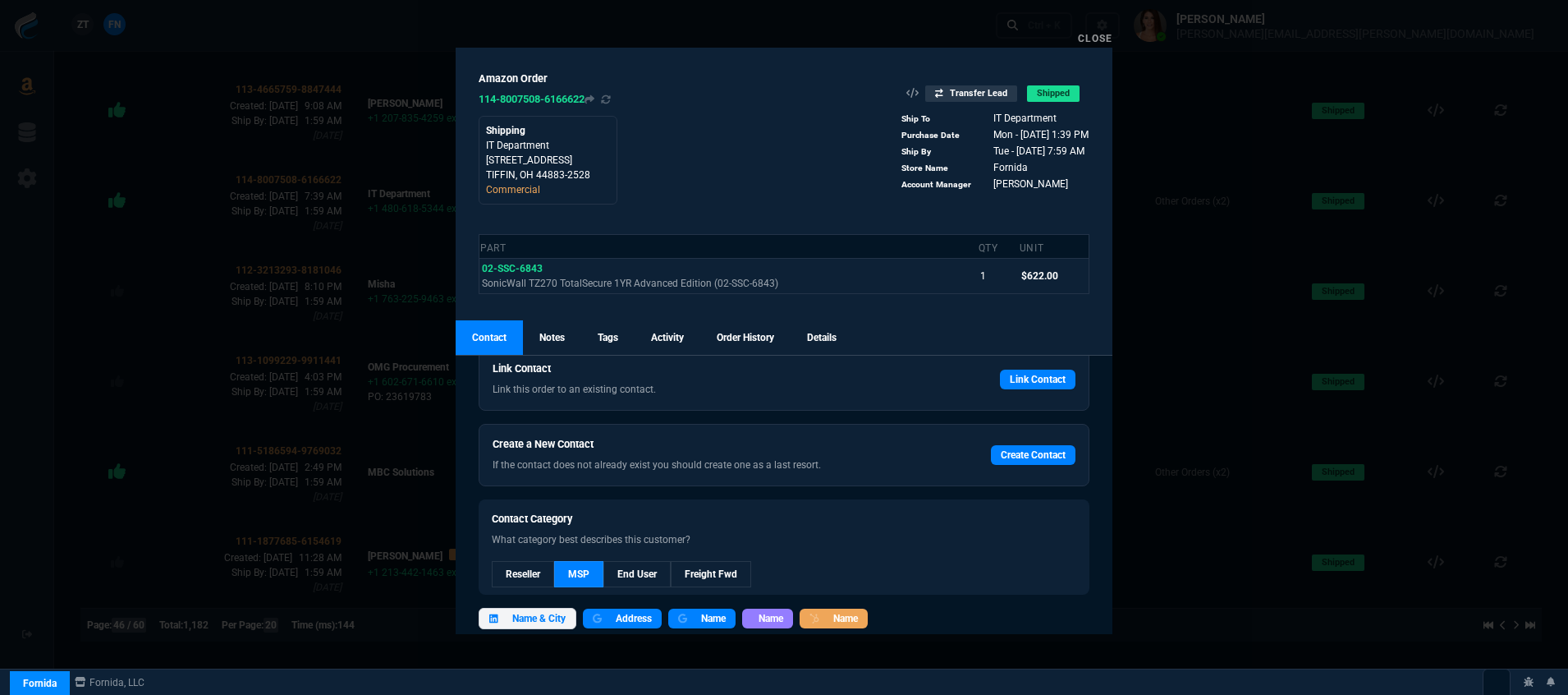 click on "Close" at bounding box center (1095, 39) 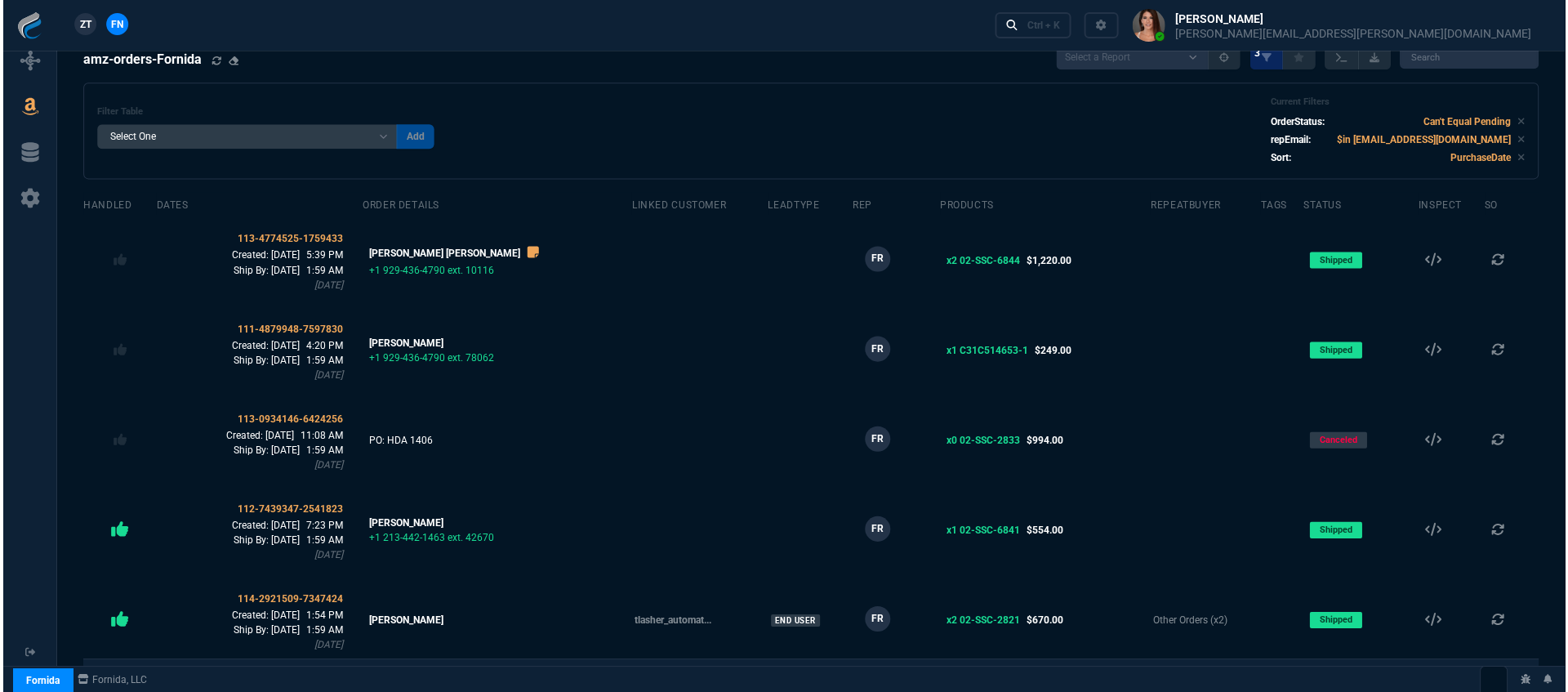 scroll, scrollTop: 0, scrollLeft: 0, axis: both 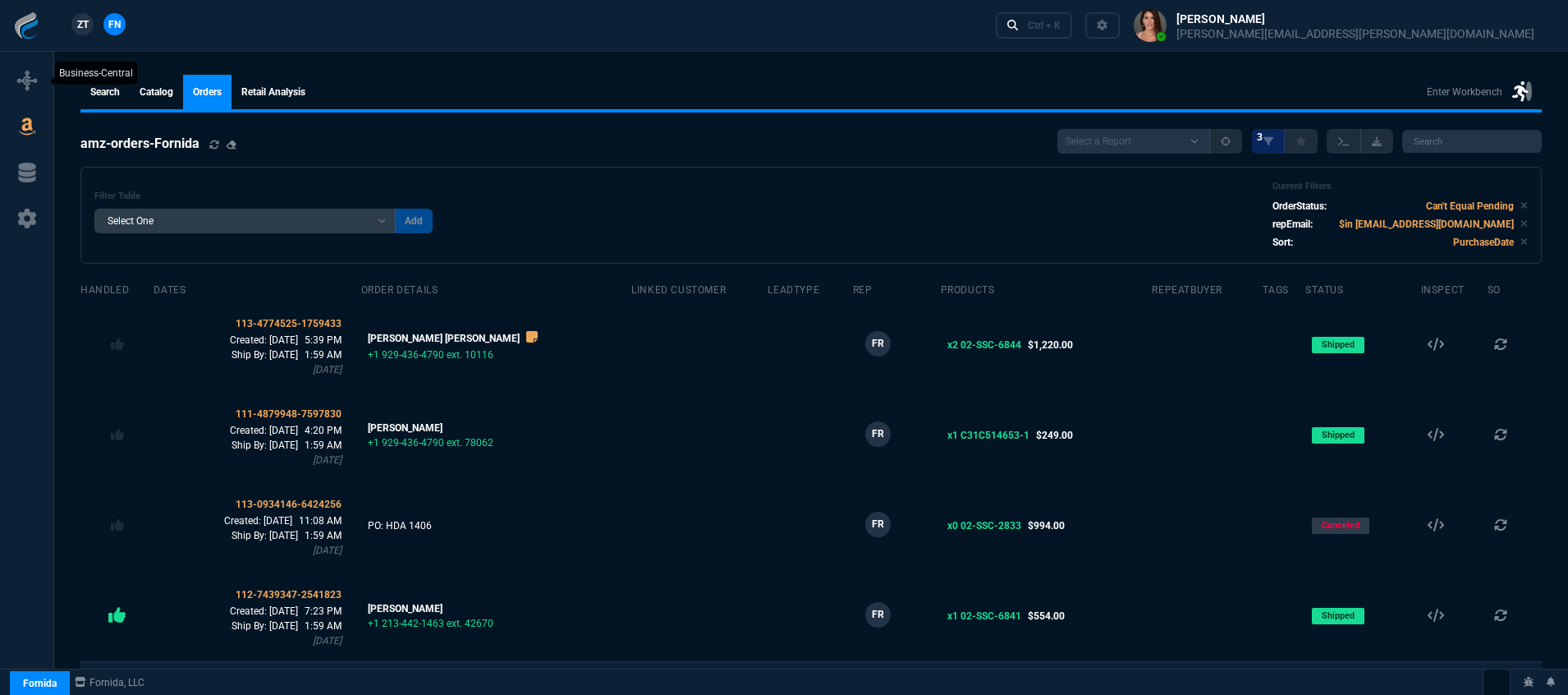click at bounding box center (26, 81) 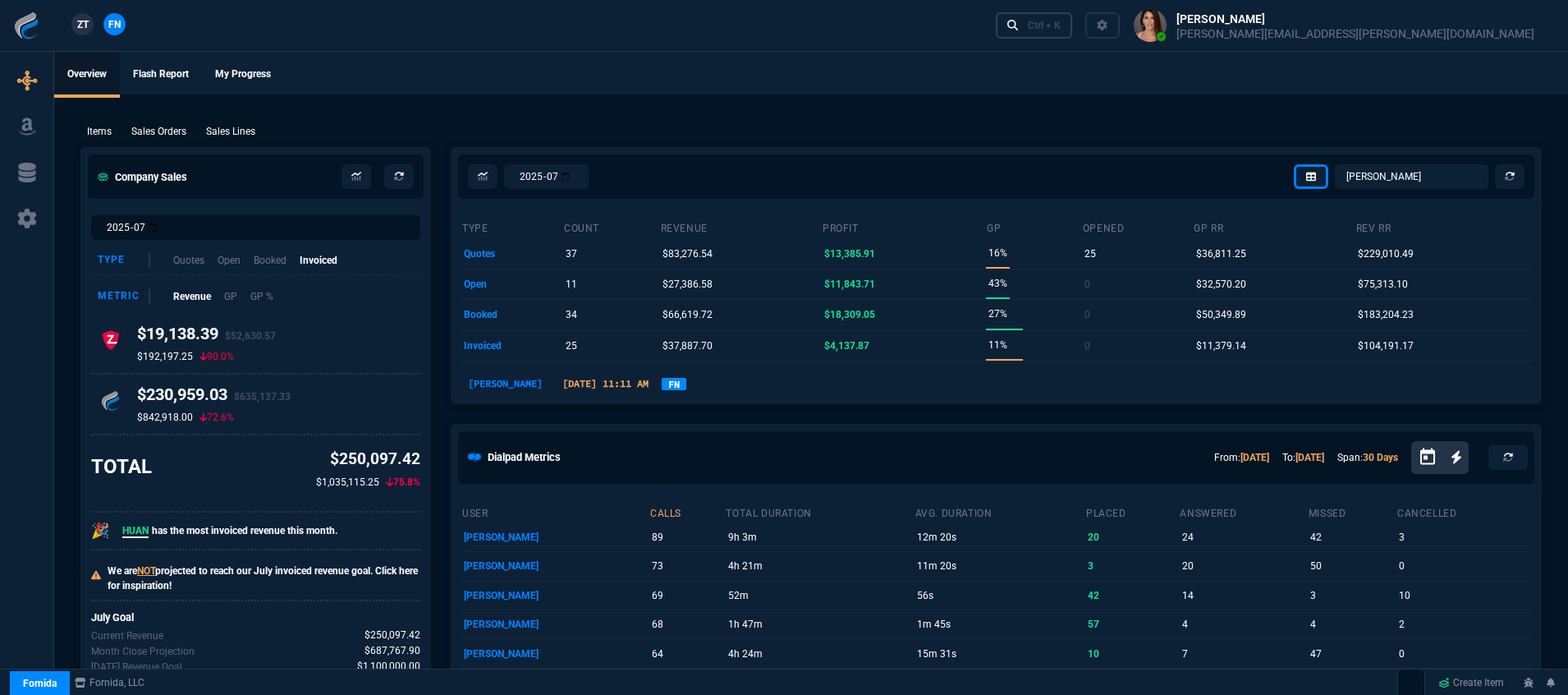 click on "Ctrl + K" at bounding box center (1044, 25) 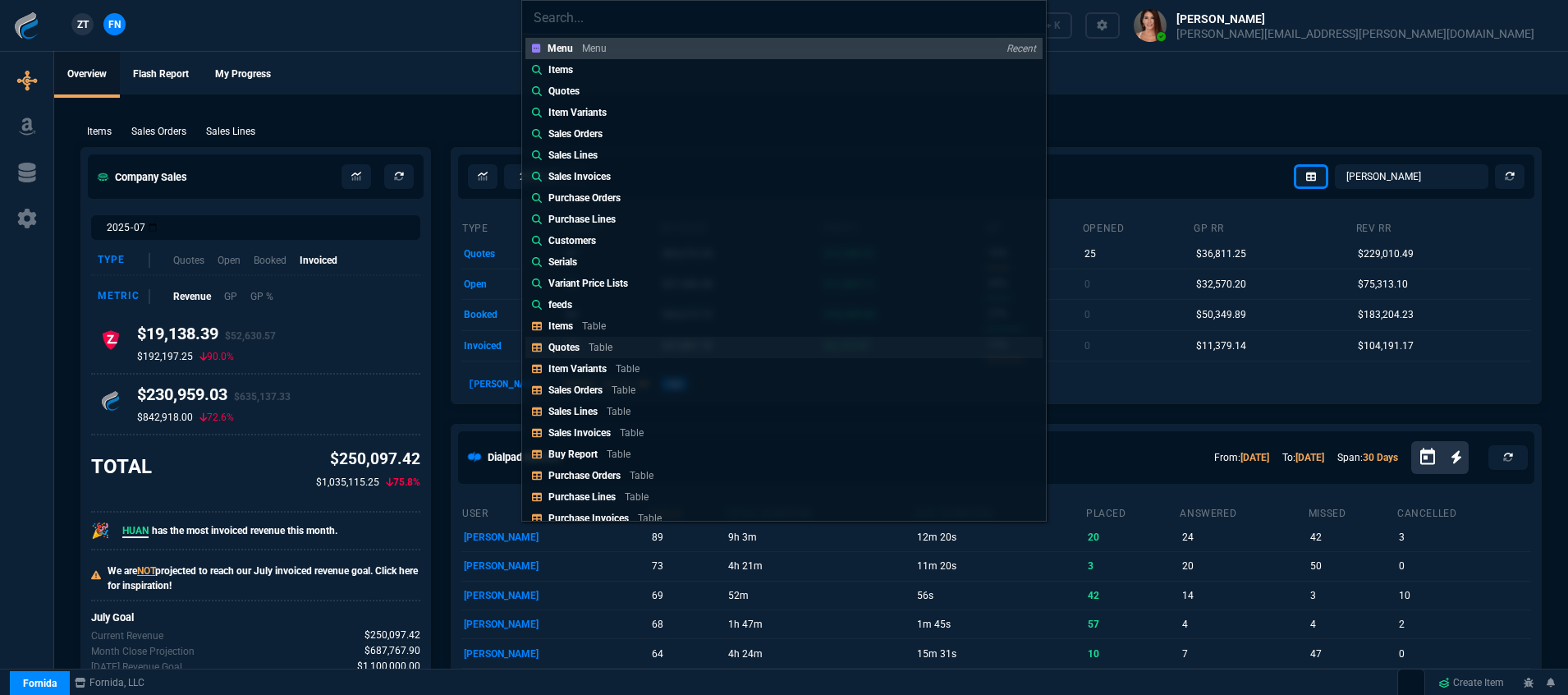 click on "Quotes
Table" at bounding box center [784, 348] 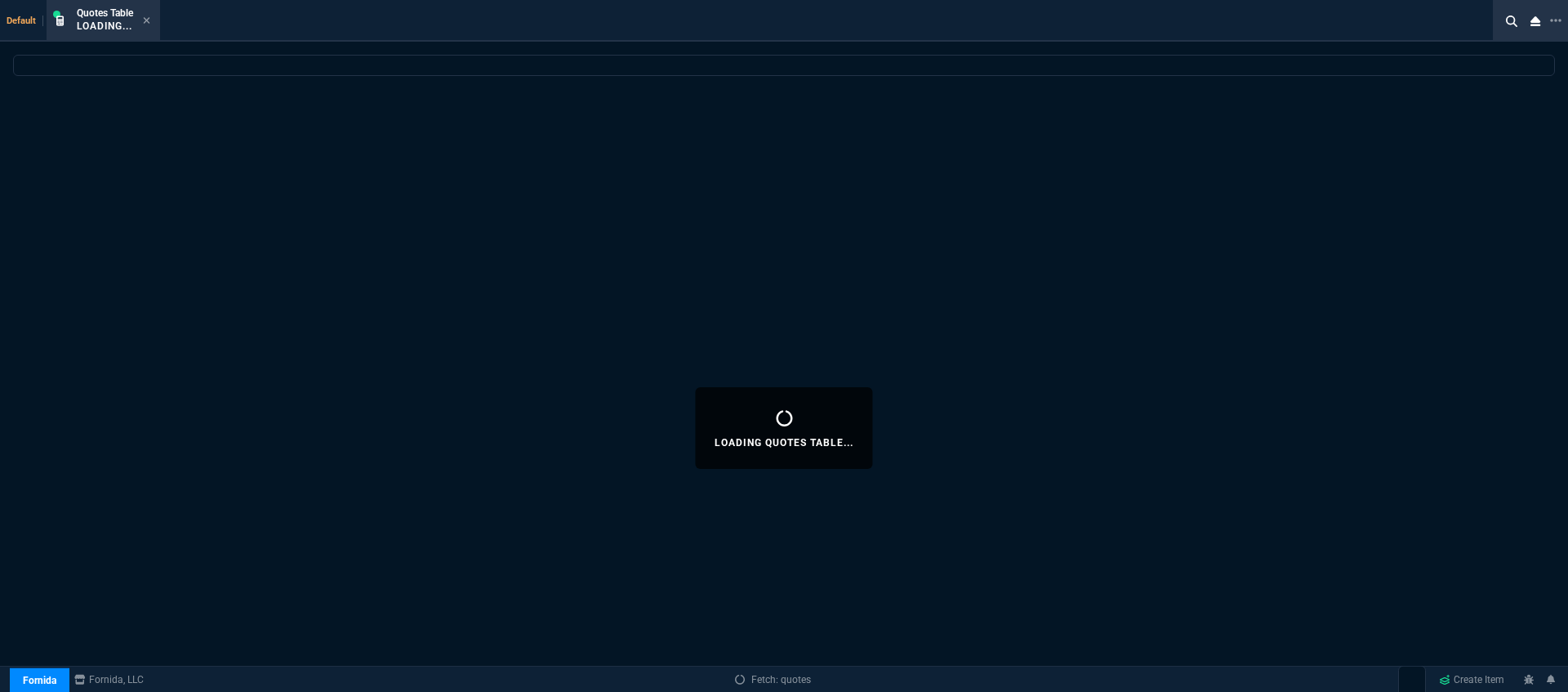 select 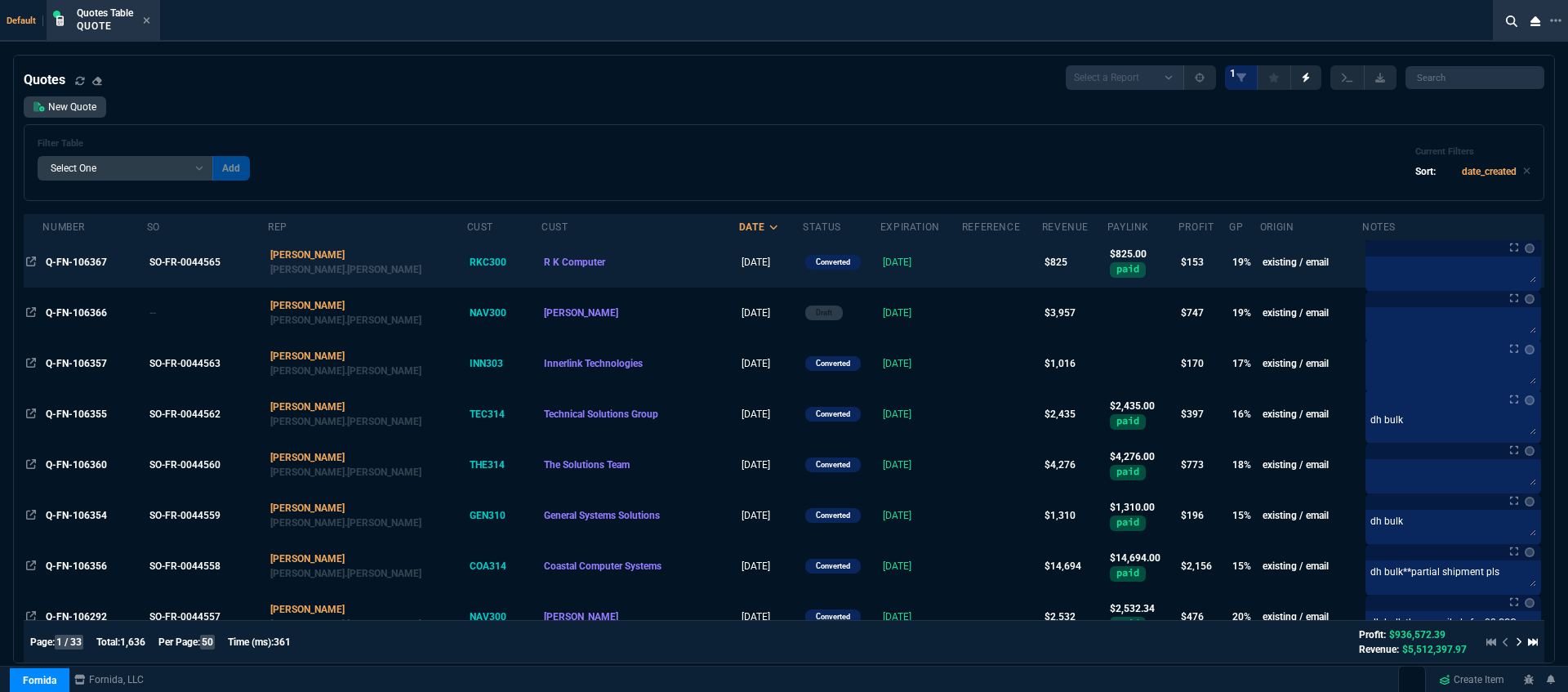 click at bounding box center (1002, 262) 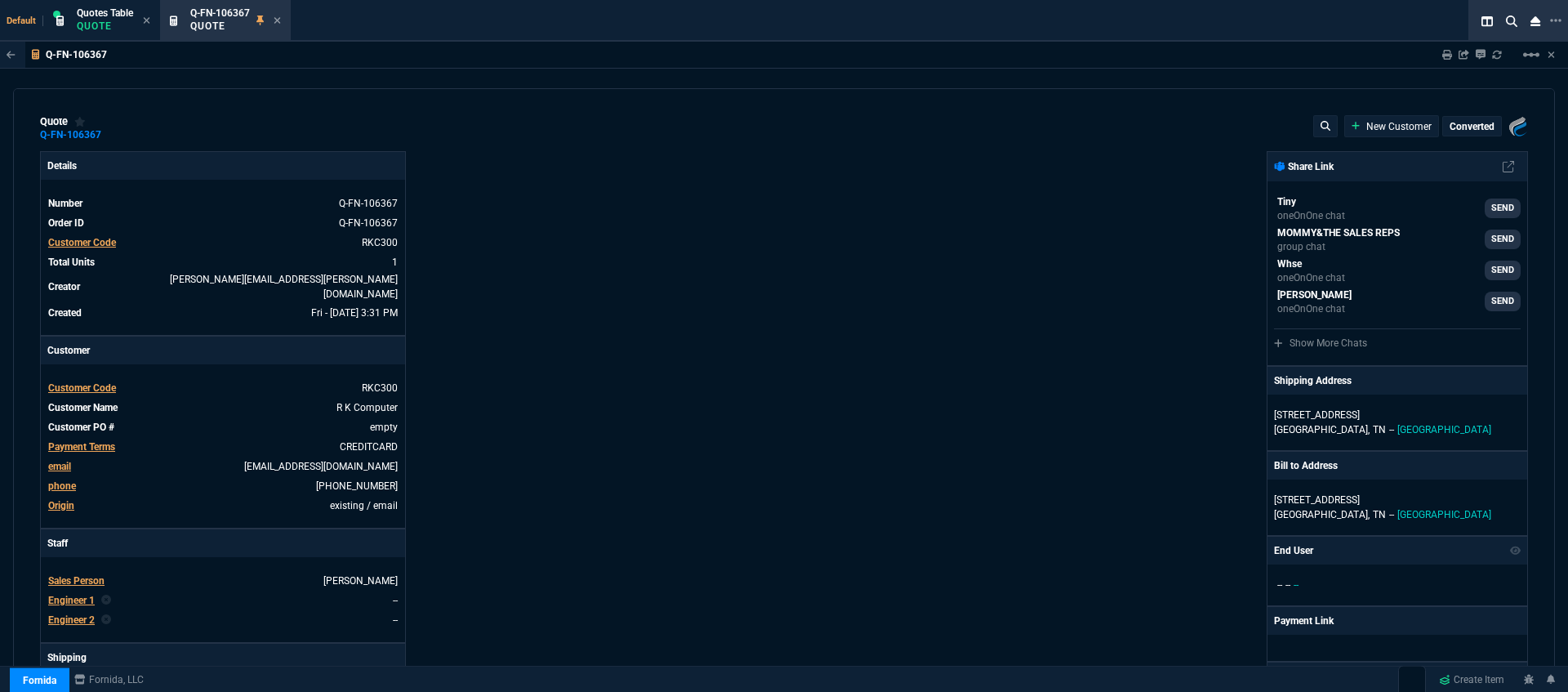 type on "1178.09" 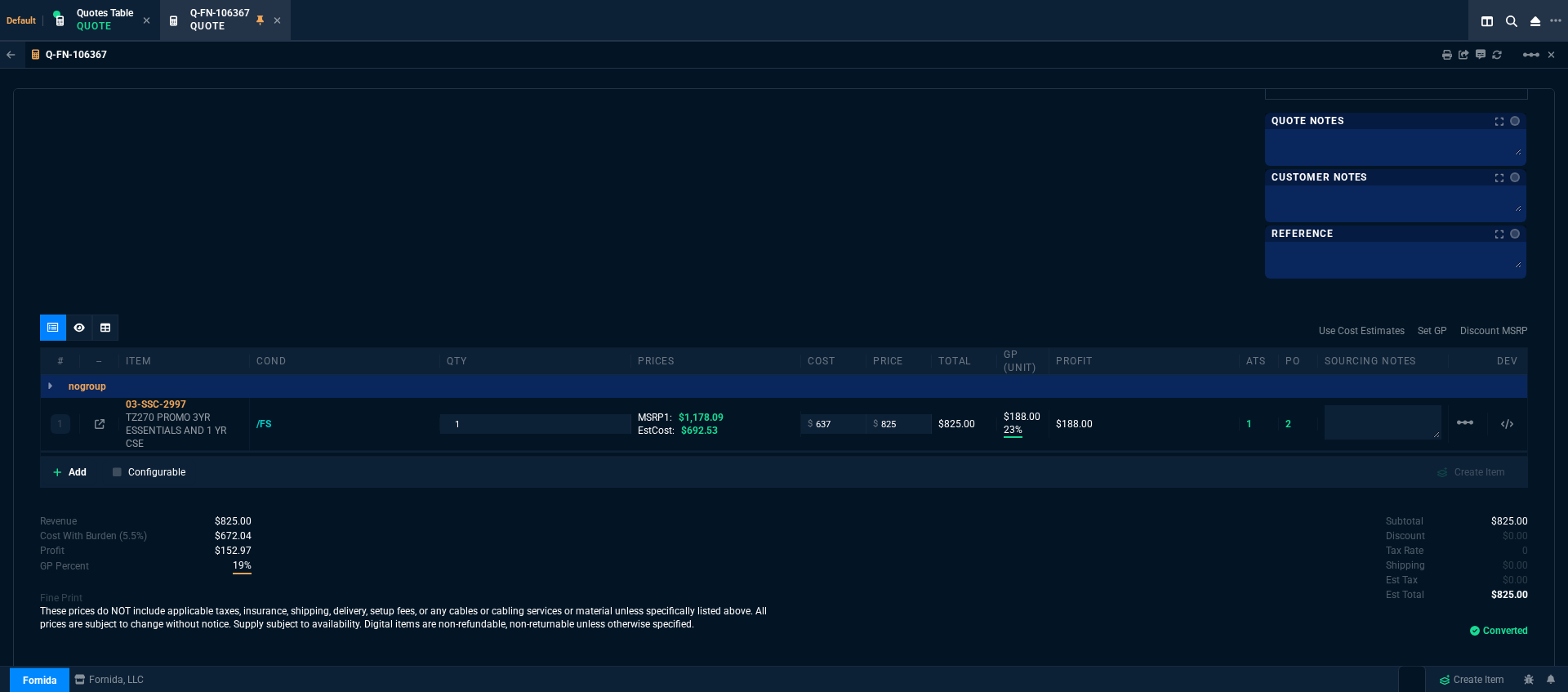 scroll, scrollTop: 516, scrollLeft: 0, axis: vertical 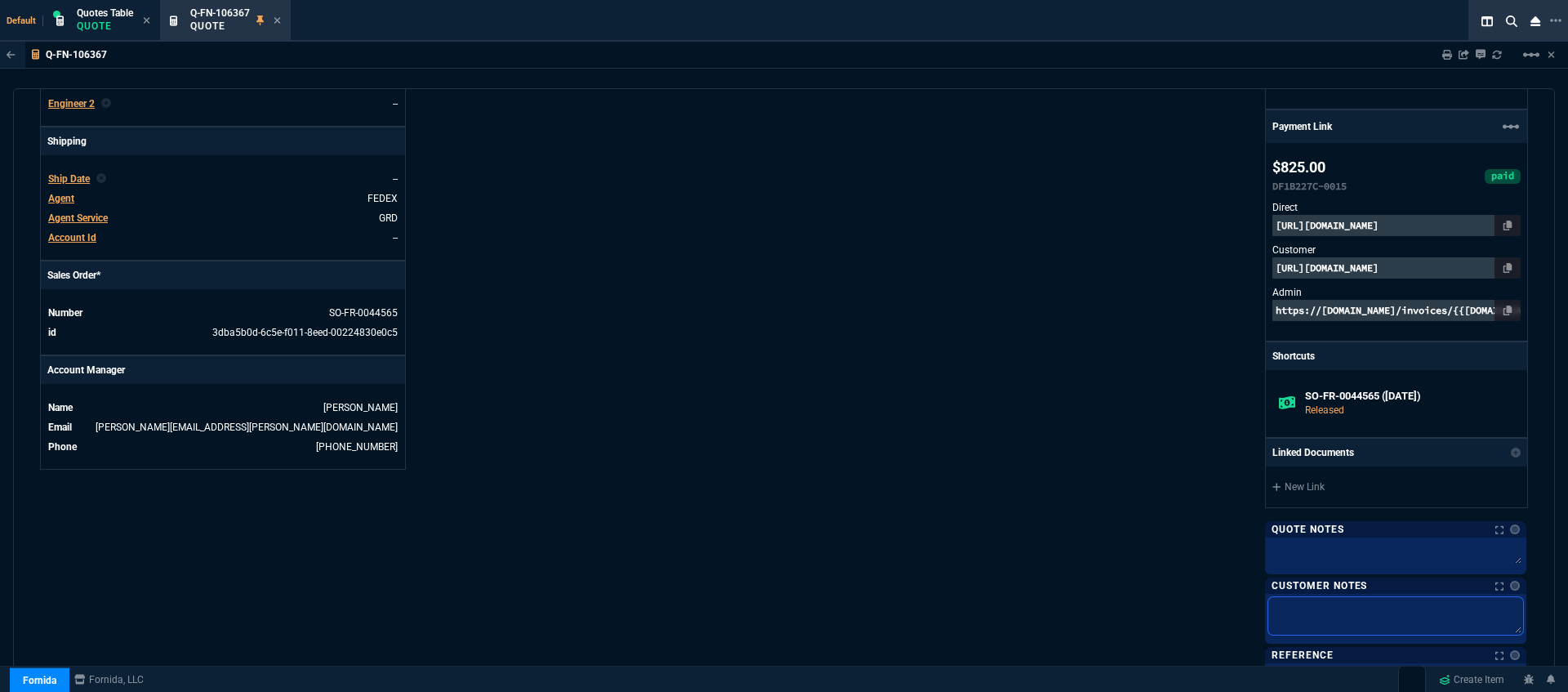 click at bounding box center (1396, 616) 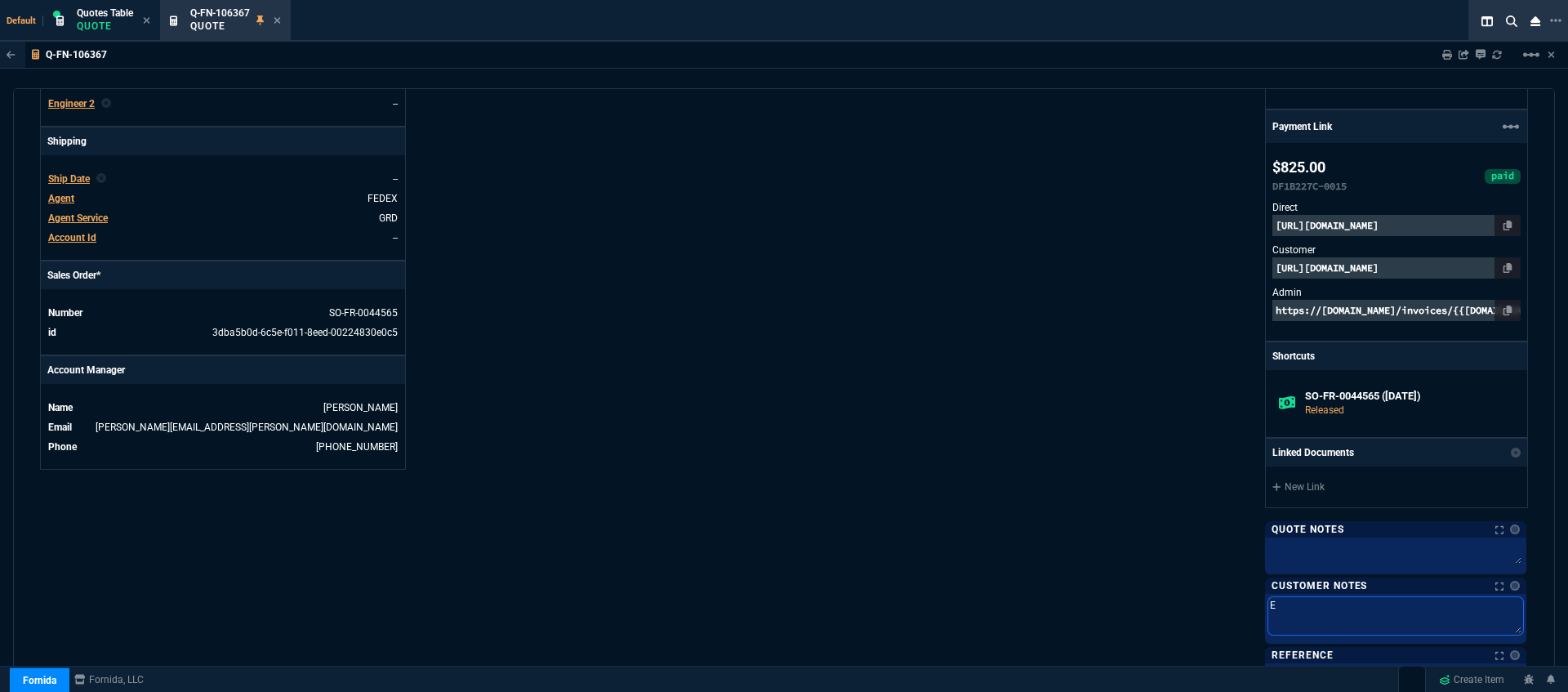 type on "ET" 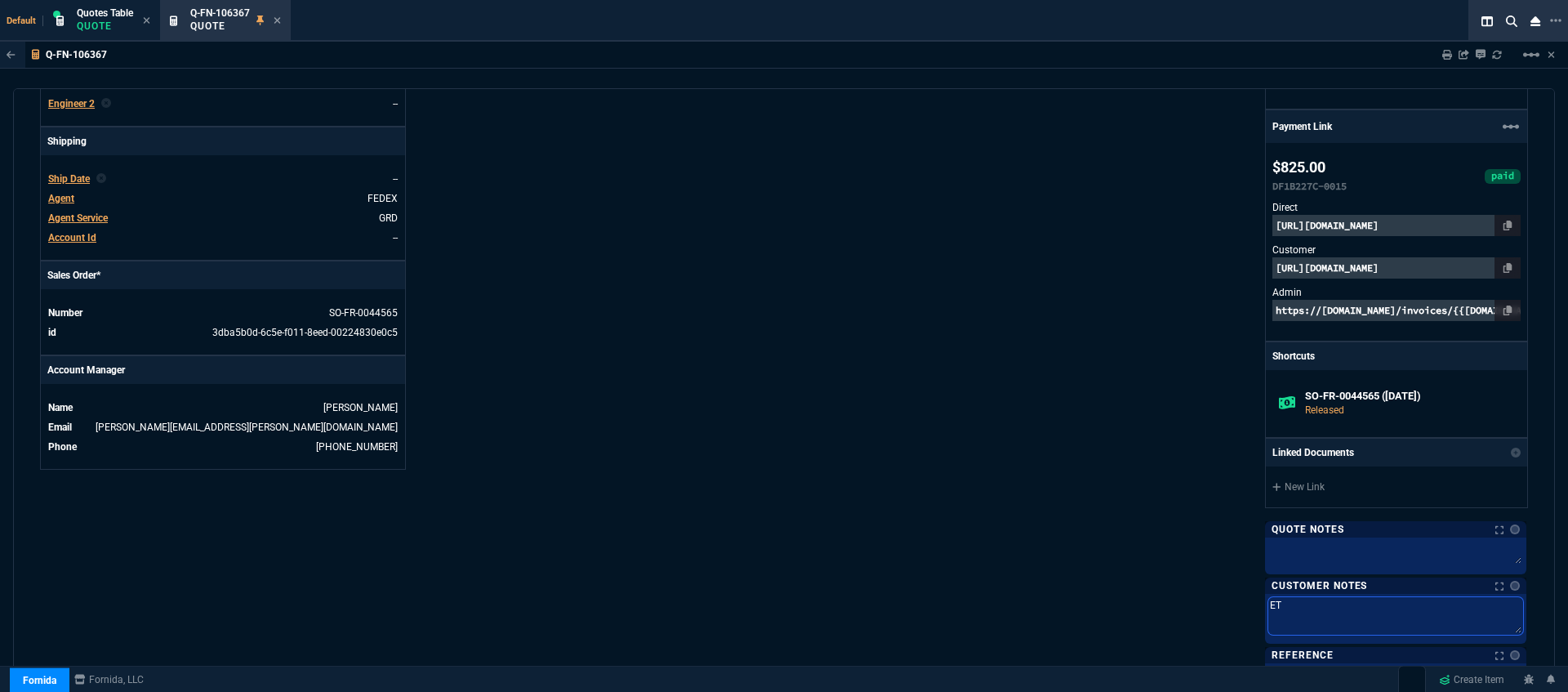 type on "ETA" 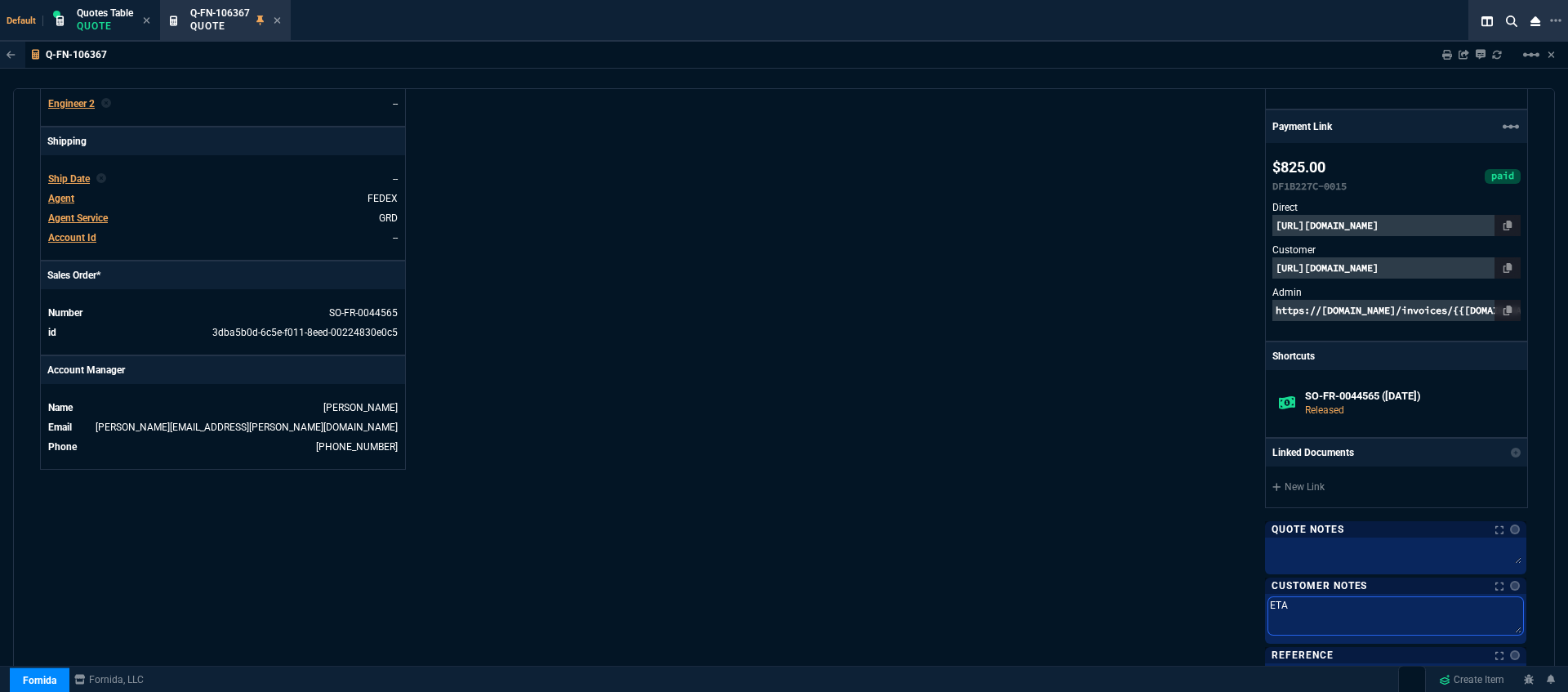 type on "ETA" 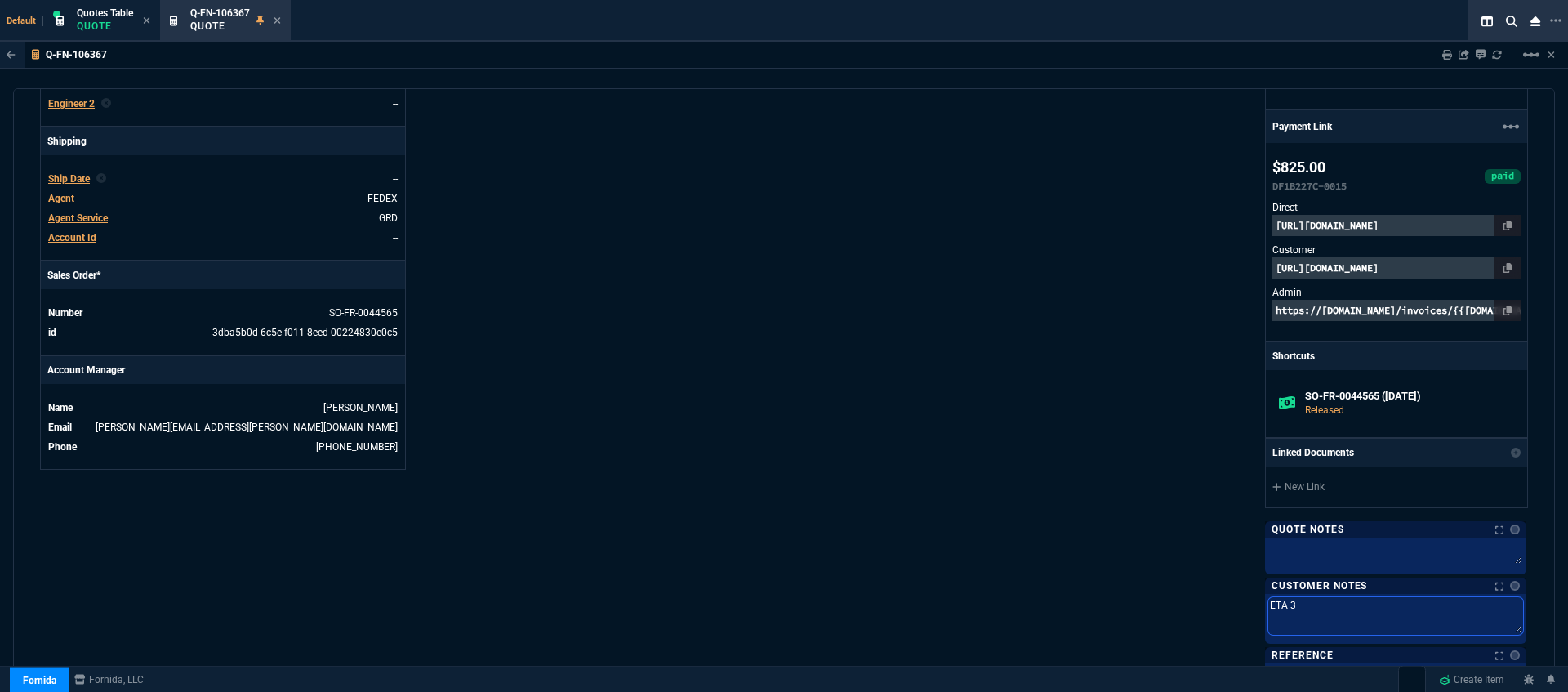 type on "ETA 3-" 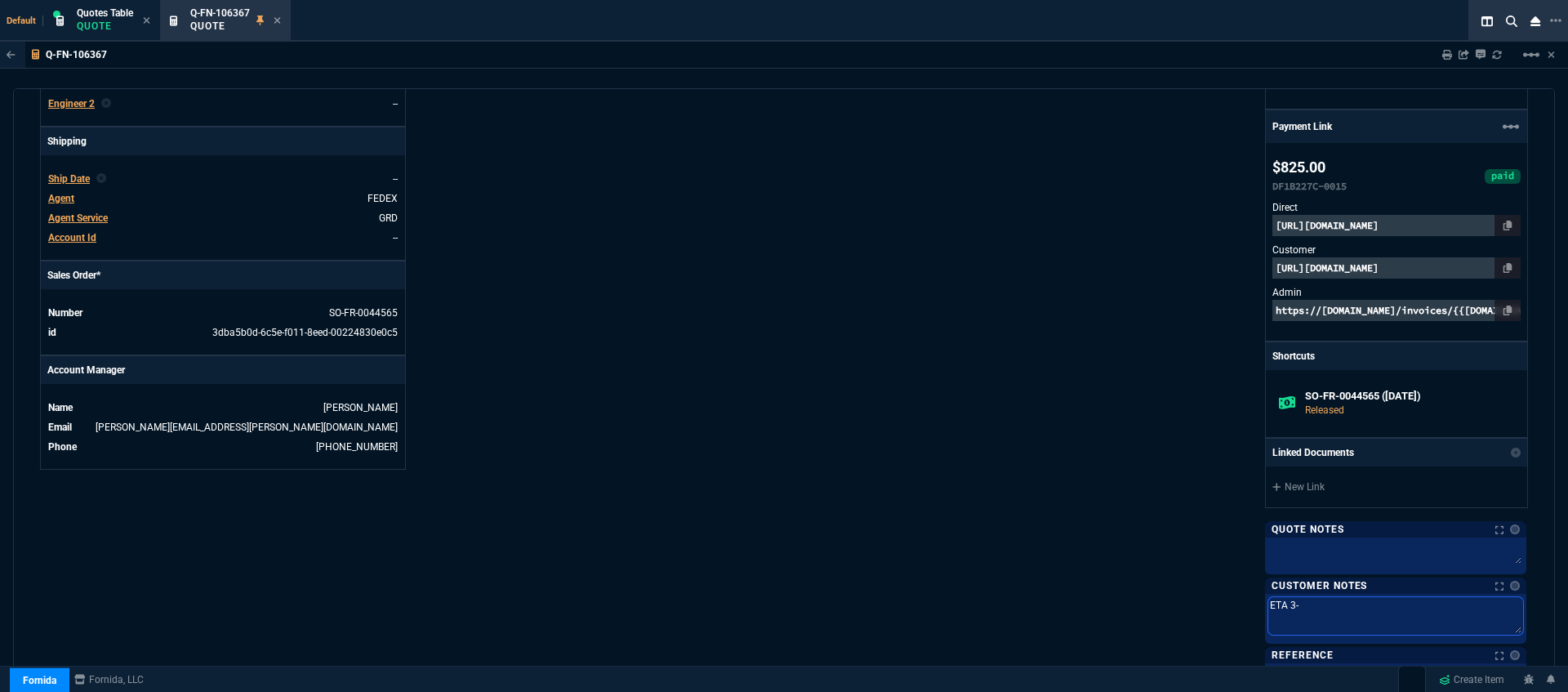 type on "ETA 3-5" 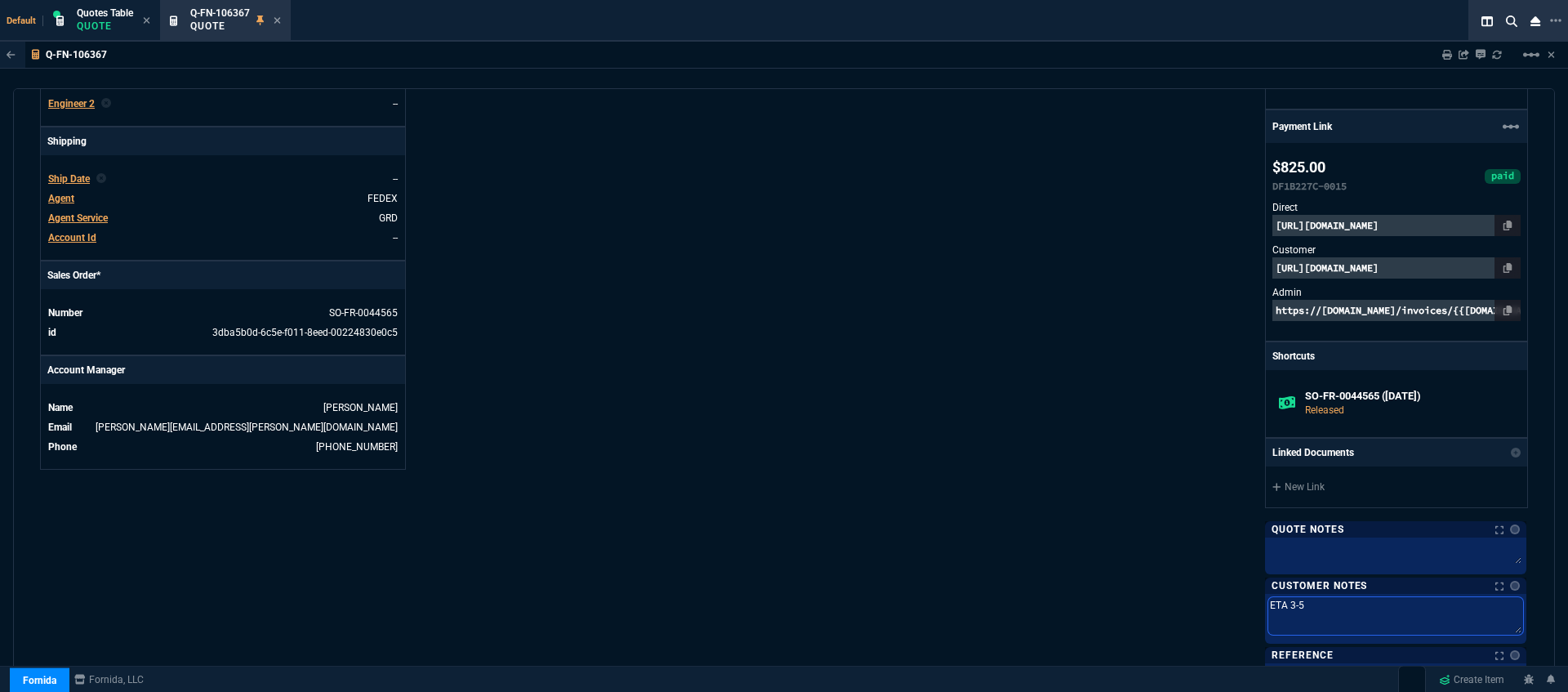 drag, startPoint x: 1324, startPoint y: 602, endPoint x: 1088, endPoint y: 571, distance: 238.02731 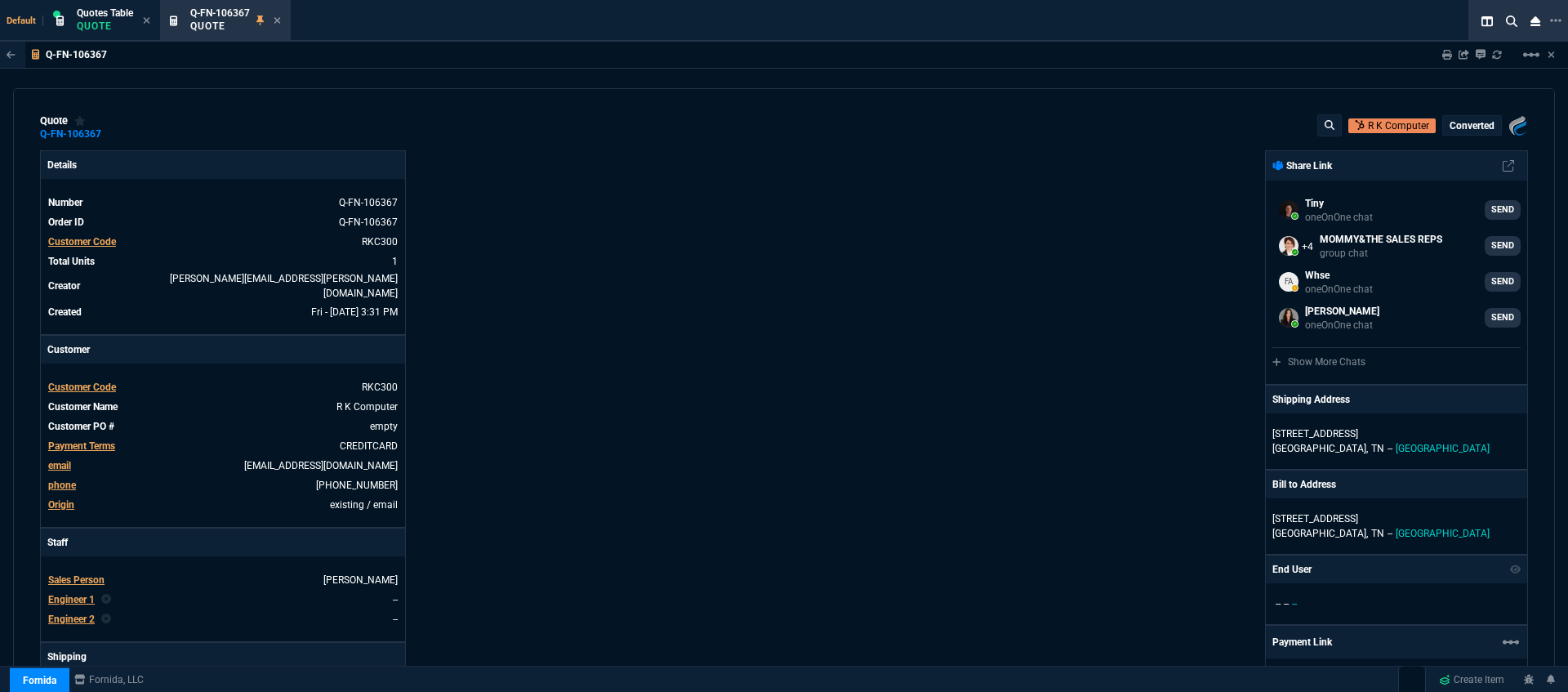 scroll, scrollTop: 0, scrollLeft: 0, axis: both 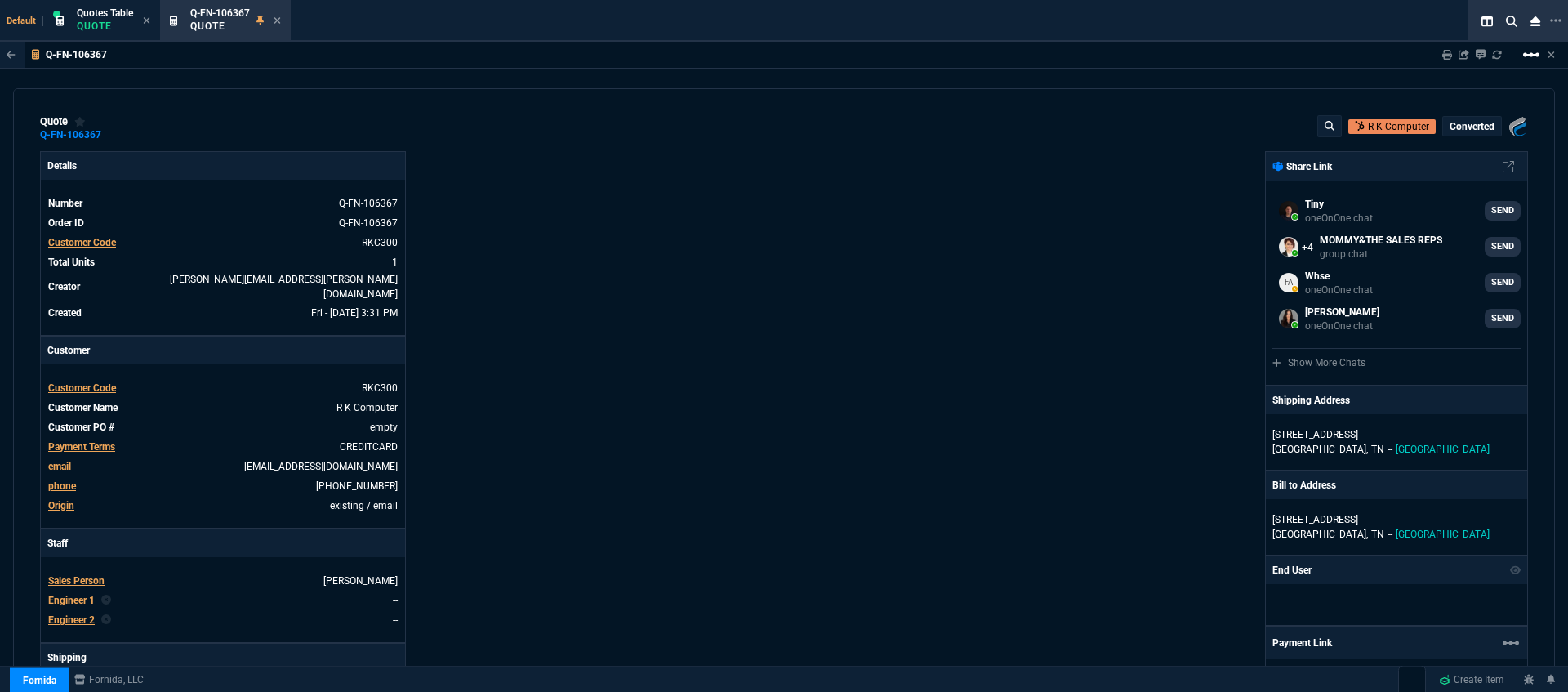 click on "linear_scale" at bounding box center (1531, 55) 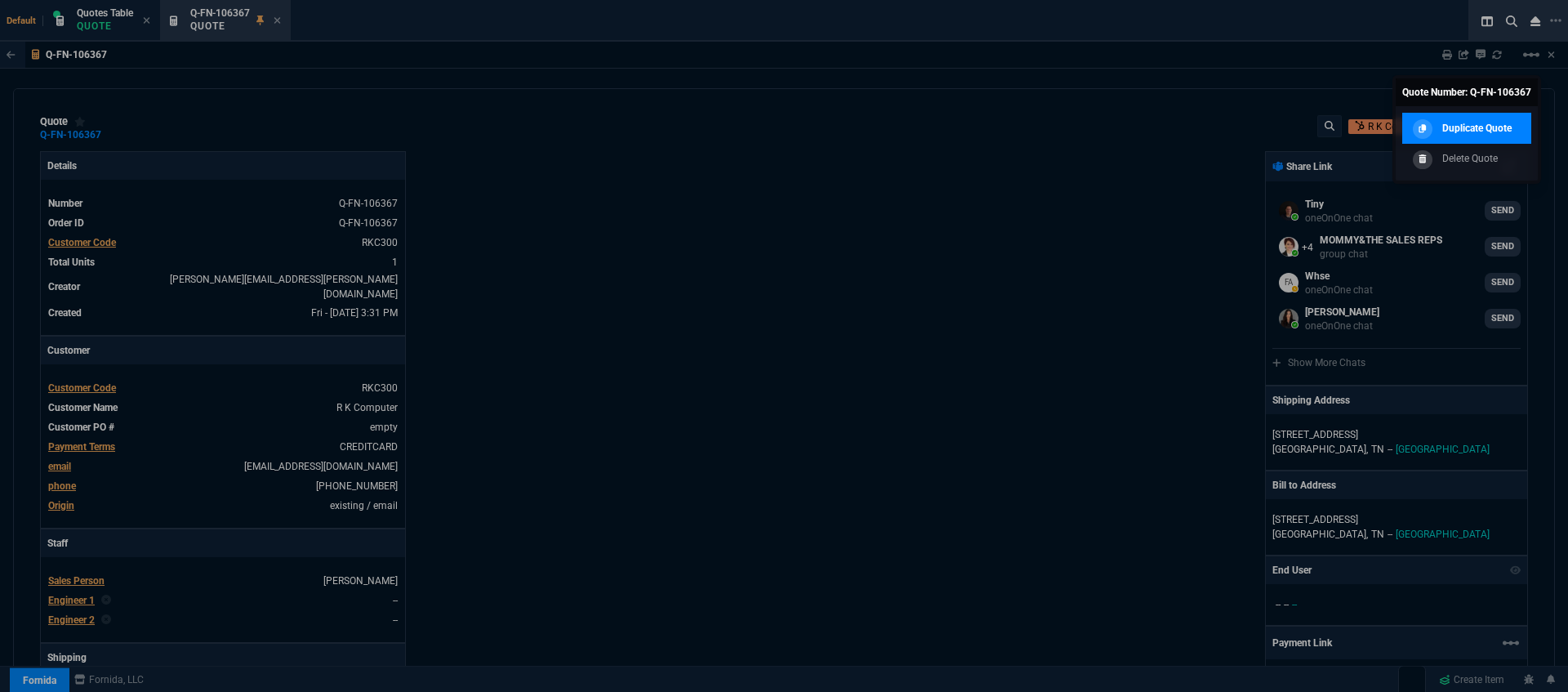 click on "Duplicate Quote" at bounding box center (1477, 128) 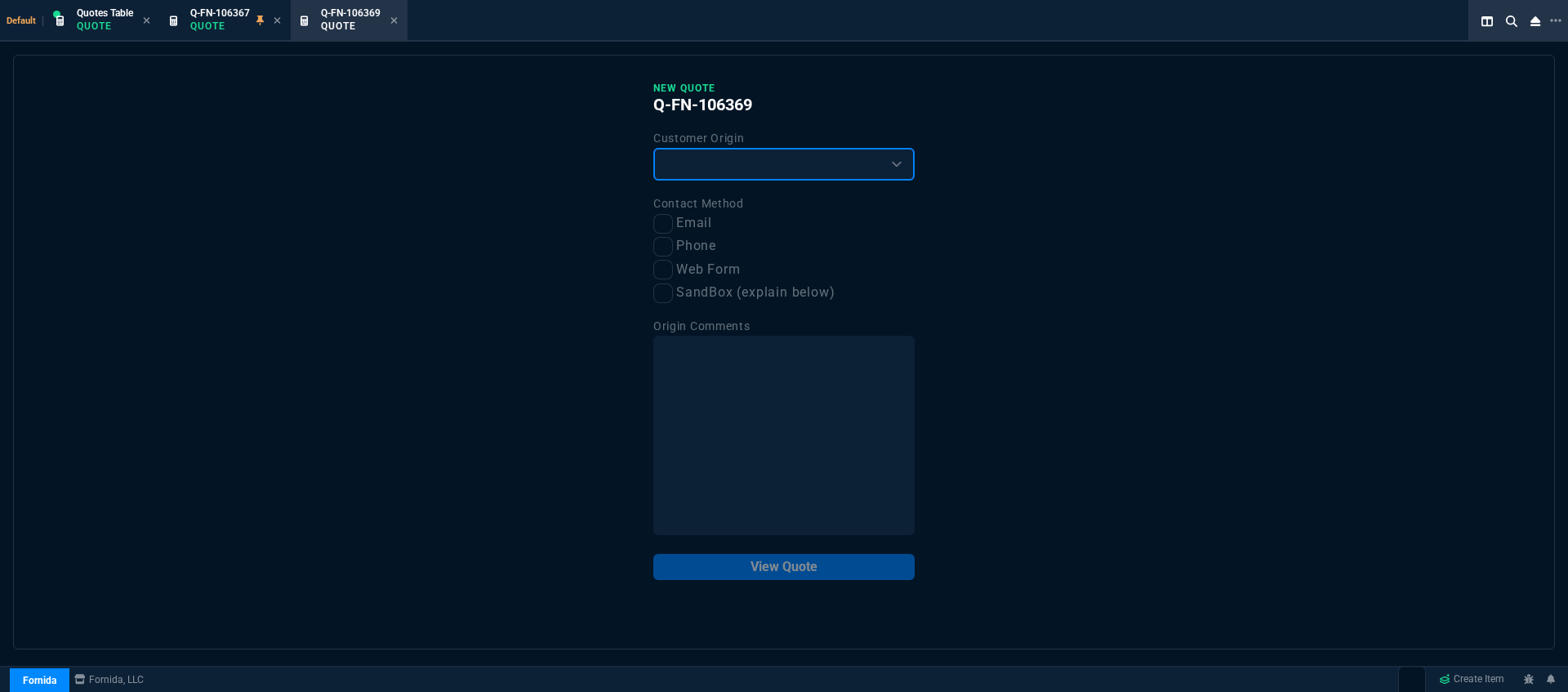click on "Existing Customer Amazon Lead (first order) Website Lead (first order) Called (first order) Referral (first order) SandBox (explain below)" at bounding box center [784, 164] 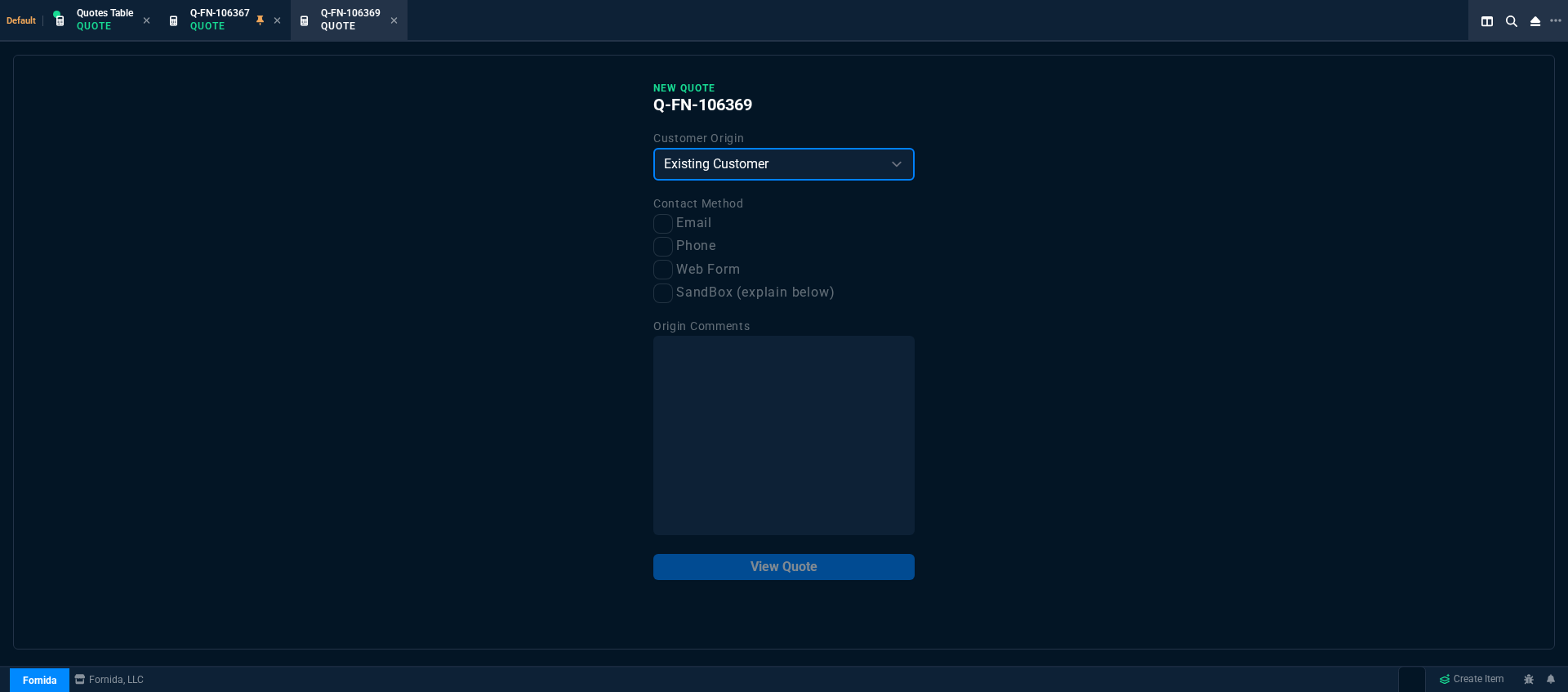 click on "Existing Customer Amazon Lead (first order) Website Lead (first order) Called (first order) Referral (first order) SandBox (explain below)" at bounding box center (784, 164) 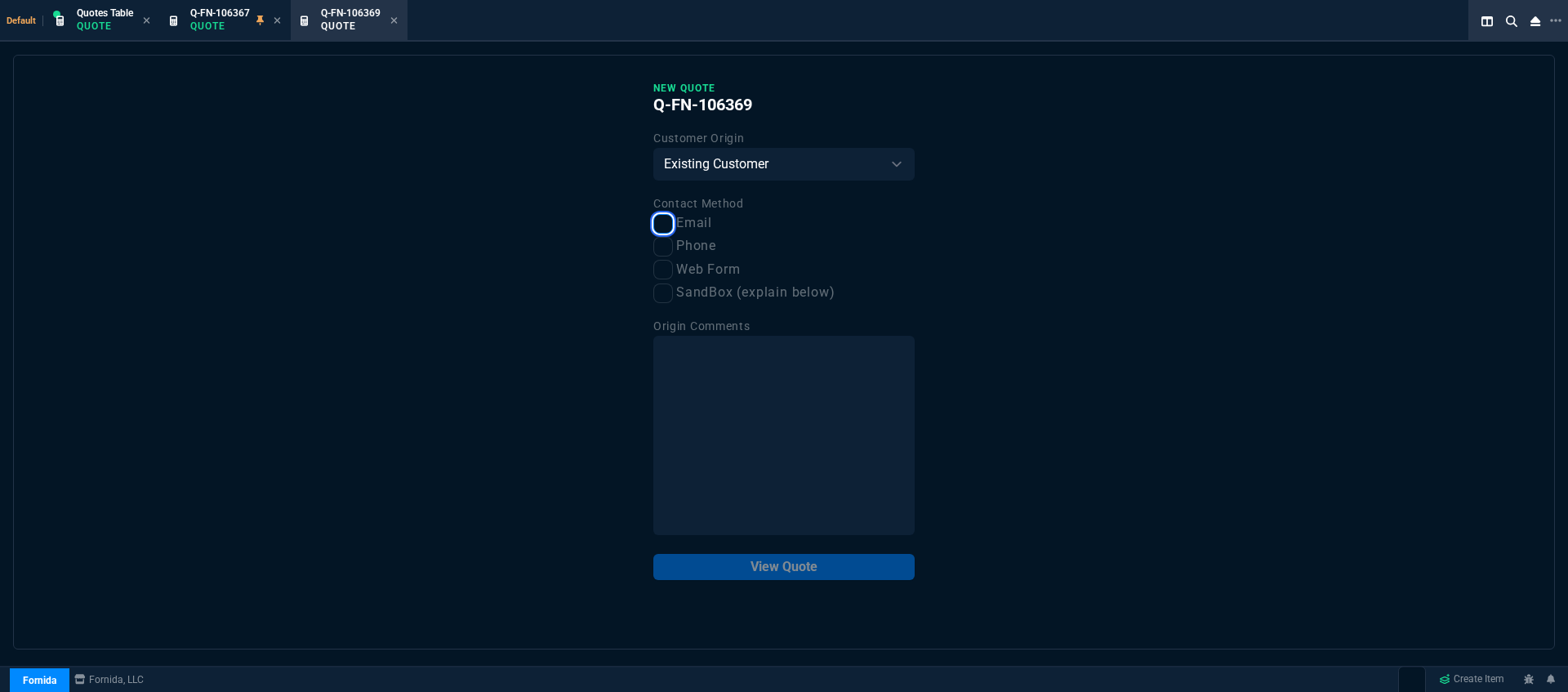 click on "Email" at bounding box center (663, 224) 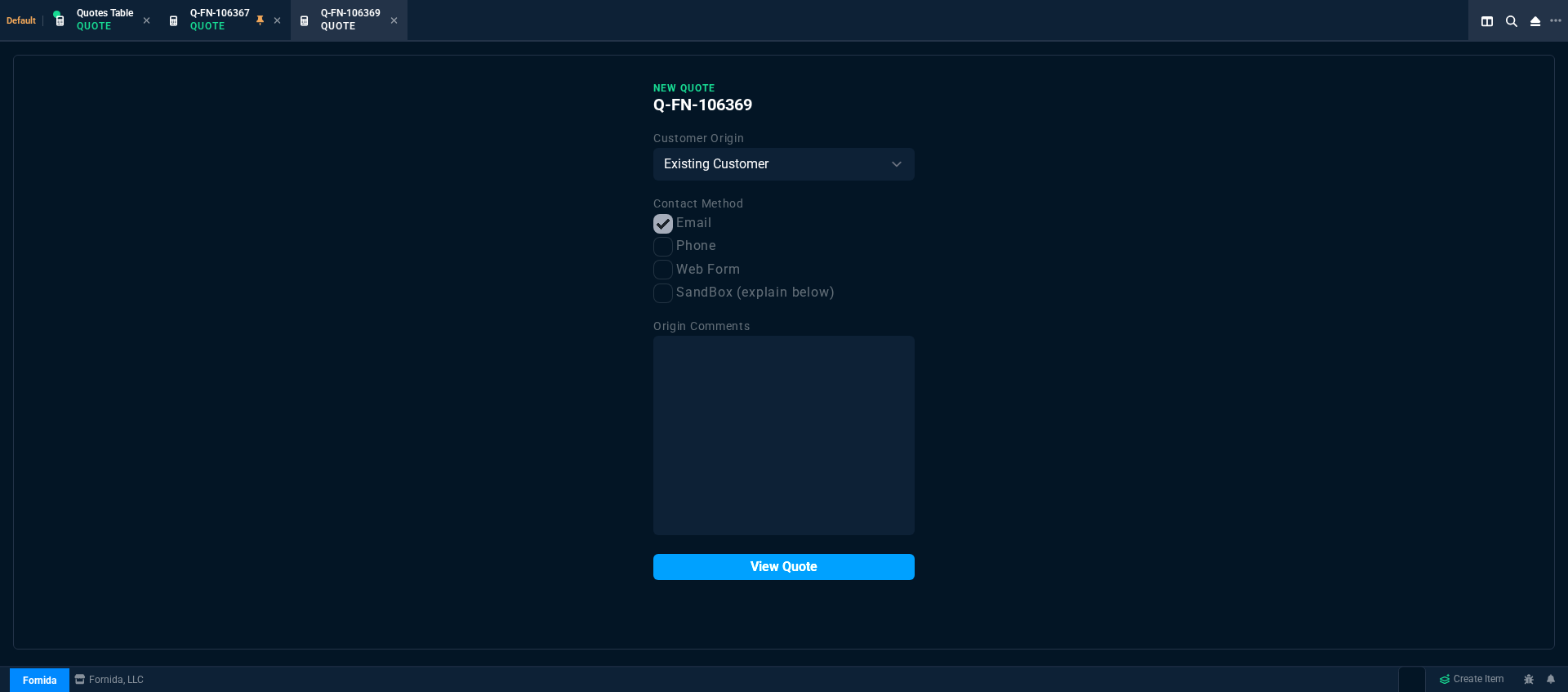 click on "View Quote" at bounding box center (784, 567) 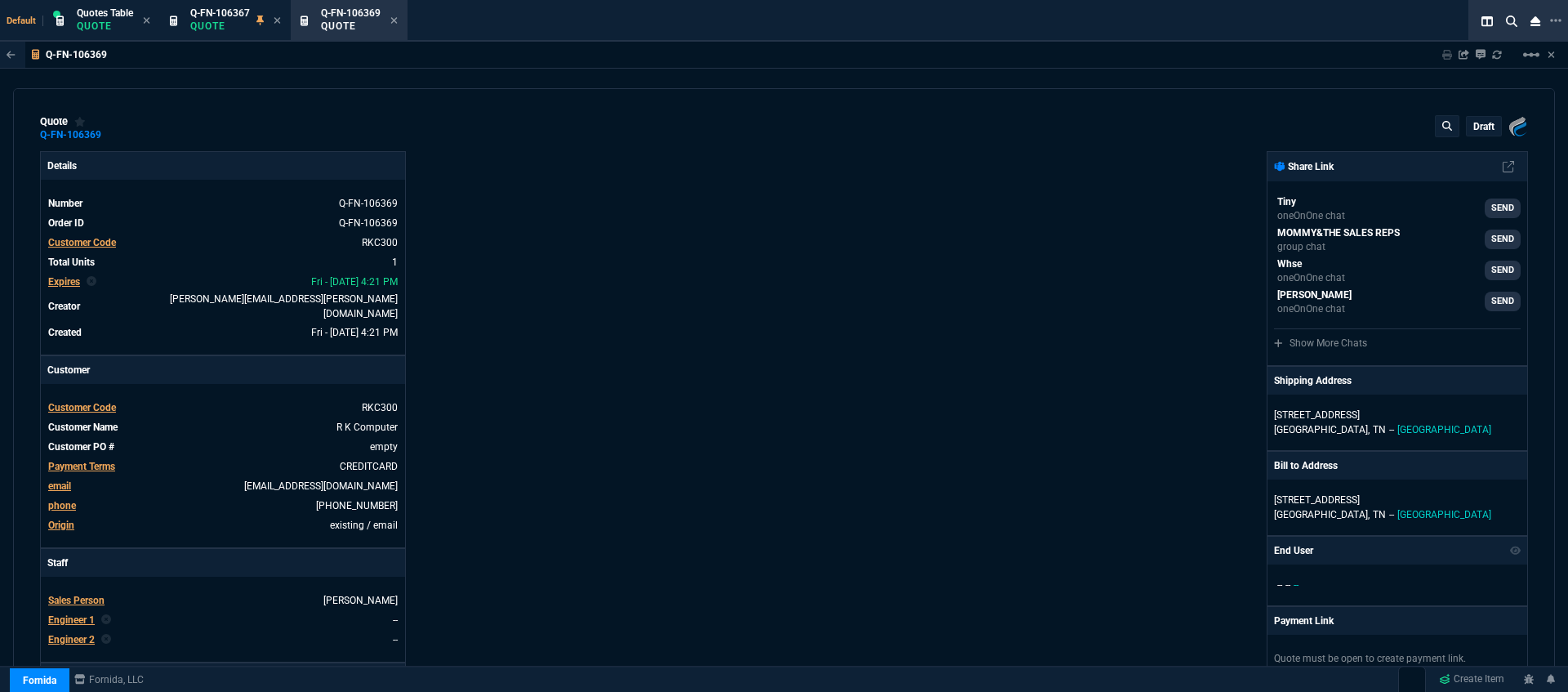 type on "23" 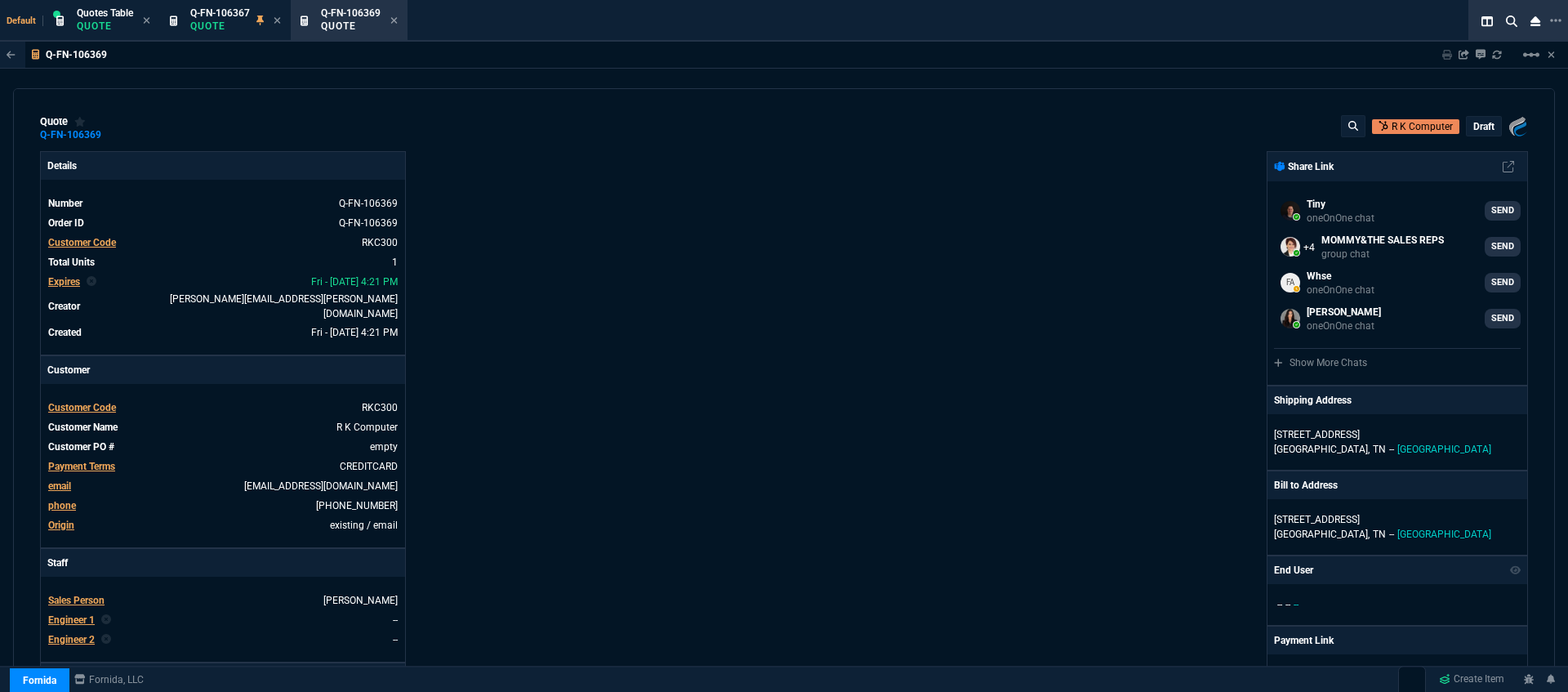 select on "12: [PERSON_NAME]" 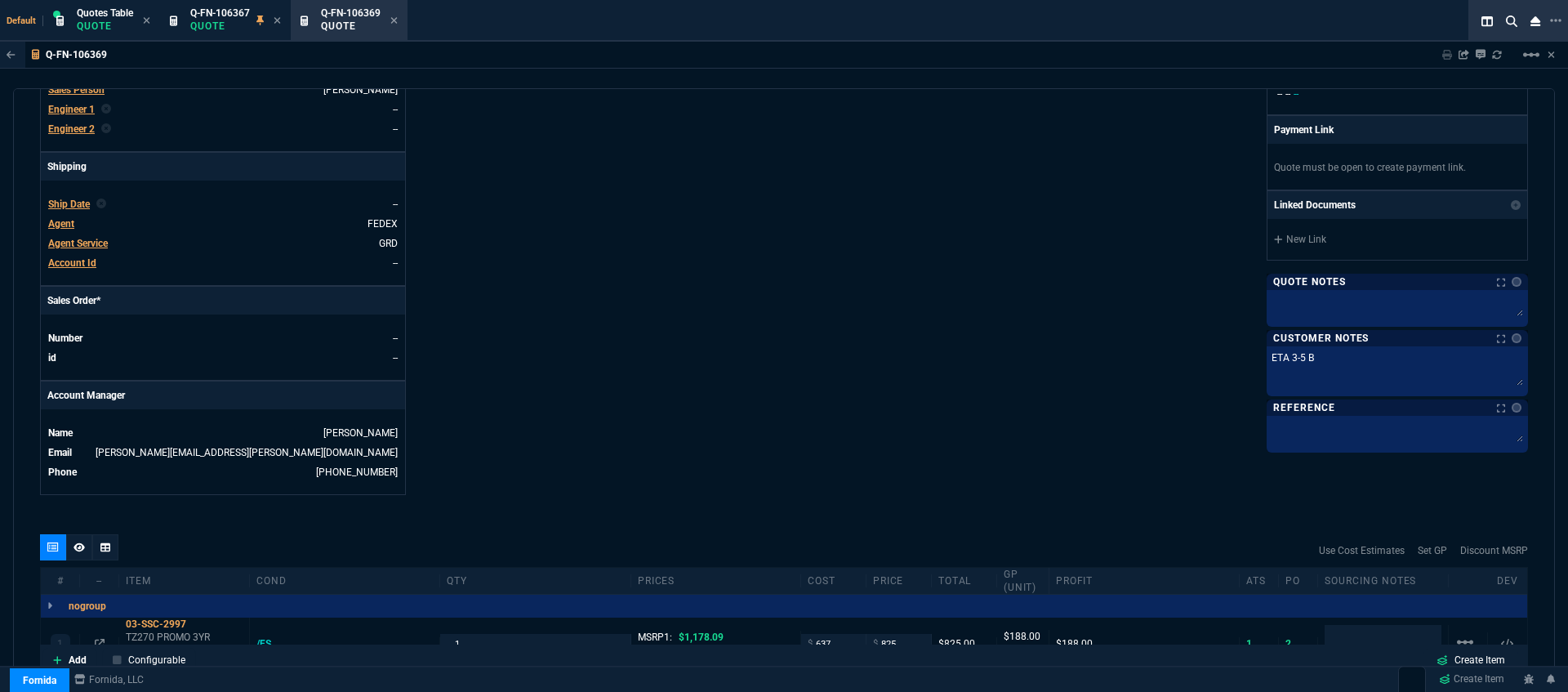 type on "ETA 3-5 Bi" 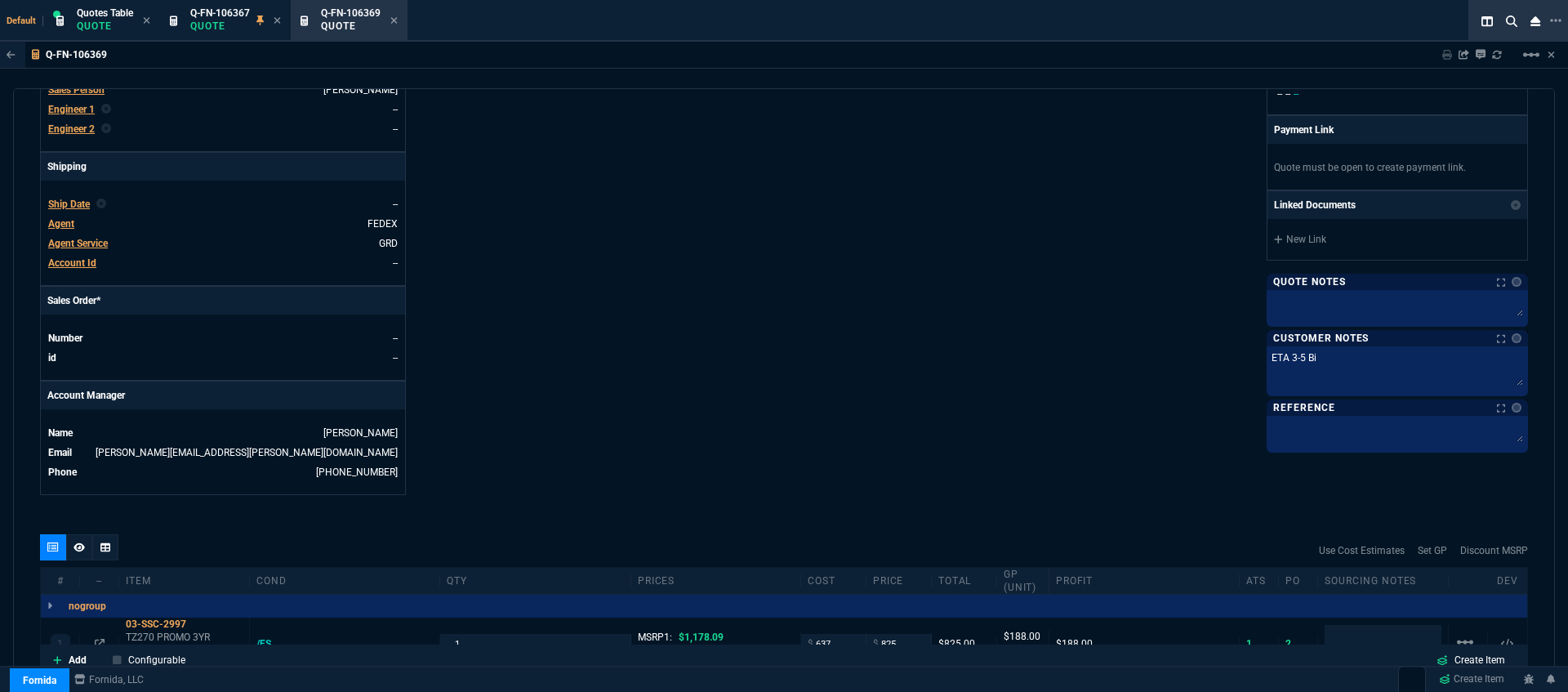 type on "ETA 3-5 Biz" 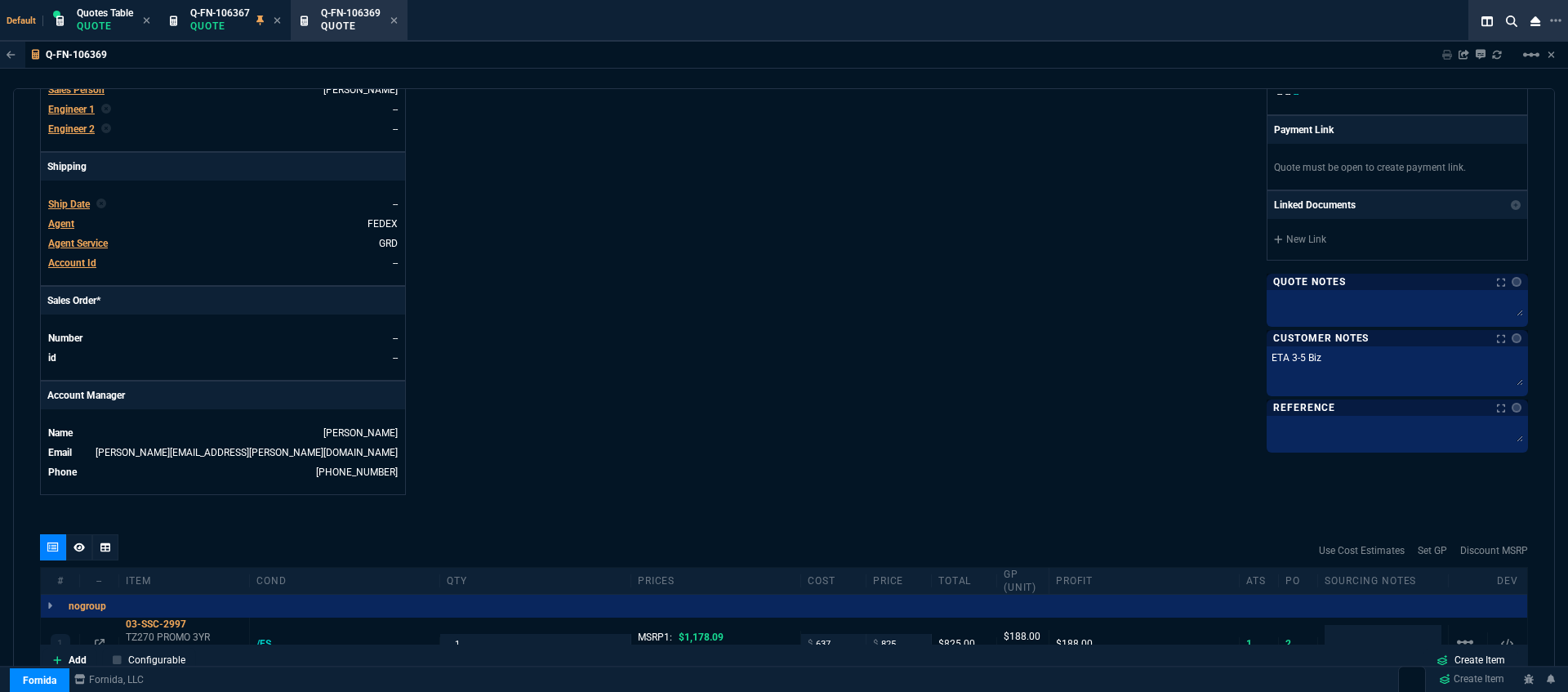 type on "ETA 3-5 Biz" 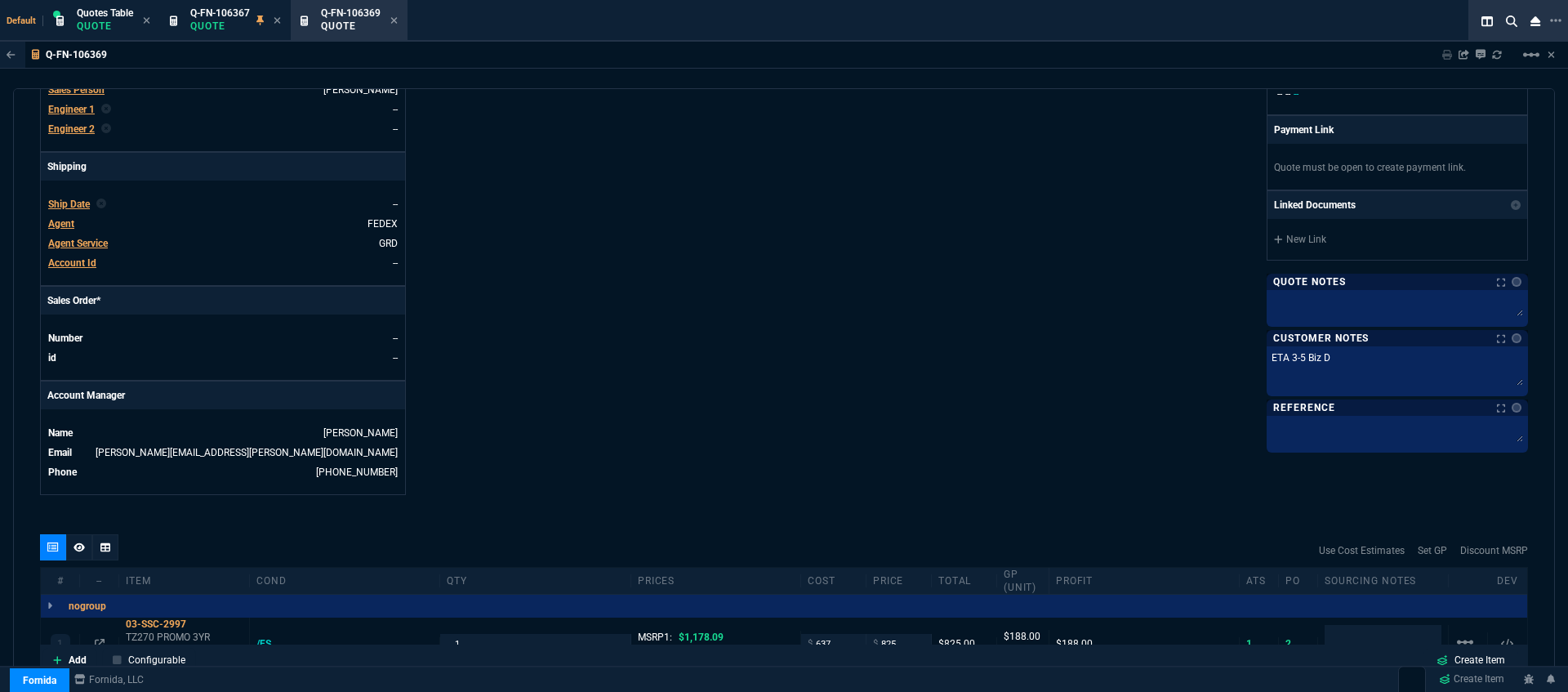 type on "ETA 3-5 Biz Da" 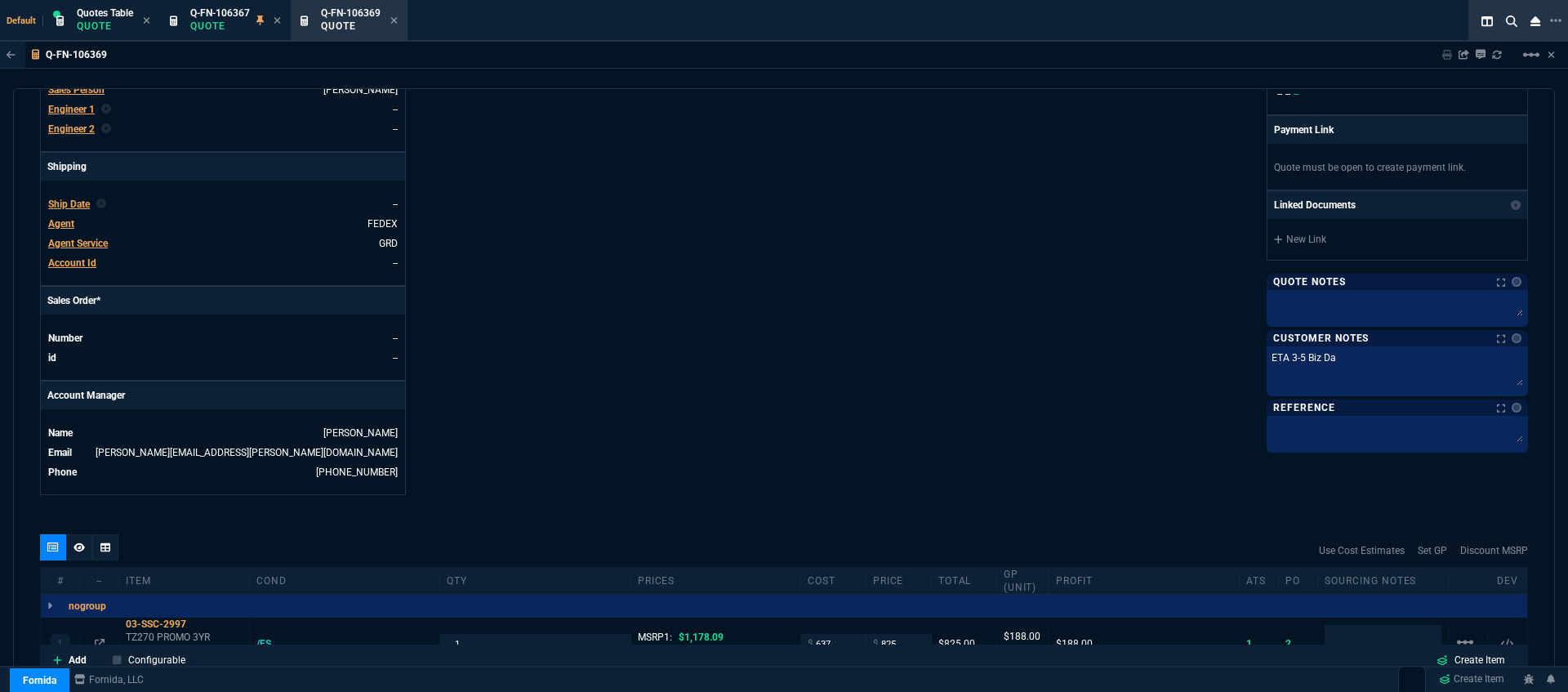 type on "ETA 3-5 Biz Day" 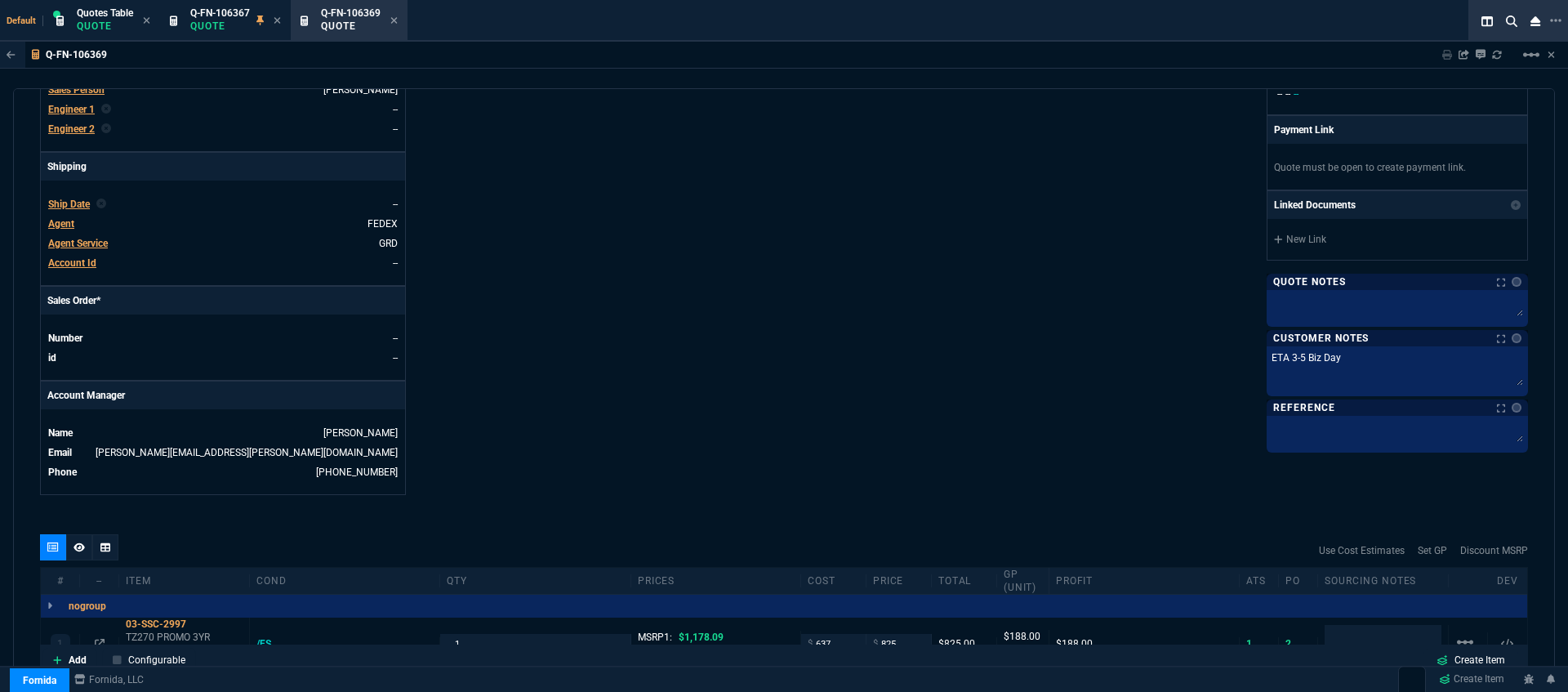 type on "ETA 3-5 Biz Days" 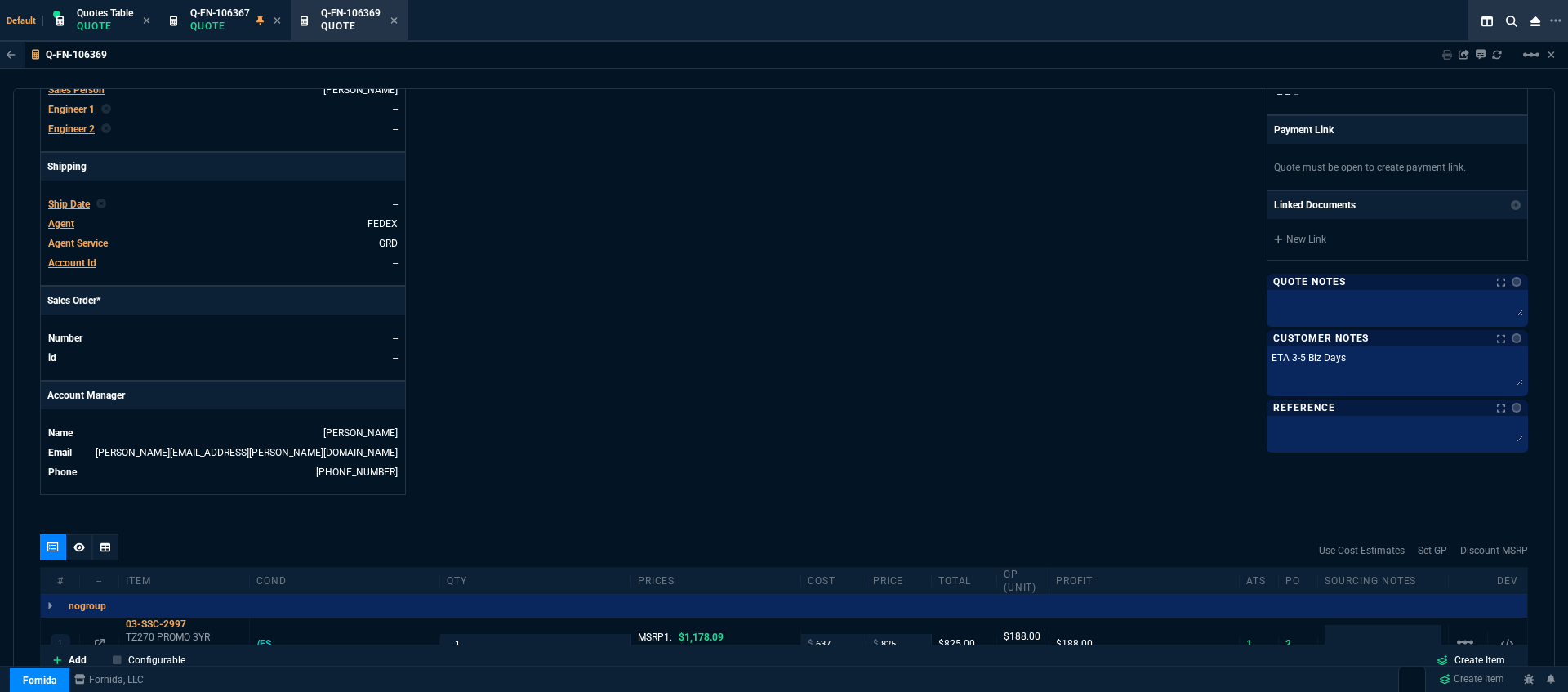 type on "ETA 3-5 Biz Days" 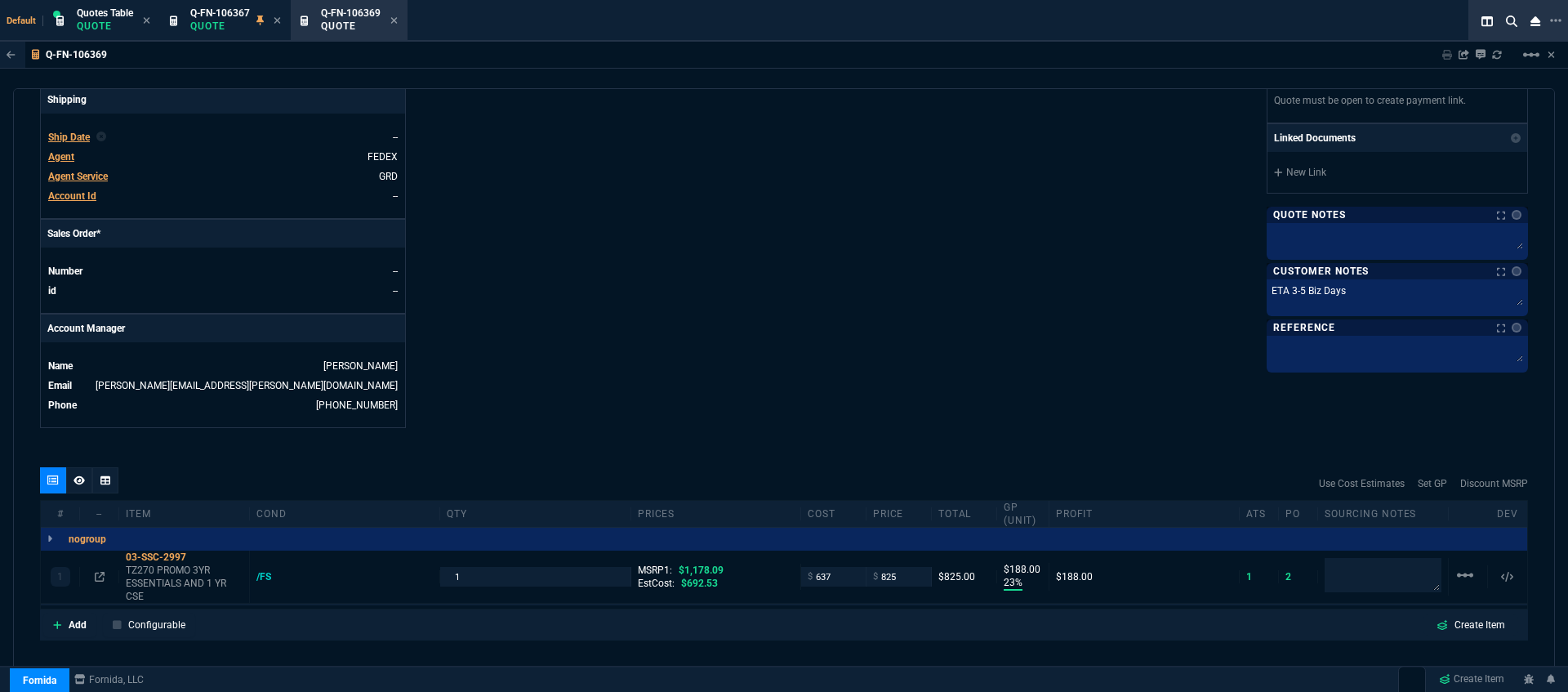 scroll, scrollTop: 613, scrollLeft: 0, axis: vertical 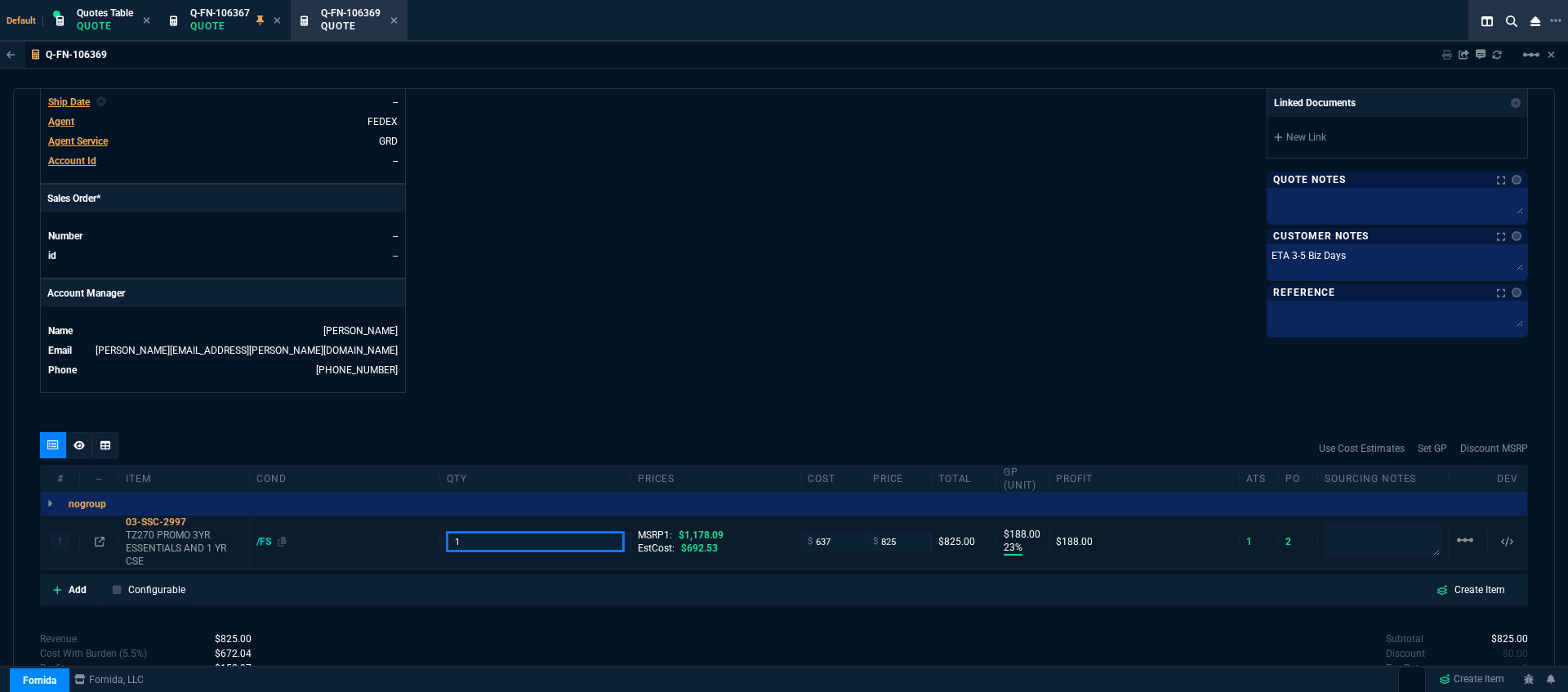 drag, startPoint x: 485, startPoint y: 529, endPoint x: 361, endPoint y: 531, distance: 124.01613 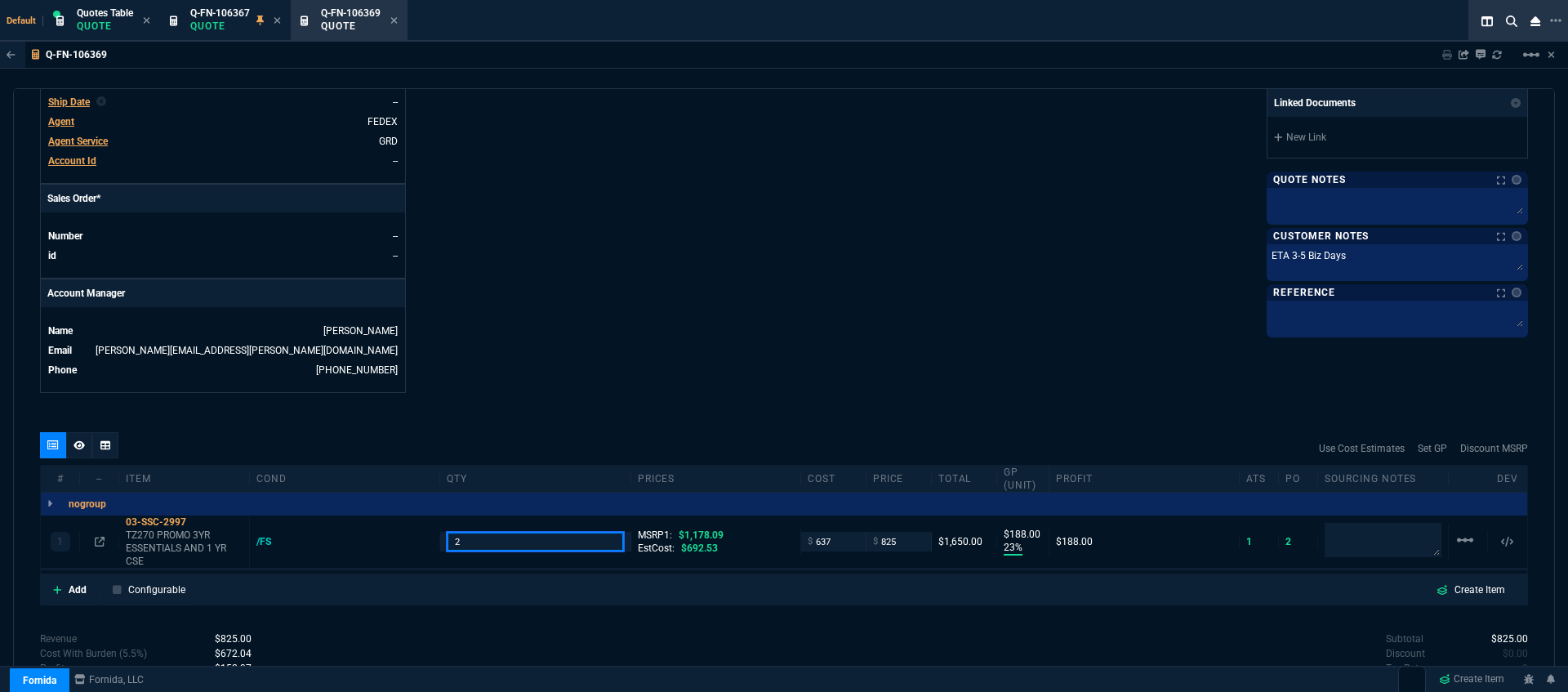type on "2" 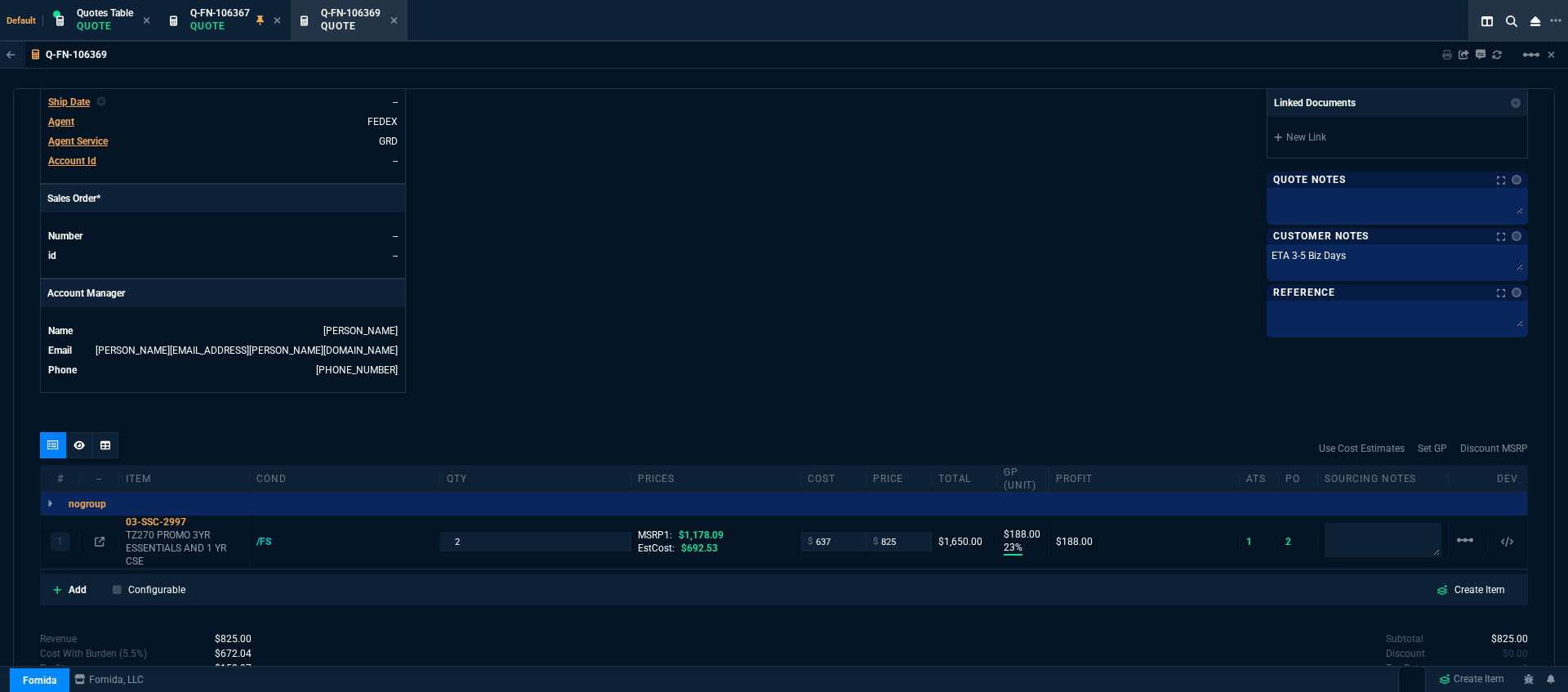 click on "Fornida, LLC [STREET_ADDRESS]  Share Link  Tiny oneOnOne chat SEND MOMMY&THE SALES REPS group chat SEND Whse oneOnOne chat SEND [PERSON_NAME] oneOnOne chat SEND  Show More Chats  Shipping Address [STREET_ADDRESS] Bill to Address [STREET_ADDRESS] End User -- -- -- Payment Link  Quote must be open to create payment link.  Linked Documents  New Link  Quote Notes Quote Notes    Customer Notes Notes Customer Notes Notes ETA 3-5 Biz Days ETA 3-5 Biz Days  ETA 3-5 Biz Days  Reference Reference" at bounding box center [1156, -34] 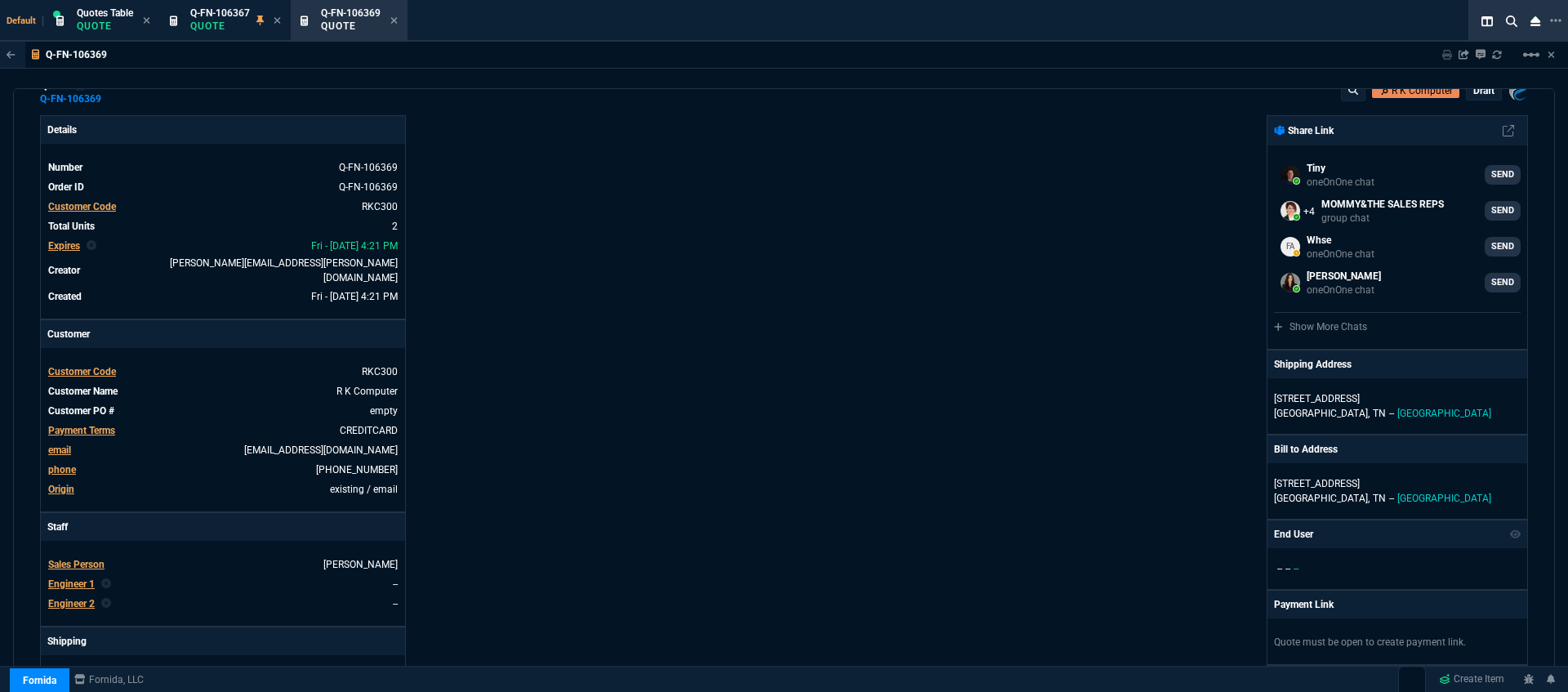scroll, scrollTop: 0, scrollLeft: 0, axis: both 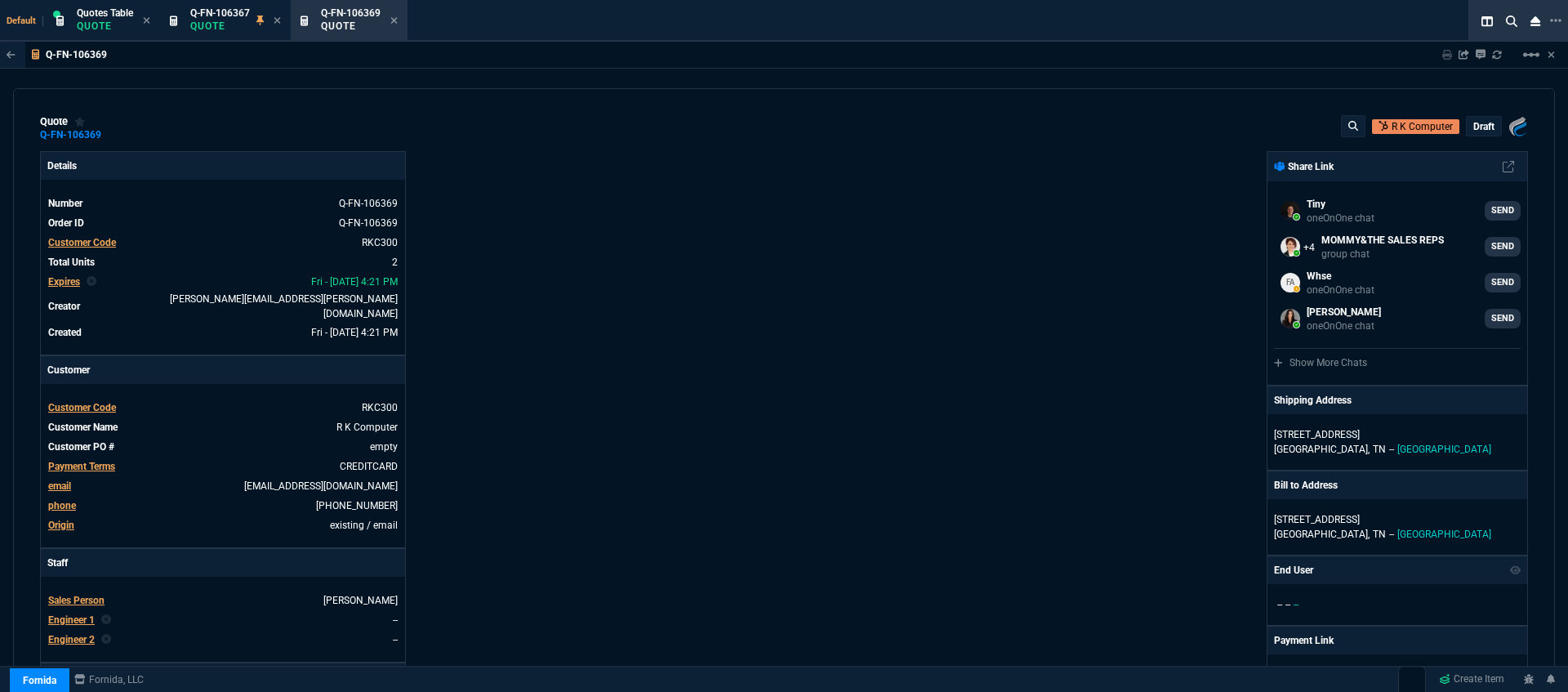 click on "draft" at bounding box center [1484, 127] 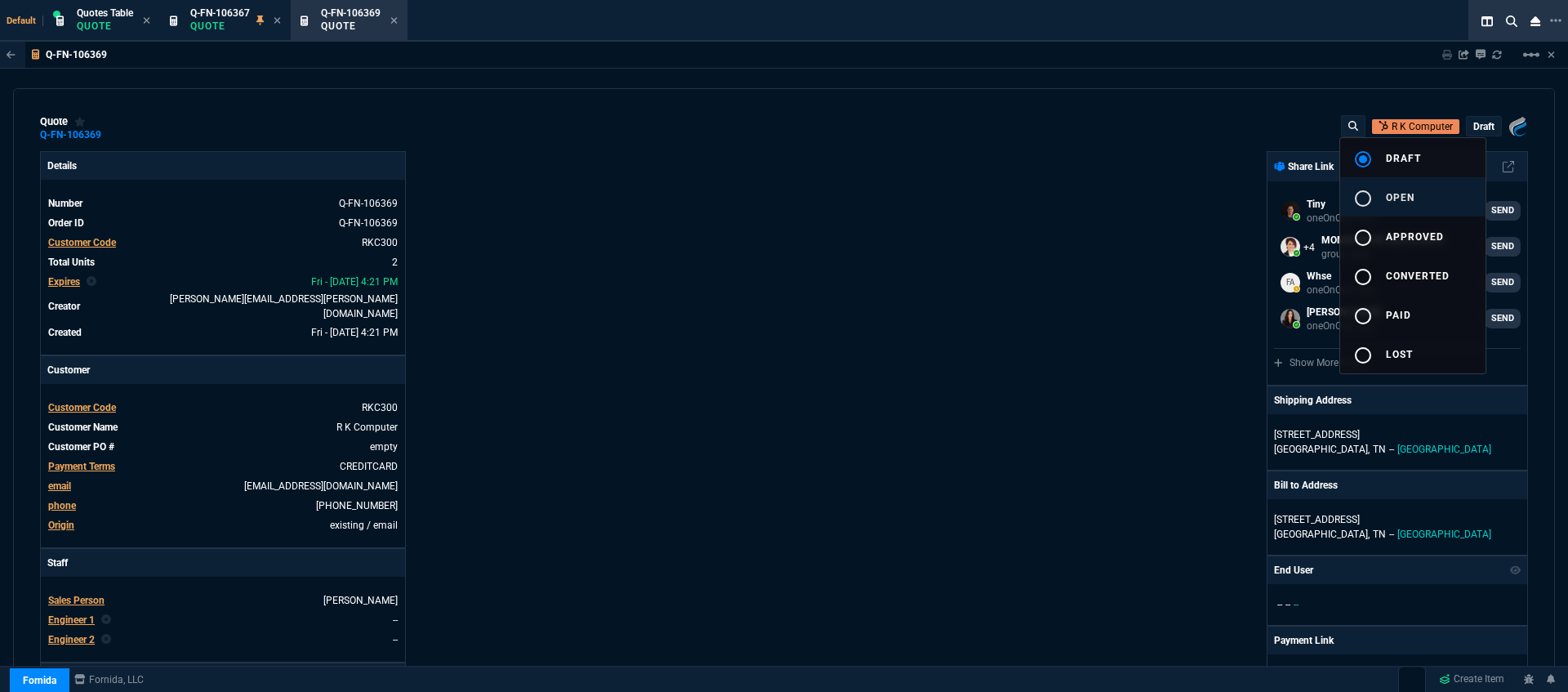 click on "open" at bounding box center (1400, 198) 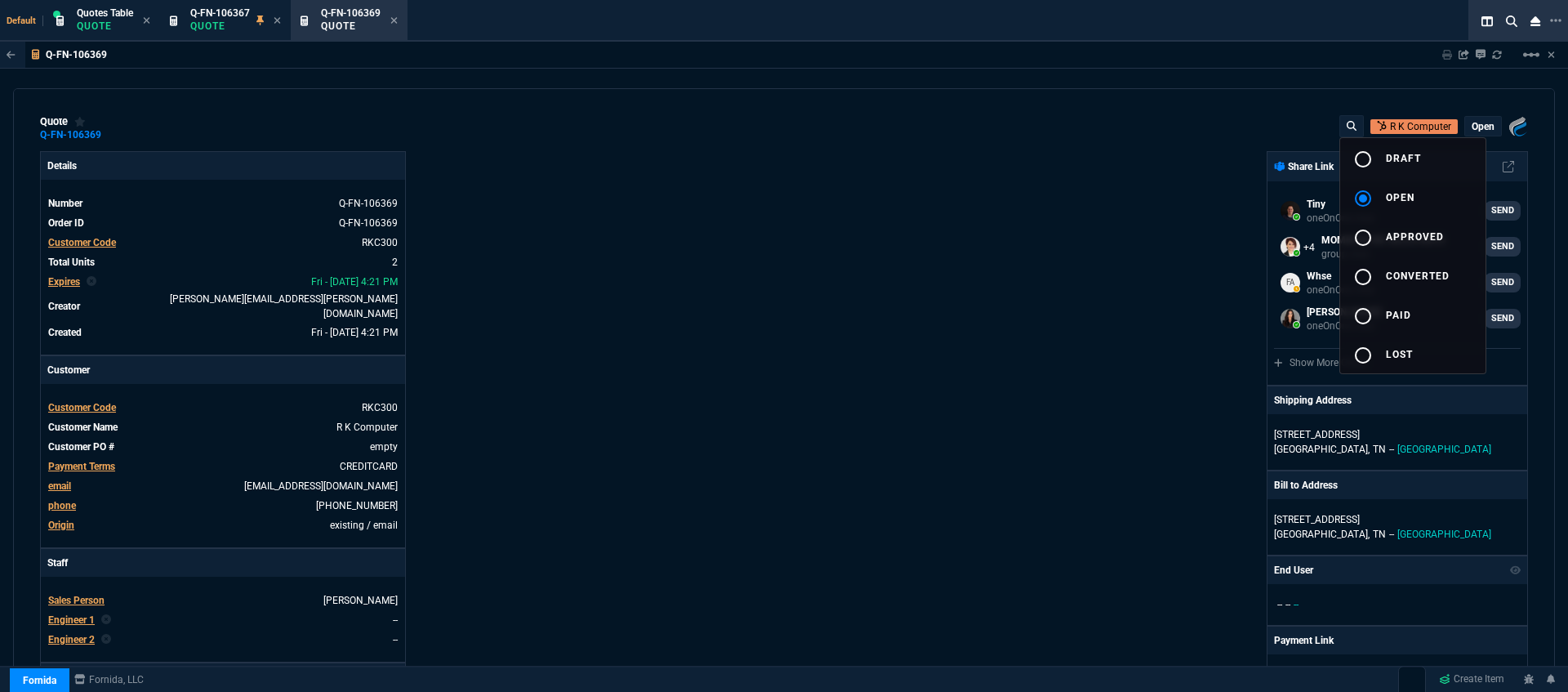 click at bounding box center [784, 346] 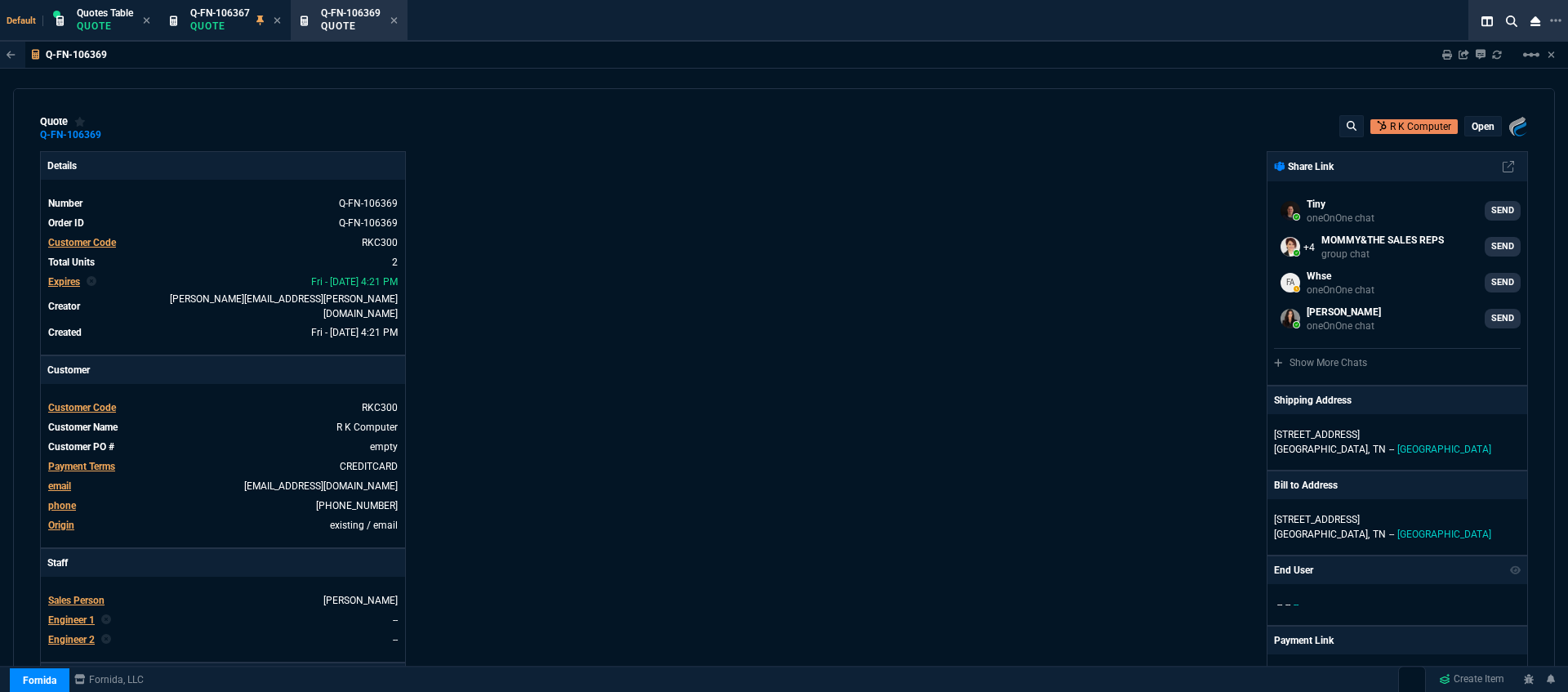 type on "23" 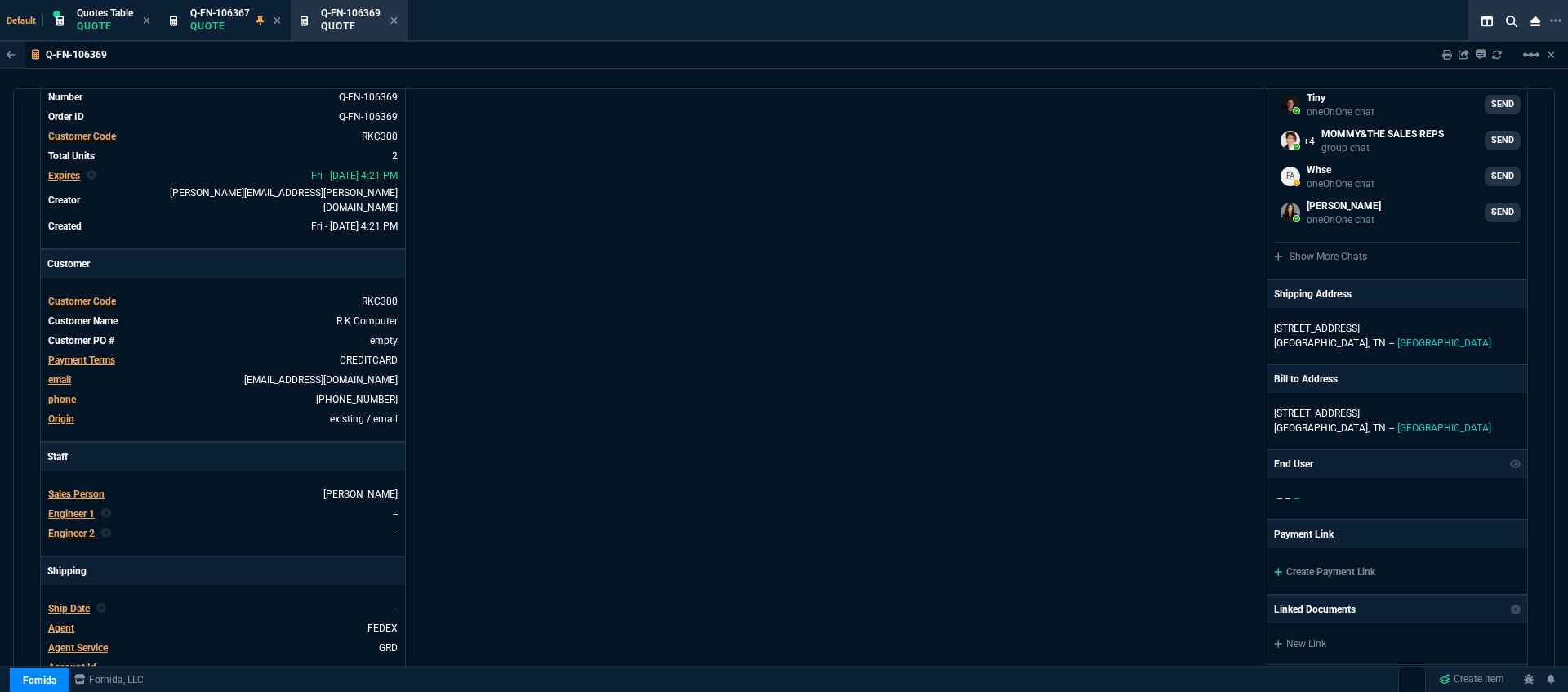 scroll, scrollTop: 204, scrollLeft: 0, axis: vertical 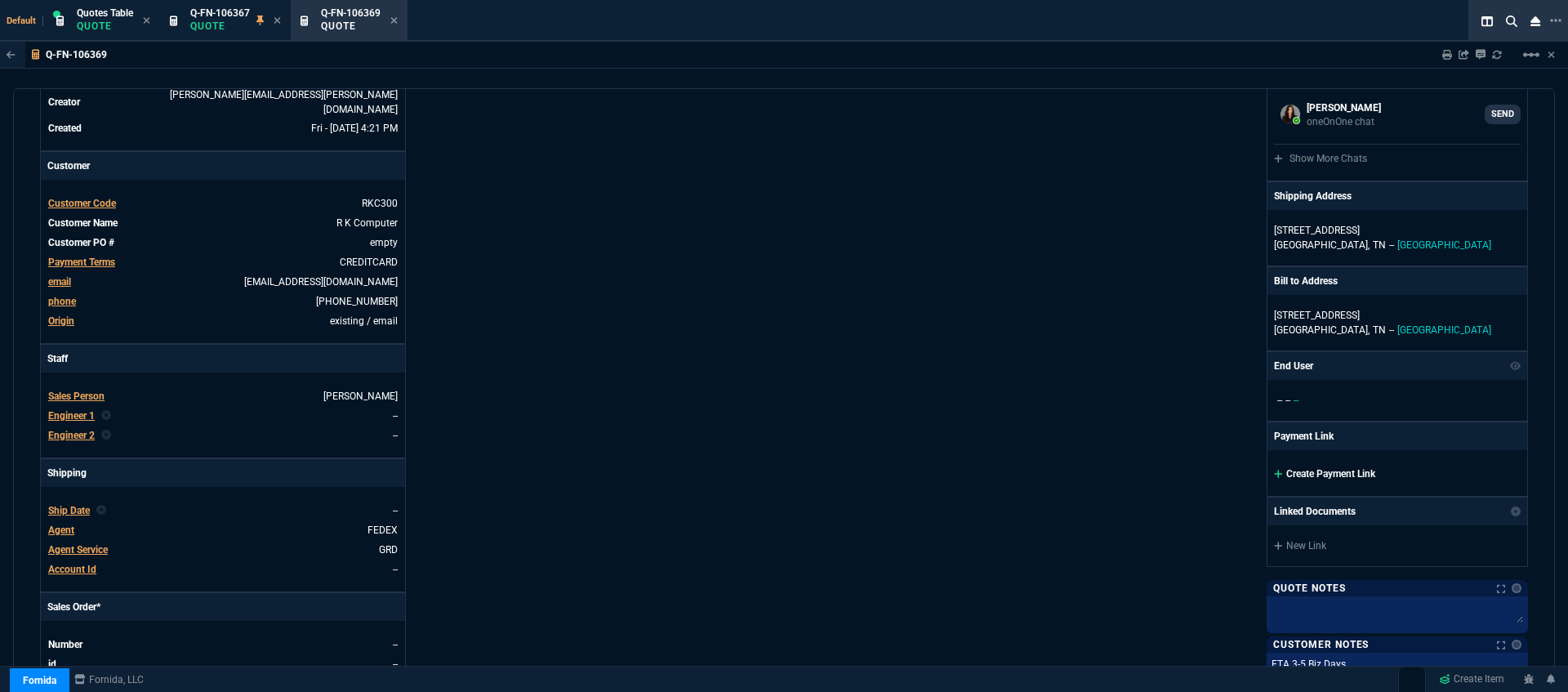 click 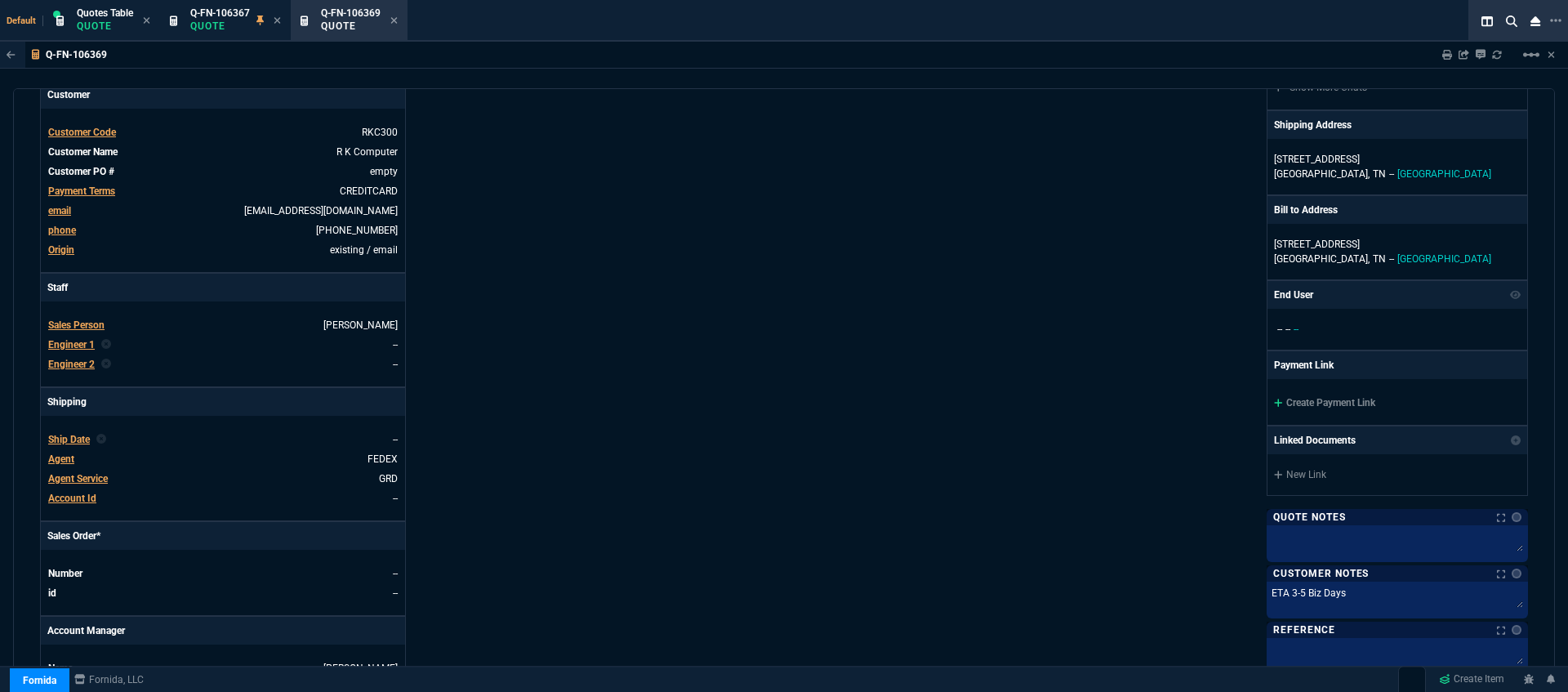 scroll, scrollTop: 306, scrollLeft: 0, axis: vertical 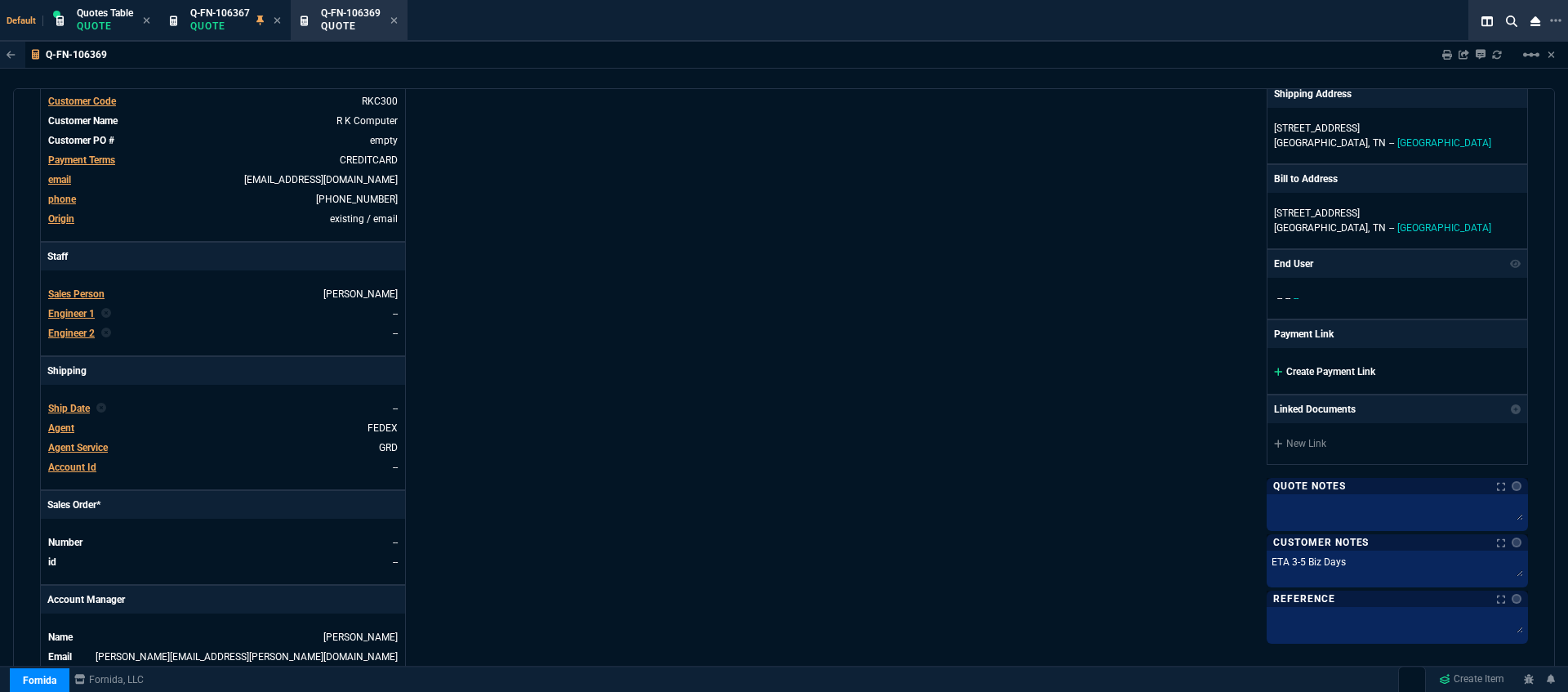 click 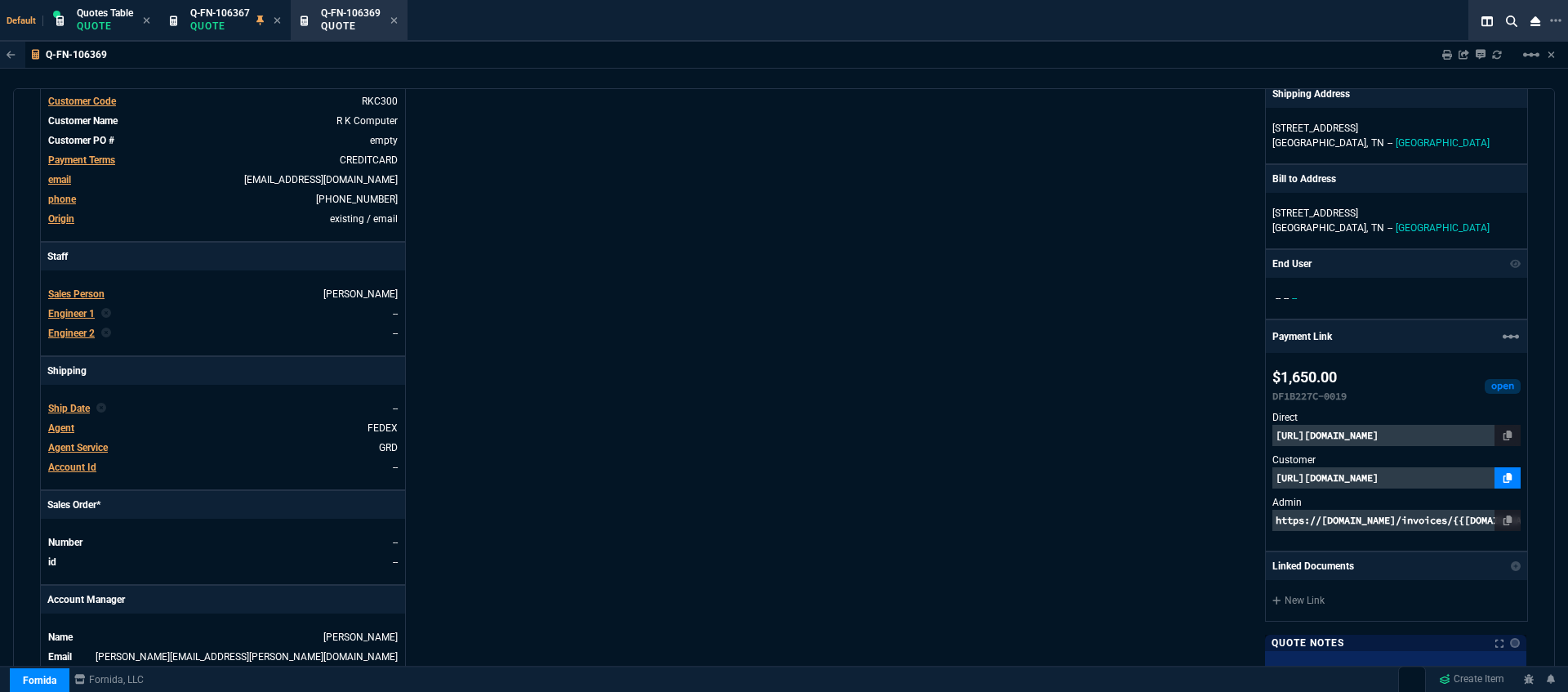 click 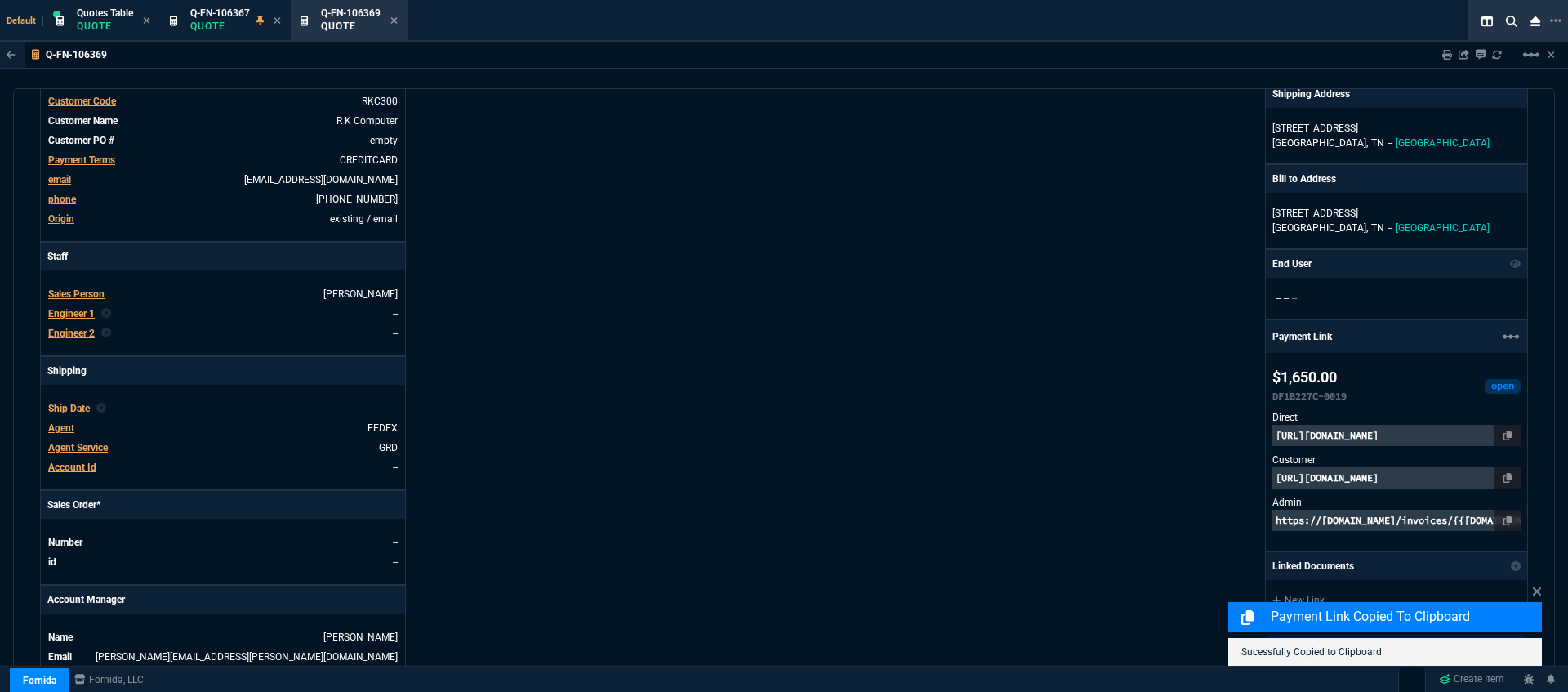 scroll, scrollTop: 816, scrollLeft: 0, axis: vertical 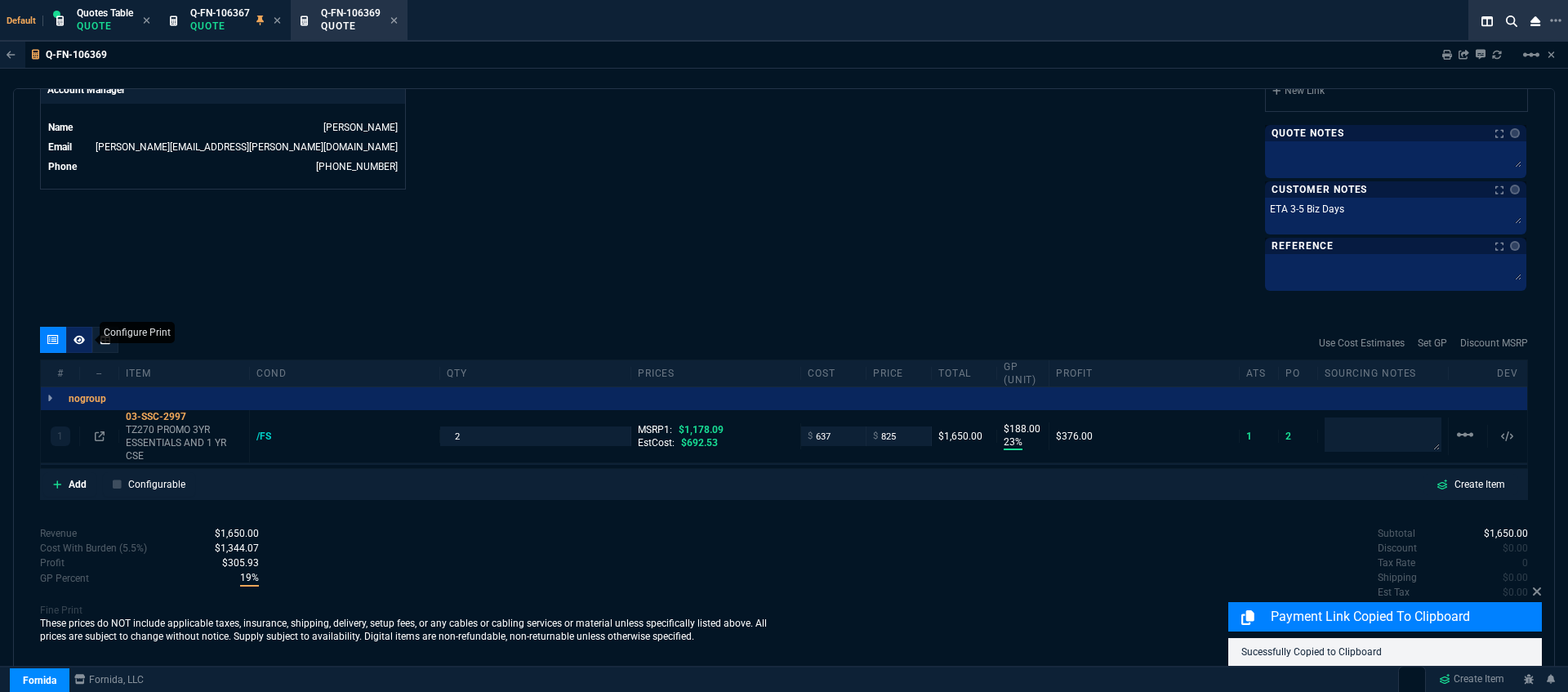 click at bounding box center (79, 340) 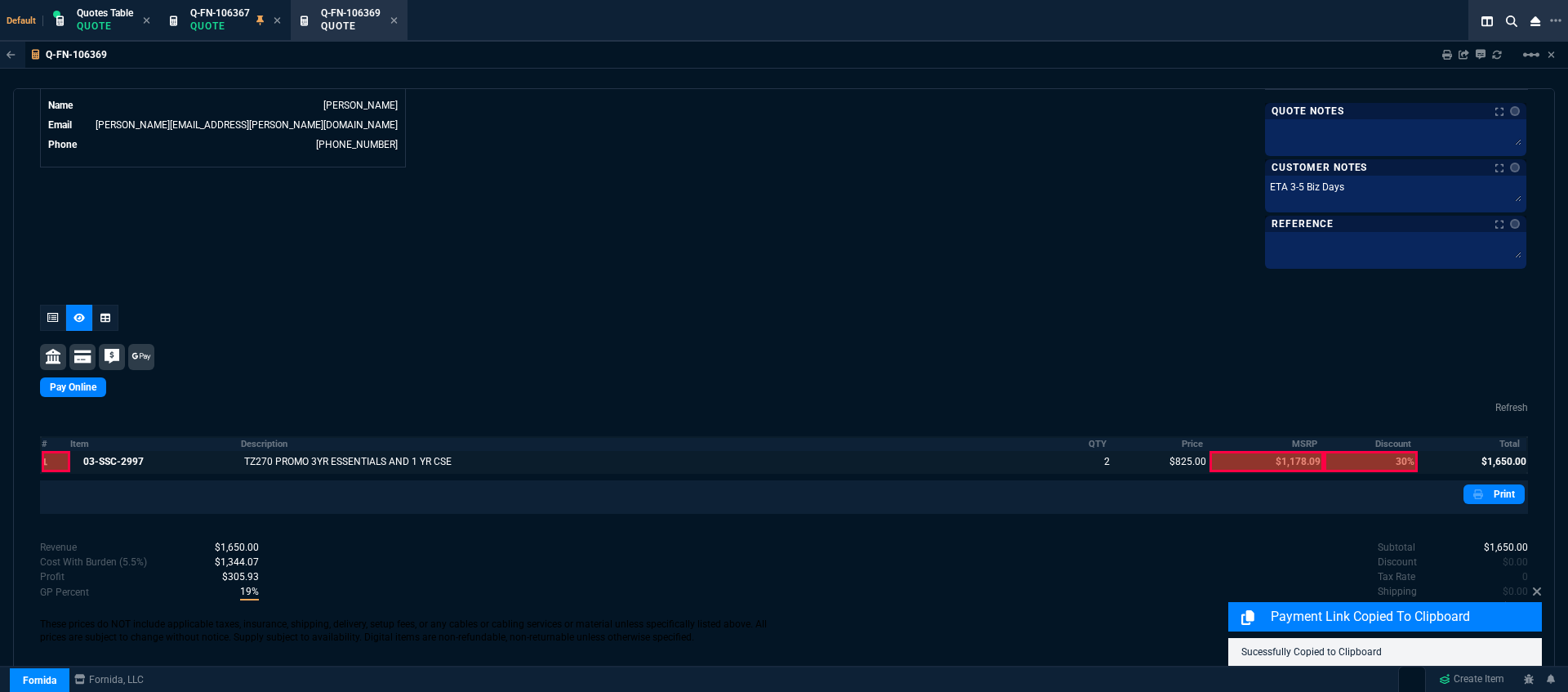 scroll, scrollTop: 845, scrollLeft: 0, axis: vertical 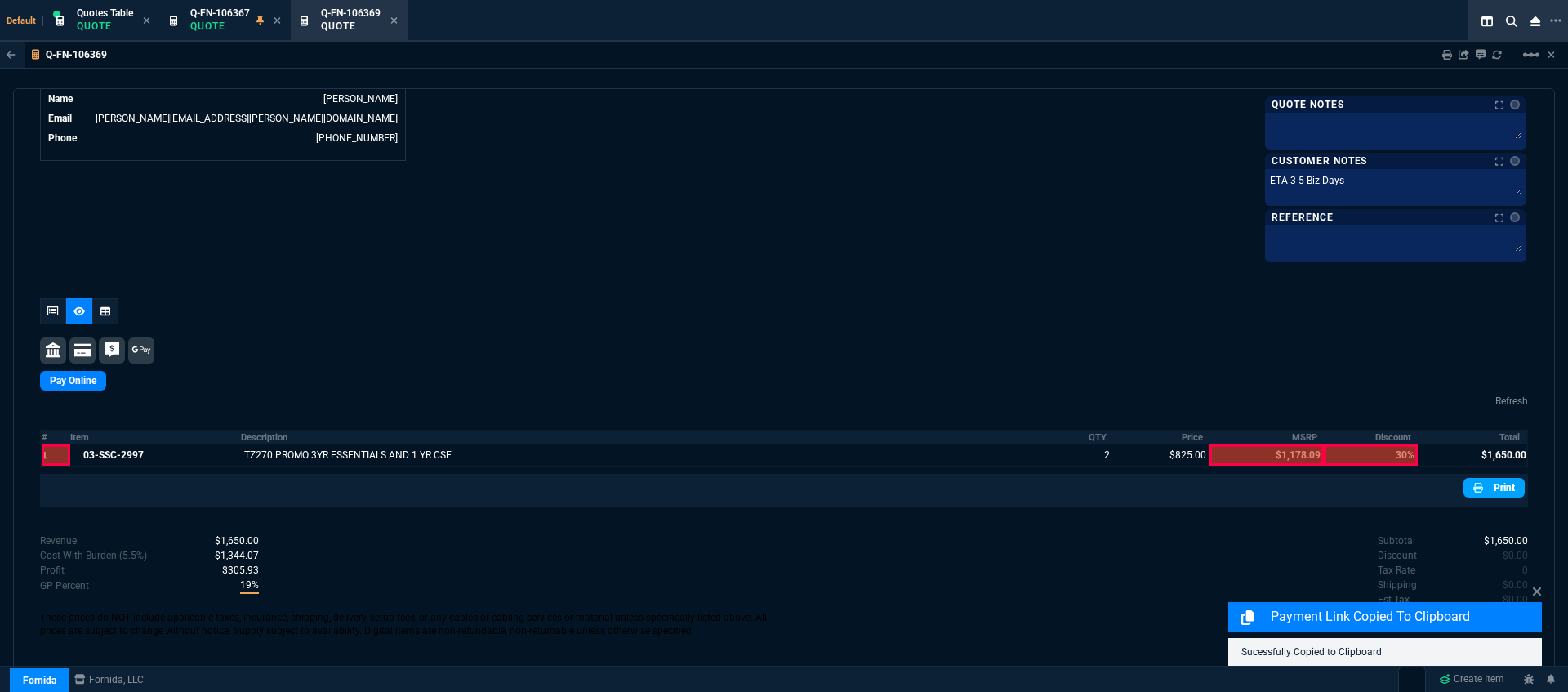 click on "Print" at bounding box center (1494, 488) 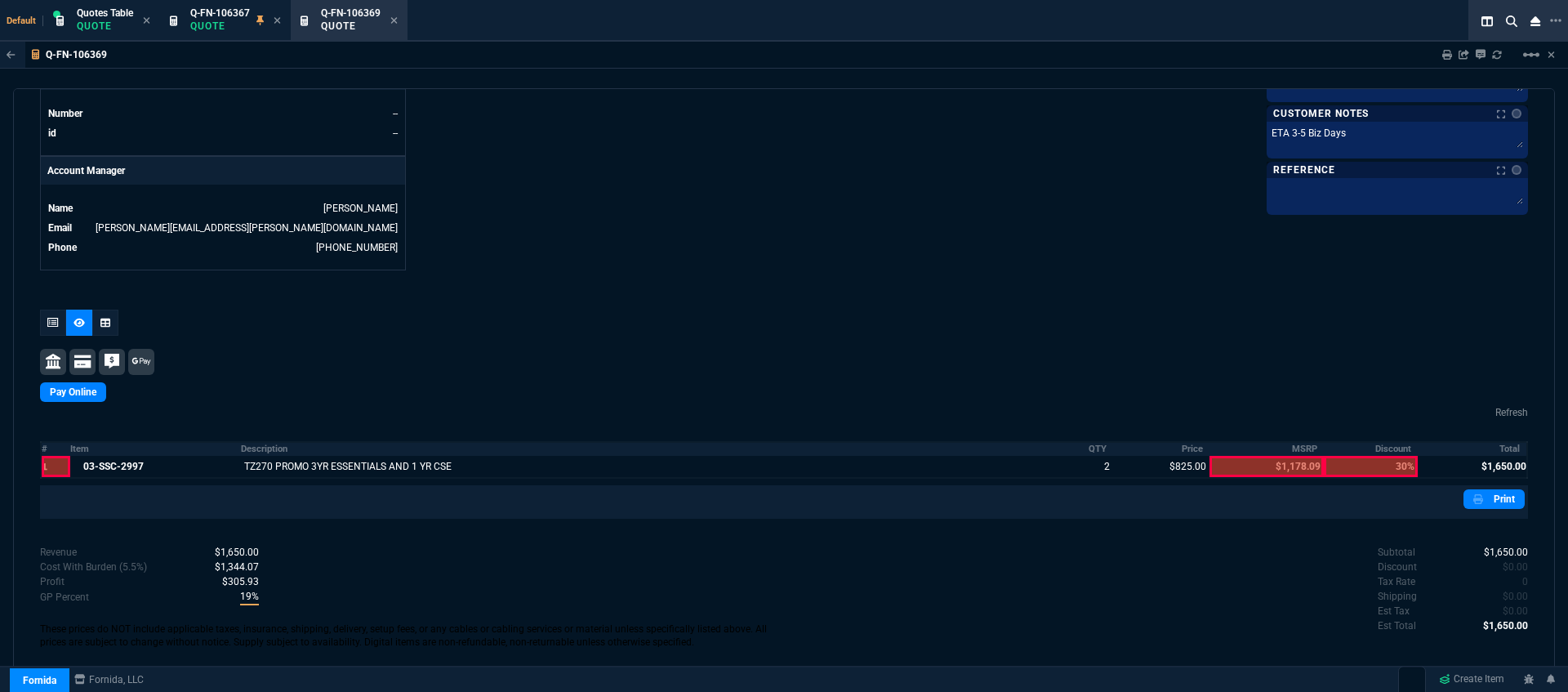 scroll, scrollTop: 845, scrollLeft: 0, axis: vertical 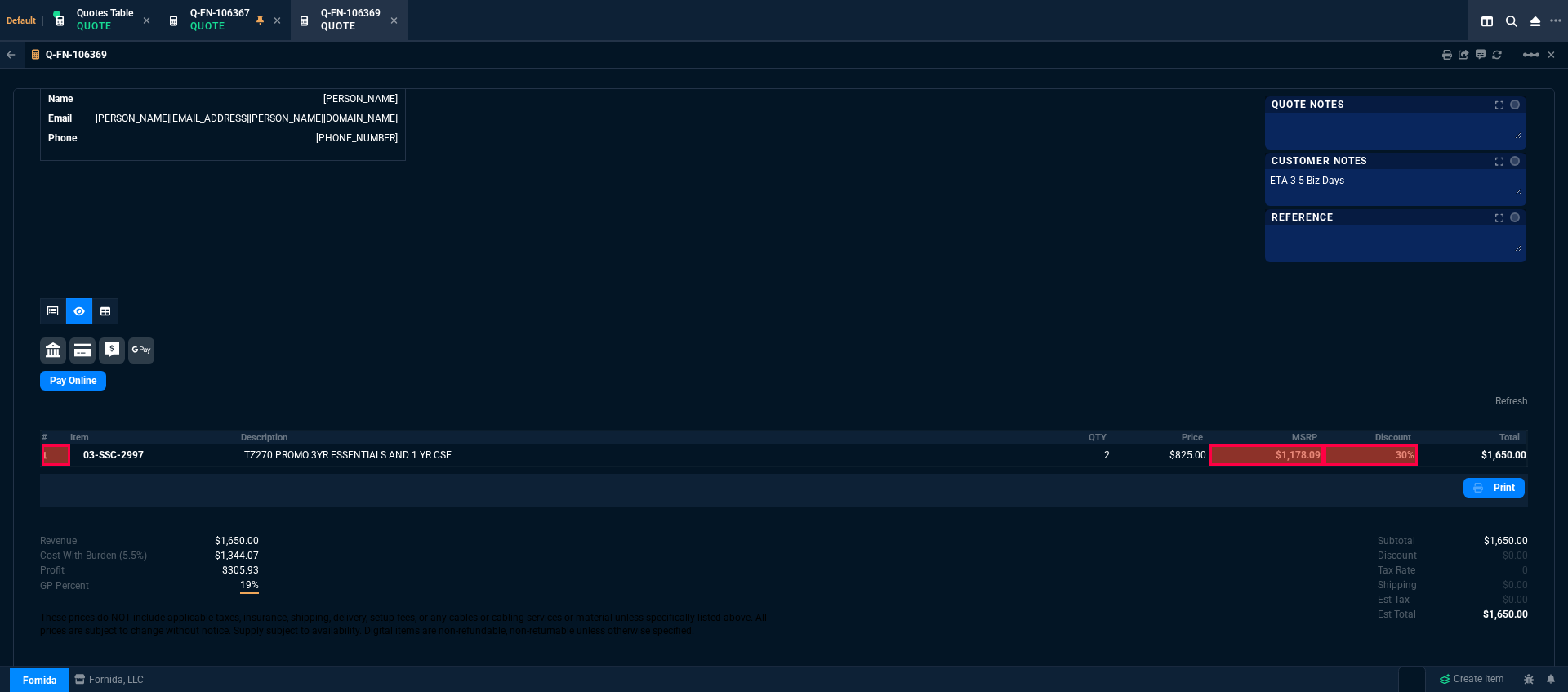 click at bounding box center [53, 311] 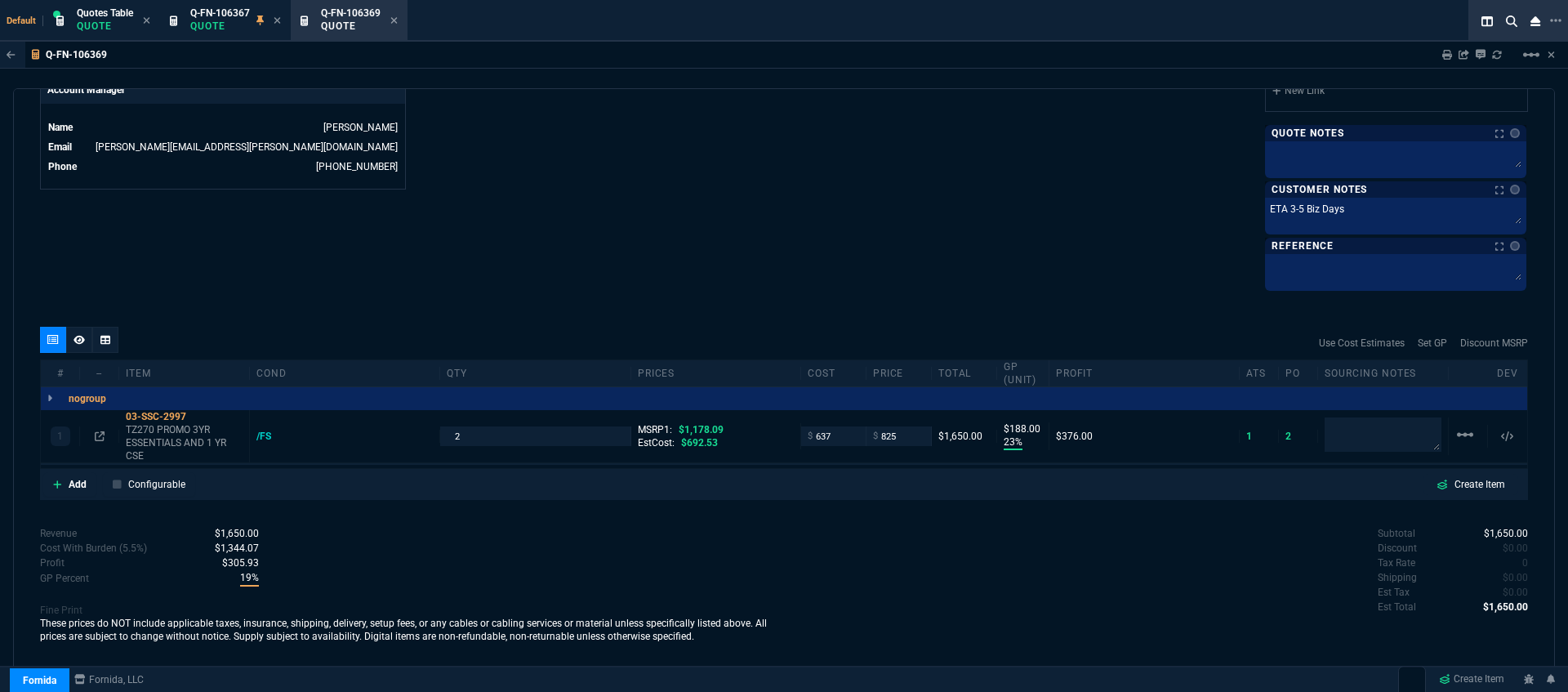 scroll, scrollTop: 816, scrollLeft: 0, axis: vertical 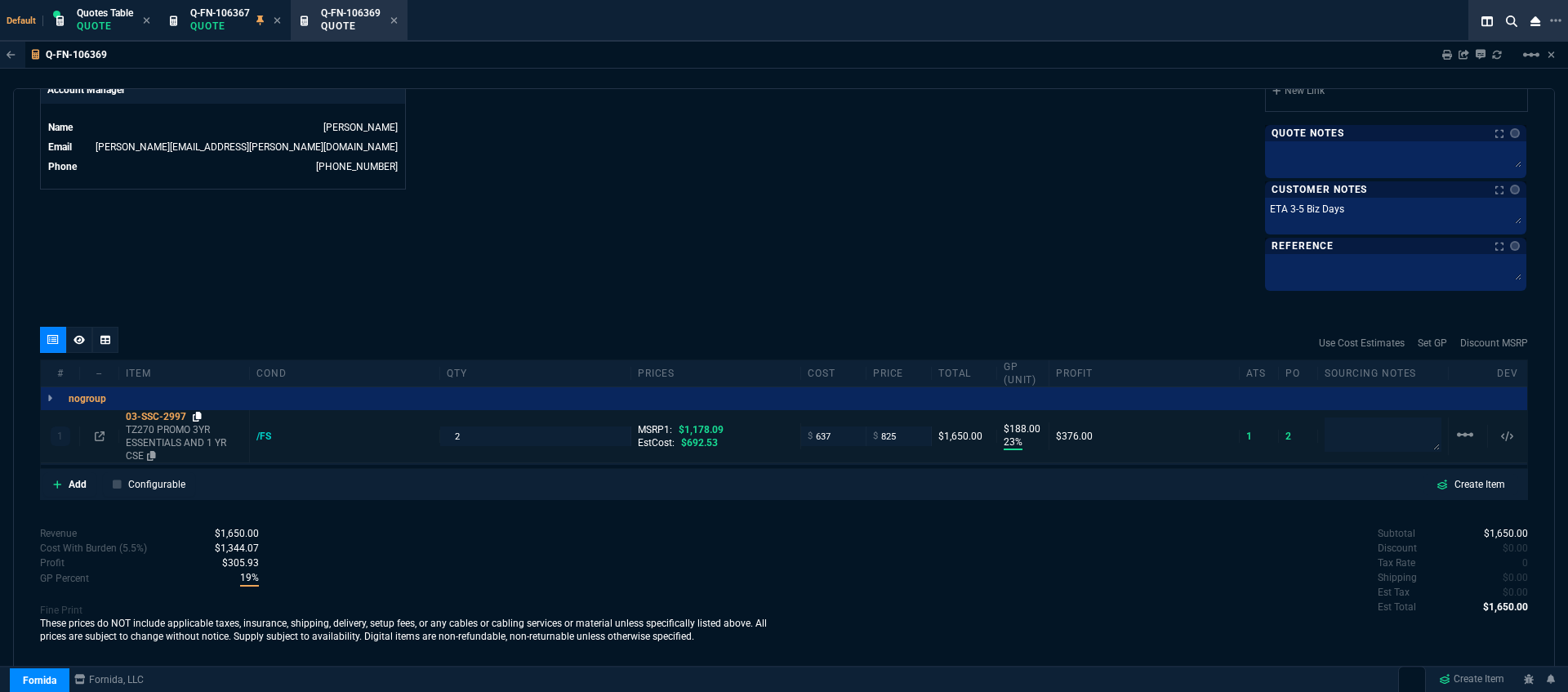 click 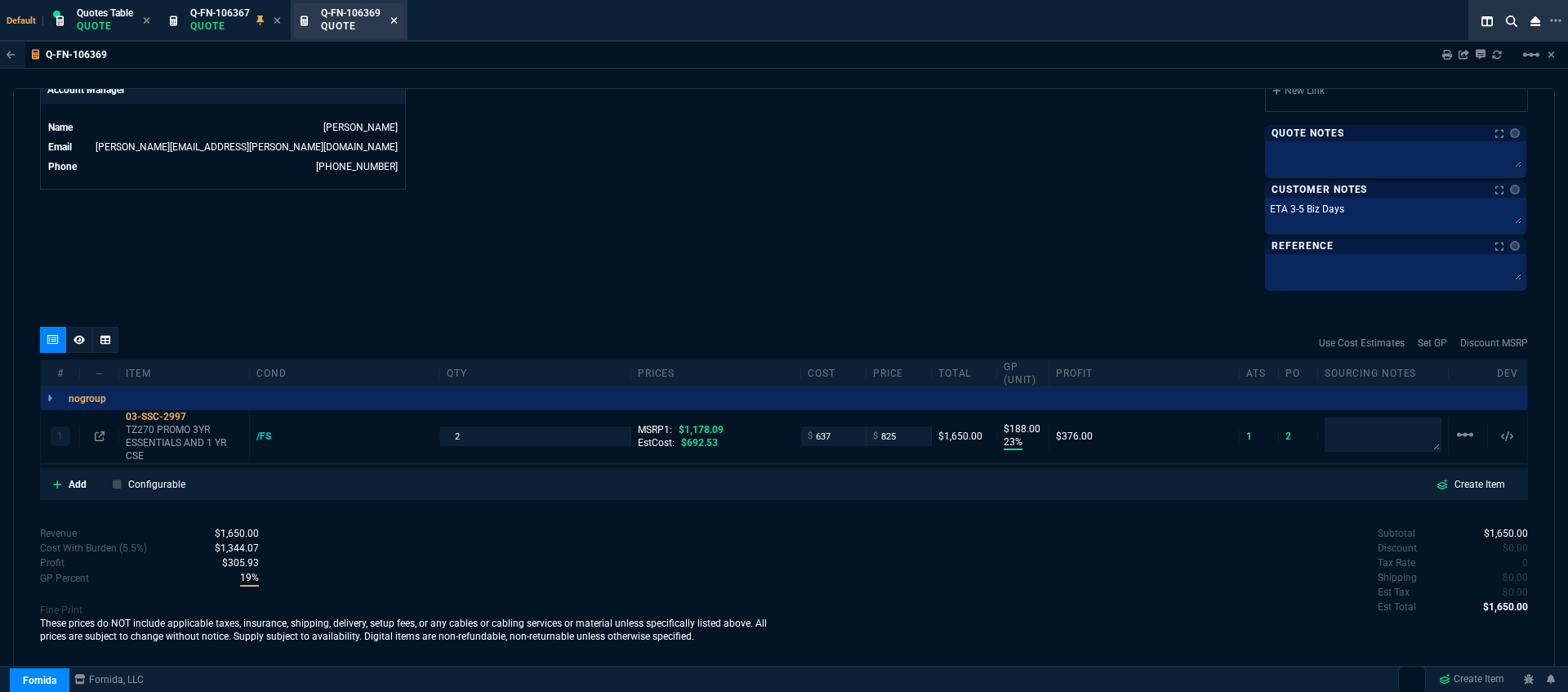 click 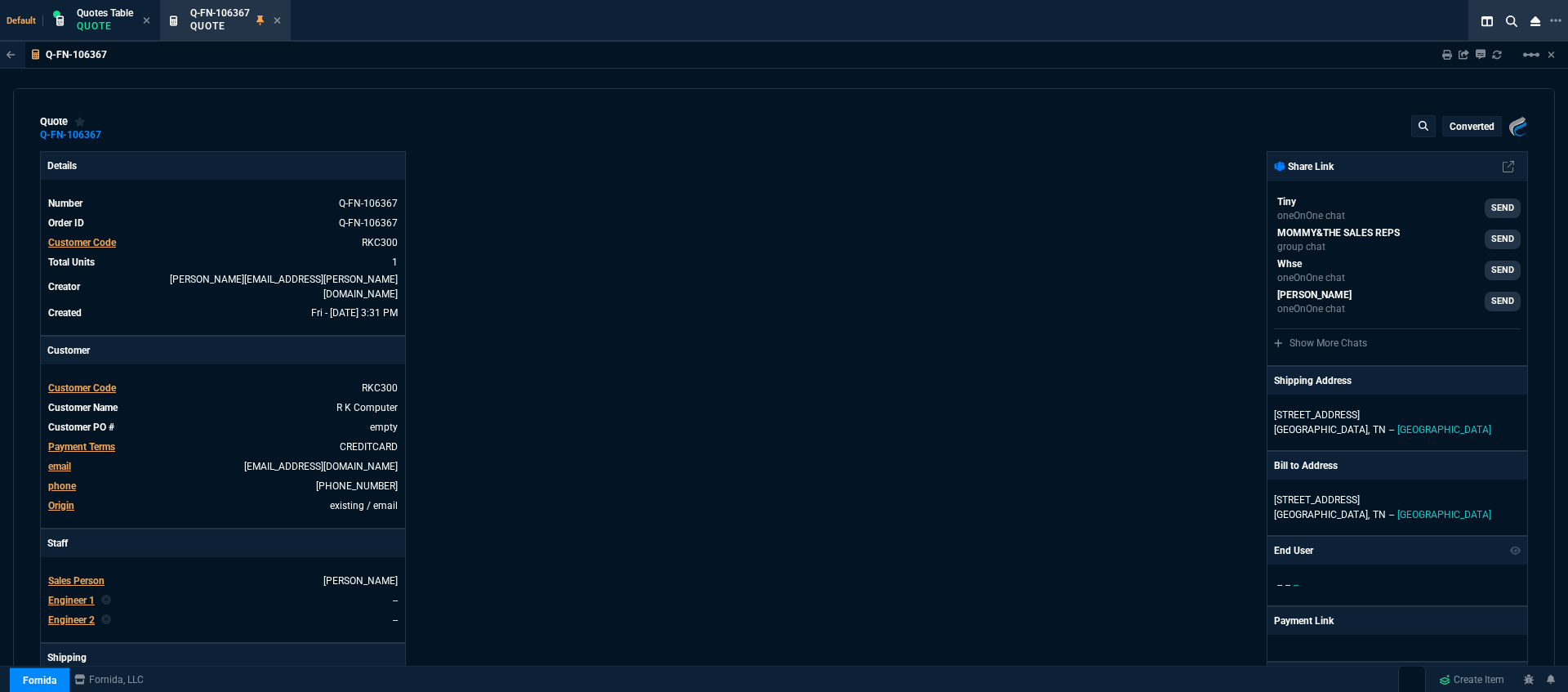 type on "23" 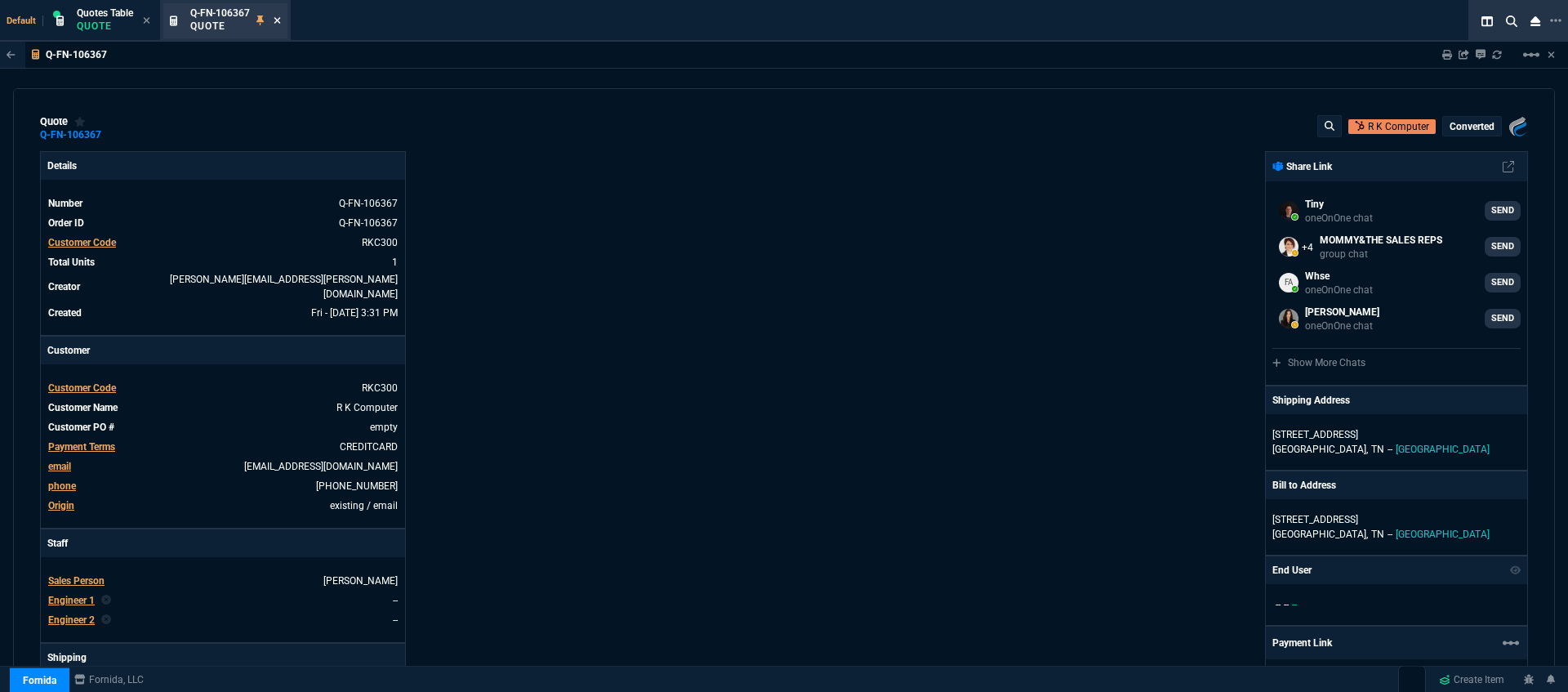 click 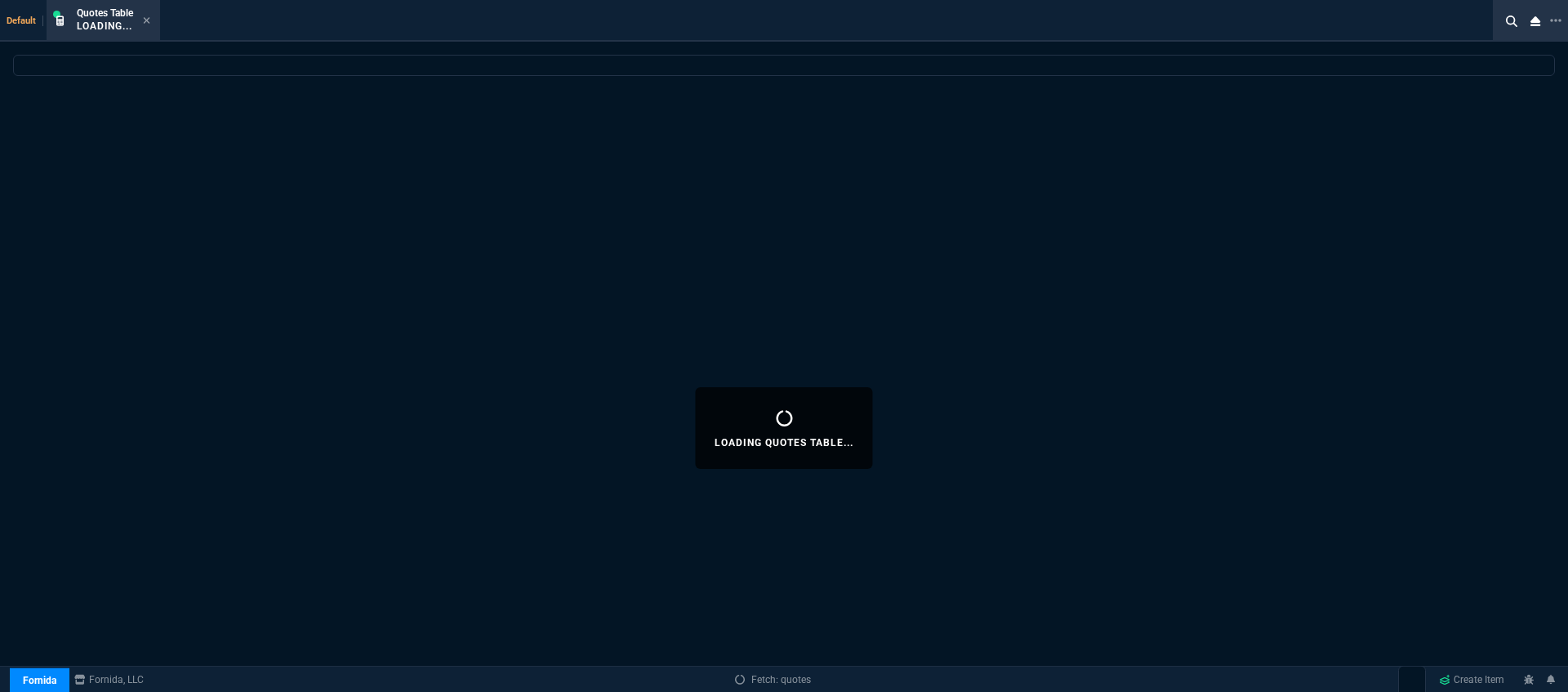 select 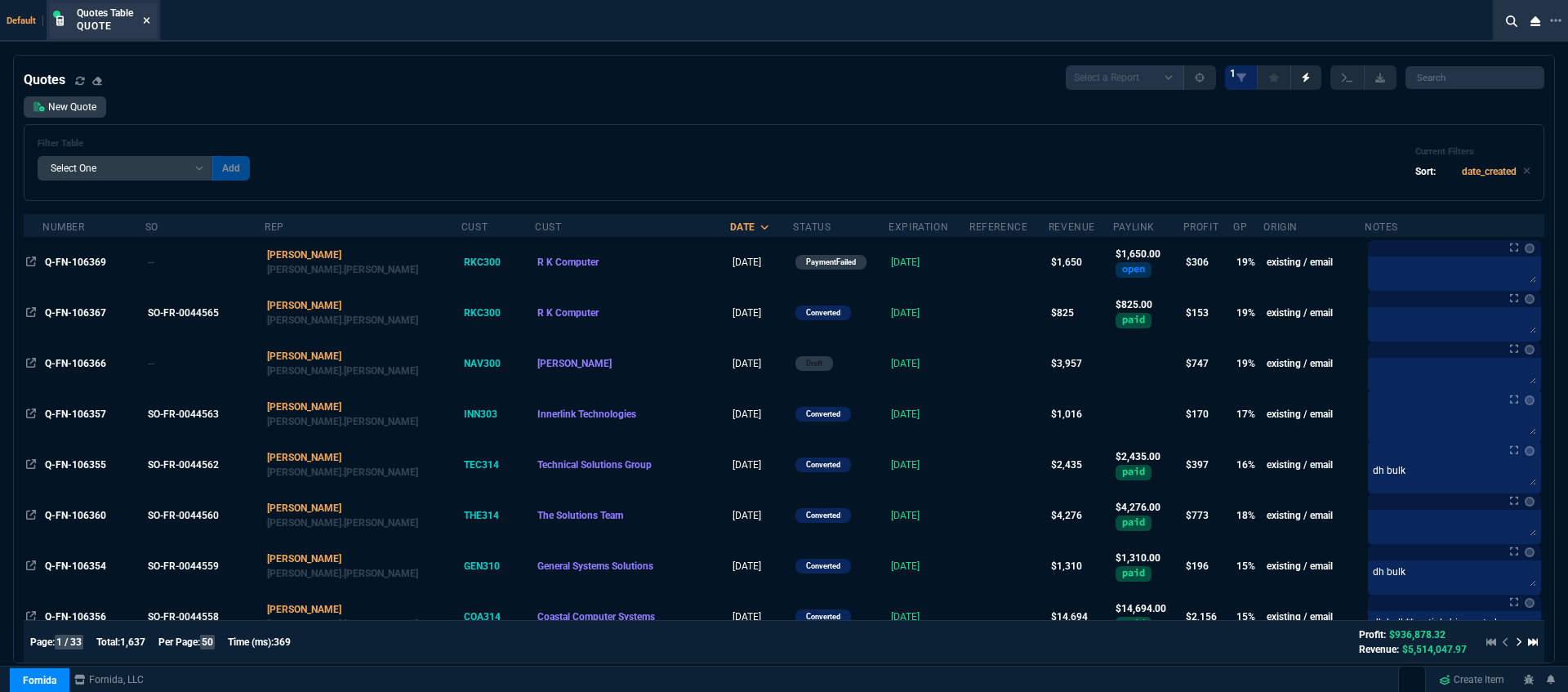 click 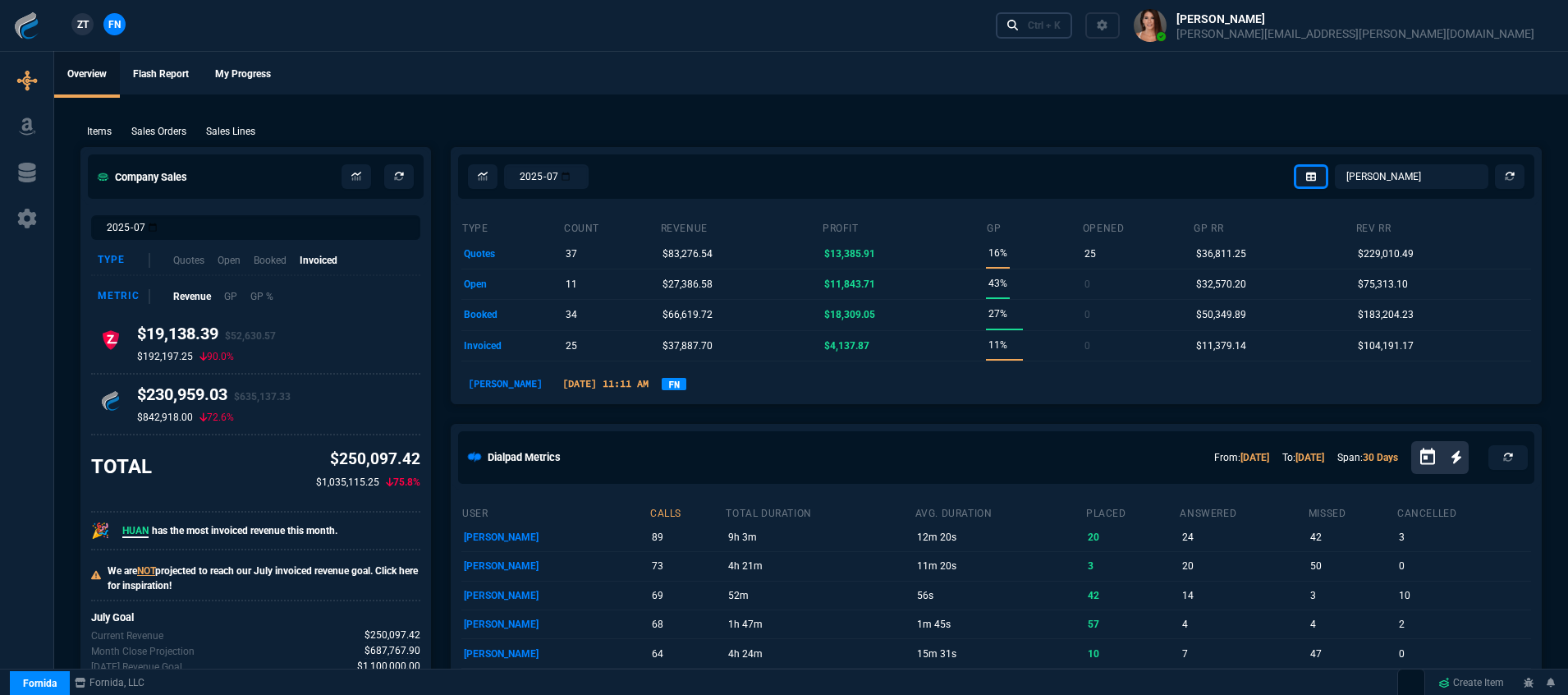 click on "Ctrl + K" at bounding box center (1044, 25) 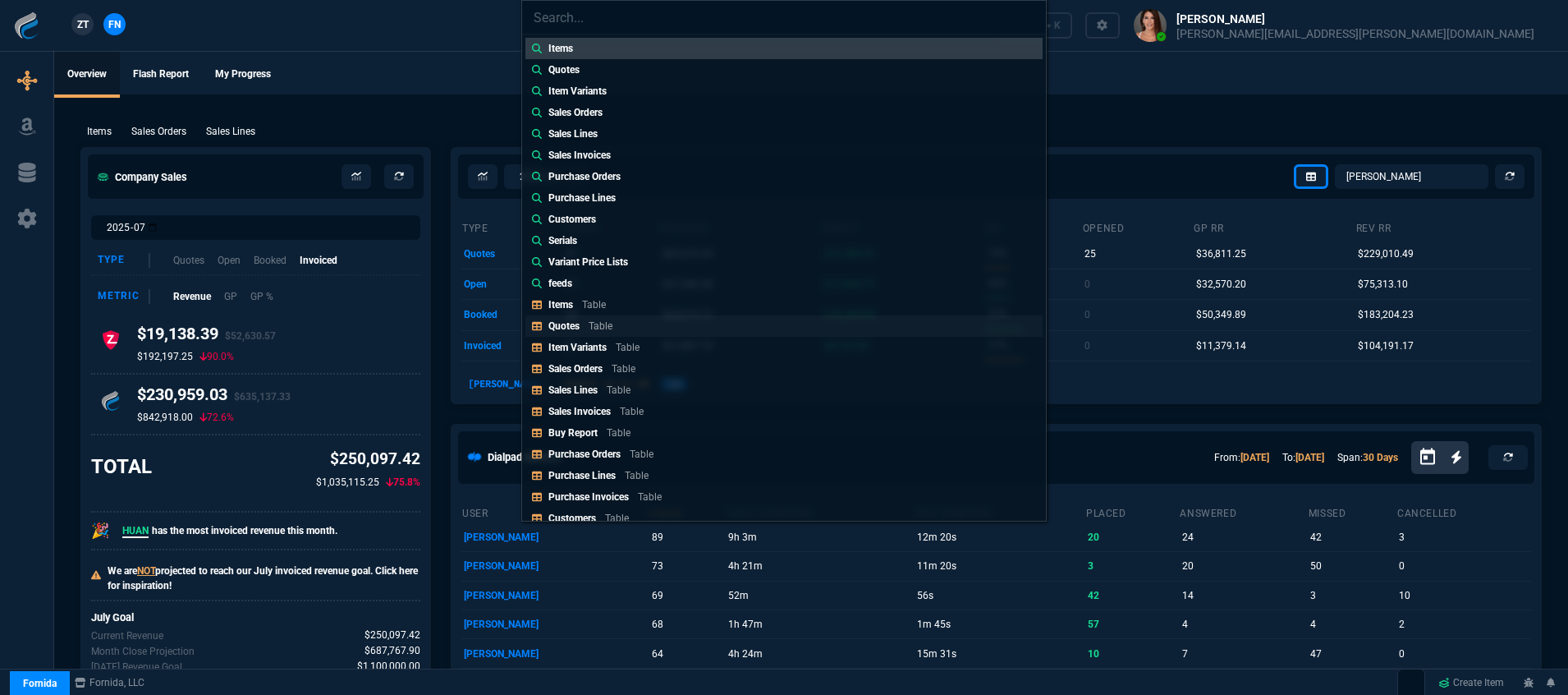 click on "Quotes
Table" at bounding box center [784, 326] 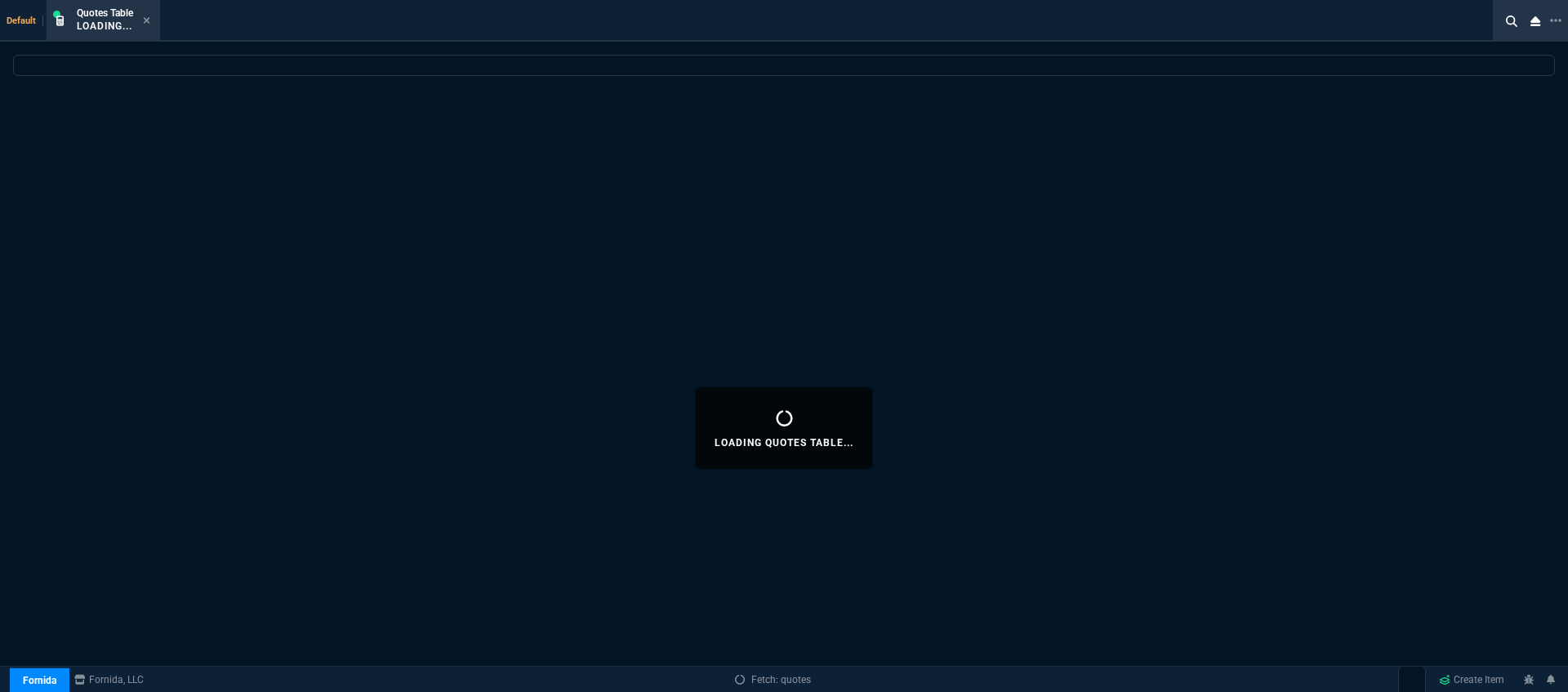 select 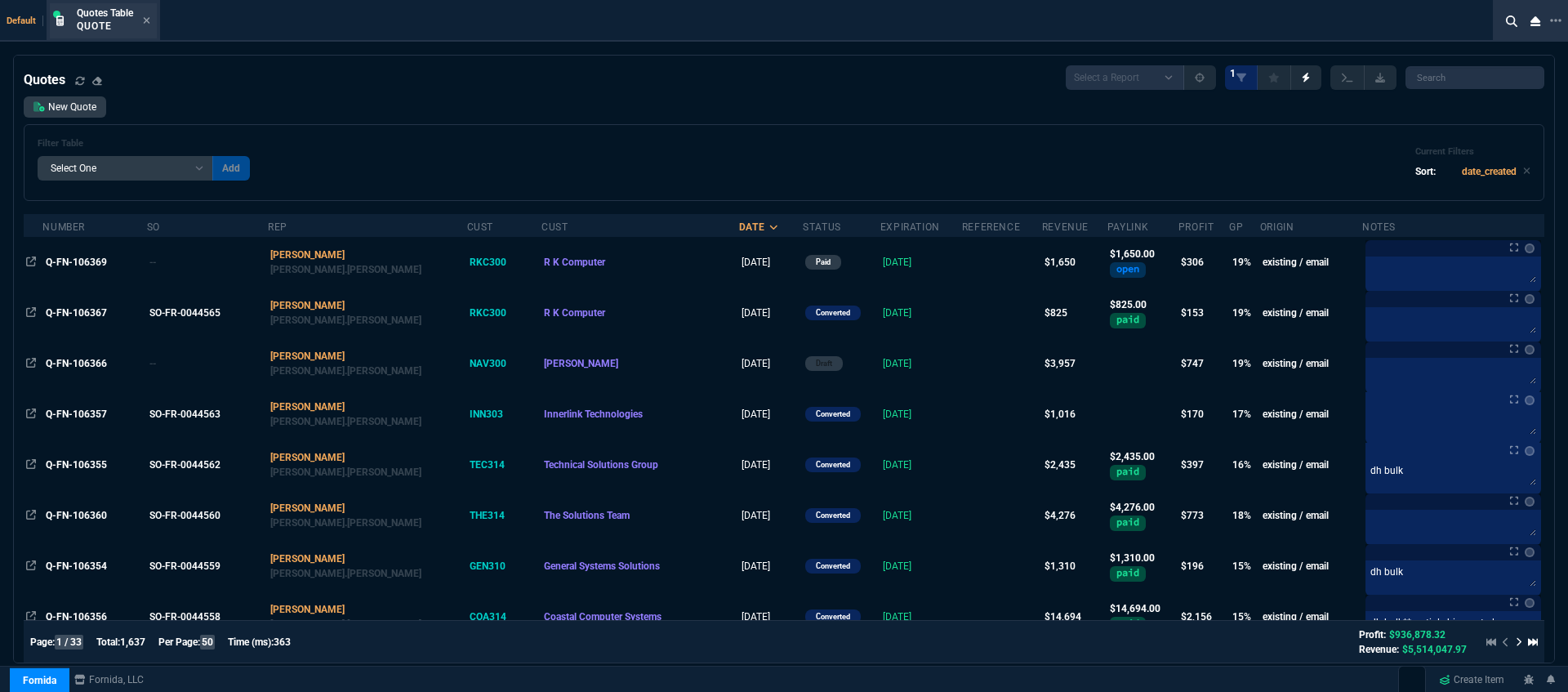 click 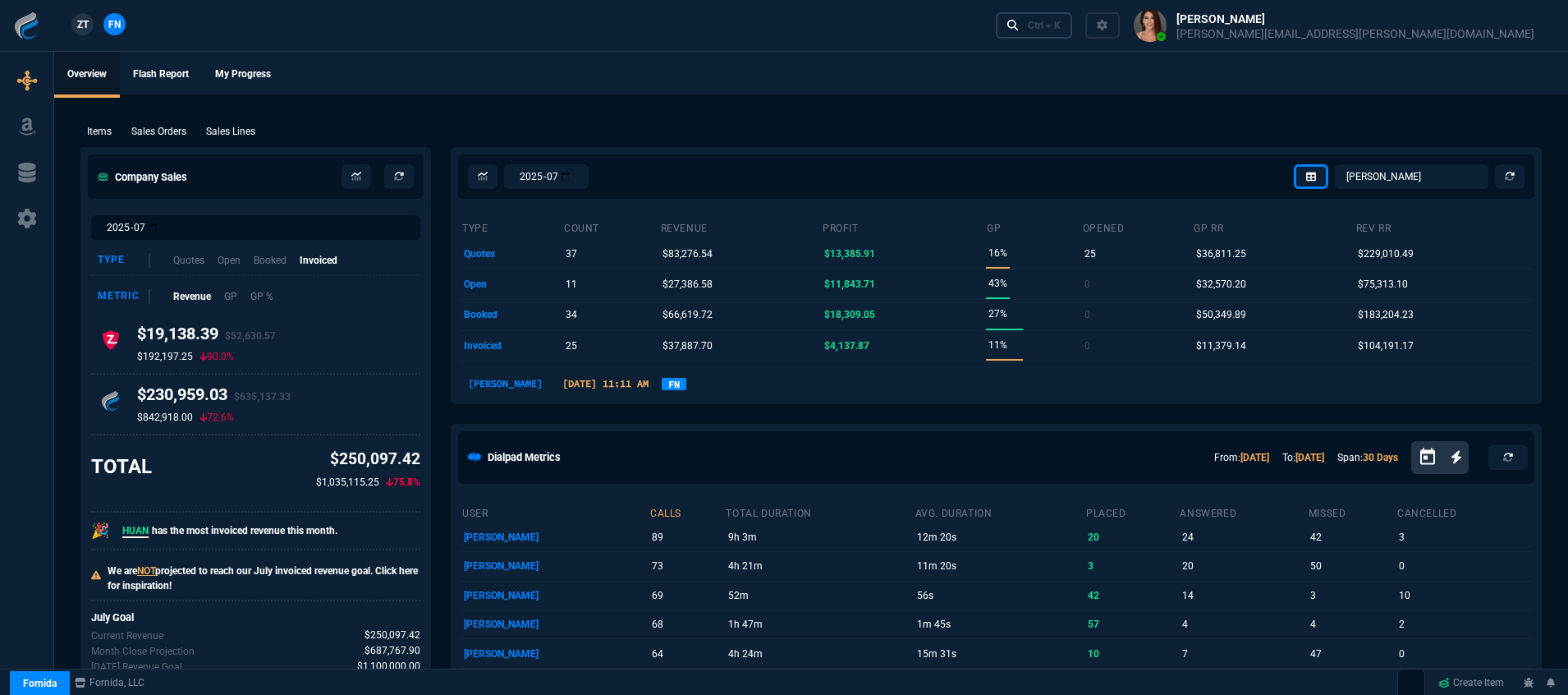 click on "Ctrl + K" at bounding box center [1034, 25] 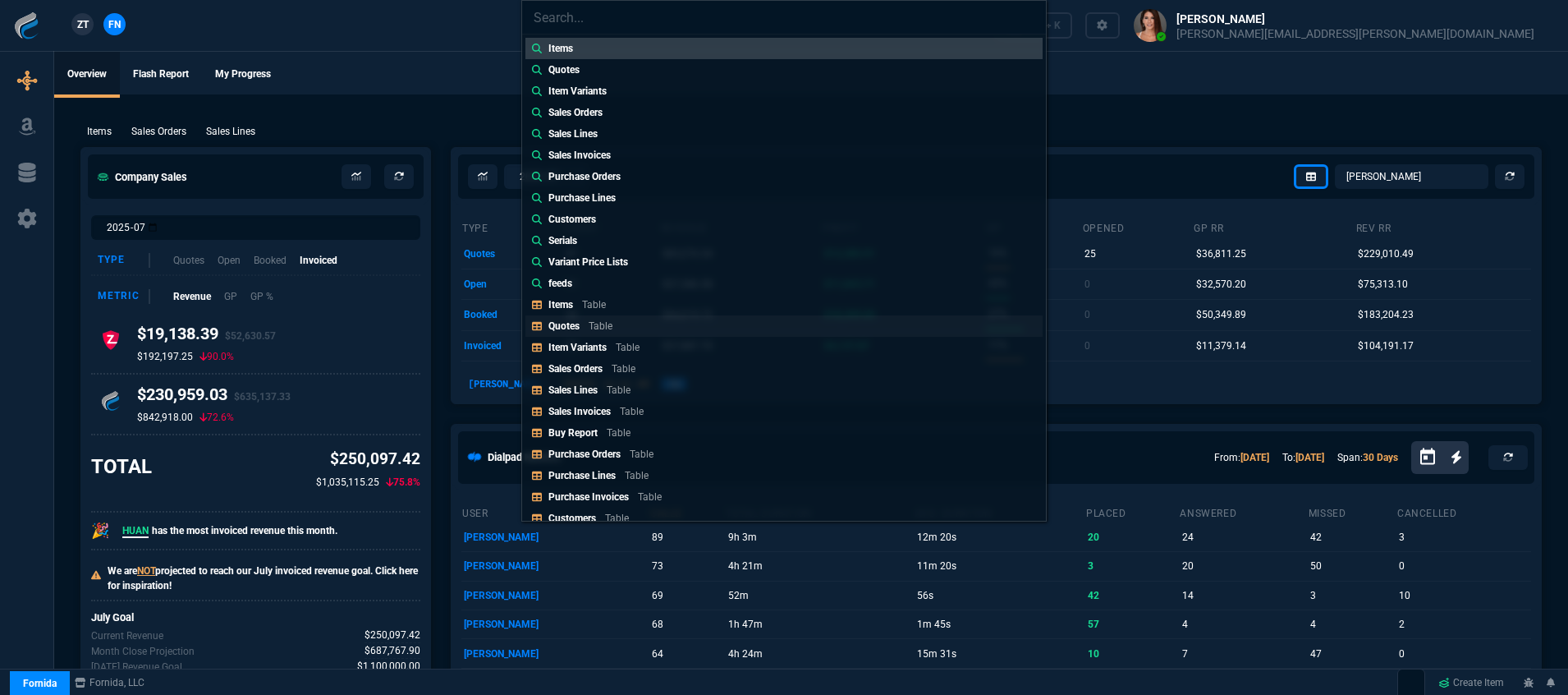 click on "Quotes
Table" at bounding box center (784, 326) 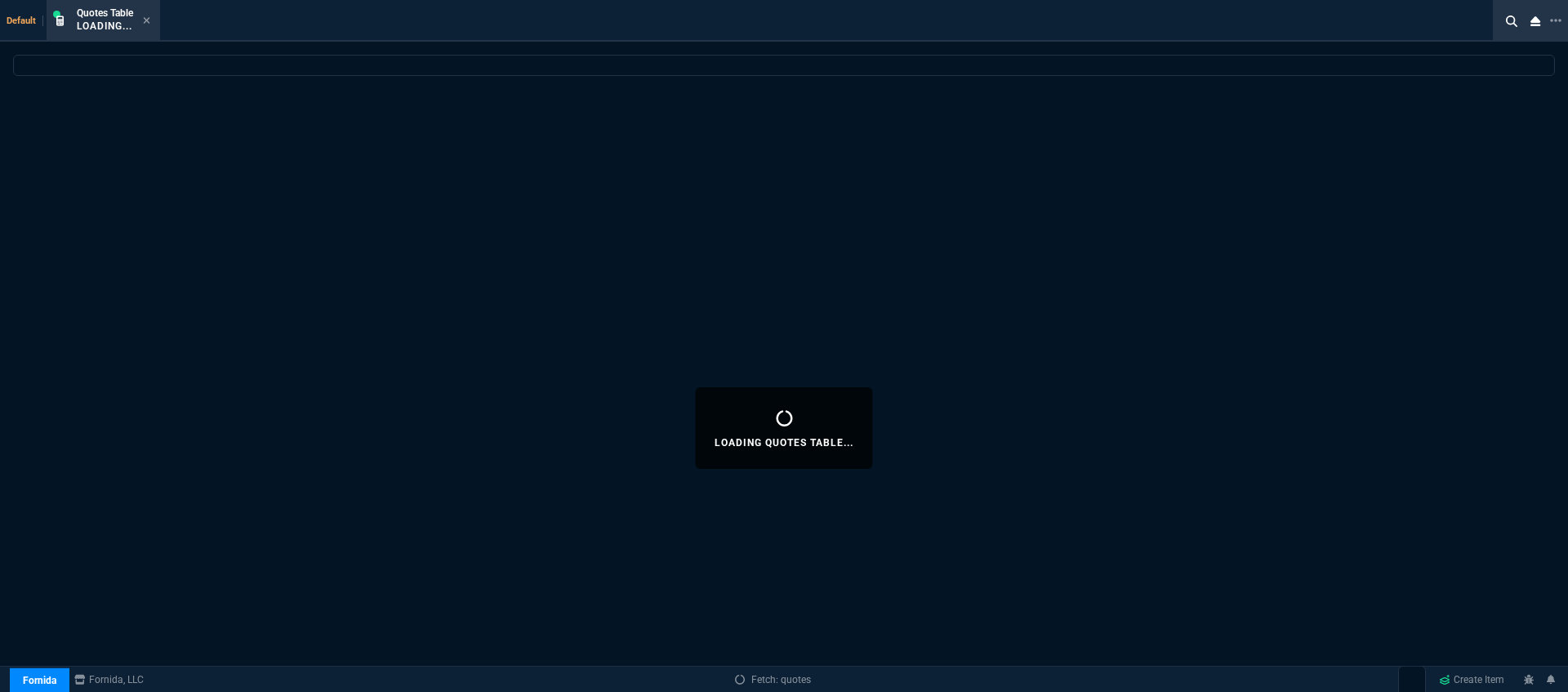 select 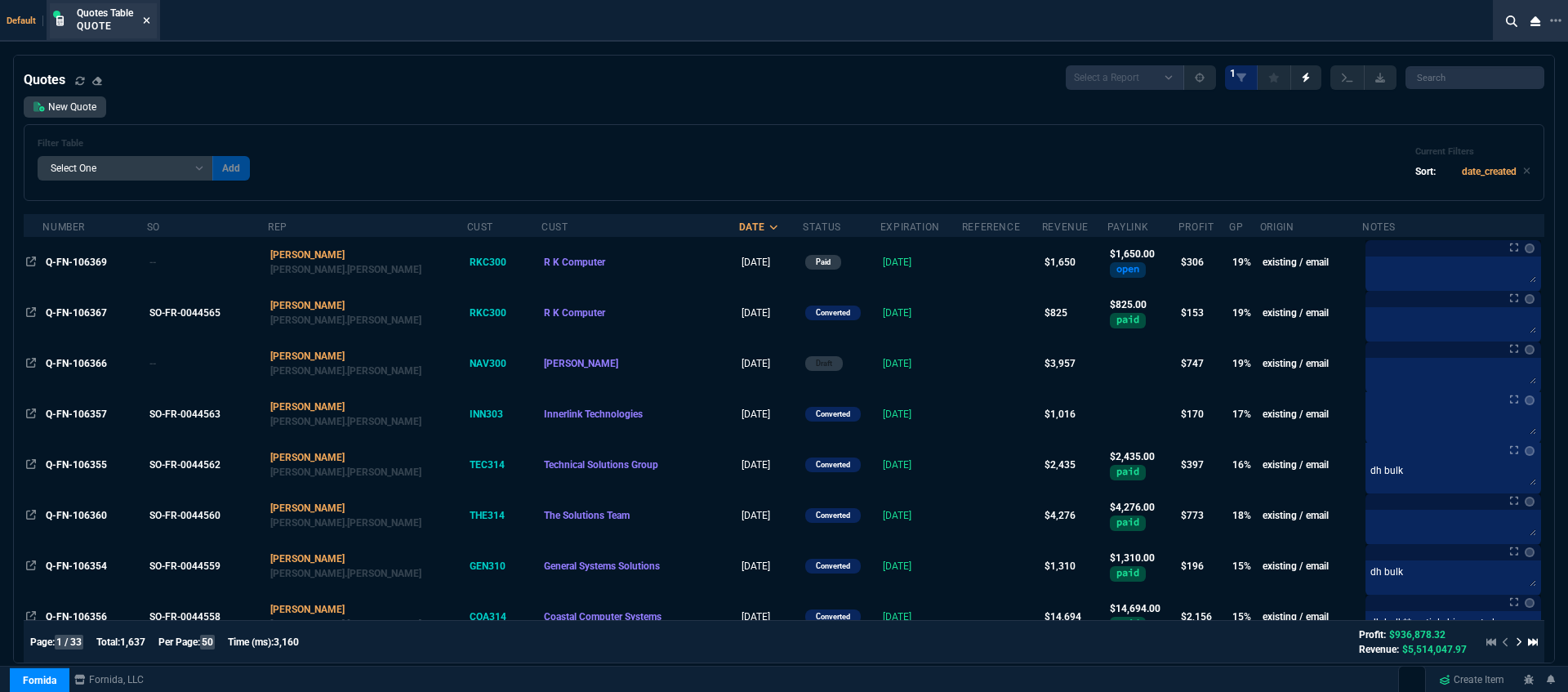 click 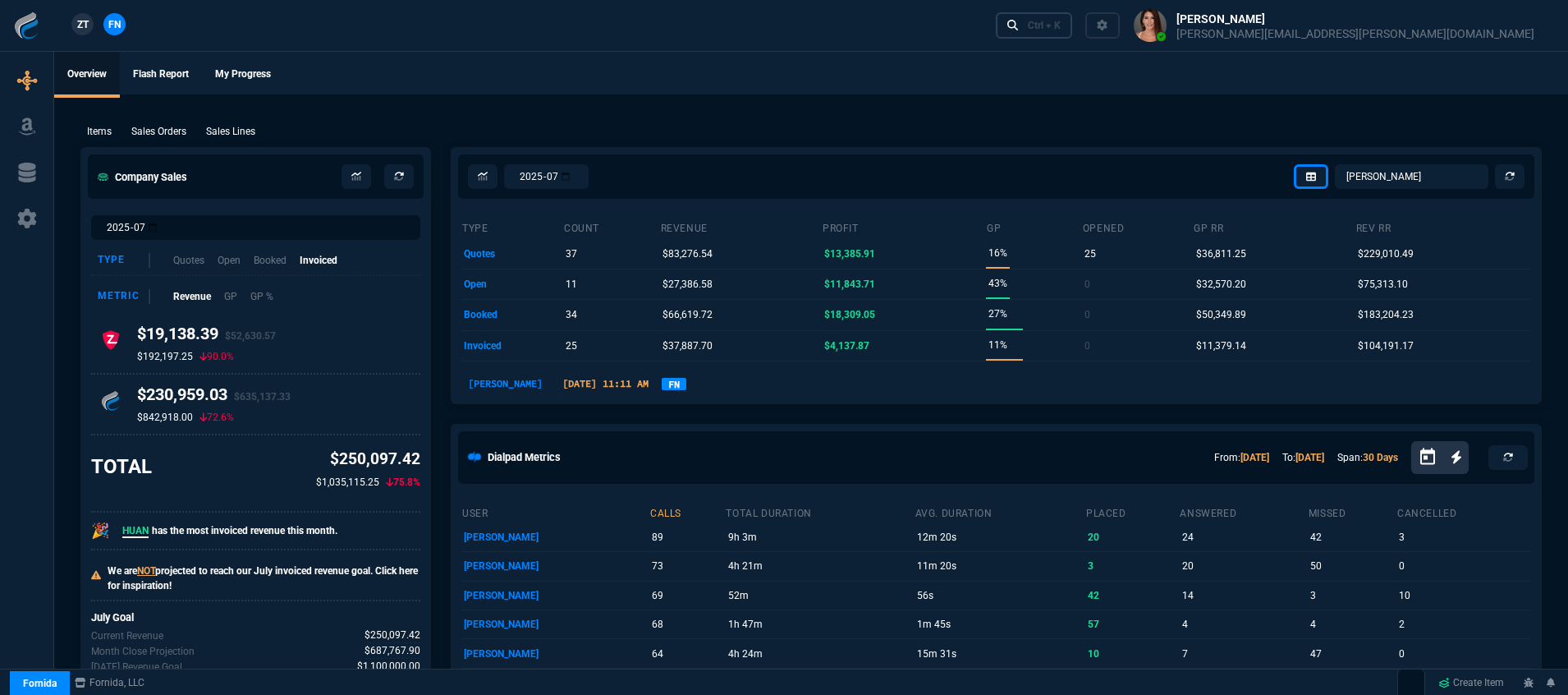 click on "Ctrl + K" at bounding box center (1044, 25) 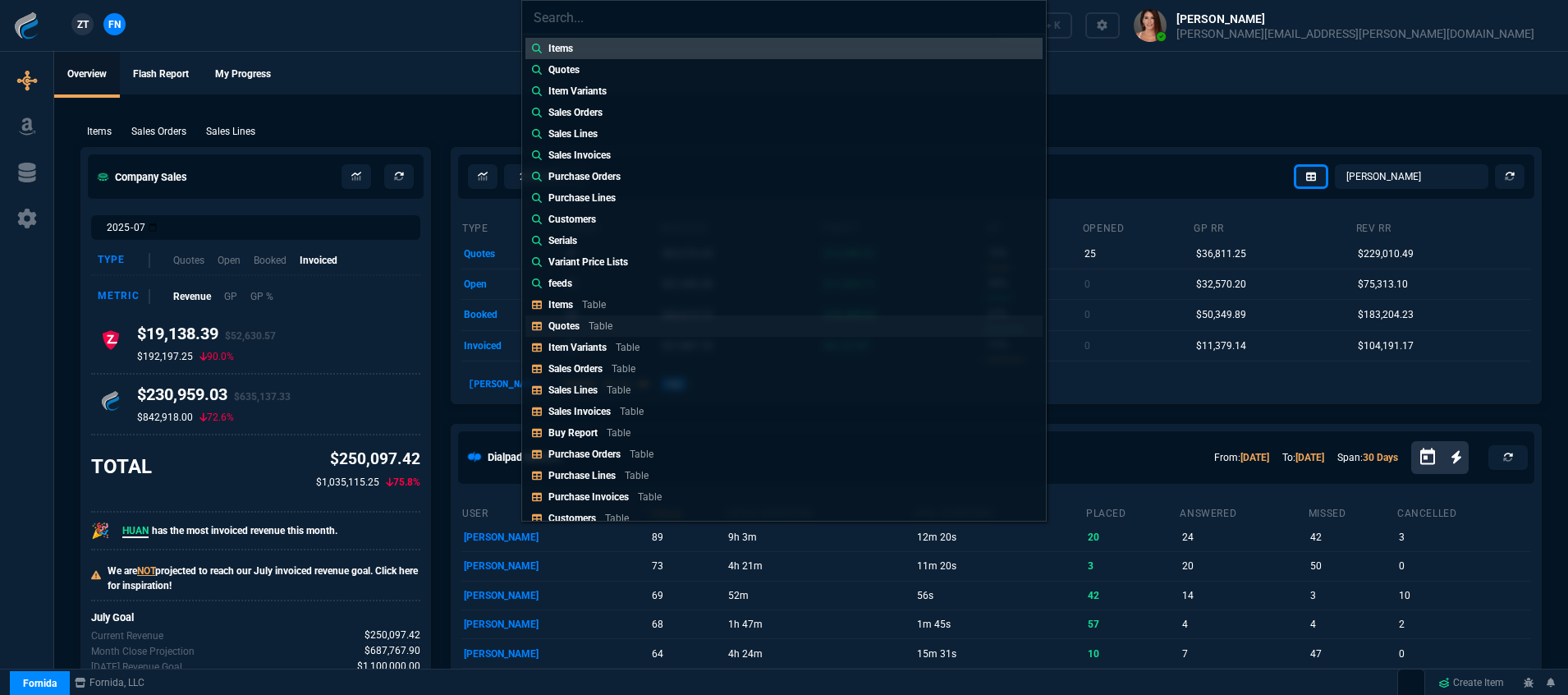 click on "Quotes
Table" at bounding box center [784, 326] 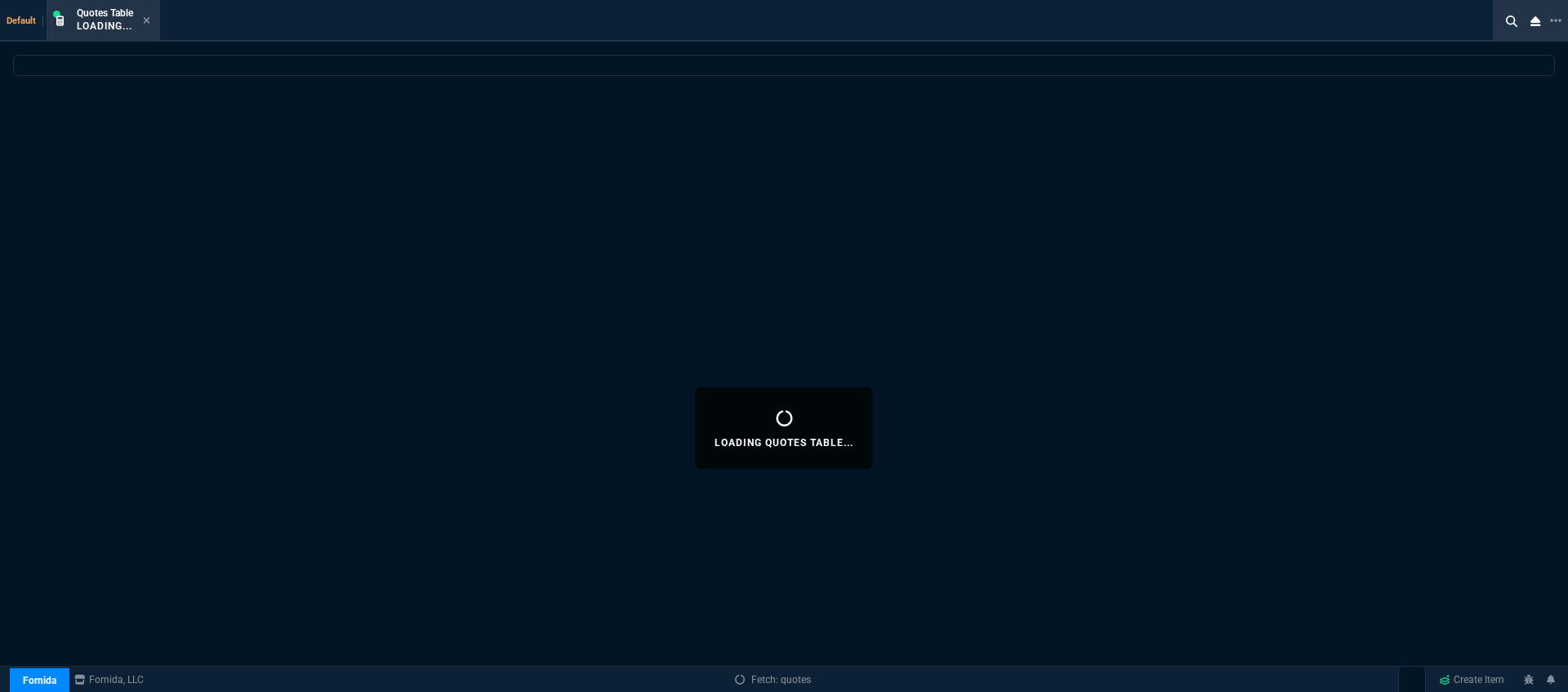 select 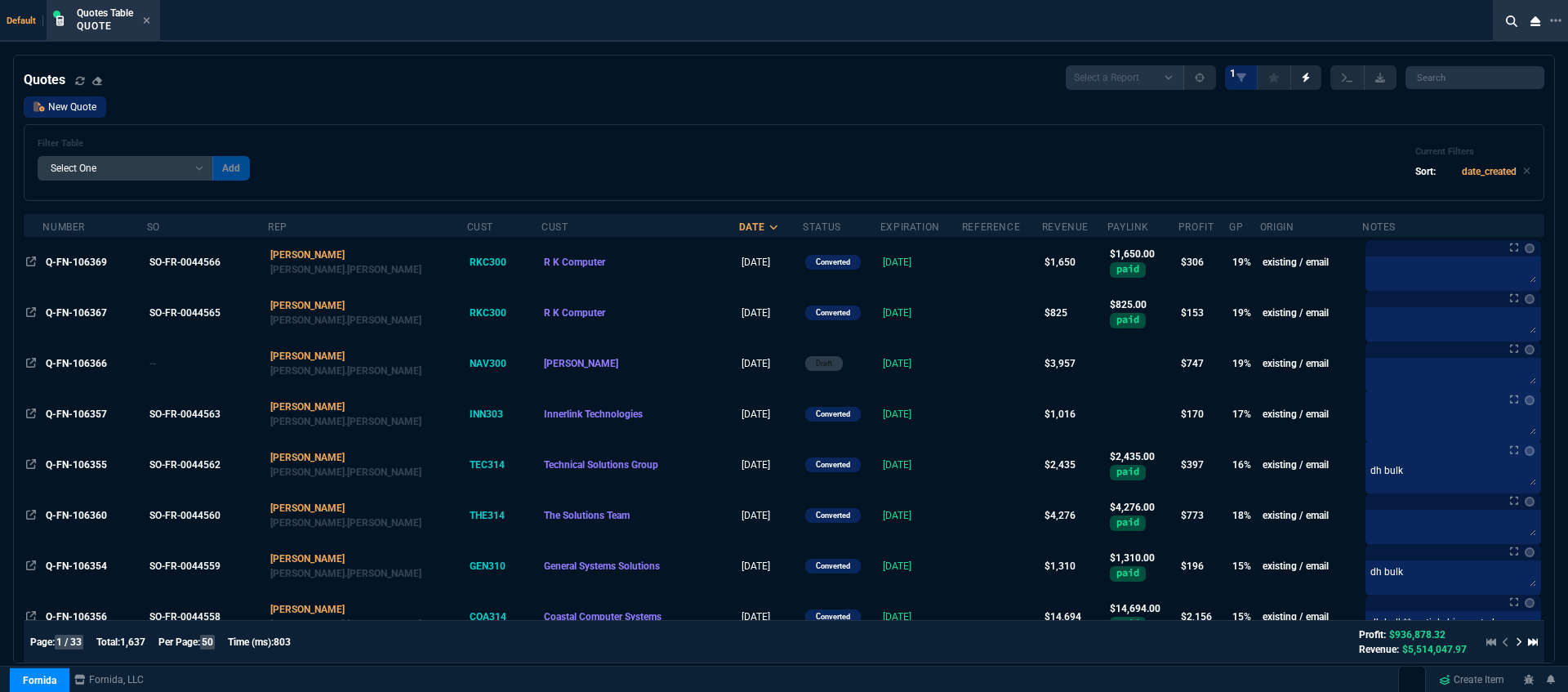 click on "New Quote" at bounding box center (65, 107) 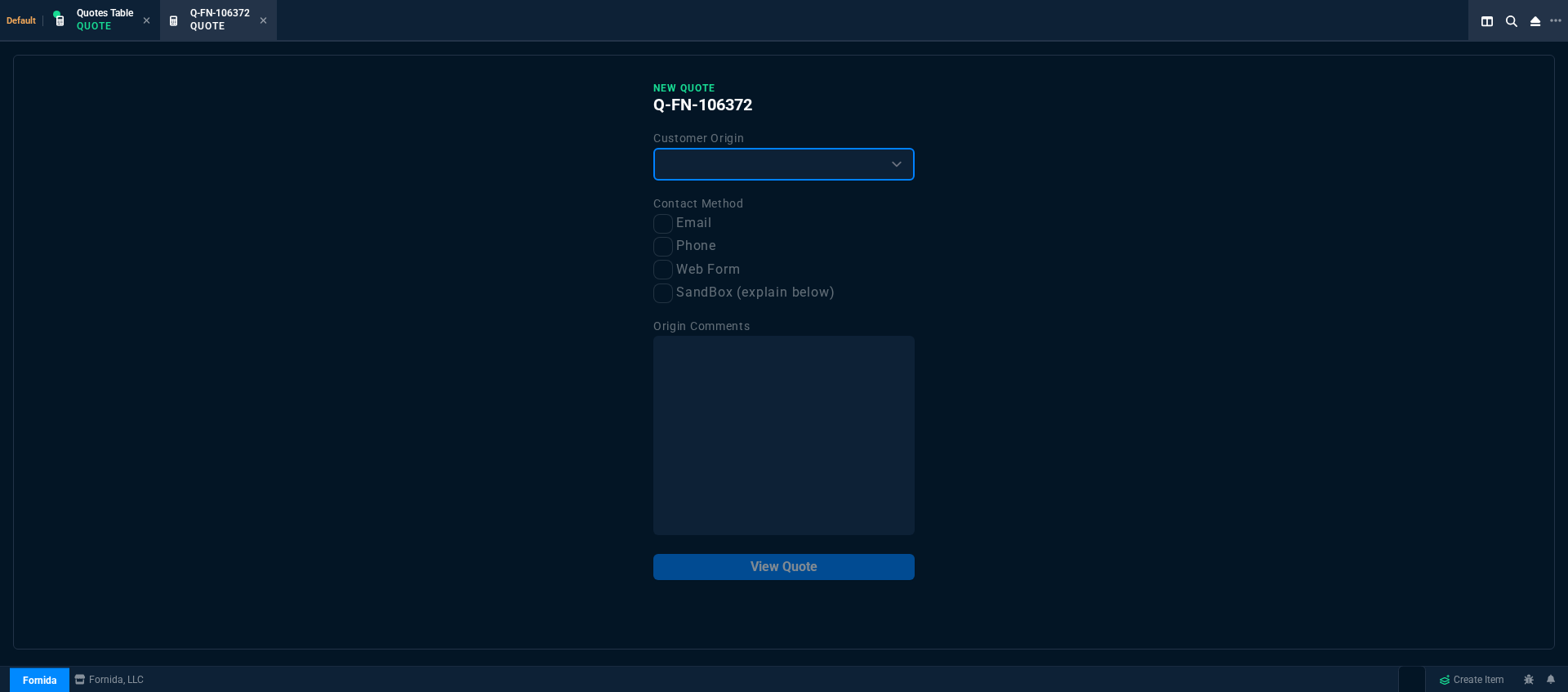 click on "Existing Customer Amazon Lead (first order) Website Lead (first order) Called (first order) Referral (first order) SandBox (explain below)" at bounding box center [784, 164] 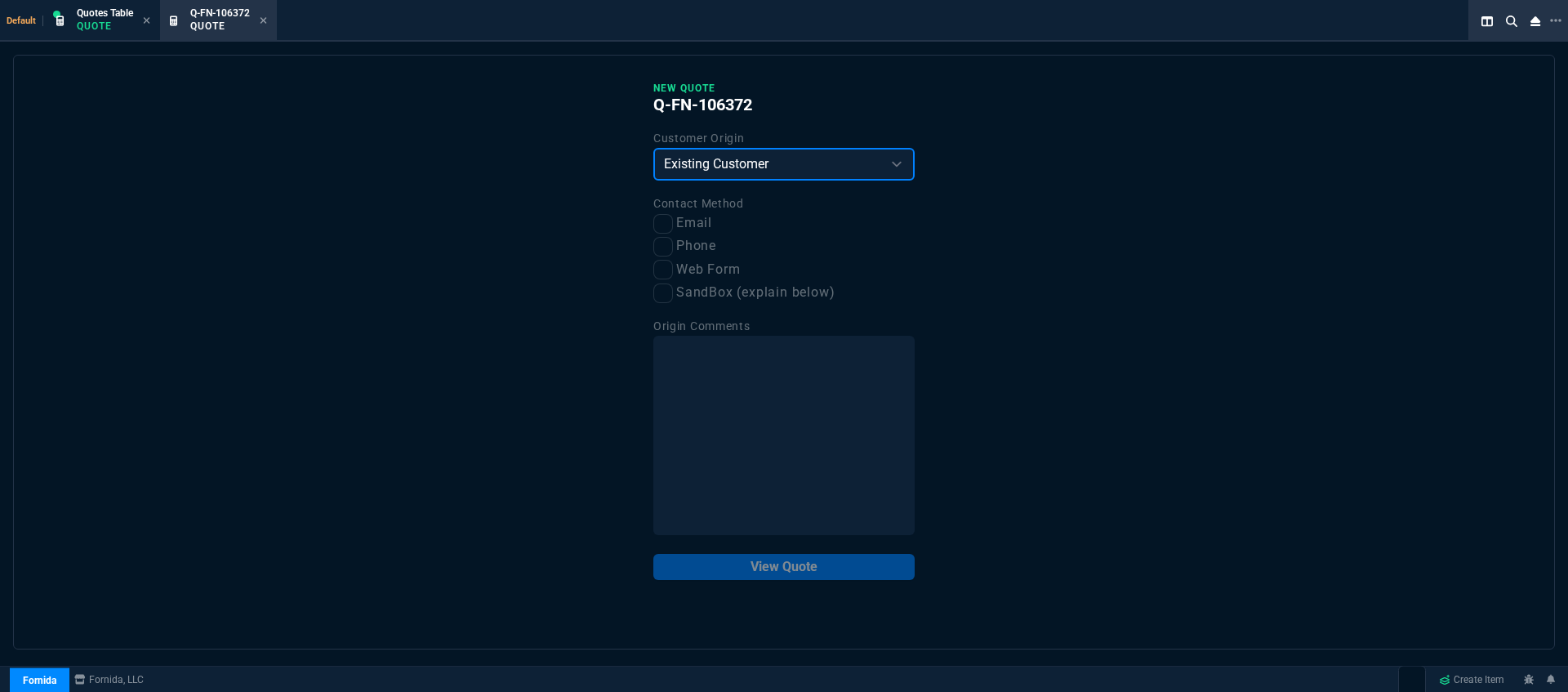 click on "Existing Customer Amazon Lead (first order) Website Lead (first order) Called (first order) Referral (first order) SandBox (explain below)" at bounding box center [784, 164] 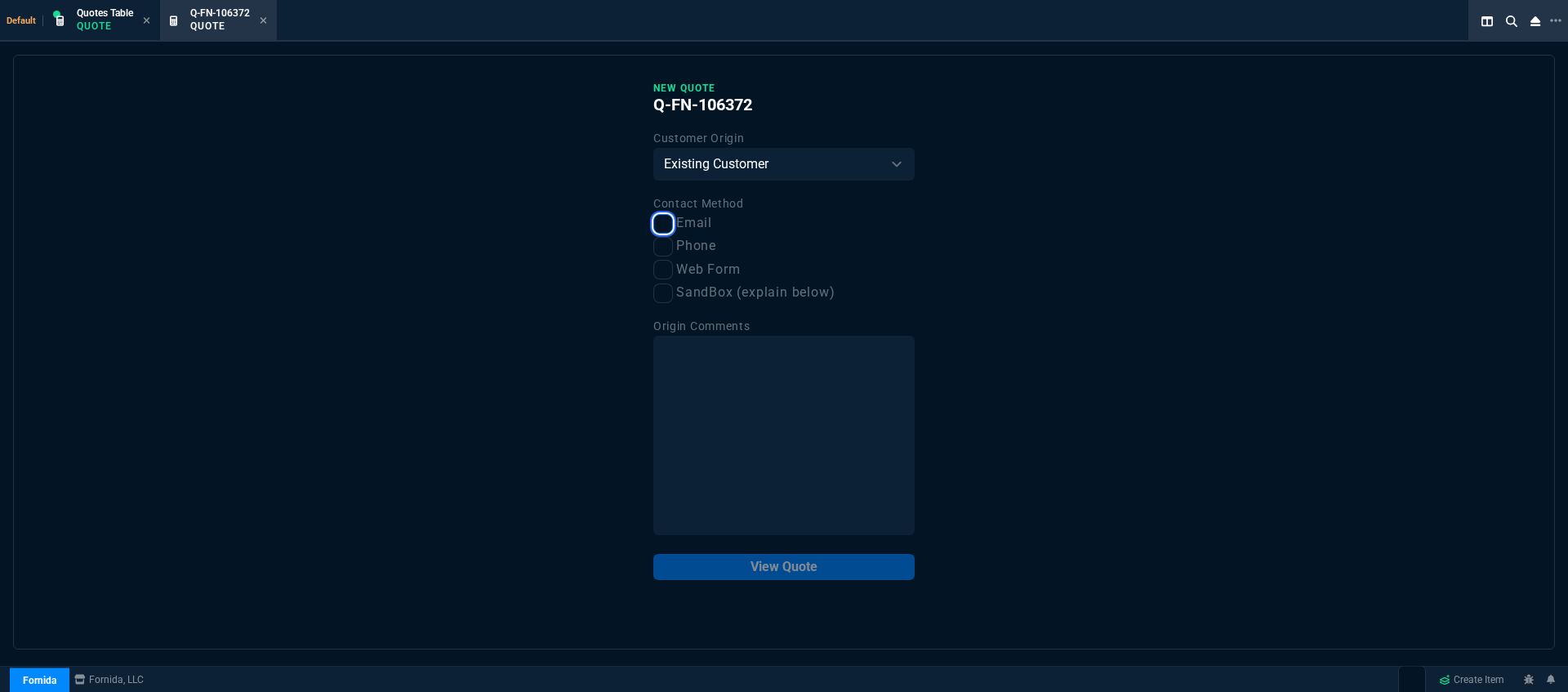 click on "Email" at bounding box center [663, 224] 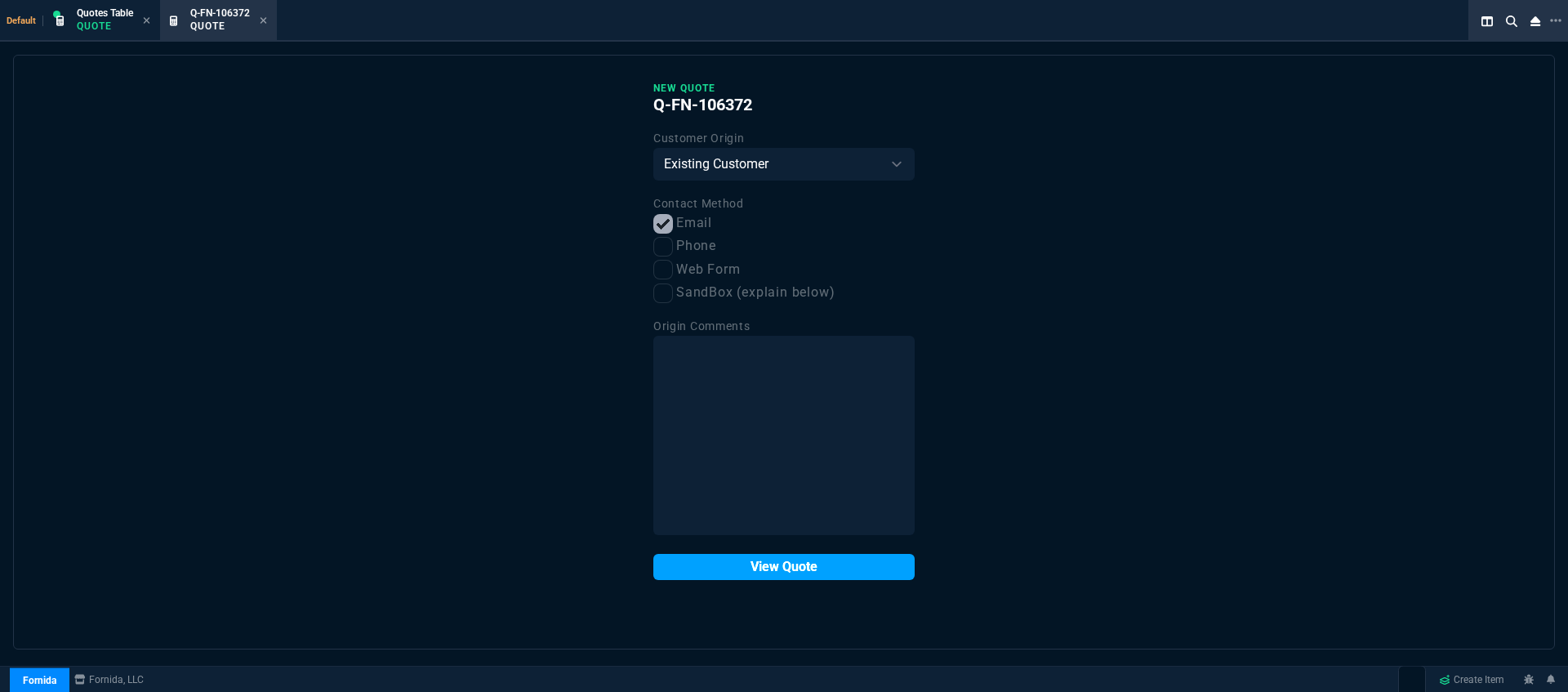 click on "View Quote" at bounding box center [784, 567] 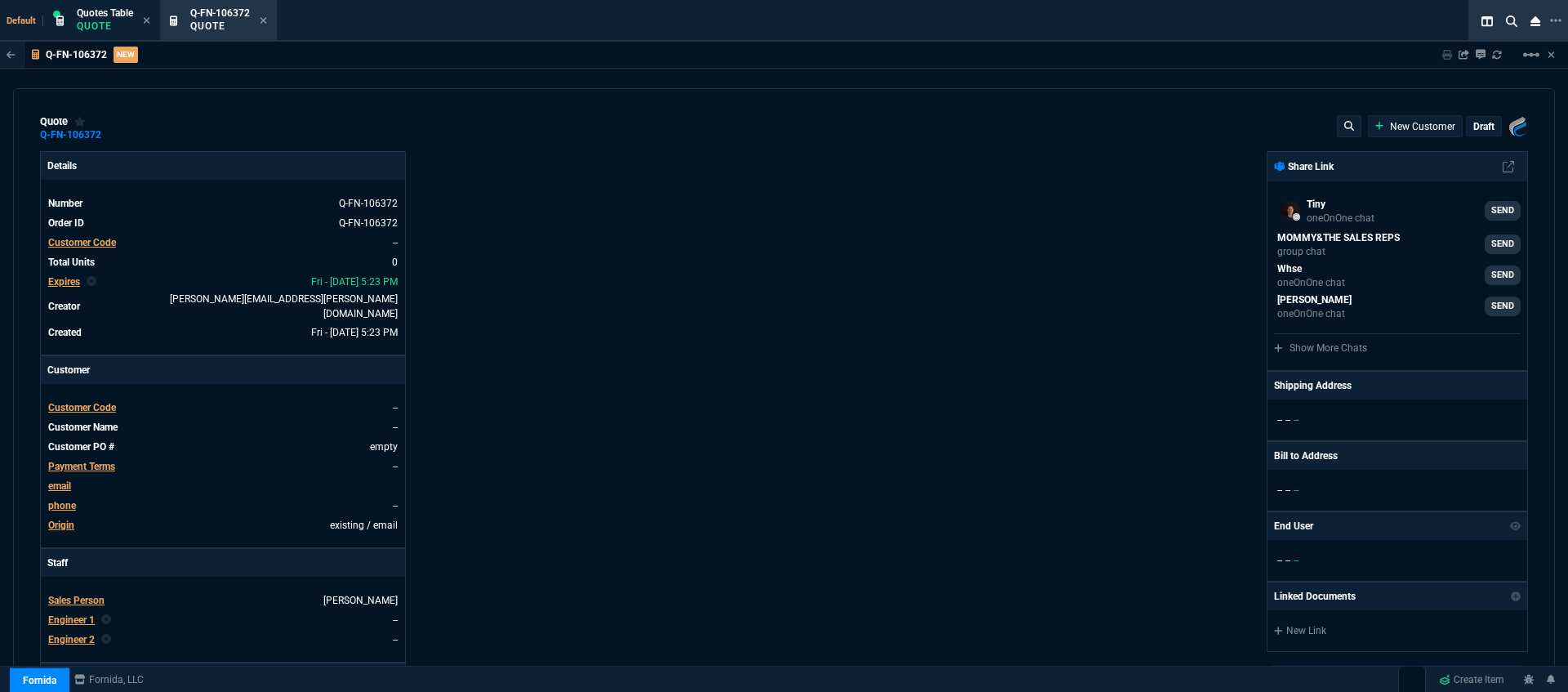 click on "Customer Code --  Customer Name --  Customer PO # empty  Payment Terms --  email   phone --   Origin  existing / email   Origin Comment" at bounding box center (223, 466) 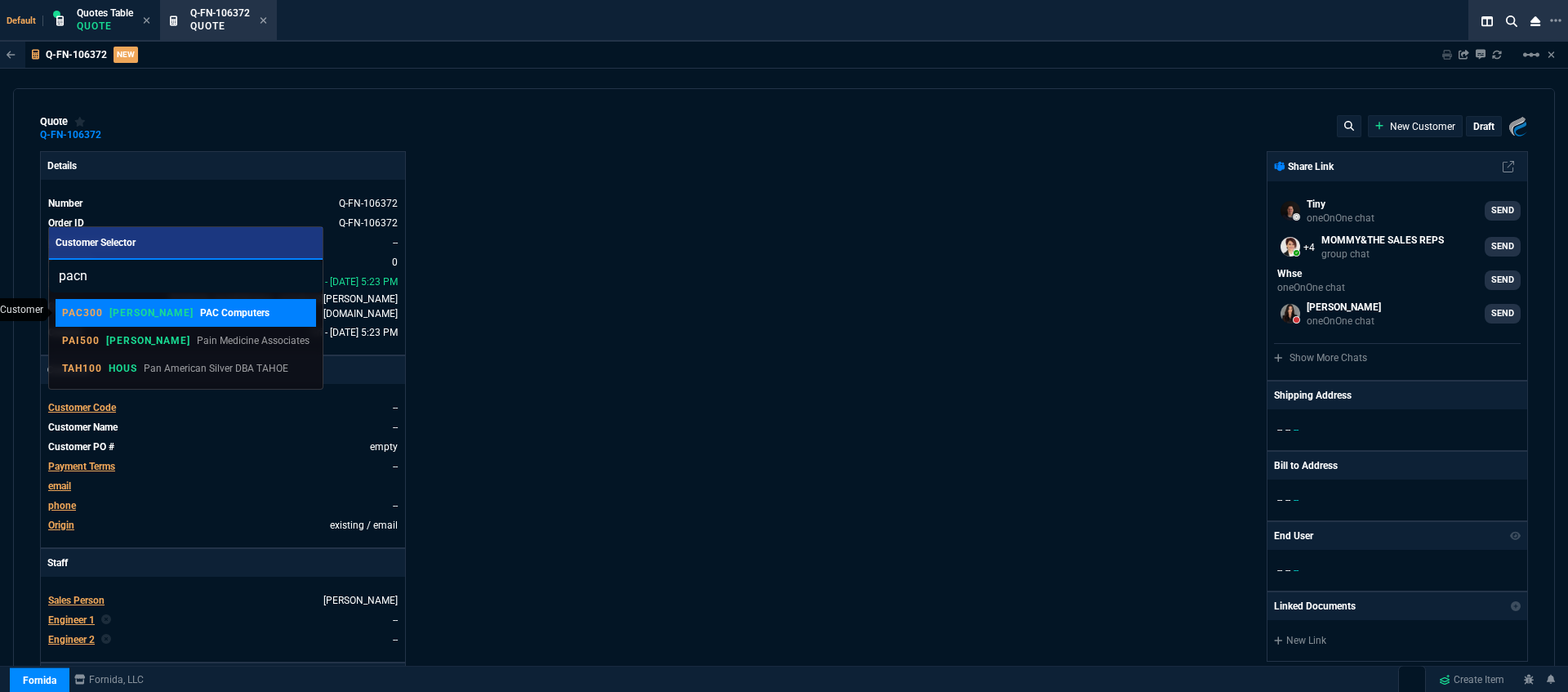 type on "pacn" 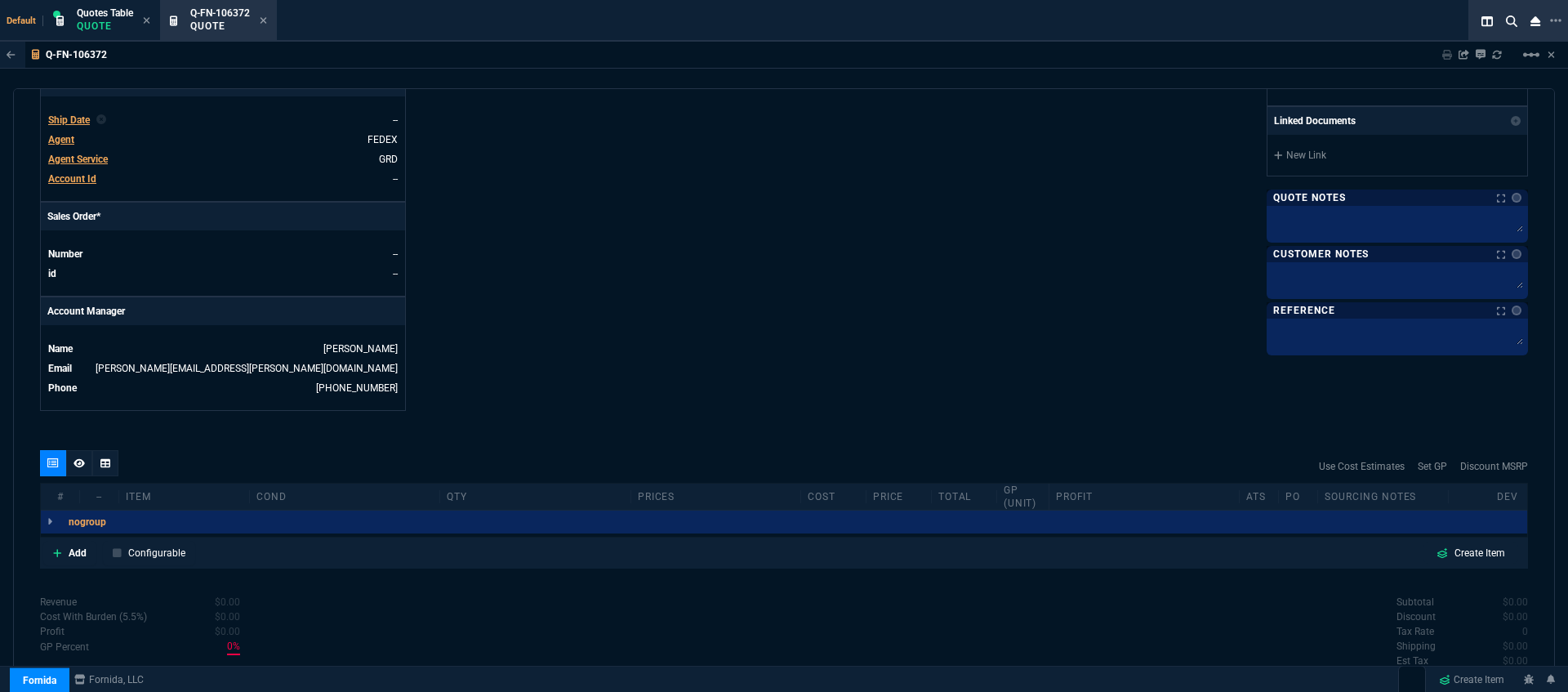 scroll, scrollTop: 669, scrollLeft: 0, axis: vertical 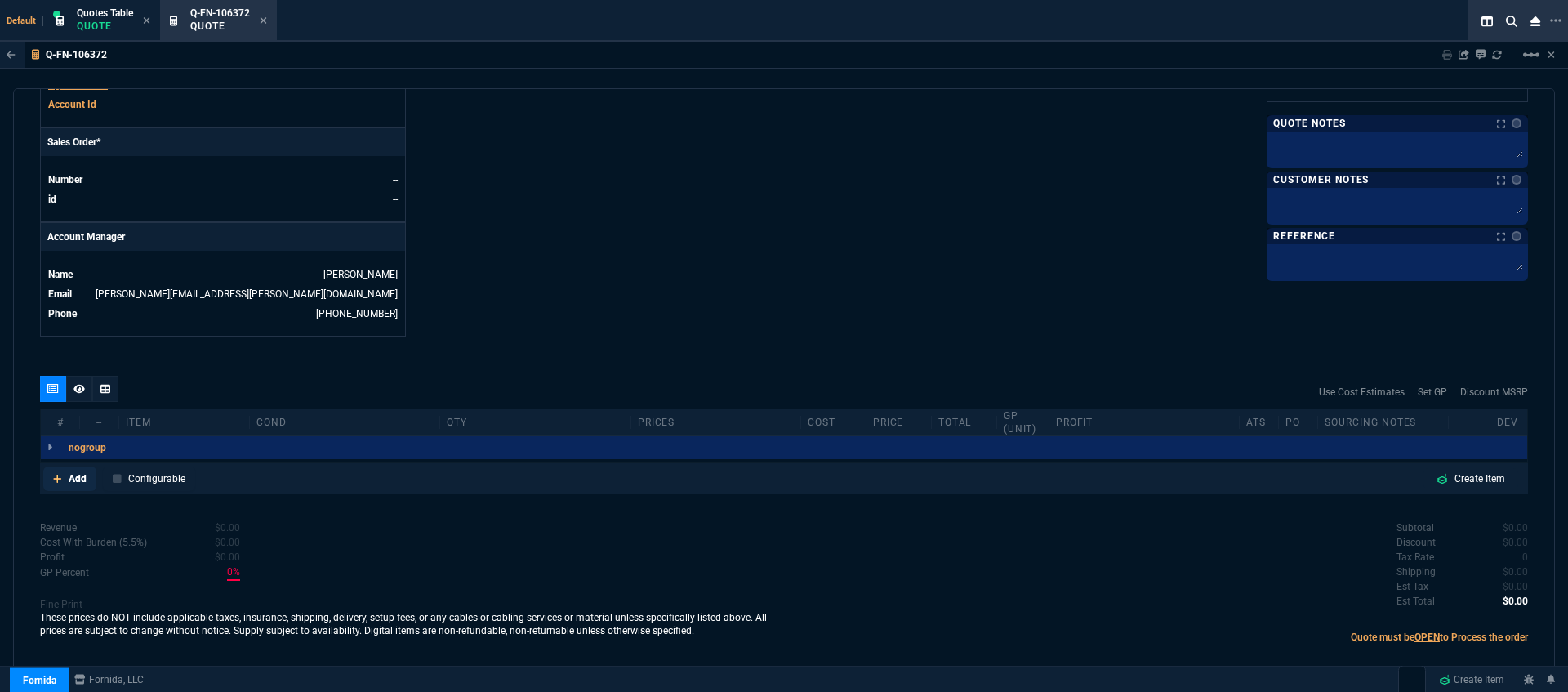 click 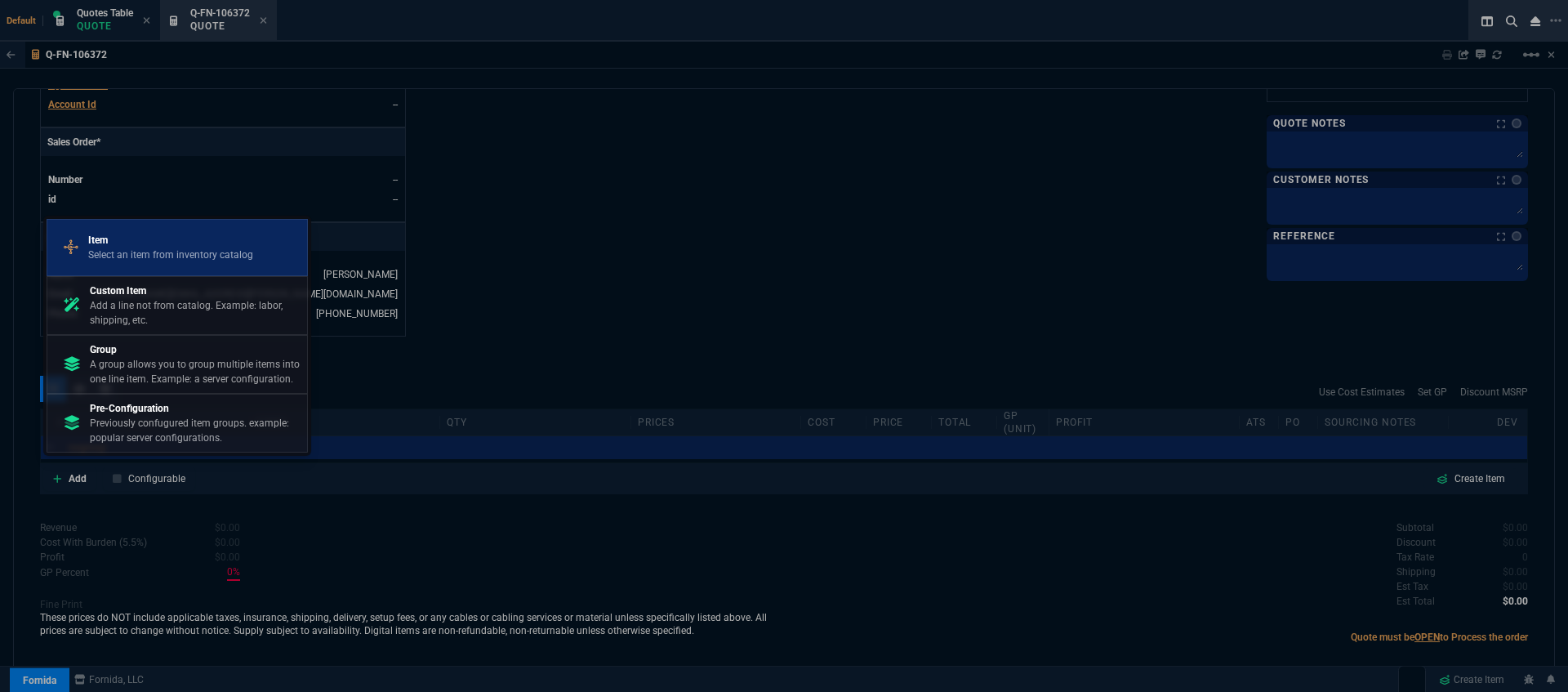 click on "Item" at bounding box center (171, 240) 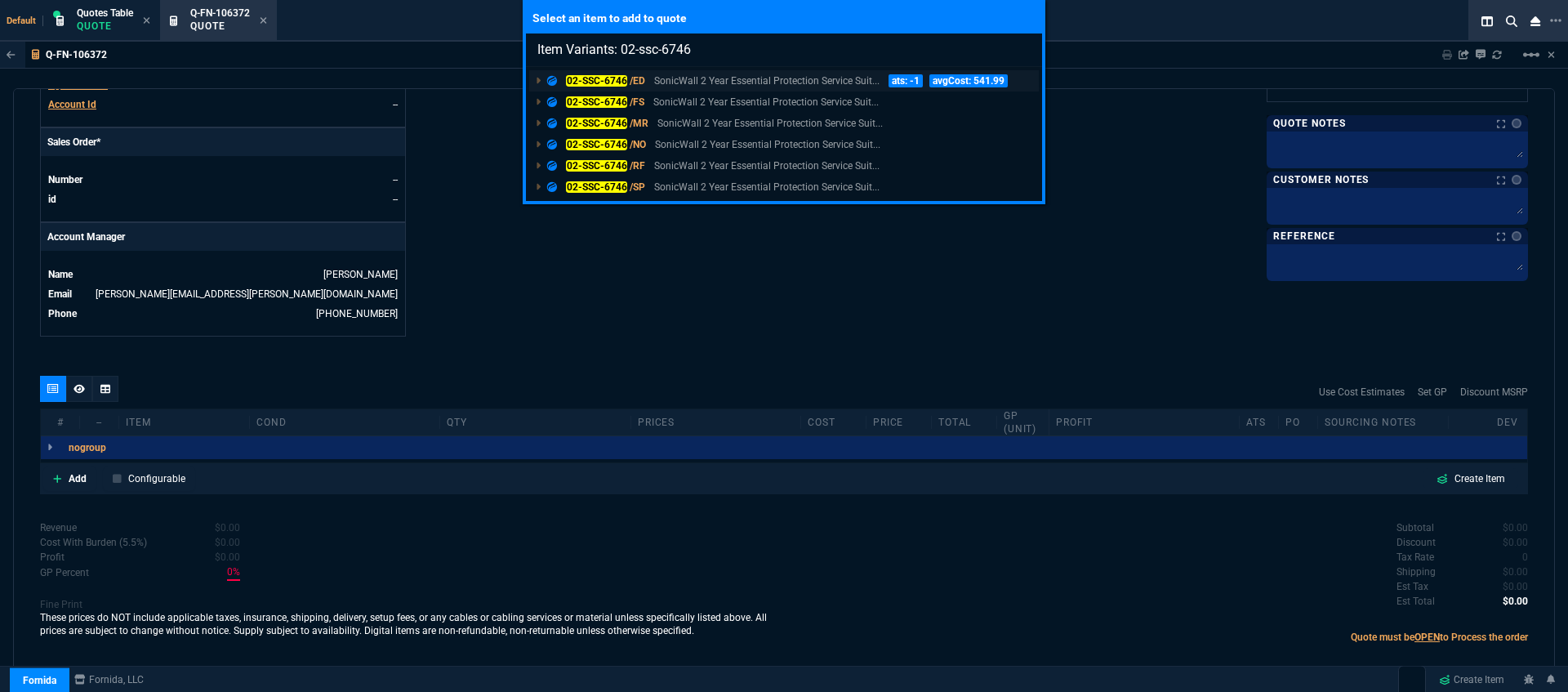 type on "Item Variants: 02-ssc-6746" 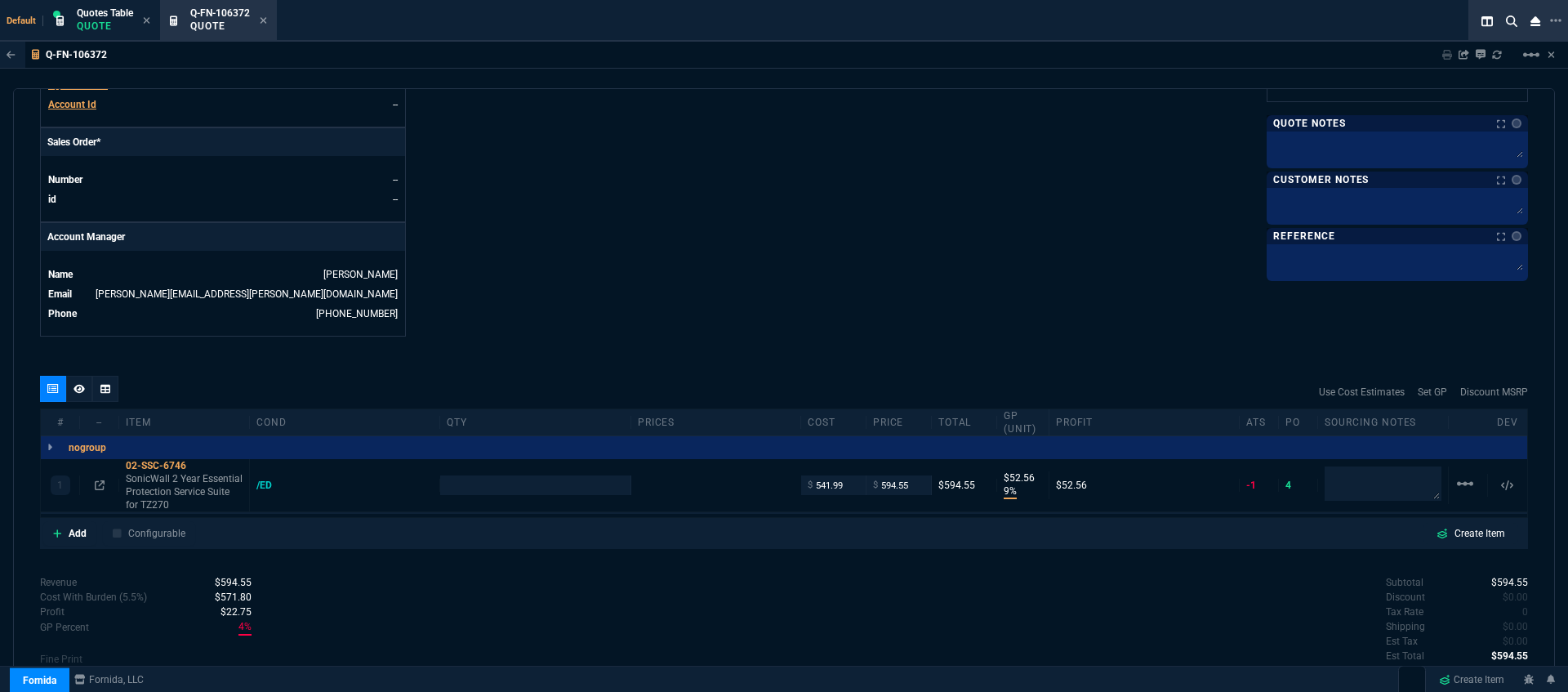 scroll, scrollTop: 652, scrollLeft: 0, axis: vertical 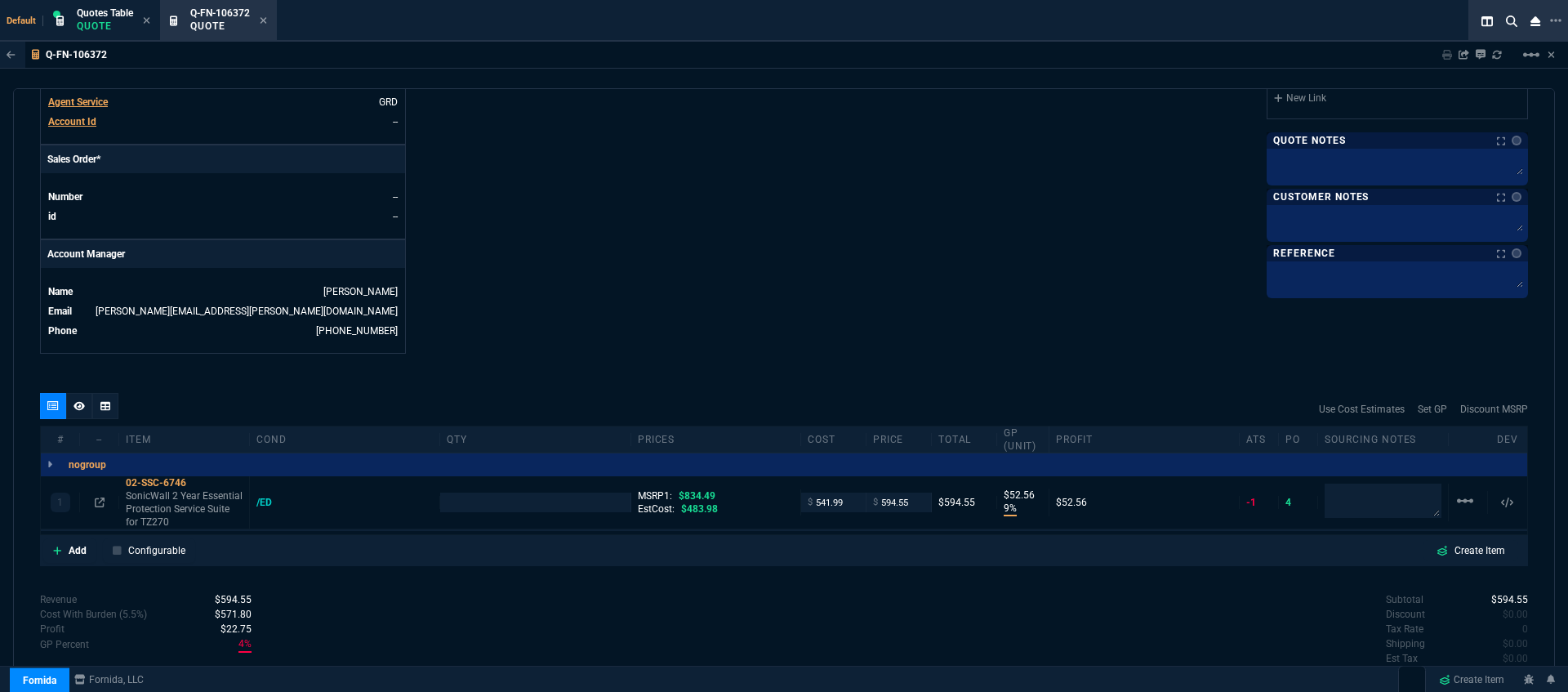 type on "9" 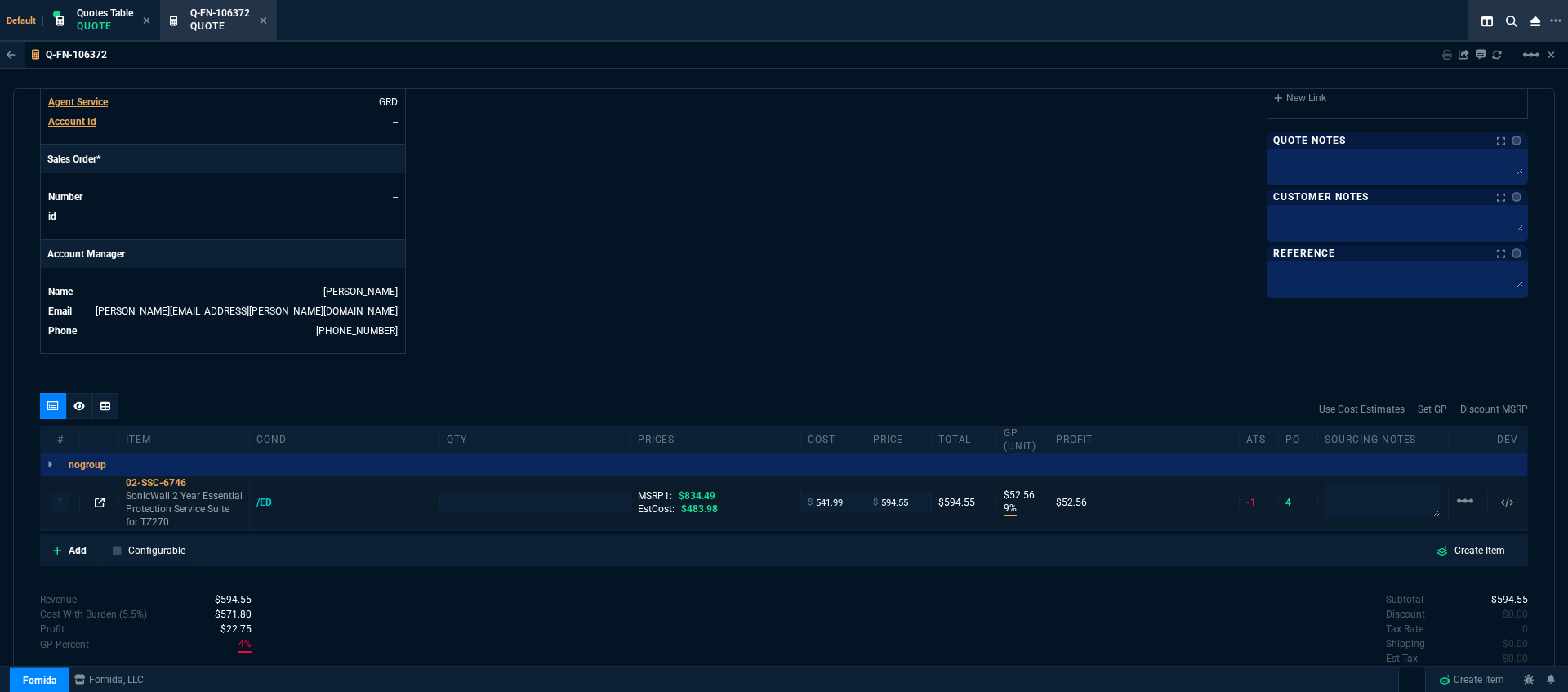 click 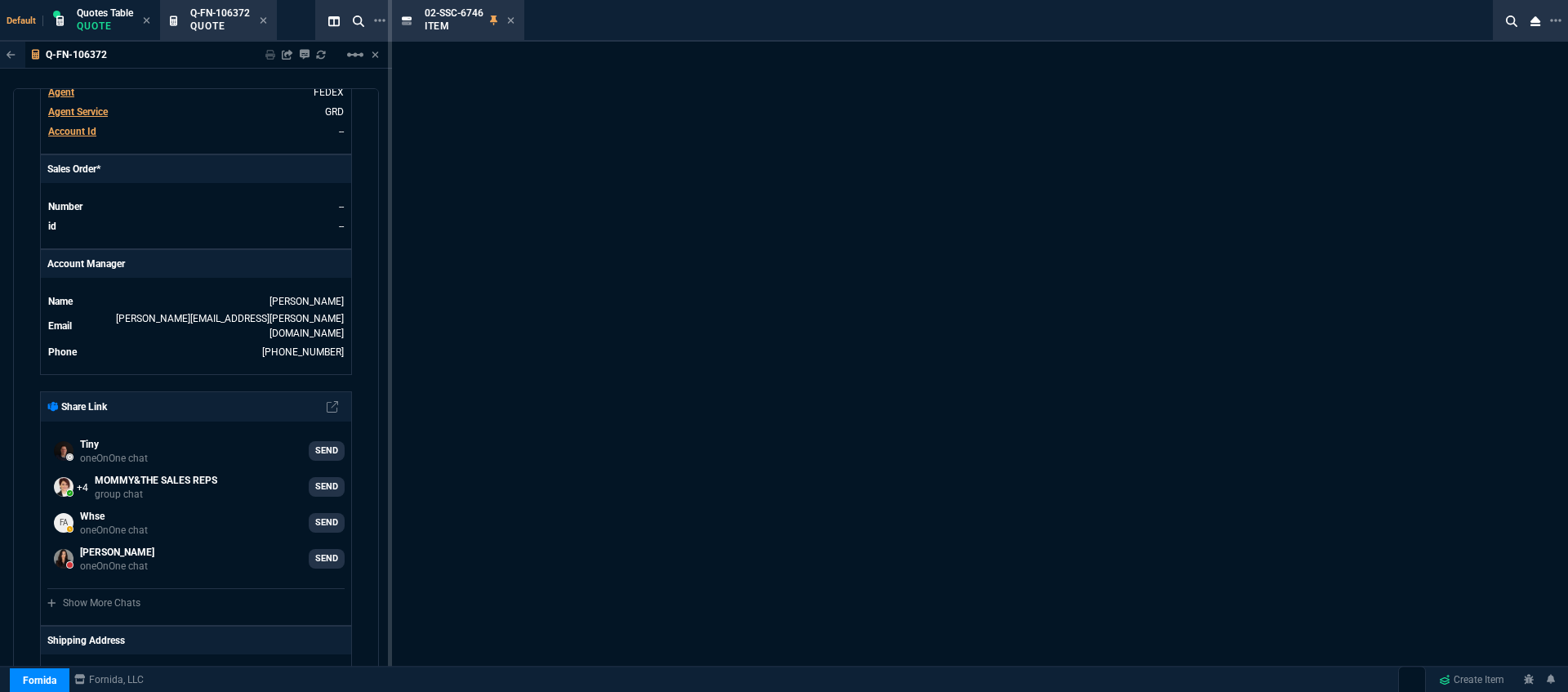 scroll, scrollTop: 674, scrollLeft: 0, axis: vertical 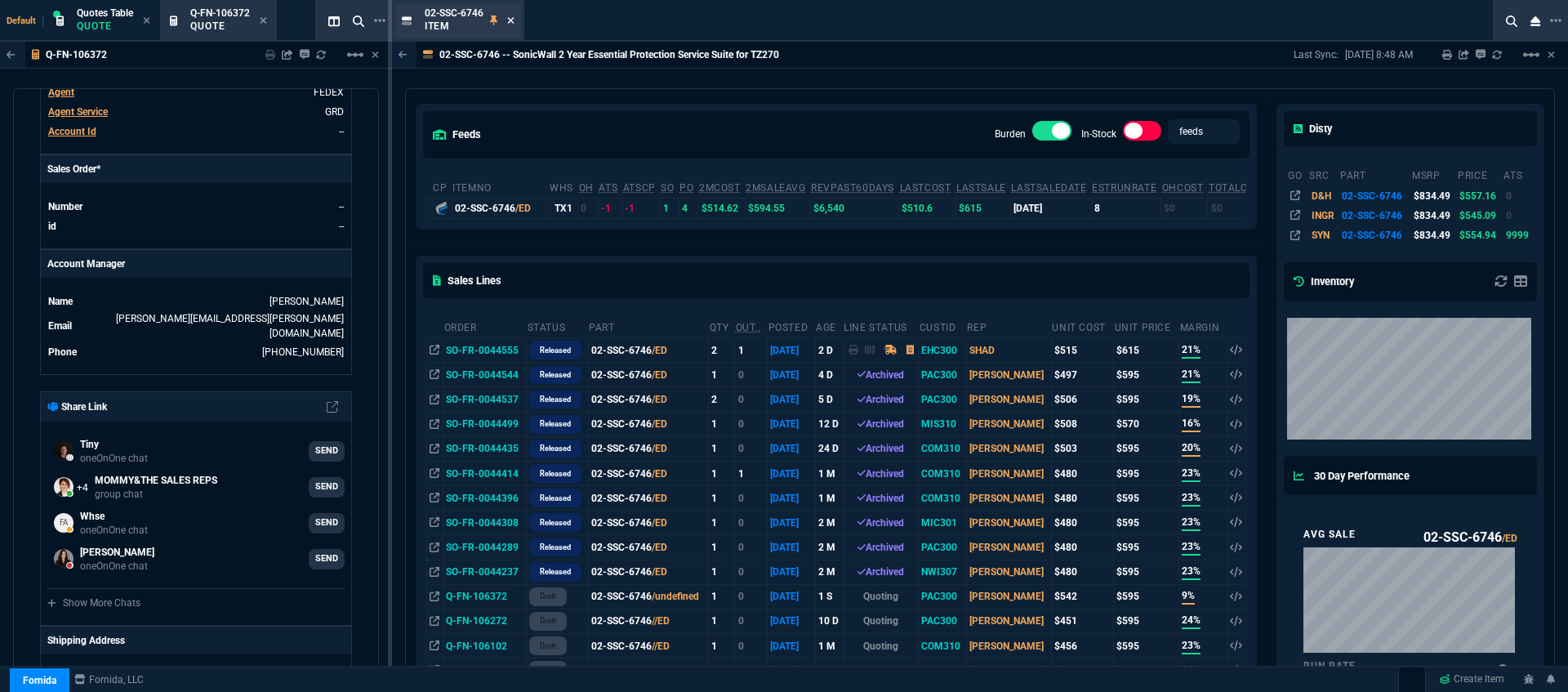 click 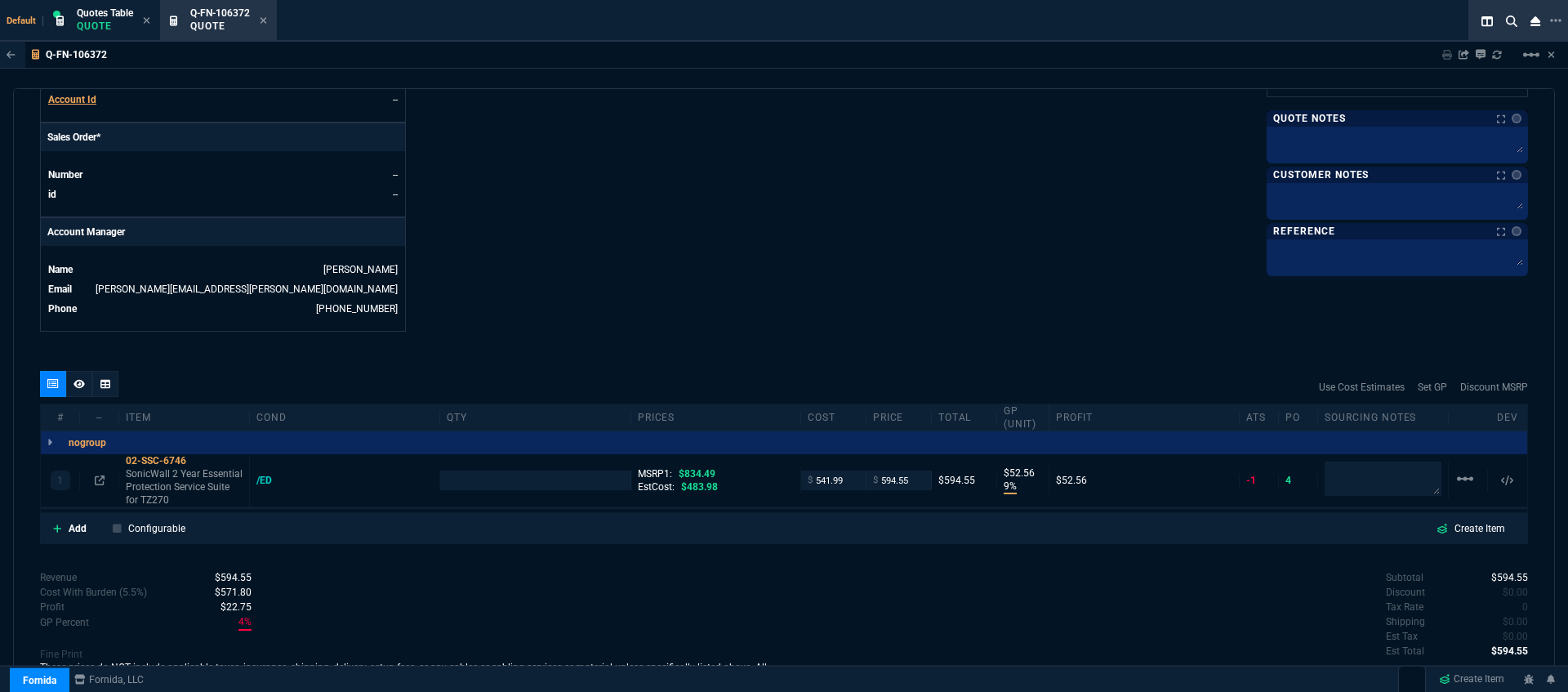 scroll, scrollTop: 652, scrollLeft: 0, axis: vertical 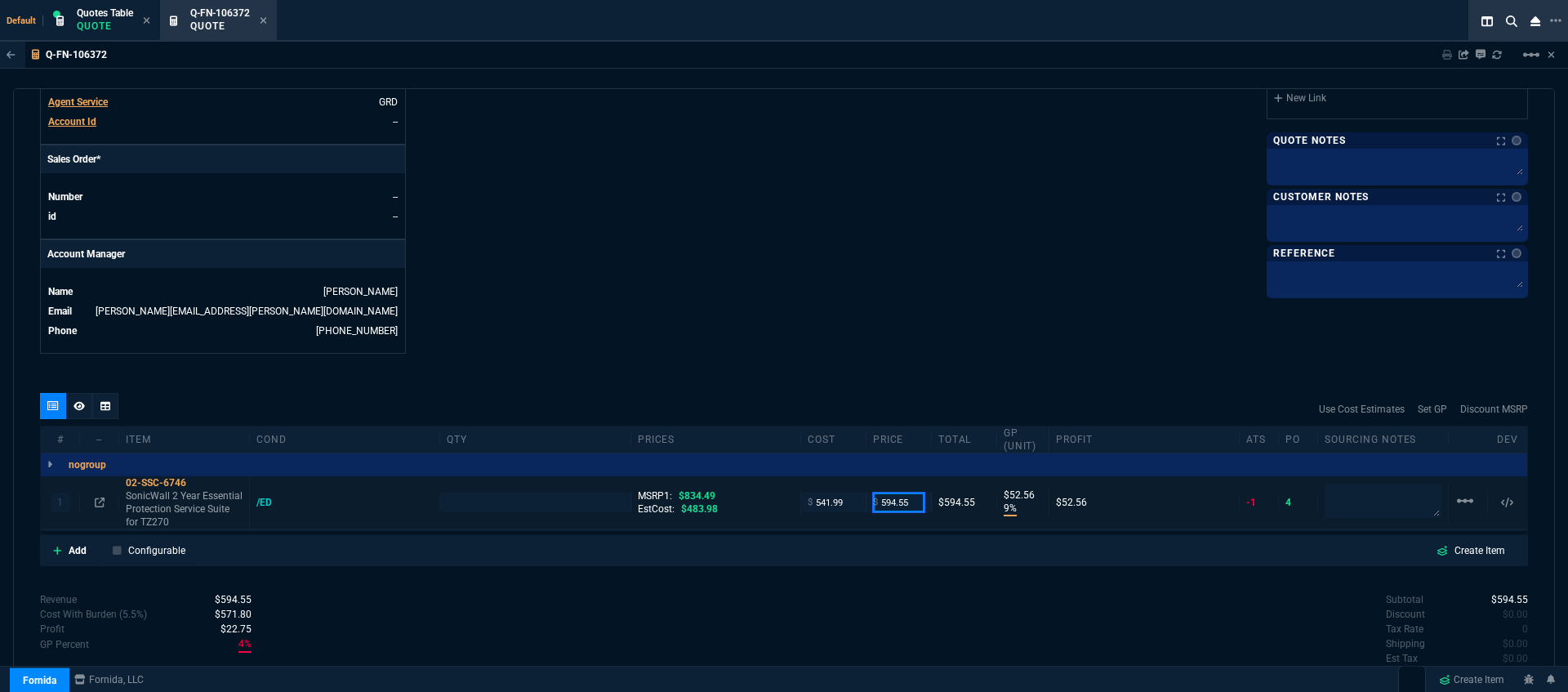 click on "594.55" at bounding box center [898, 502] 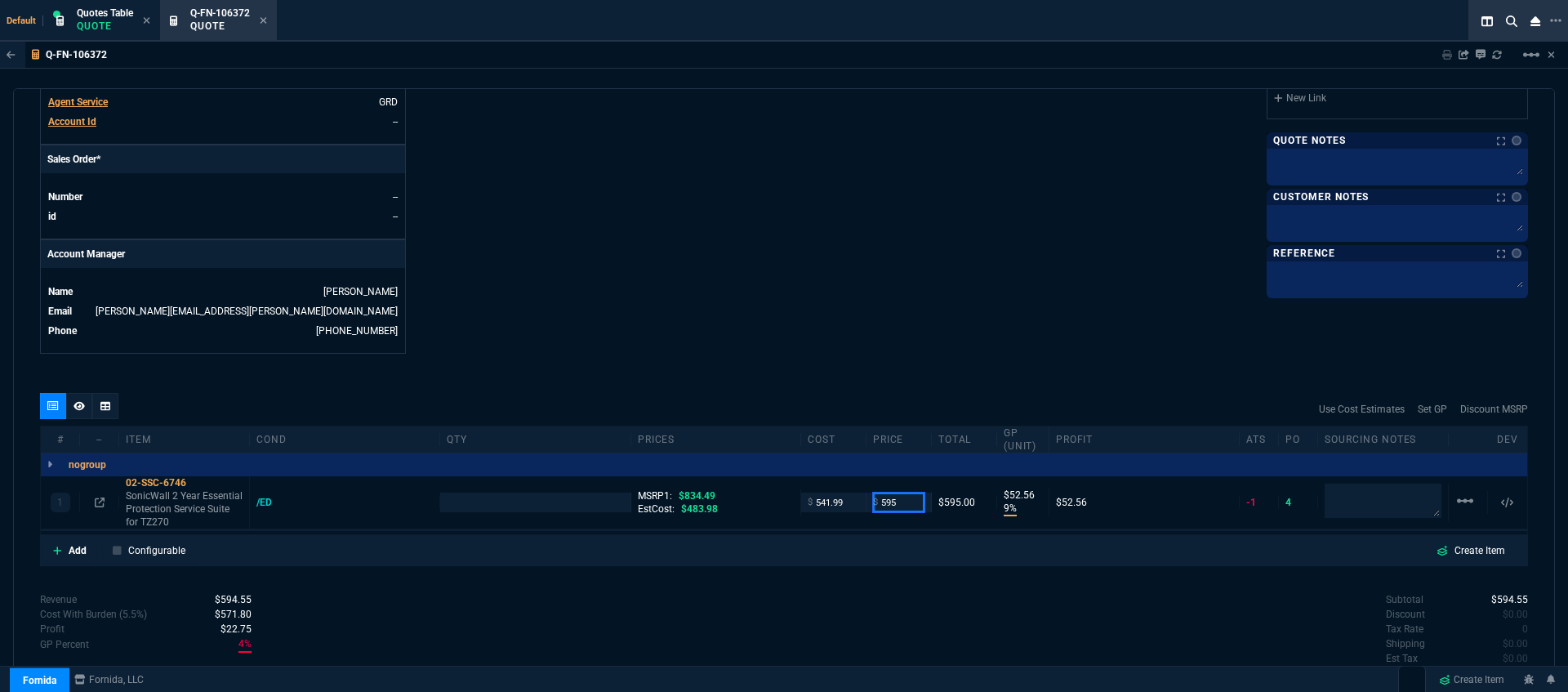 type on "595" 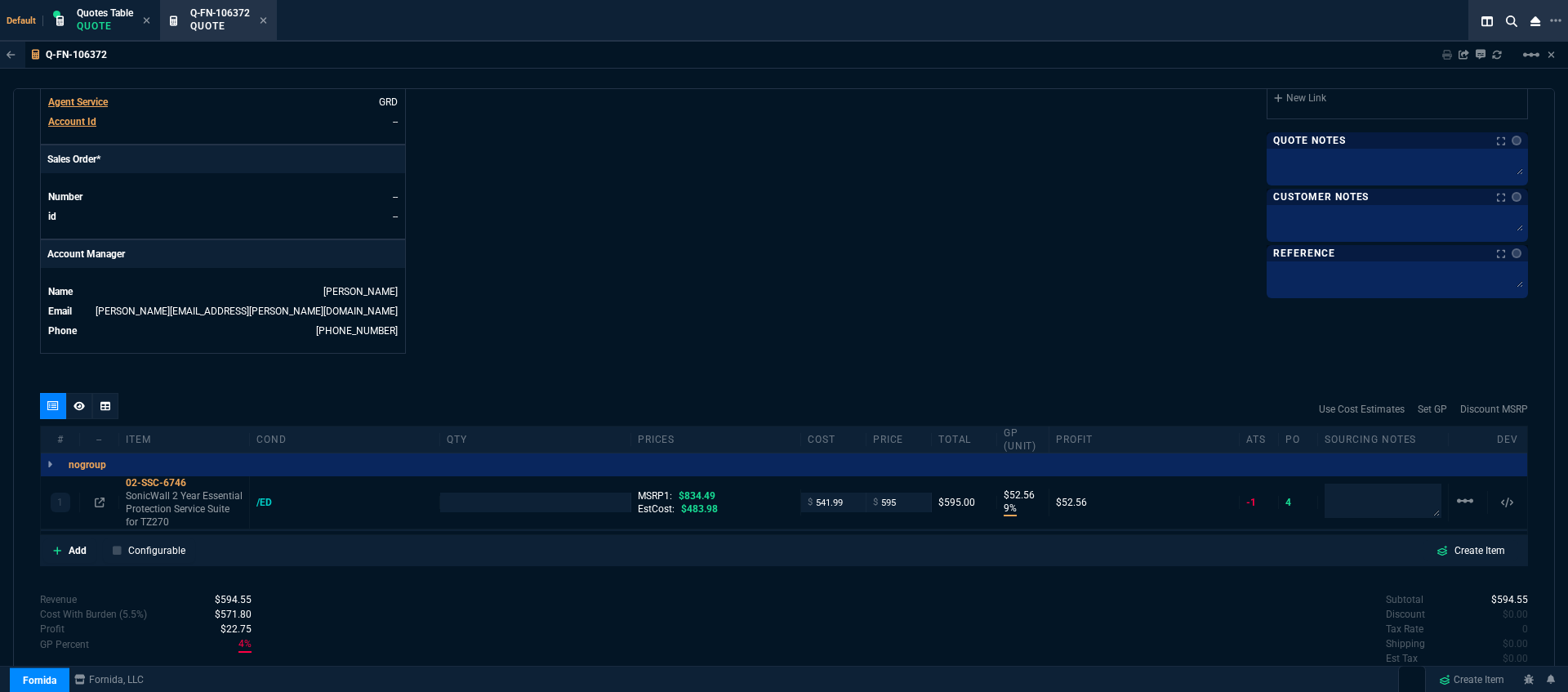 click on "Fornida, LLC 2609 Technology Dr Suite 300 Plano, TX 75074  Share Link  Tiny oneOnOne chat SEND MOMMY&THE SALES REPS group chat SEND Whse oneOnOne chat SEND Sarah Costa oneOnOne chat SEND  Show More Chats  Shipping Address 1017 Cheval Pl Kenner,  LA -- USA Bill to Address 1017 Cheval Pl Kenner,  LA -- USA End User -- -- -- Payment Link  Quote must be open to create payment link.  Linked Documents  New Link  Quote Notes Quote Notes    Customer Notes Customer Notes    Reference Reference" at bounding box center [1156, -74] 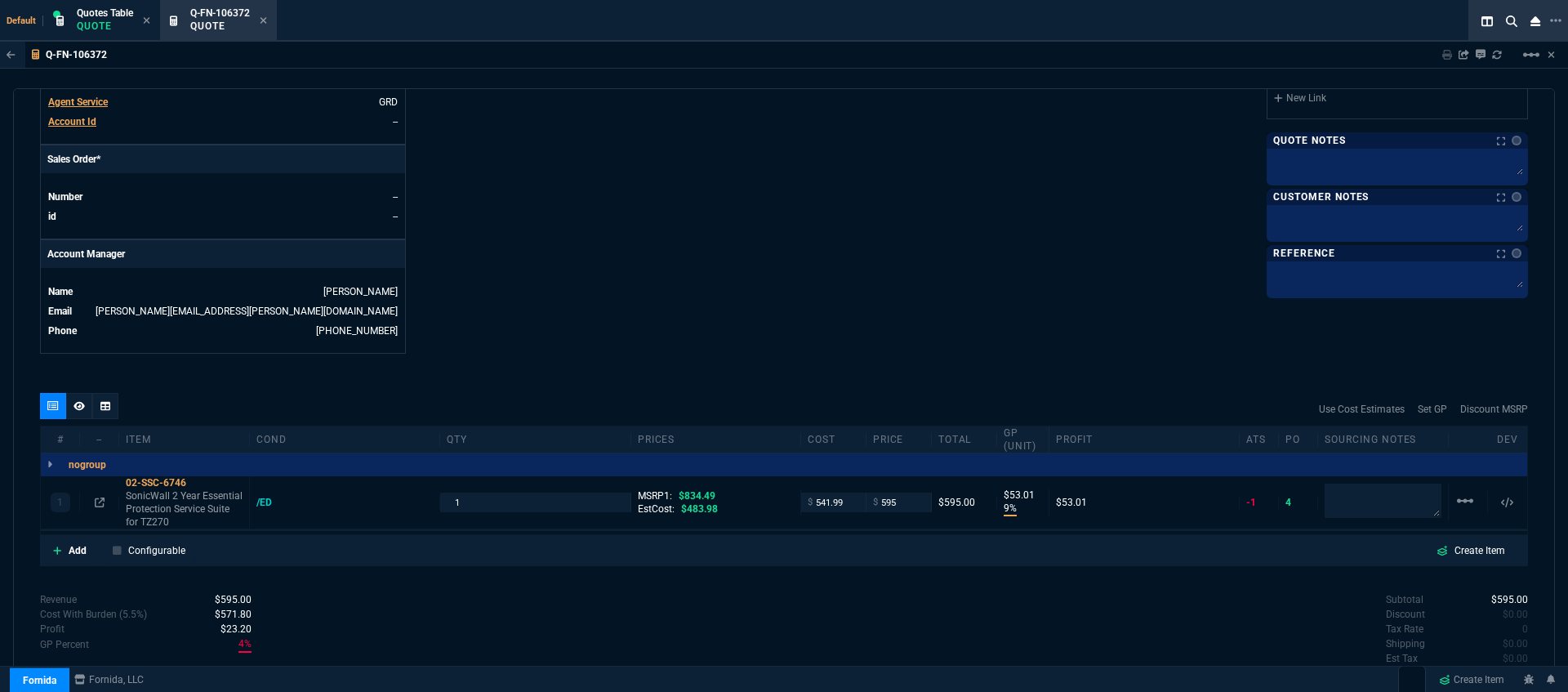 click on "Details Number Q-FN-106372  Order ID Q-FN-106372  Customer Code PAC300  Total Units 1  Expires Fri - 7/25/25, 5:23 PM Creator fiona.rossi@fornida.com  Created Fri - 7/11/25, 5:23 PM Print Specs Number Q-FN-106372  Customer ID PAC300  Customer Name PAC Computers  Expires 7/25/25,  12:23 PM  Customer PO # --  Payment Terms CREDITCARD  Shipping Agent FEDEX | GRD  Customer Customer Code PAC300  Customer Name PAC Computers  Customer PO # empty  Payment Terms CREDITCARD  email peter@pacnola.com  phone 504-957-9558   Origin  existing / email   Origin Comment    Staff Sales Person ROSS  Engineer 1 --  Engineer 2 --  Shipping Ship Date -- Agent FEDEX  Agent Service GRD  Account Id --  Sales Order* Number --  id --  Account Manager Name Fiona  Email fiona.rossi@fornida.com  Phone 469-249-2107" at bounding box center (412, -74) 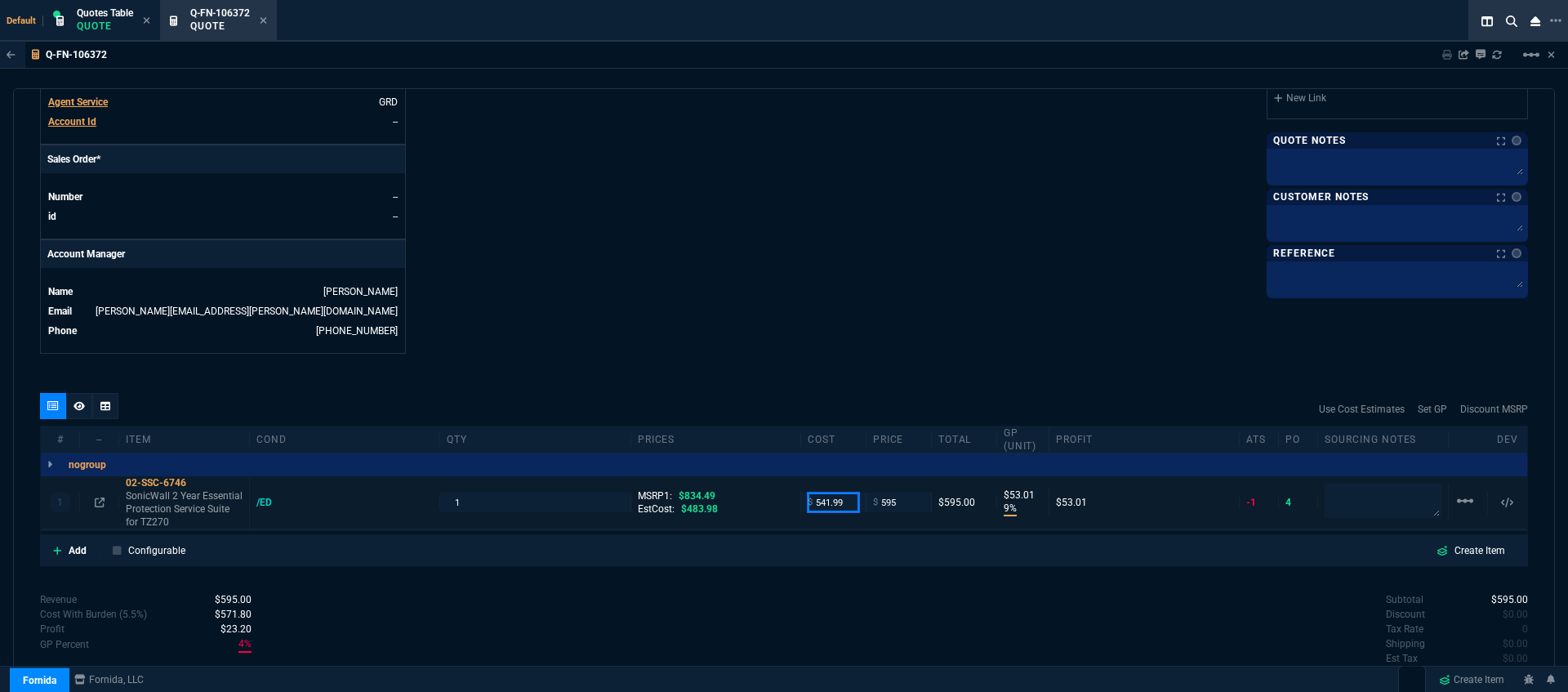 click on "541.99" at bounding box center [833, 502] 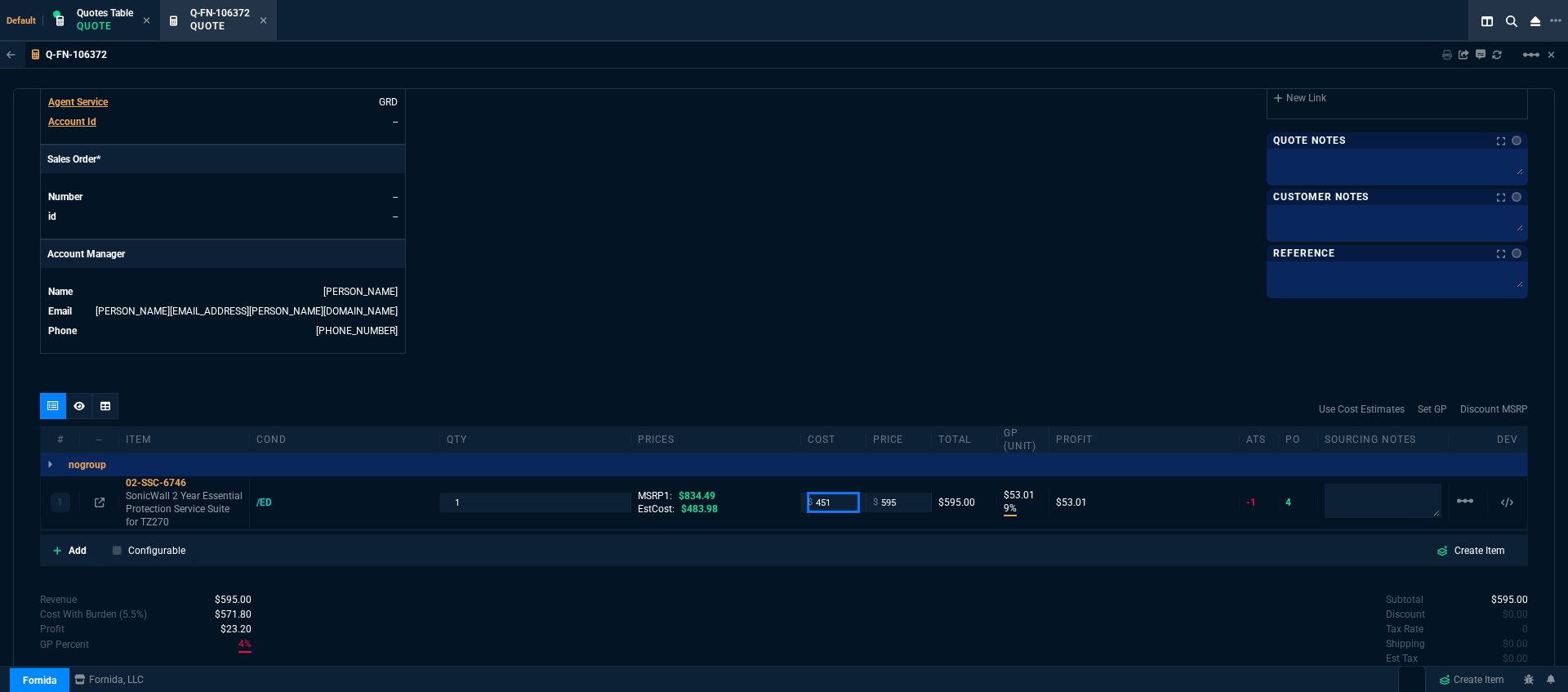 type on "451" 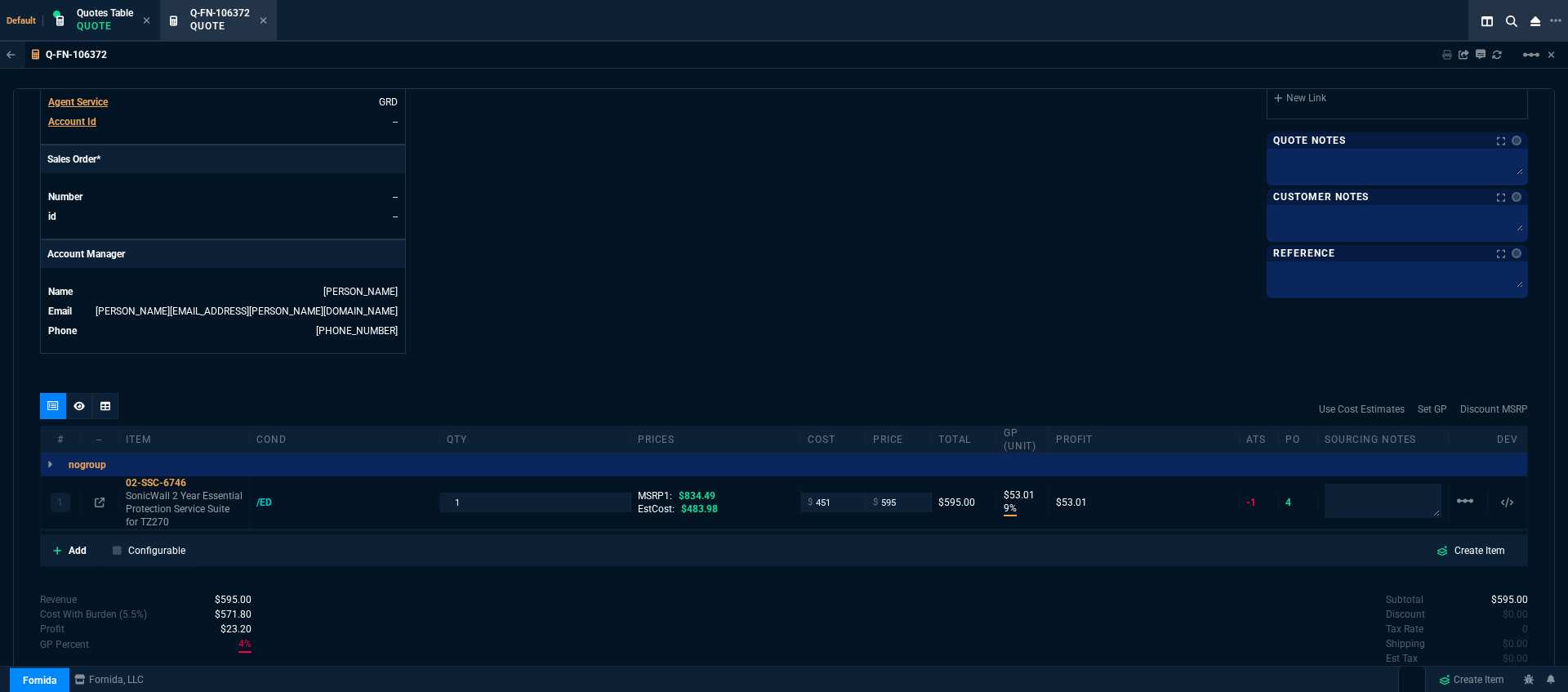 click on "Fornida, LLC 2609 Technology Dr Suite 300 Plano, TX 75074  Share Link  Tiny oneOnOne chat SEND MOMMY&THE SALES REPS group chat SEND Whse oneOnOne chat SEND Sarah Costa oneOnOne chat SEND  Show More Chats  Shipping Address 1017 Cheval Pl Kenner,  LA -- USA Bill to Address 1017 Cheval Pl Kenner,  LA -- USA End User -- -- -- Payment Link  Quote must be open to create payment link.  Linked Documents  New Link  Quote Notes Quote Notes    Customer Notes Customer Notes    Reference Reference" at bounding box center (1156, -74) 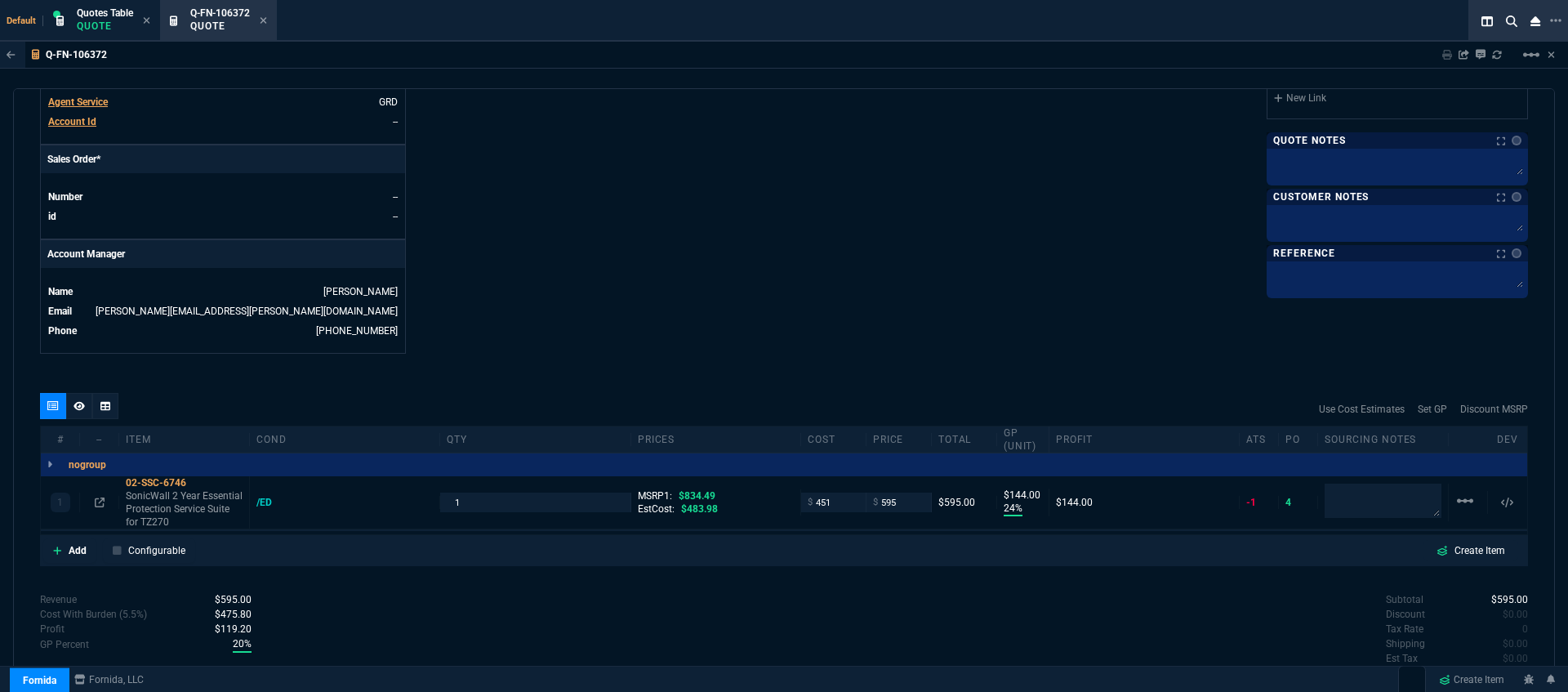 type on "24" 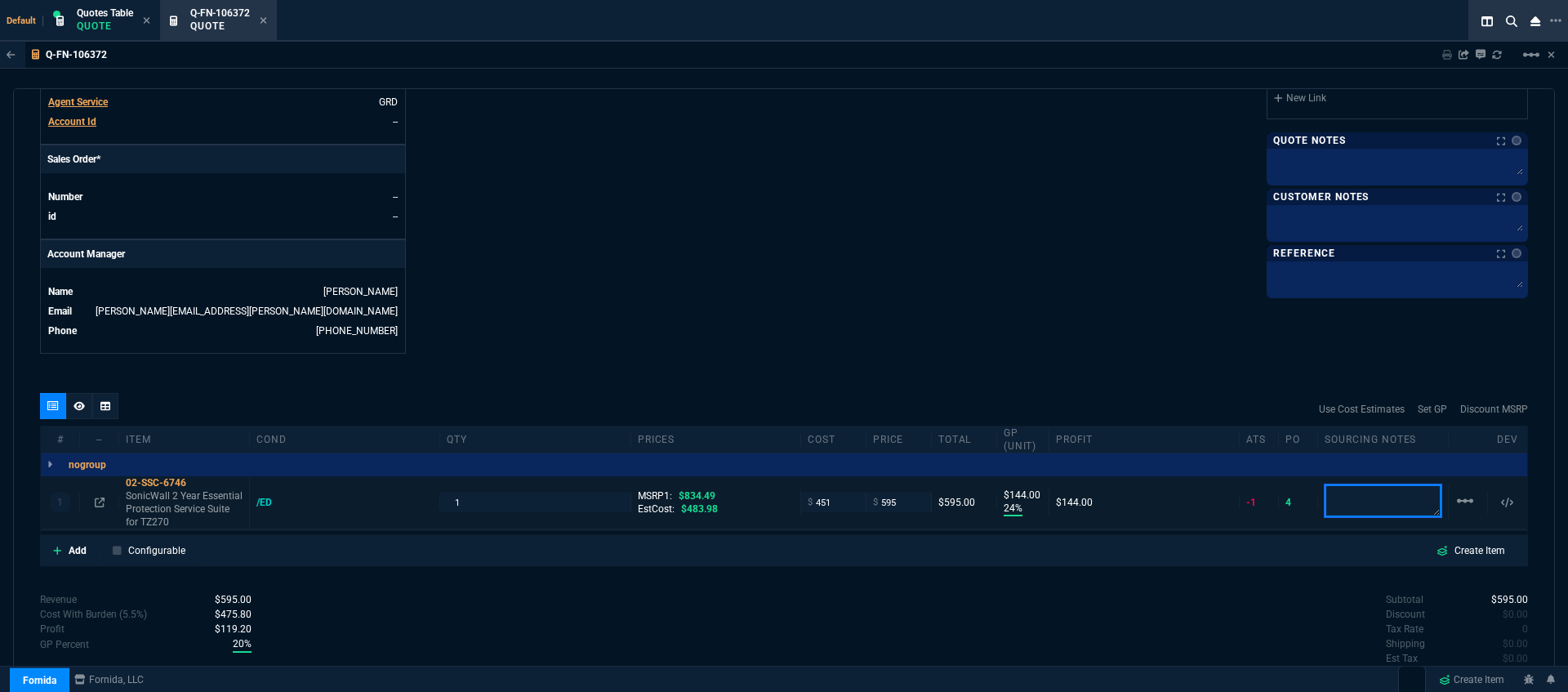 click at bounding box center (1383, 501) 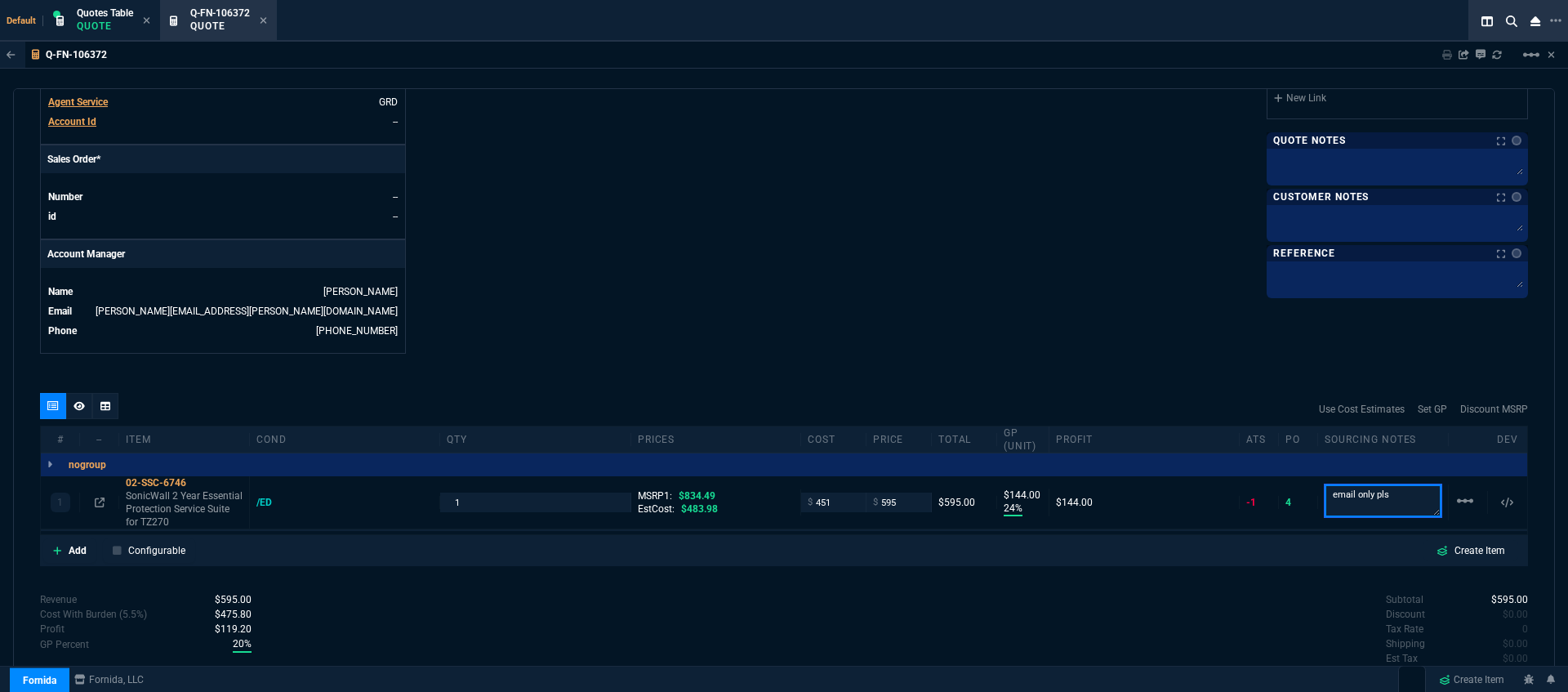 type on "email only pls" 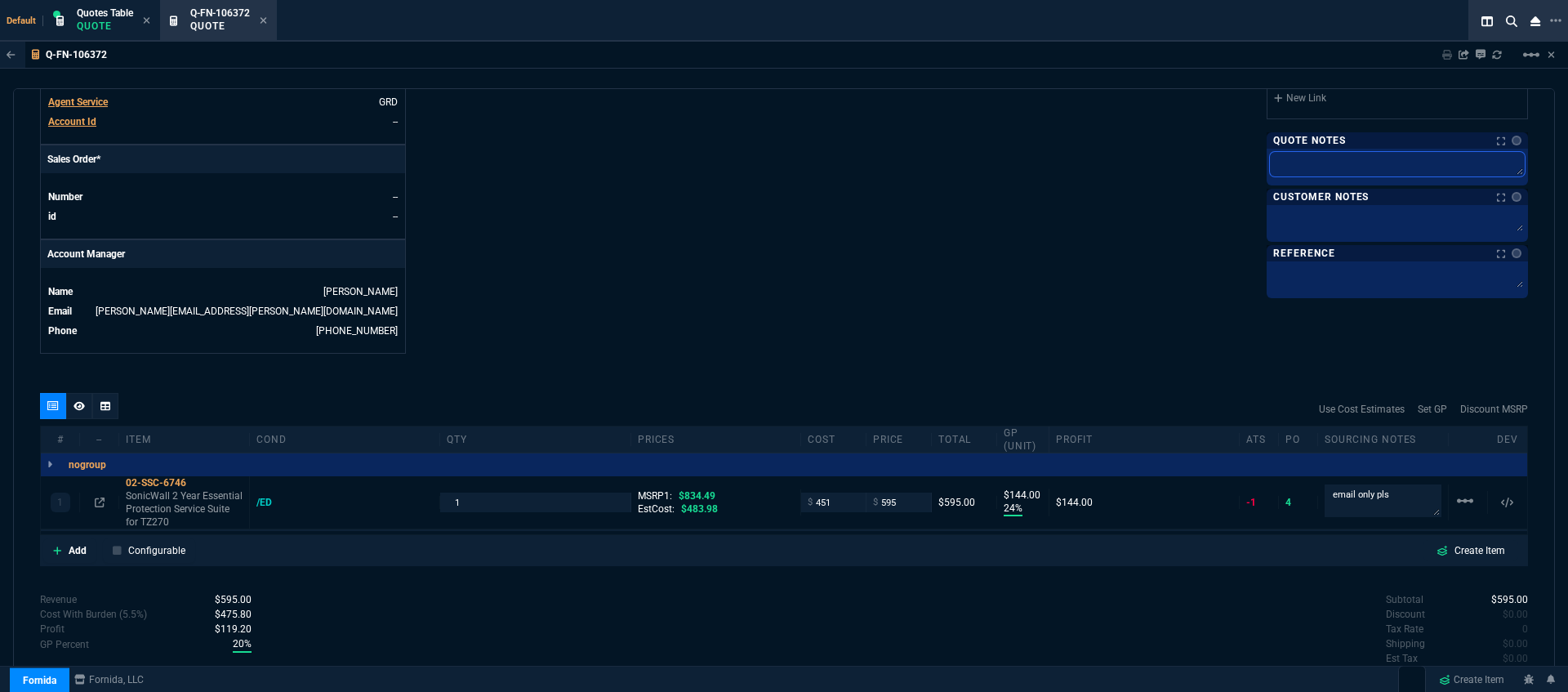 click at bounding box center (1397, 164) 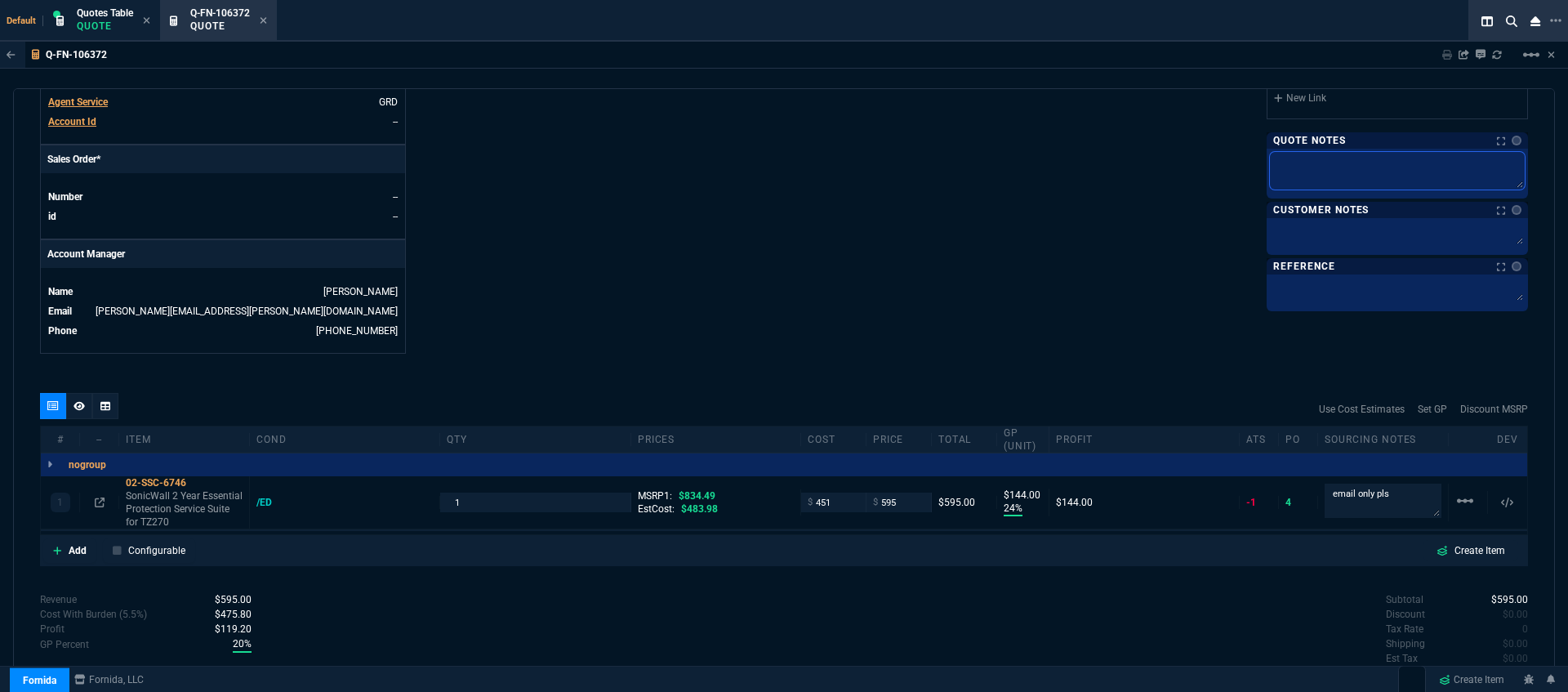 type on "p" 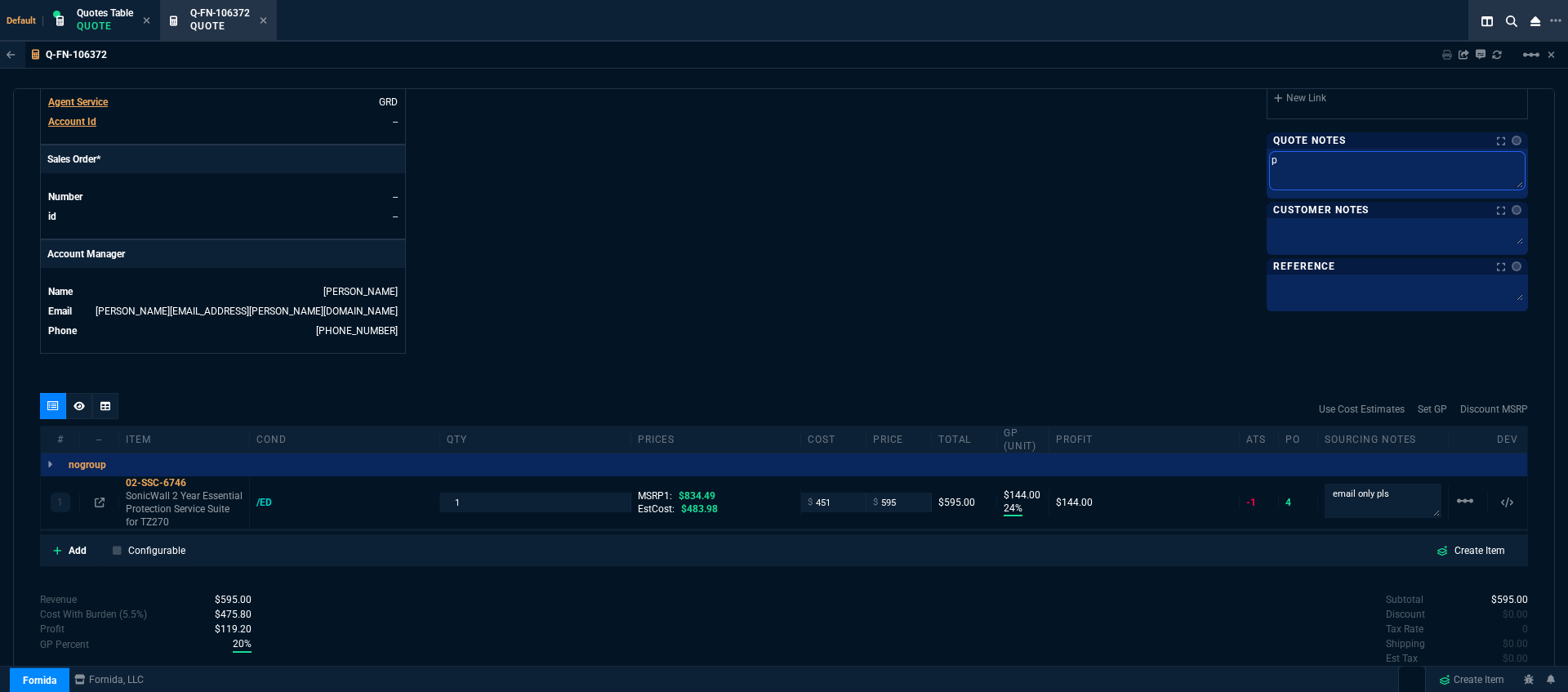 type on "pe" 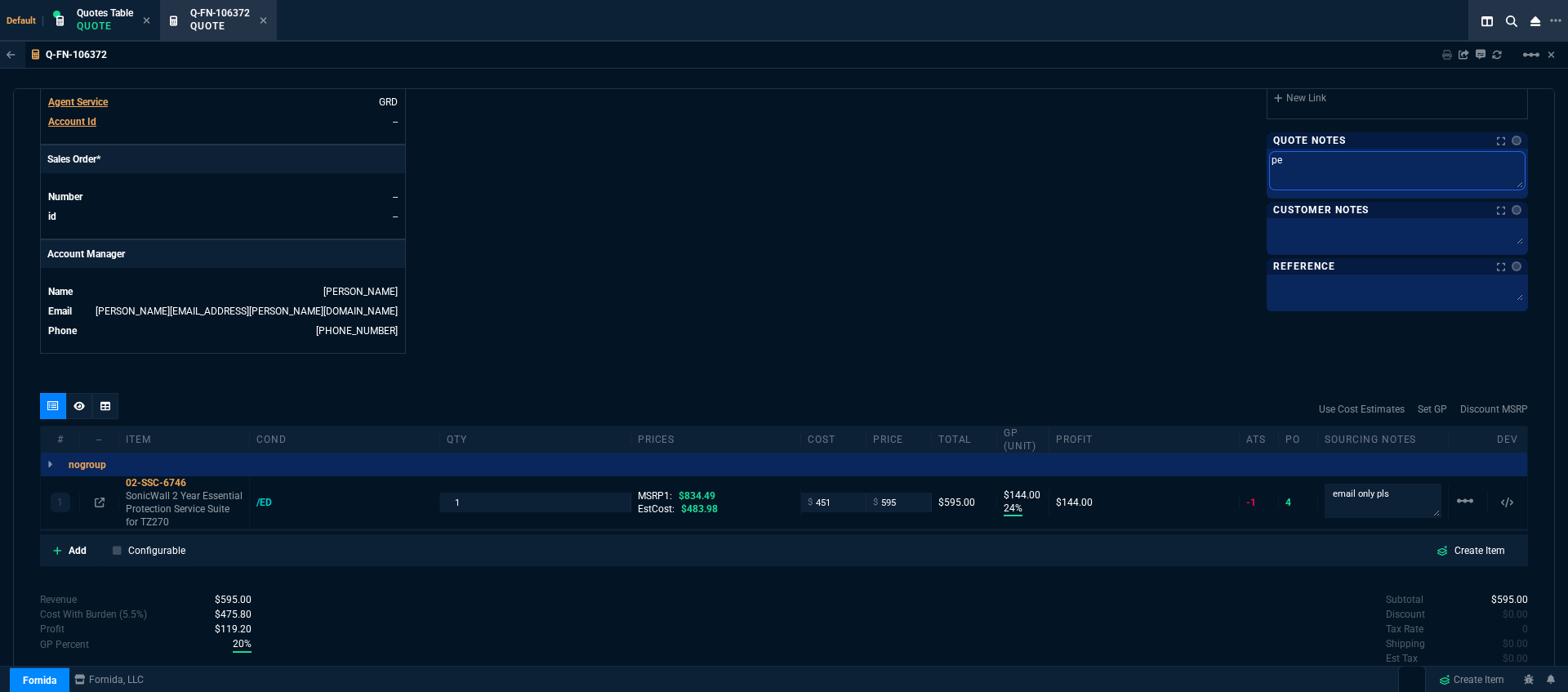 type on "pen" 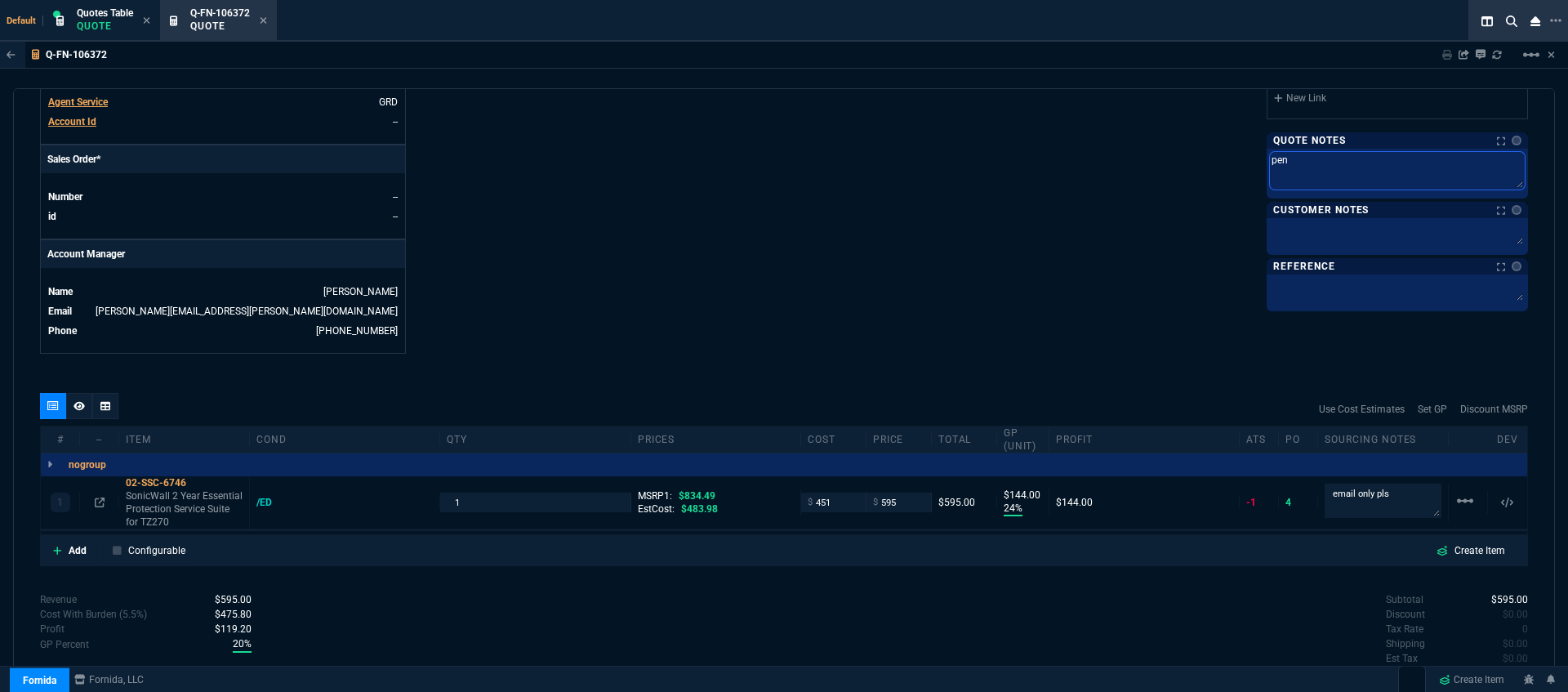 type on "pend" 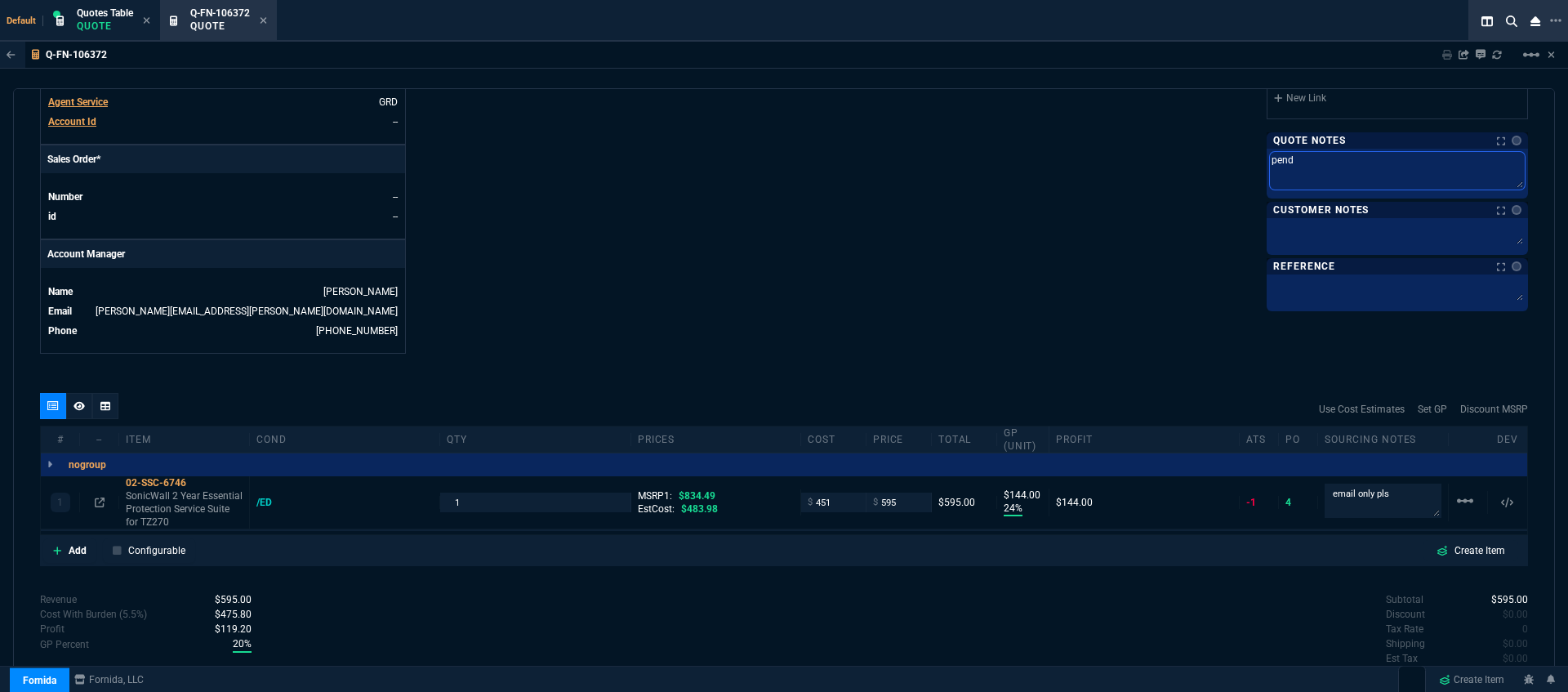 type on "pendi" 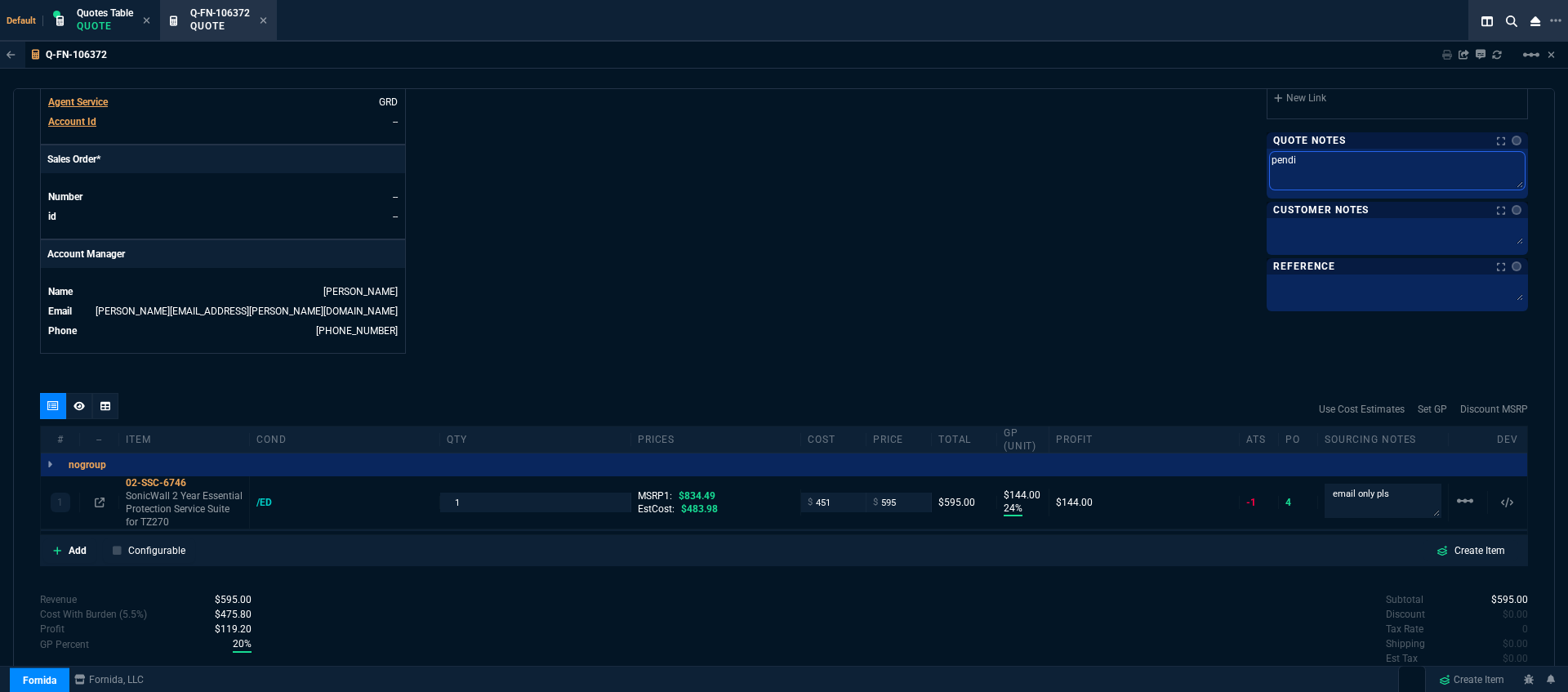 type on "pendin" 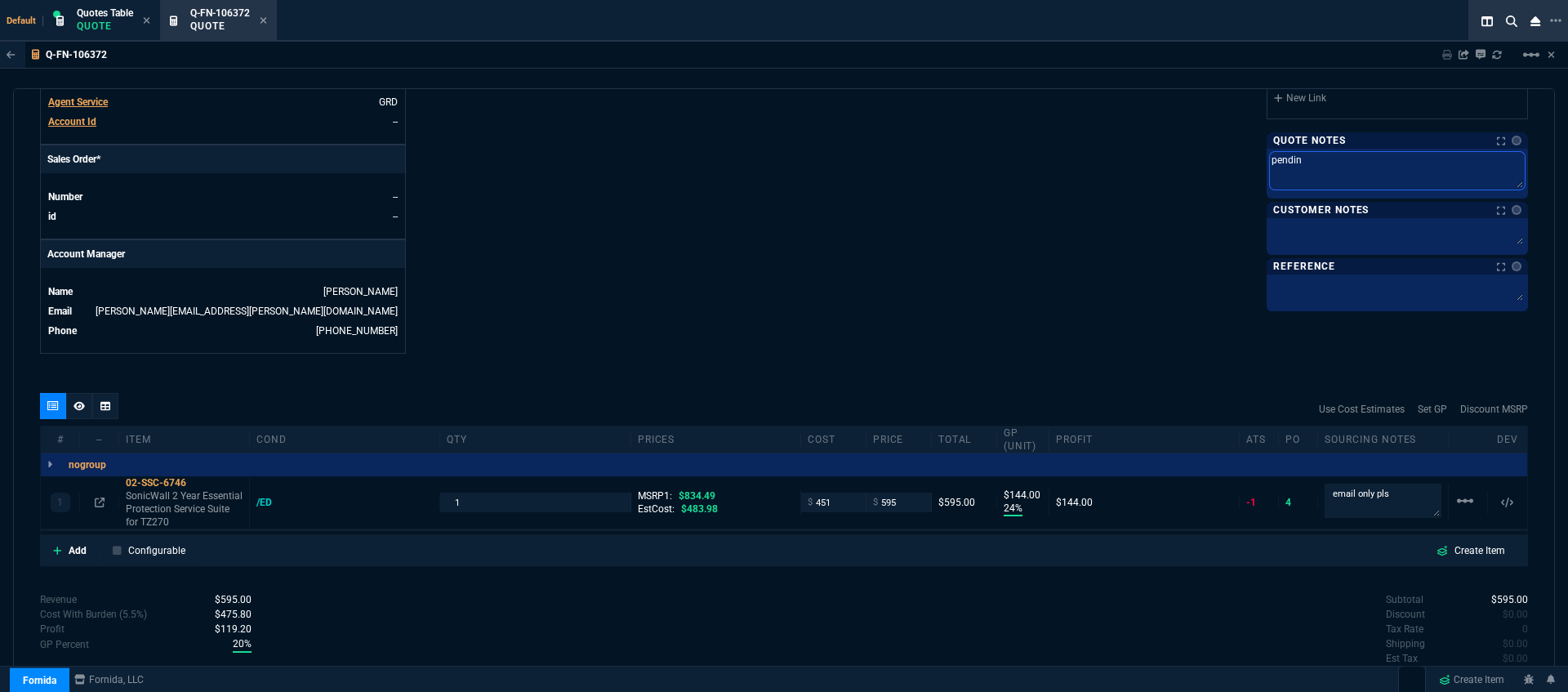type on "pending" 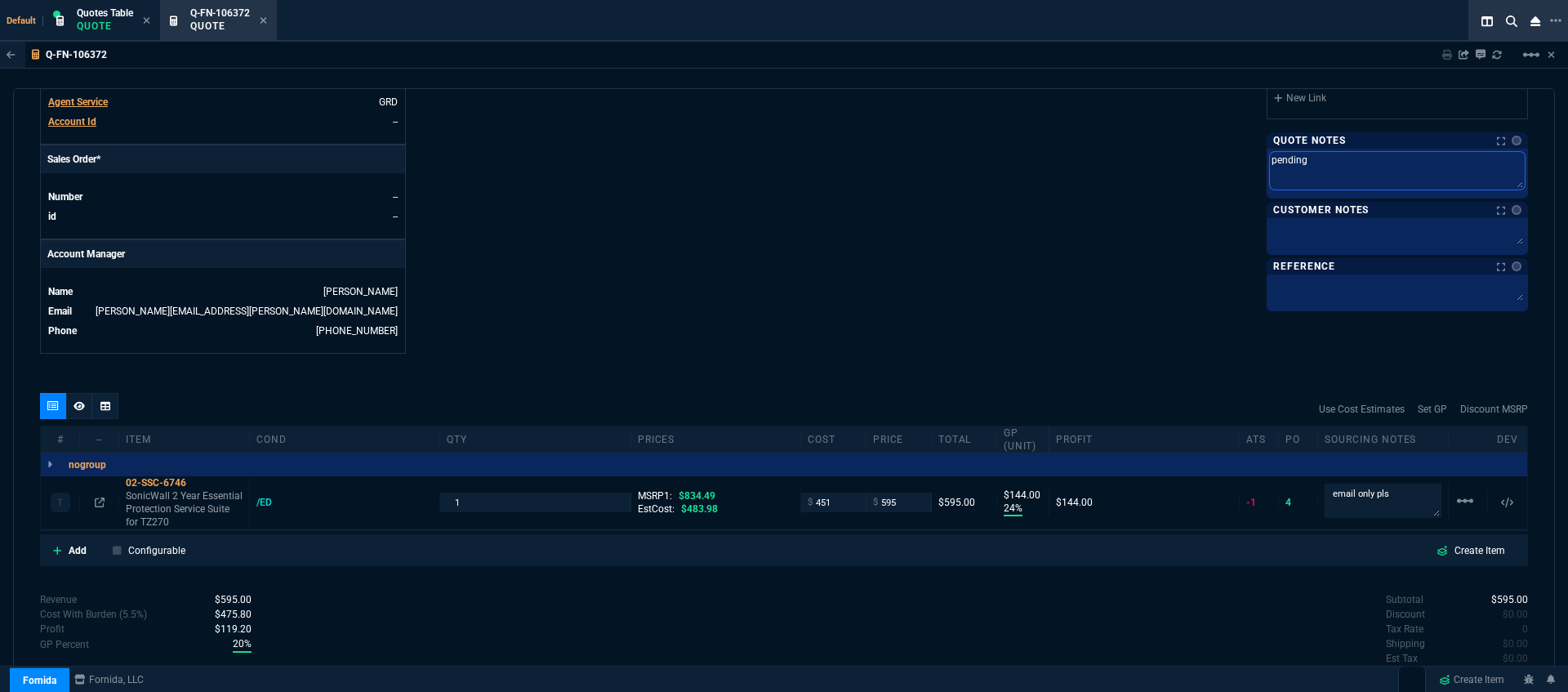type on "pending" 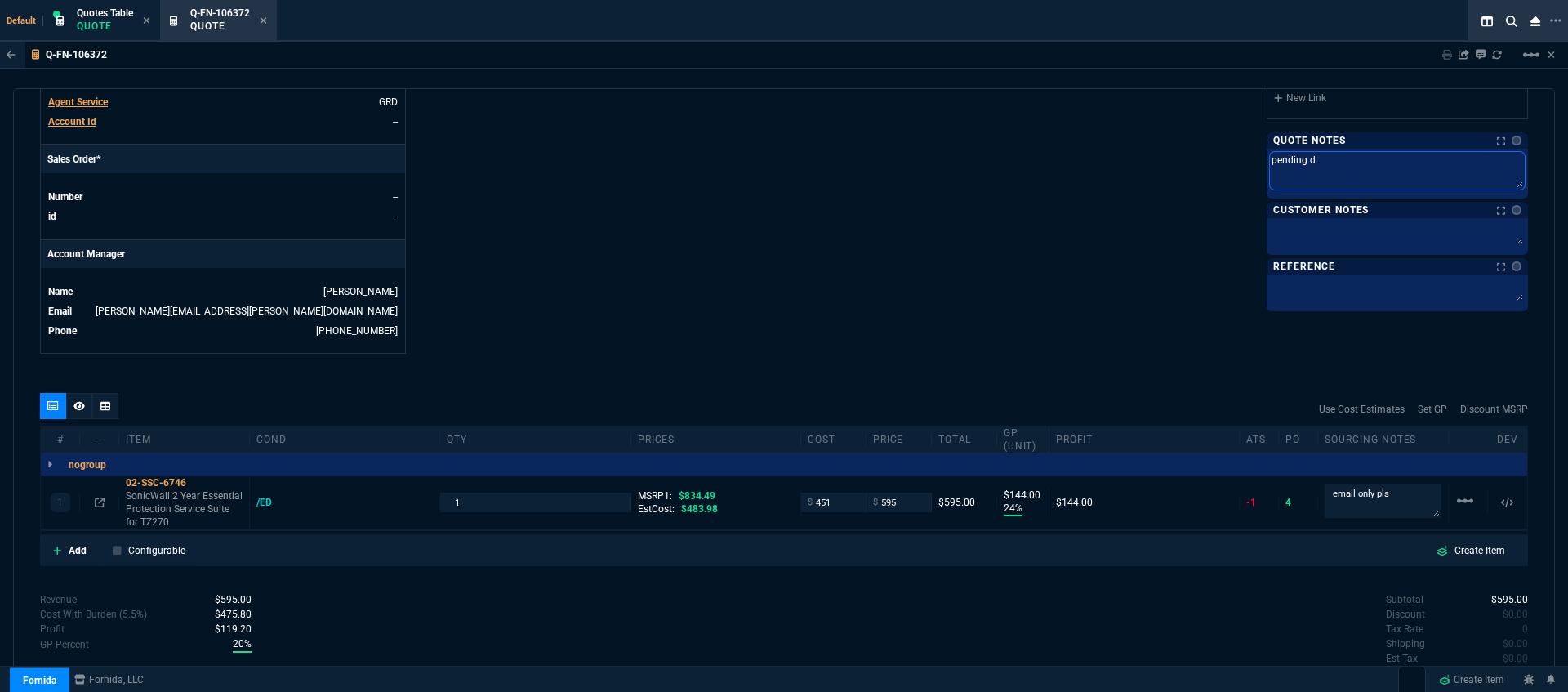type on "pending dh" 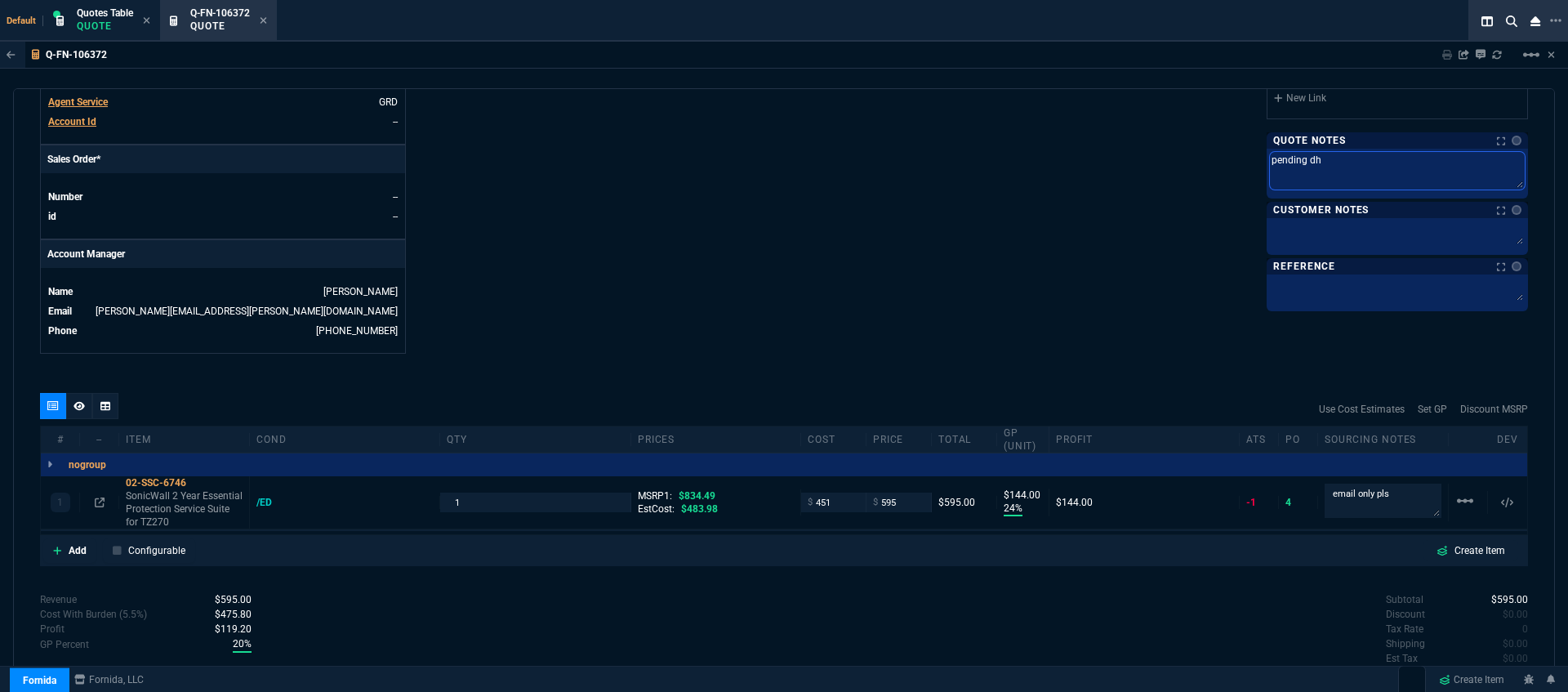 type on "pending dh" 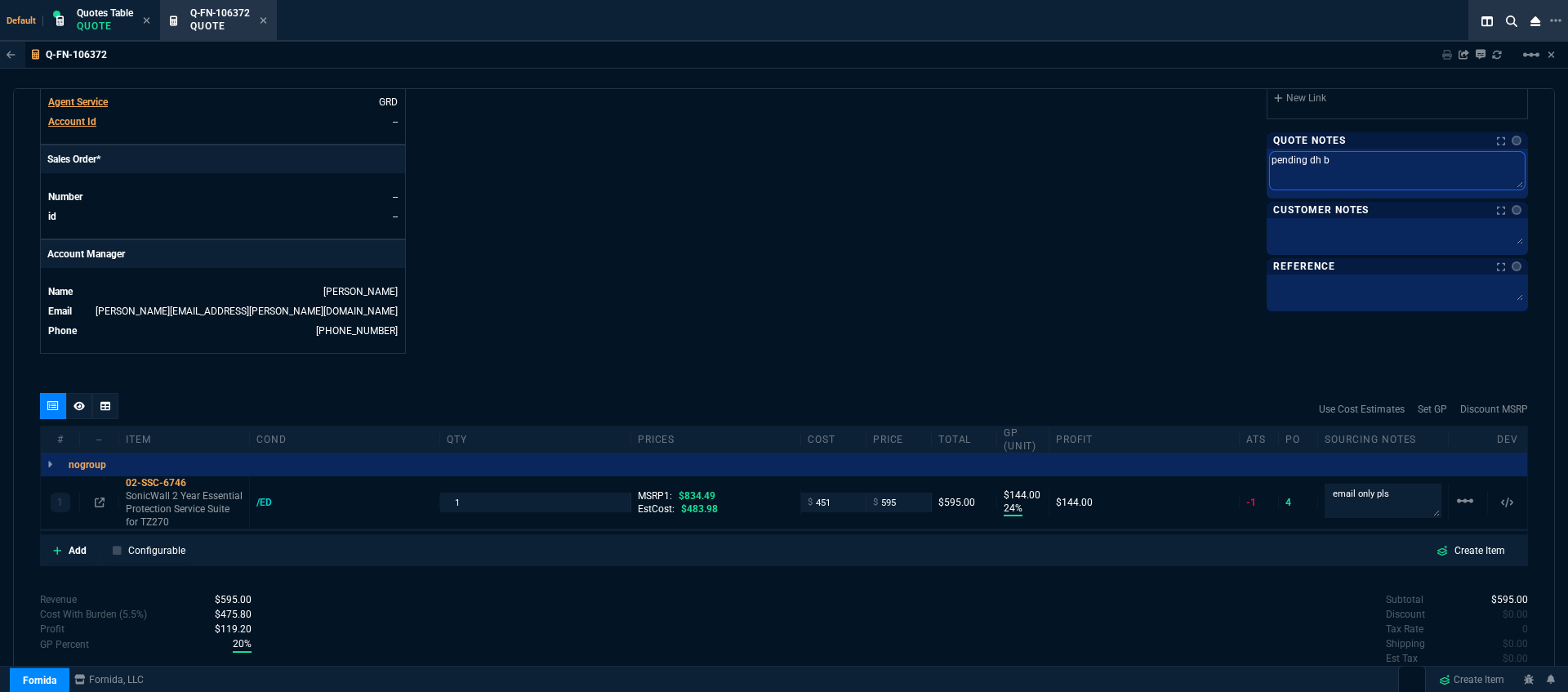 type on "pending dh bu" 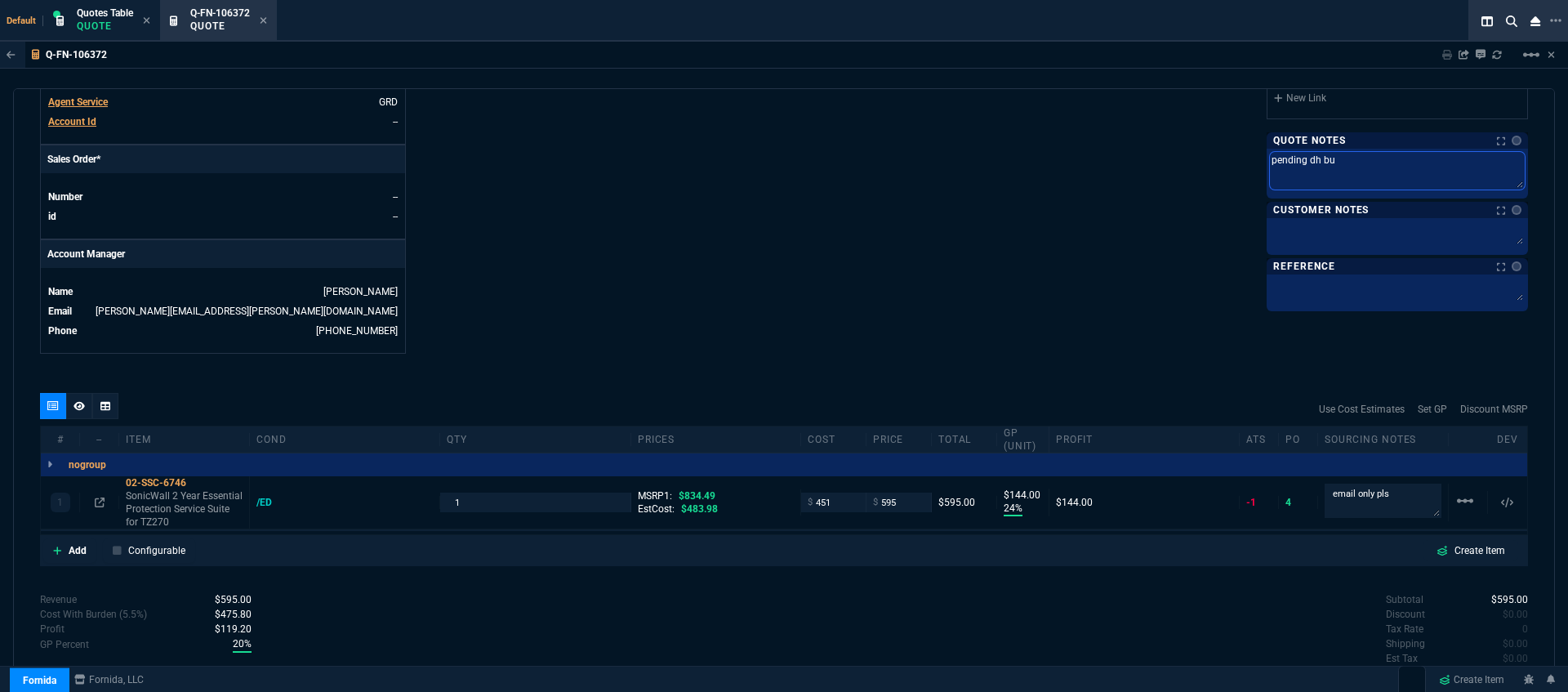 type on "pending dh bul" 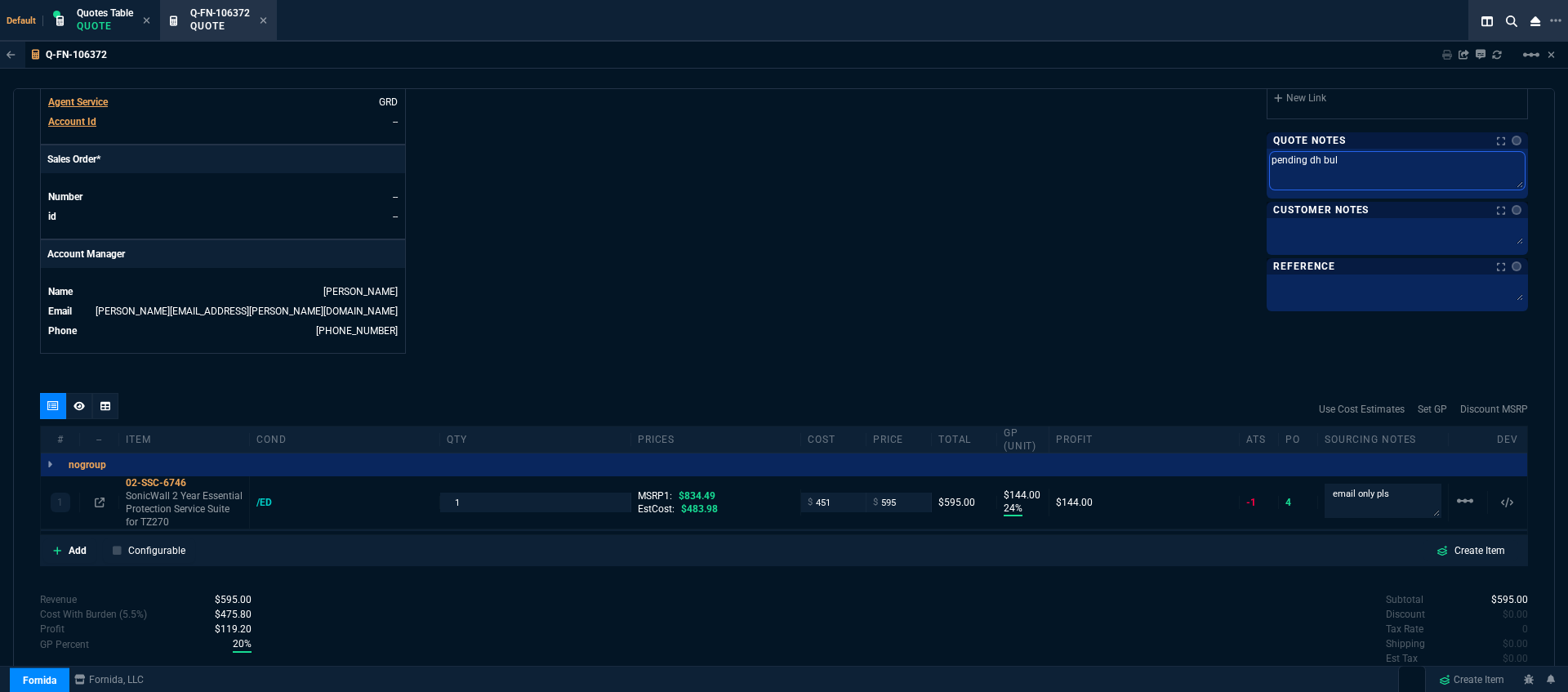 type on "pending dh bulk" 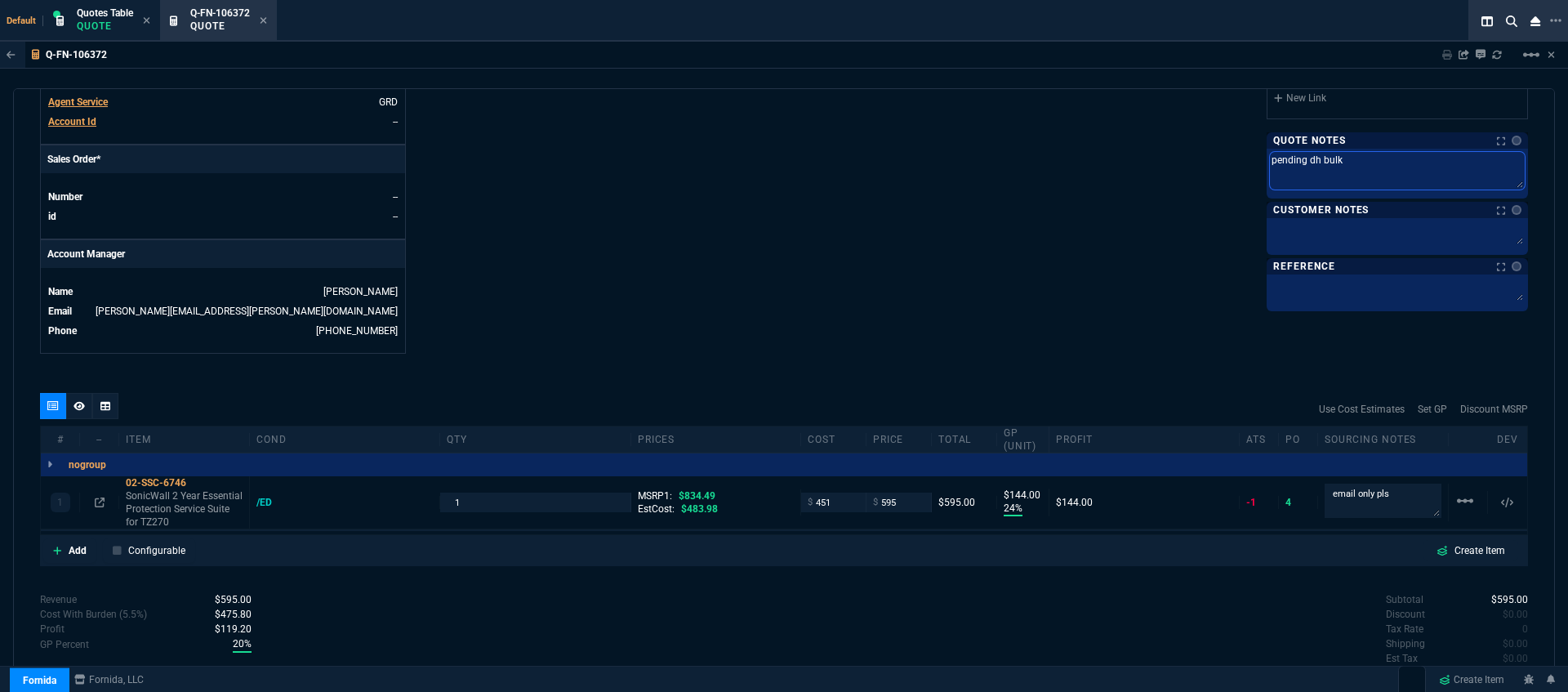 type on "pending dh bulk" 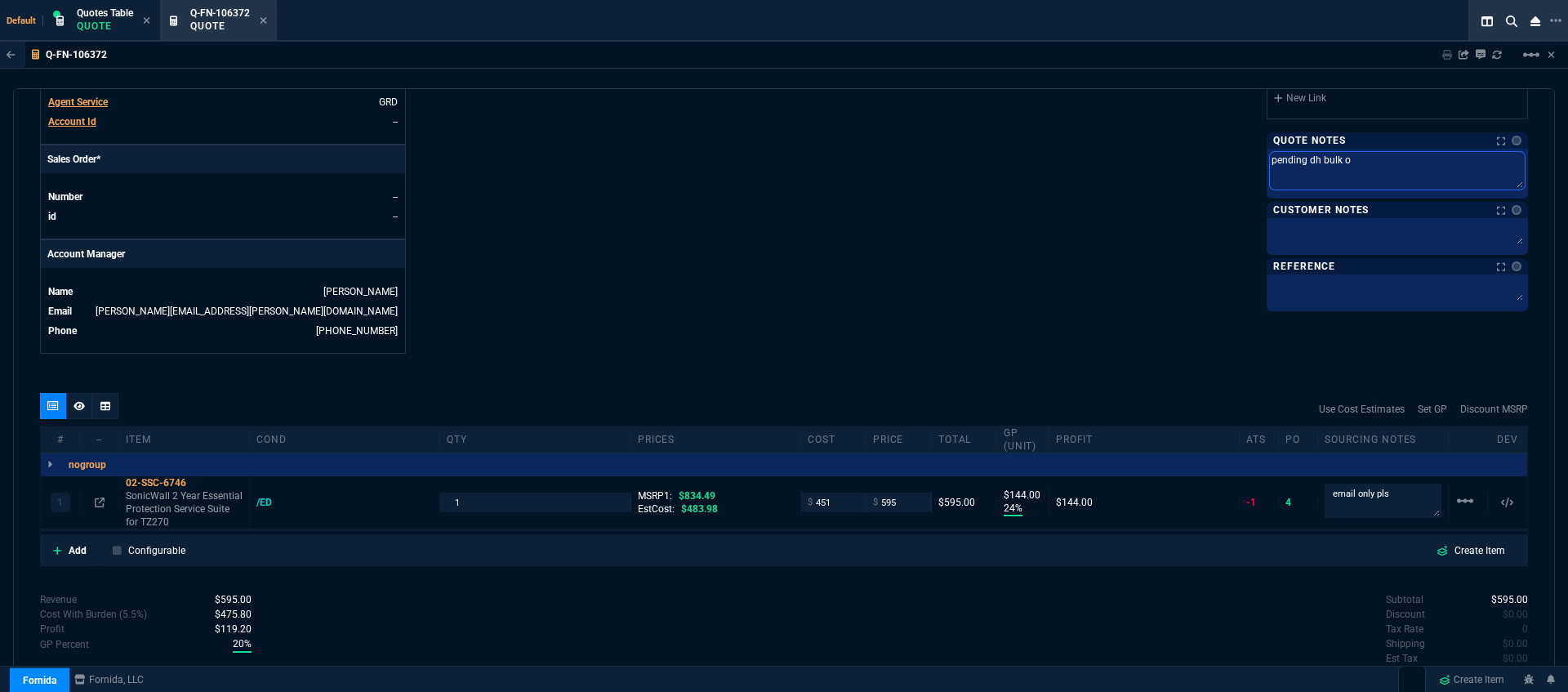 type on "pending dh bulk or" 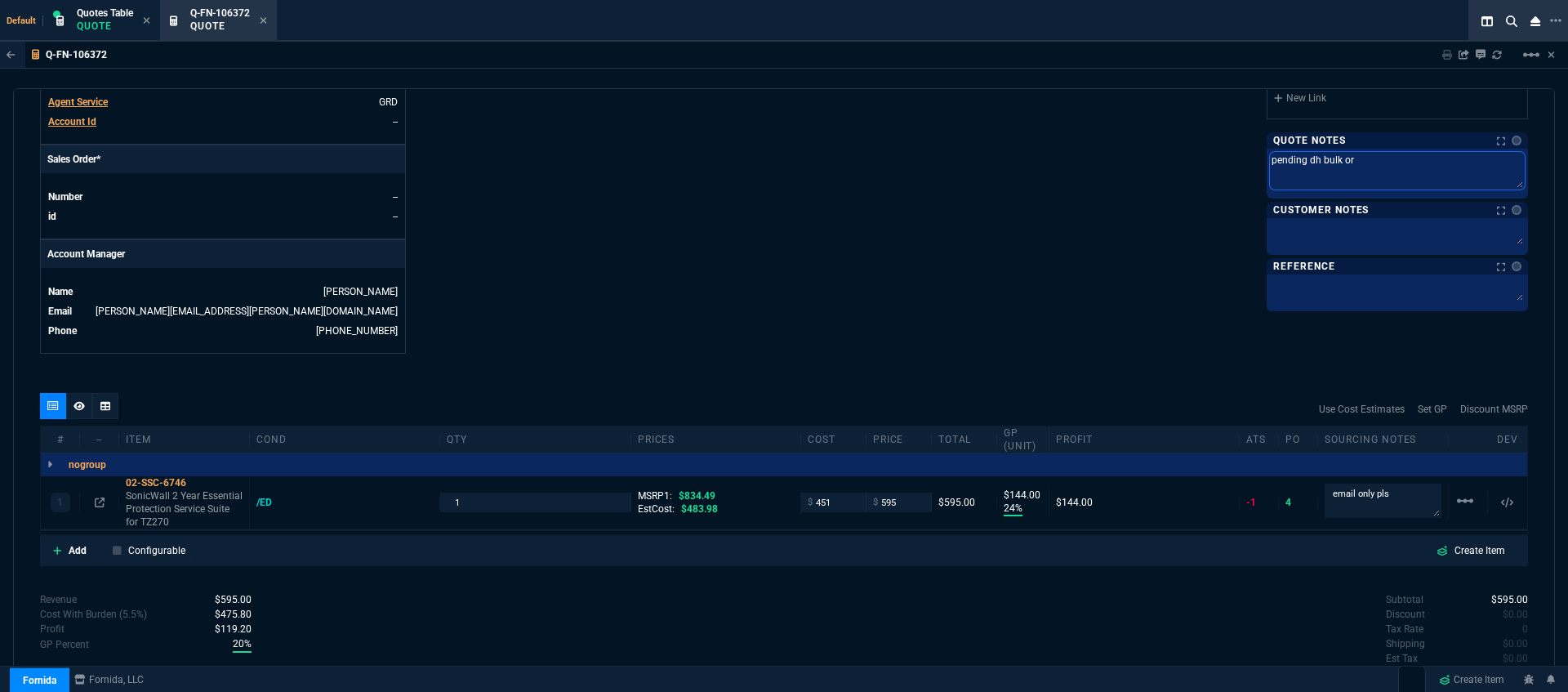 type on "pending dh bulk ord" 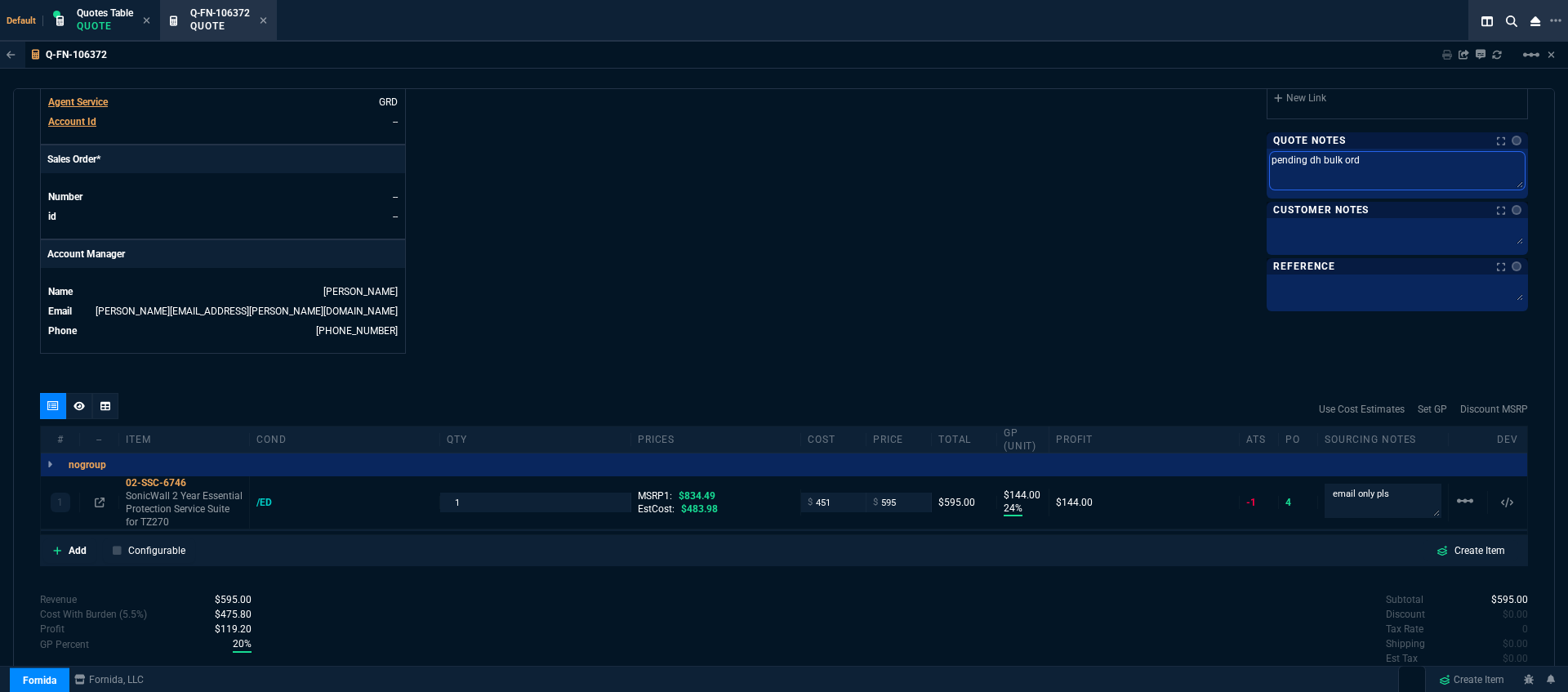 type on "pending dh bulk orde" 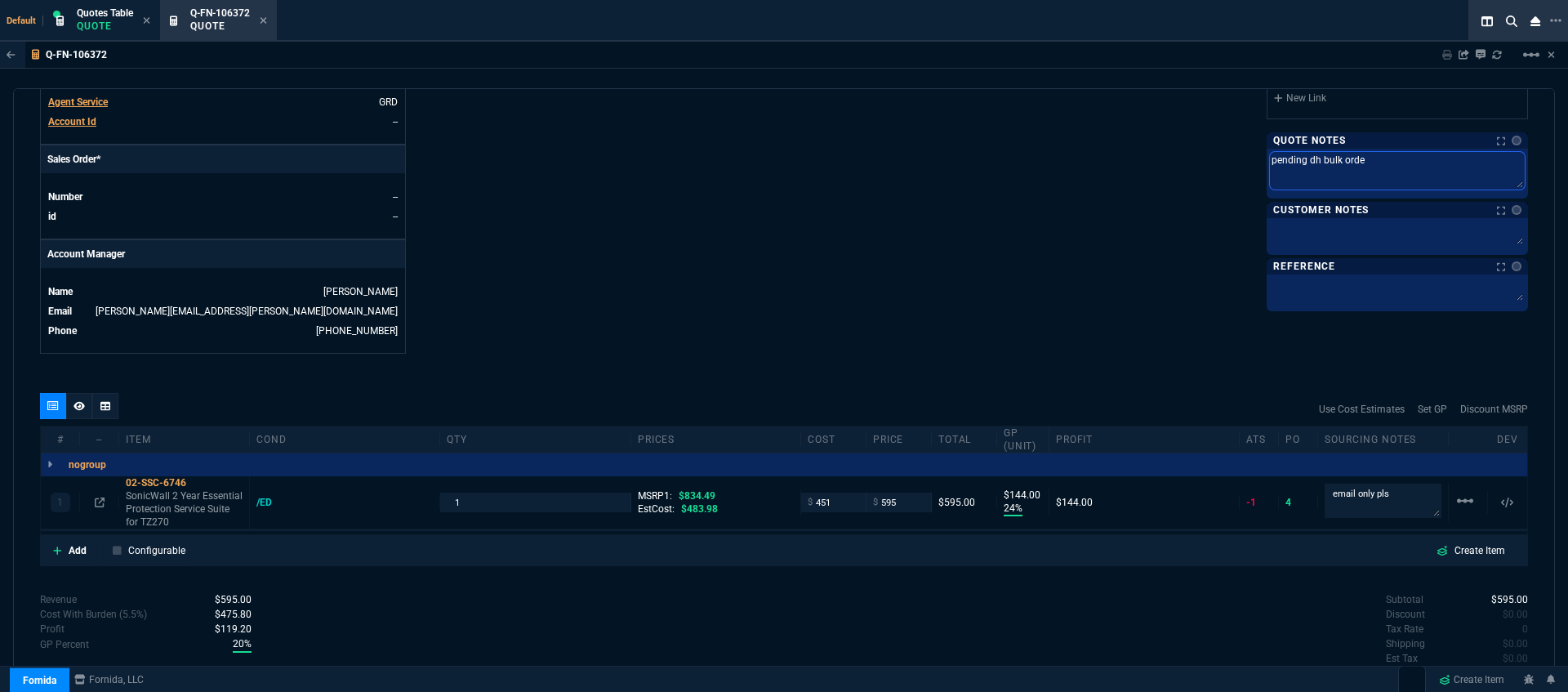 type on "pending dh bulk order" 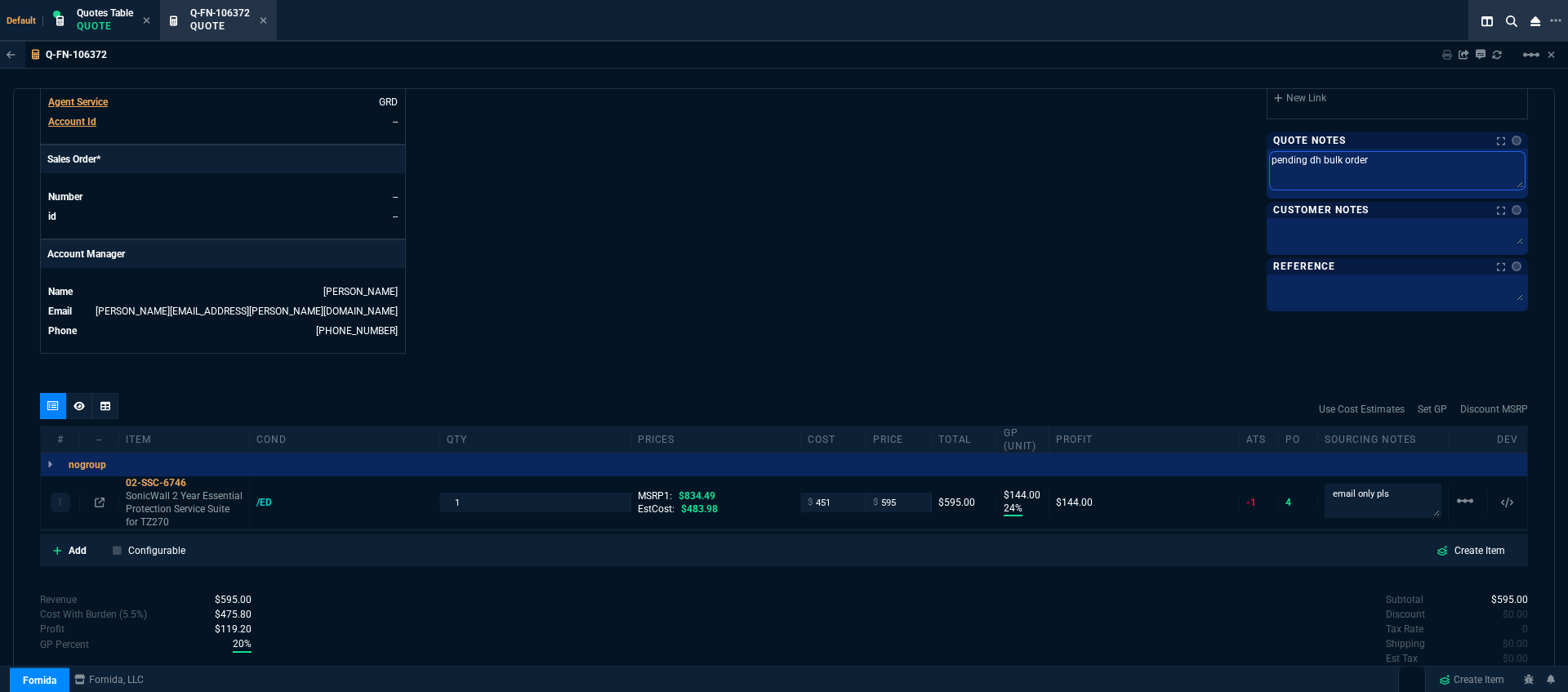 type on "pending dh bulk order" 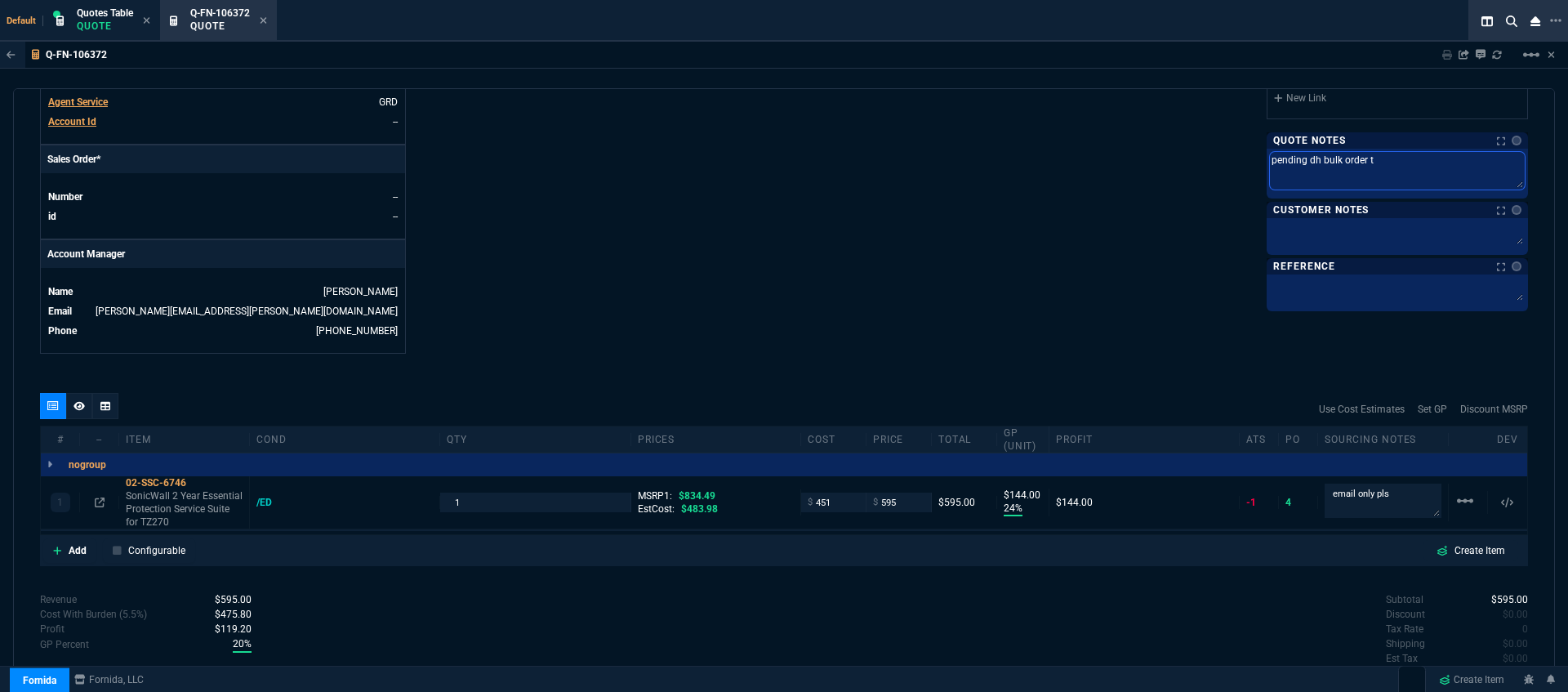 type on "pending dh bulk order th" 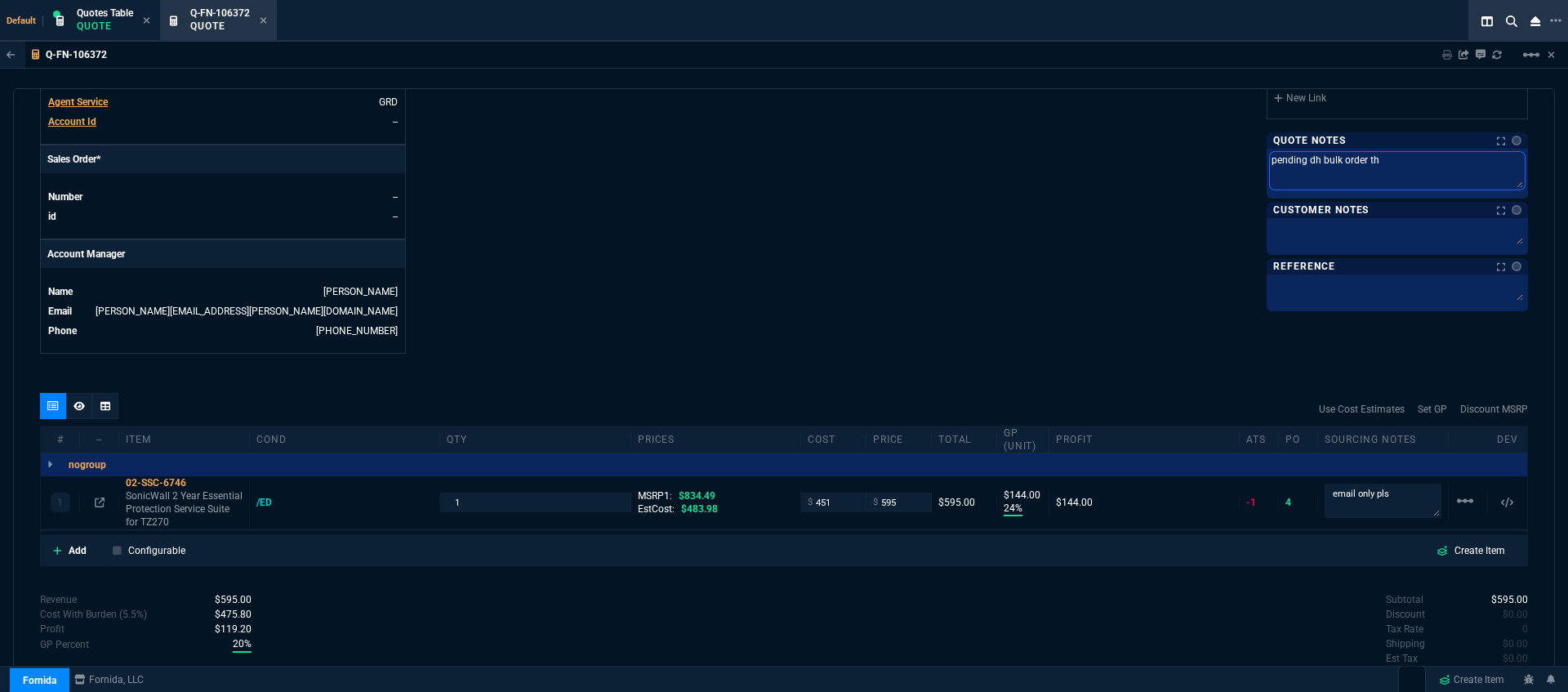 type on "pending dh bulk order the" 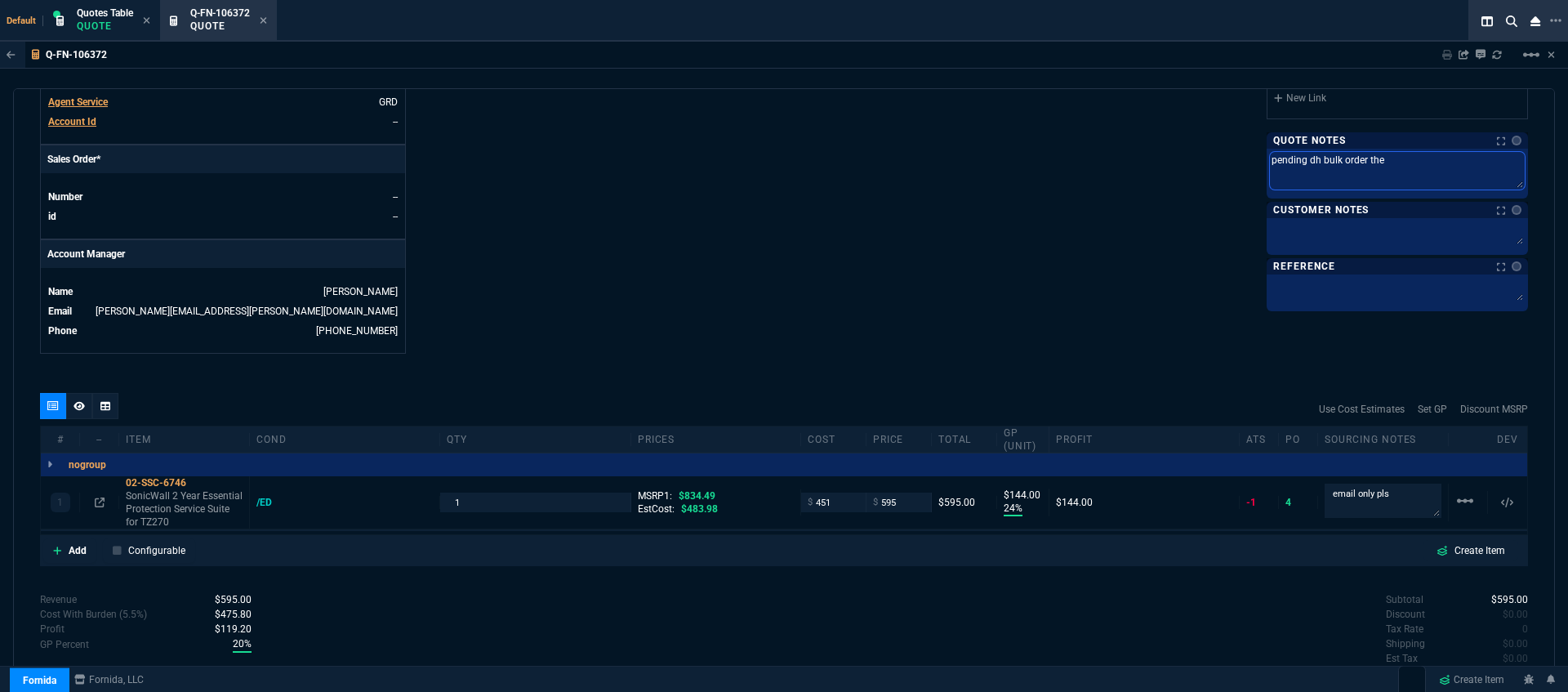 type on "pending dh bulk order then" 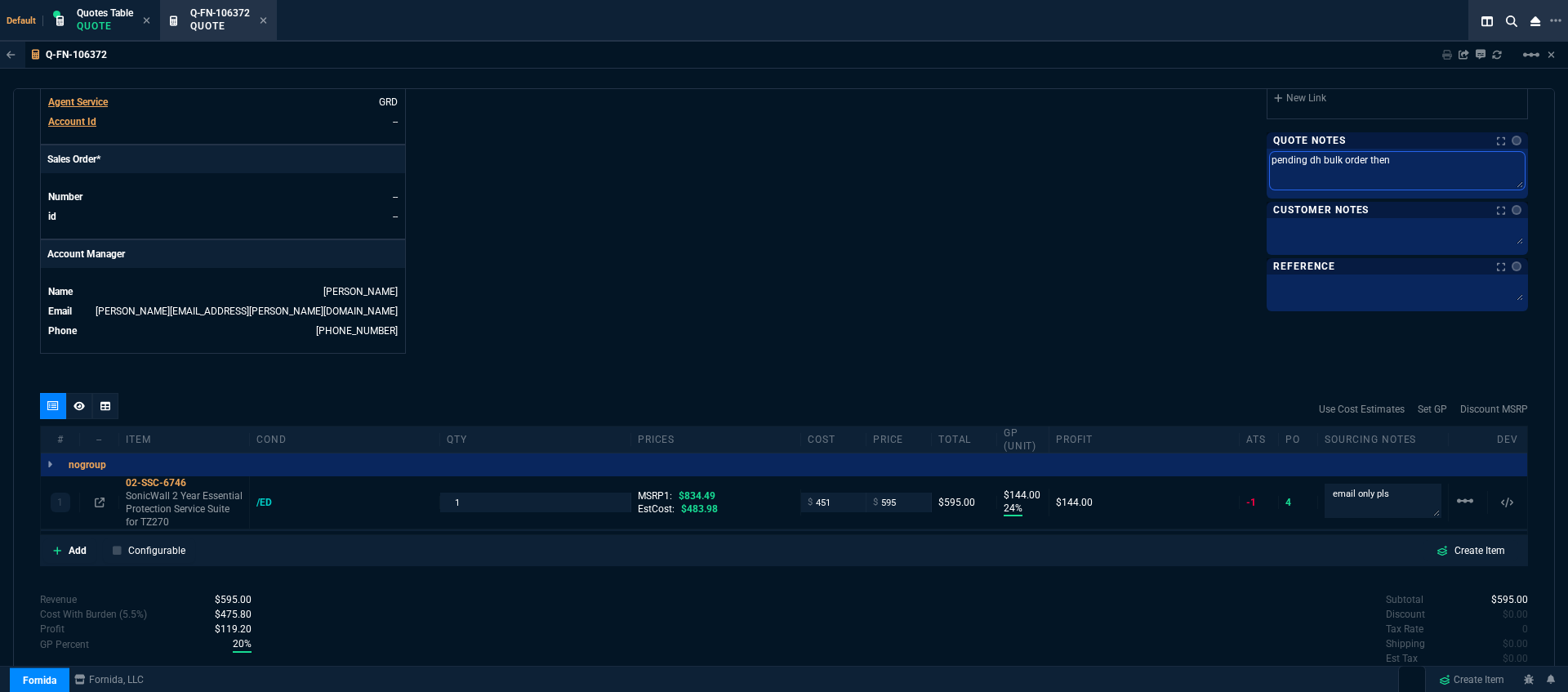 type on "pending dh bulk order then" 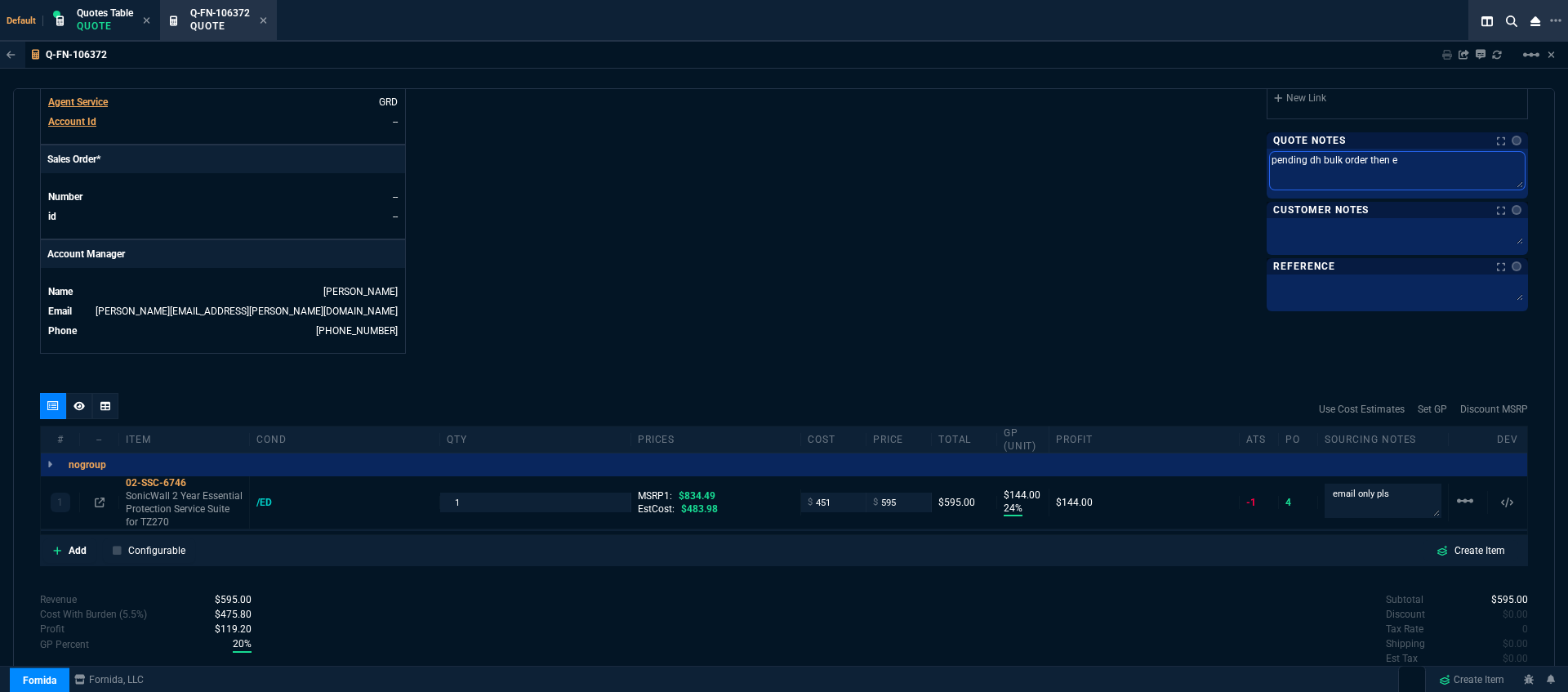 type on "pending dh bulk order then em" 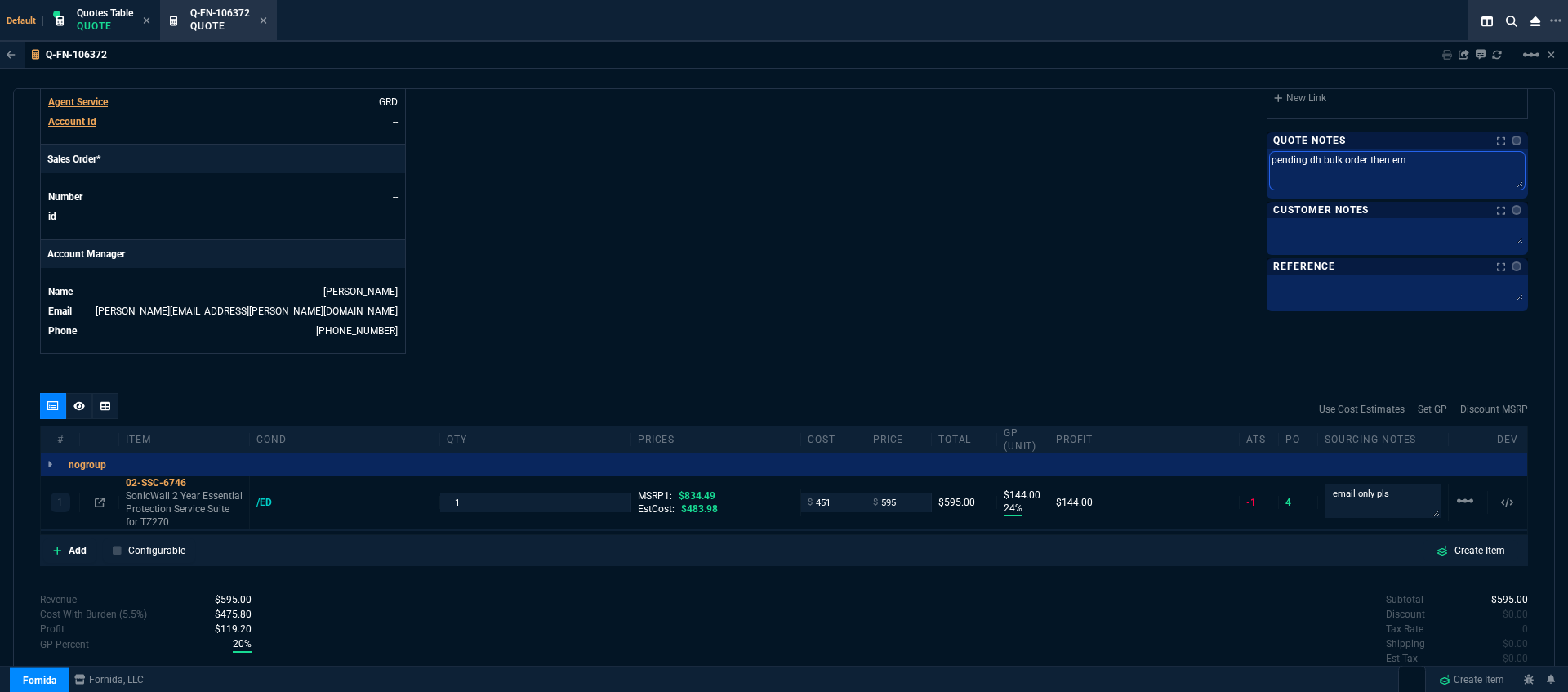 type on "pending dh bulk order then ema" 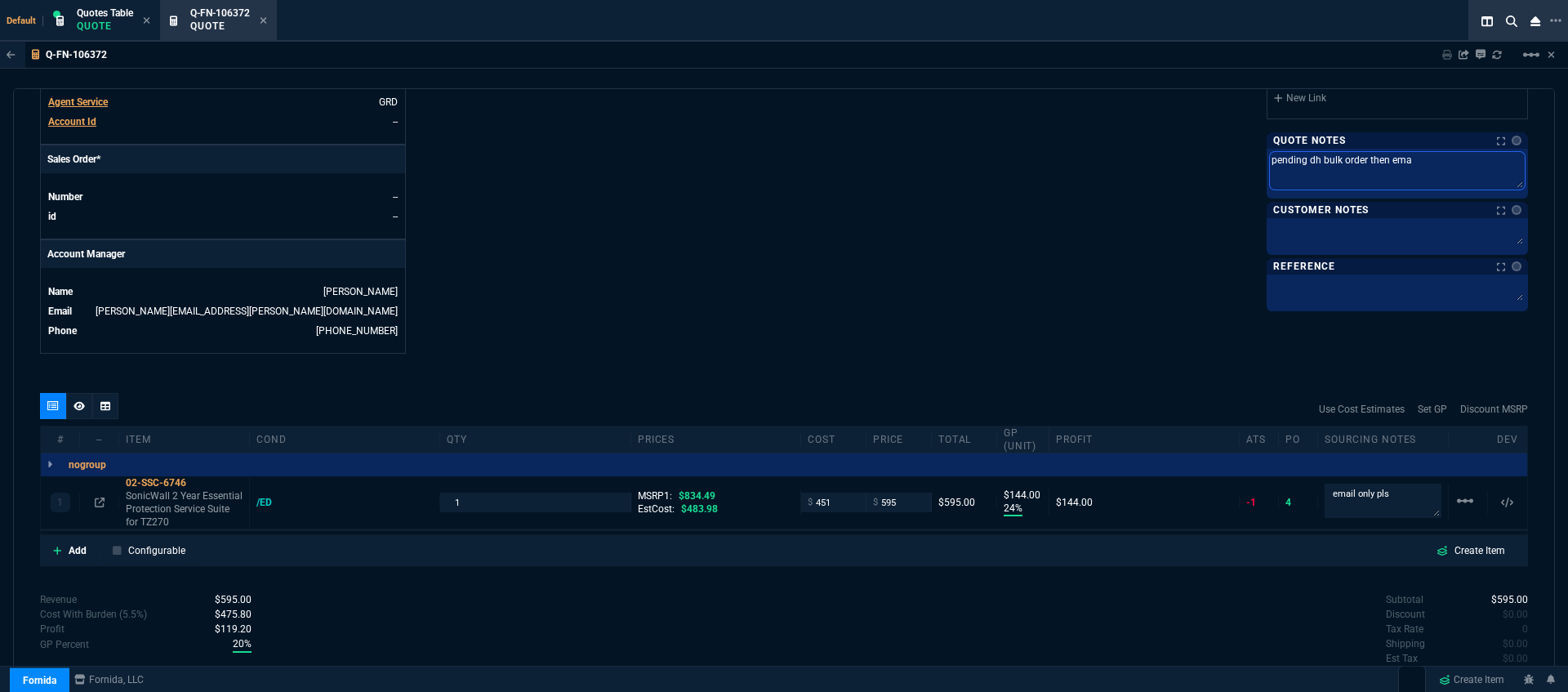 type on "pending dh bulk order then emai" 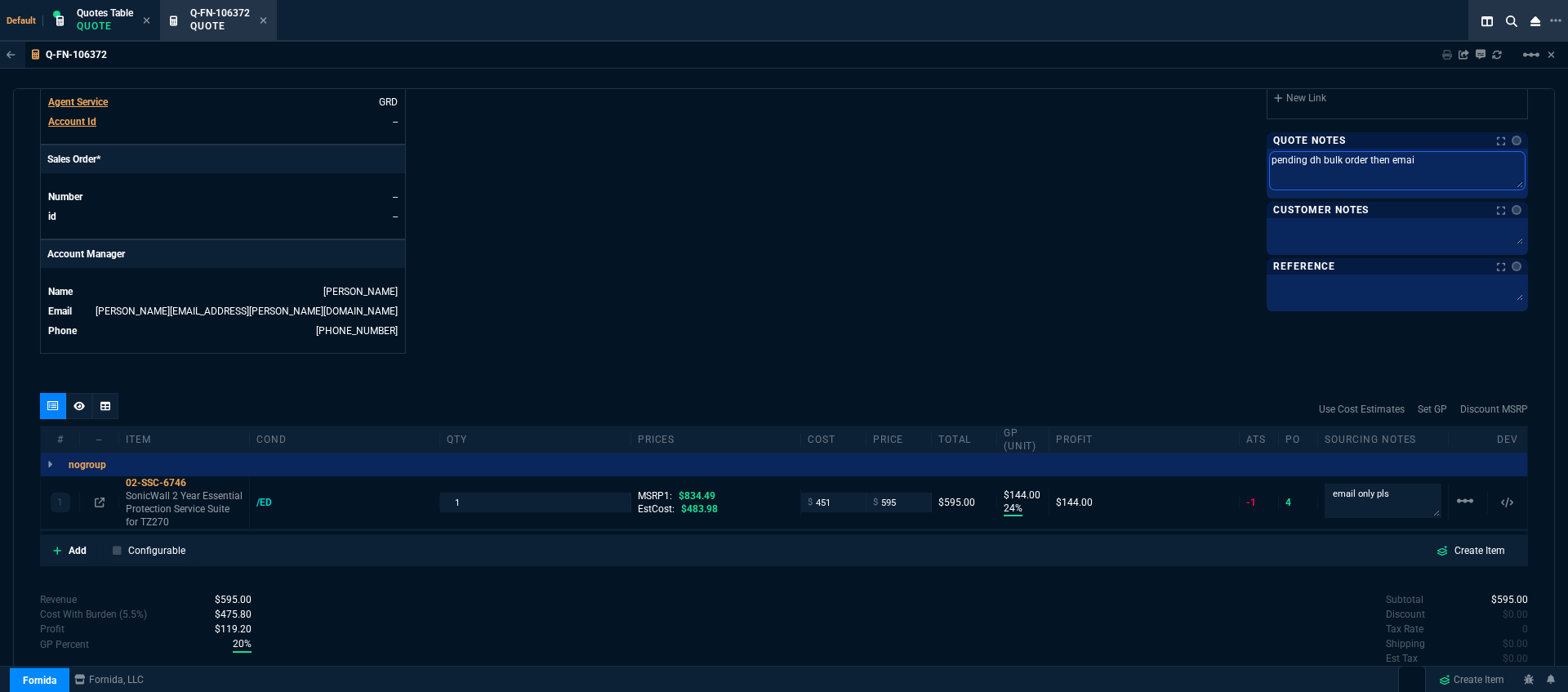 type on "pending dh bulk order then email" 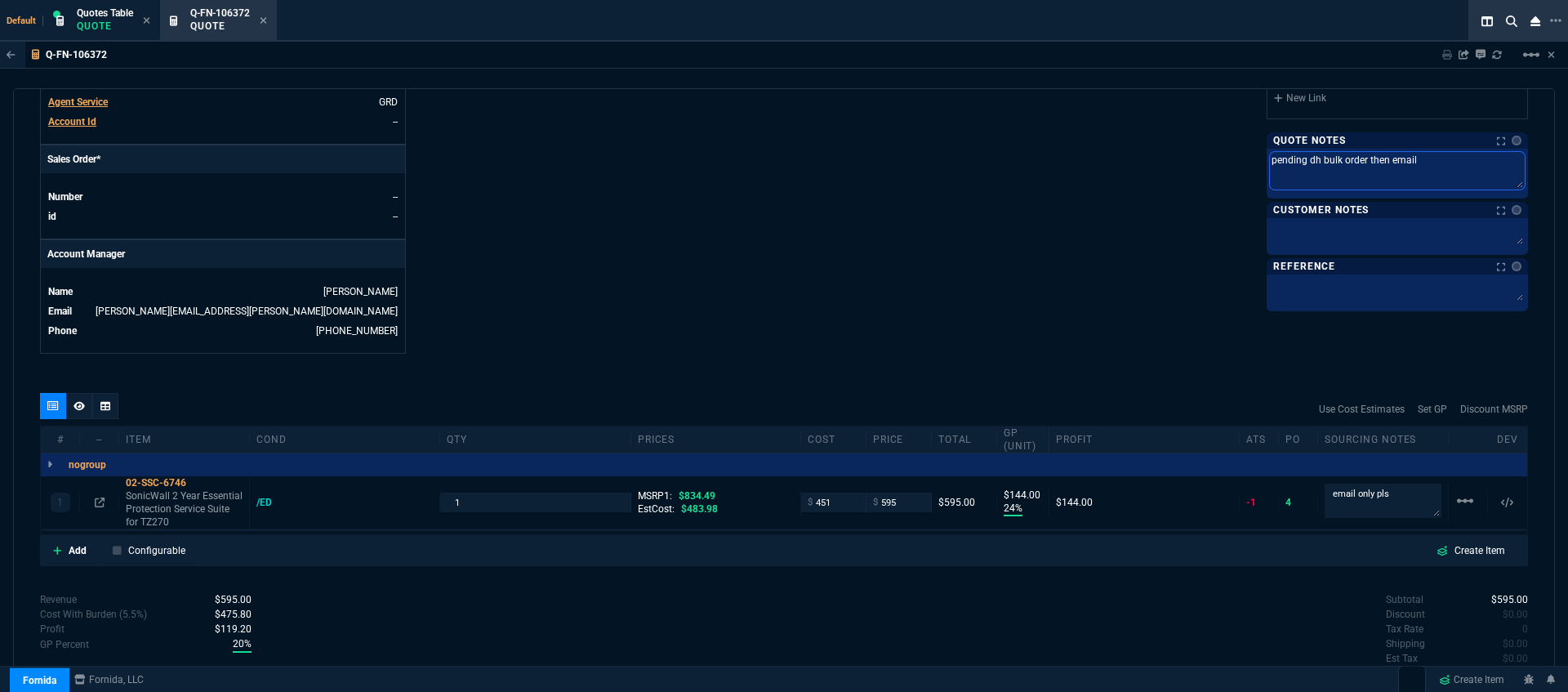 type on "pending dh bulk order then email" 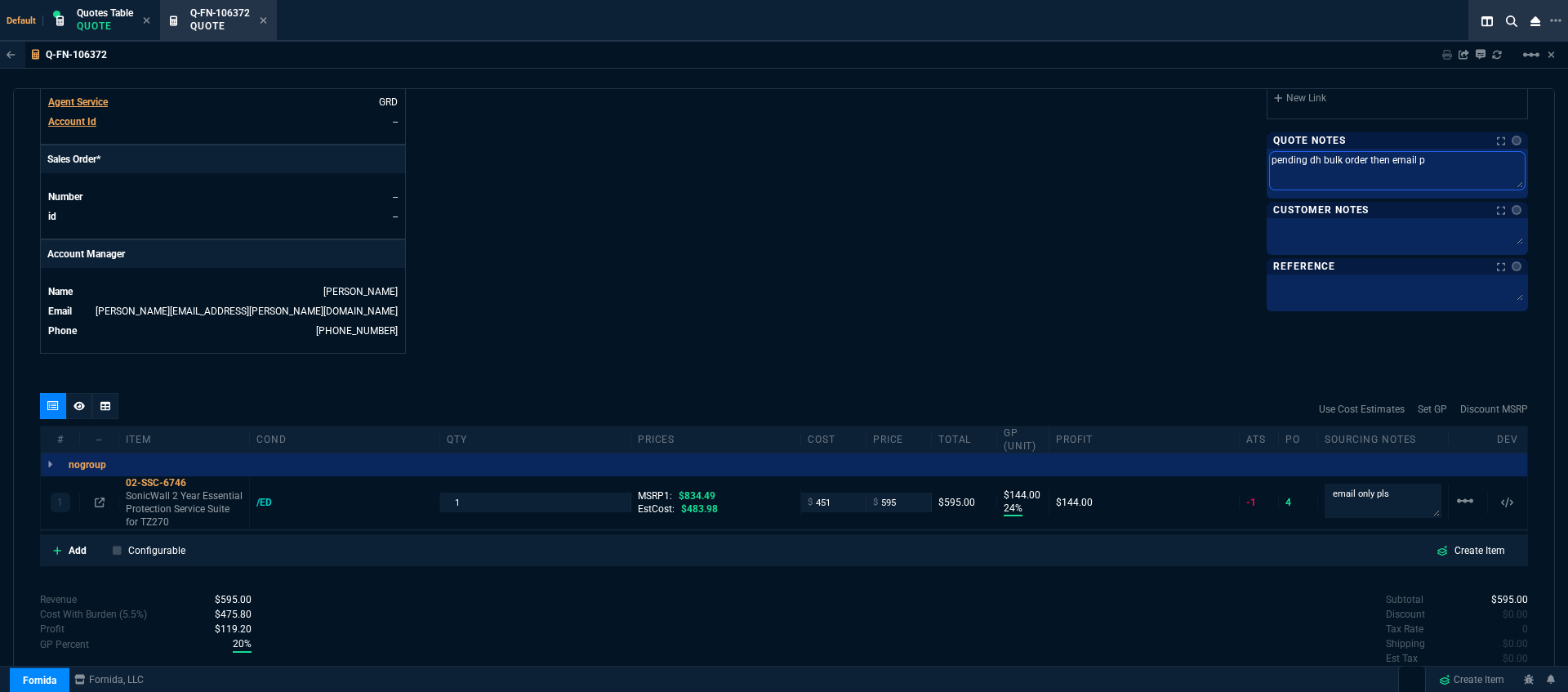 type on "pending dh bulk order then email pl" 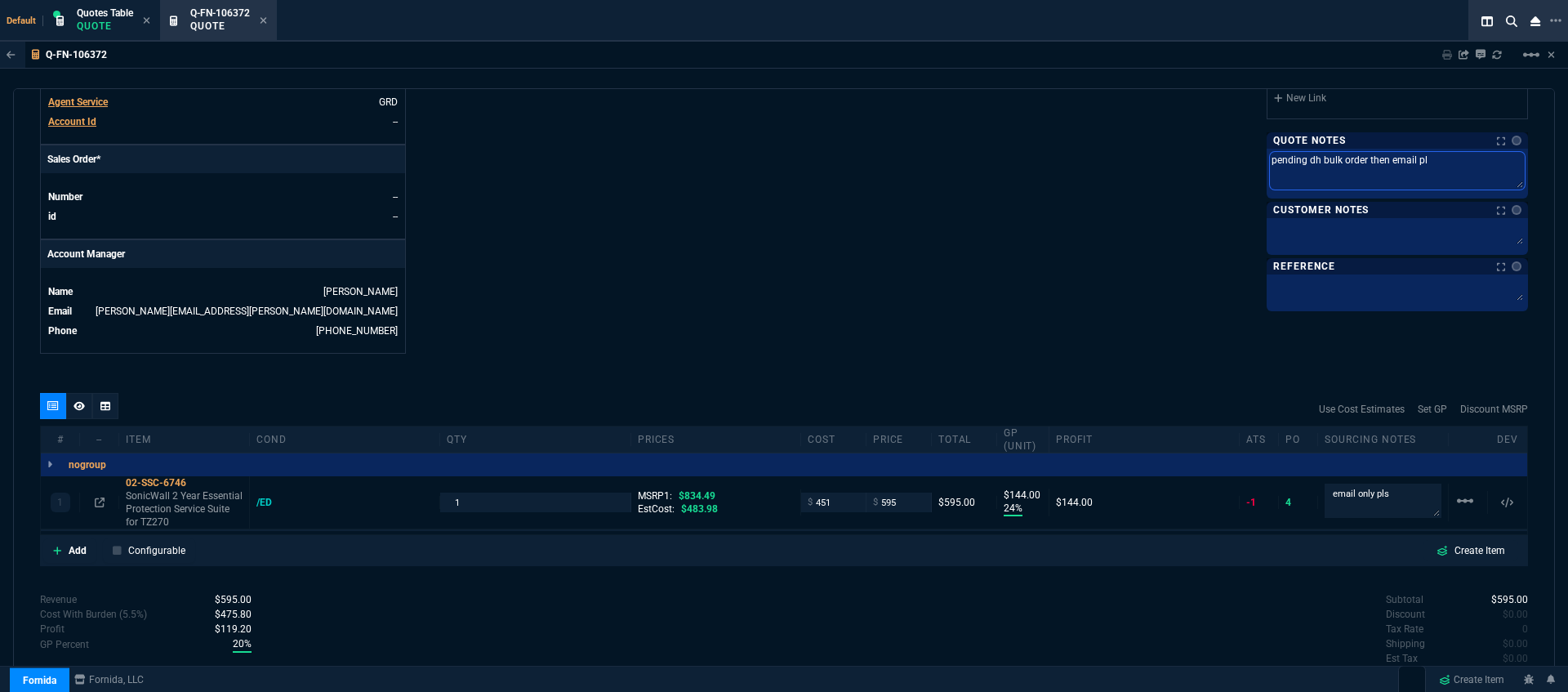 type on "pending dh bulk order then email pls" 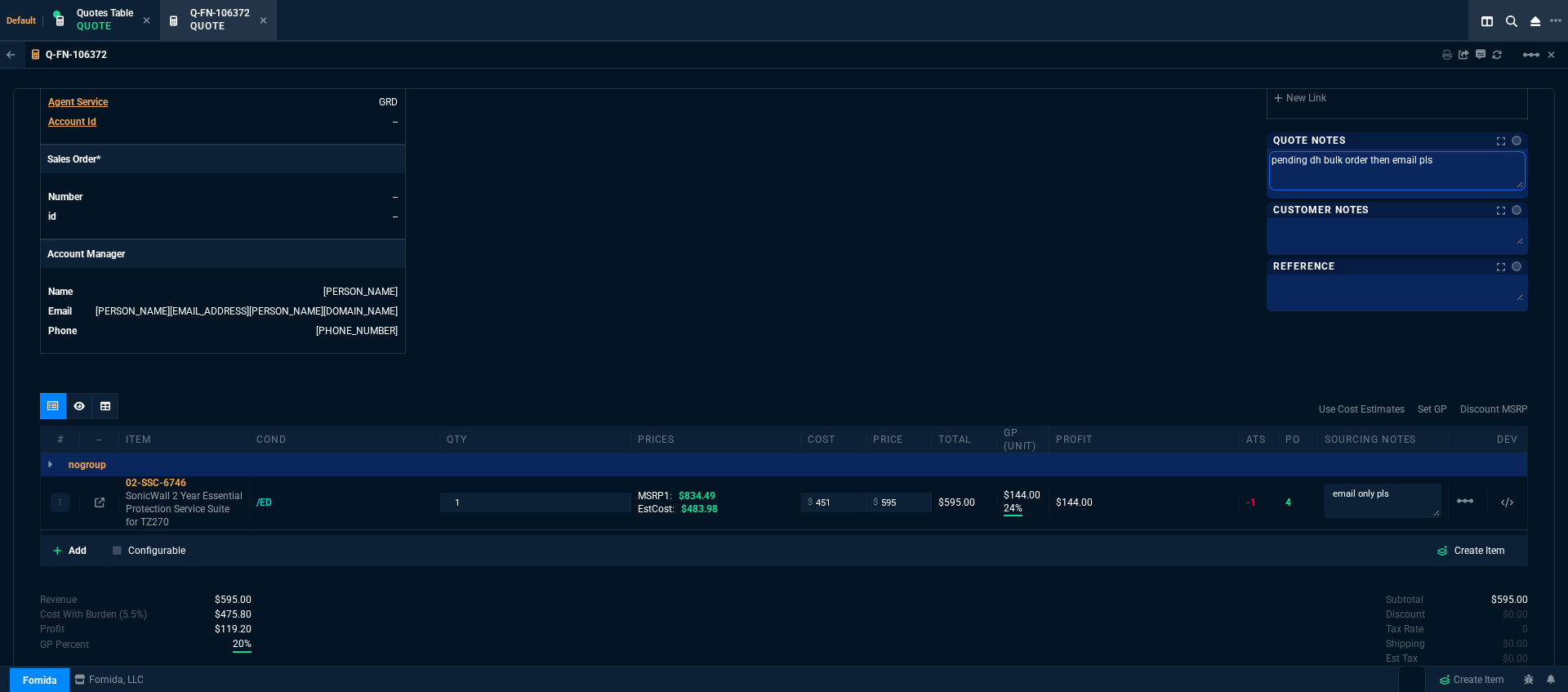 type on "pending dh bulk order then email pls" 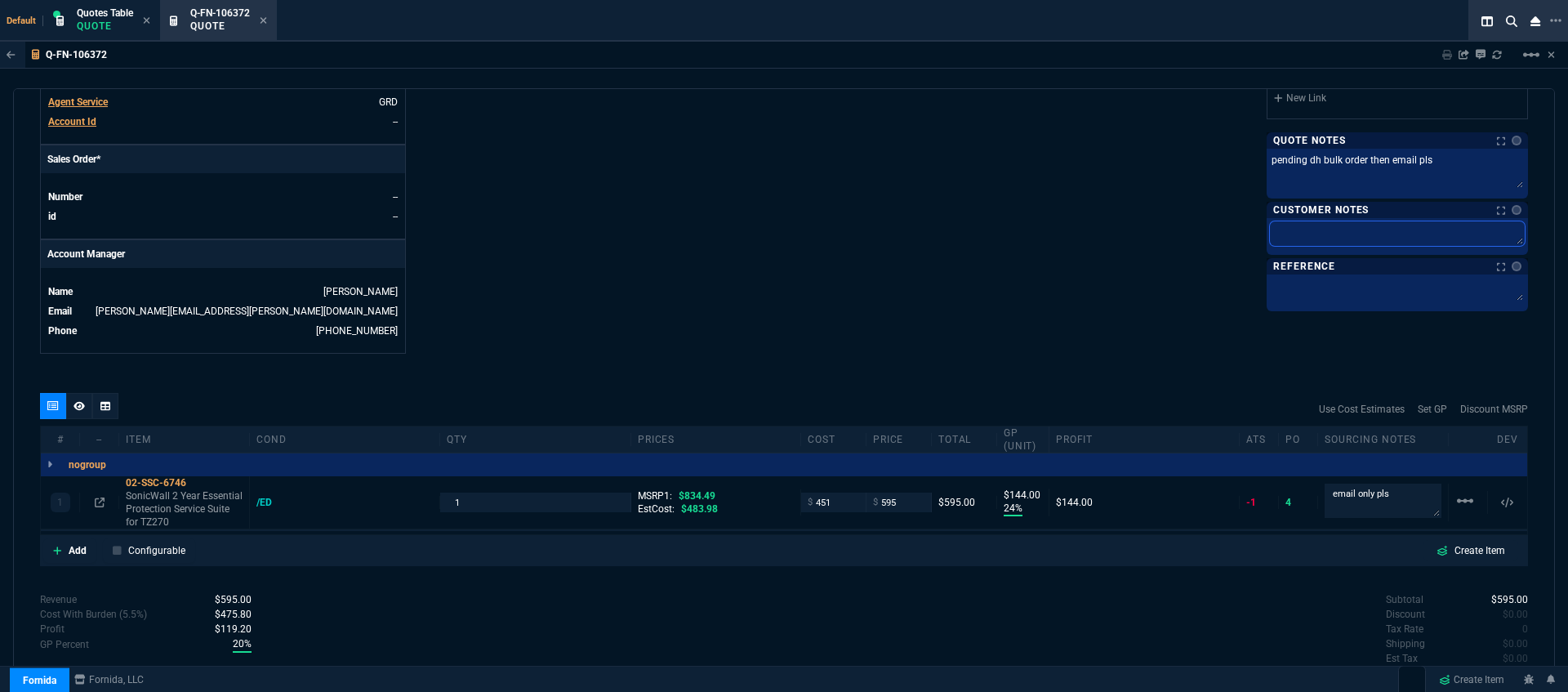 click at bounding box center (1397, 234) 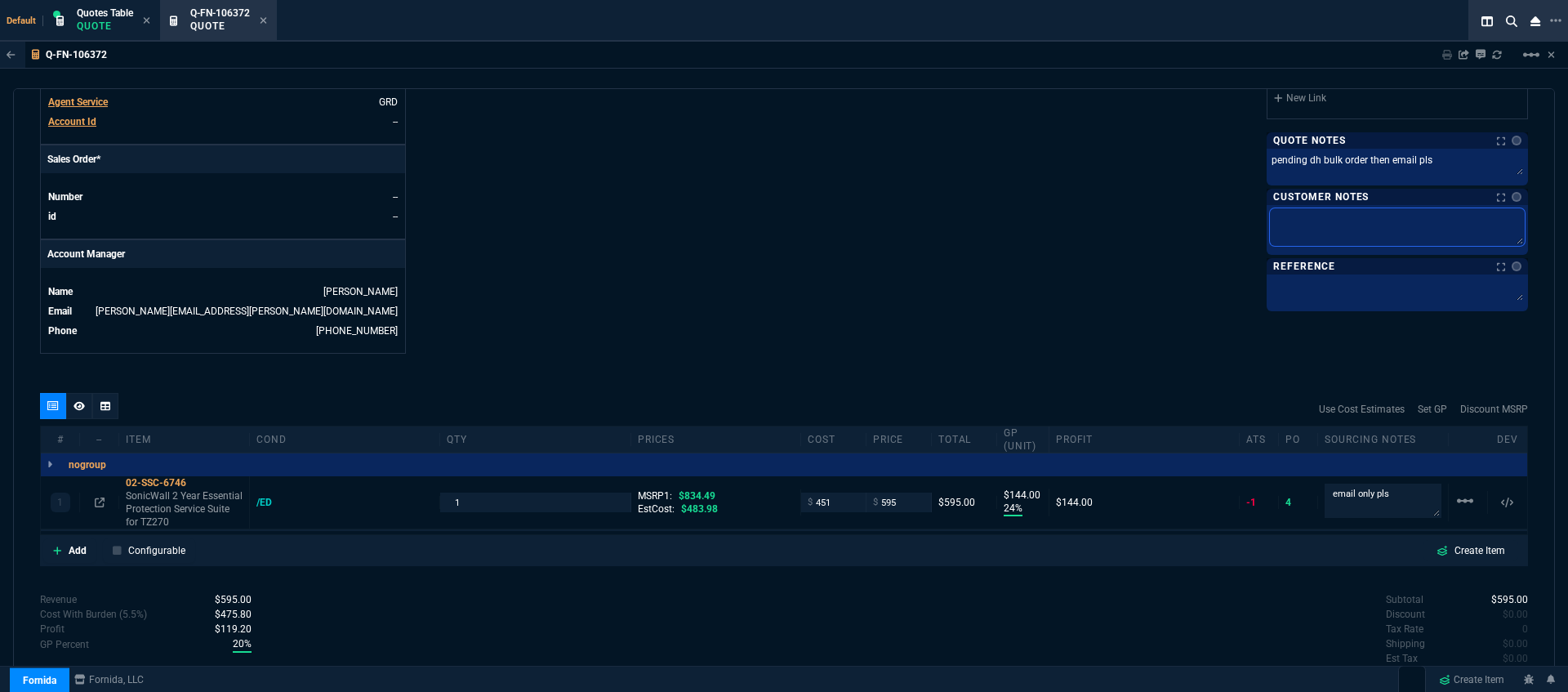 type on "E" 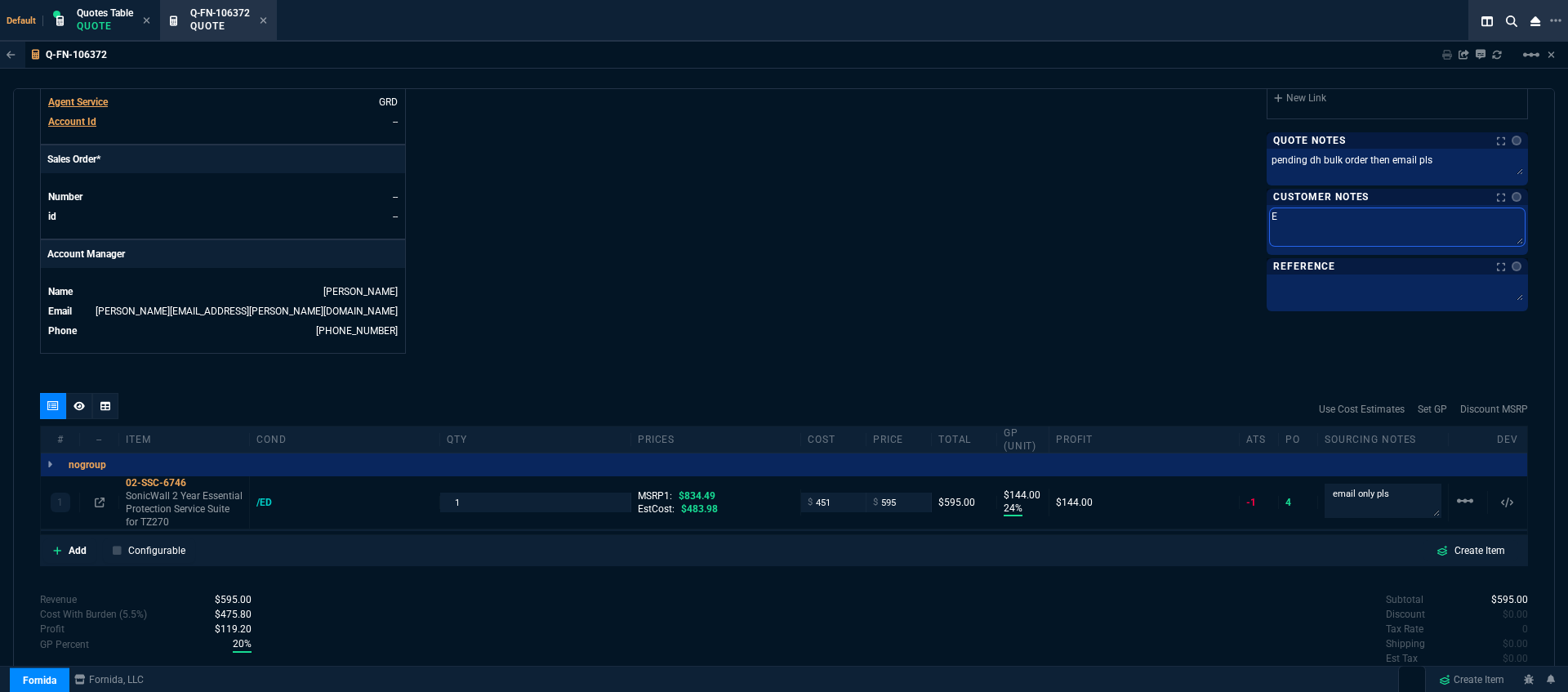 type on "EL" 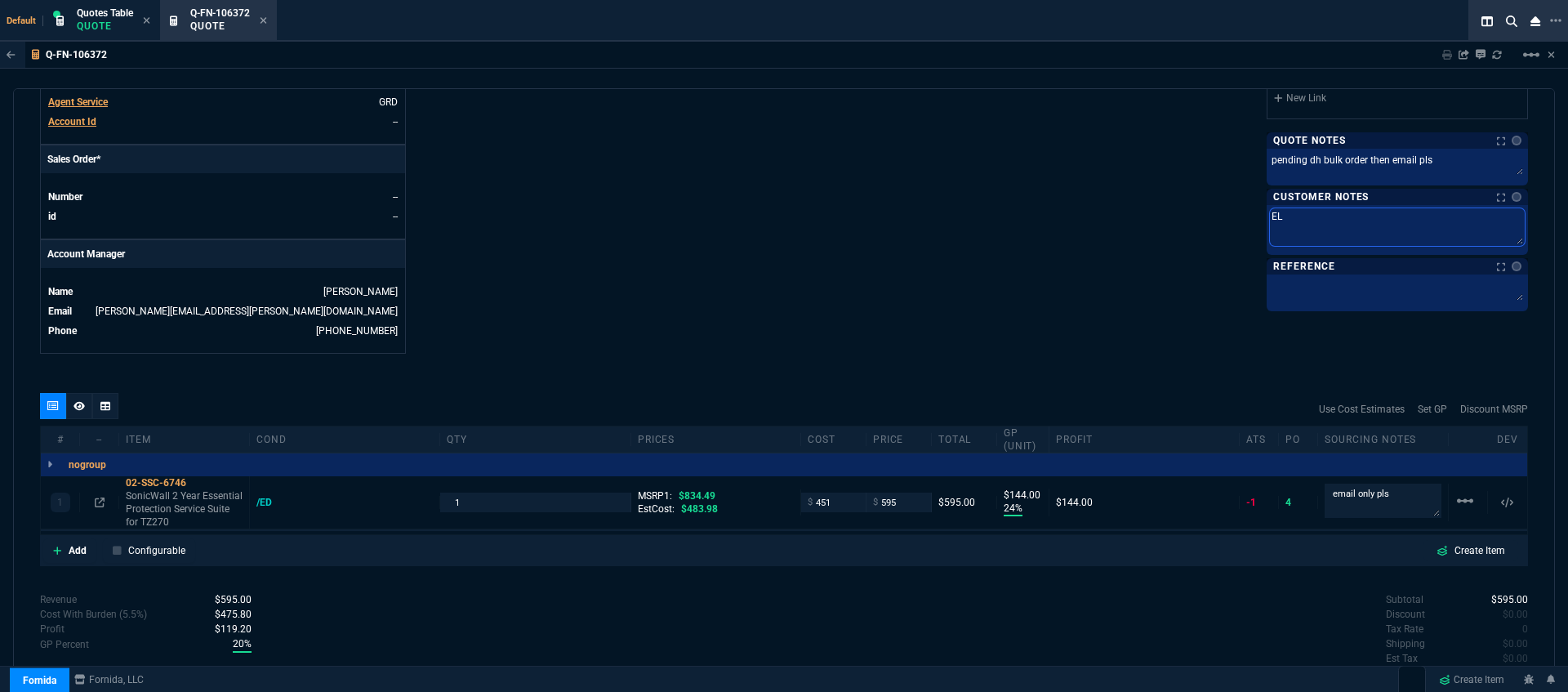 type on "ELE" 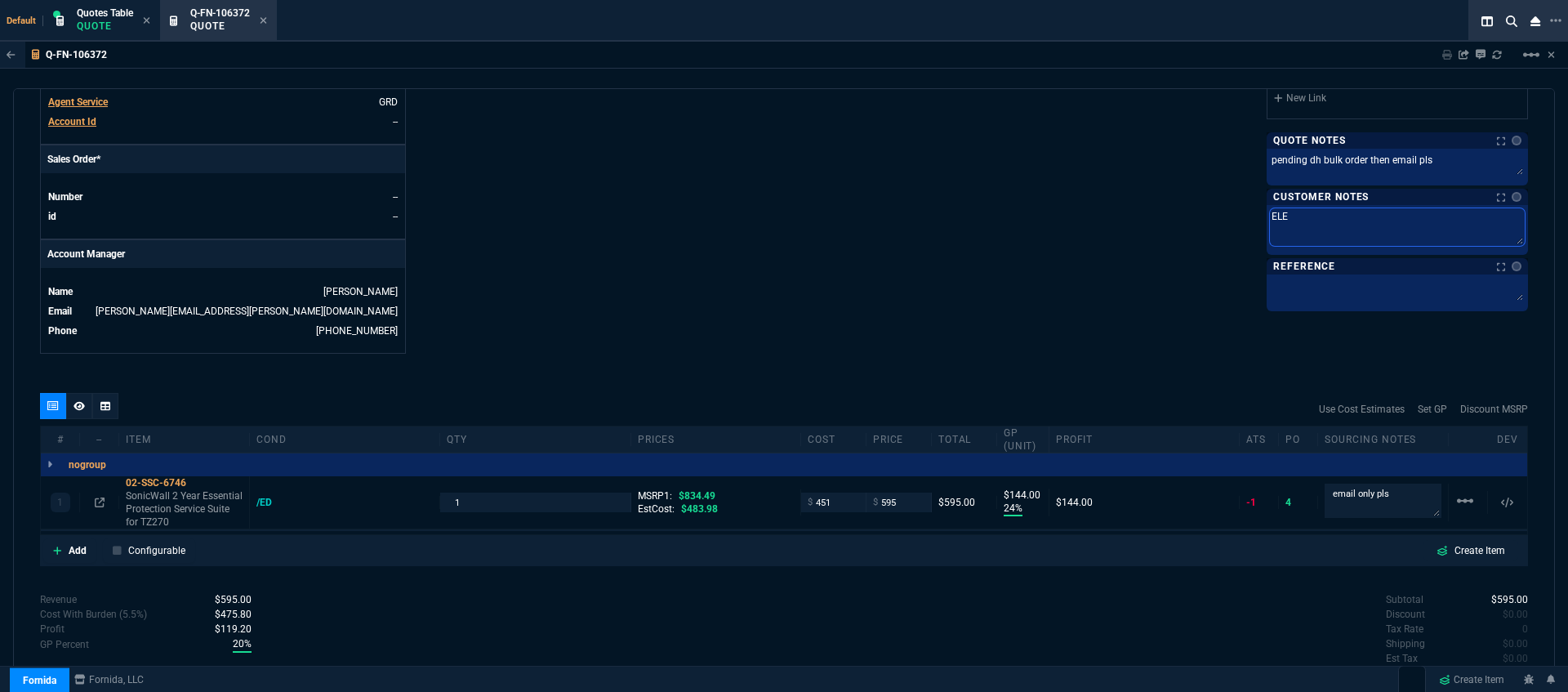 type on "ELEC" 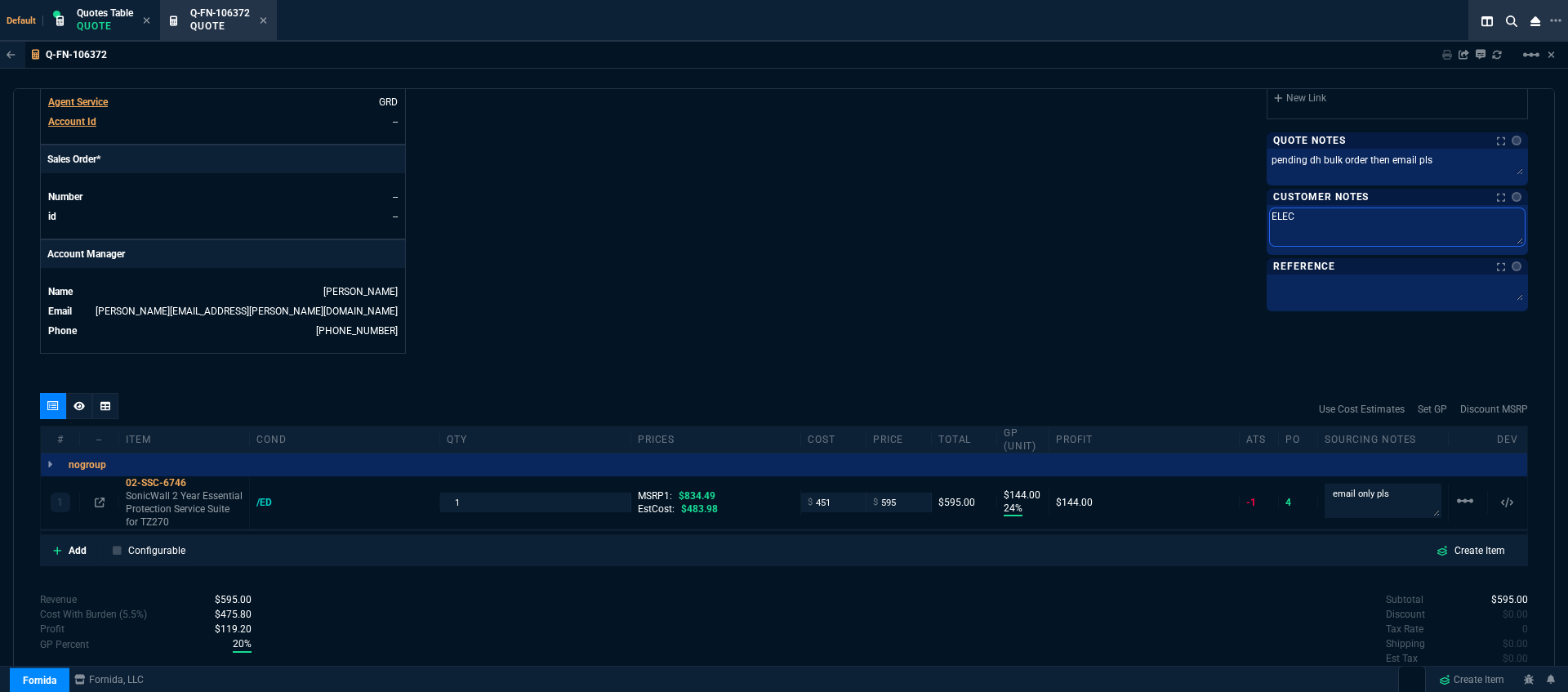 type on "ELECT" 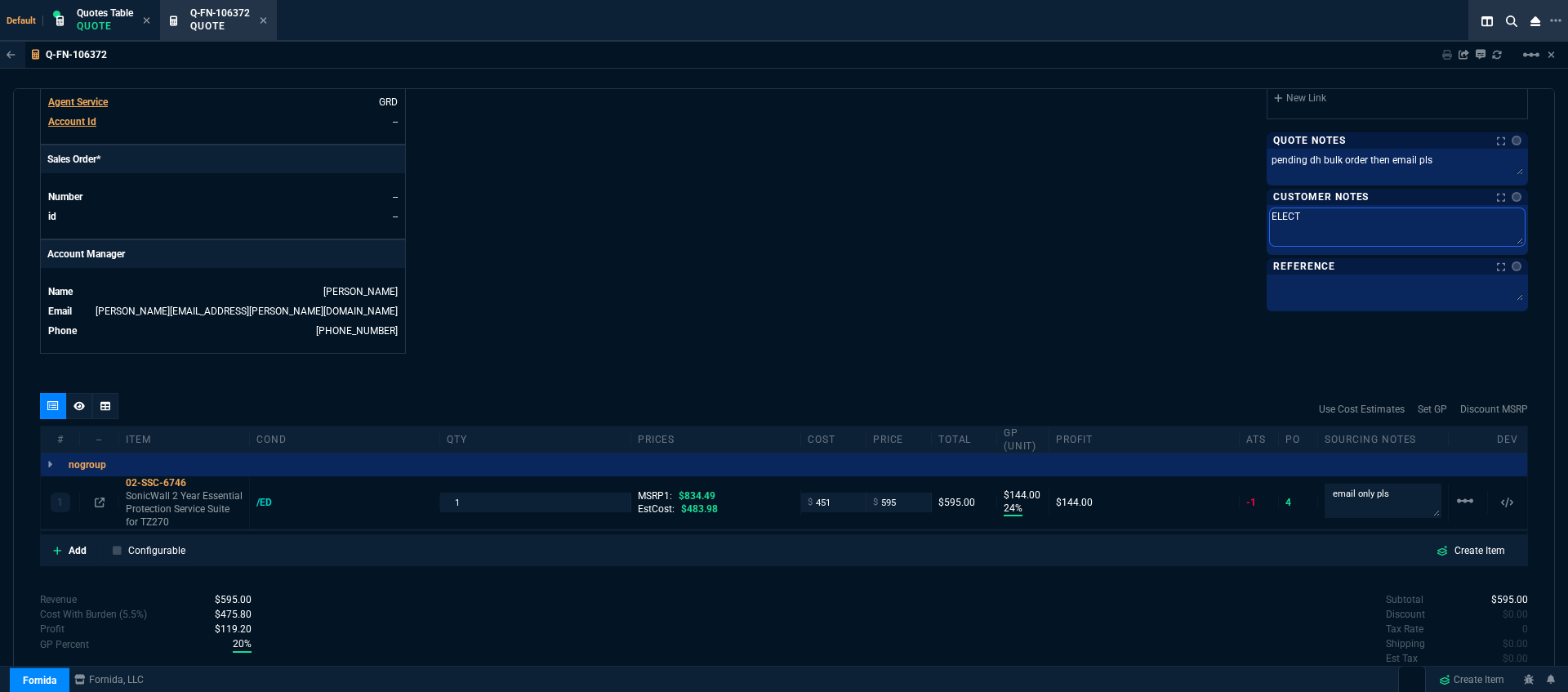 type on "ELECTR" 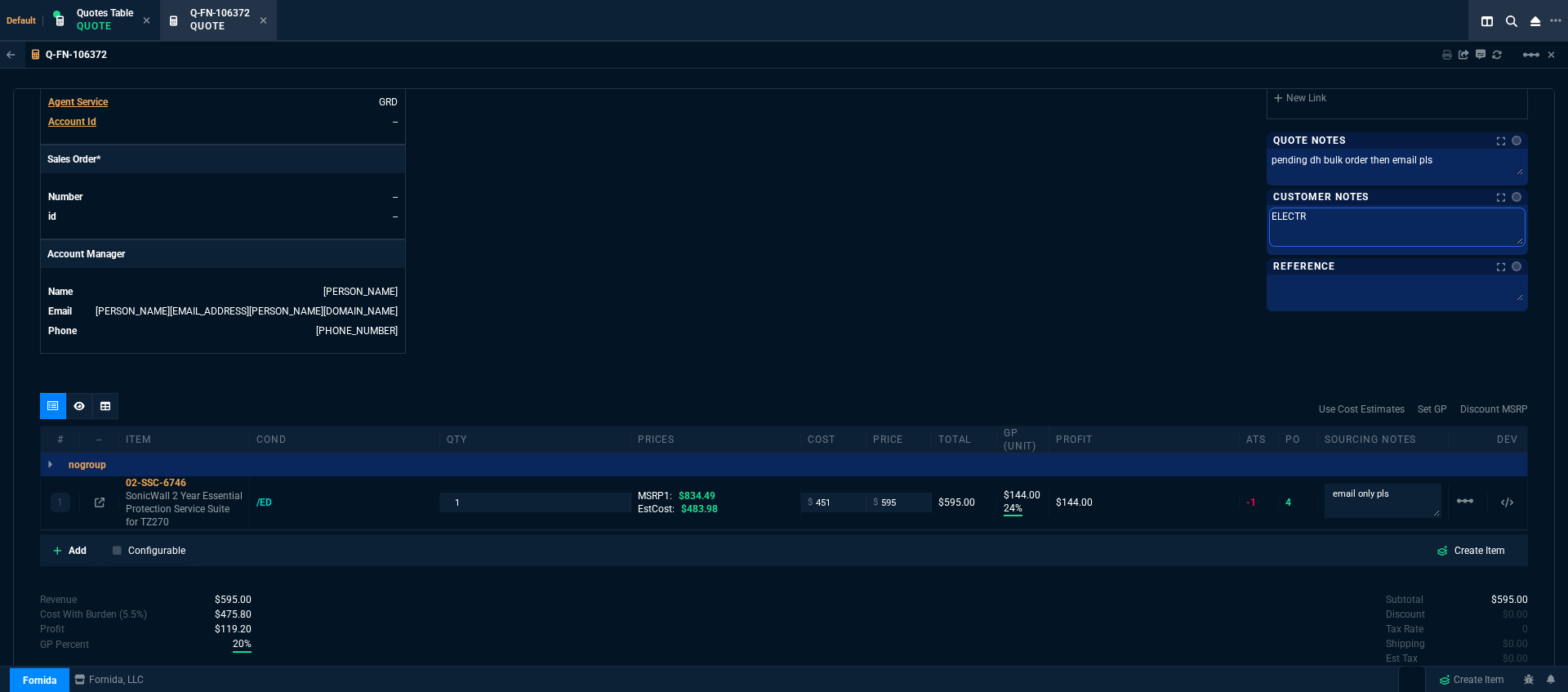 type on "ELECTRO" 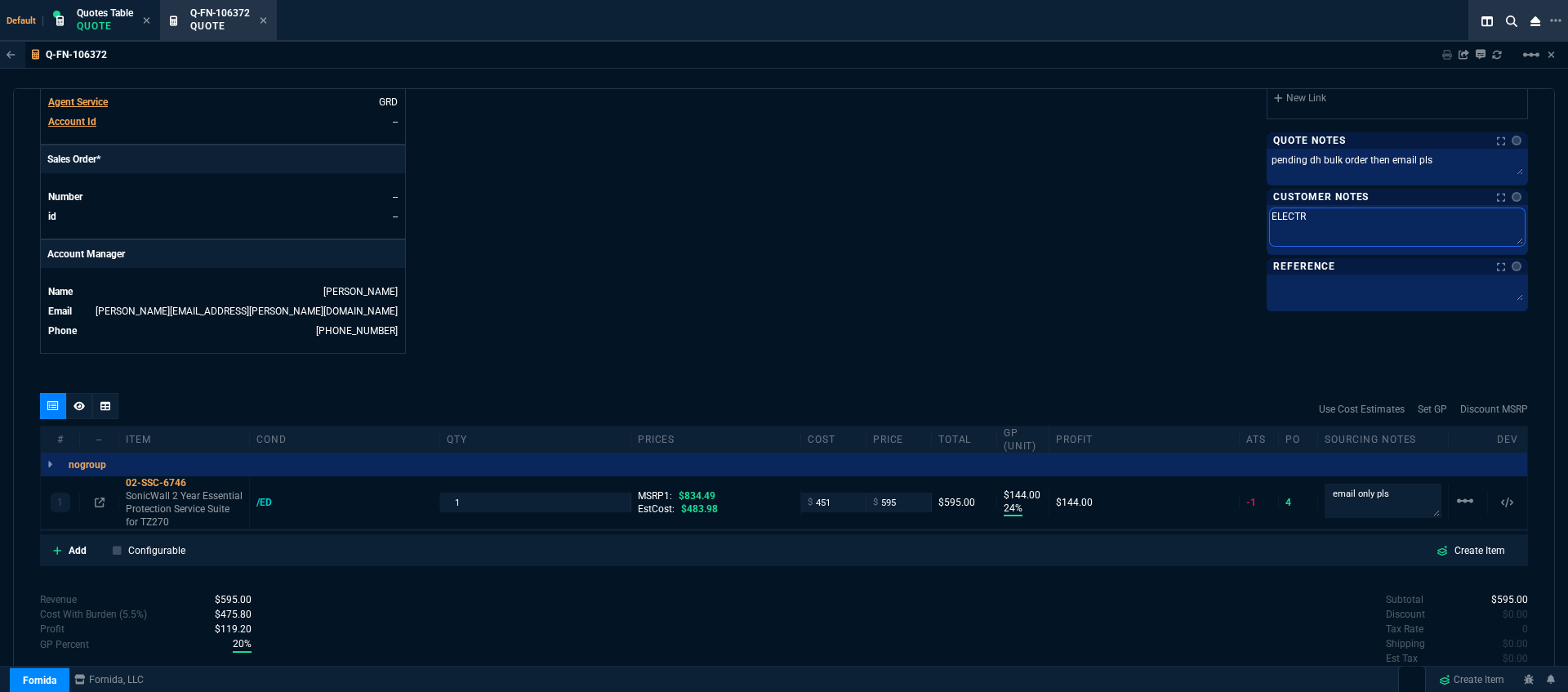 type on "ELECTRO" 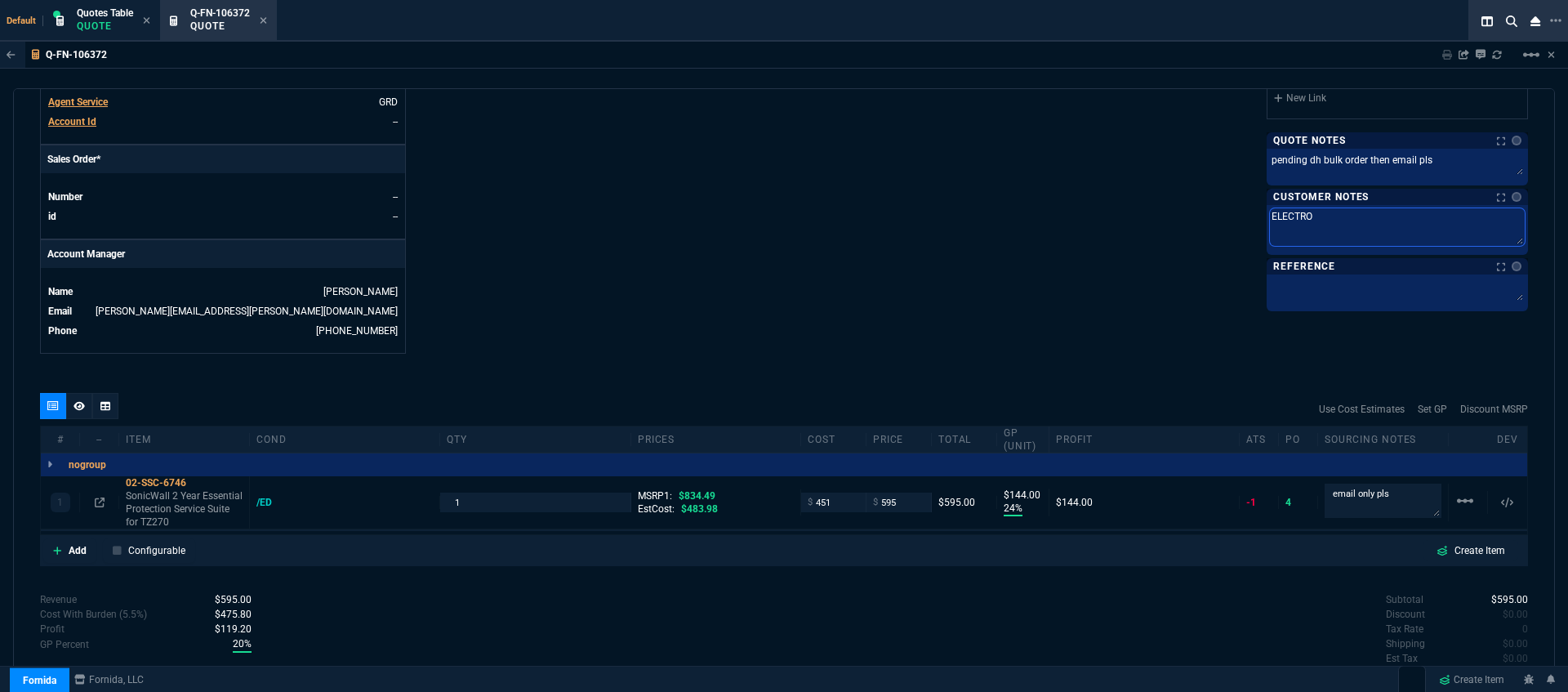 type on "ELECTRON" 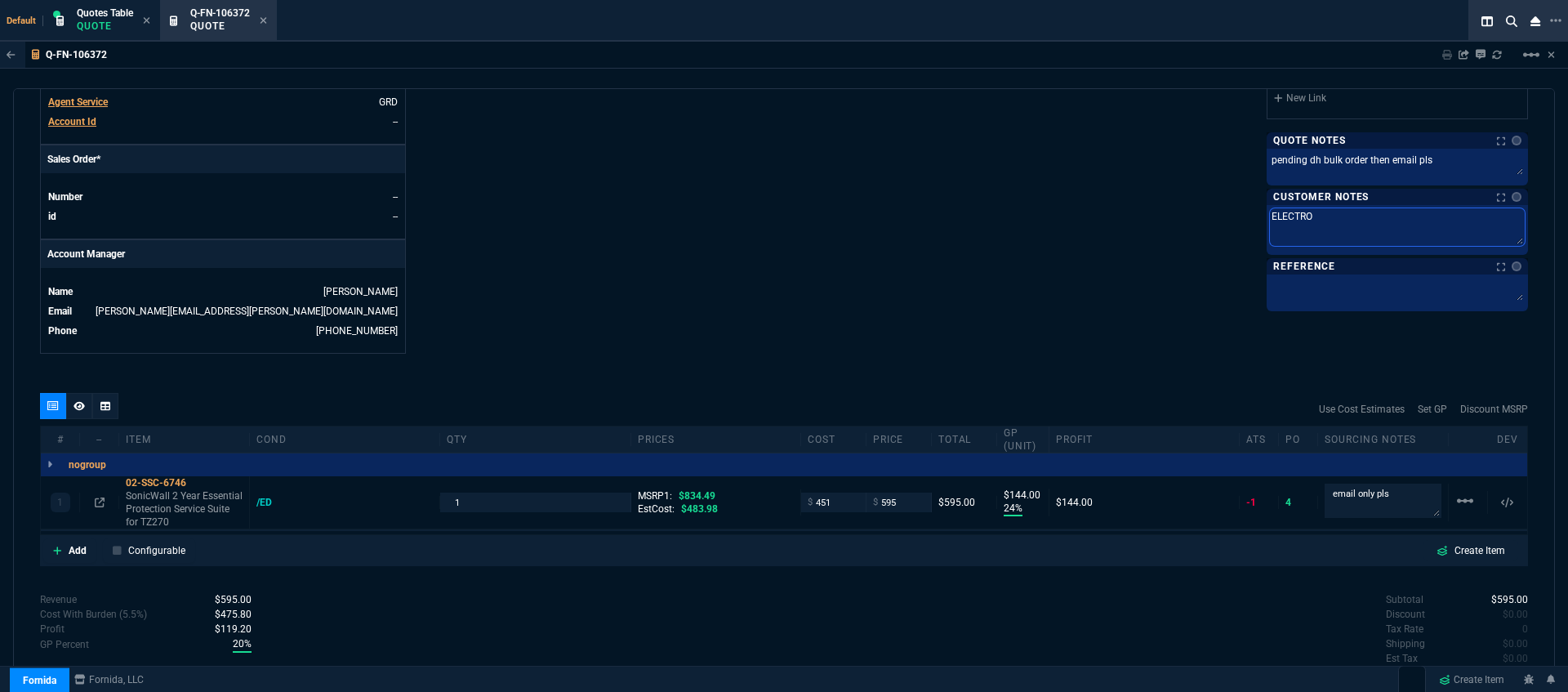 type on "ELECTRON" 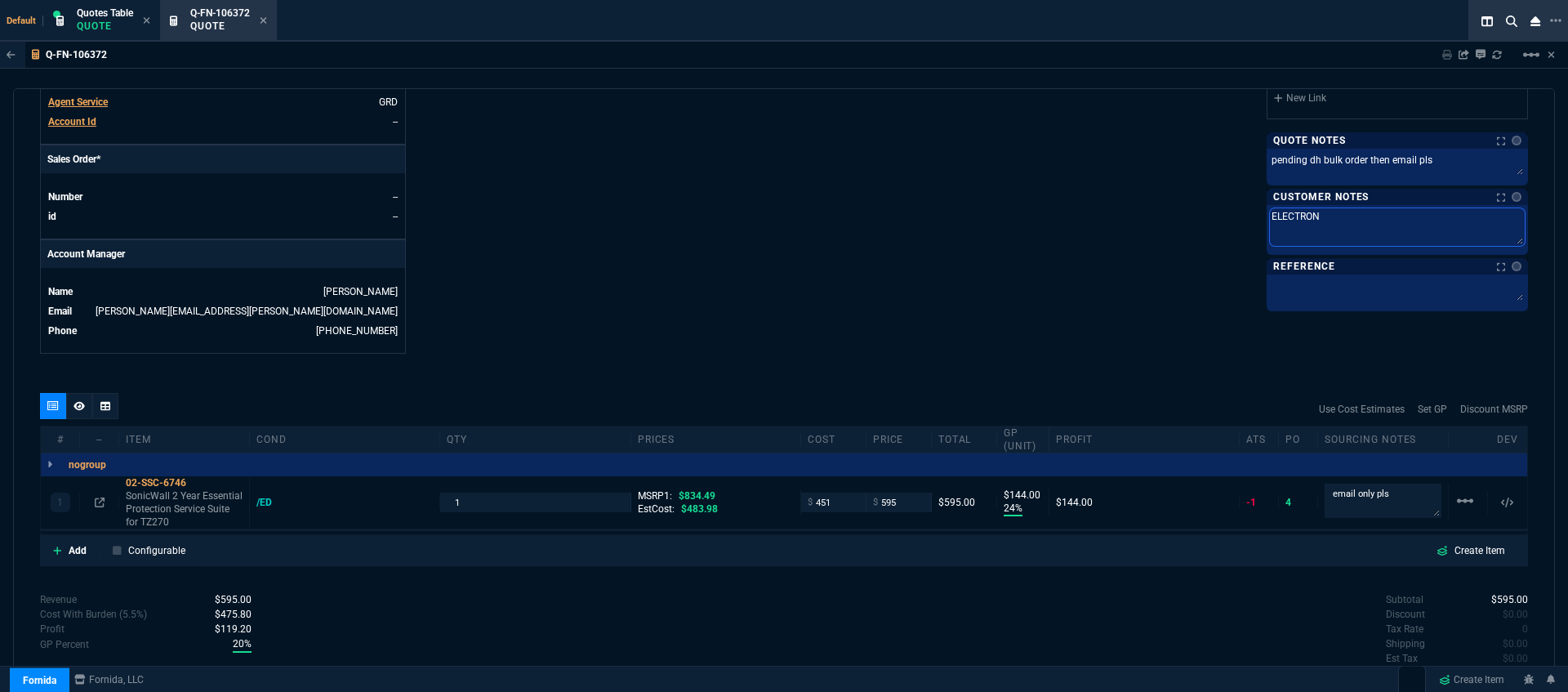 type on "ELECTRONI" 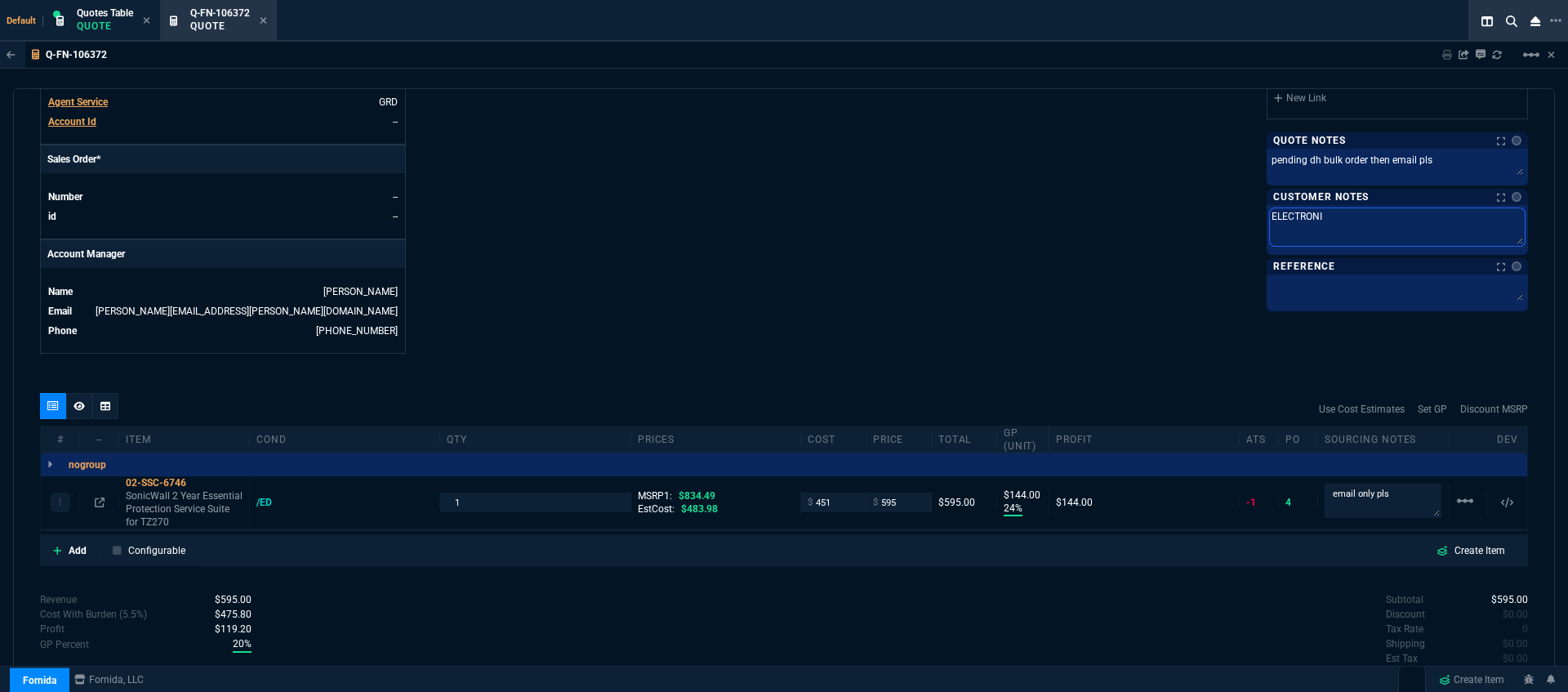 type on "ELECTRONIC" 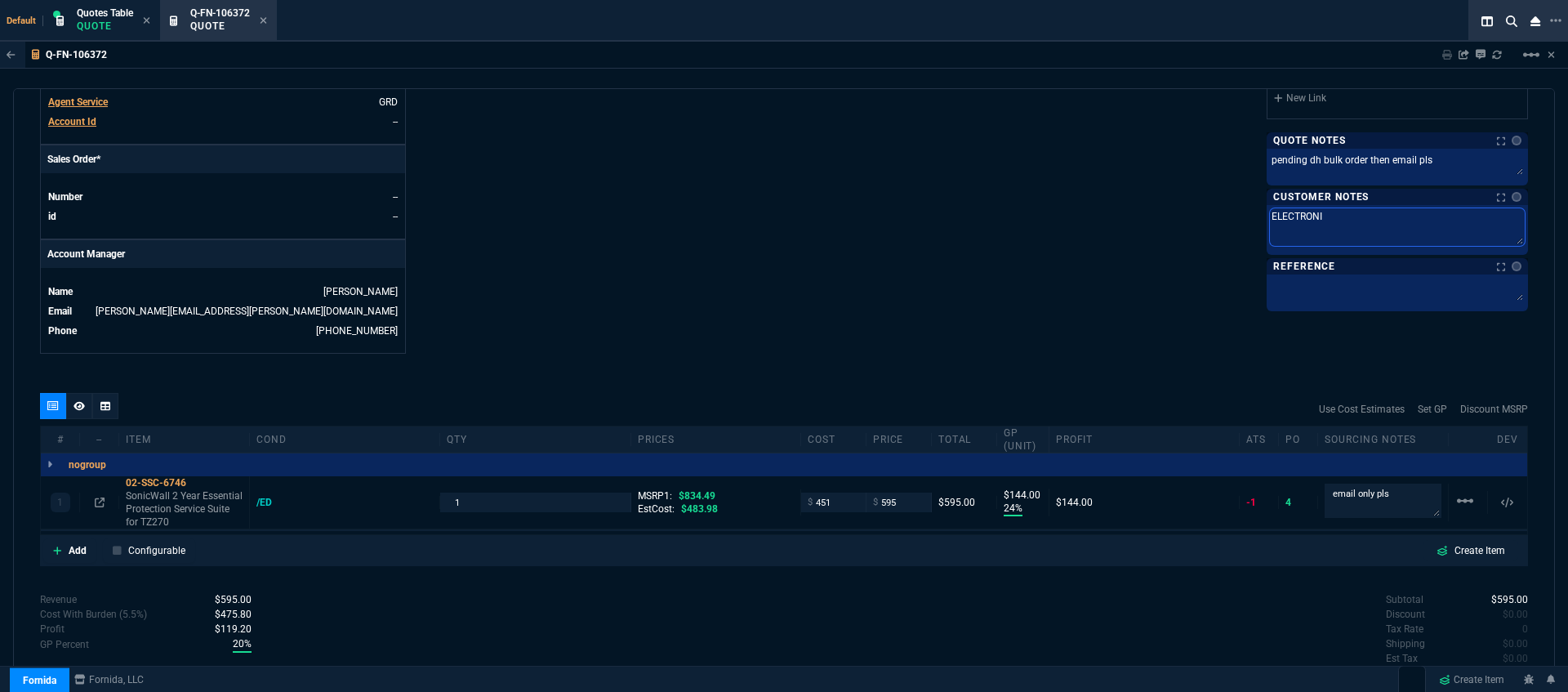 type on "ELECTRONIC" 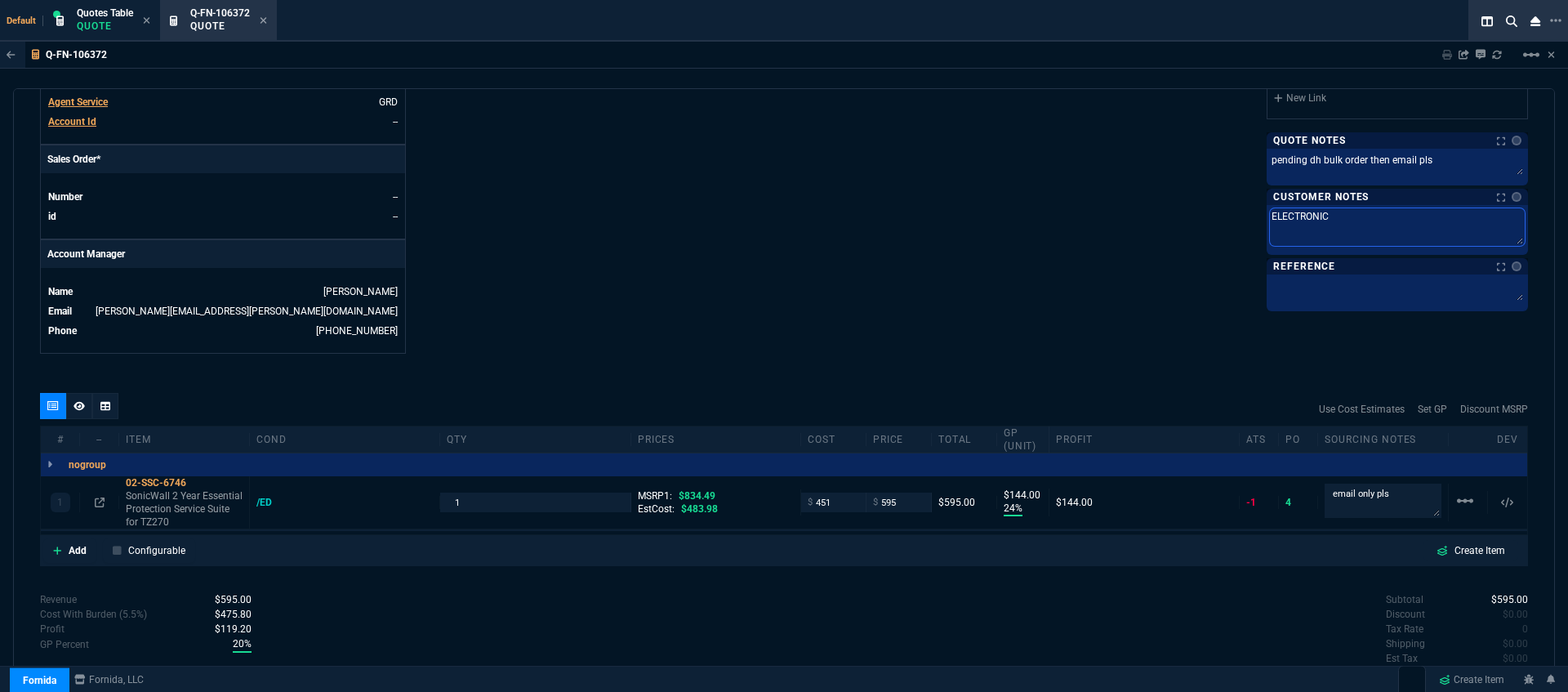 type on "ELECTRONIC:" 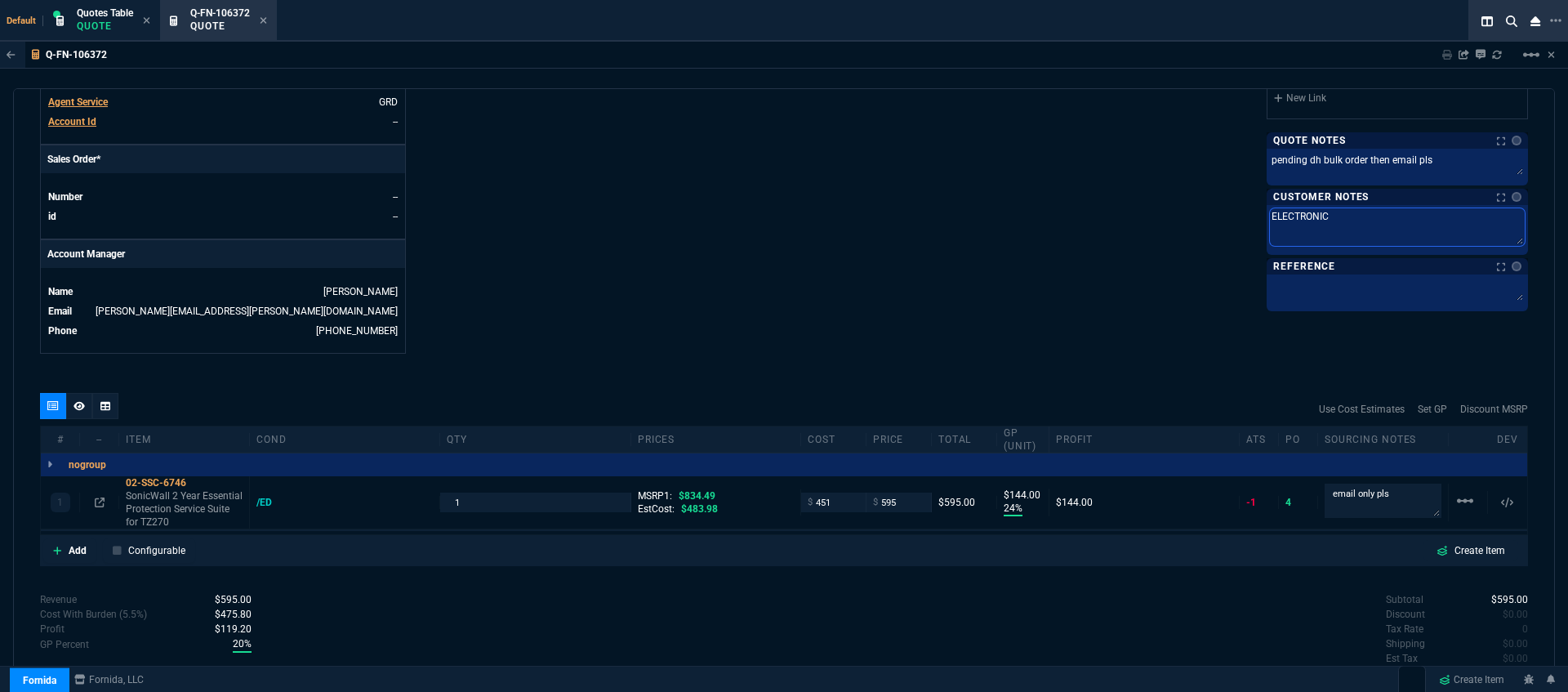 type on "ELECTRONIC:" 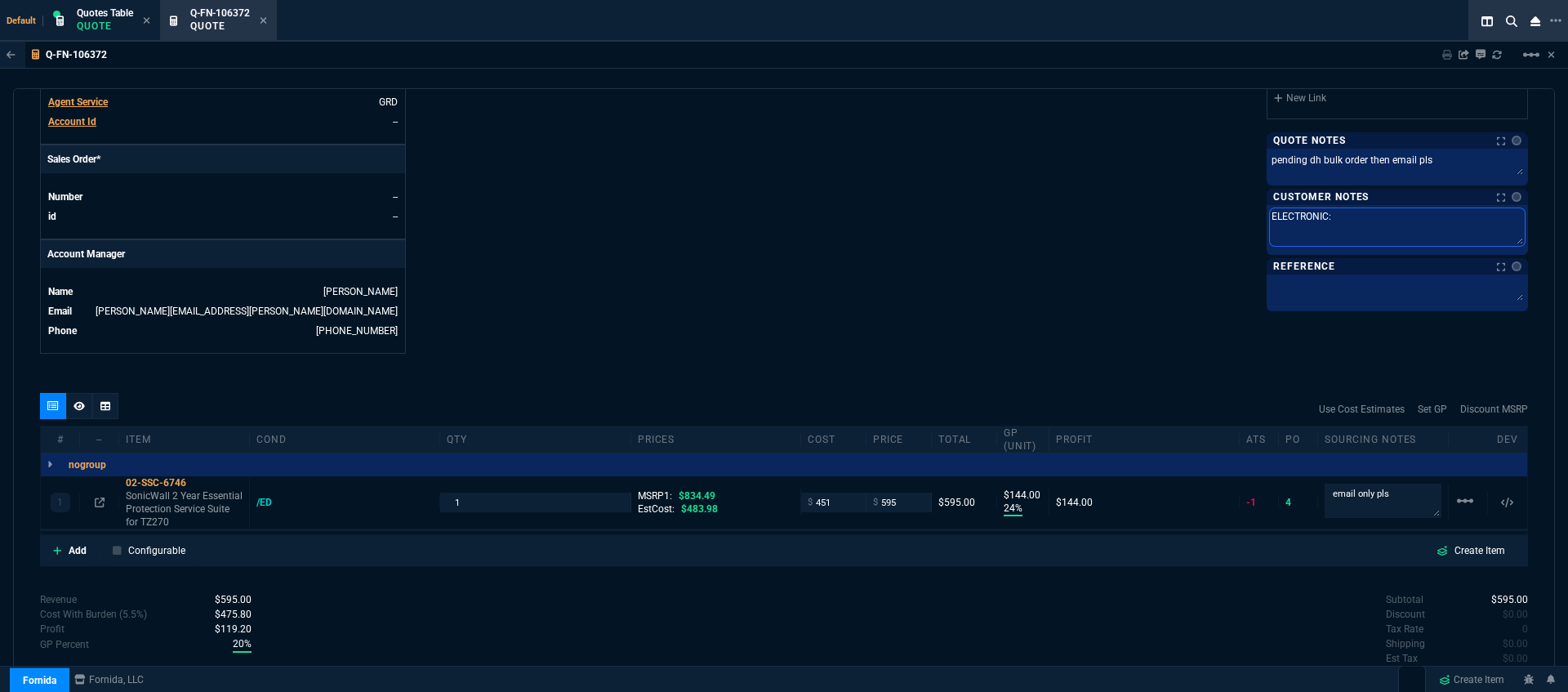 type on "ELECTRONIC:" 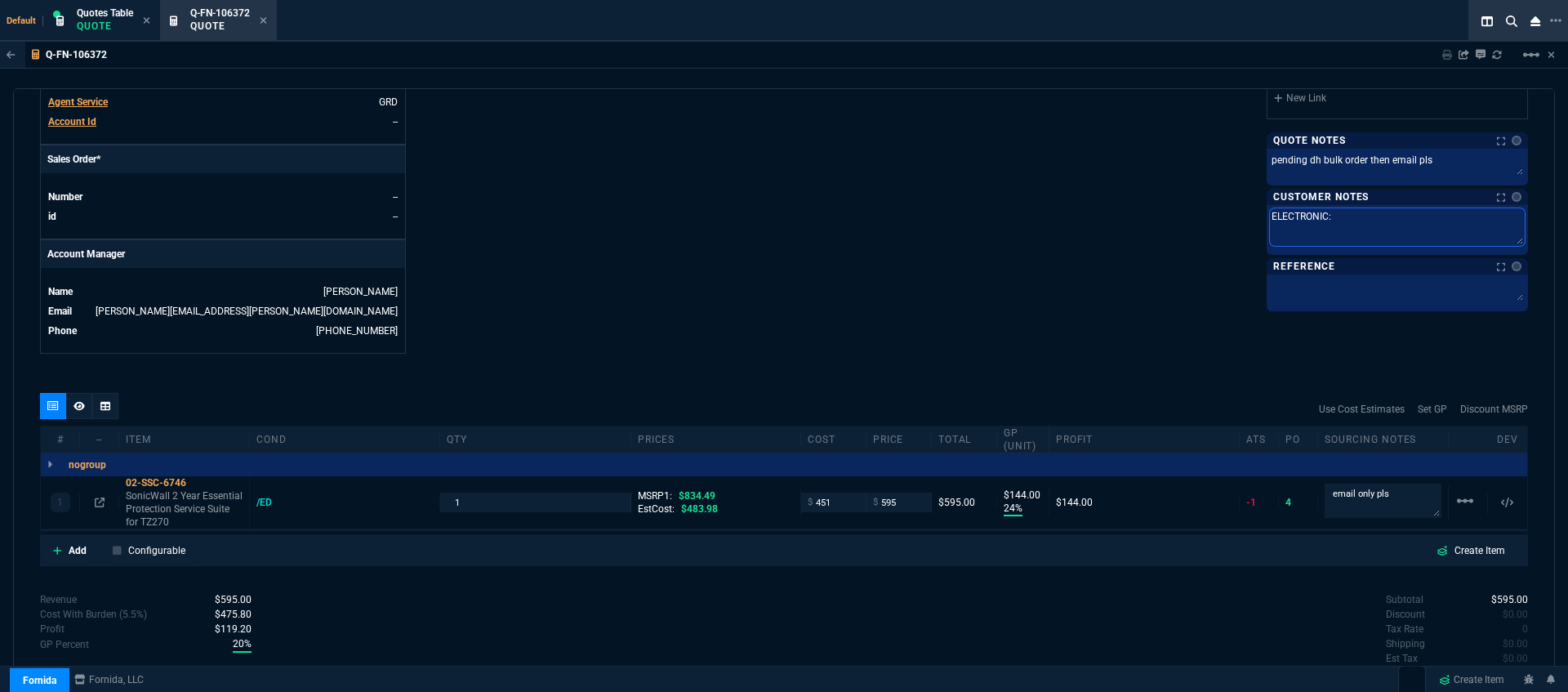 type on "ELECTRONIC:" 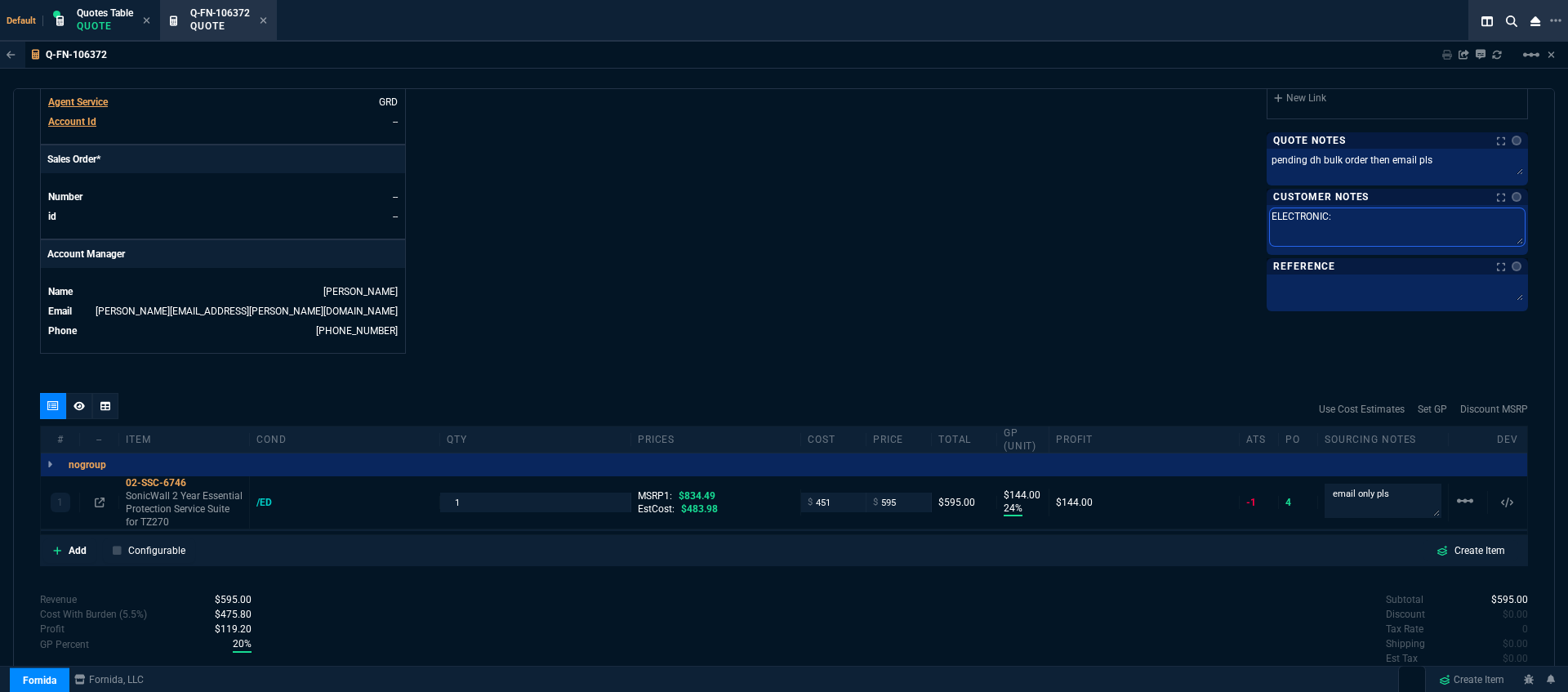 type on "ELECTRONIC: E" 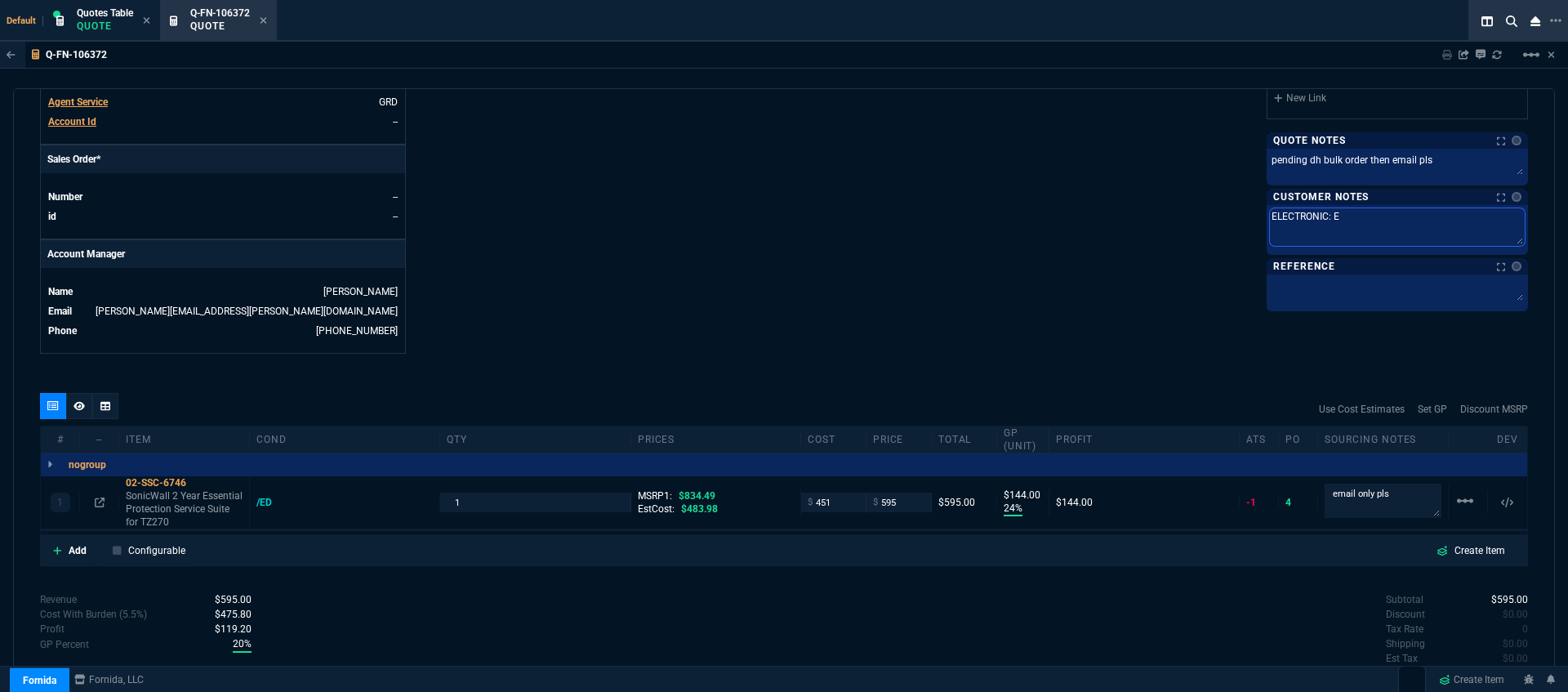 type on "ELECTRONIC: EM" 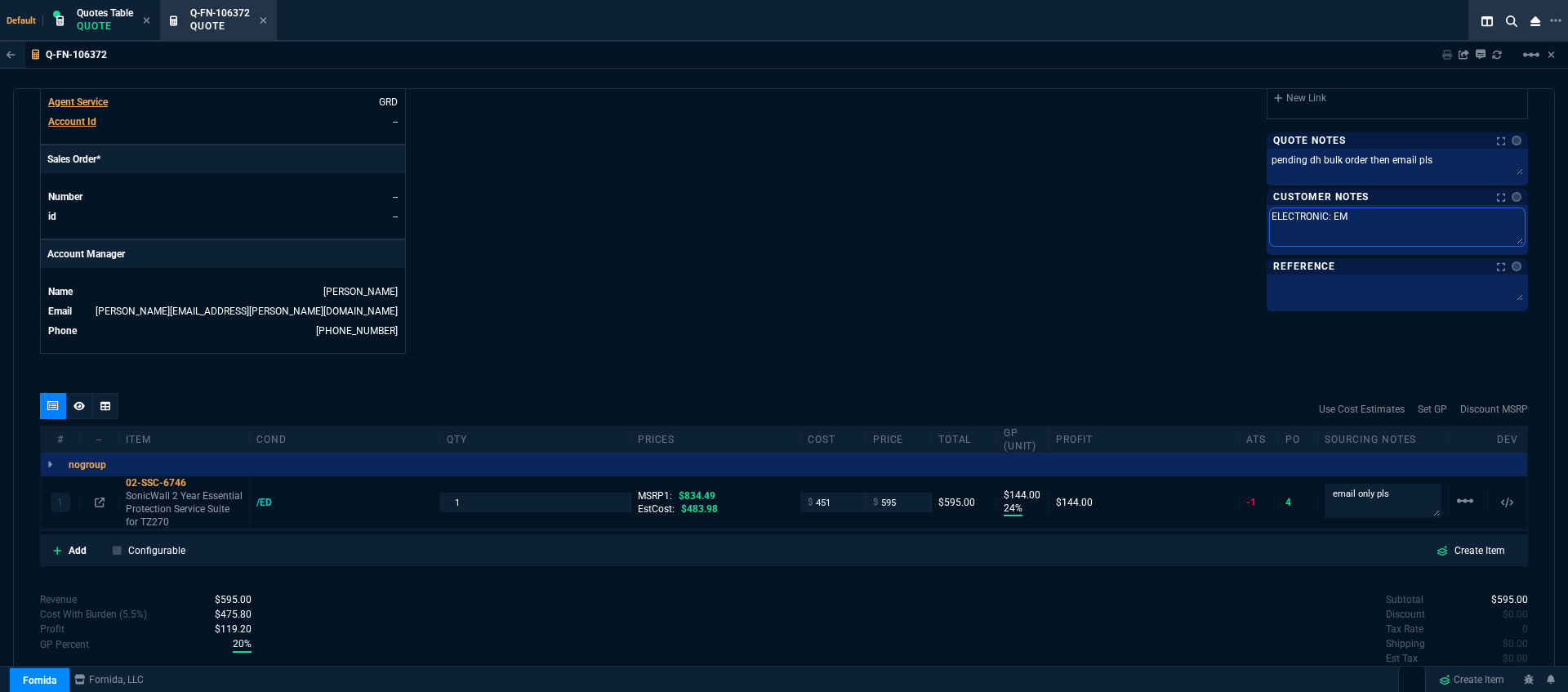 type on "ELECTRONIC: EMA" 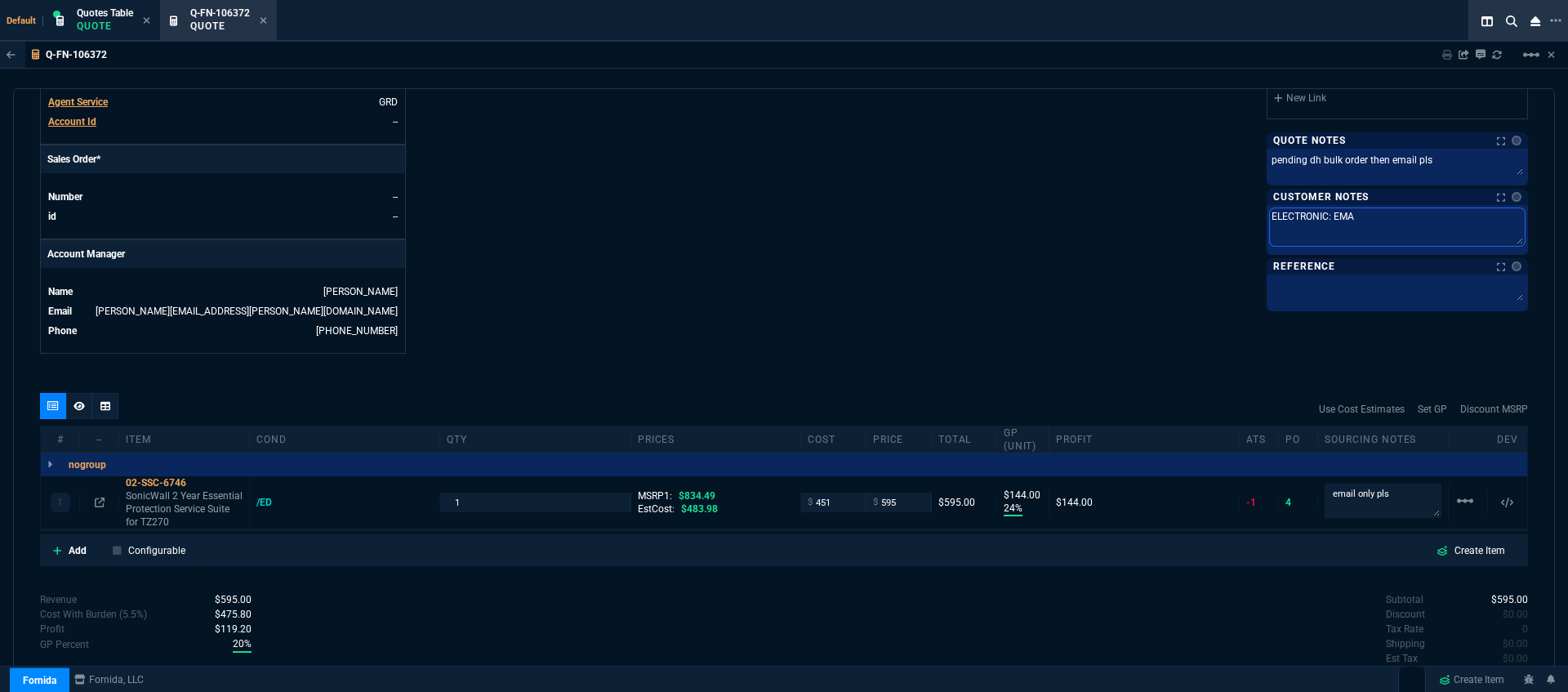 type on "ELECTRONIC: EMAI" 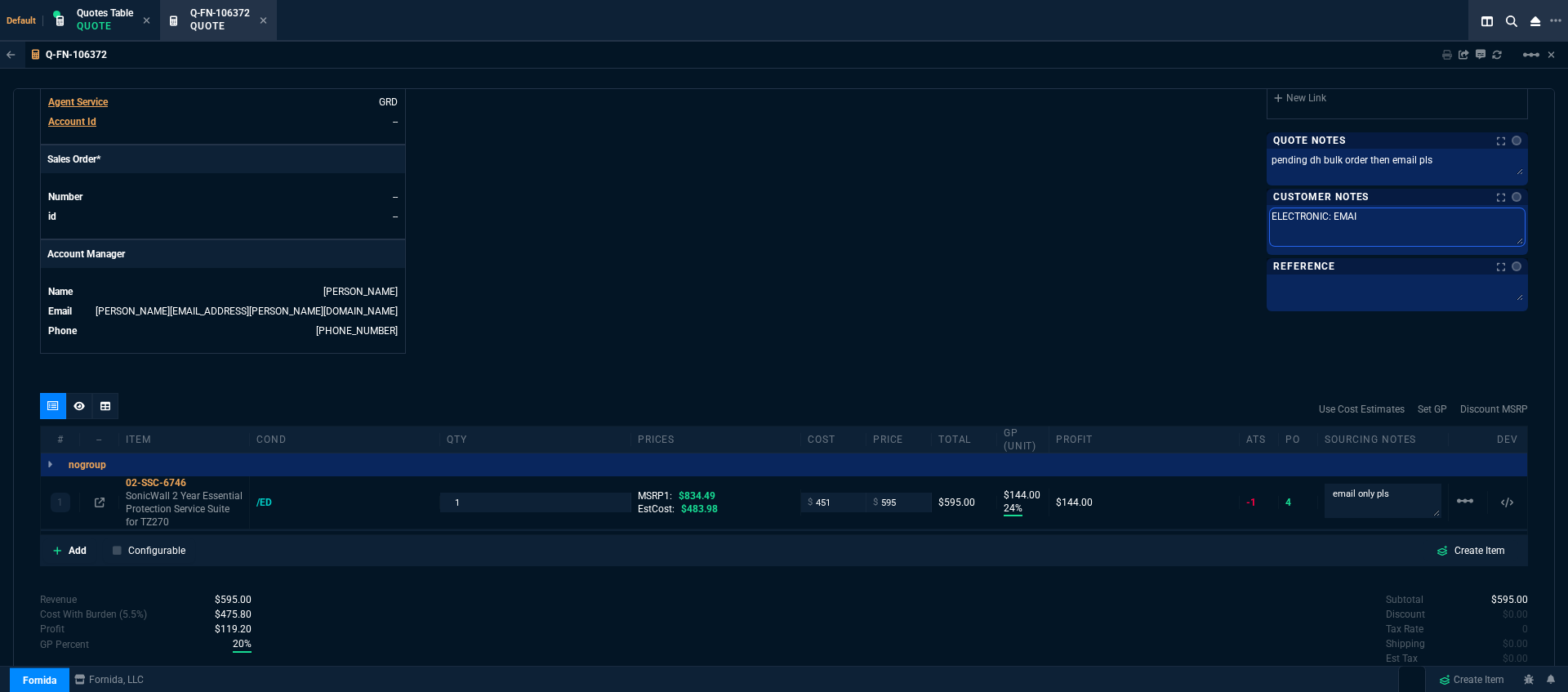 type on "ELECTRONIC: EMAIL" 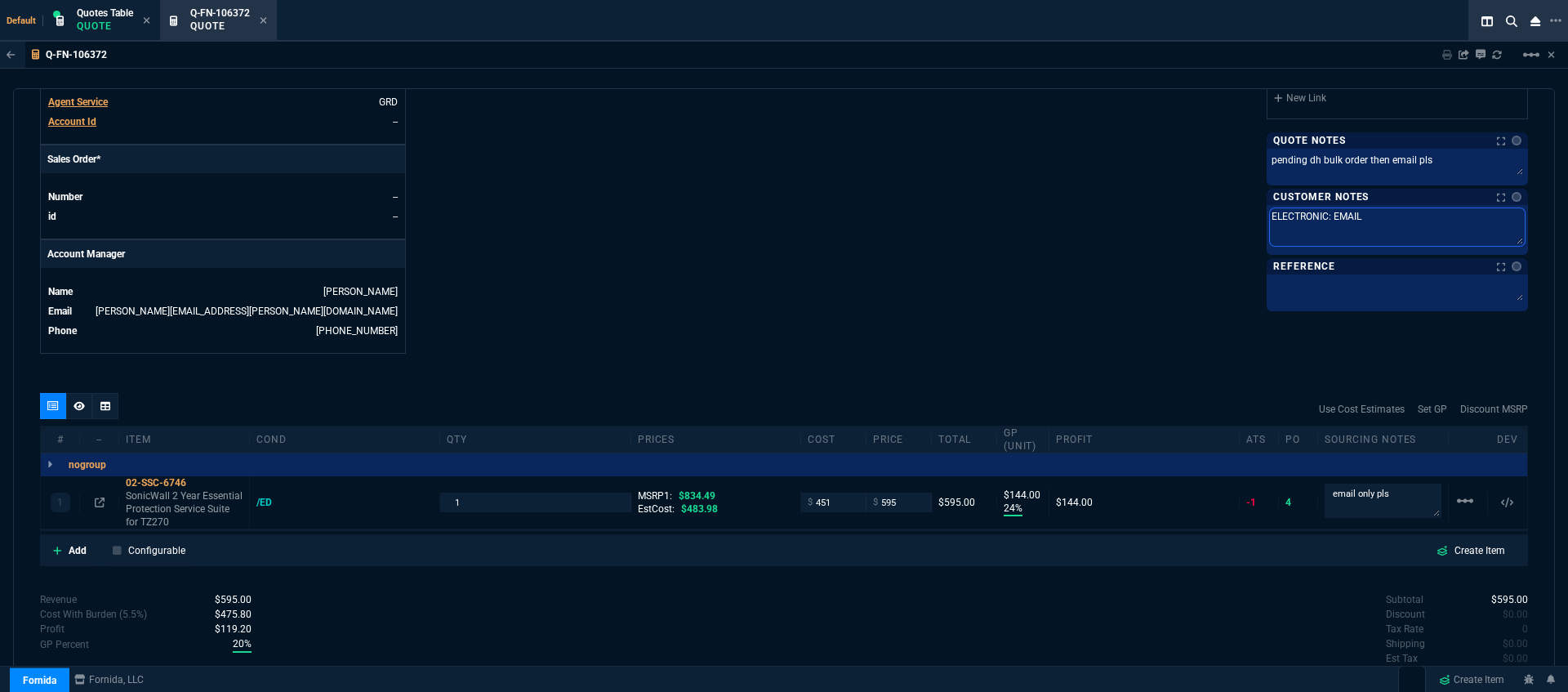type on "ELECTRONIC: EMAIL*" 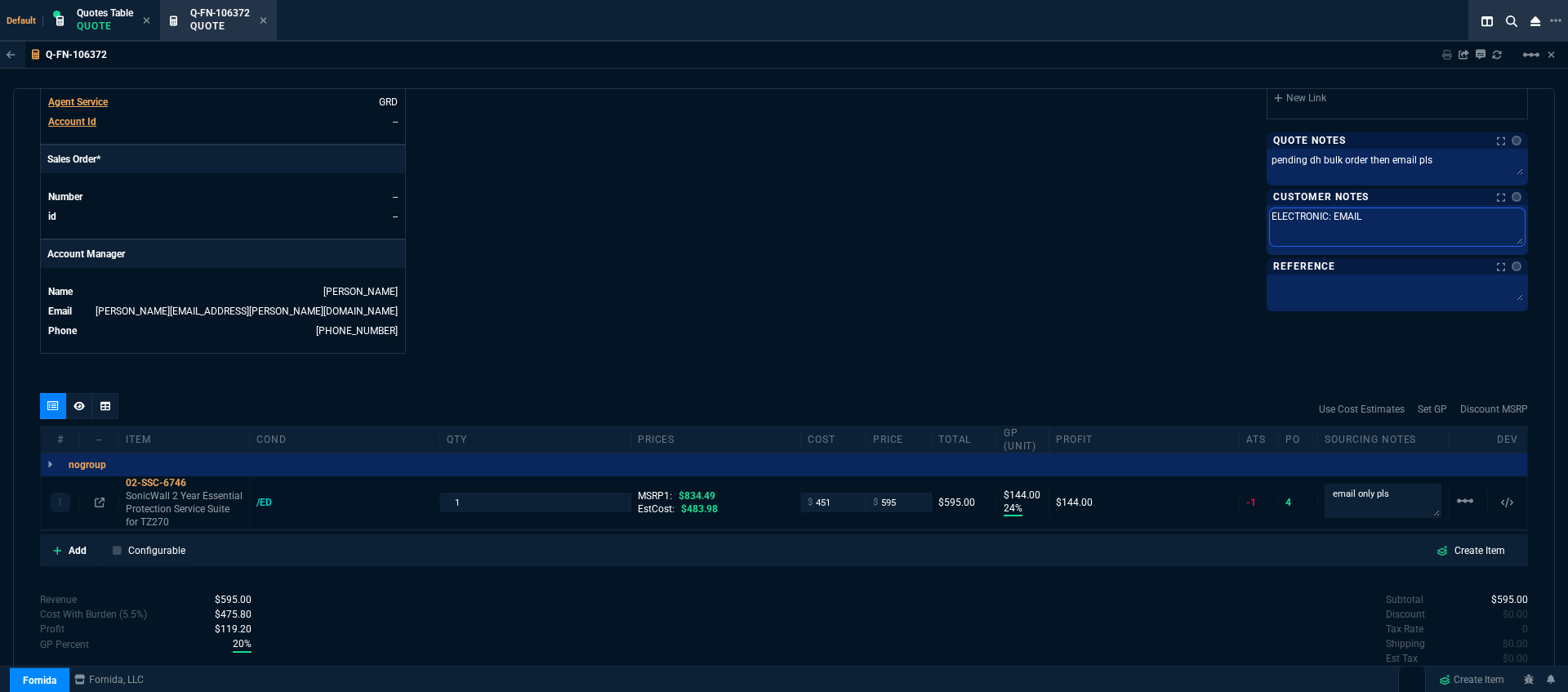 type on "ELECTRONIC: EMAIL*" 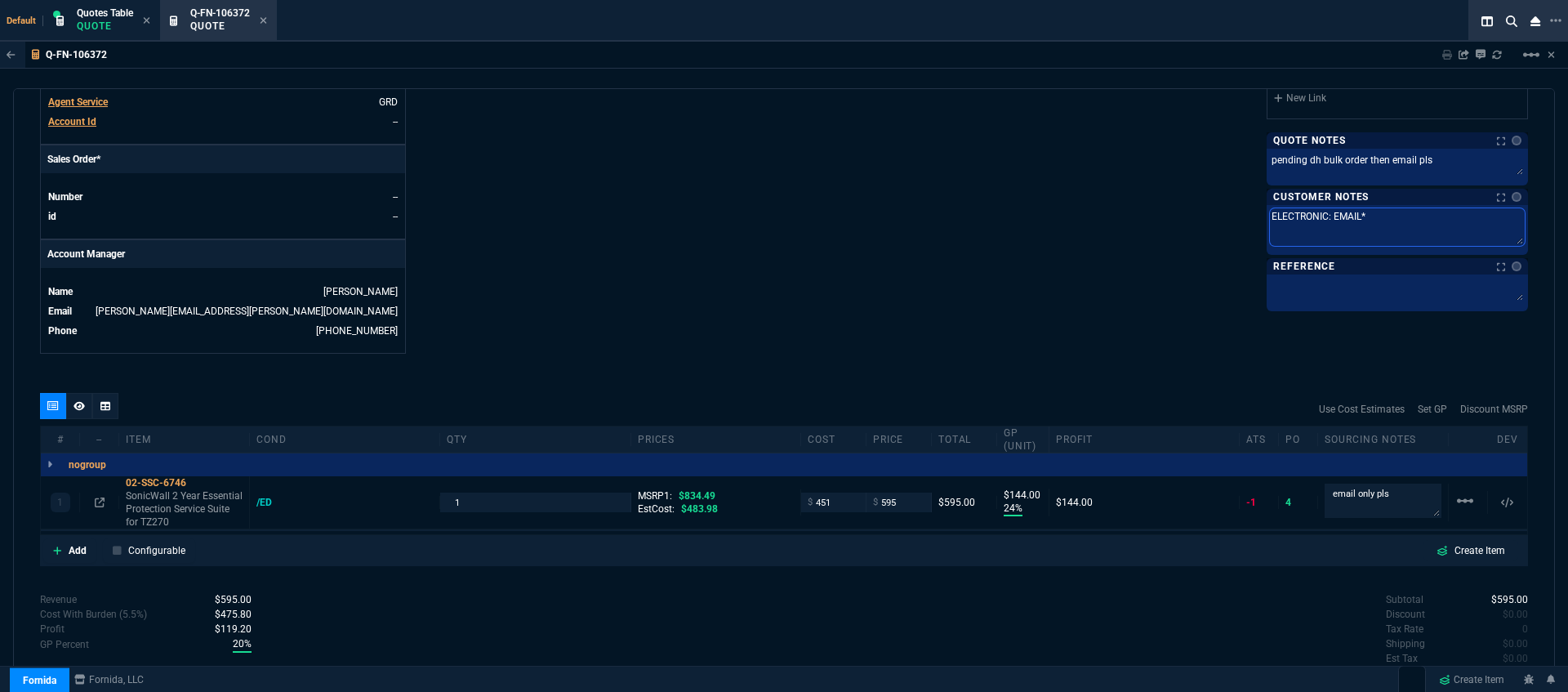 type on "ELECTRONIC: EMAIL**" 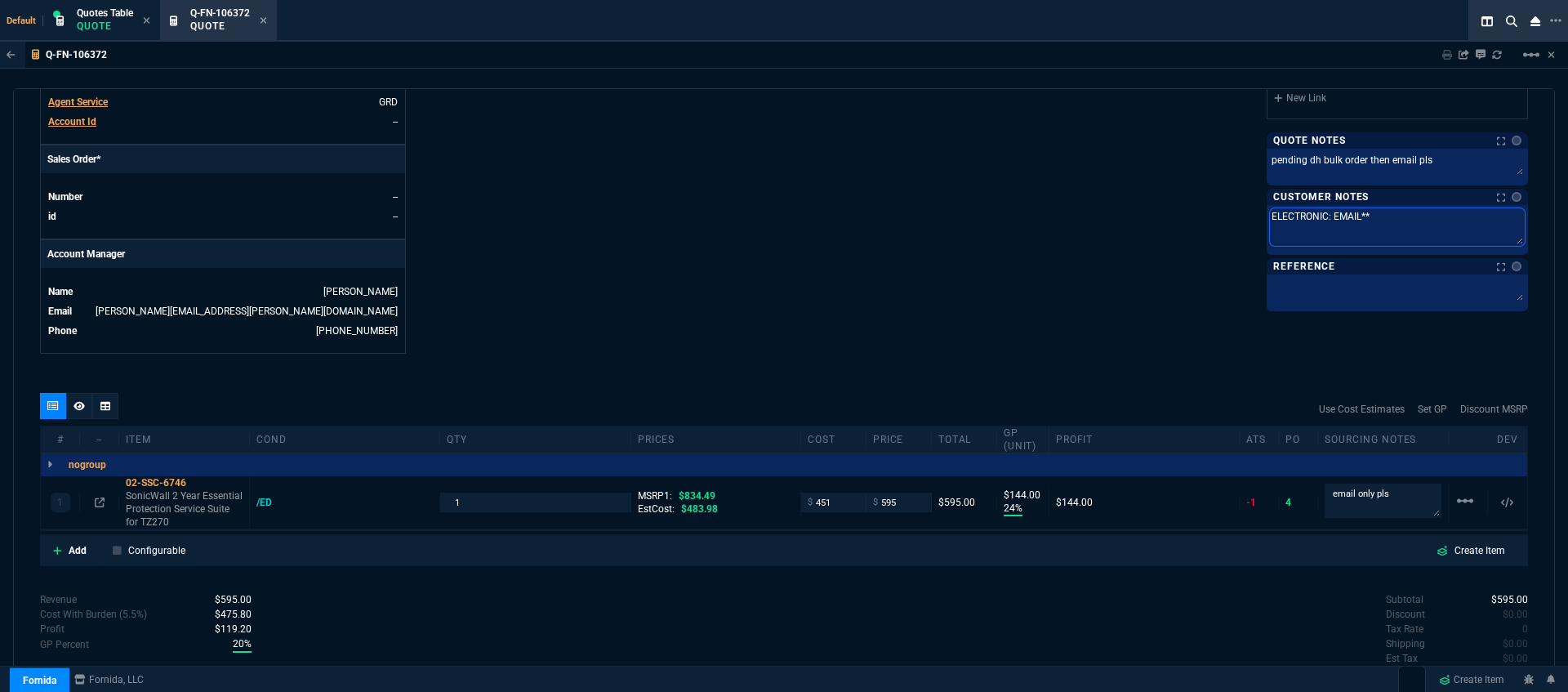 type on "ELECTRONIC: EMAIL**E" 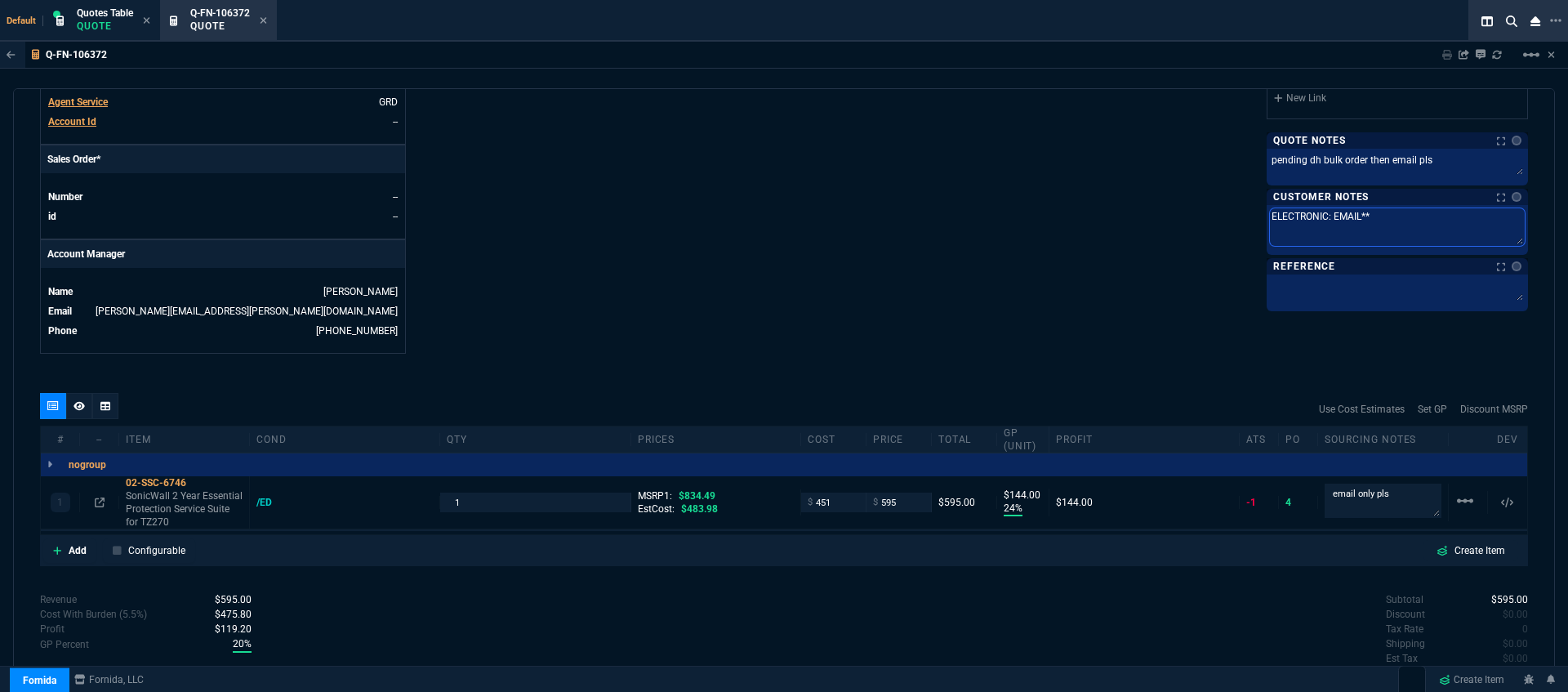 type on "ELECTRONIC: EMAIL**E" 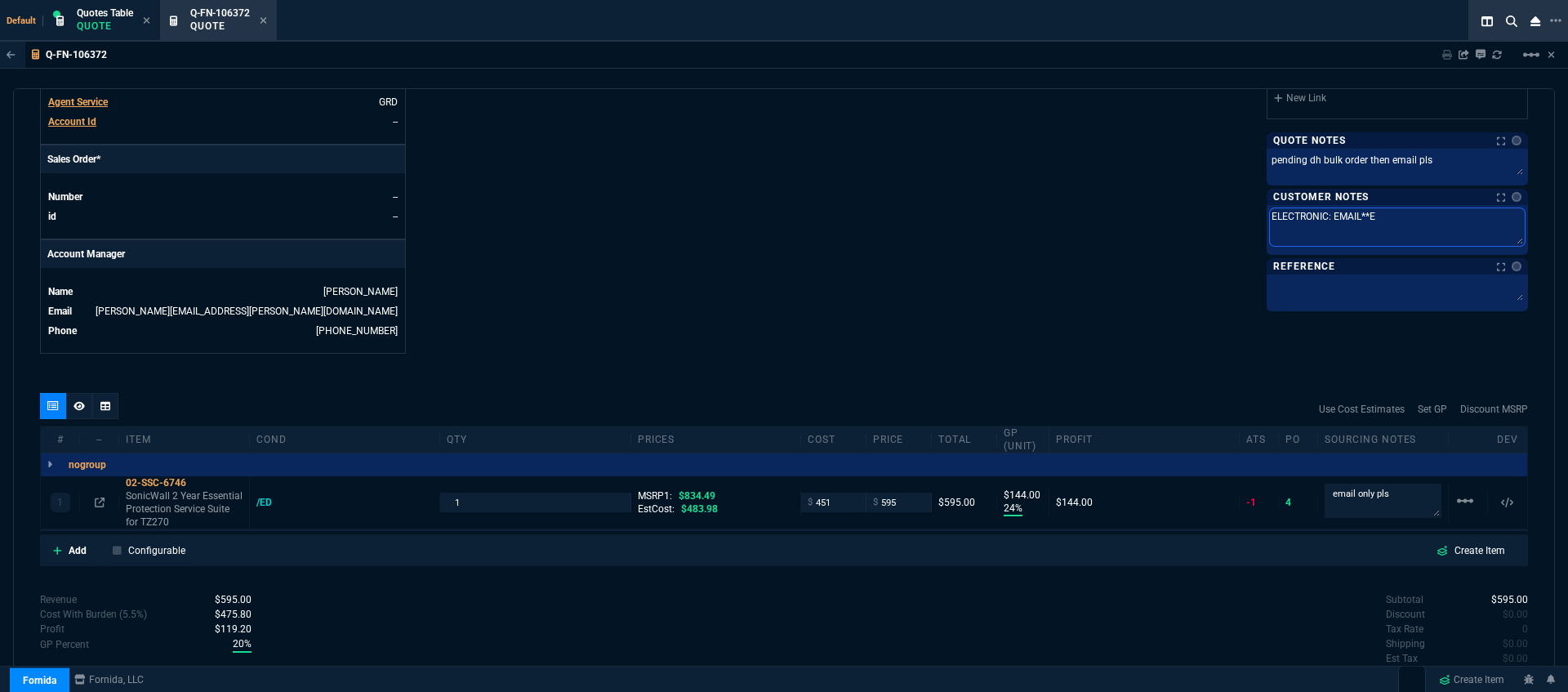 type on "ELECTRONIC: EMAIL**ET" 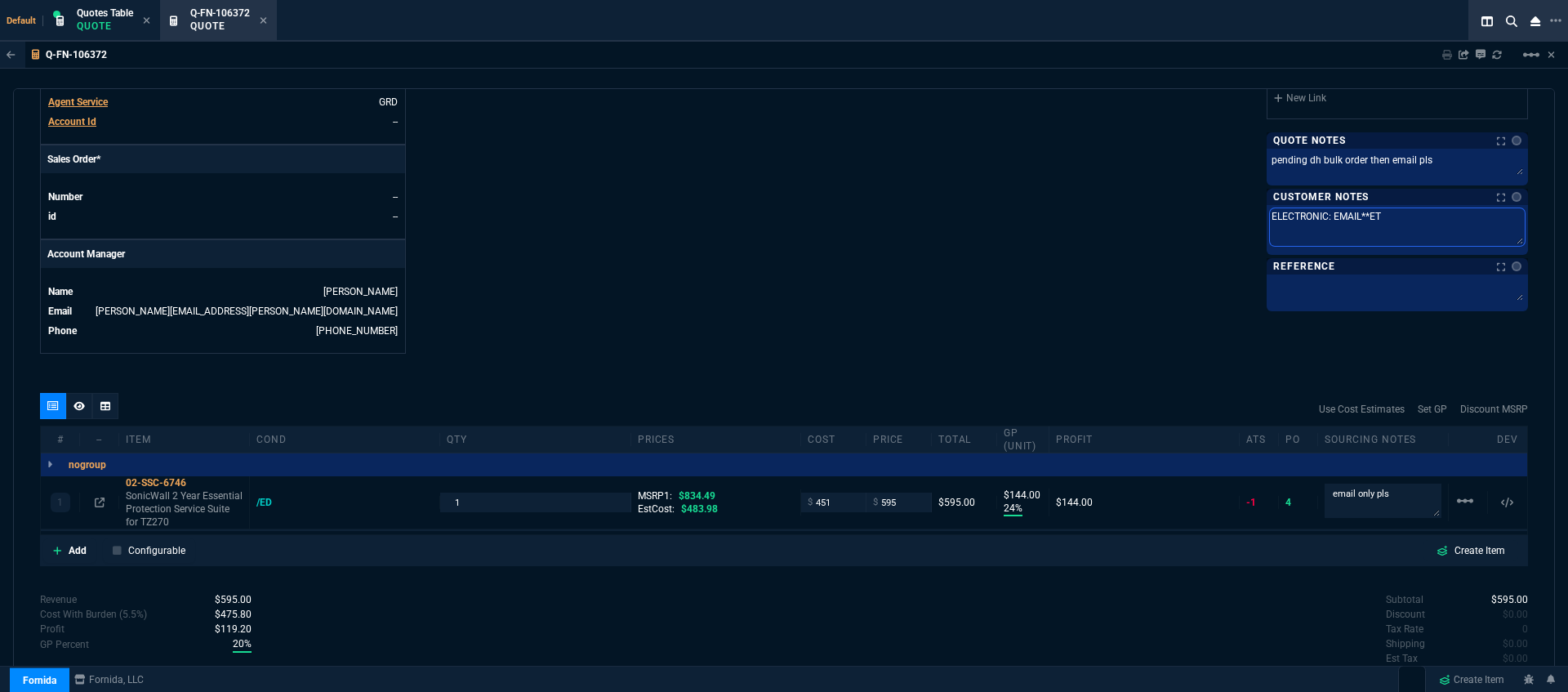 type on "ELECTRONIC: EMAIL**ETA" 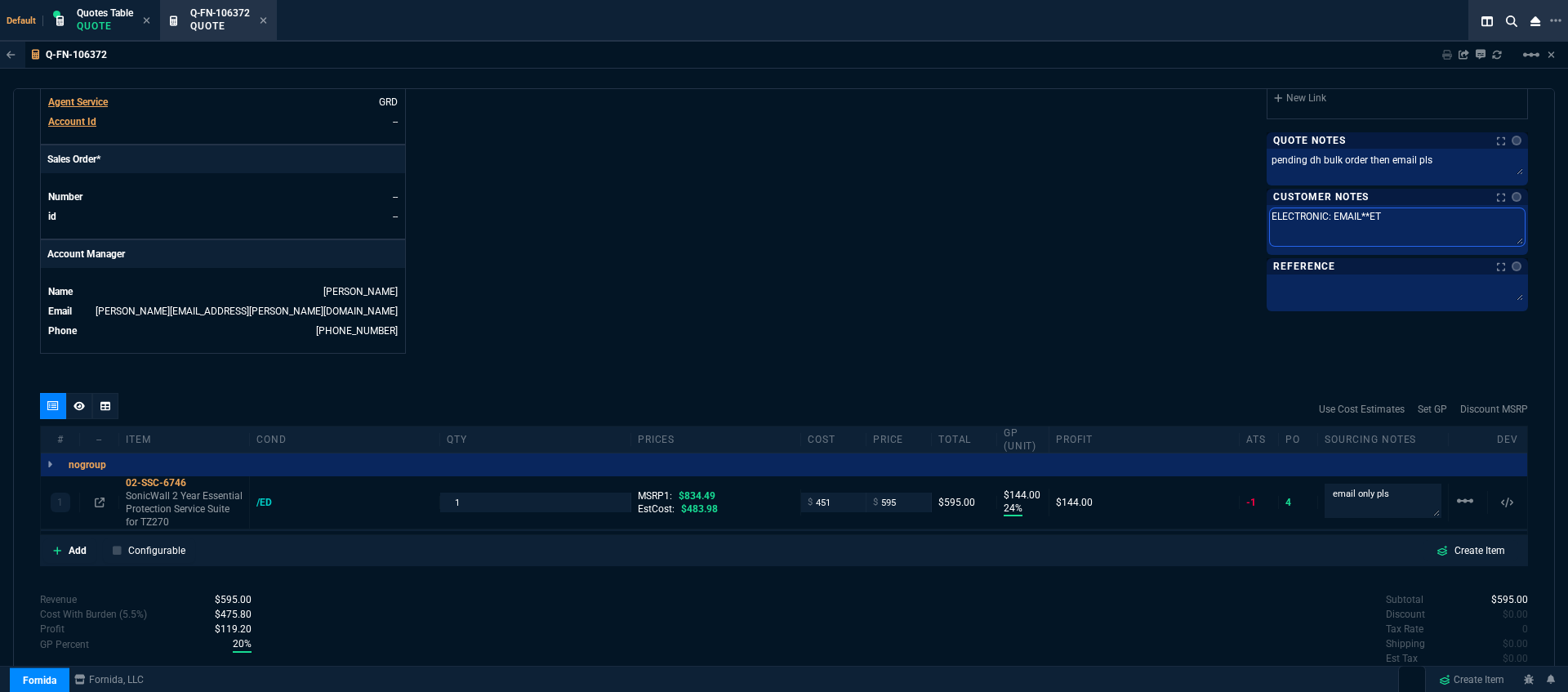 type on "ELECTRONIC: EMAIL**ETA" 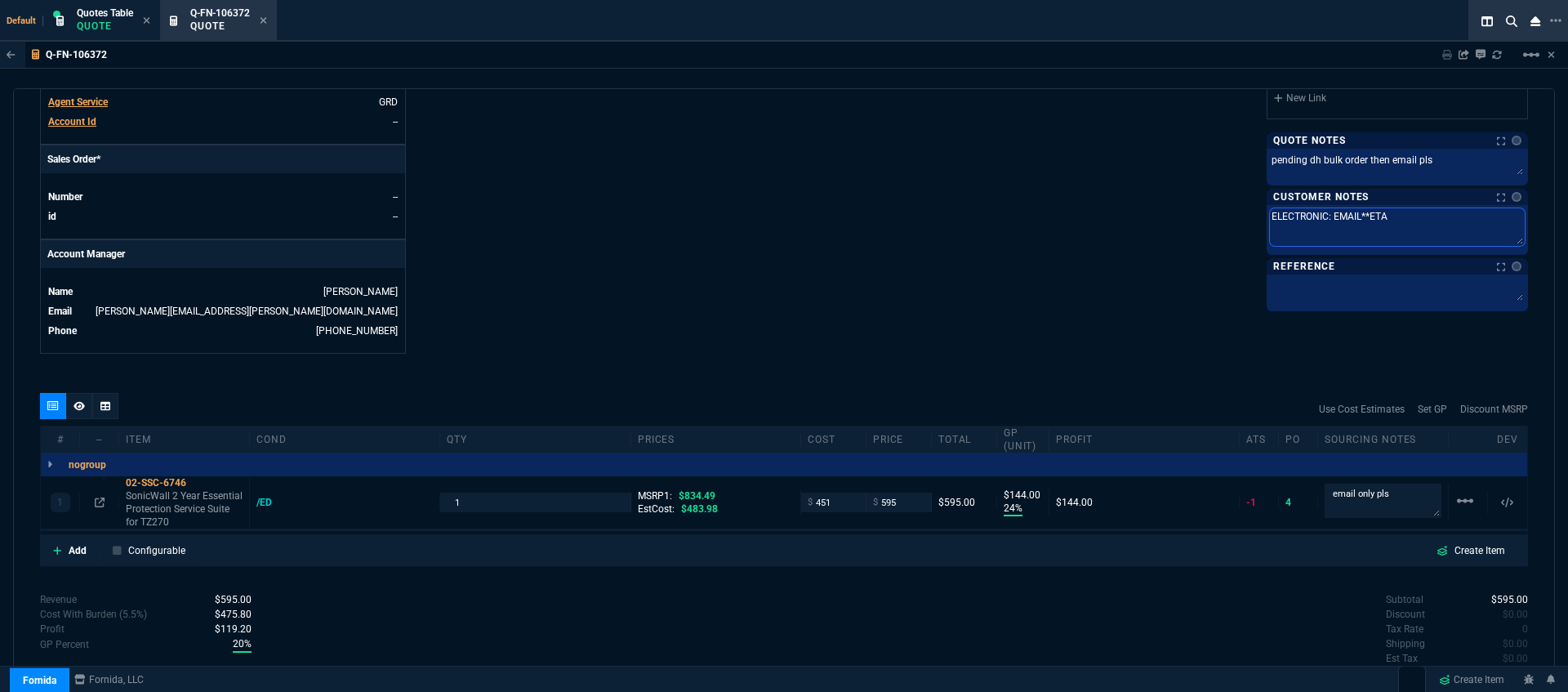 type on "ELECTRONIC: EMAIL**ETA" 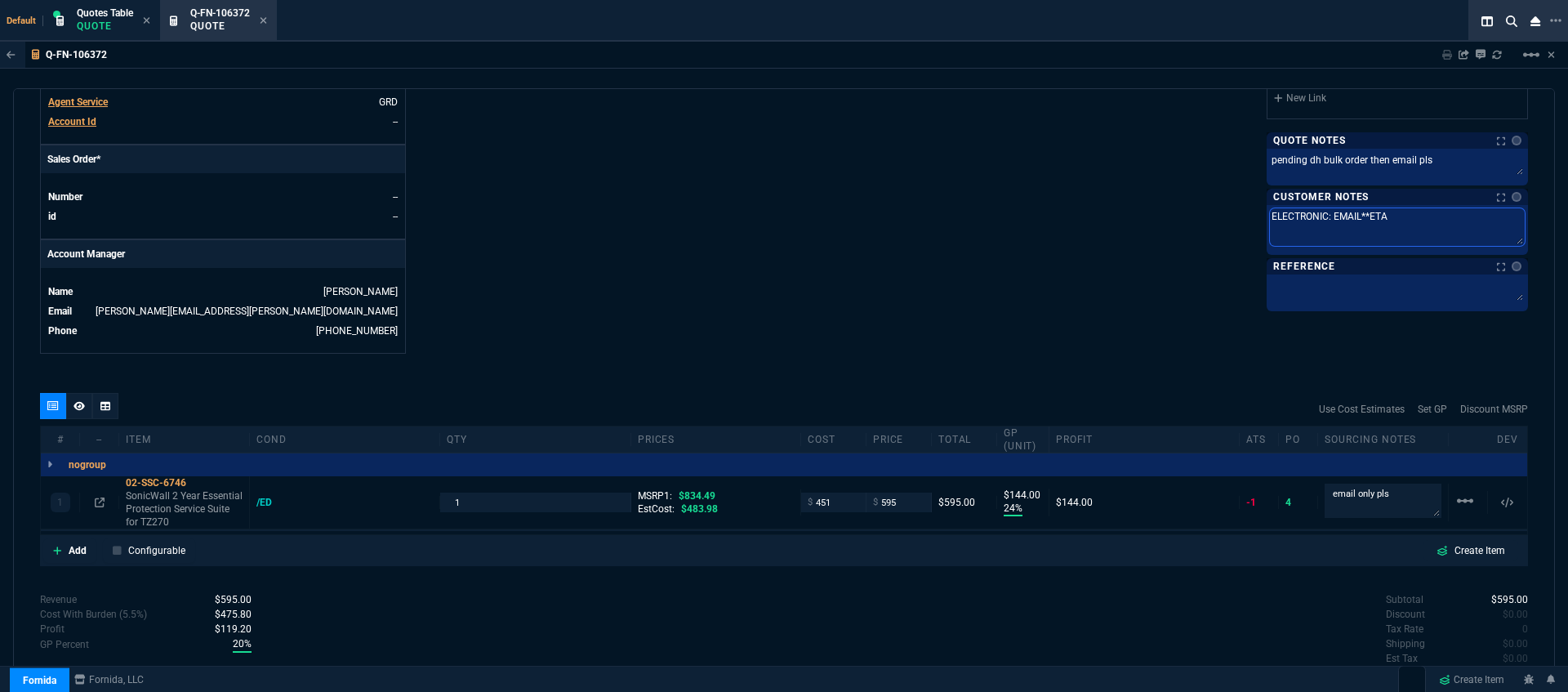 type on "ELECTRONIC: EMAIL**ETA 3" 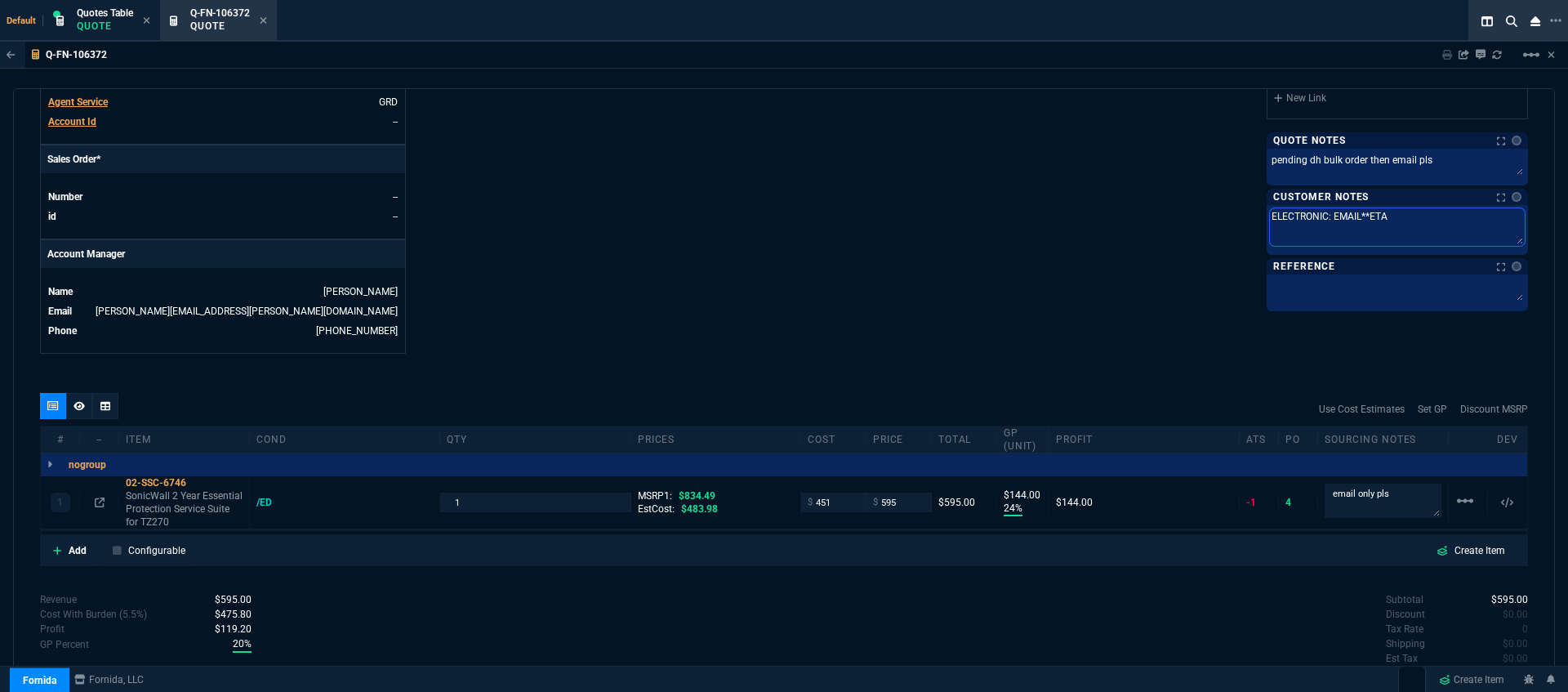 type on "ELECTRONIC: EMAIL**ETA 3" 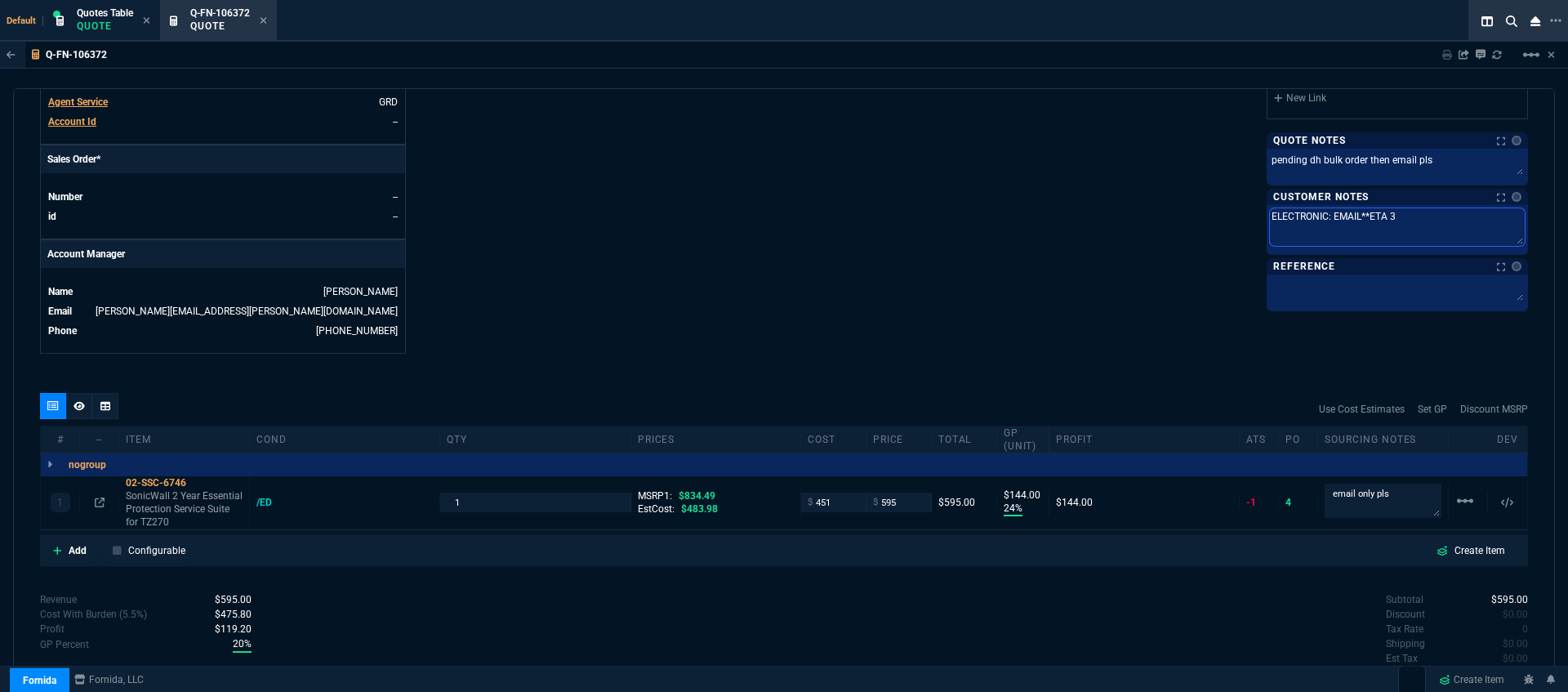 type on "ELECTRONIC: EMAIL**ETA 3-" 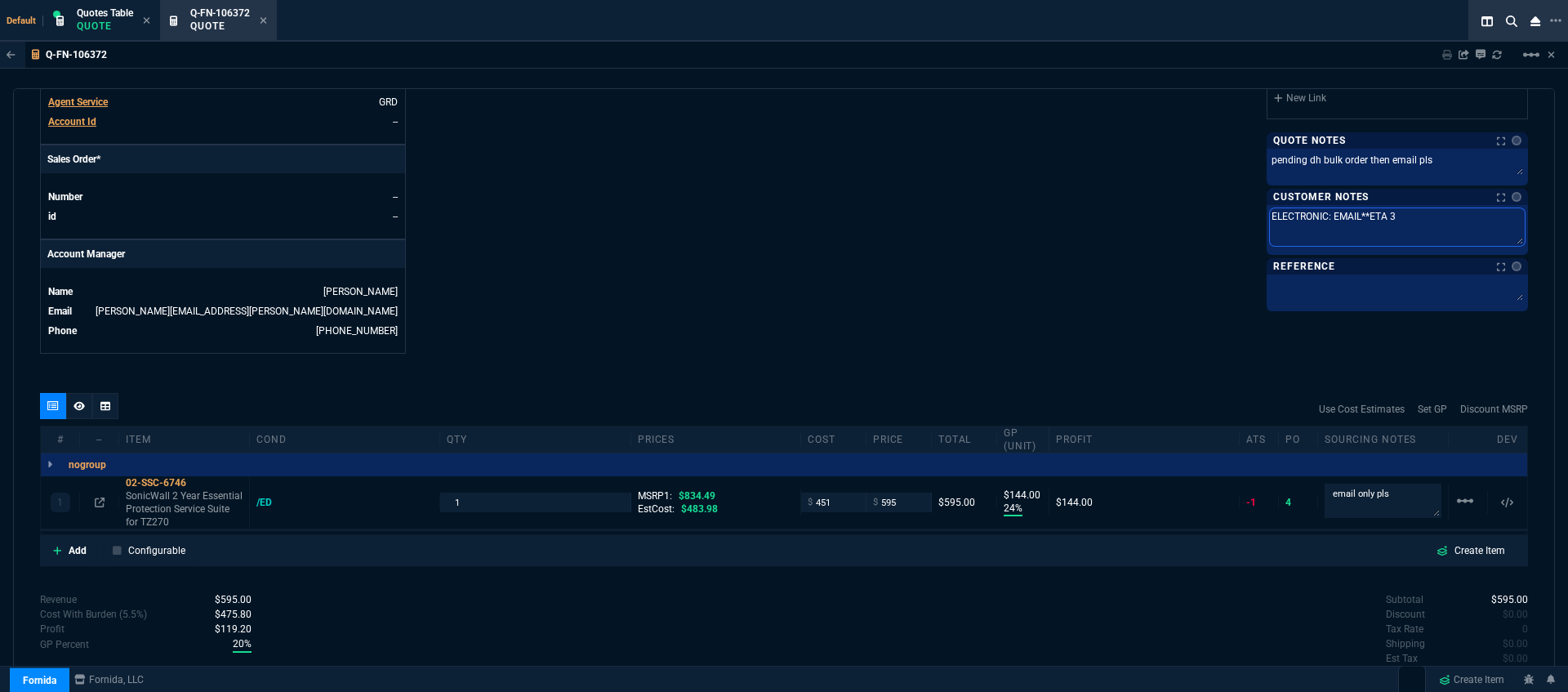type on "ELECTRONIC: EMAIL**ETA 3-" 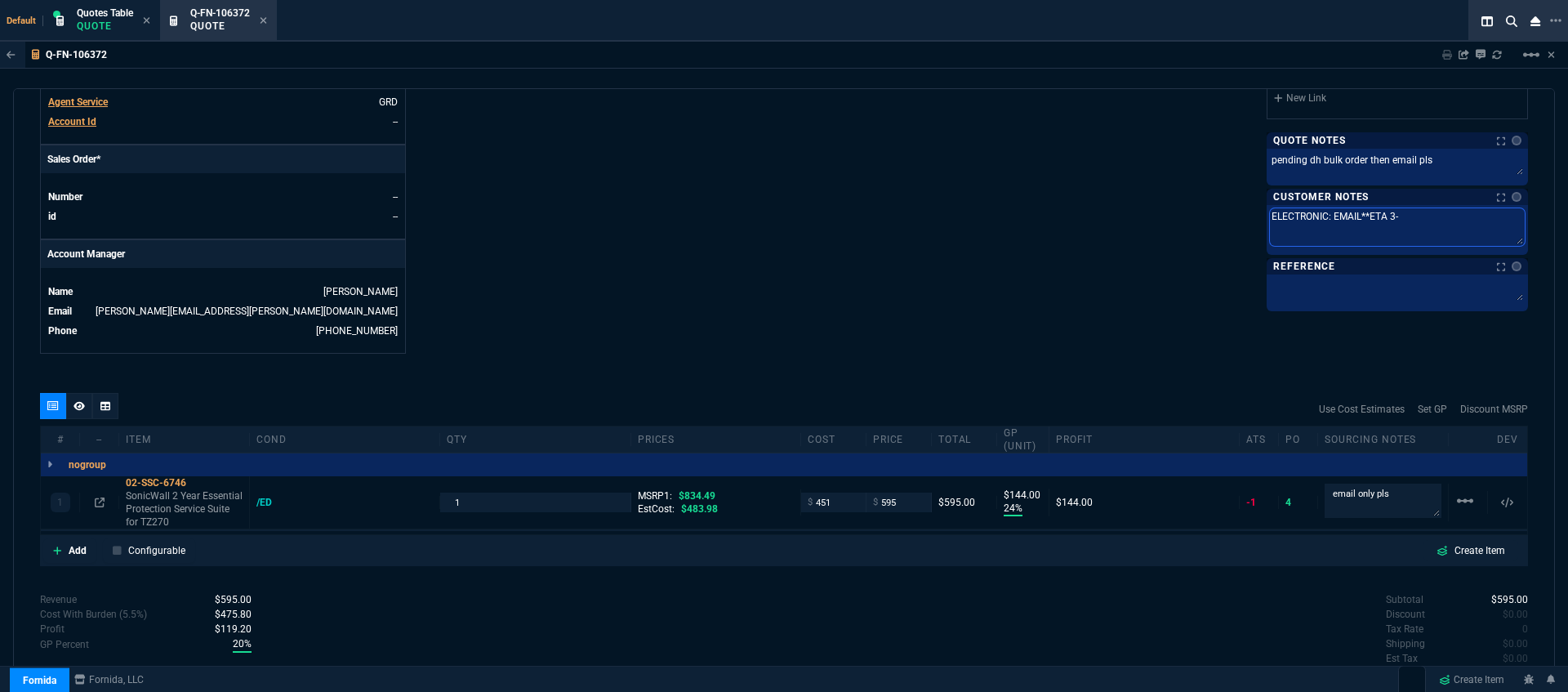type on "ELECTRONIC: EMAIL**ETA 3-5" 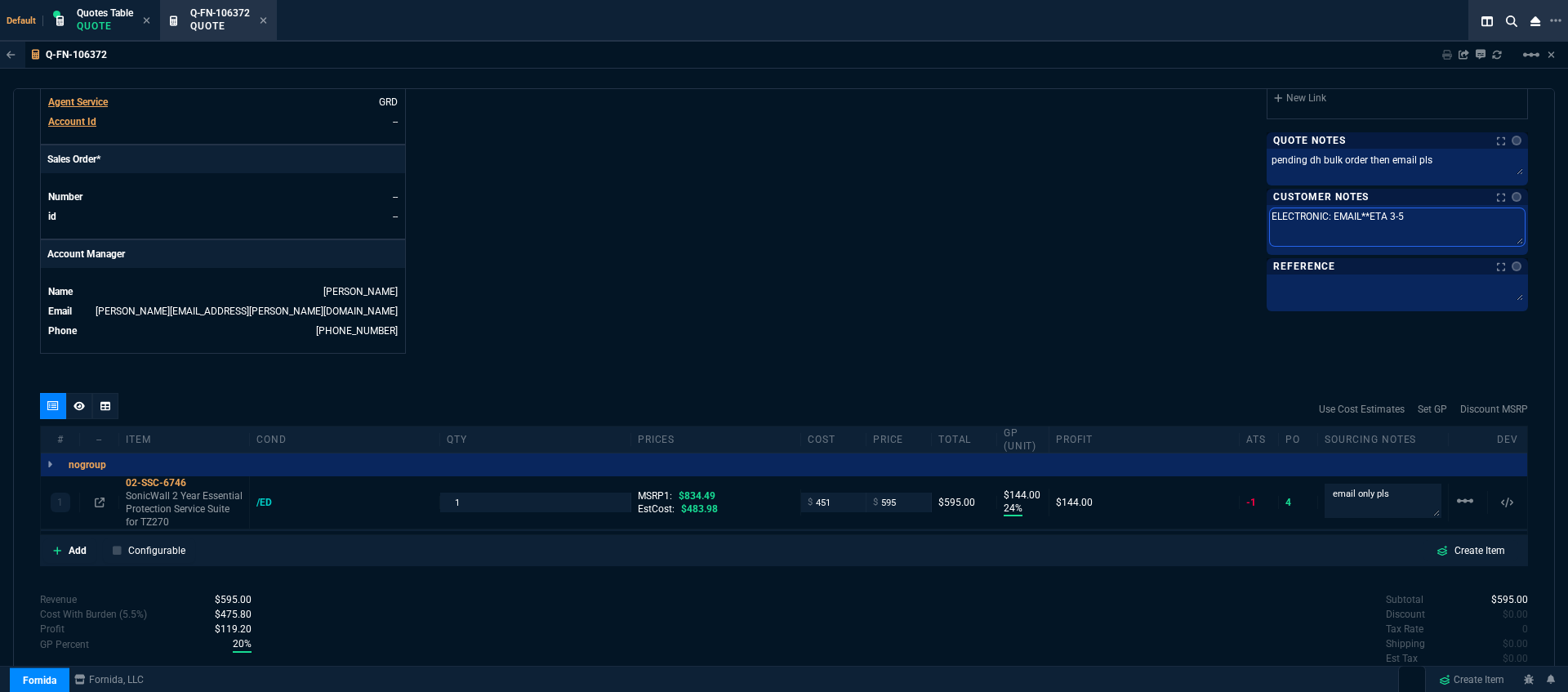 type on "ELECTRONIC: EMAIL**ETA 3-5" 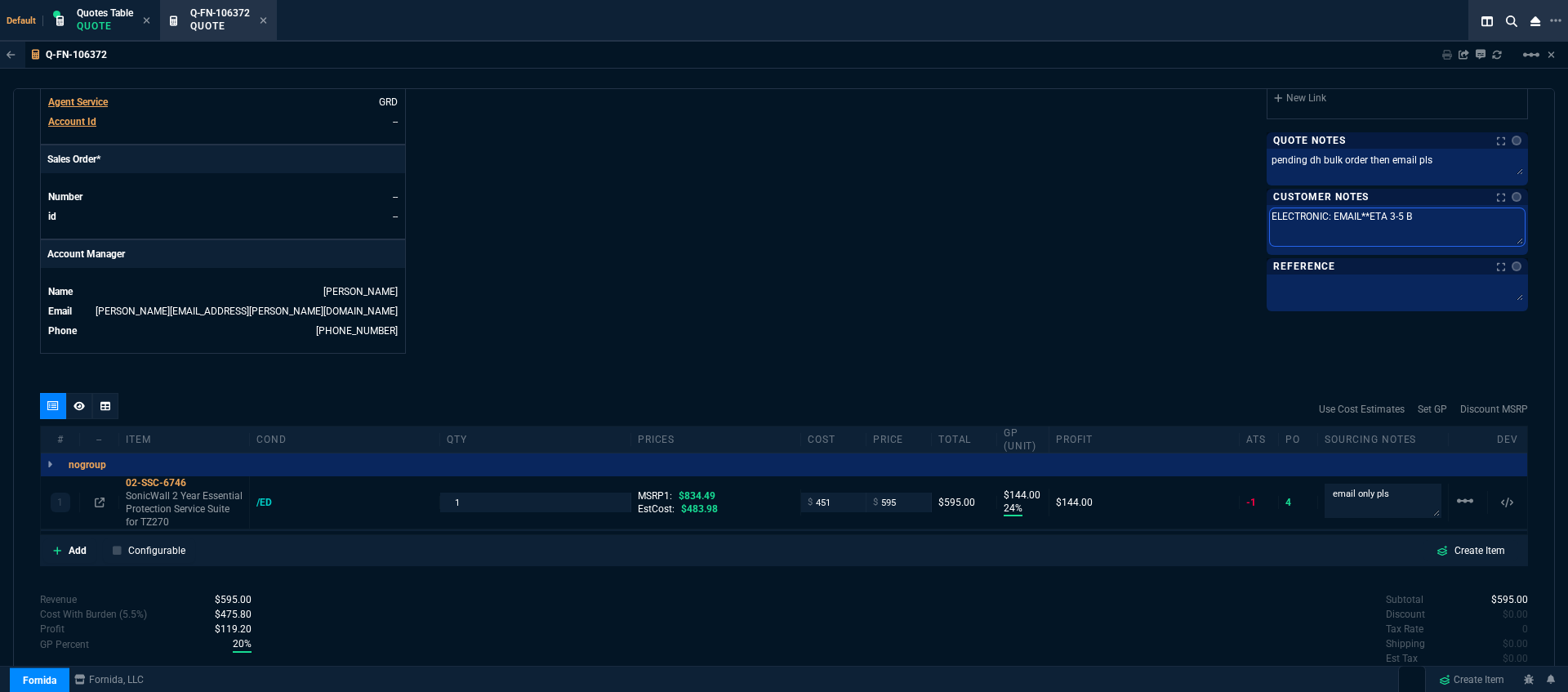 type on "ELECTRONIC: EMAIL**ETA 3-5 Bi" 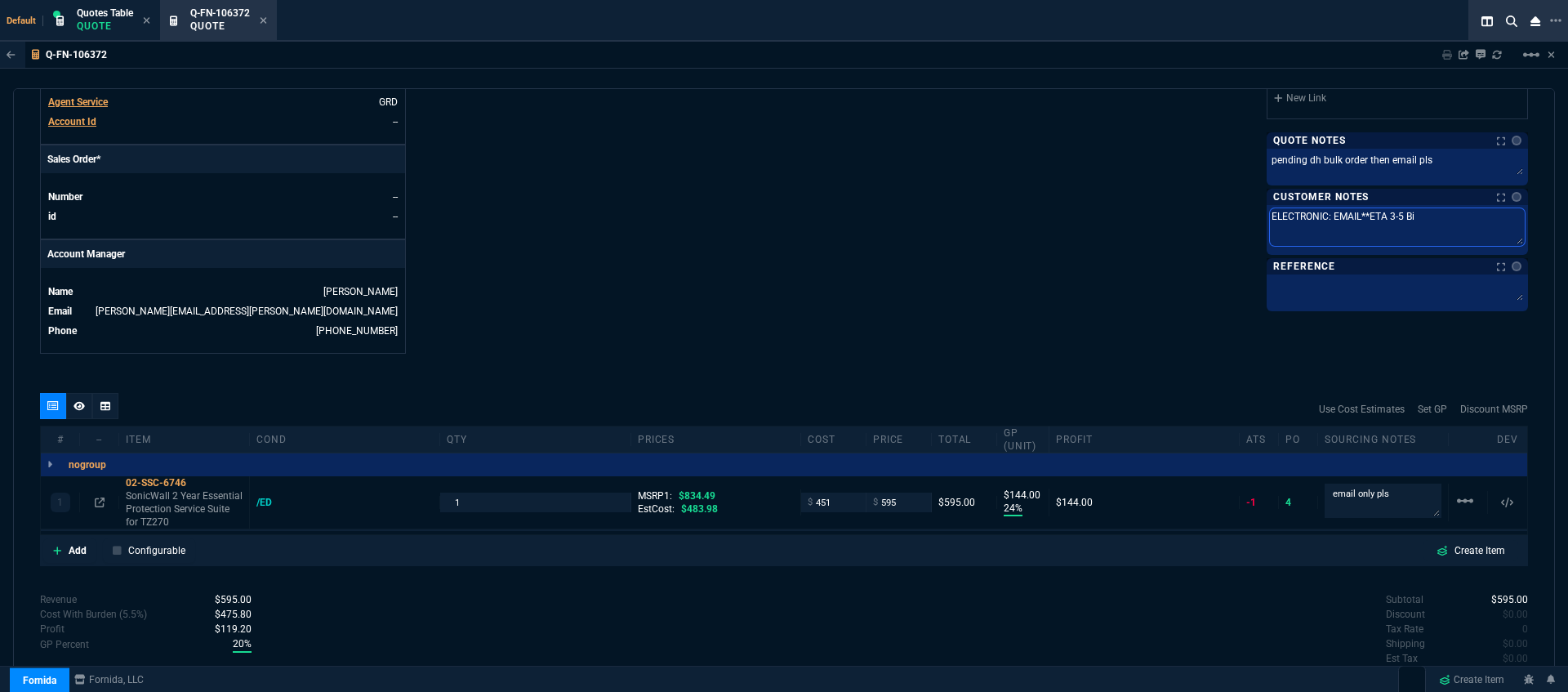 type on "ELECTRONIC: EMAIL**ETA 3-5 Biz" 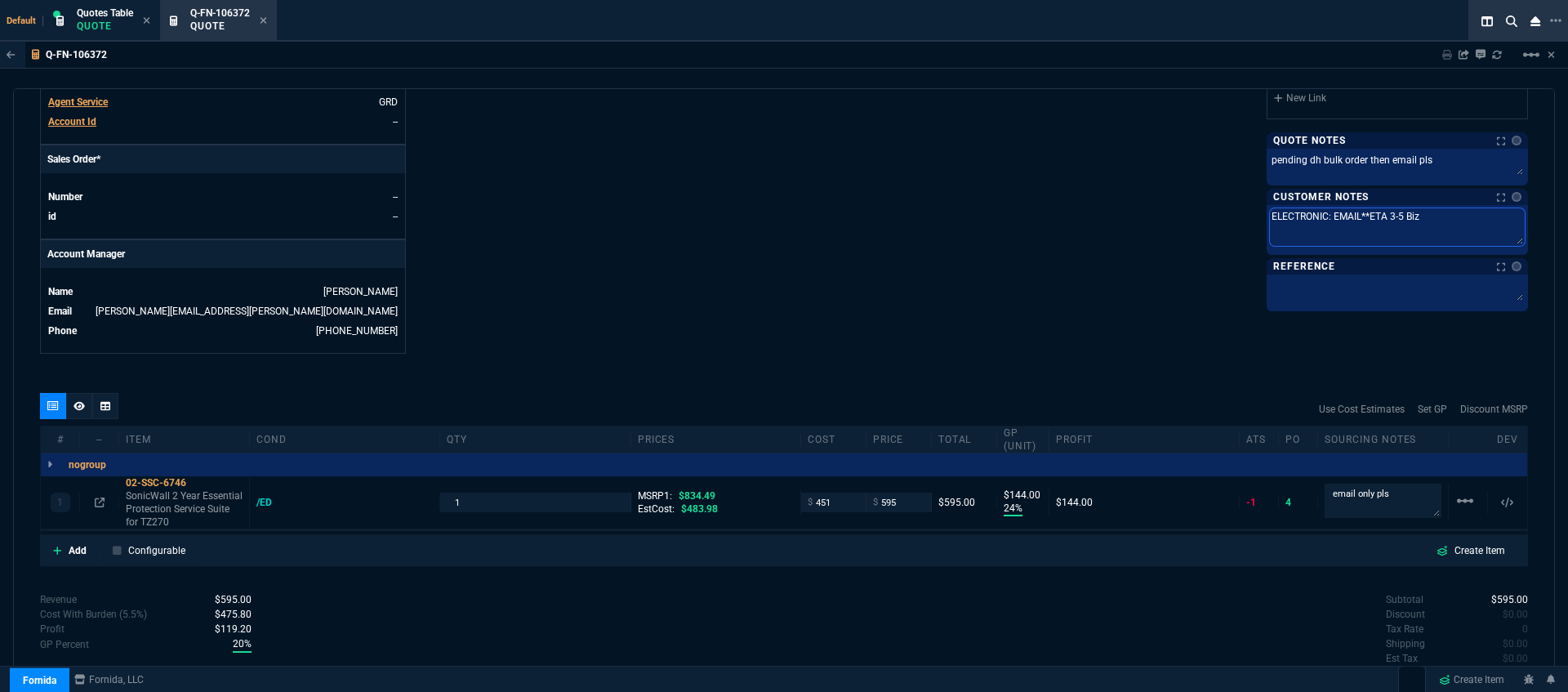 type on "ELECTRONIC: EMAIL**ETA 3-5 Biz" 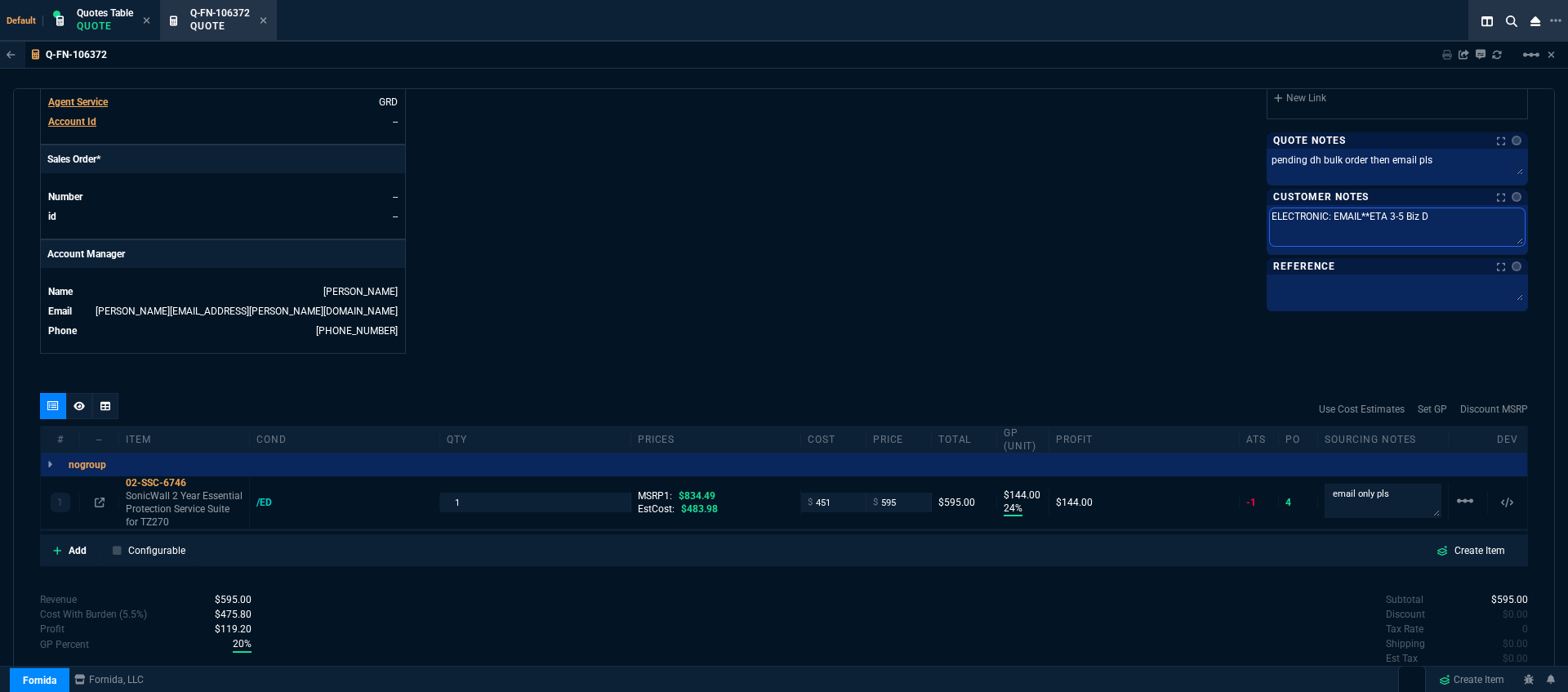 type on "ELECTRONIC: EMAIL**ETA 3-5 Biz Da" 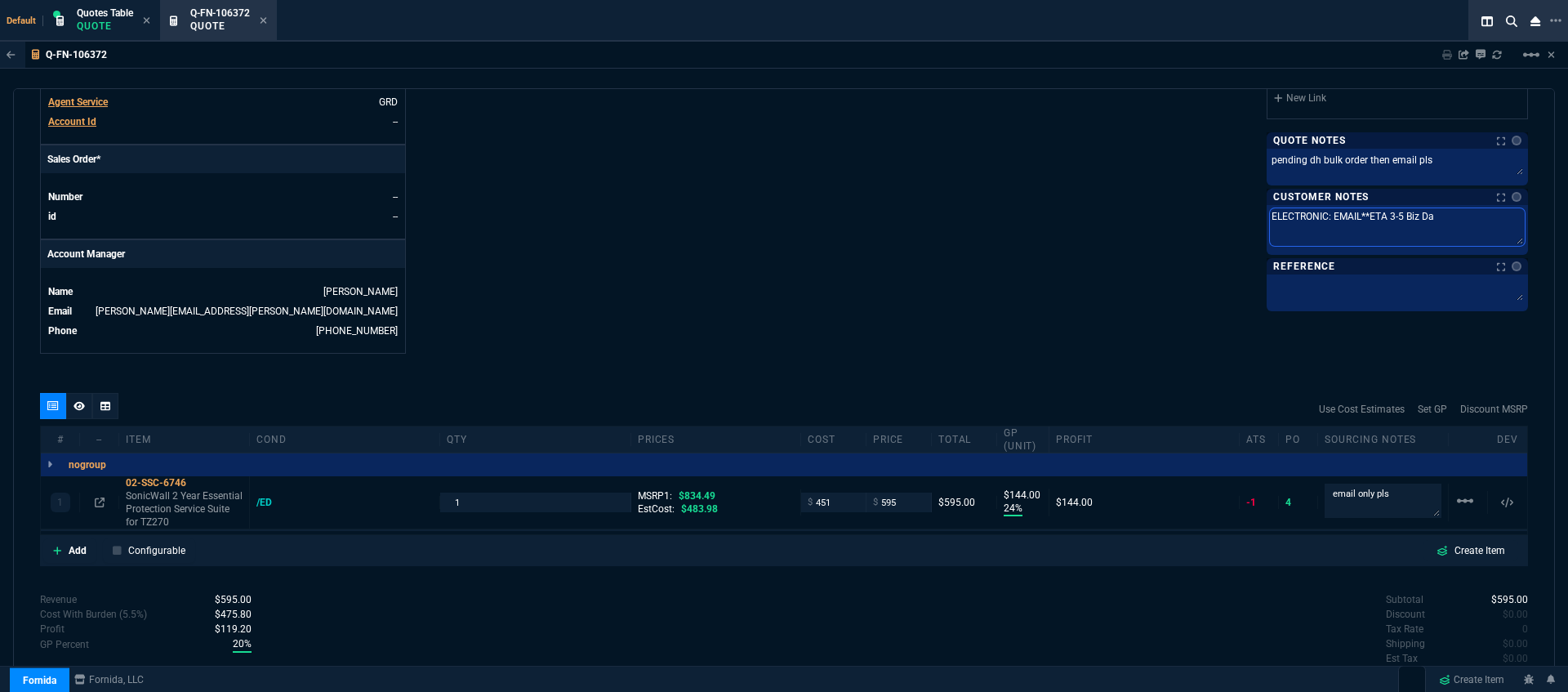 type on "ELECTRONIC: EMAIL**ETA 3-5 Biz Day" 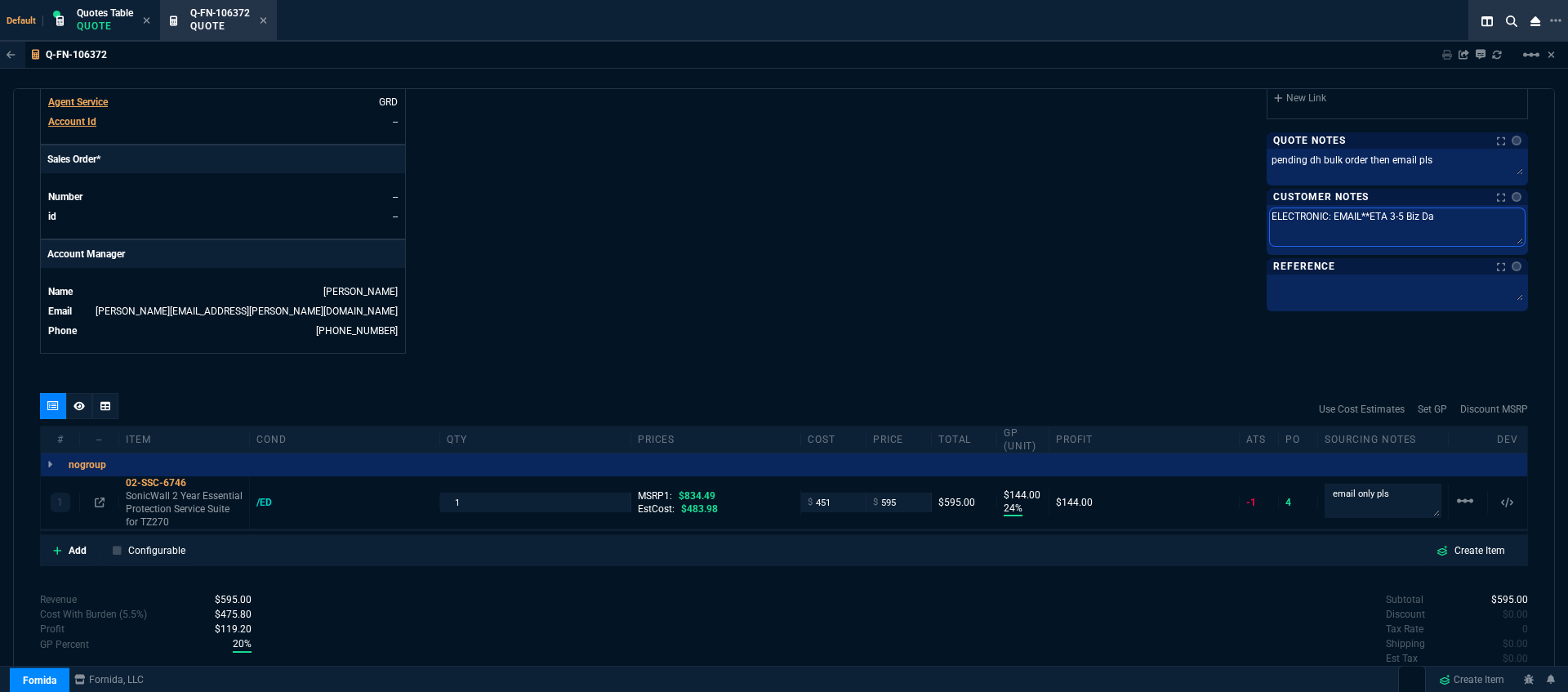 type on "ELECTRONIC: EMAIL**ETA 3-5 Biz Day" 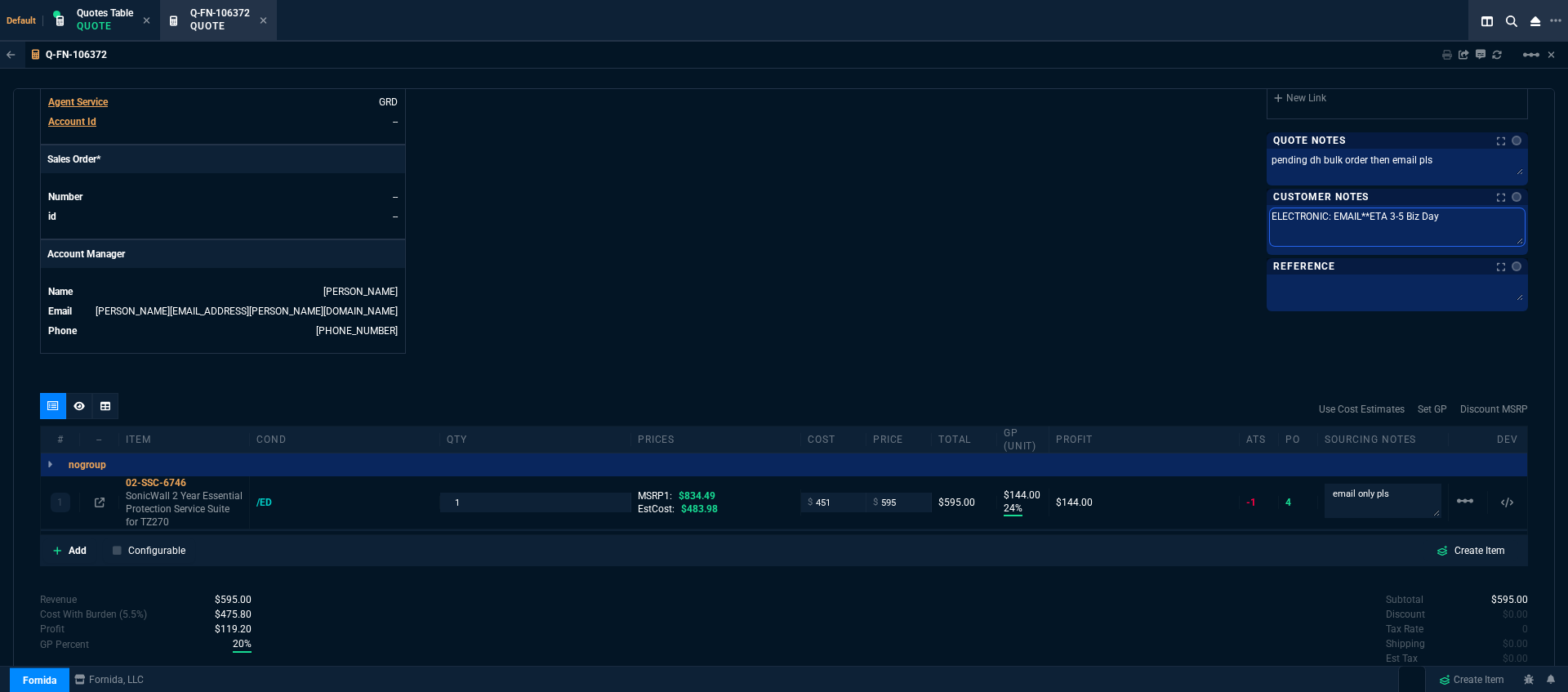 type on "ELECTRONIC: EMAIL**ETA 3-5 Biz Days" 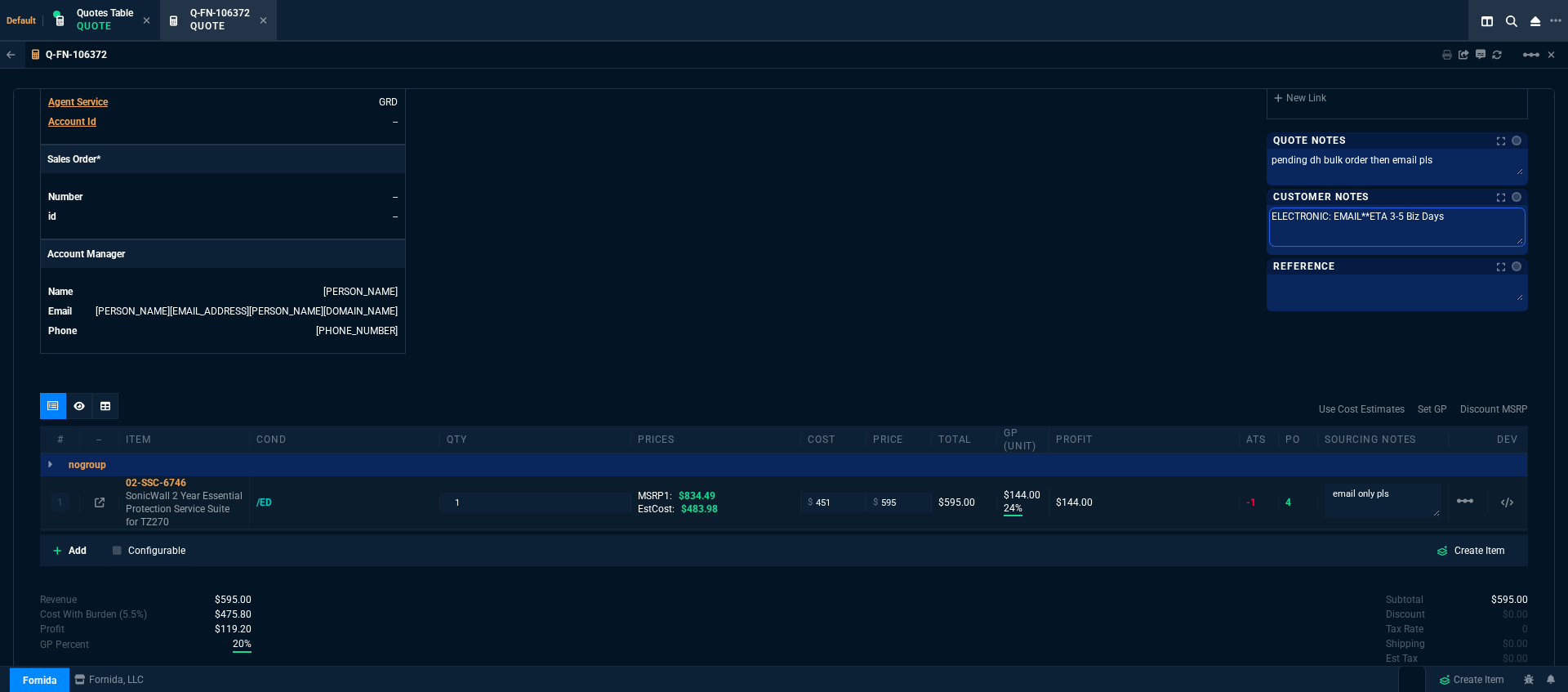 type on "ELECTRONIC: EMAIL**ETA 3-5 Biz Days" 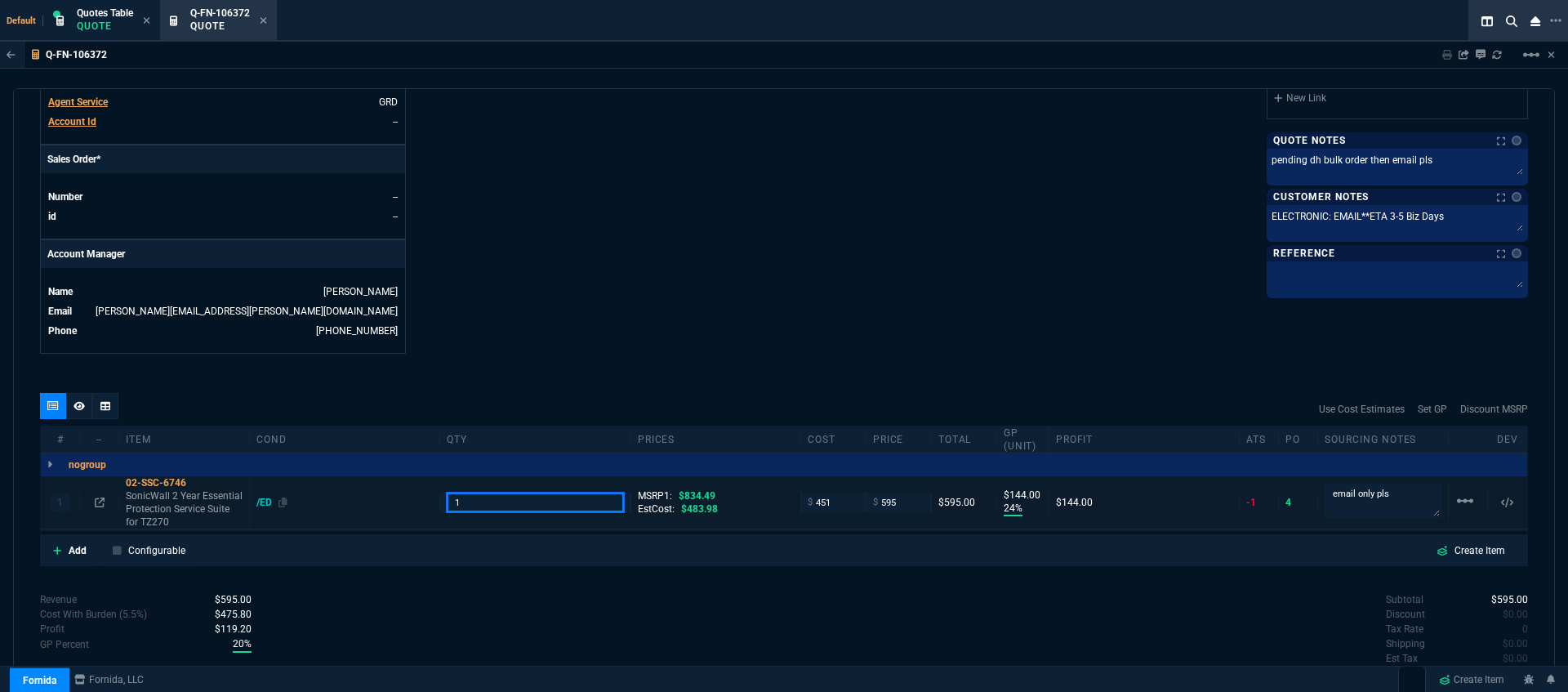 drag, startPoint x: 493, startPoint y: 487, endPoint x: 411, endPoint y: 489, distance: 82.0244 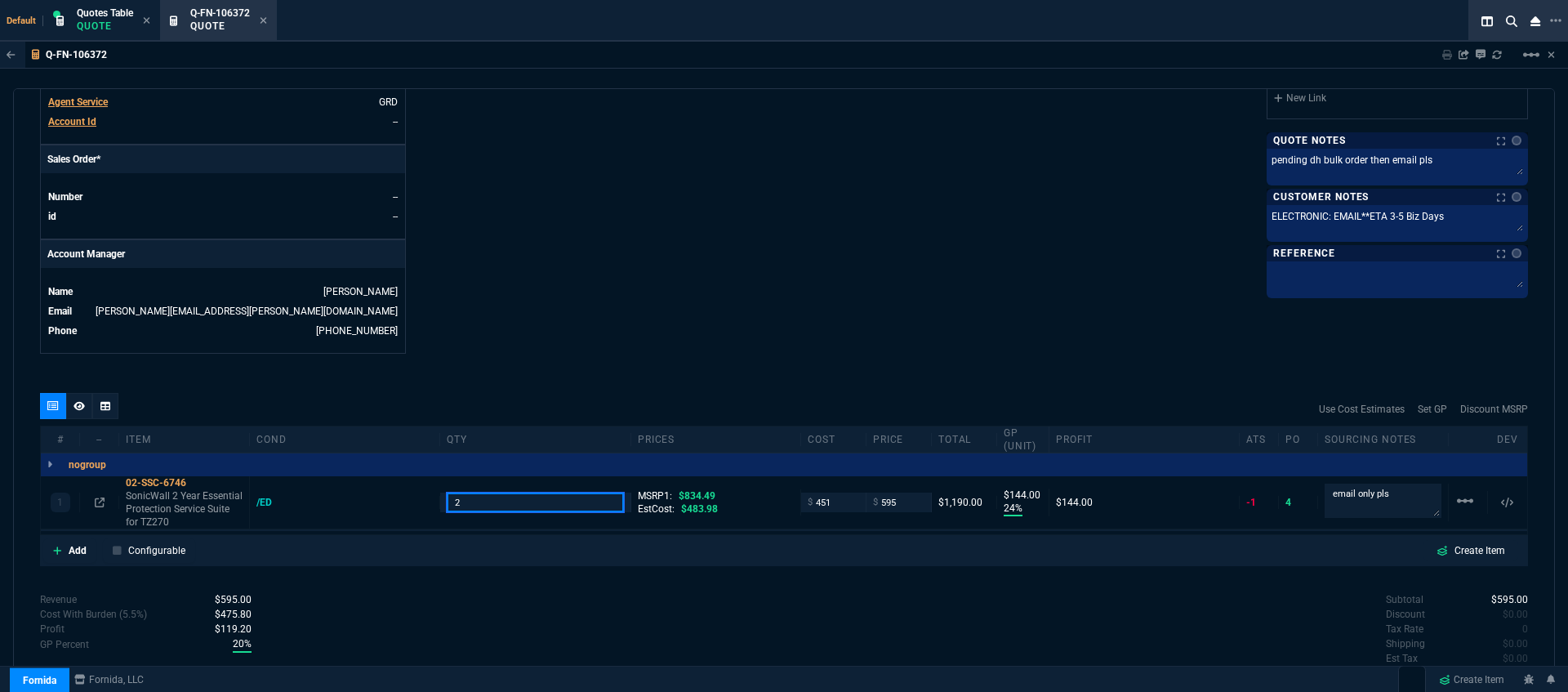 type on "2" 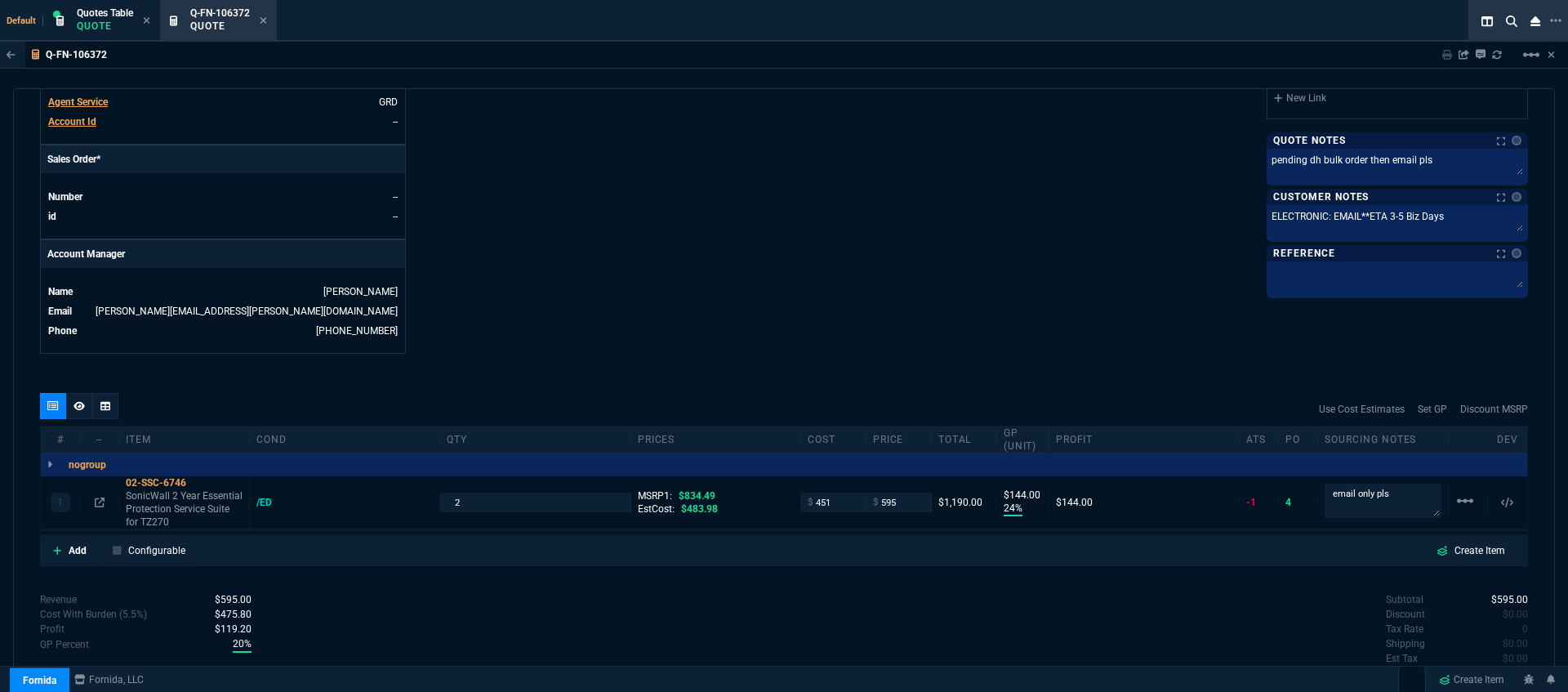 click on "Details Number Q-FN-106372  Order ID Q-FN-106372  Customer Code PAC300  Total Units 1  Expires Fri - 7/25/25, 5:23 PM Creator fiona.rossi@fornida.com  Created Fri - 7/11/25, 5:23 PM Print Specs Number Q-FN-106372  Customer ID PAC300  Customer Name PAC Computers  Expires 7/25/25,  12:23 PM  Customer PO # --  Payment Terms CREDITCARD  Shipping Agent FEDEX | GRD  Customer Customer Code PAC300  Customer Name PAC Computers  Customer PO # empty  Payment Terms CREDITCARD  email peter@pacnola.com  phone 504-957-9558   Origin  existing / email   Origin Comment    Staff Sales Person ROSS  Engineer 1 --  Engineer 2 --  Shipping Ship Date -- Agent FEDEX  Agent Service GRD  Account Id --  Sales Order* Number --  id --  Account Manager Name Fiona  Email fiona.rossi@fornida.com  Phone 469-249-2107" at bounding box center [412, -74] 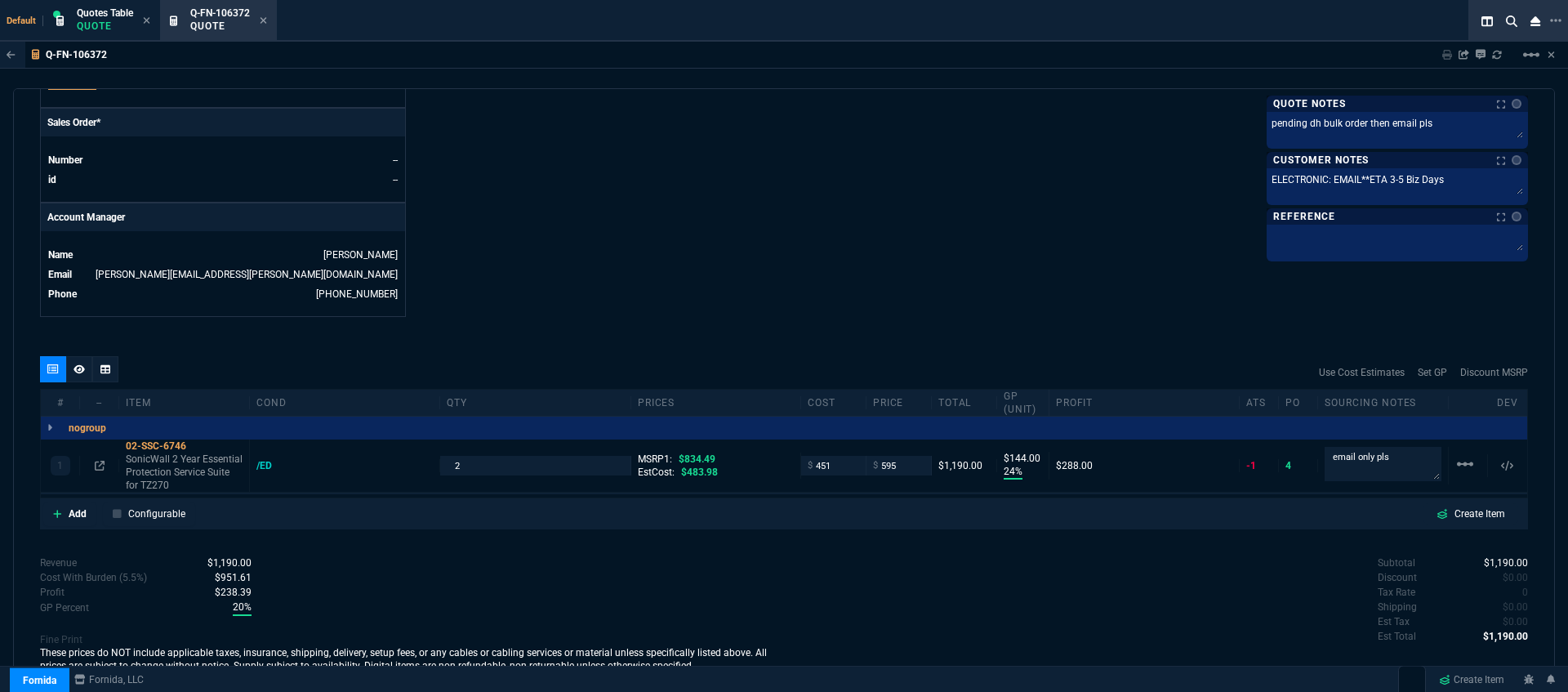 scroll, scrollTop: 724, scrollLeft: 0, axis: vertical 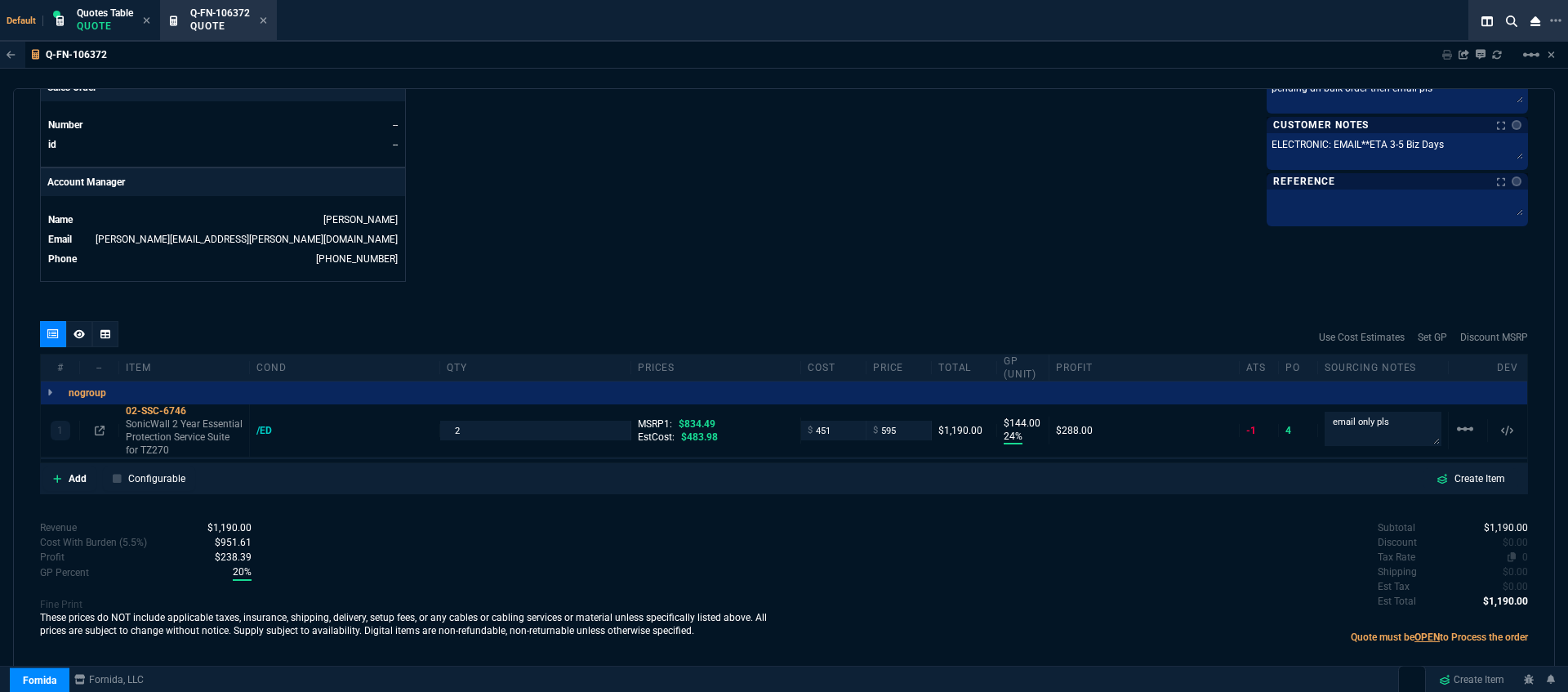 click on "0" at bounding box center (1525, 557) 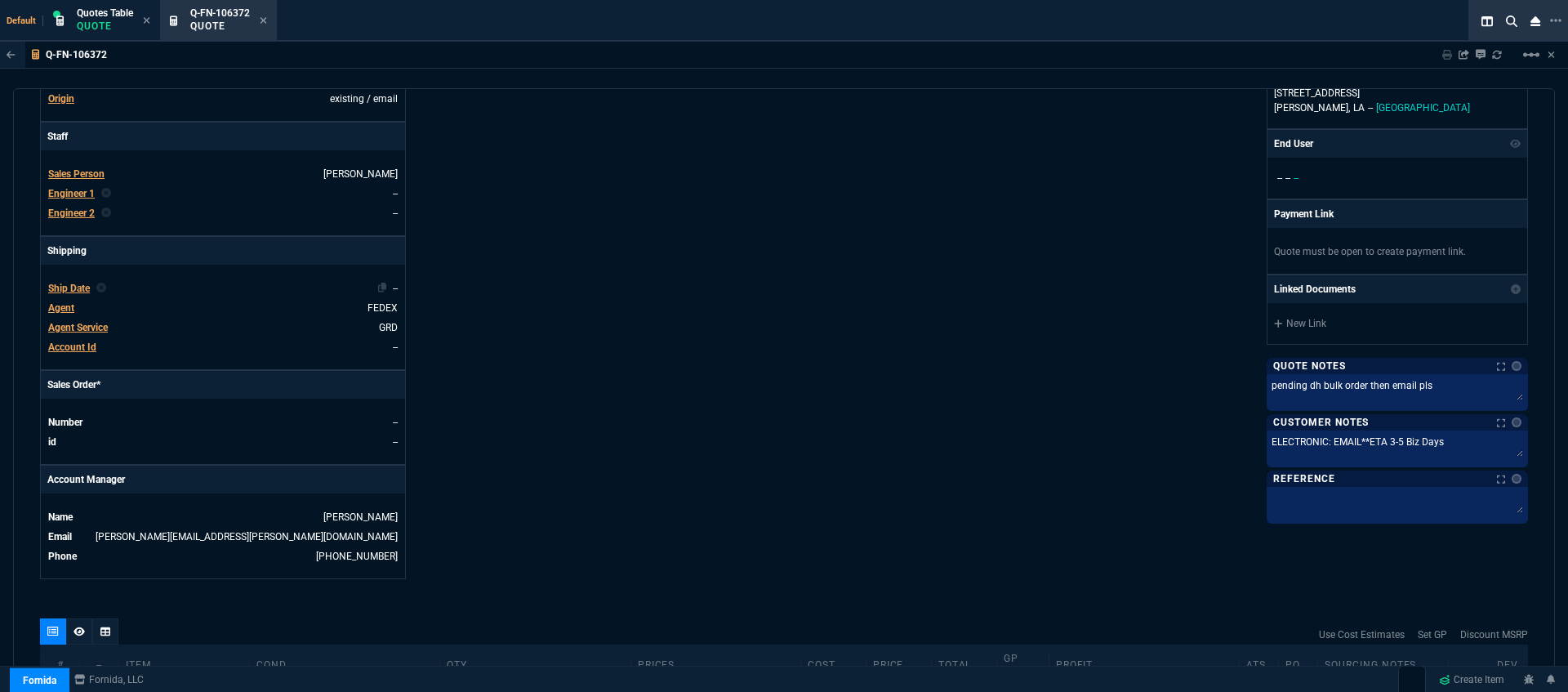 scroll, scrollTop: 417, scrollLeft: 0, axis: vertical 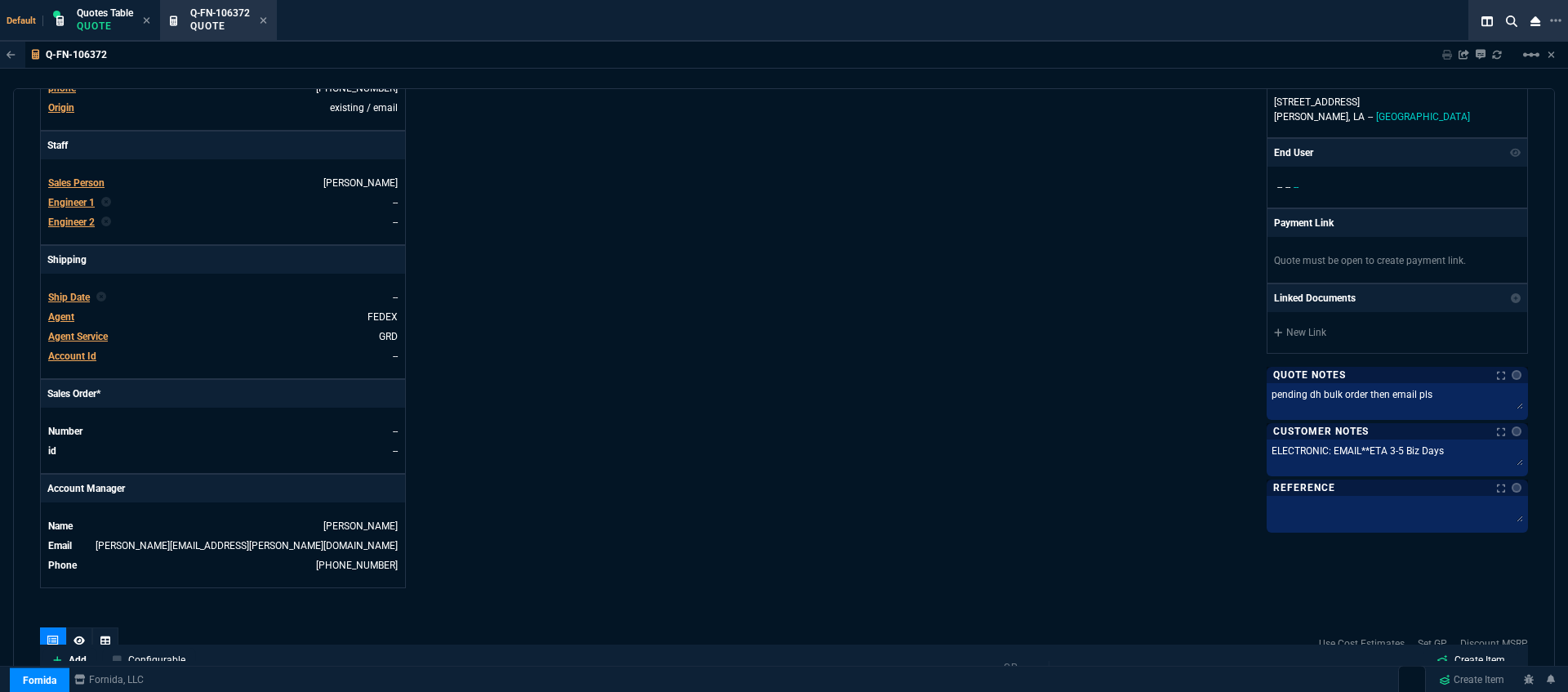 click on "Agent" at bounding box center [61, 317] 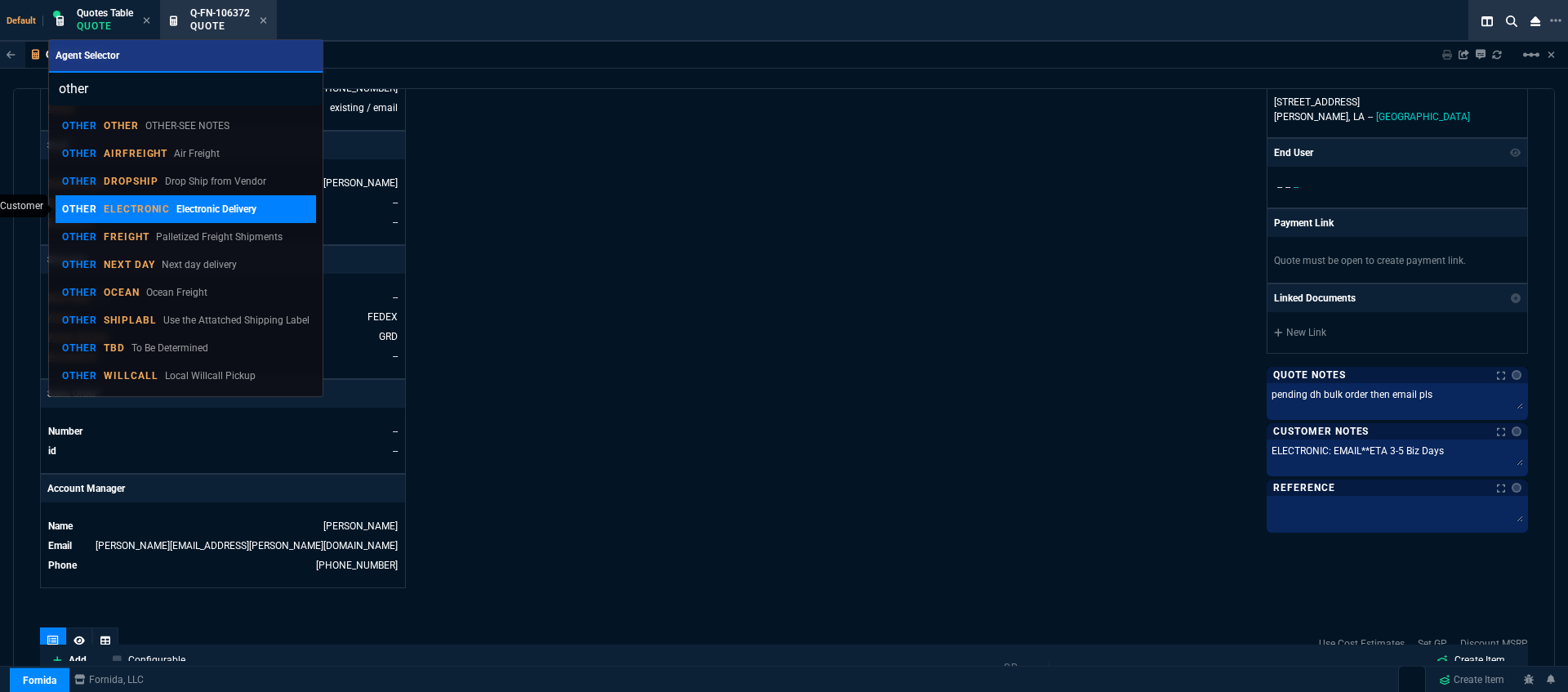type on "other" 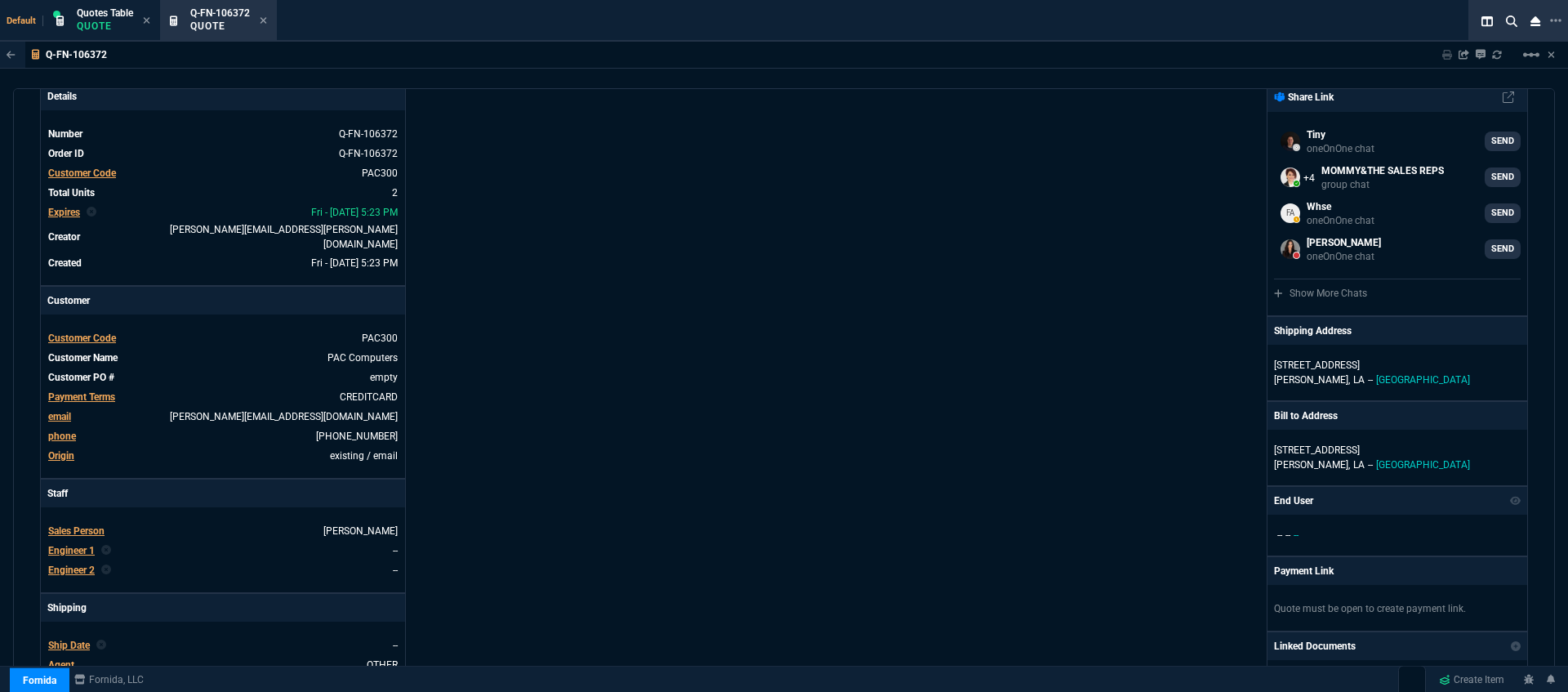 scroll, scrollTop: 0, scrollLeft: 0, axis: both 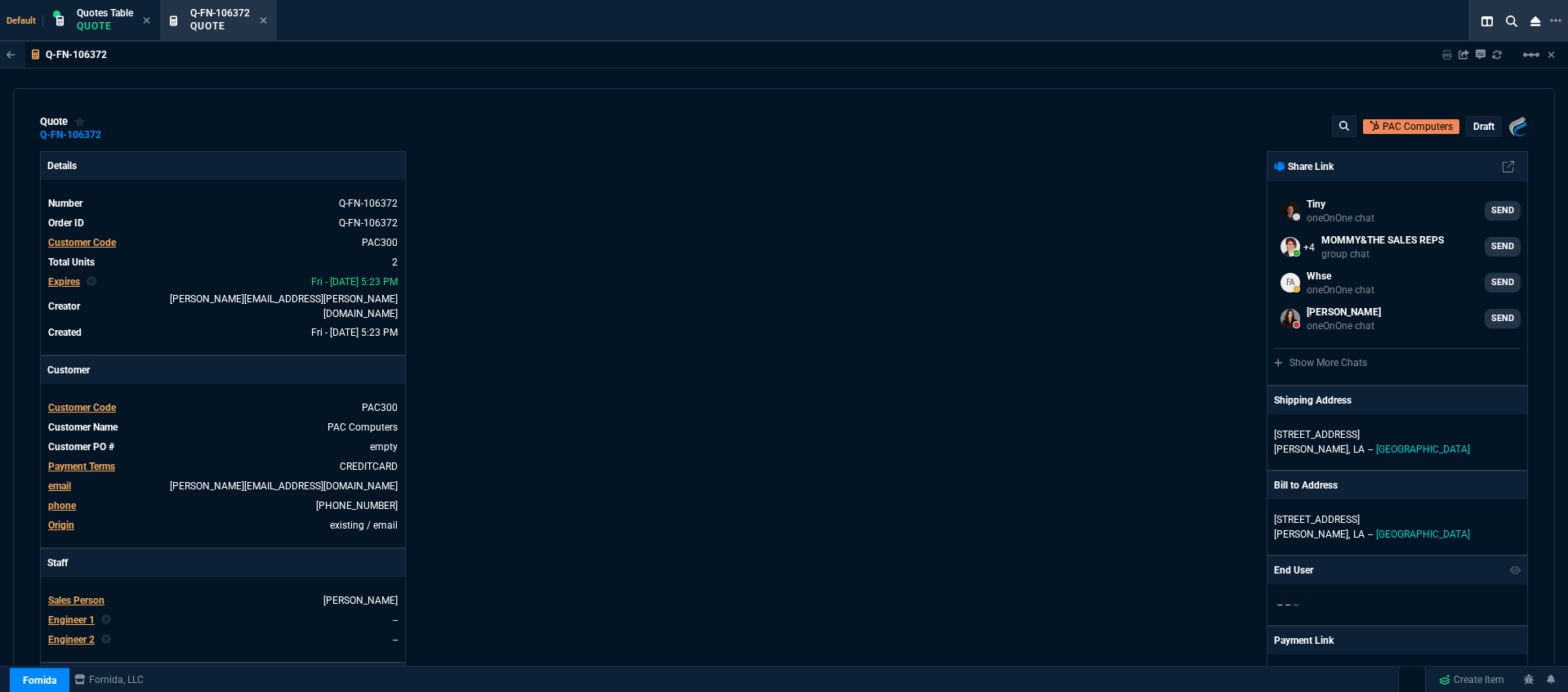 click on "draft" at bounding box center (1484, 127) 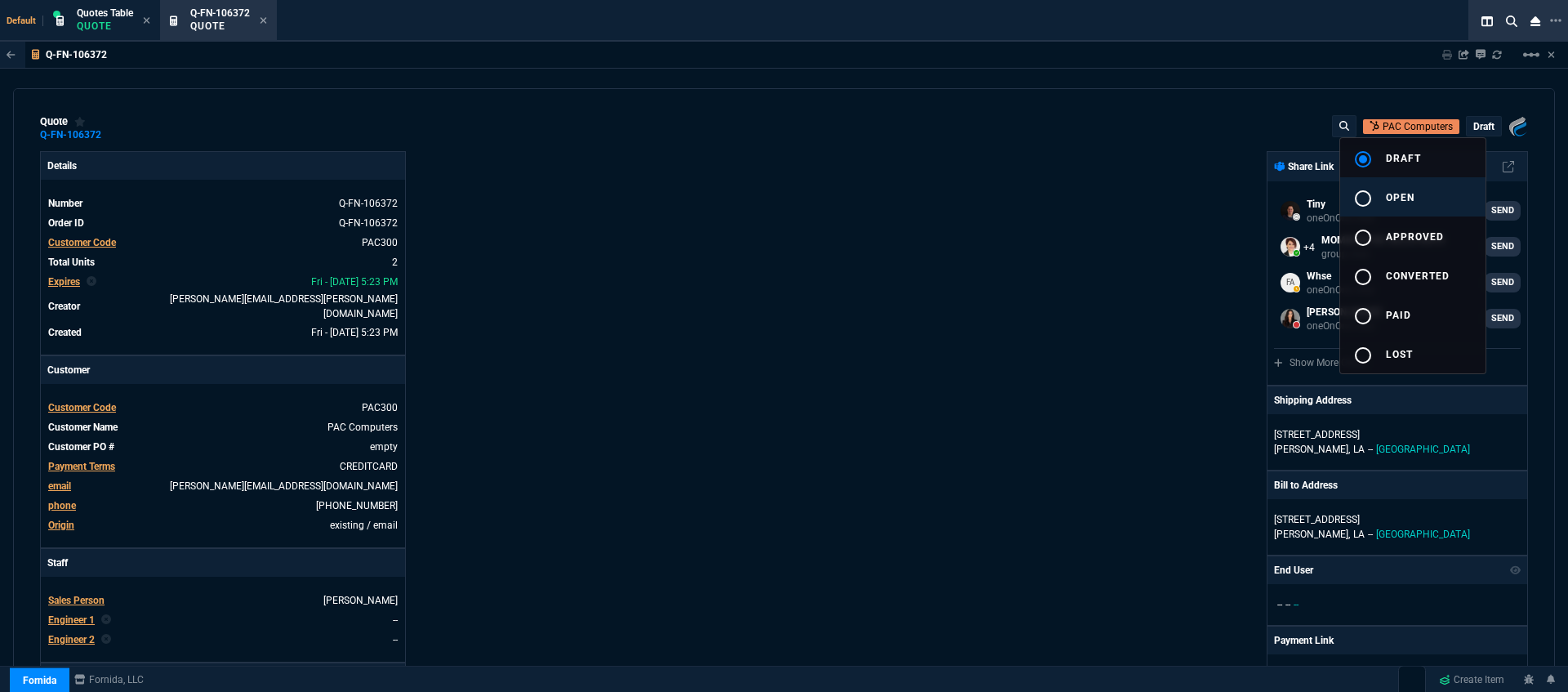 click on "open" at bounding box center [1400, 198] 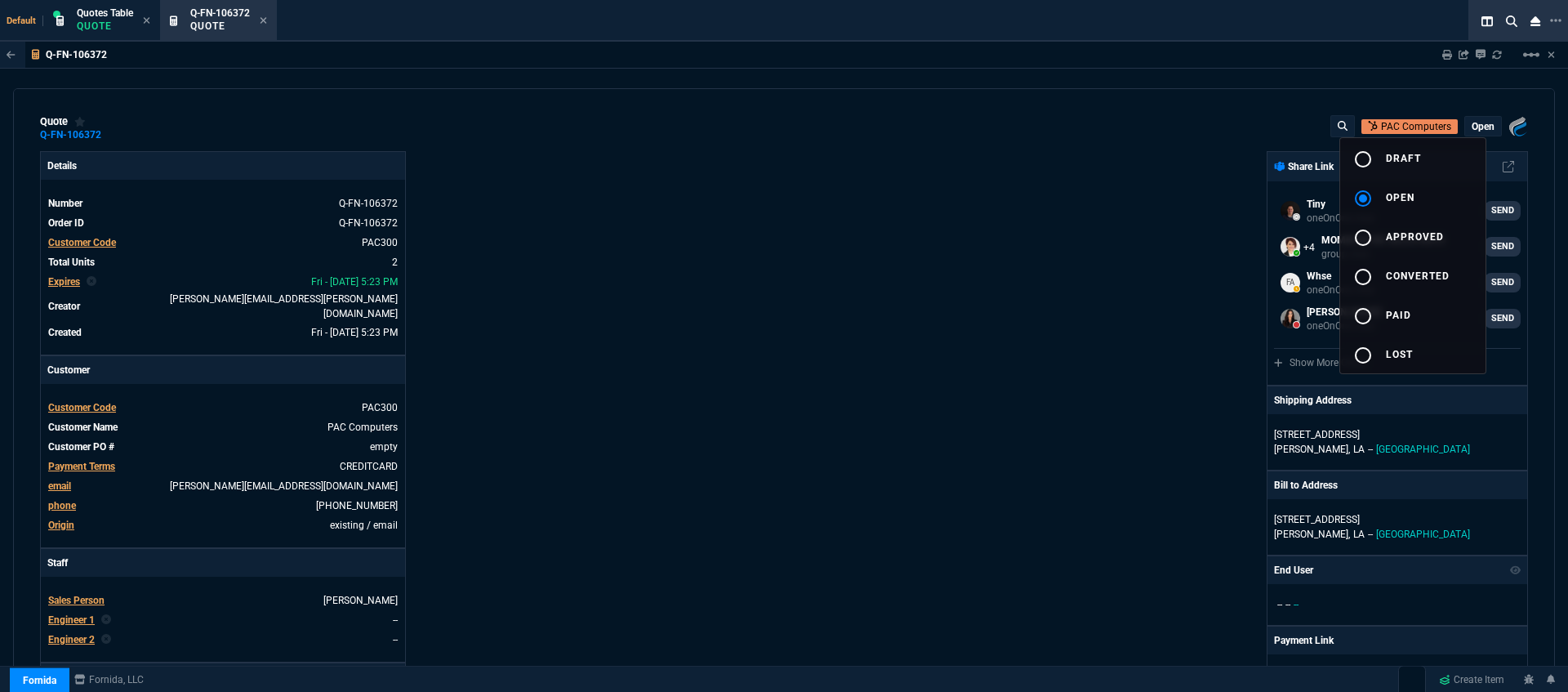 click at bounding box center (784, 346) 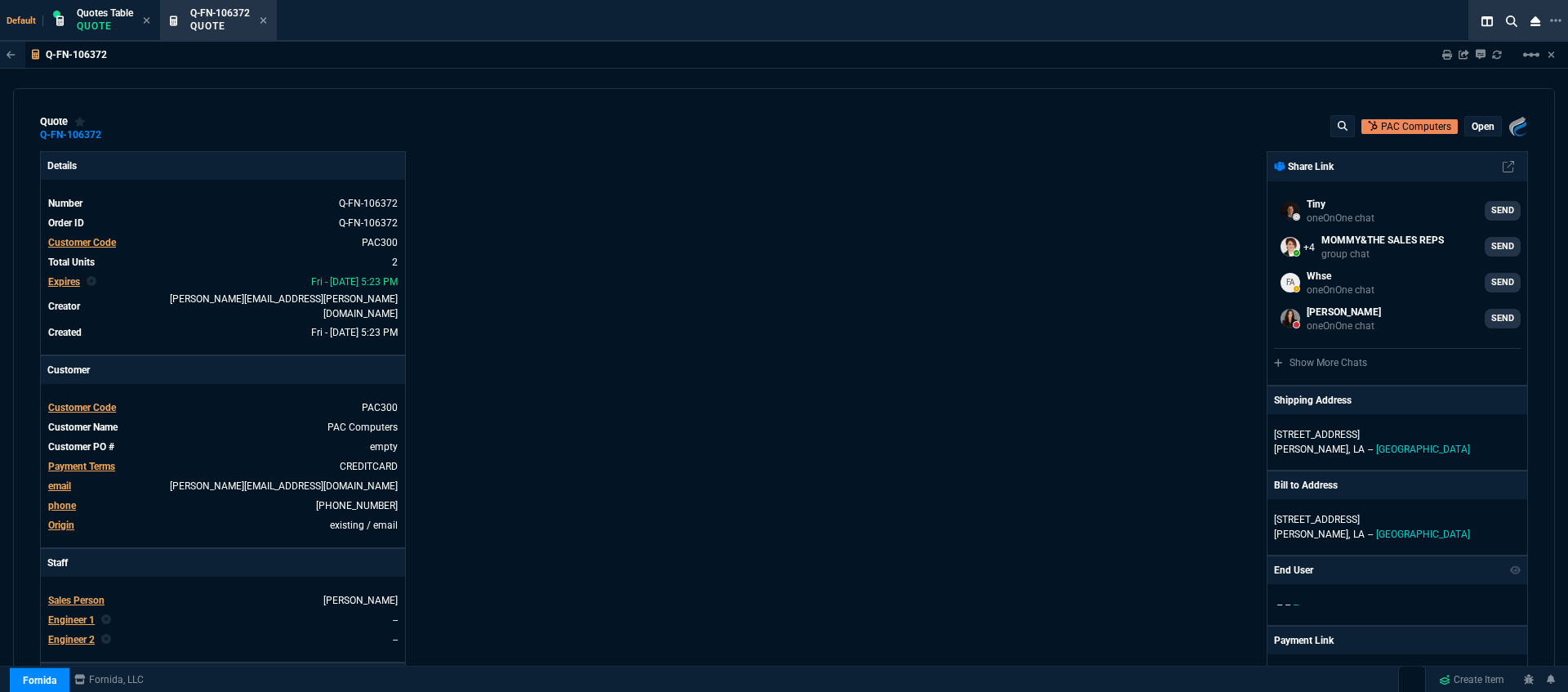 type on "24" 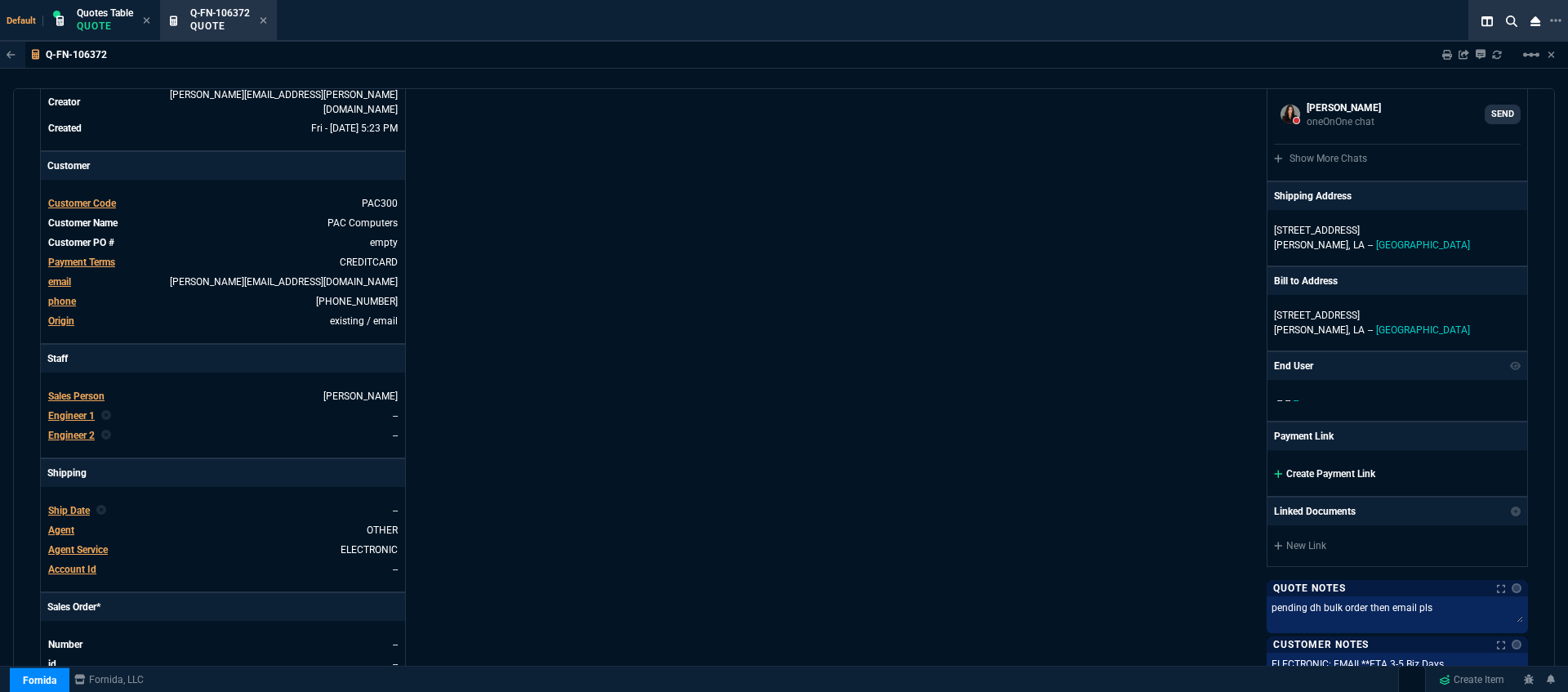 click 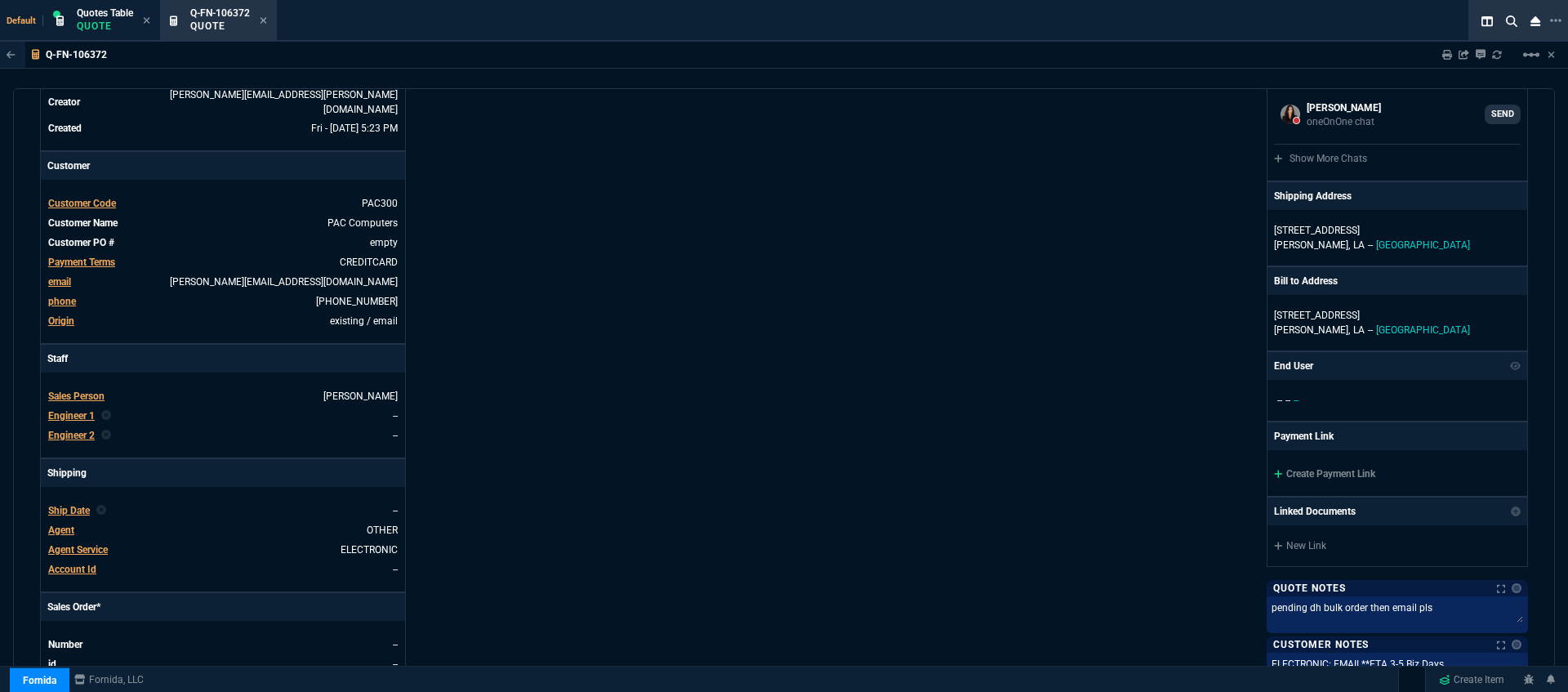 click 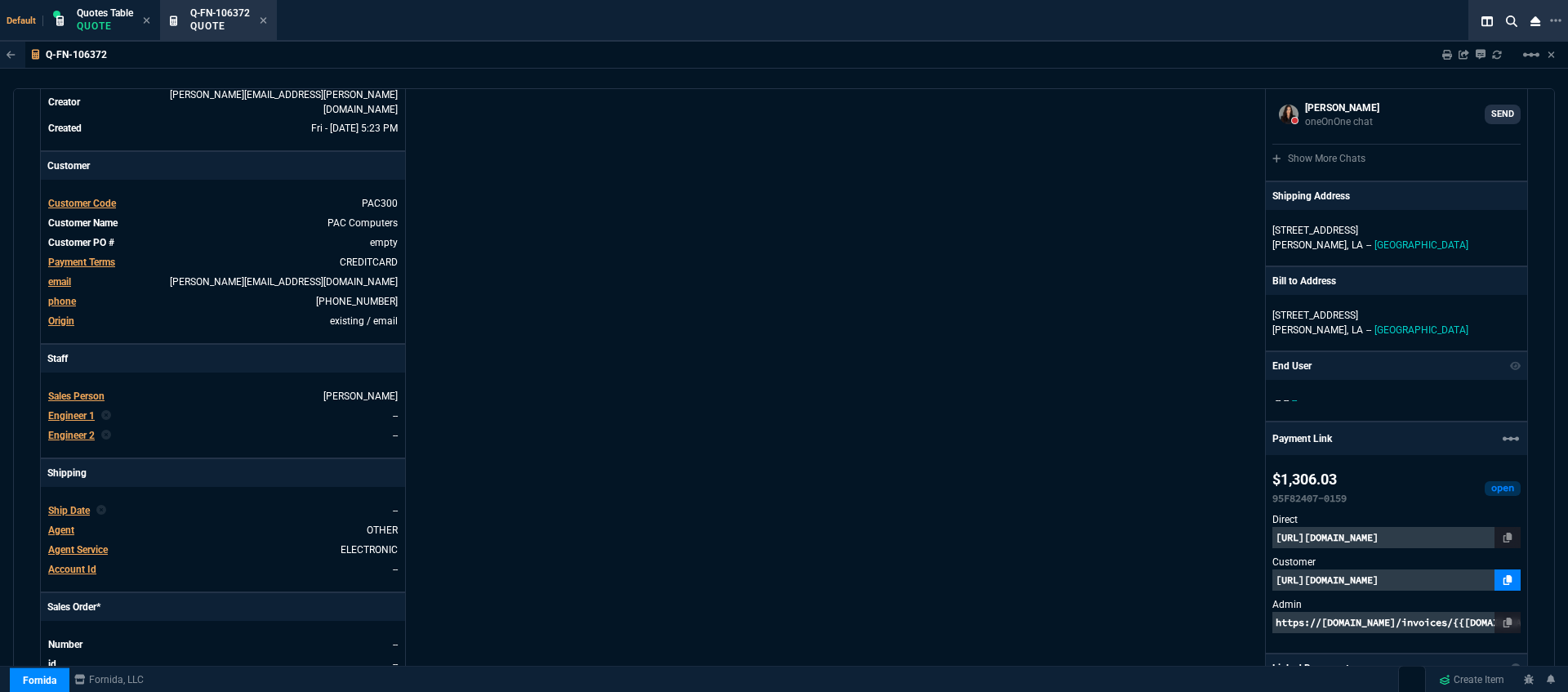 click 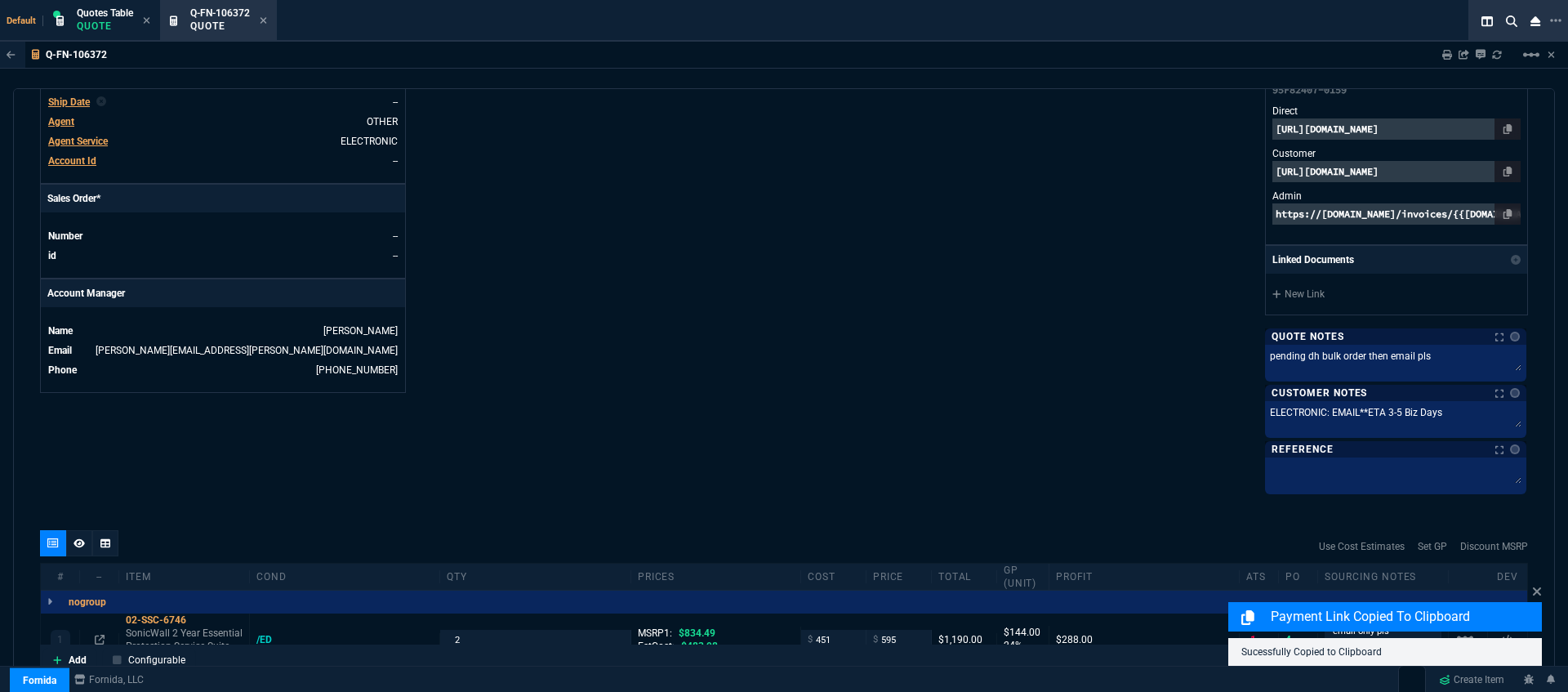 scroll, scrollTop: 816, scrollLeft: 0, axis: vertical 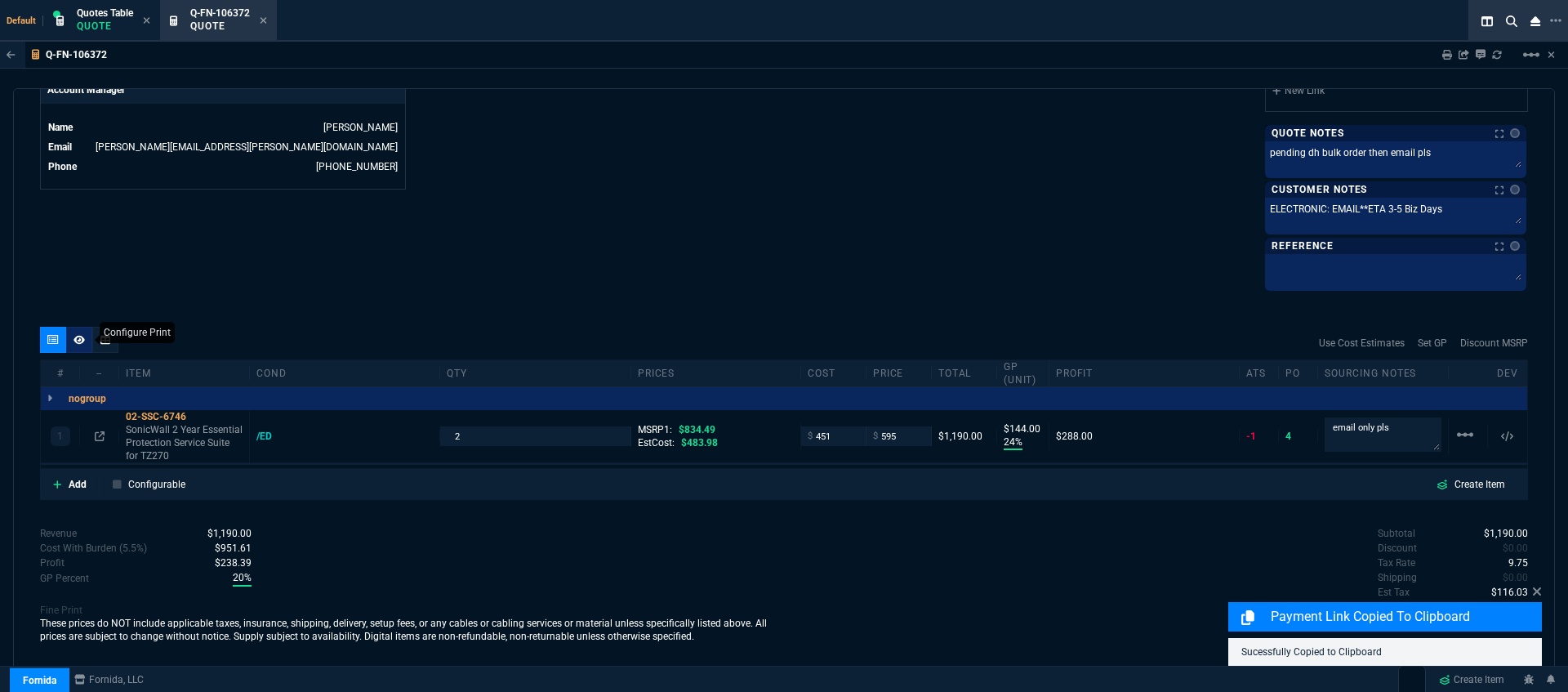 click 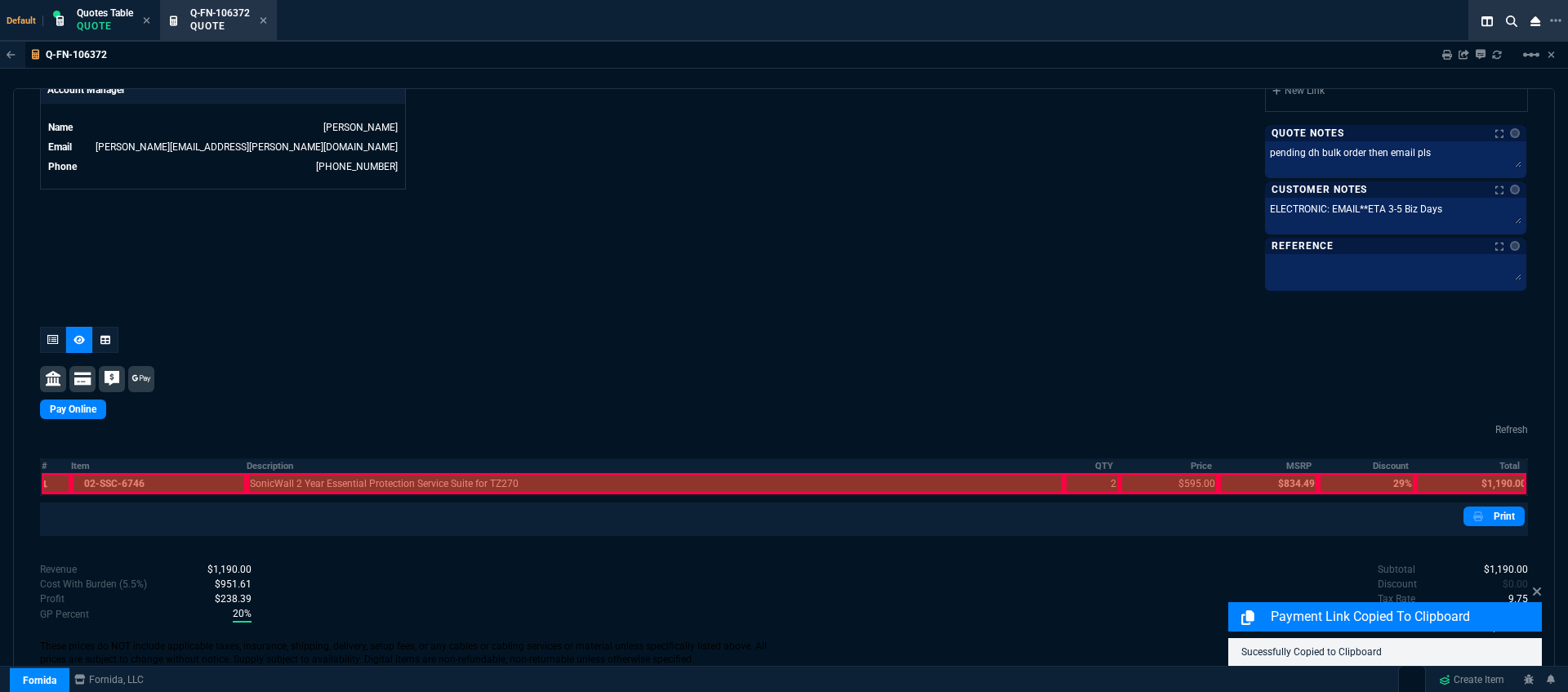 click at bounding box center [158, 484] 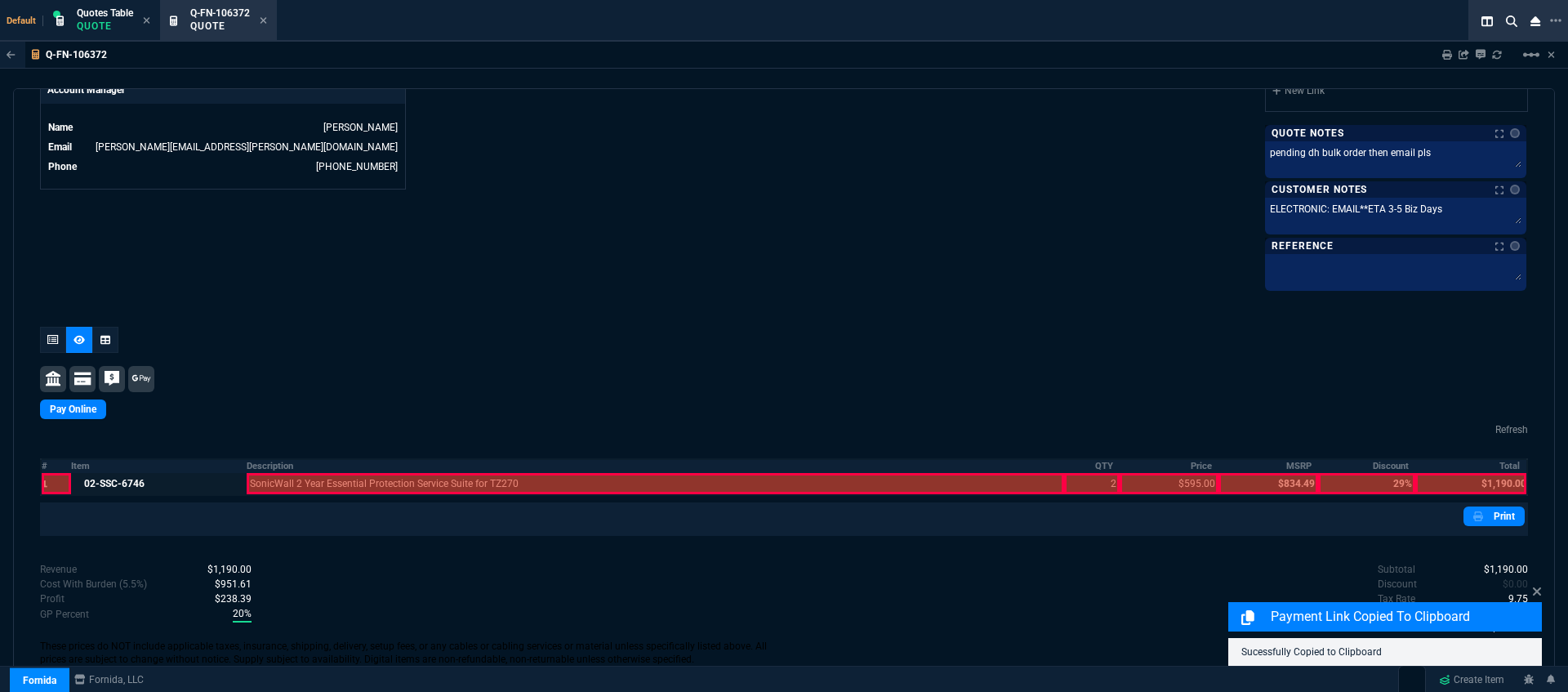 click at bounding box center [655, 484] 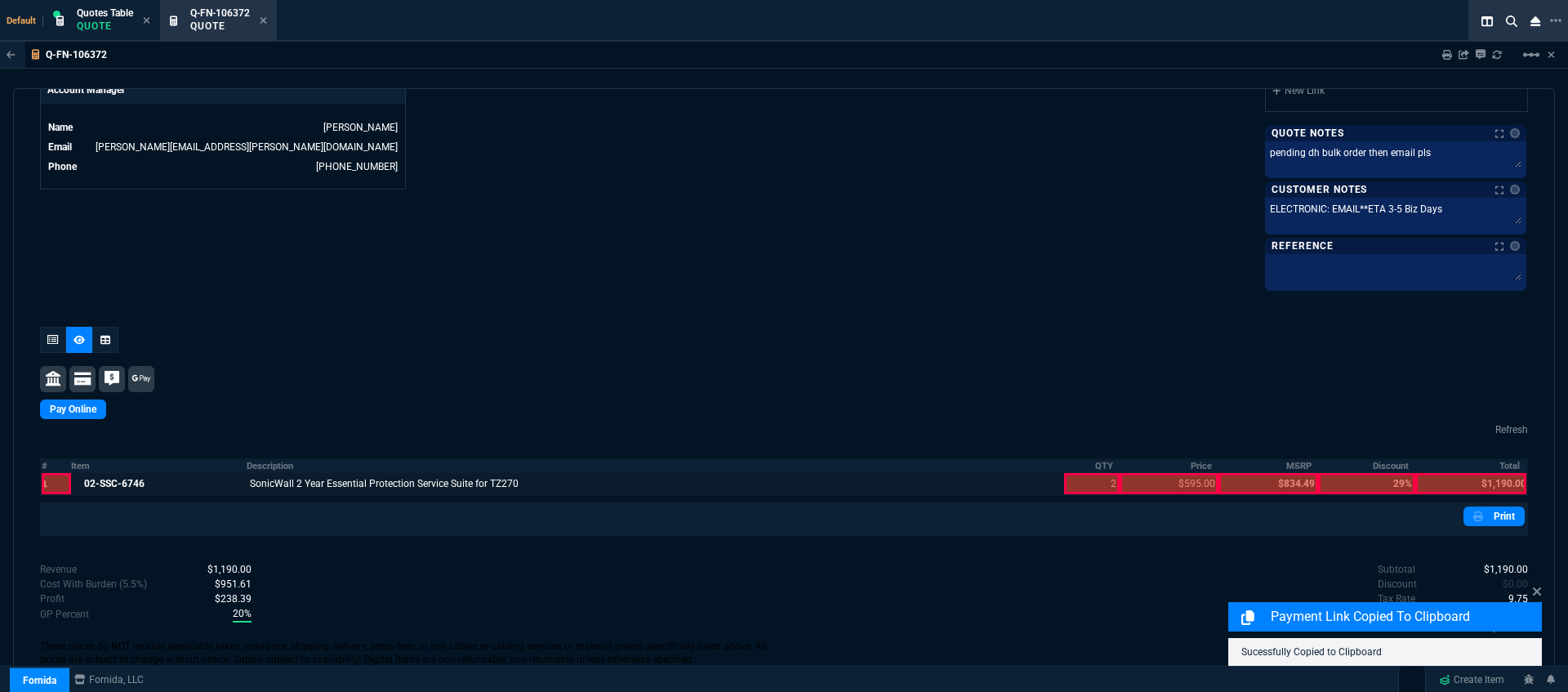 click at bounding box center [1092, 484] 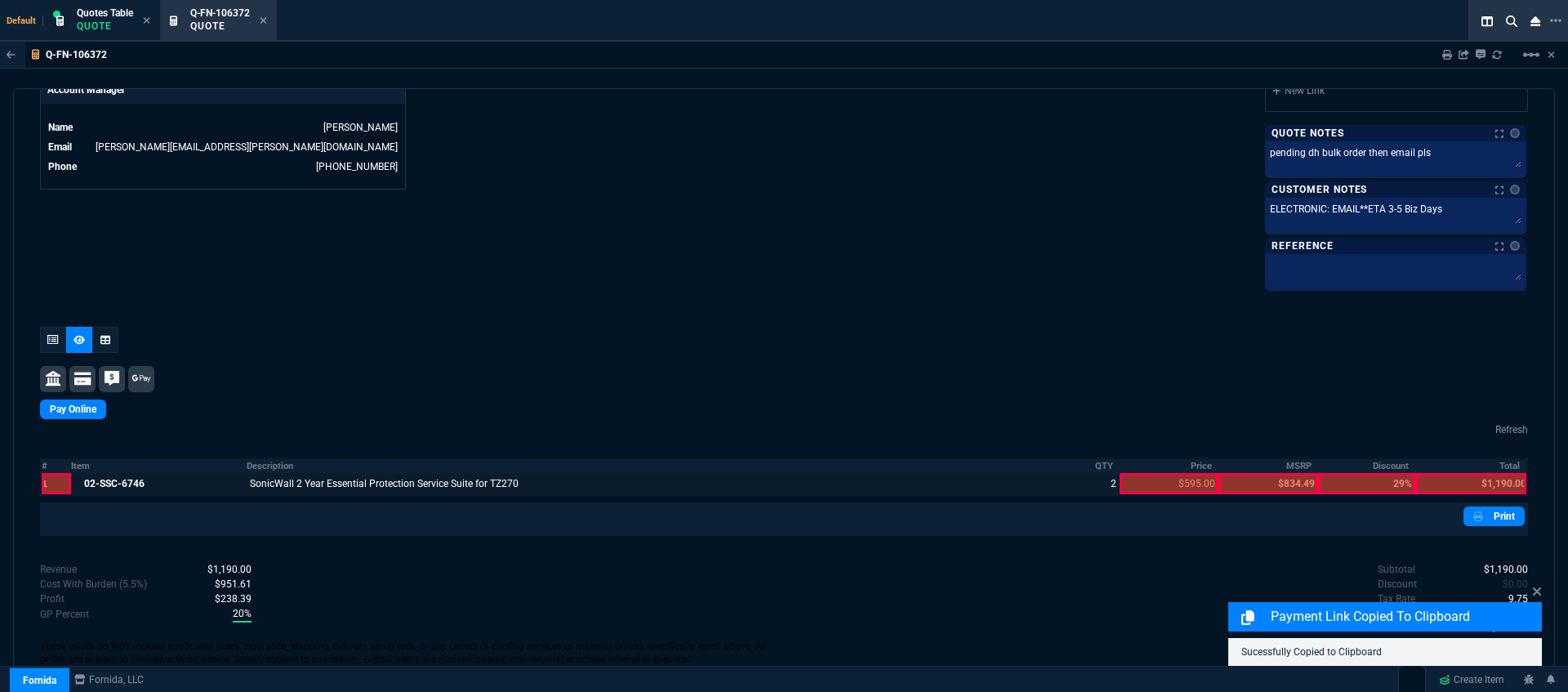 click at bounding box center [1169, 484] 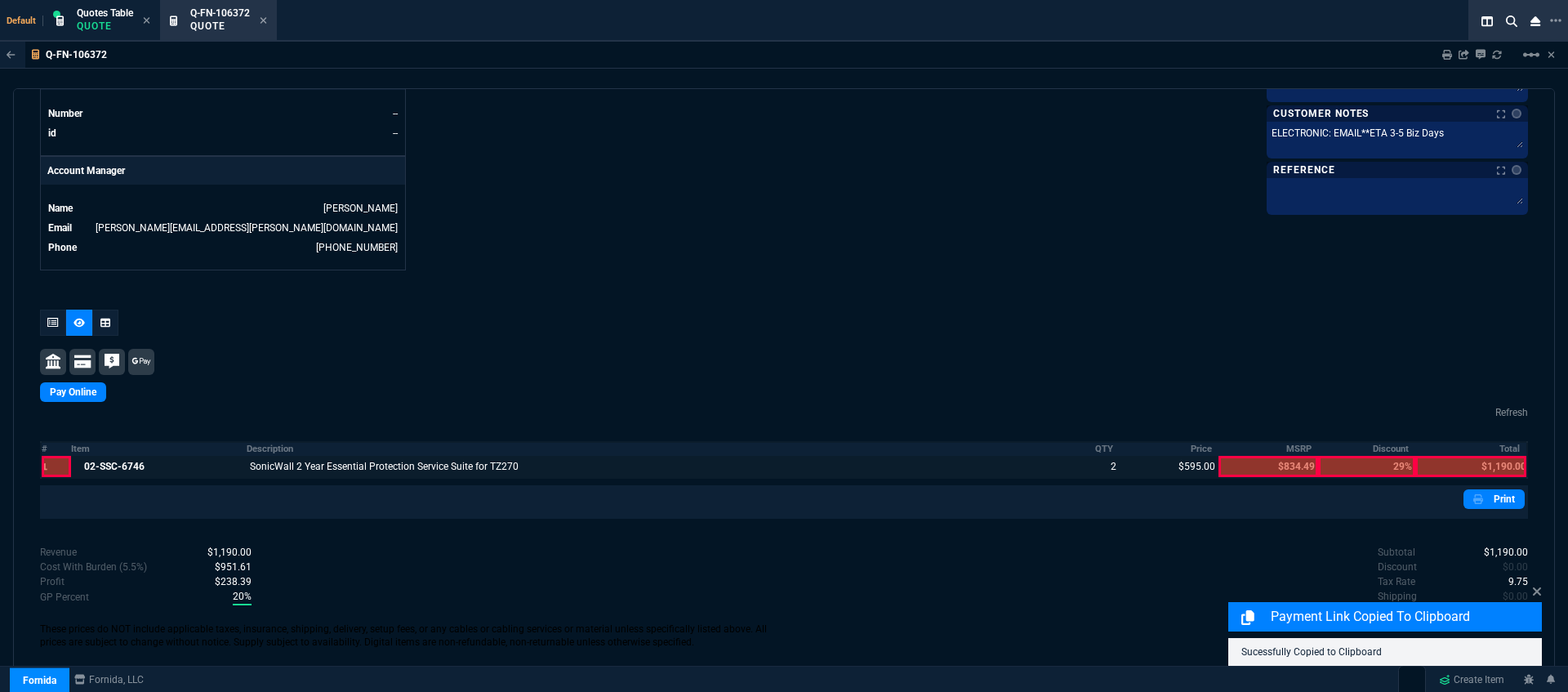 click at bounding box center [1471, 467] 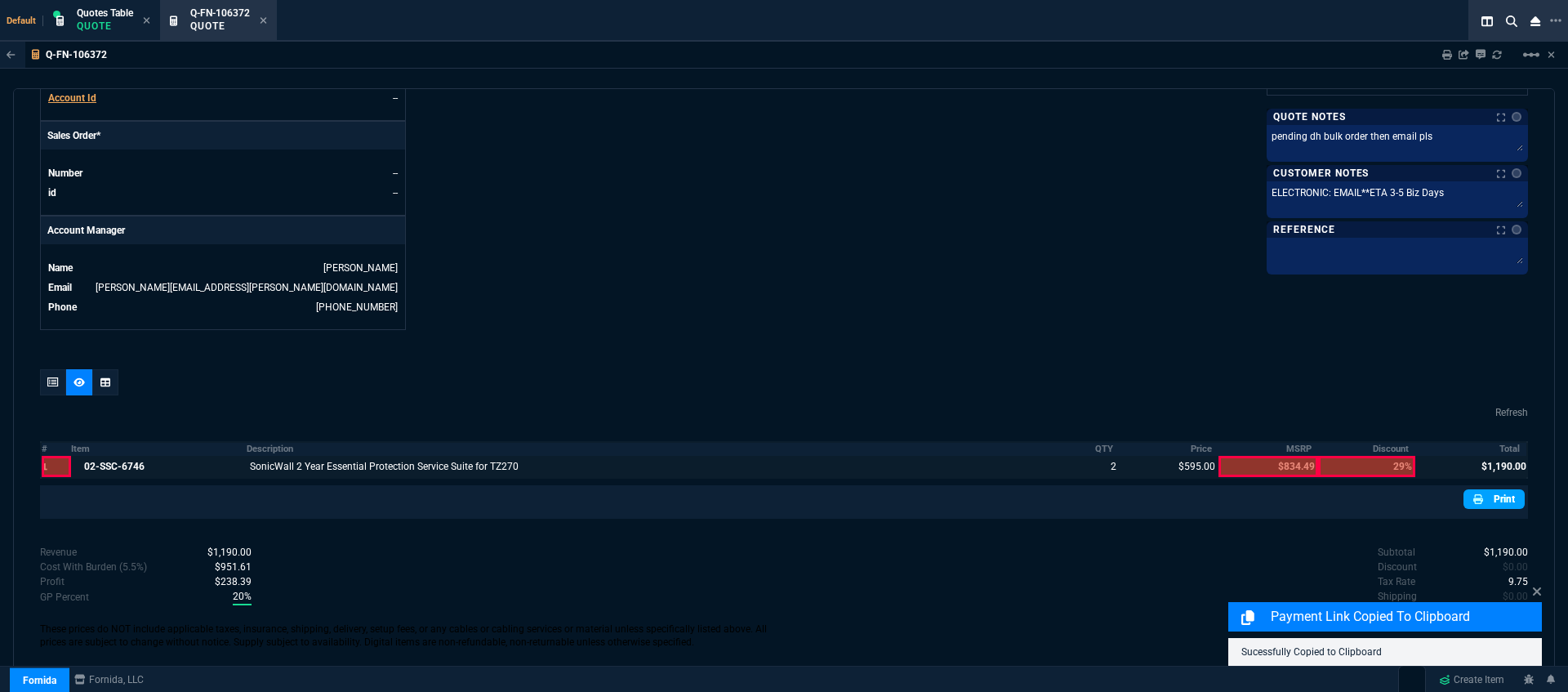 click on "Print" at bounding box center (1494, 499) 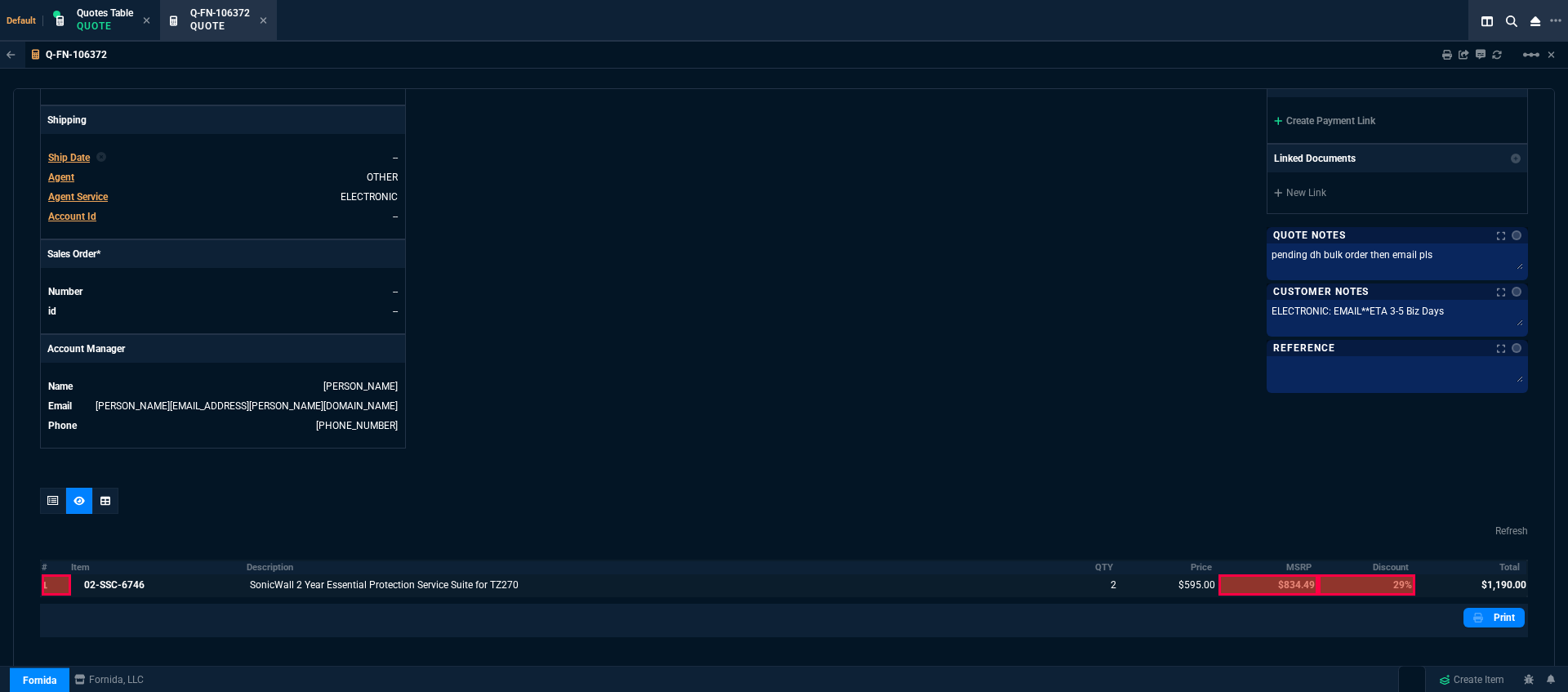 scroll, scrollTop: 369, scrollLeft: 0, axis: vertical 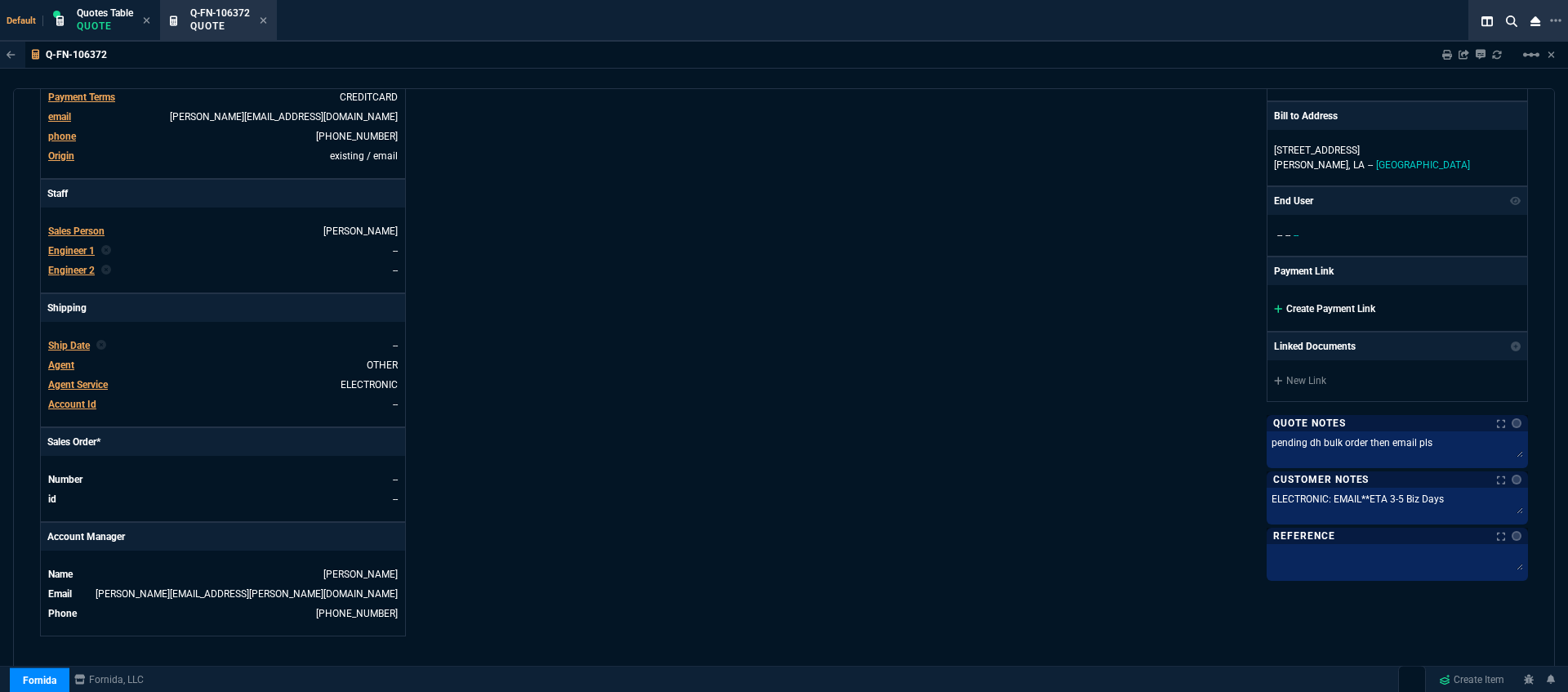click 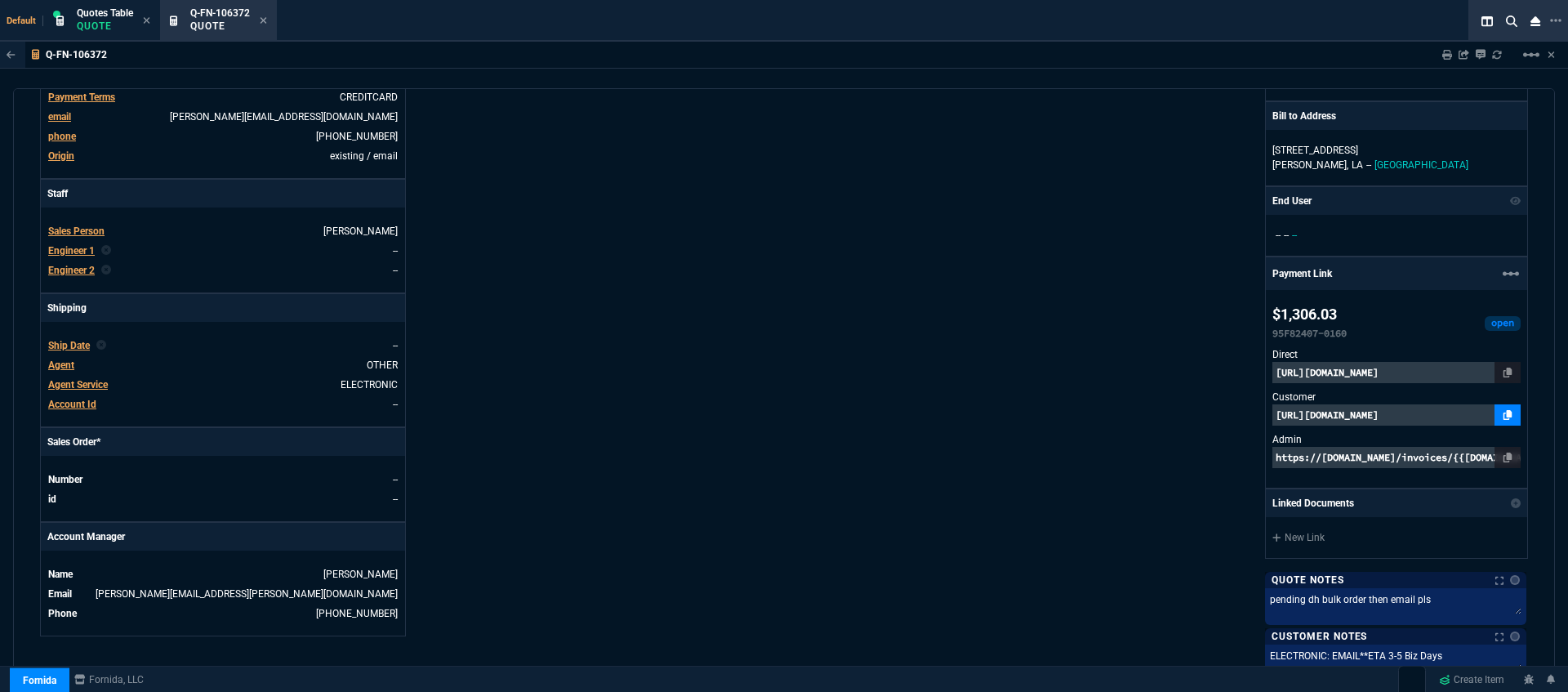 click 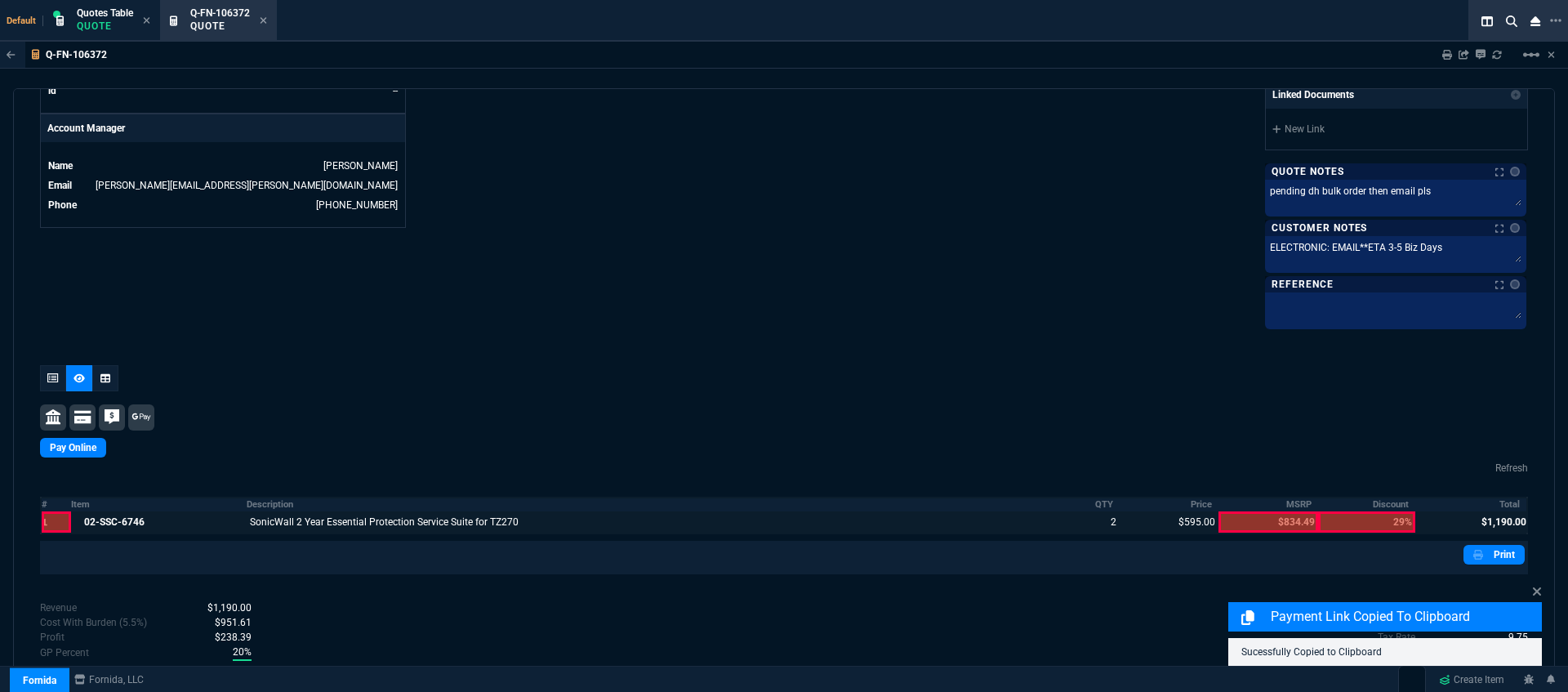 scroll, scrollTop: 845, scrollLeft: 0, axis: vertical 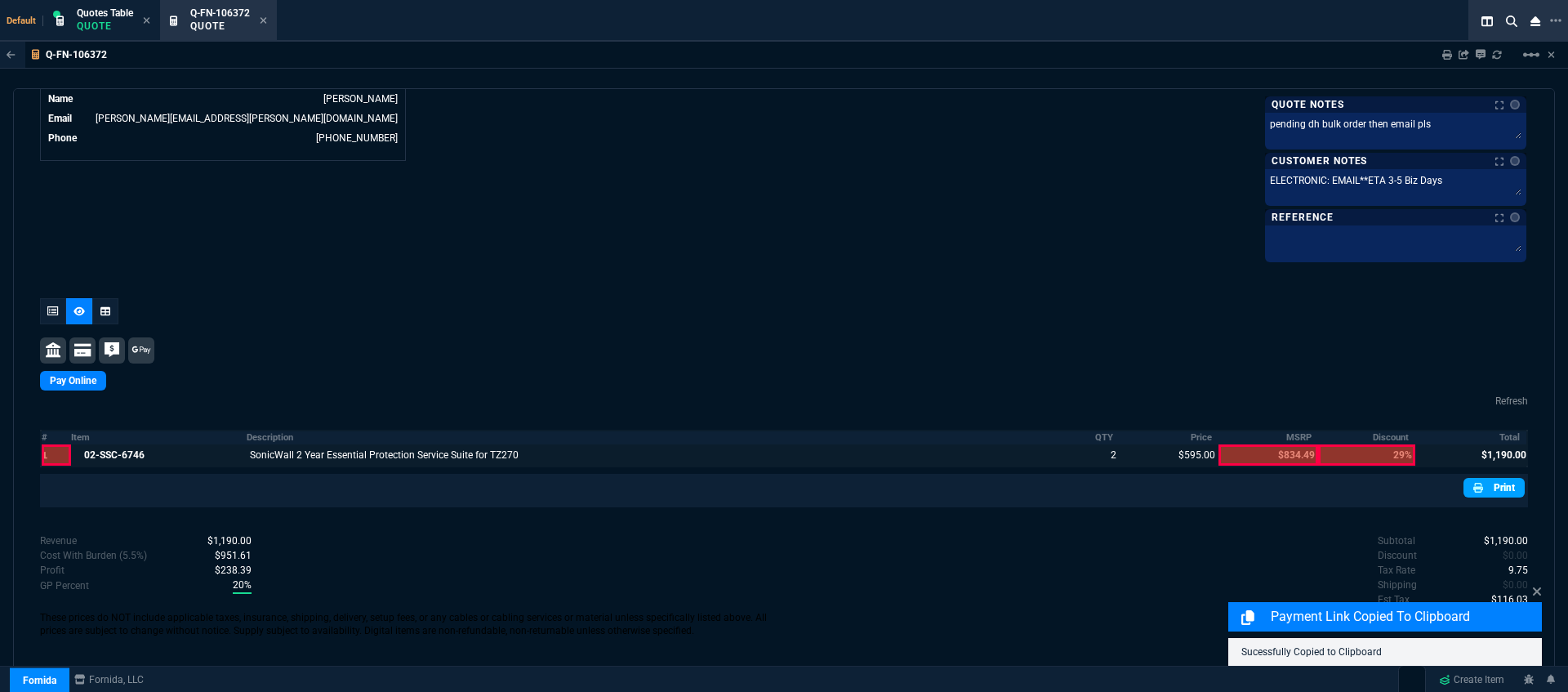 click on "Print" at bounding box center (1494, 488) 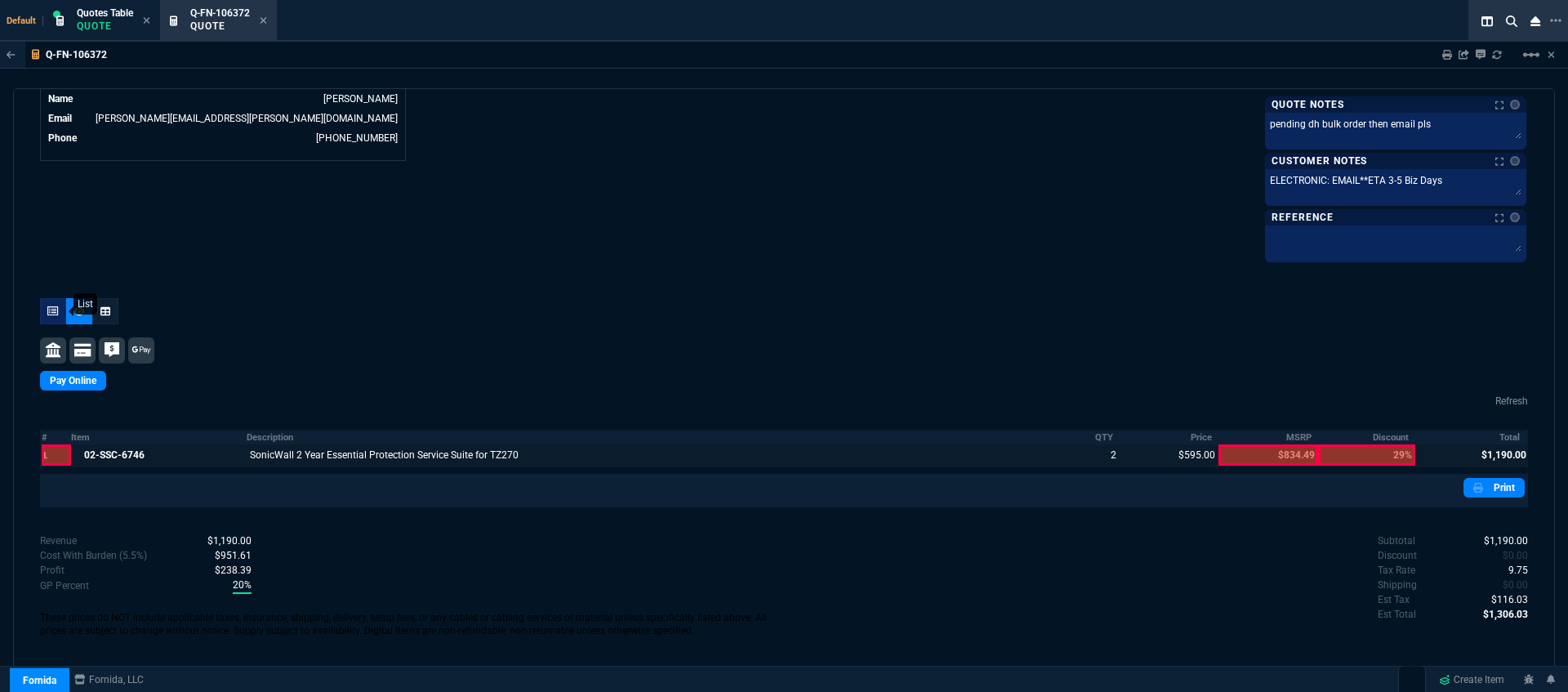 click at bounding box center [53, 311] 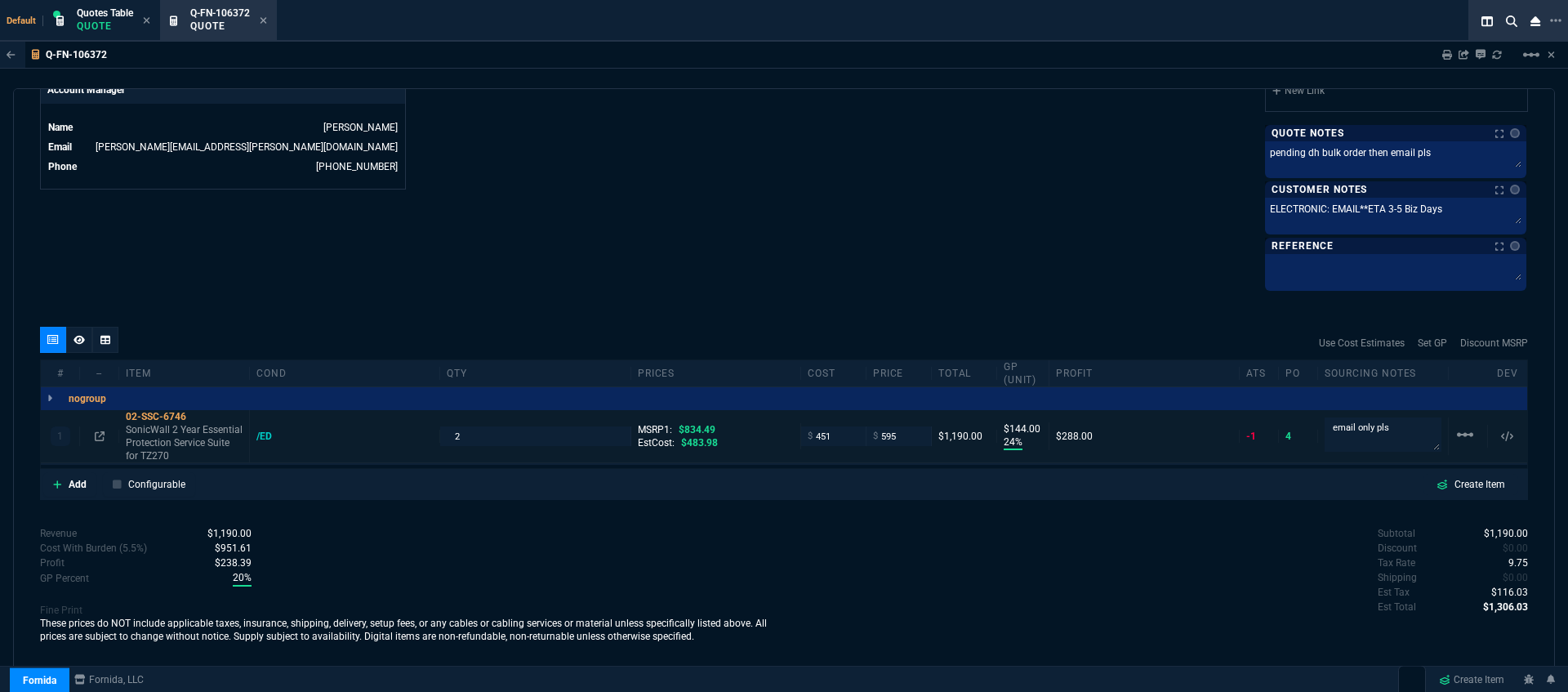 scroll, scrollTop: 816, scrollLeft: 0, axis: vertical 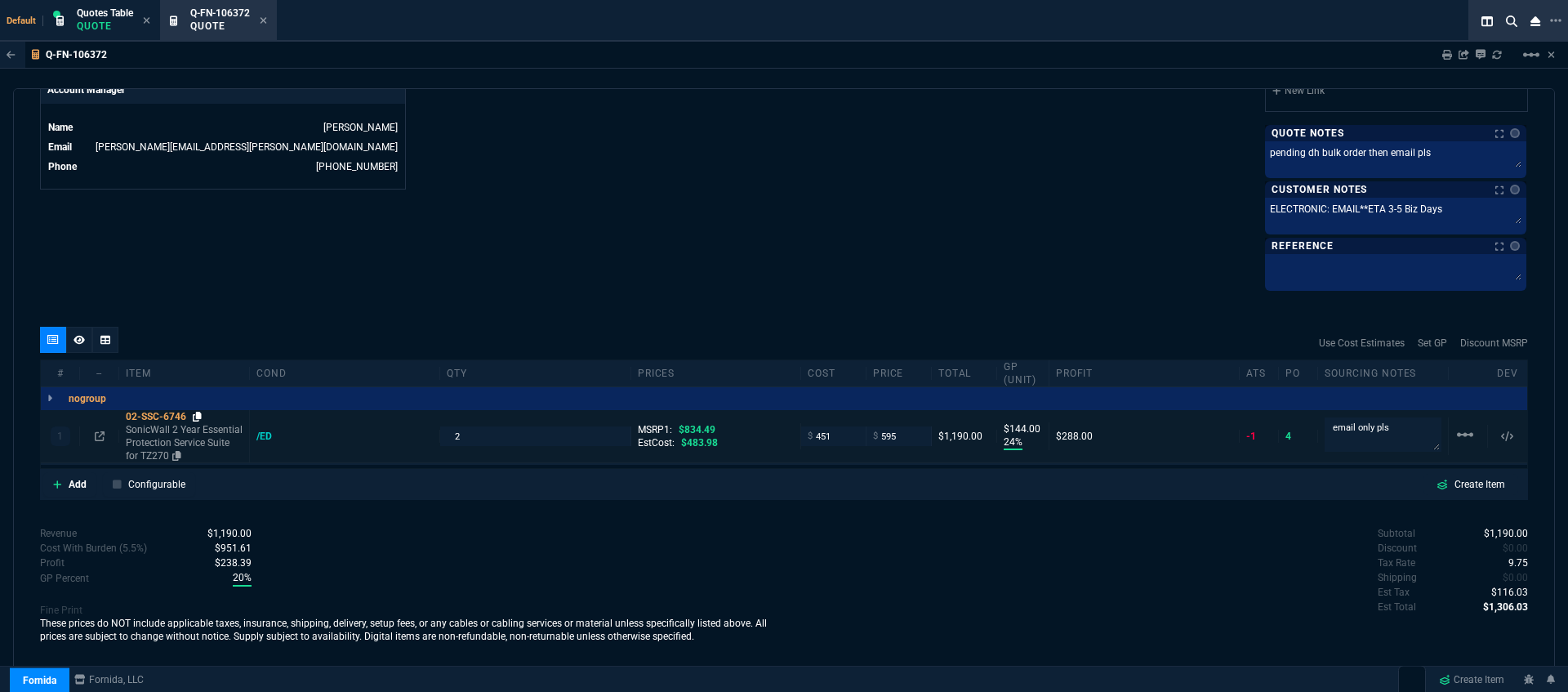 click 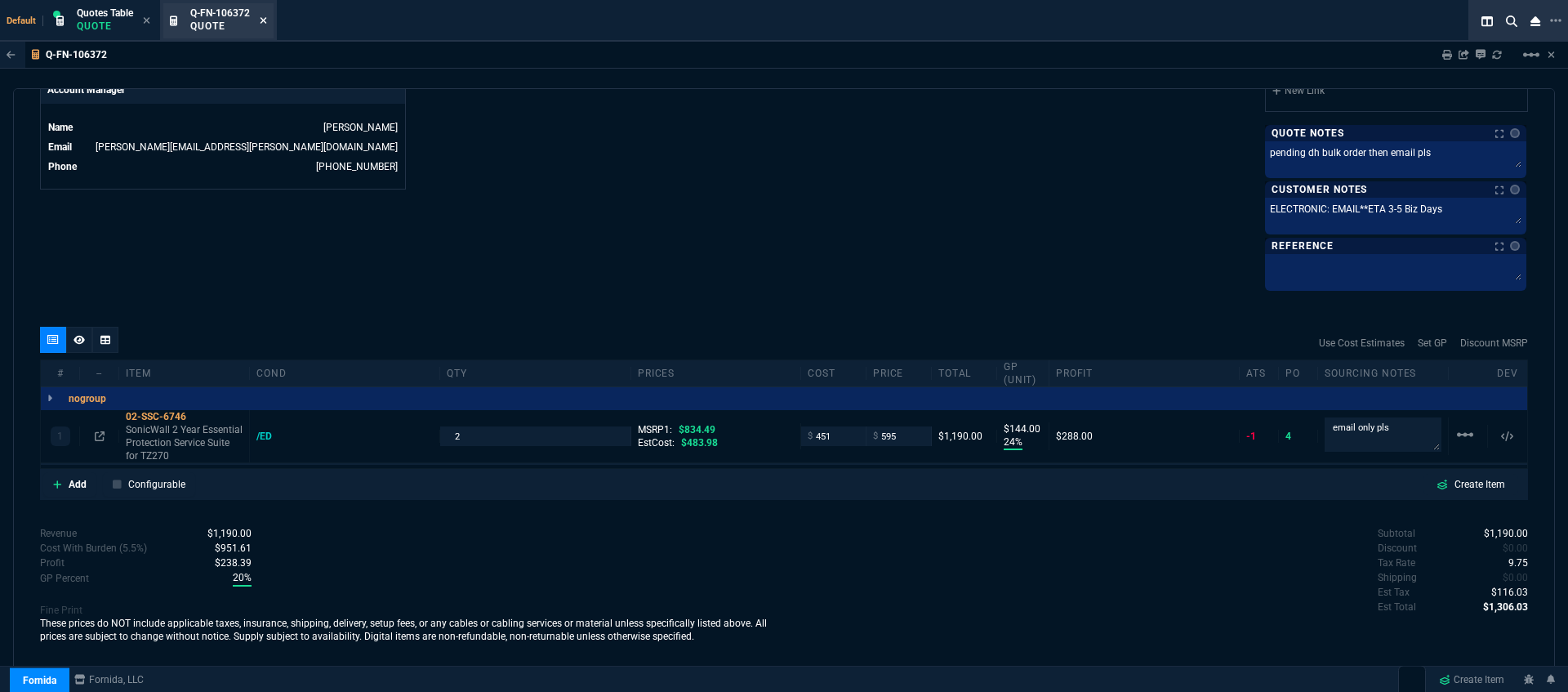 click 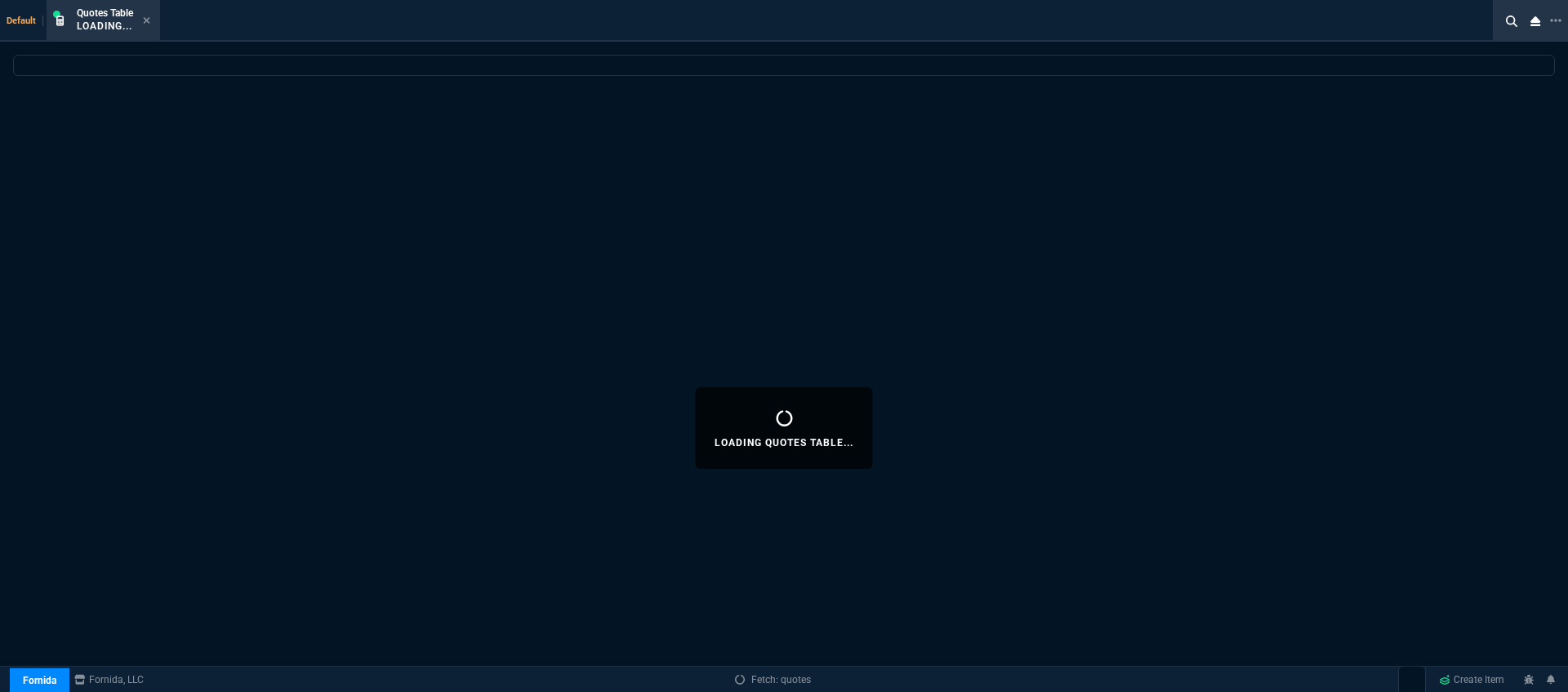 select 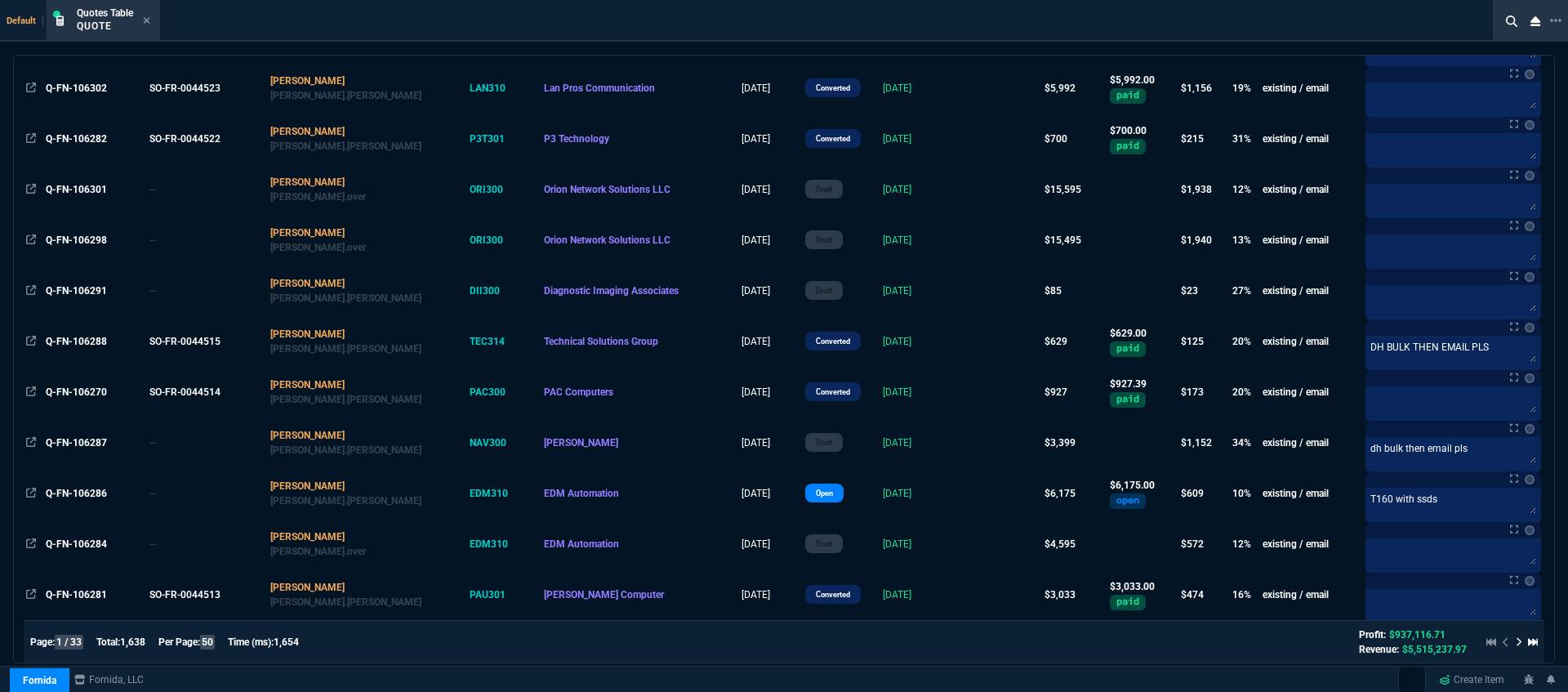scroll, scrollTop: 2065, scrollLeft: 0, axis: vertical 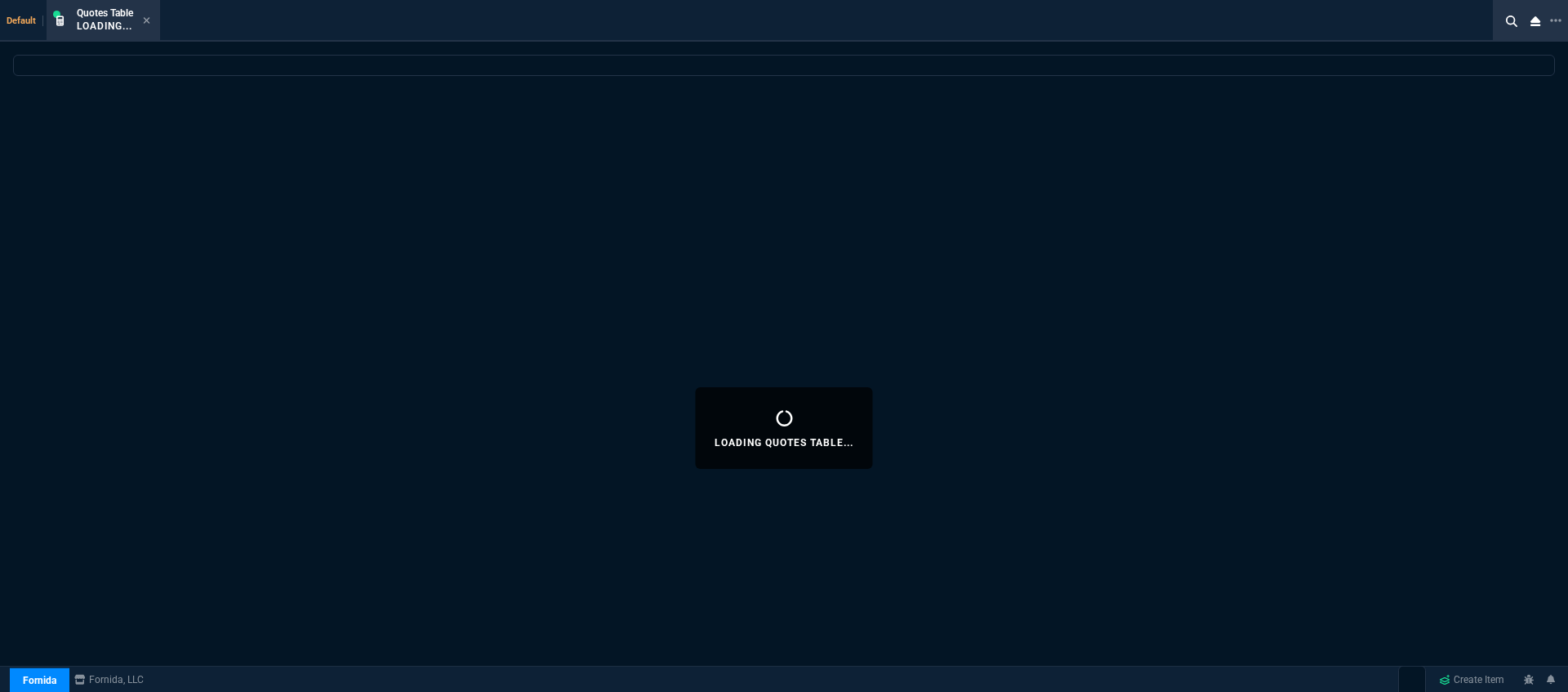 select on "12: [PERSON_NAME]" 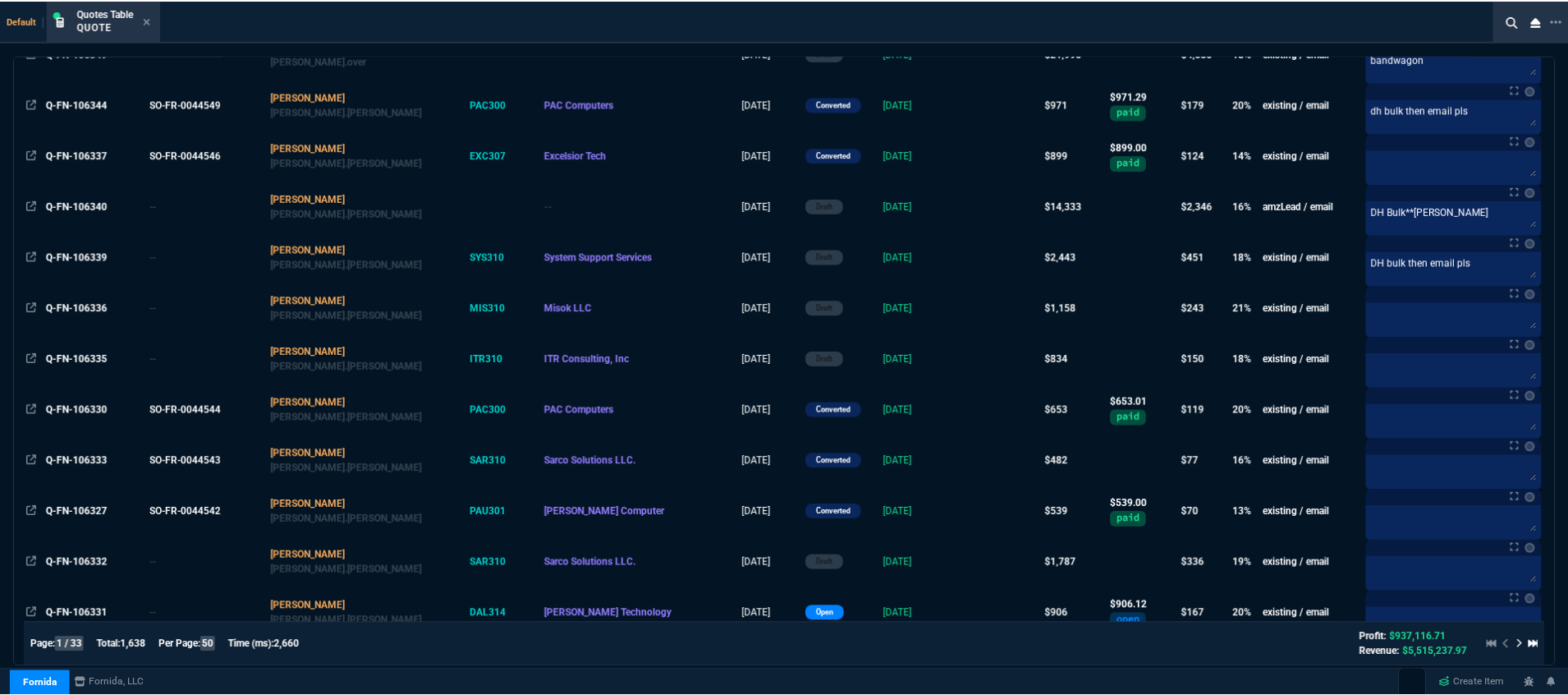scroll, scrollTop: 1232, scrollLeft: 0, axis: vertical 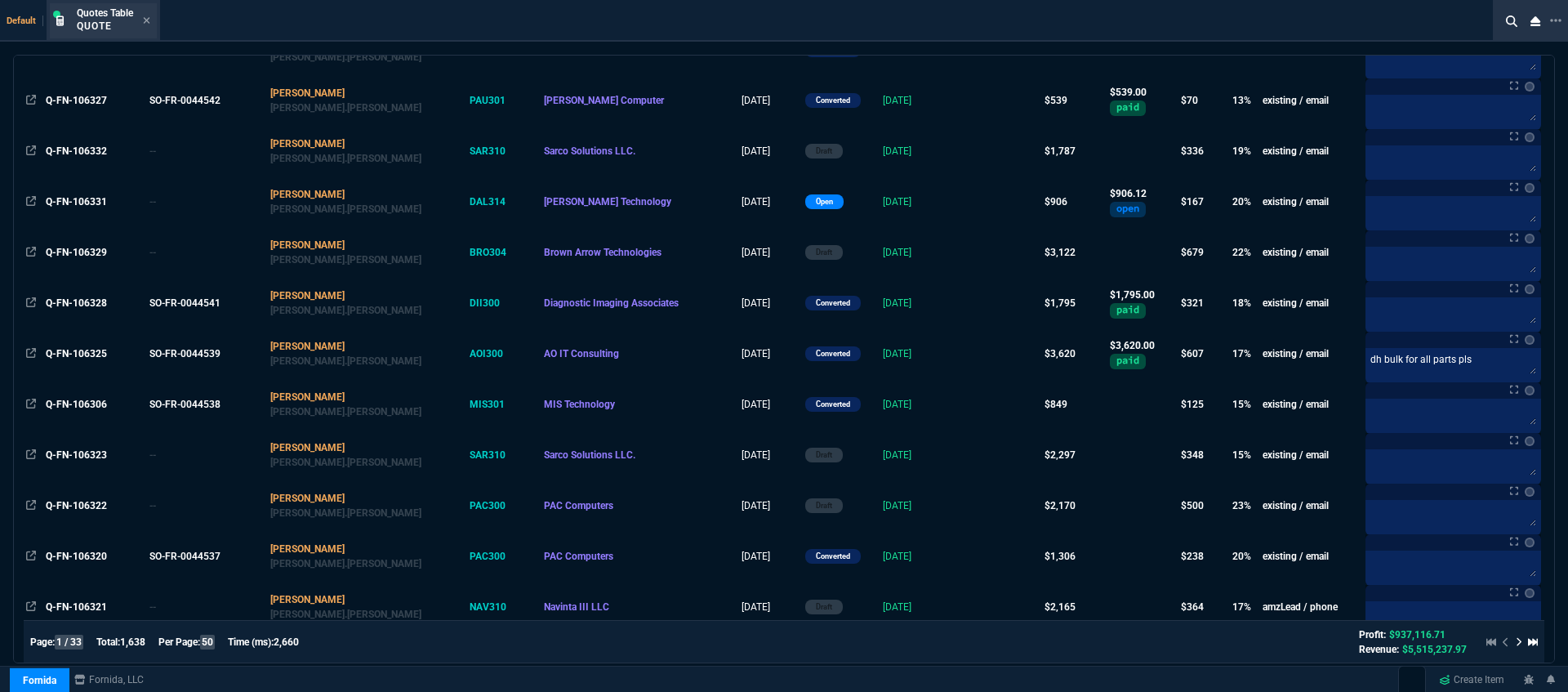 click on "Quotes Table  Quote" at bounding box center (103, 20) 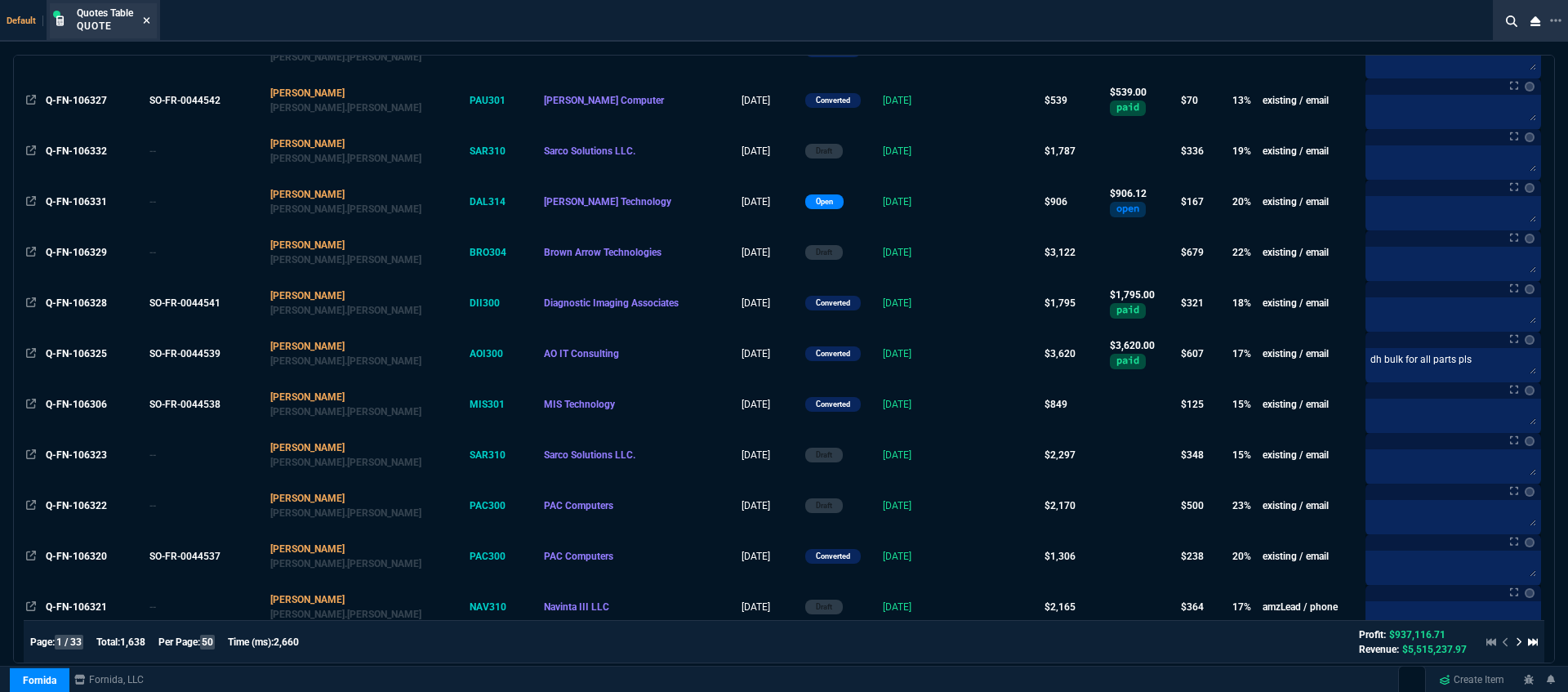 click 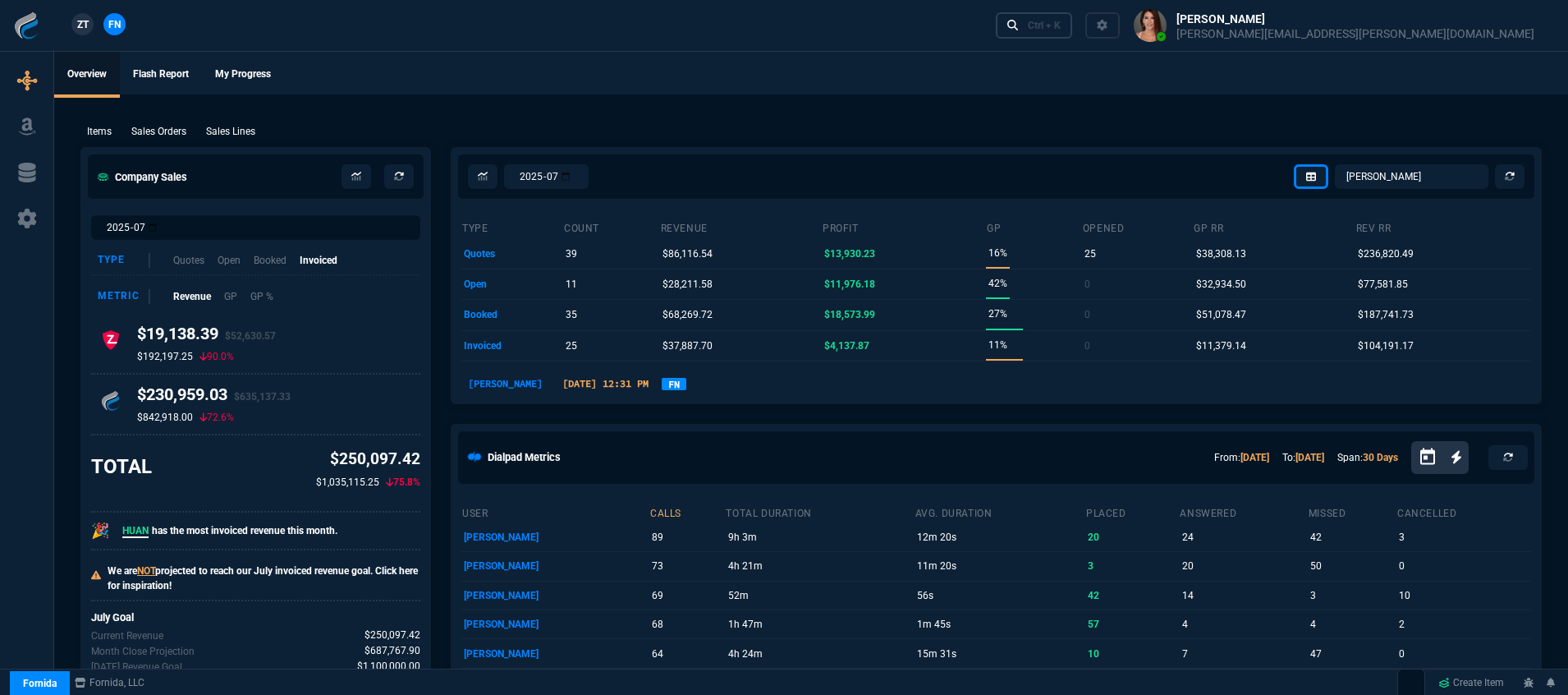click on "Ctrl + K" at bounding box center (1044, 25) 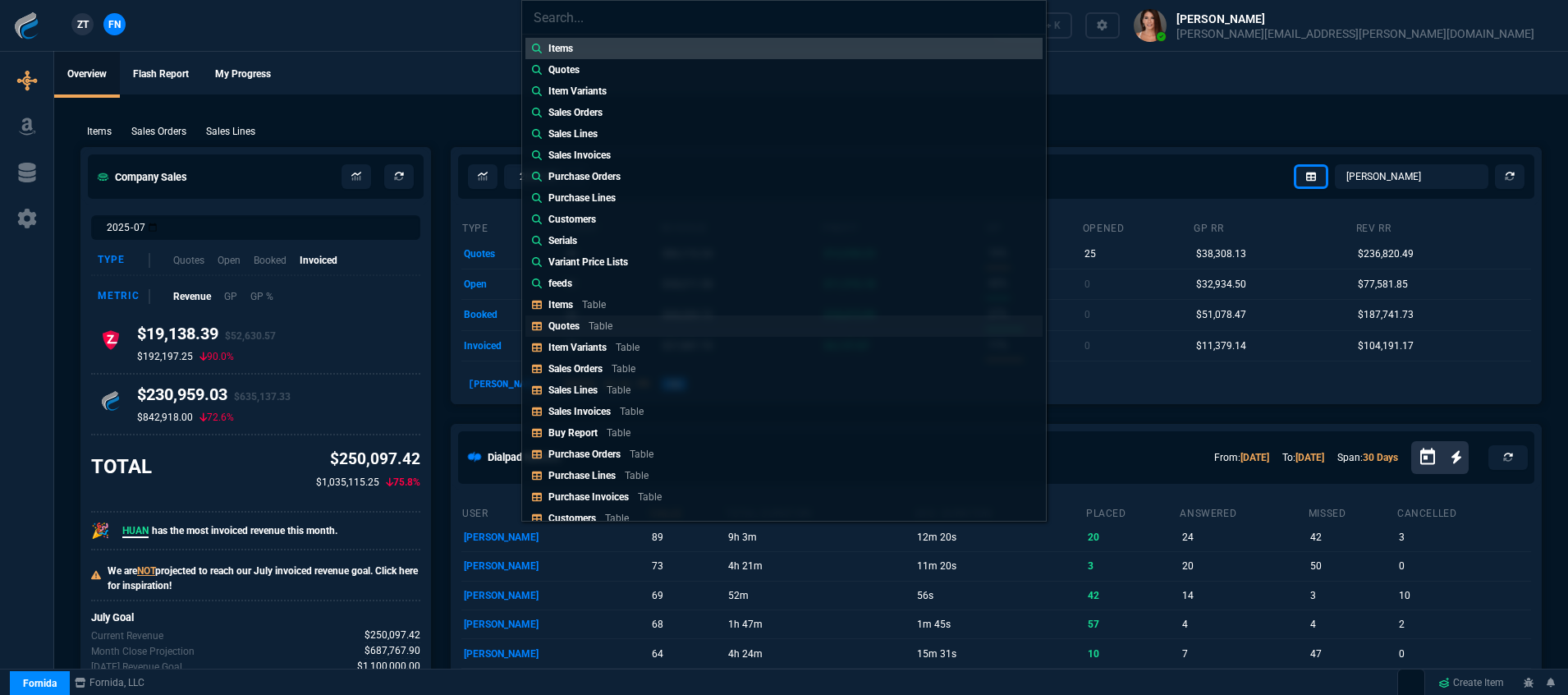 click on "Quotes
Table" at bounding box center (784, 326) 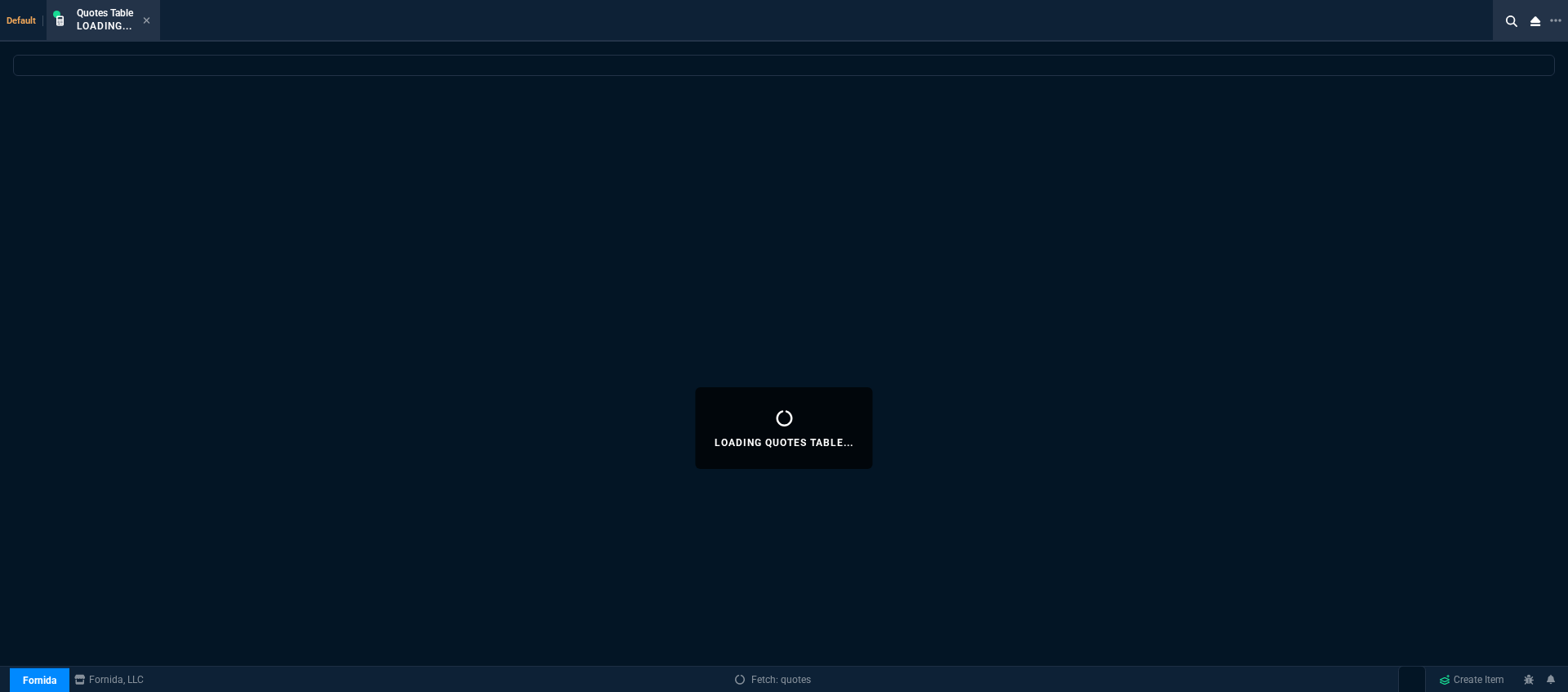 select 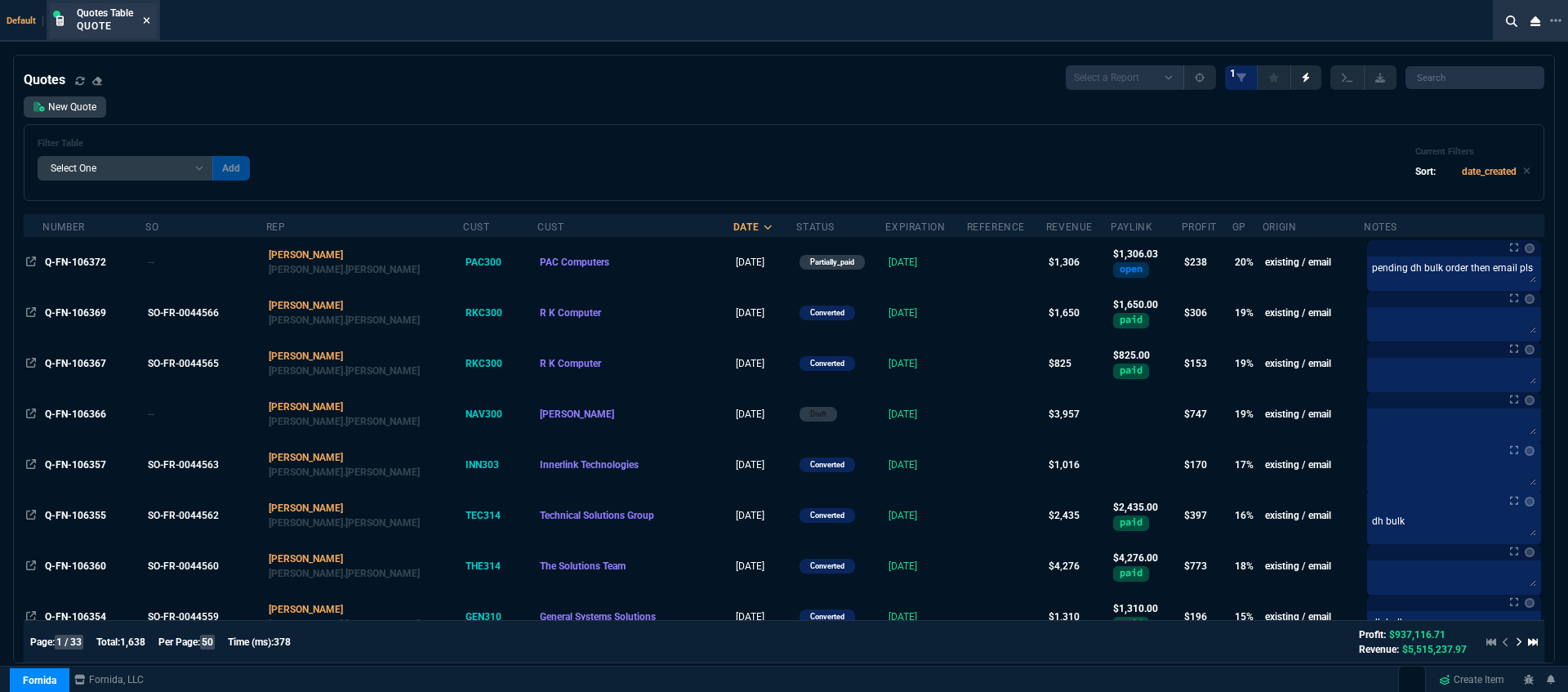 click 